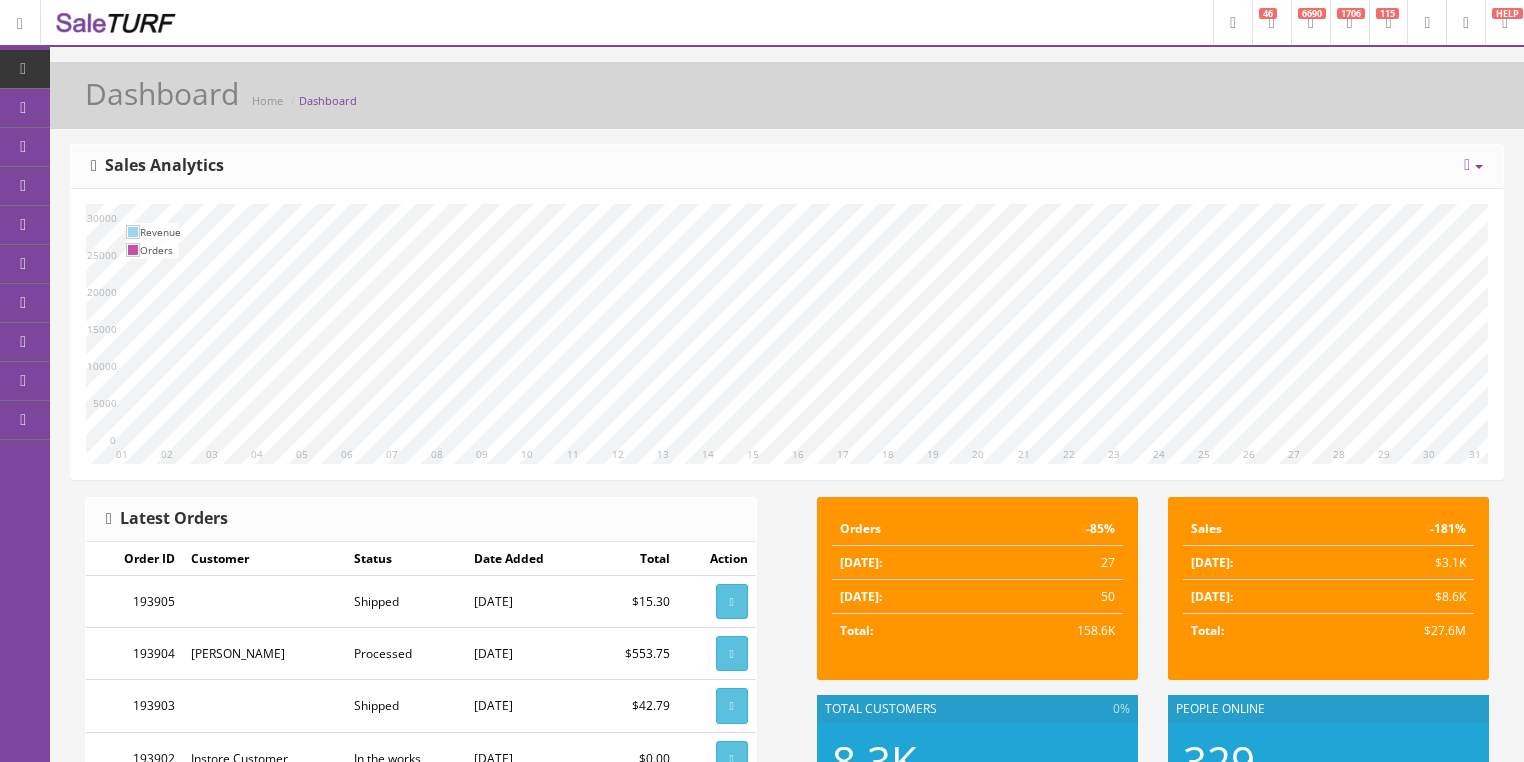 scroll, scrollTop: 0, scrollLeft: 0, axis: both 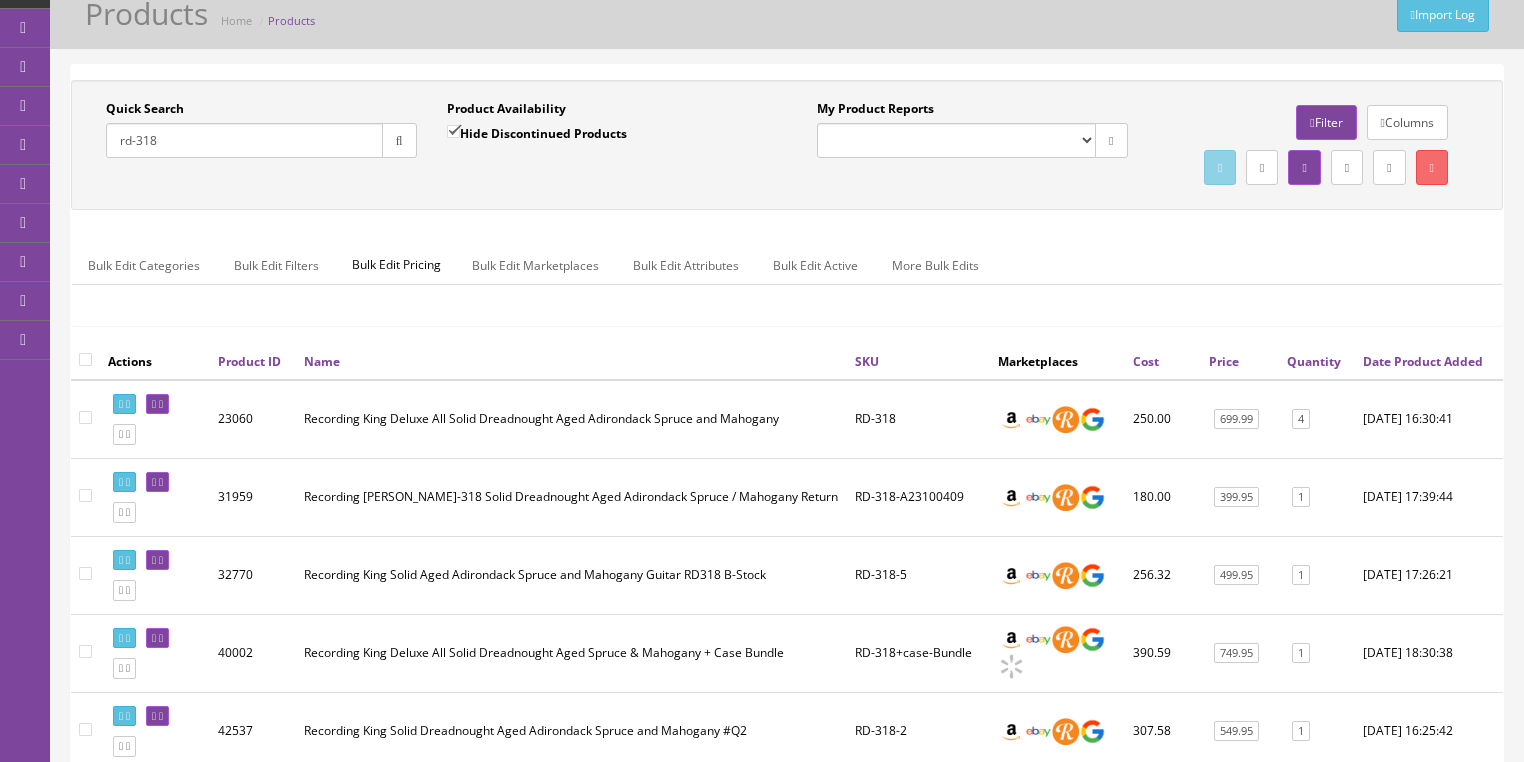 drag, startPoint x: 206, startPoint y: 139, endPoint x: 113, endPoint y: 171, distance: 98.35141 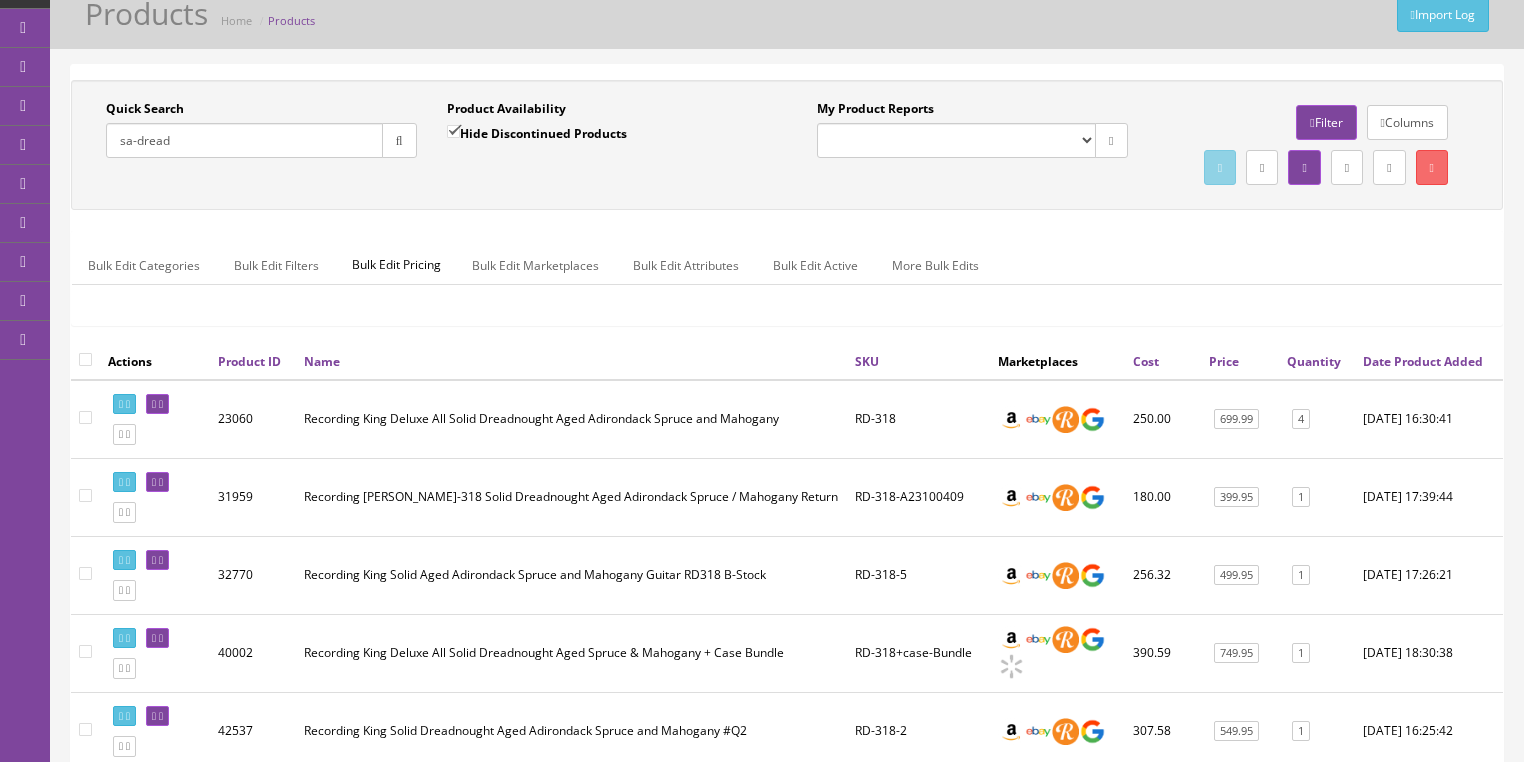 type on "sa-dread" 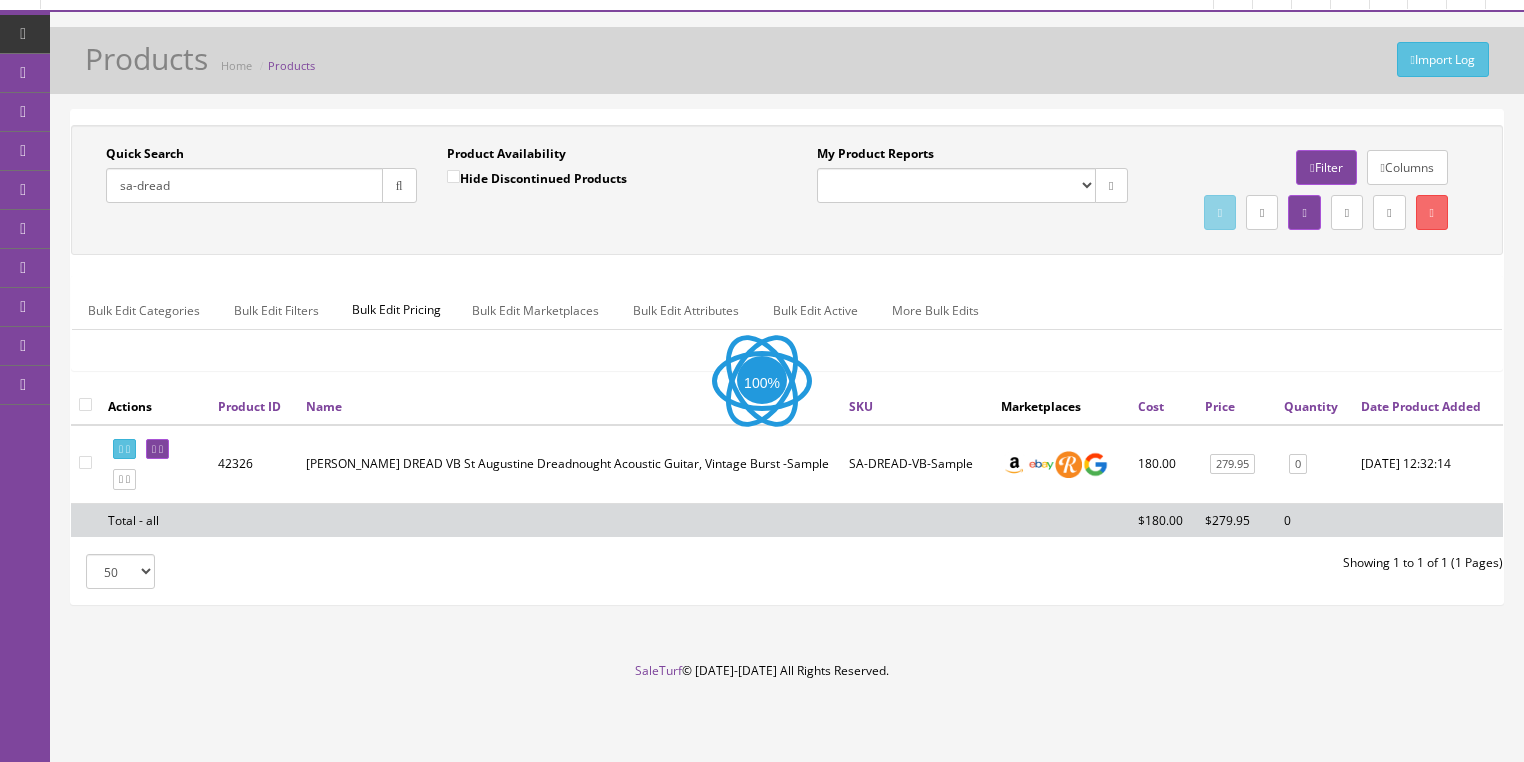 scroll, scrollTop: 75, scrollLeft: 0, axis: vertical 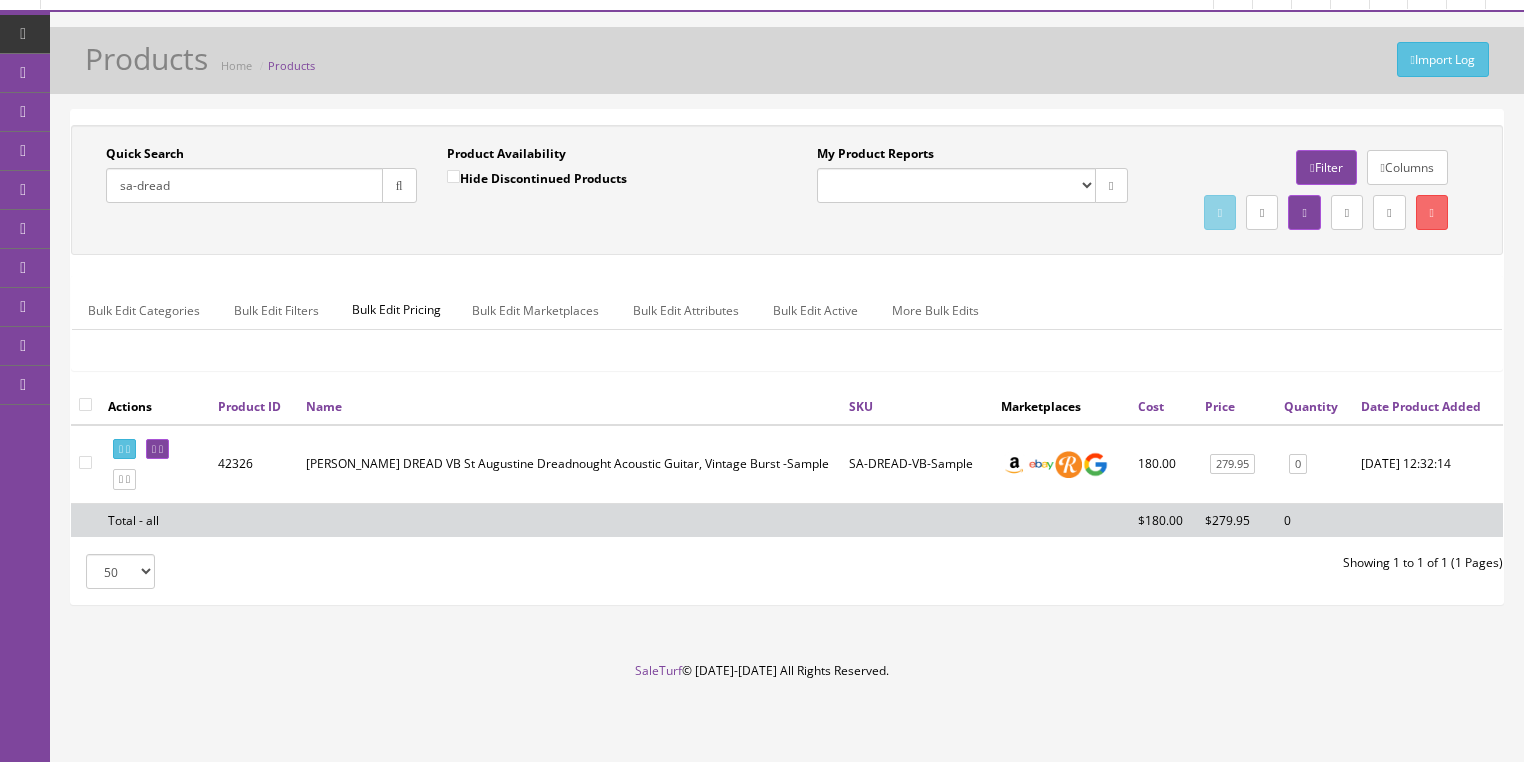 drag, startPoint x: 174, startPoint y: 148, endPoint x: 100, endPoint y: 171, distance: 77.491936 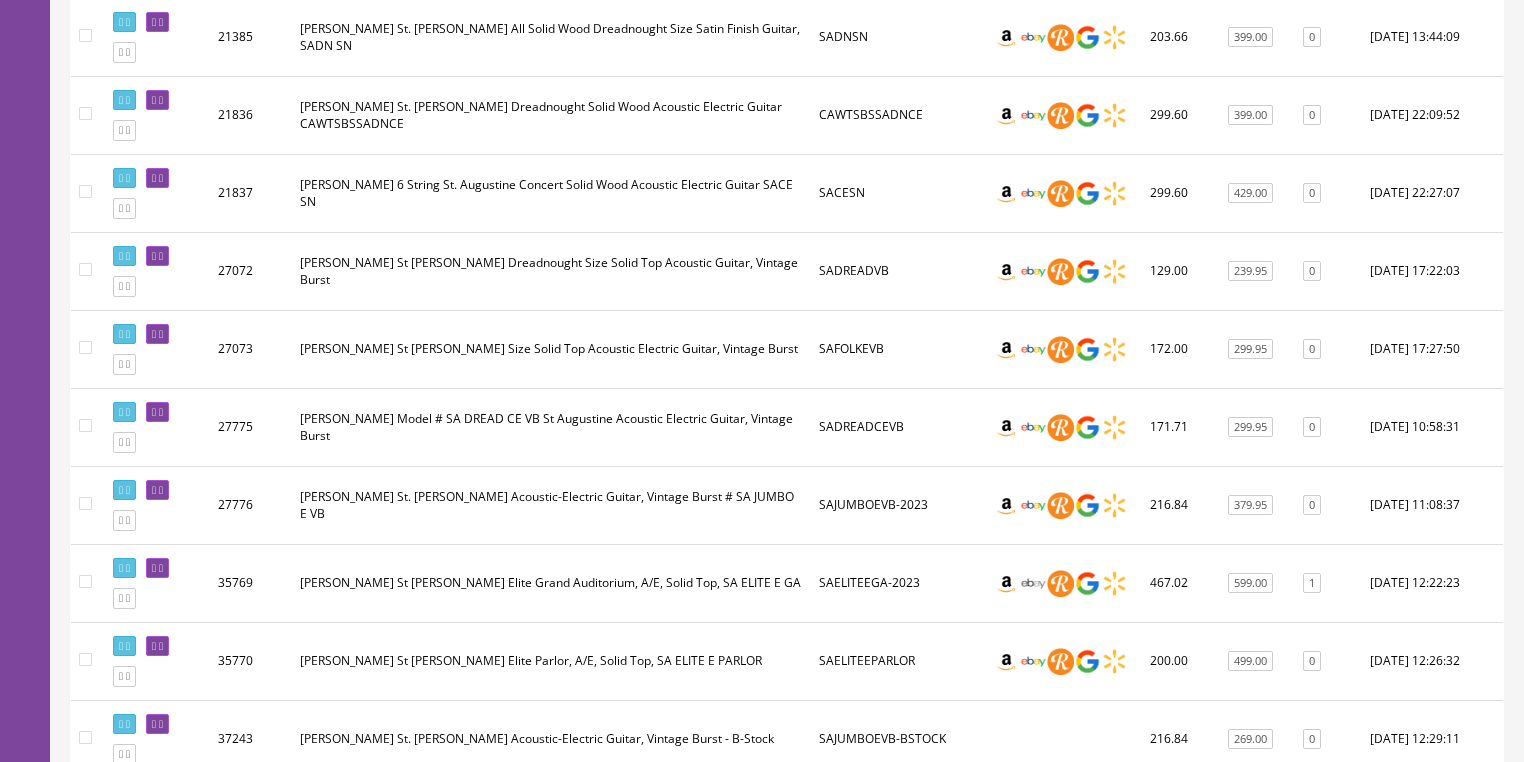 scroll, scrollTop: 555, scrollLeft: 0, axis: vertical 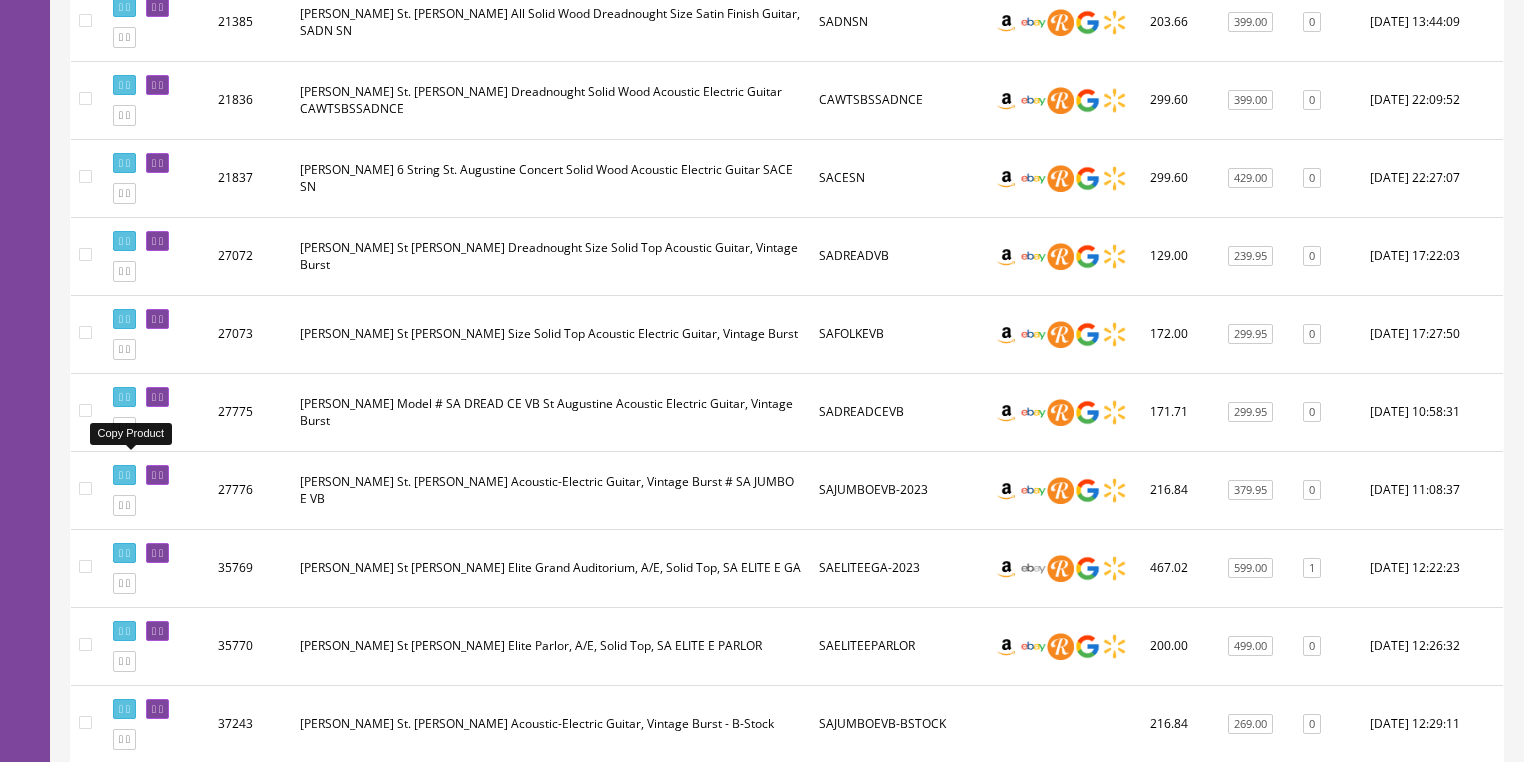type on "st augustine" 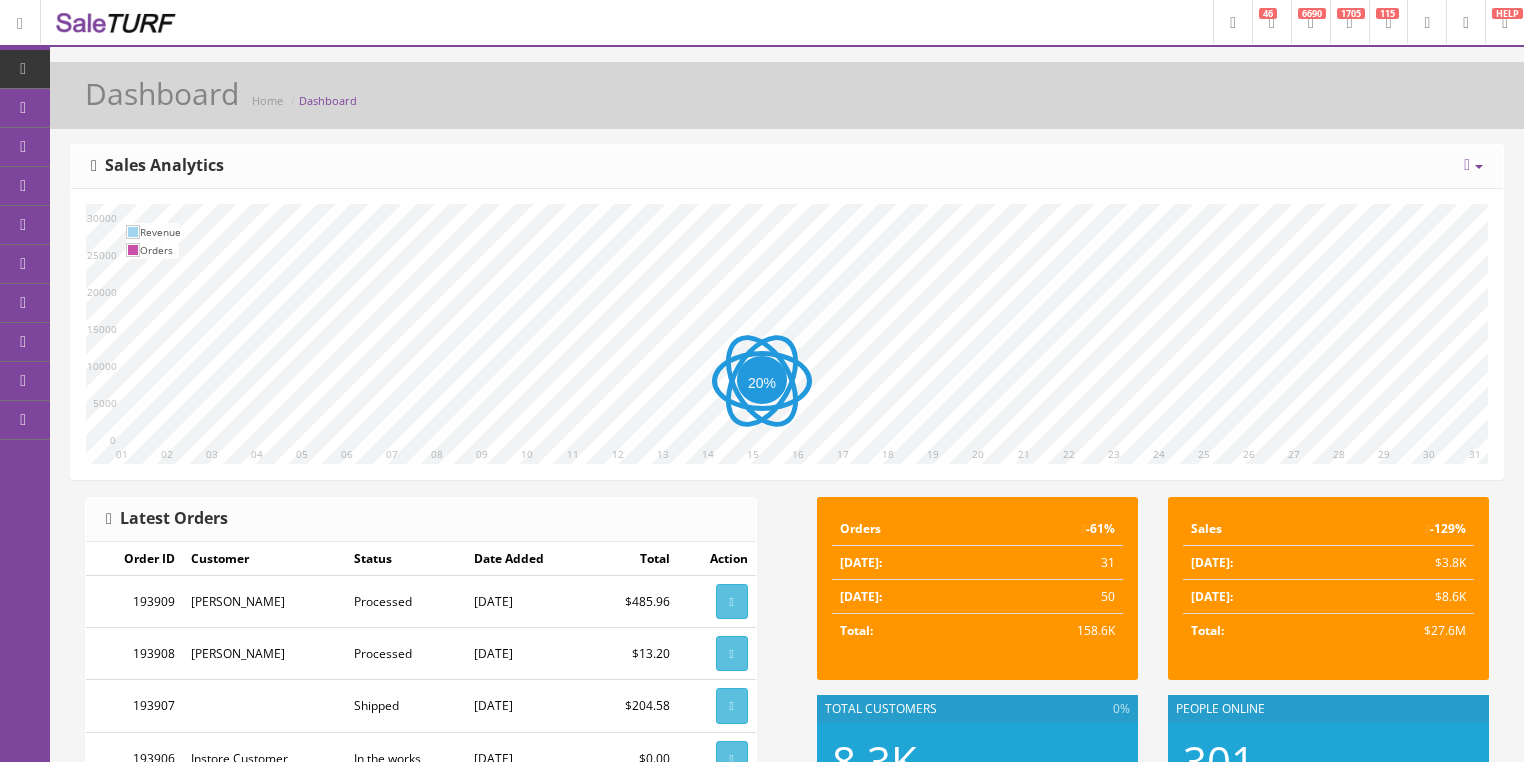 scroll, scrollTop: 0, scrollLeft: 0, axis: both 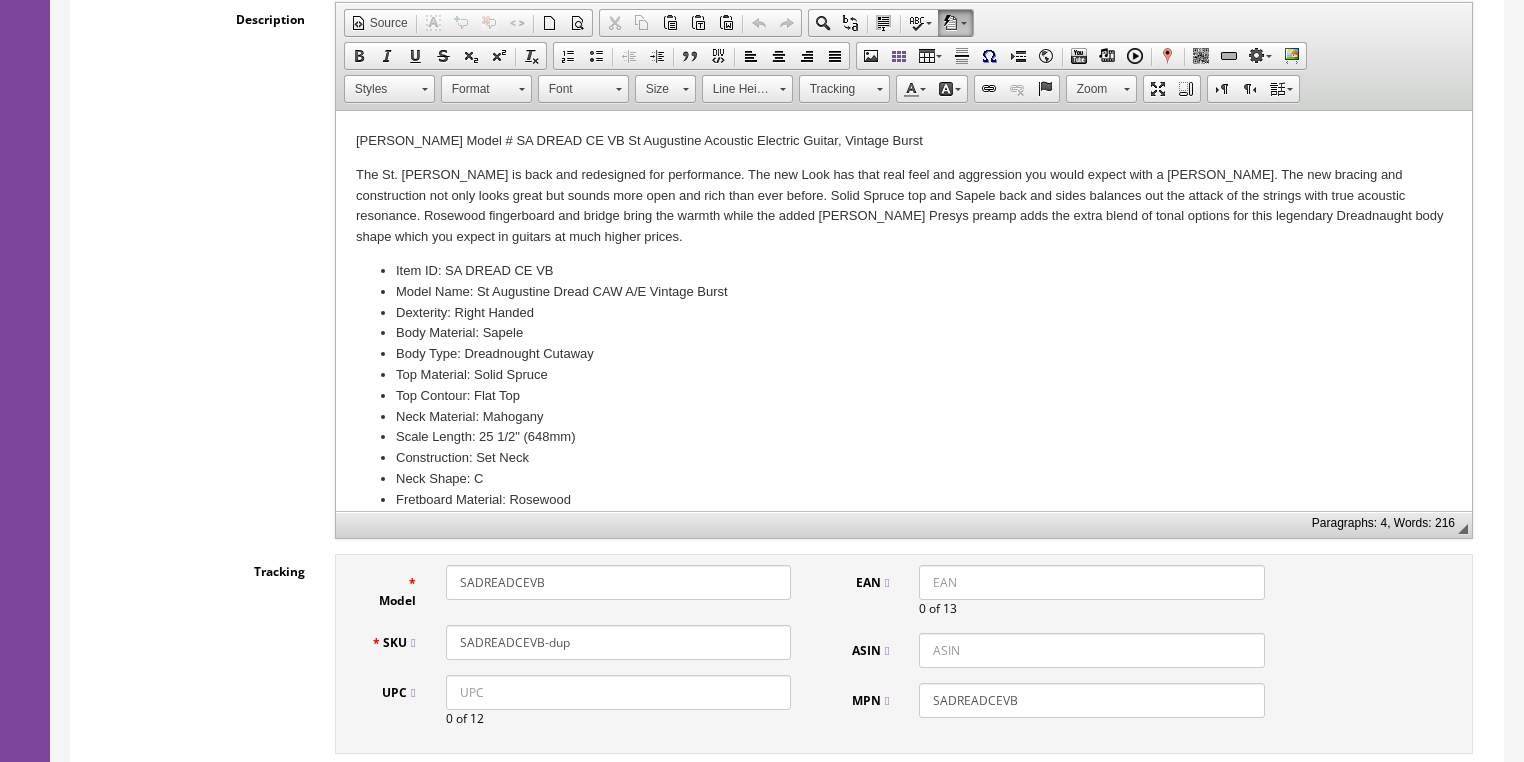 drag, startPoint x: 545, startPoint y: 645, endPoint x: 598, endPoint y: 645, distance: 53 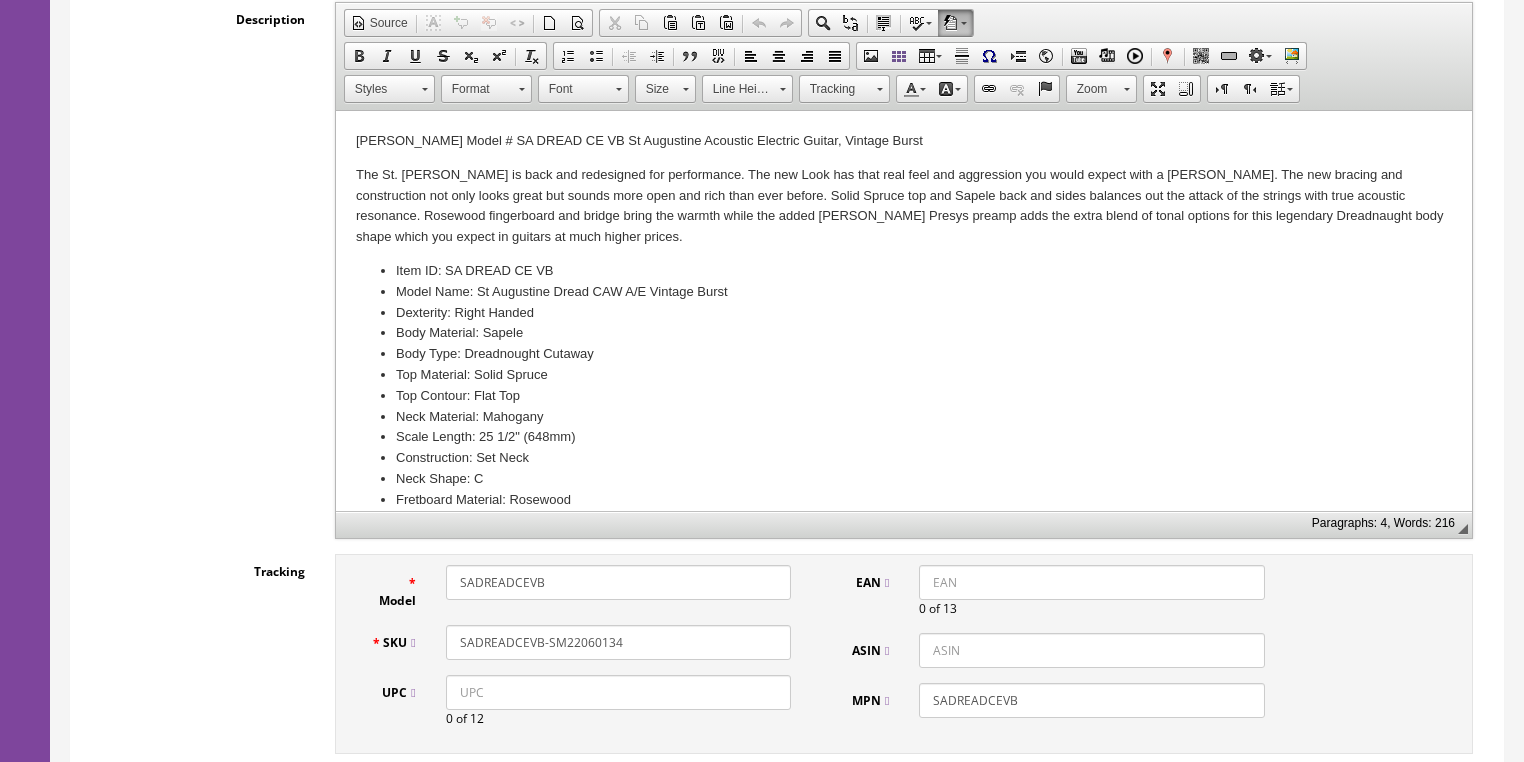type on "SADREADCEVB-SM22060134" 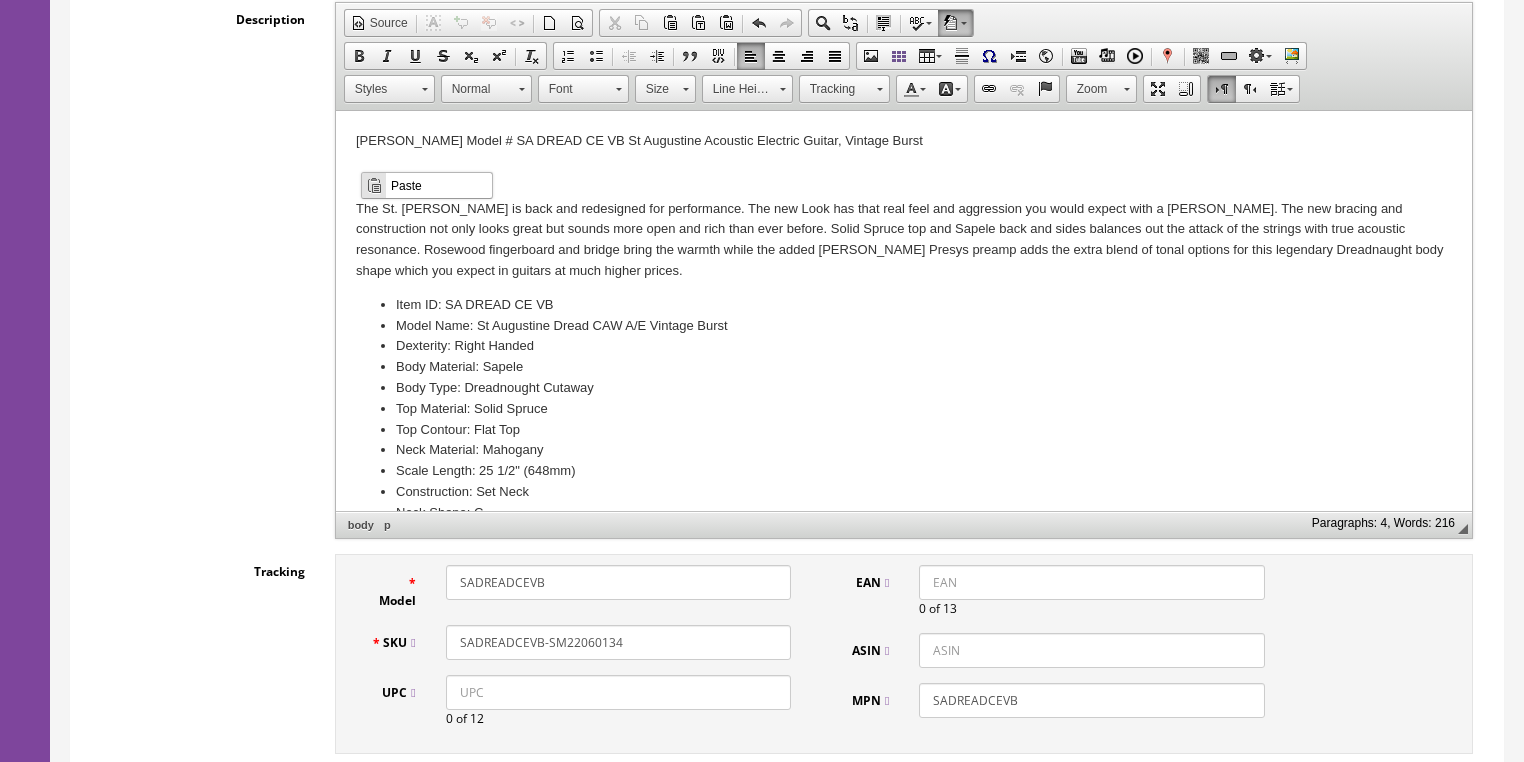 scroll, scrollTop: 0, scrollLeft: 0, axis: both 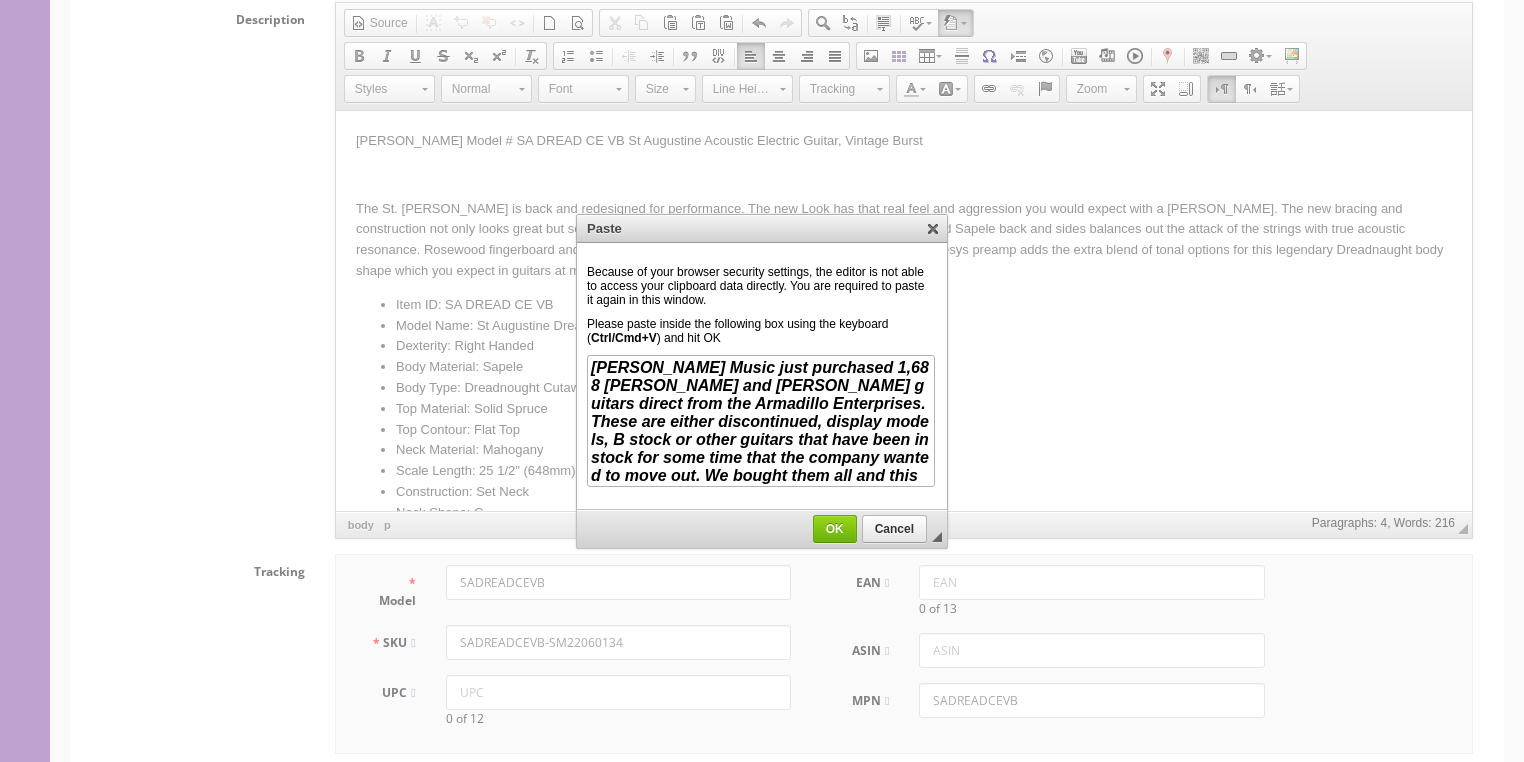 click on "OK" at bounding box center (835, 529) 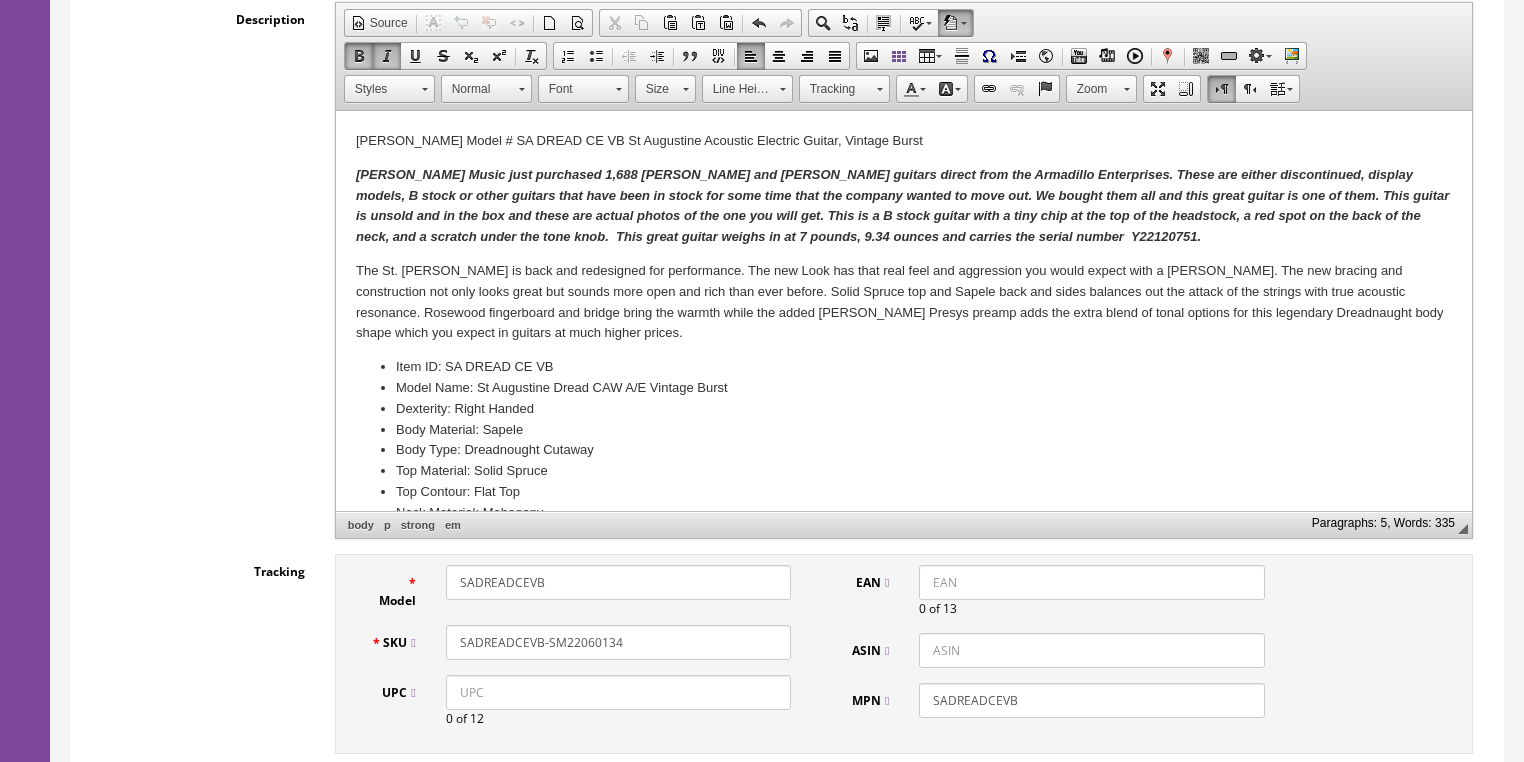 click on "Butler Music just purchased 1,688 Dean and Luna guitars direct from the Armadillo Enterprises. These are either discontinued, display models, B stock or other guitars that have been in stock for some time that the company wanted to move out. We bought them all and this great guitar is one of them. This guitar is unsold and in the box and these are actual photos of the one you will get. This is a B stock guitar with a tiny chip at the top of the headstock, a red spot on the back of the neck, and a scratch under the tone knob.  This great guitar weighs in at 7 pounds, 9.34 ounces and carries the serial number  Y22120751." at bounding box center [901, 205] 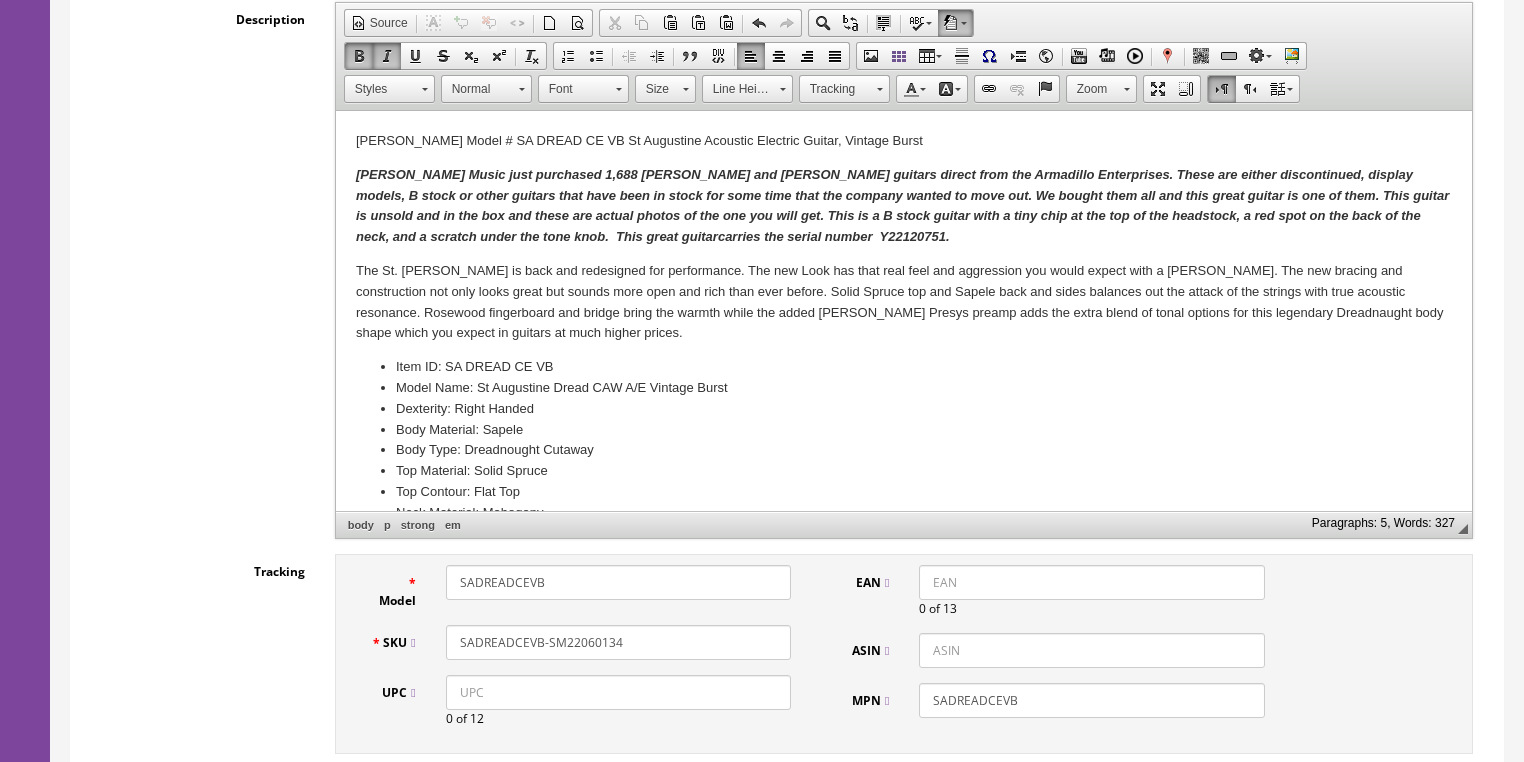 click on "Butler Music just purchased 1,688 Dean and Luna guitars direct from the Armadillo Enterprises. These are either discontinued, display models, B stock or other guitars that have been in stock for some time that the company wanted to move out. We bought them all and this great guitar is one of them. This guitar is unsold and in the box and these are actual photos of the one you will get. This is a B stock guitar with a tiny chip at the top of the headstock, a red spot on the back of the neck, and a scratch under the tone knob.  This great guitar  carries the serial number  Y22120751." at bounding box center (901, 205) 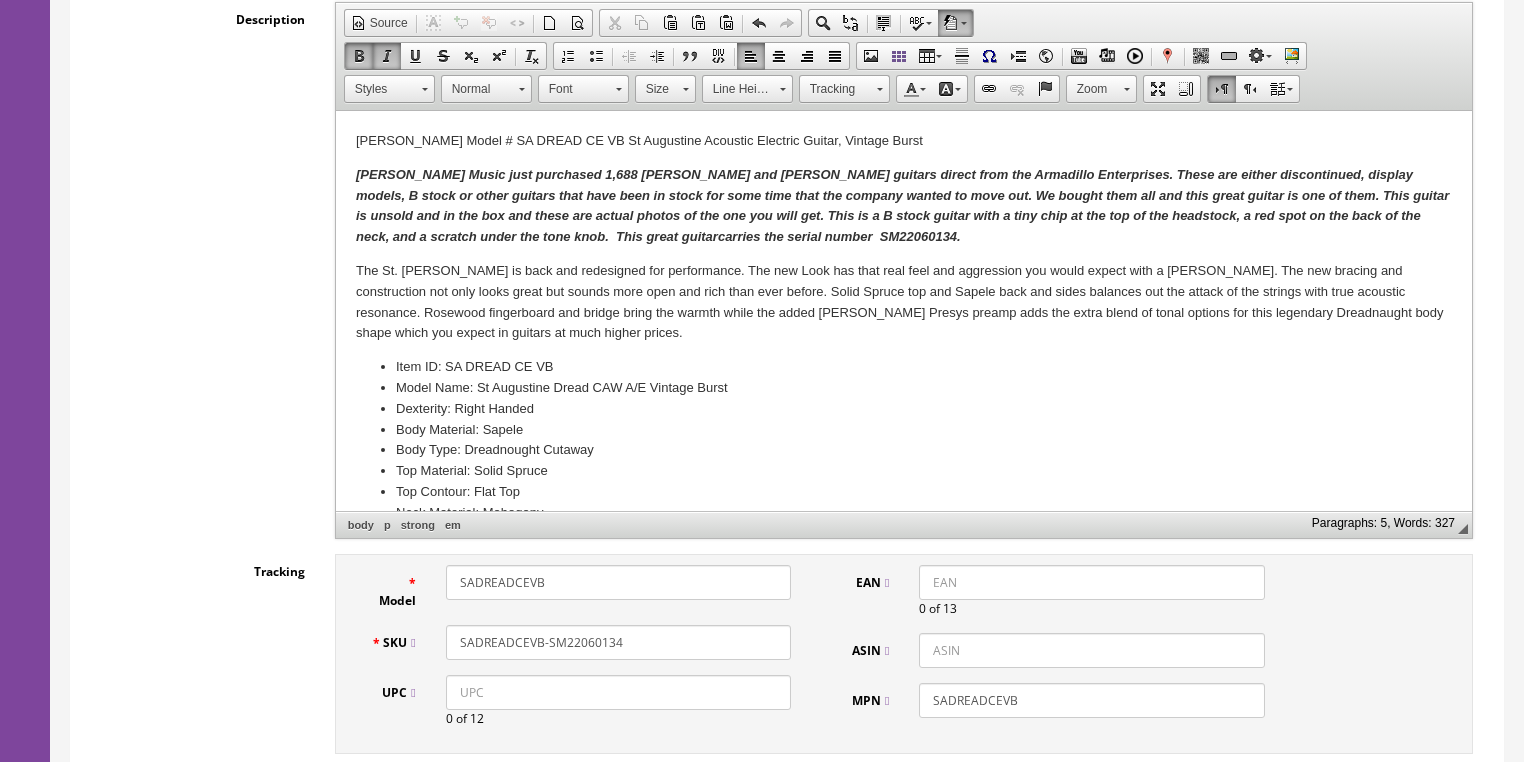click on "Butler Music just purchased 1,688 Dean and Luna guitars direct from the Armadillo Enterprises. These are either discontinued, display models, B stock or other guitars that have been in stock for some time that the company wanted to move out. We bought them all and this great guitar is one of them. This guitar is unsold and in the box and these are actual photos of the one you will get. This is a B stock guitar with a tiny chip at the top of the headstock, a red spot on the back of the neck, and a scratch under the tone knob.  This great guitar  carries the serial number  SM22060134 ." at bounding box center [901, 205] 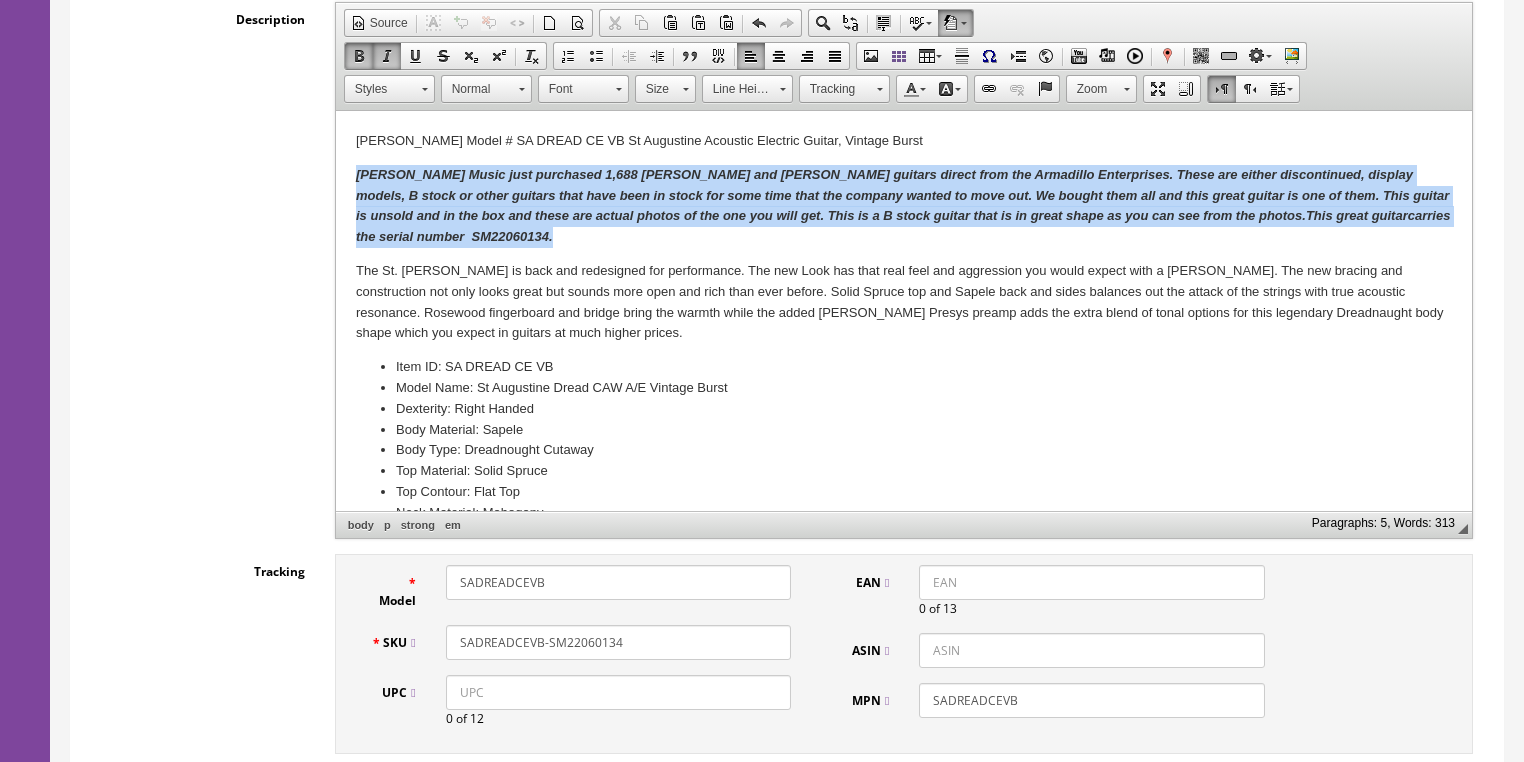 drag, startPoint x: 354, startPoint y: 171, endPoint x: 461, endPoint y: 236, distance: 125.19585 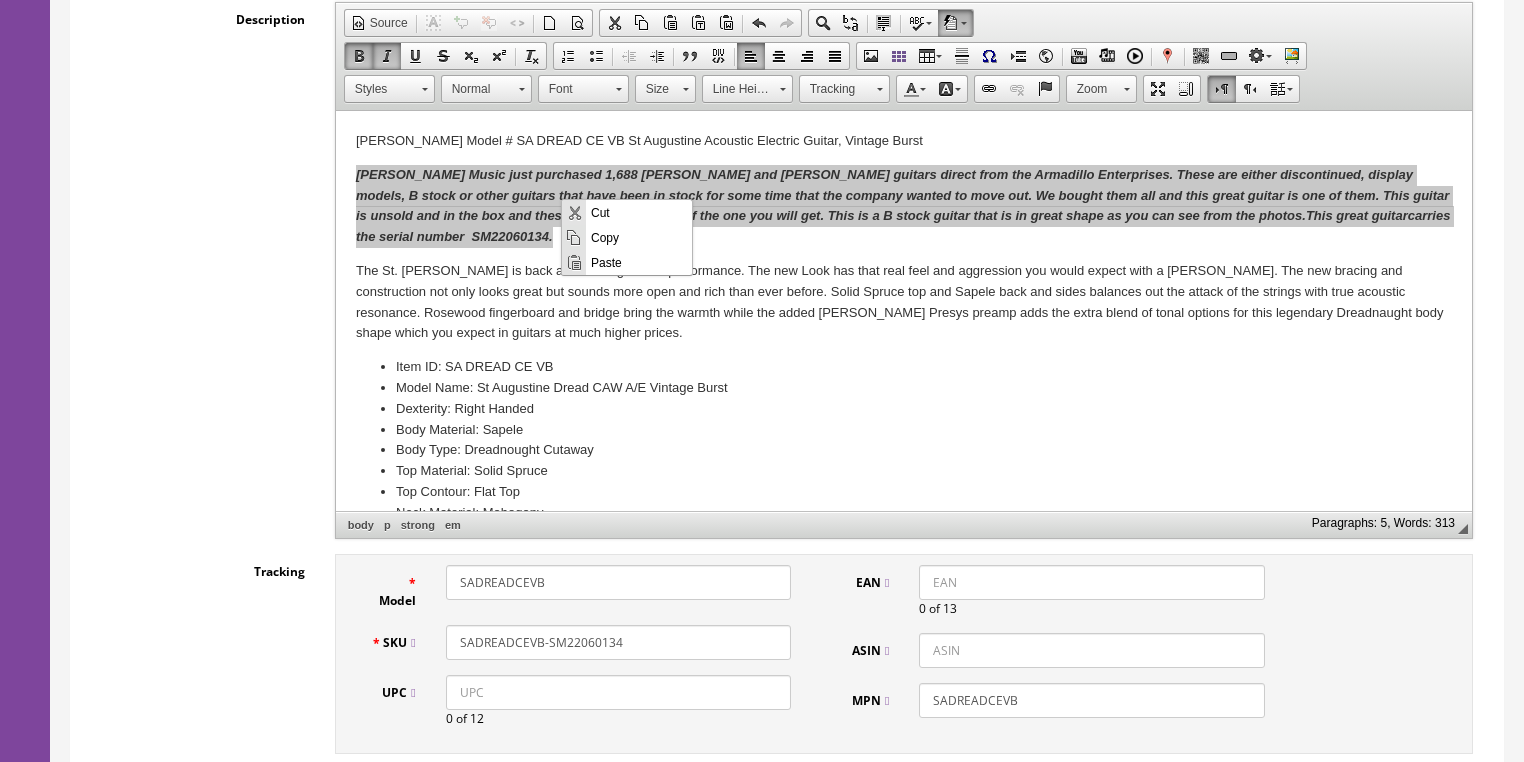 click on "Copy" at bounding box center (639, 236) 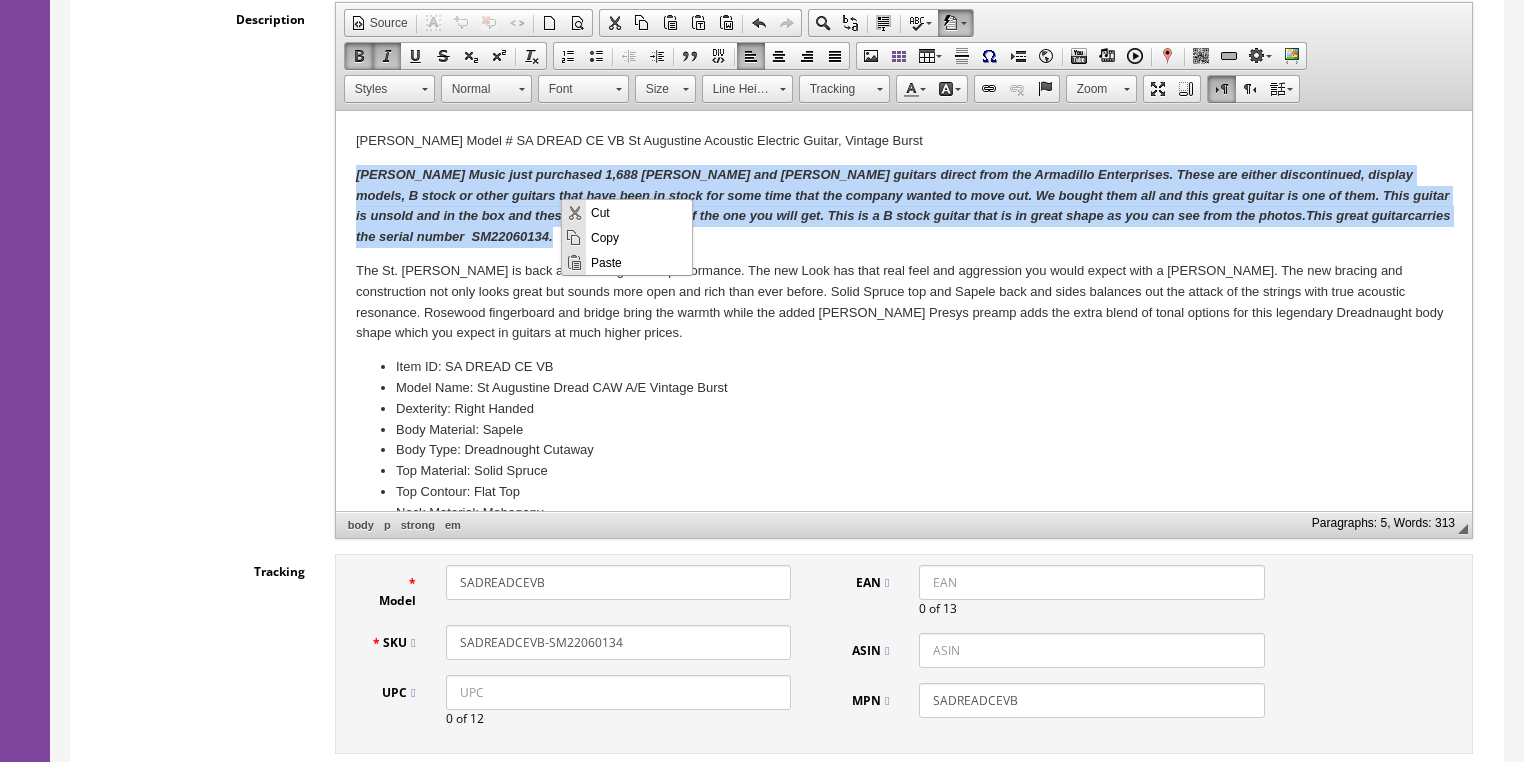copy on "Butler Music just purchased 1,688 Dean and Luna guitars direct from the Armadillo Enterprises. These are either discontinued, display models, B stock or other guitars that have been in stock for some time that the company wanted to move out. We bought them all and this great guitar is one of them. This guitar is unsold and in the box and these are actual photos of the one you will get. This is a B stock guitar that is in great shape as you can see from the photos.  This great guitar  carries the serial number  SM22060134 ." 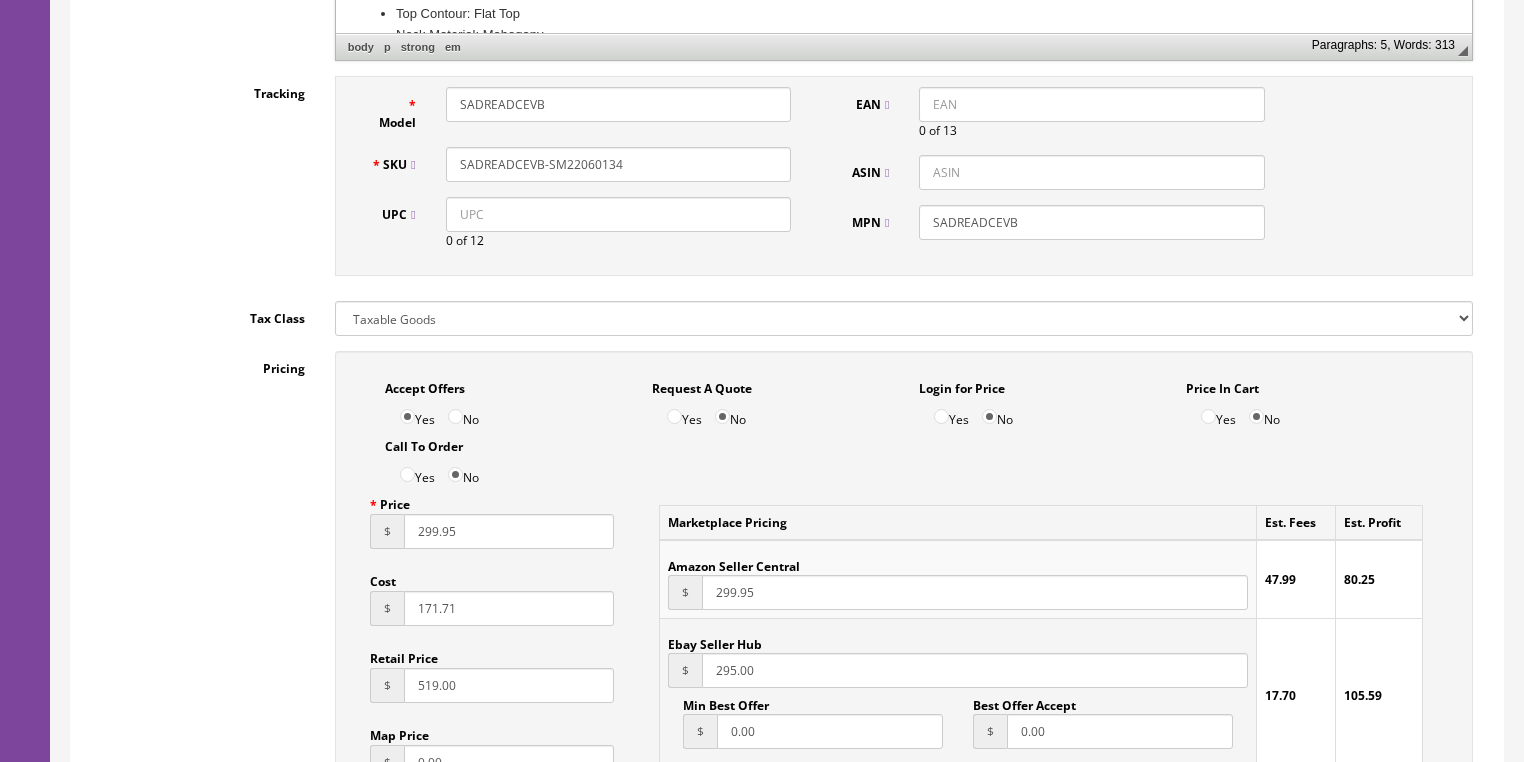 scroll, scrollTop: 960, scrollLeft: 0, axis: vertical 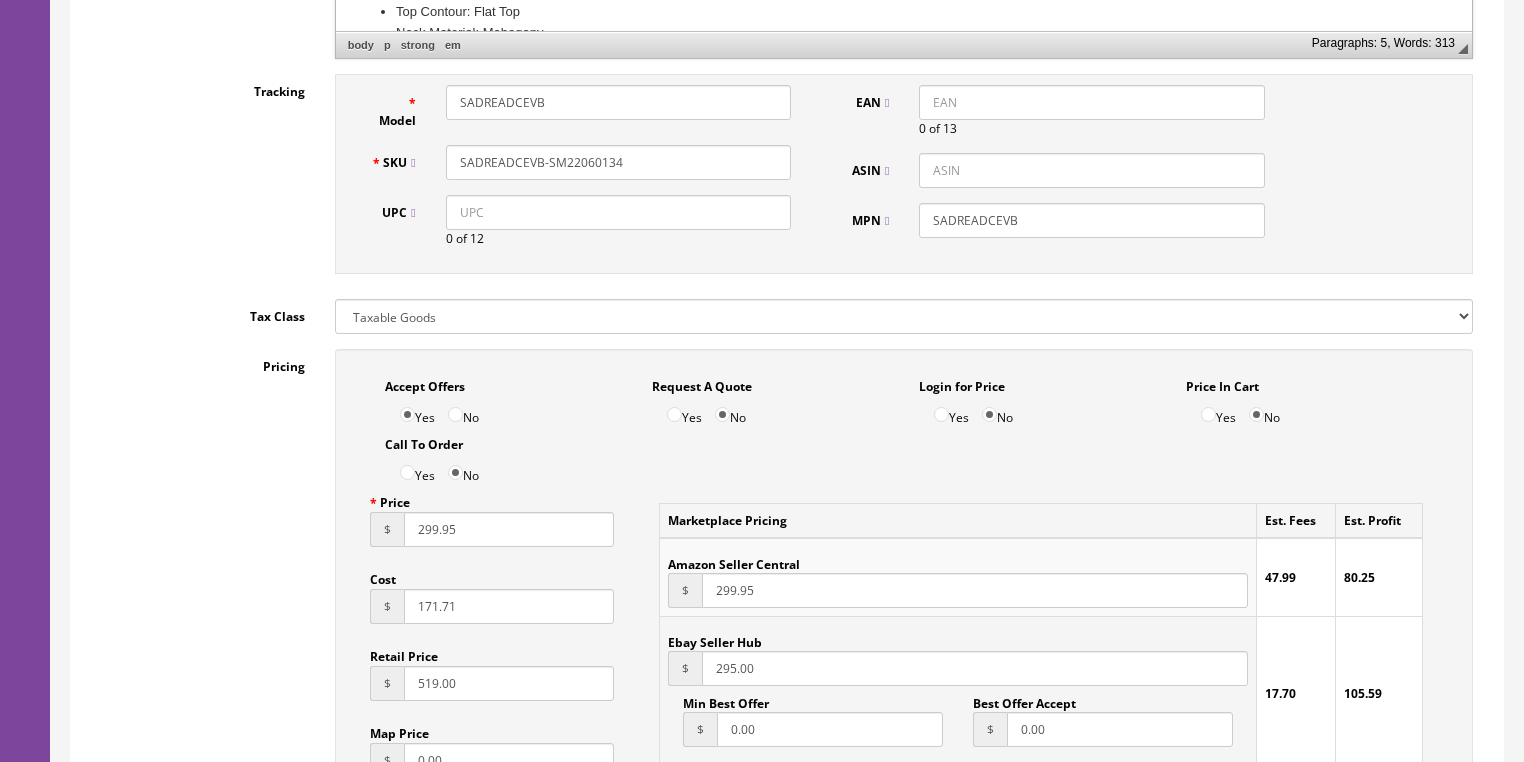 click on "UPC" at bounding box center [618, 212] 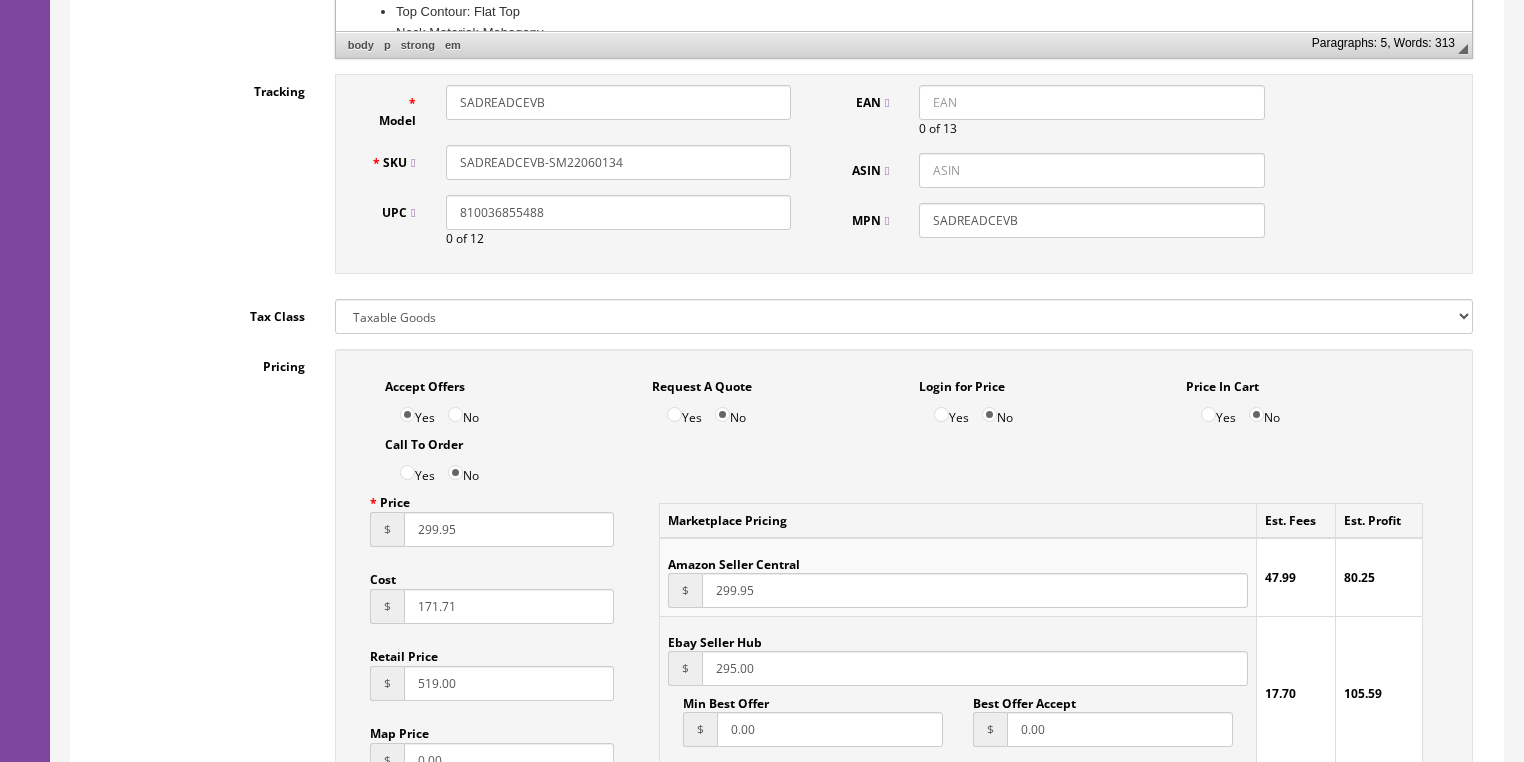 click on "810036855488" at bounding box center (618, 212) 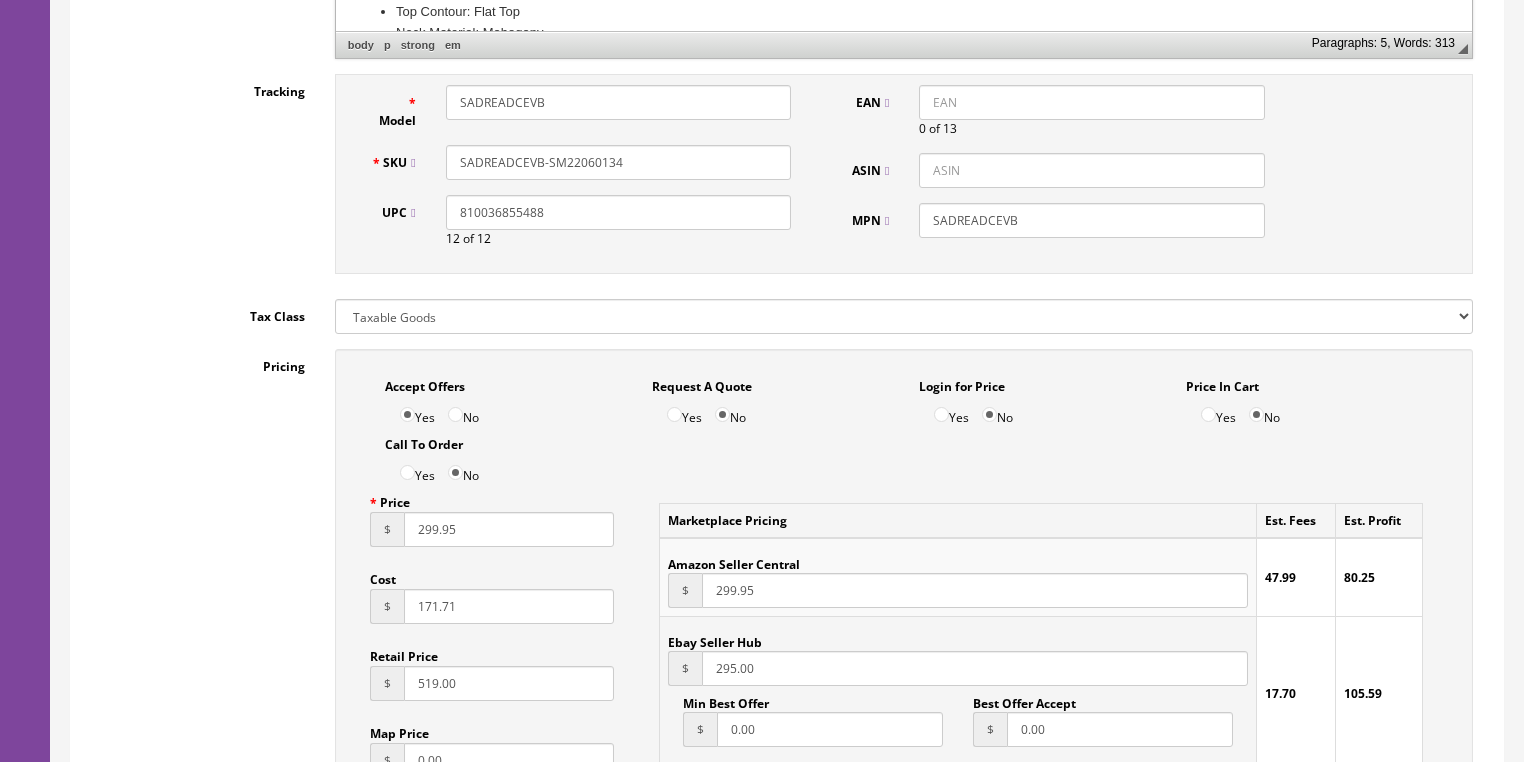 click on "EAN" at bounding box center (1091, 102) 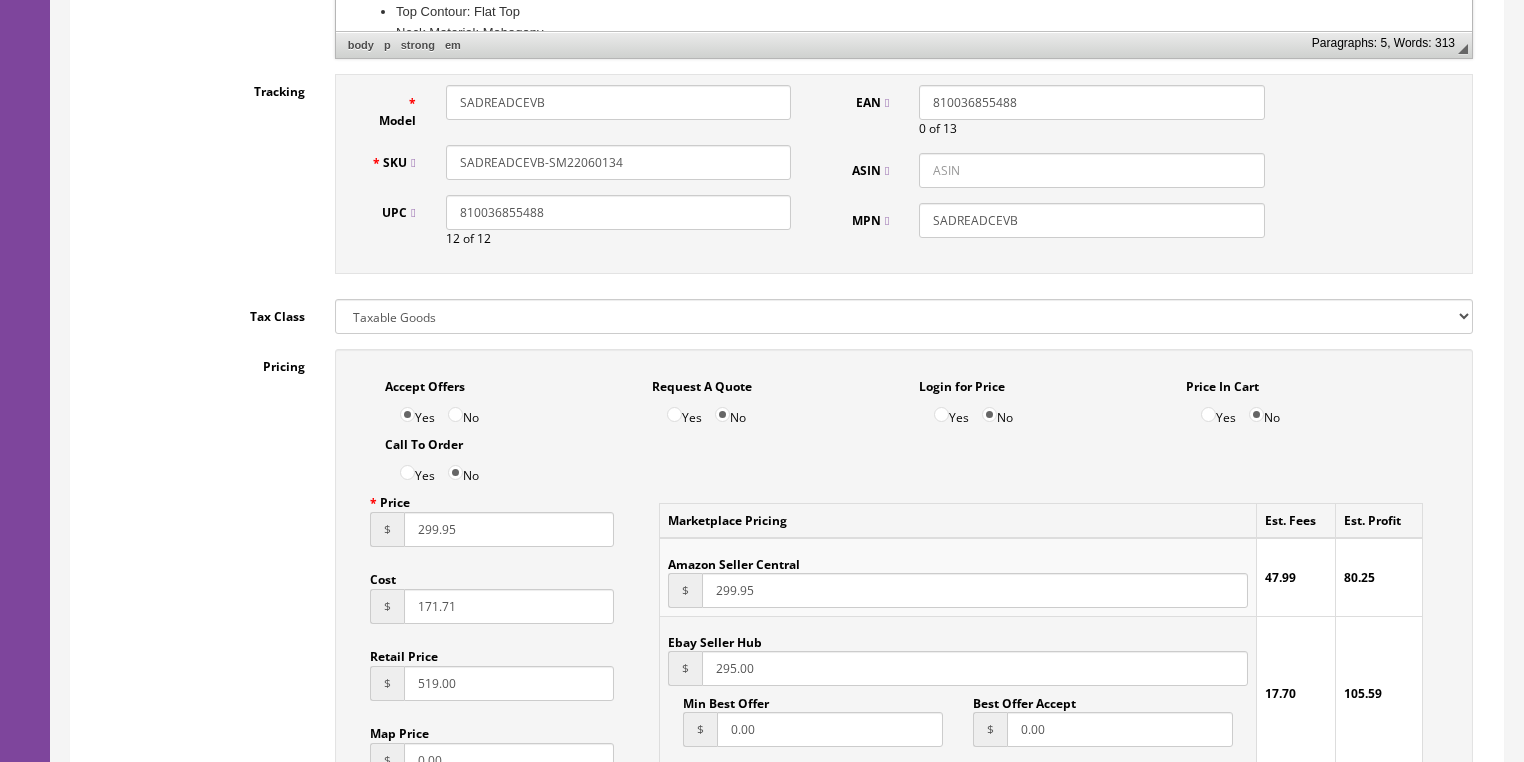 click on "810036855488" at bounding box center [1091, 102] 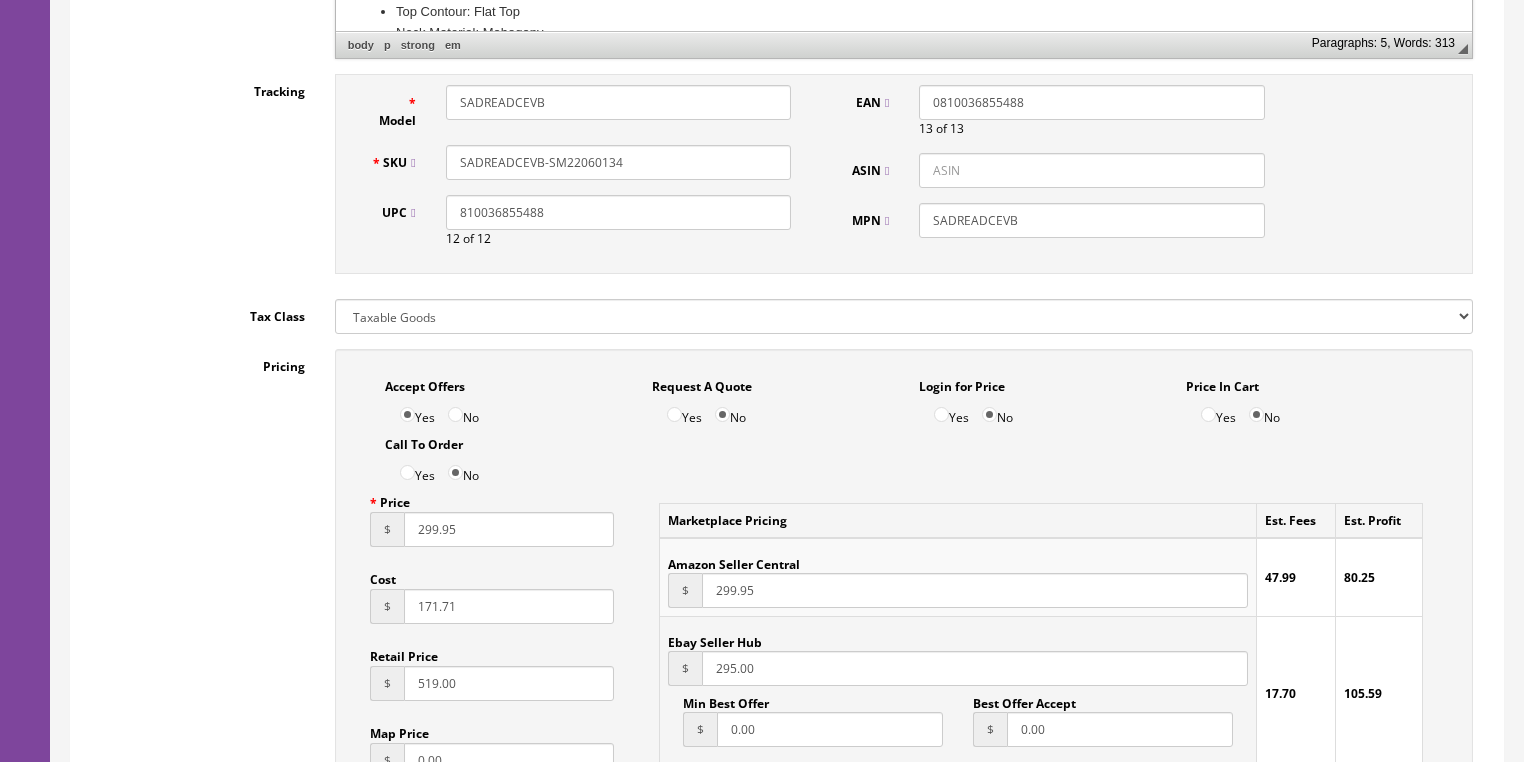 type on "0810036855488" 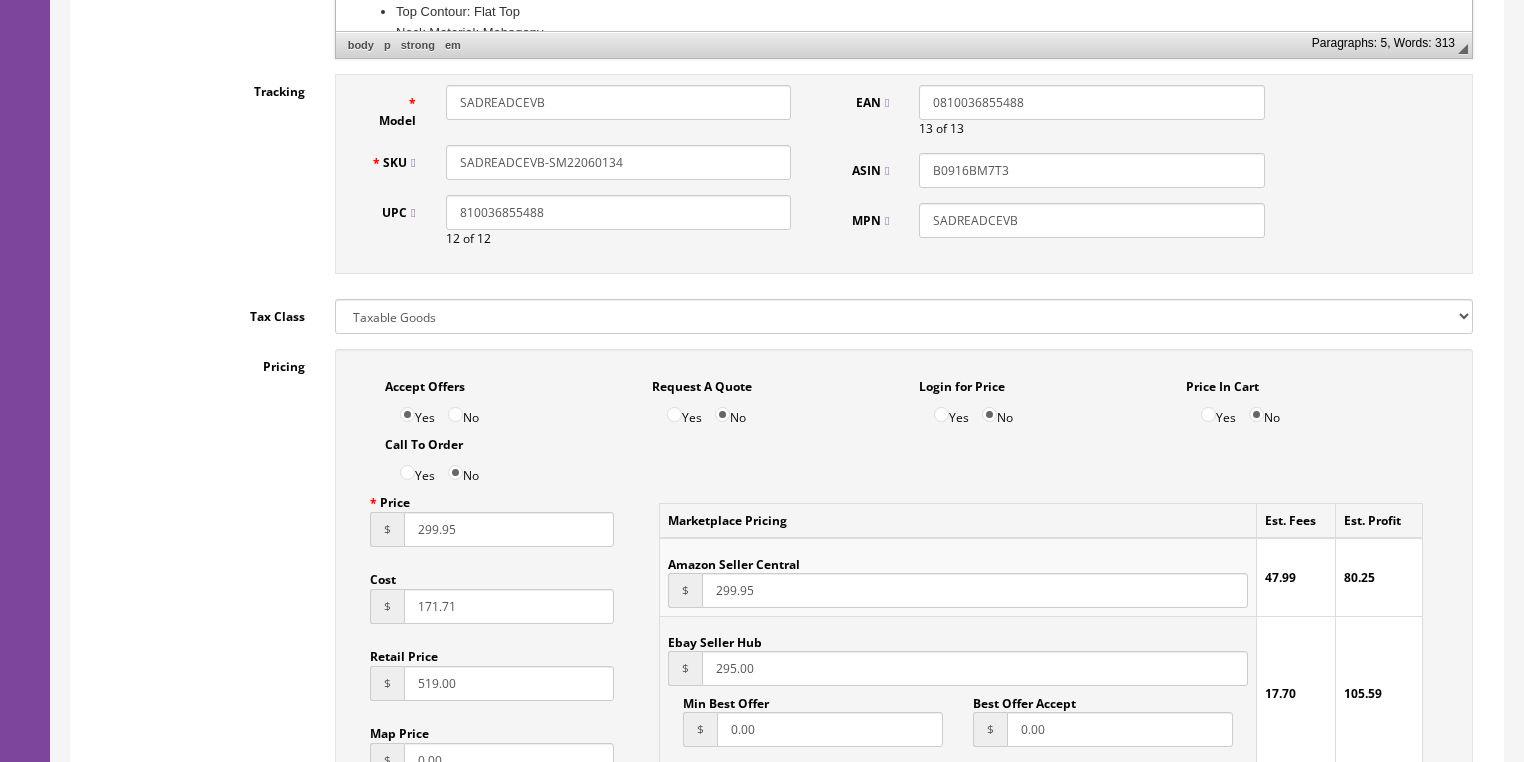 type on "B0916BM7T3" 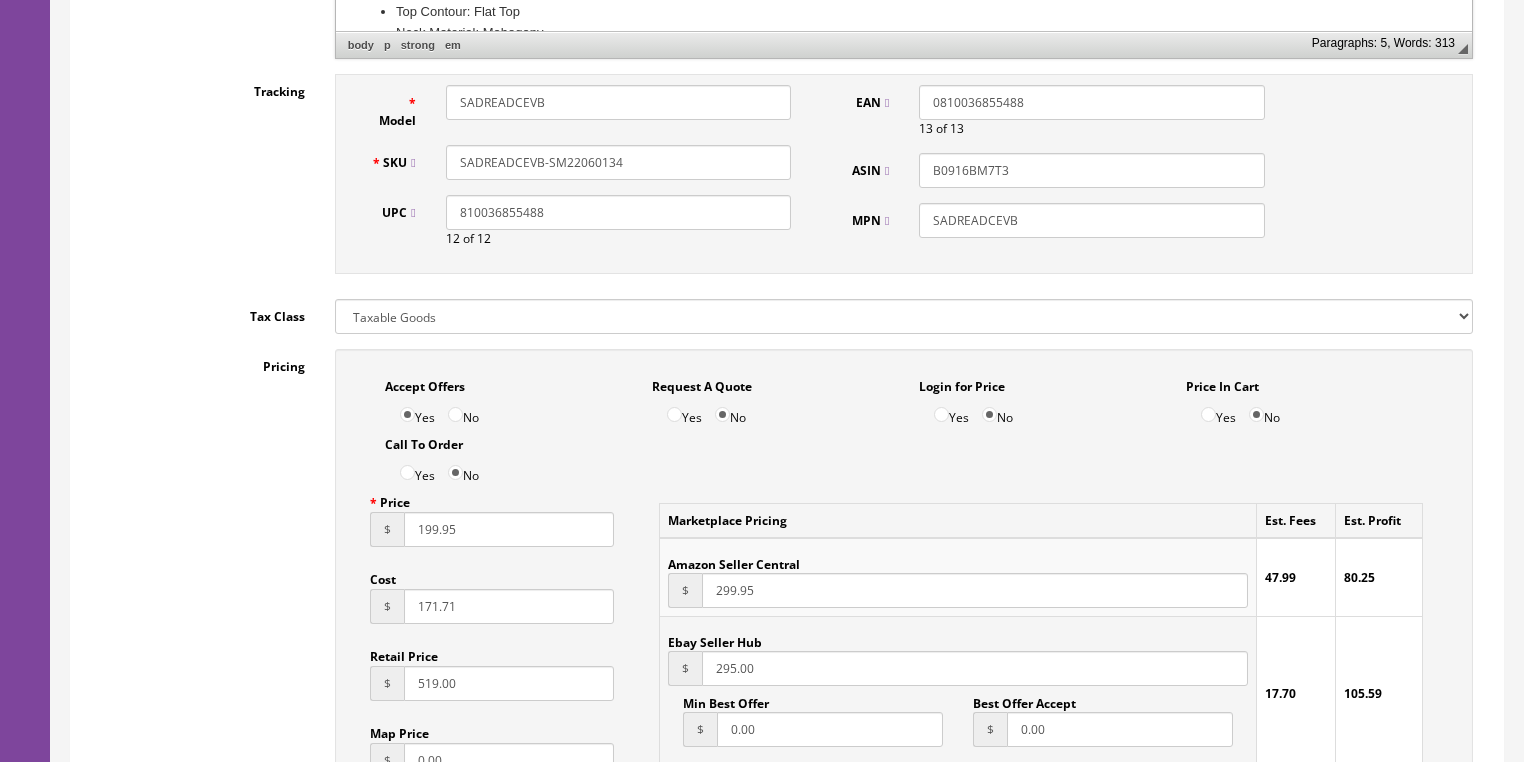 type on "199.95" 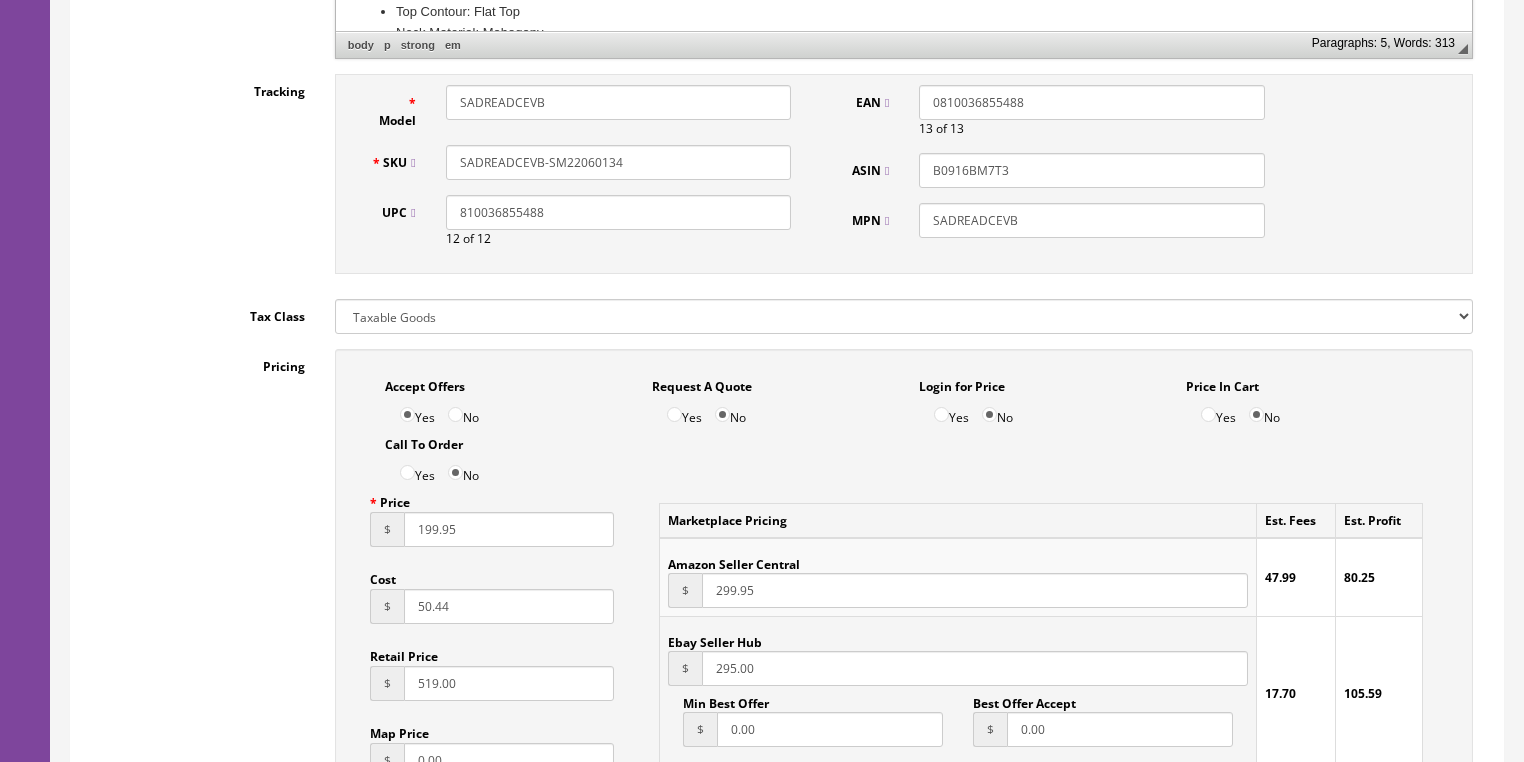type on "50.44" 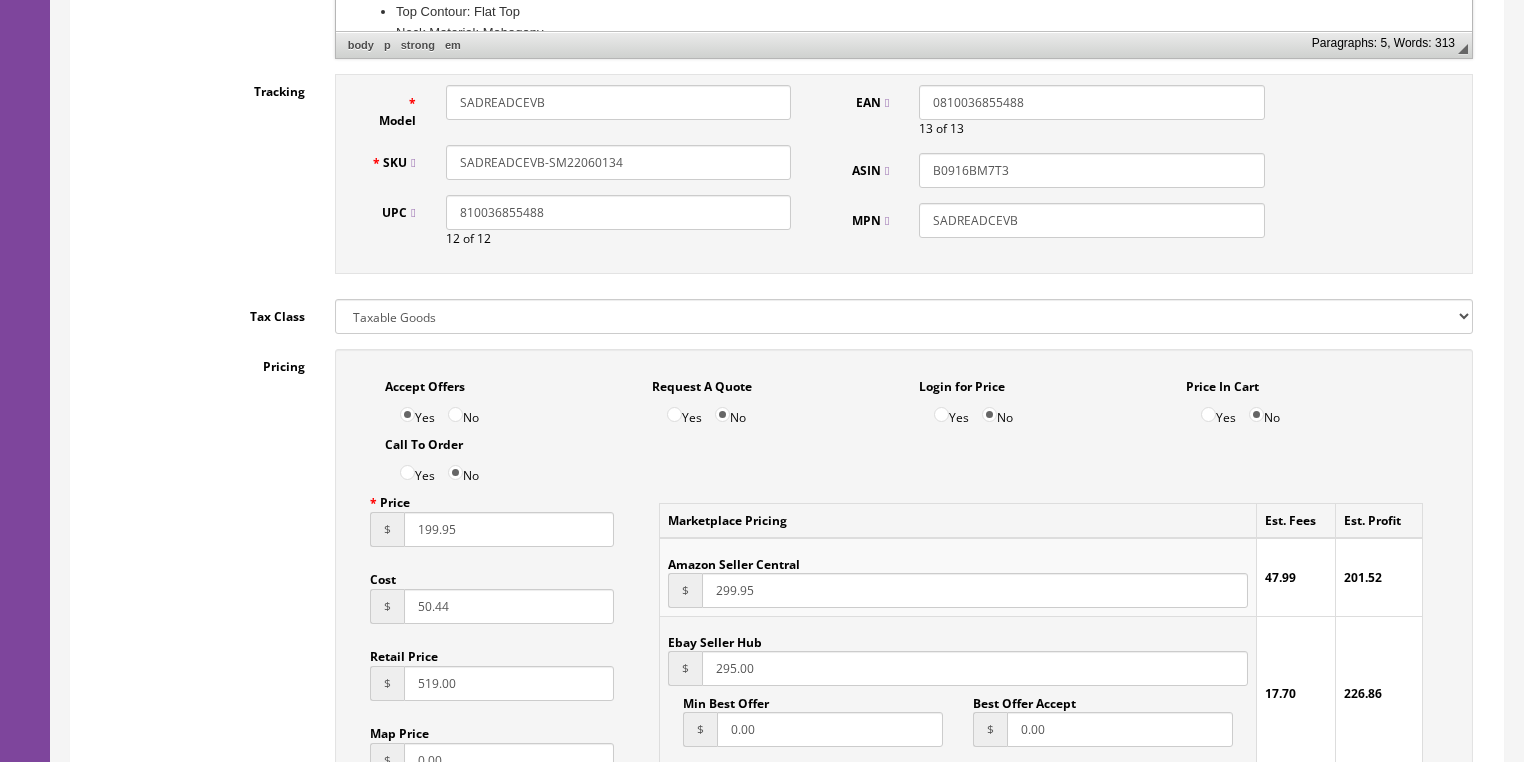 drag, startPoint x: 759, startPoint y: 602, endPoint x: 643, endPoint y: 600, distance: 116.01724 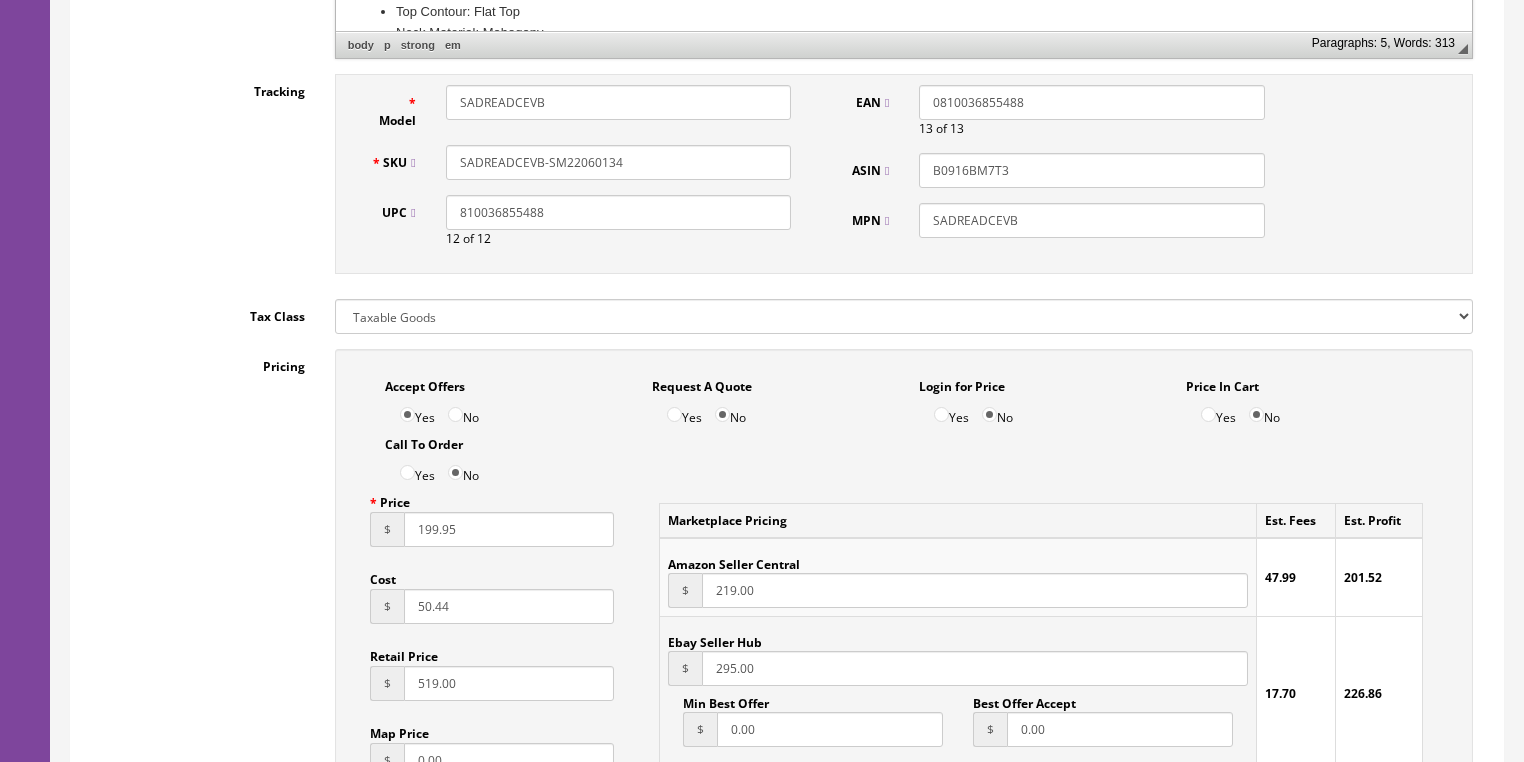 type on "219.00" 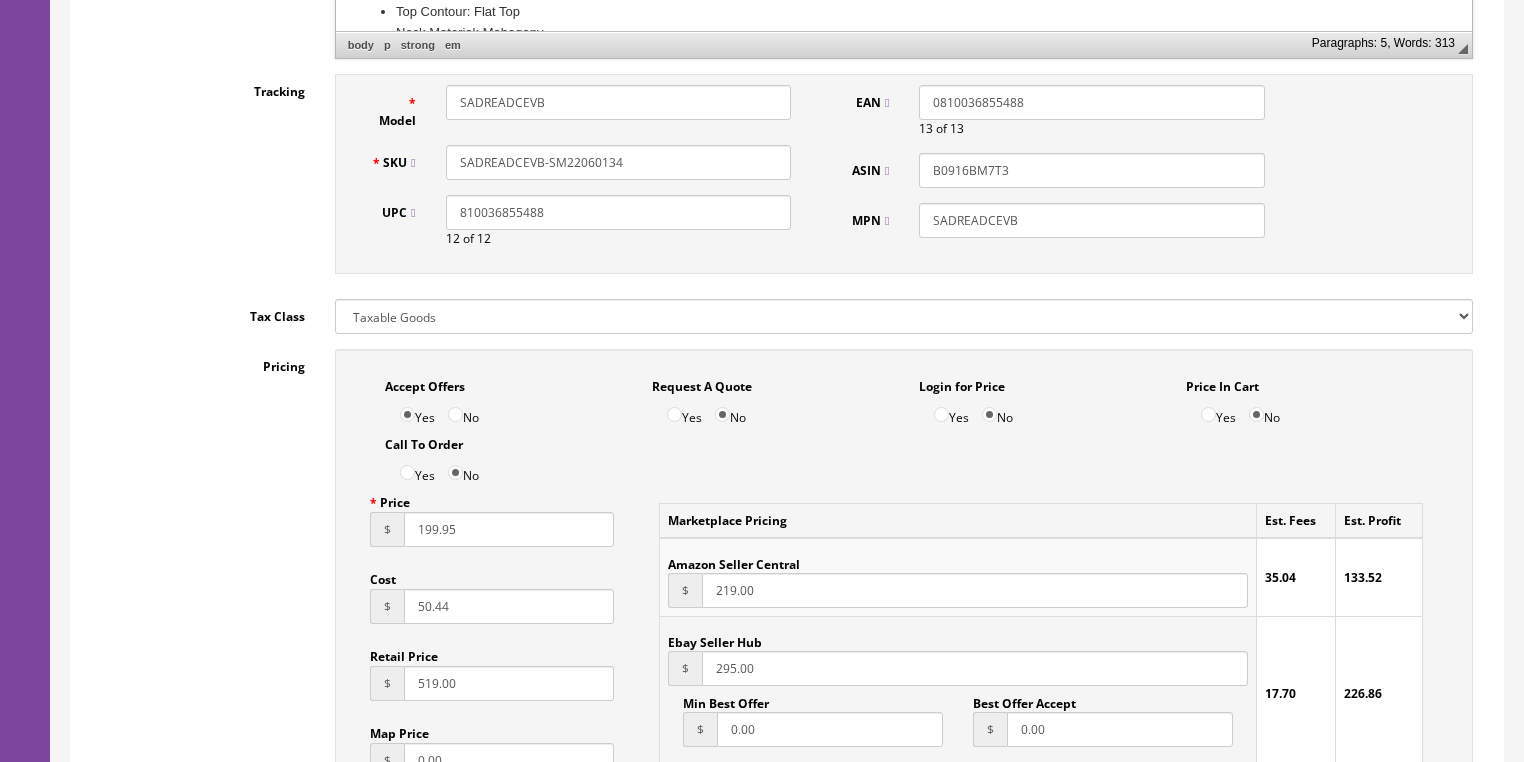 drag, startPoint x: 771, startPoint y: 670, endPoint x: 686, endPoint y: 675, distance: 85.146935 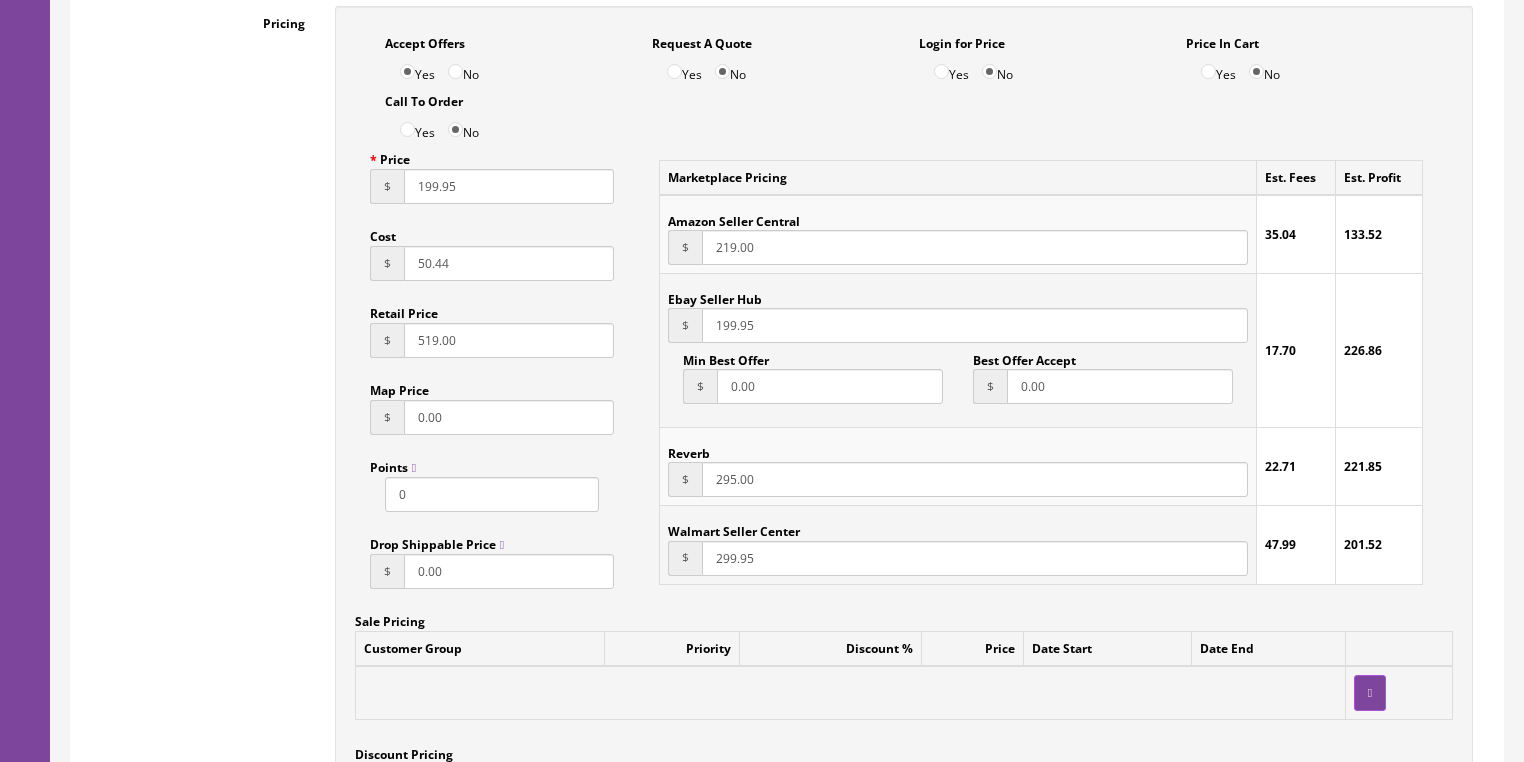 scroll, scrollTop: 1360, scrollLeft: 0, axis: vertical 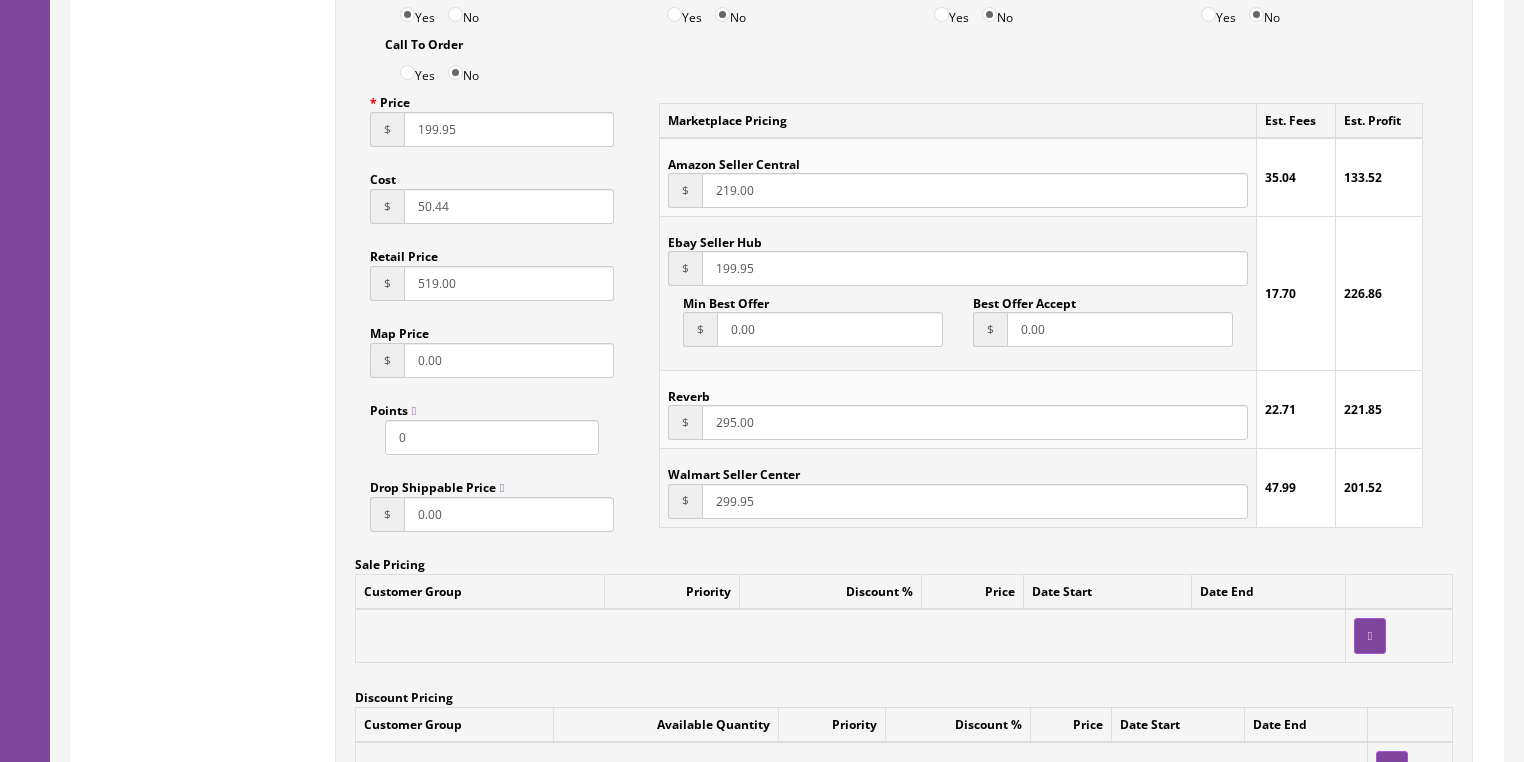 type on "199.95" 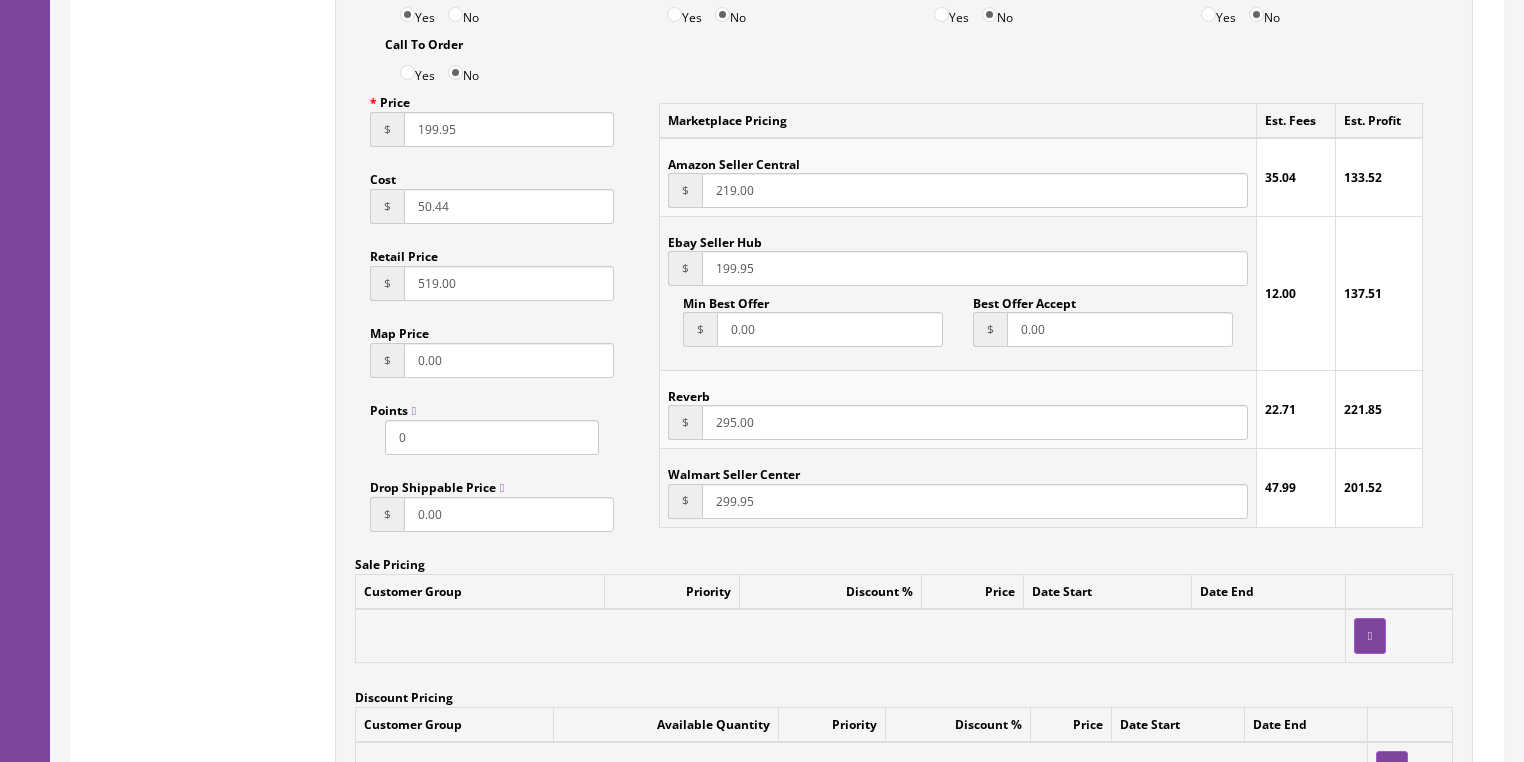 drag, startPoint x: 771, startPoint y: 425, endPoint x: 712, endPoint y: 440, distance: 60.876926 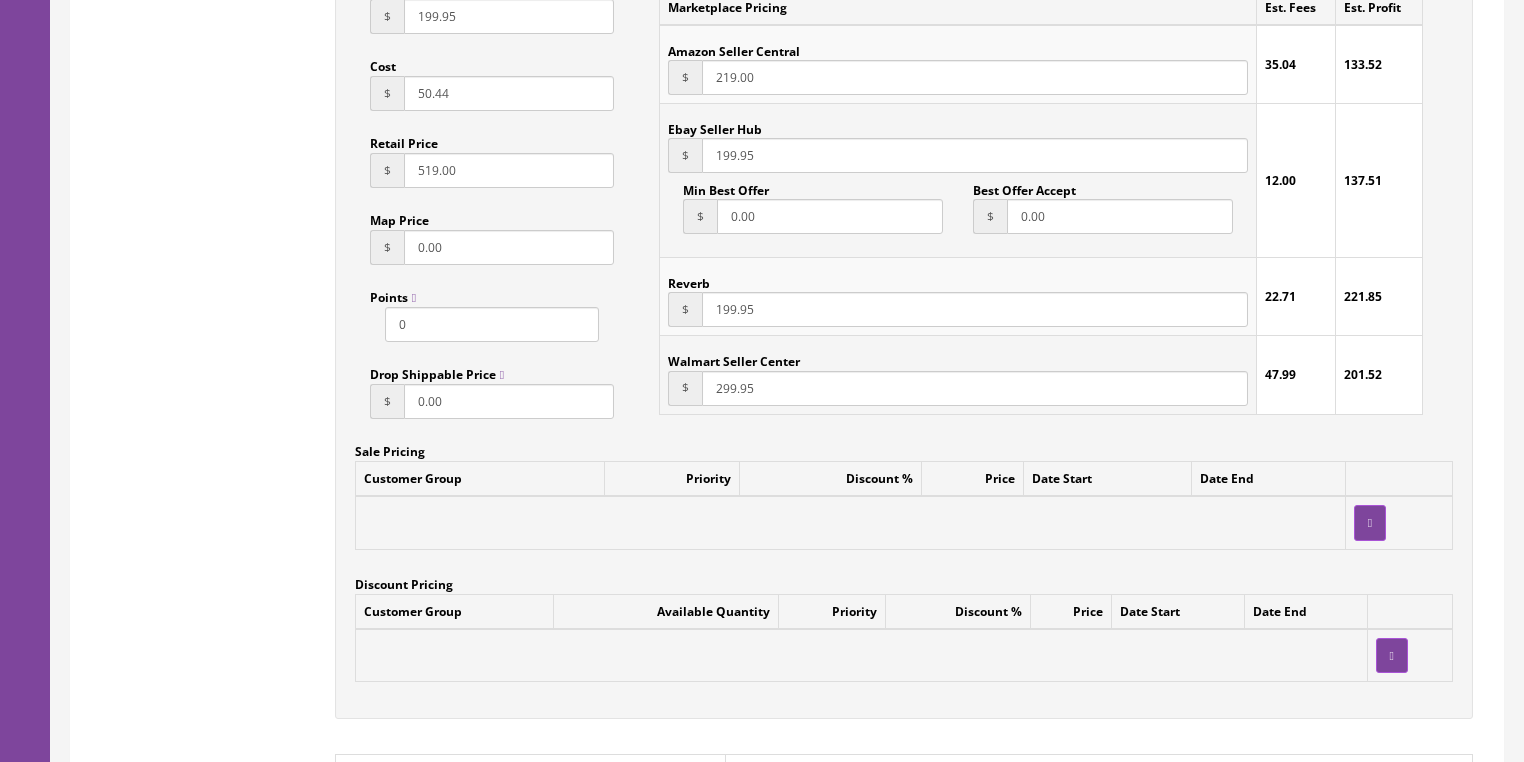 scroll, scrollTop: 2080, scrollLeft: 0, axis: vertical 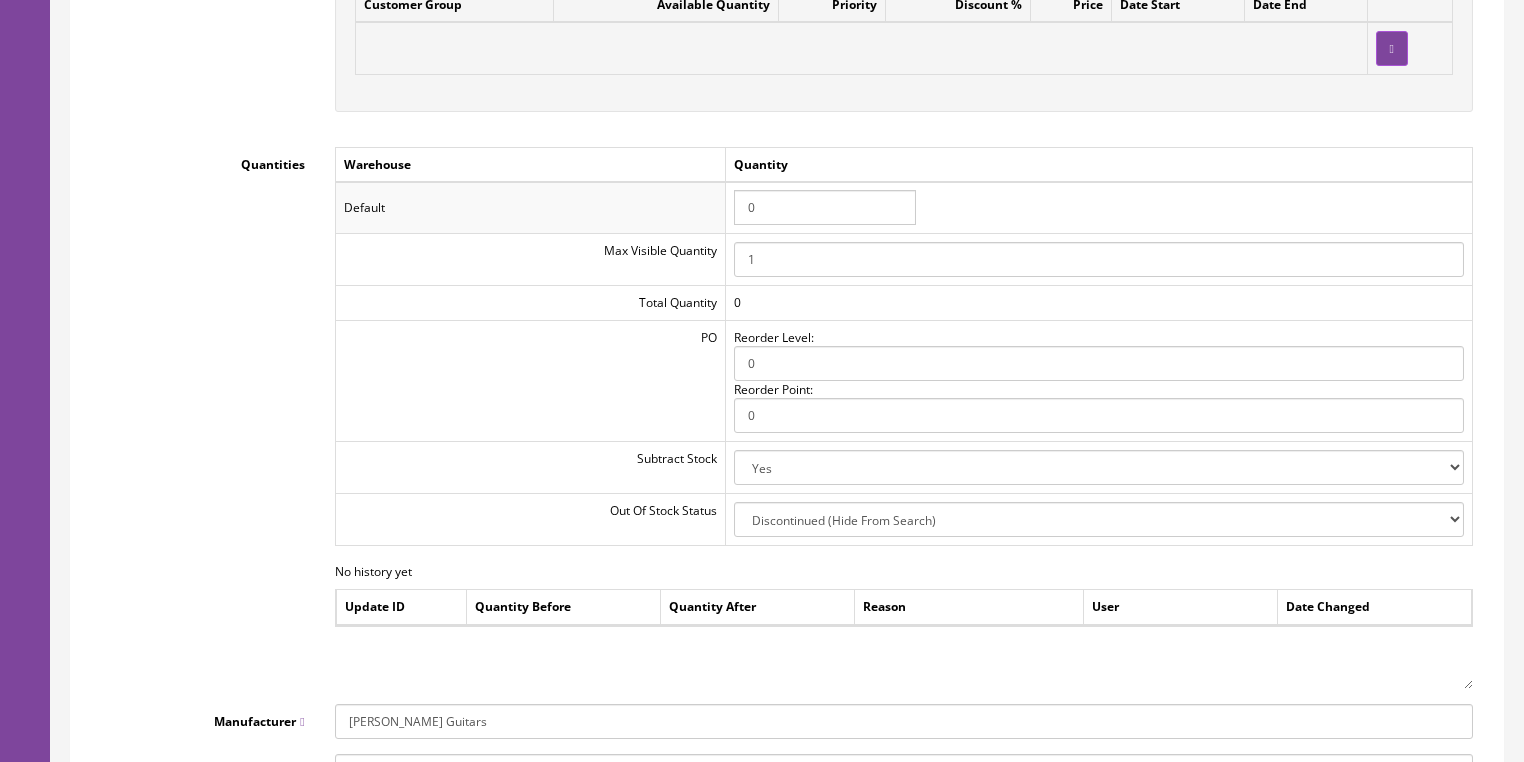 type on "199.95" 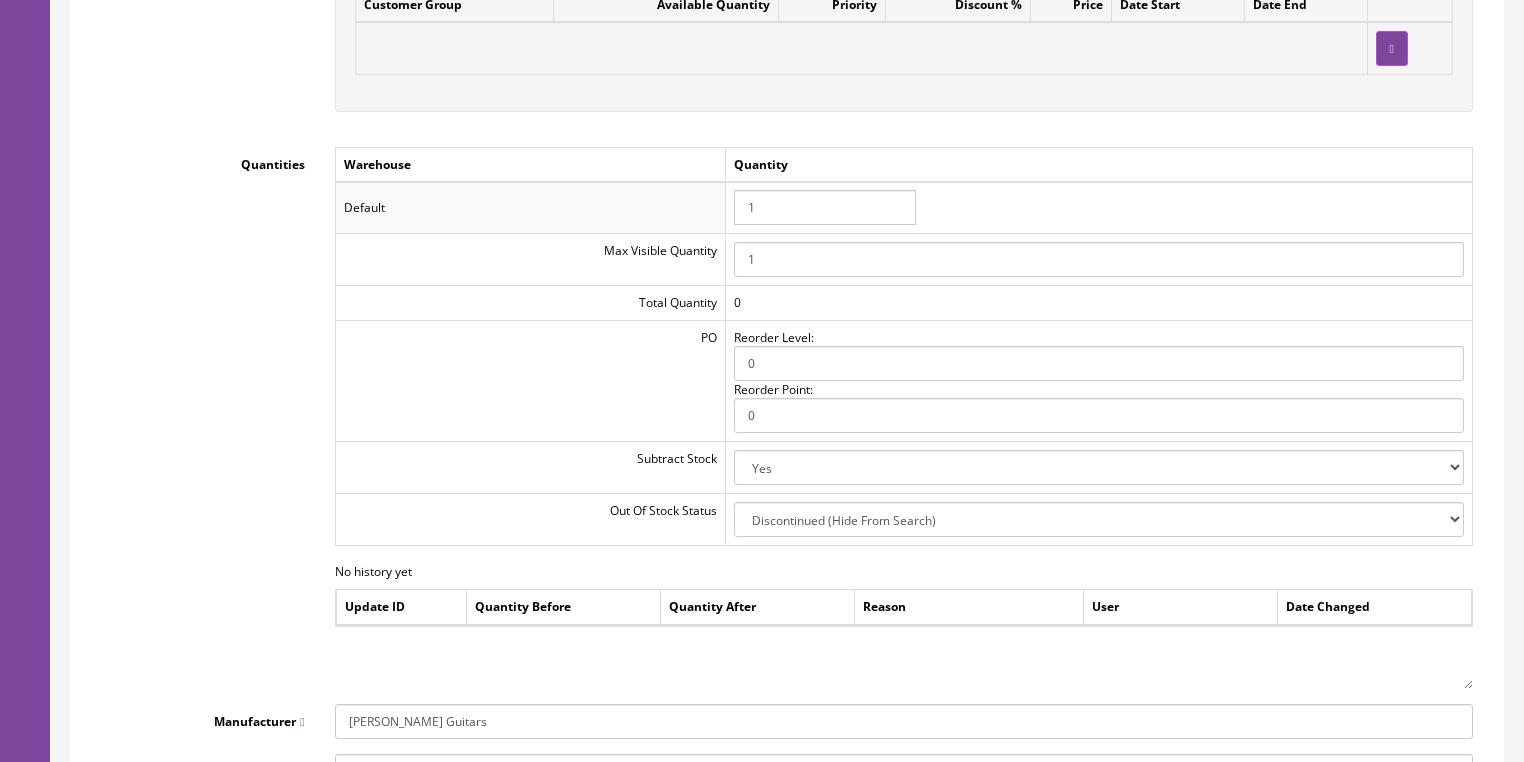 type on "1" 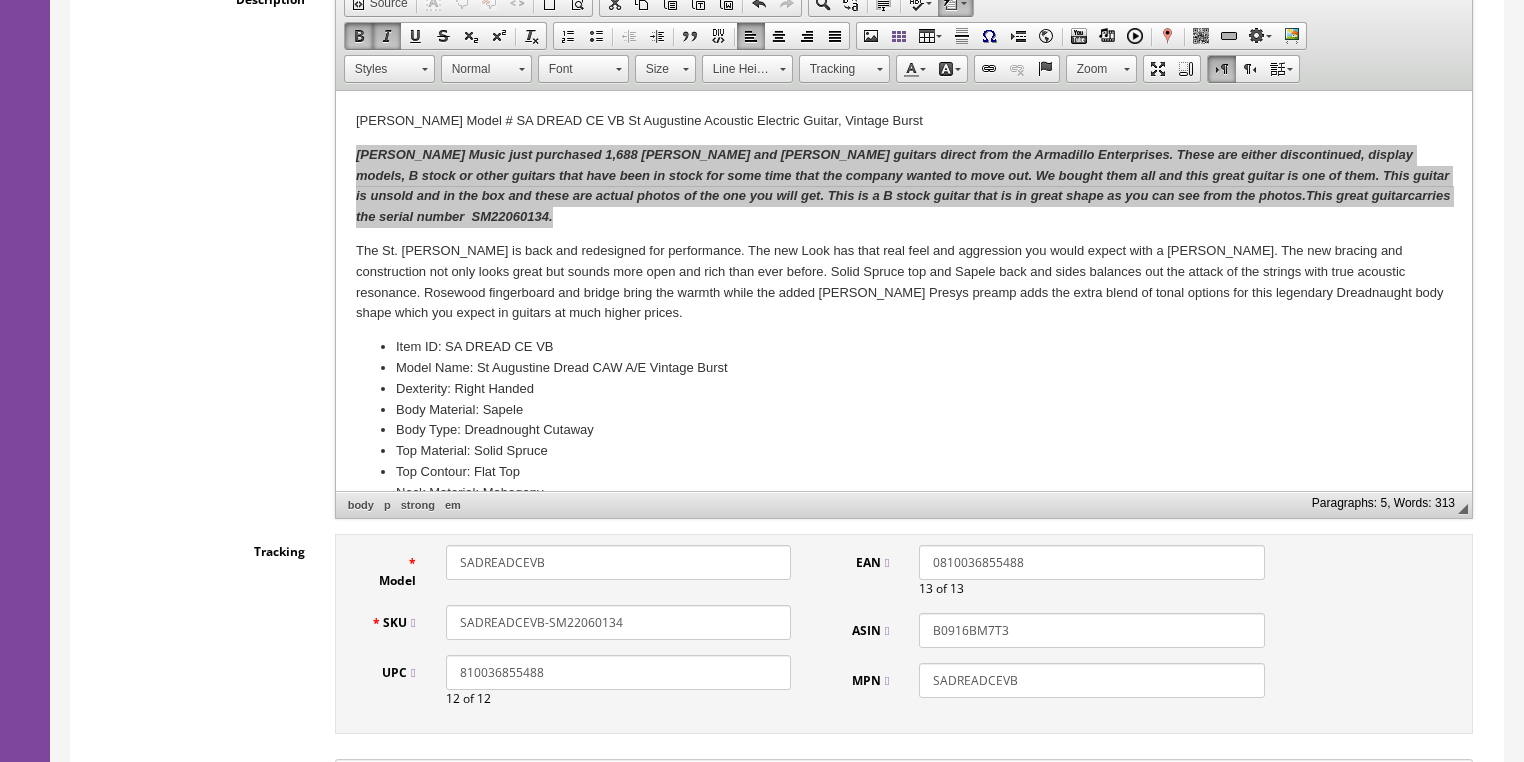 scroll, scrollTop: 480, scrollLeft: 0, axis: vertical 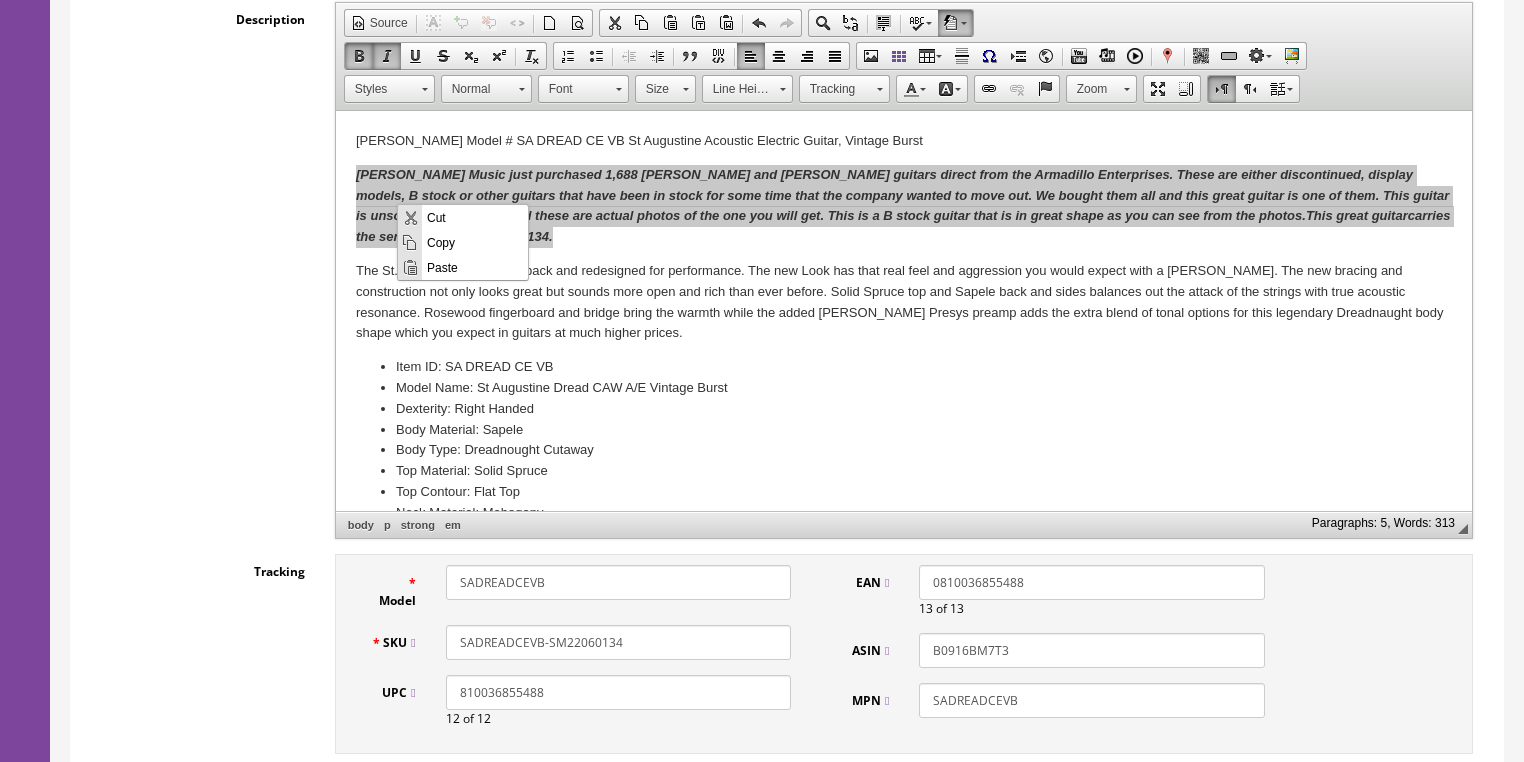 click on "Copy" at bounding box center (475, 241) 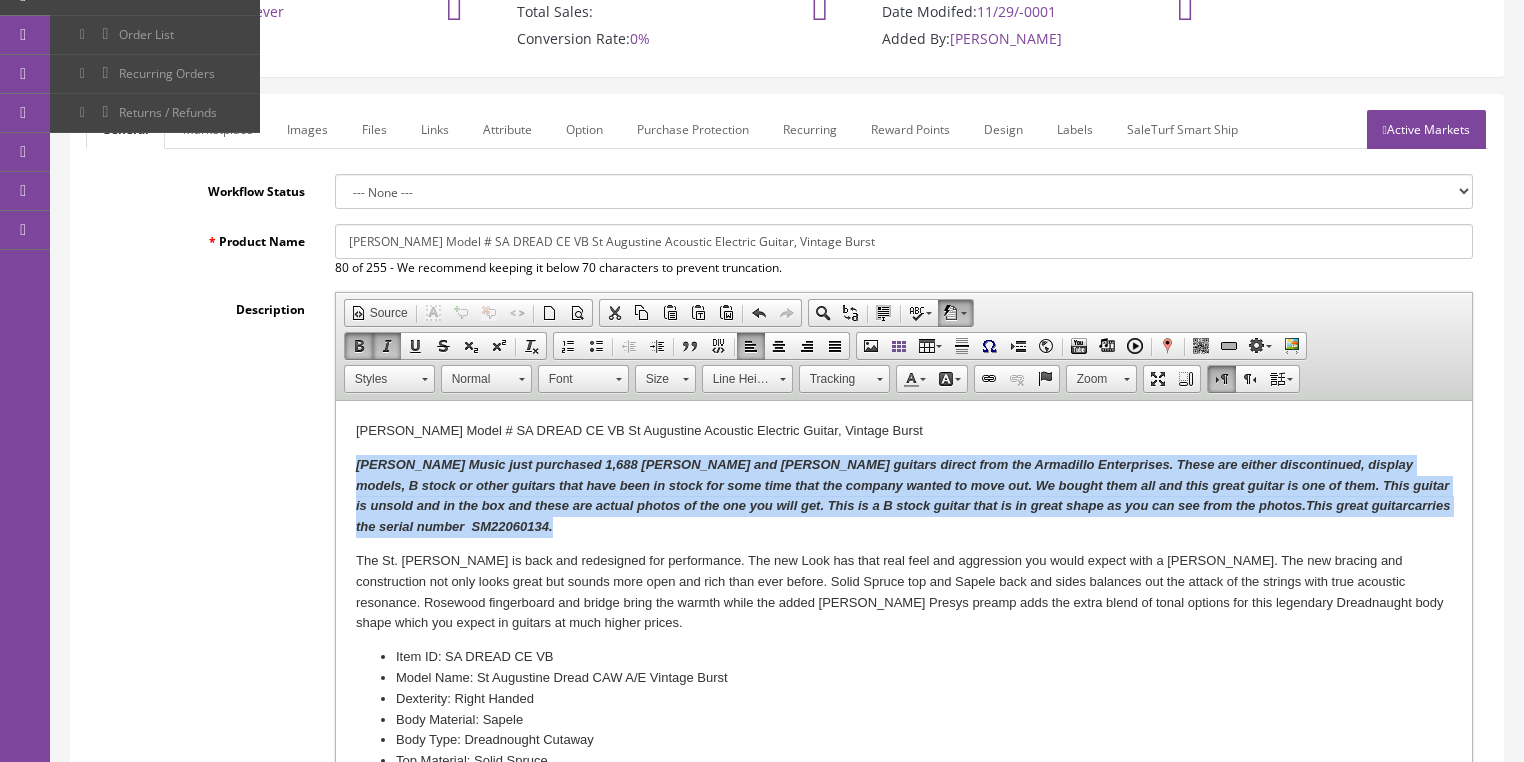 scroll, scrollTop: 0, scrollLeft: 0, axis: both 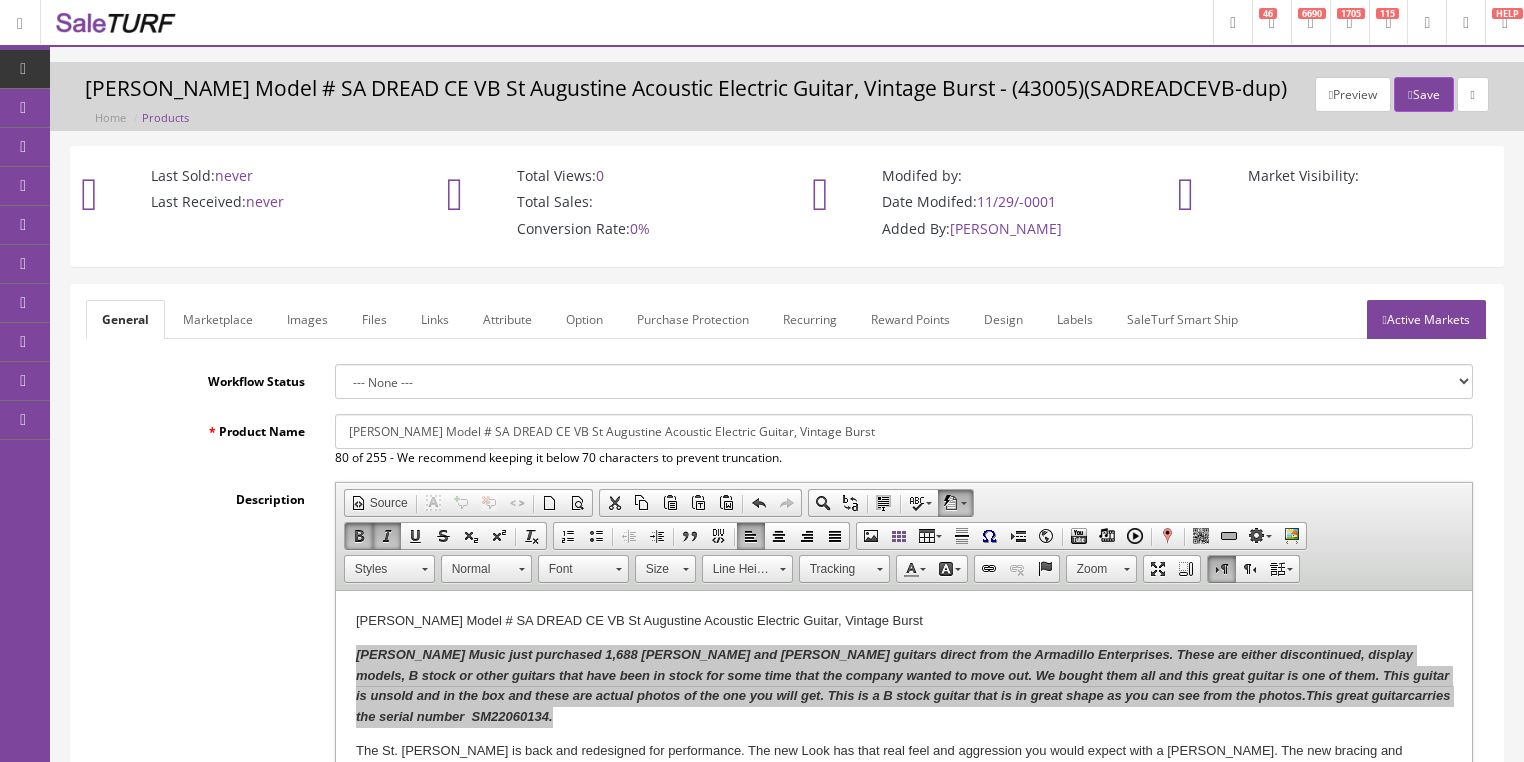 click on "Marketplace" at bounding box center (218, 319) 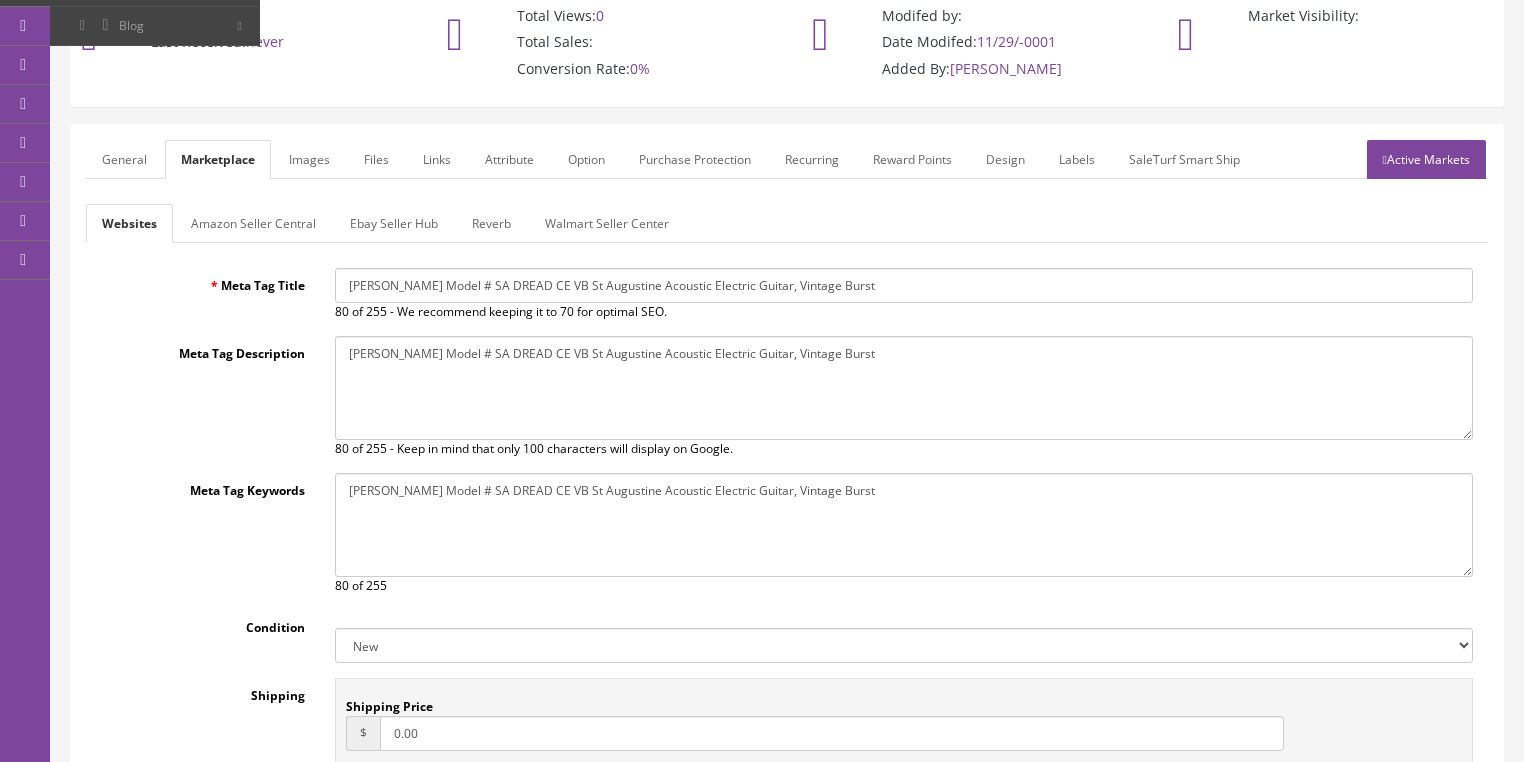 click on "Amazon Seller Central" at bounding box center (253, 223) 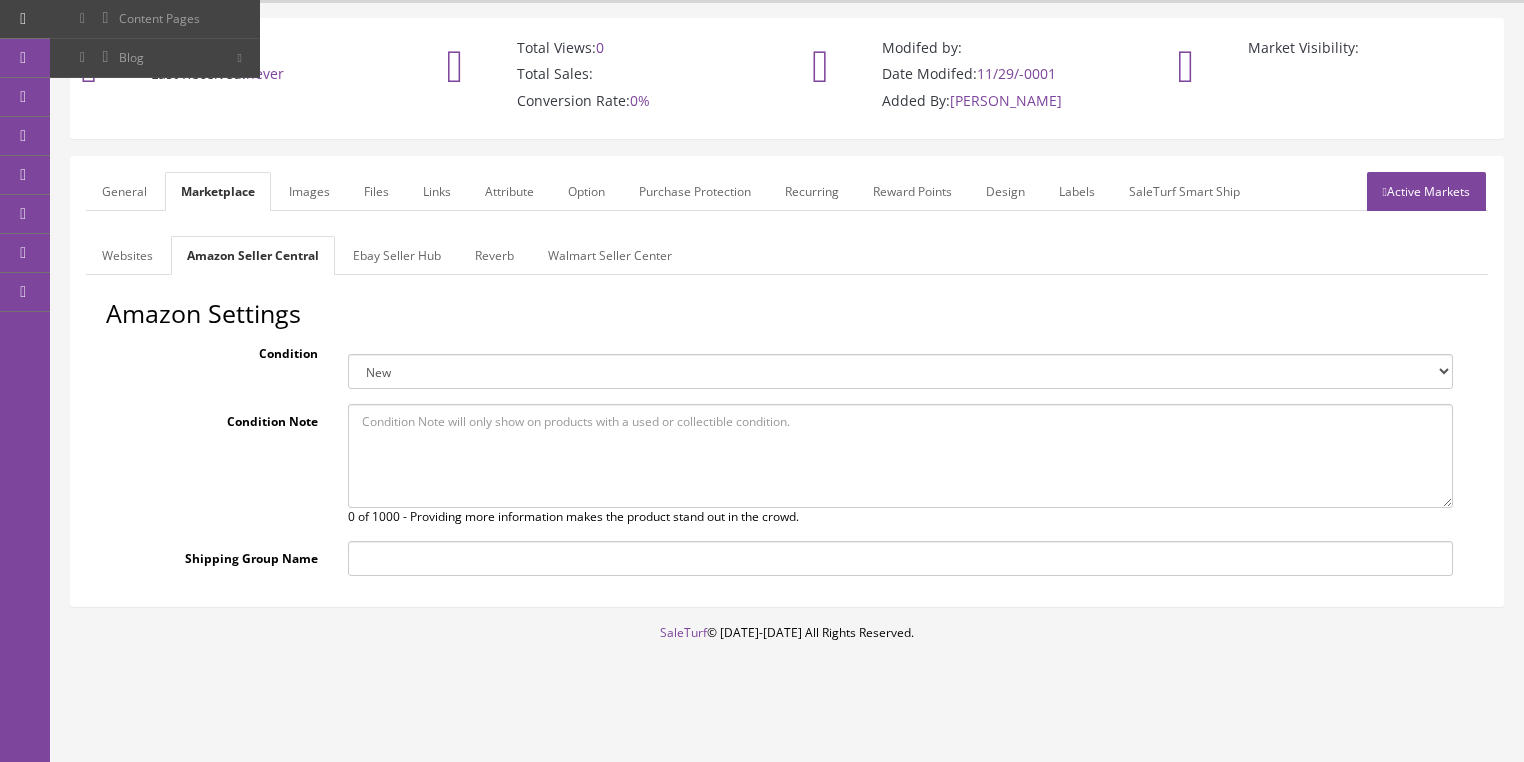 click on "New
Used - Like New
Used - Very Good
Used - Good
Used - Acceptable
Collectible - Like New
Collectible - Very Good
Collectible - Good
Collectible - Acceptable
Refurbished" at bounding box center (900, 371) 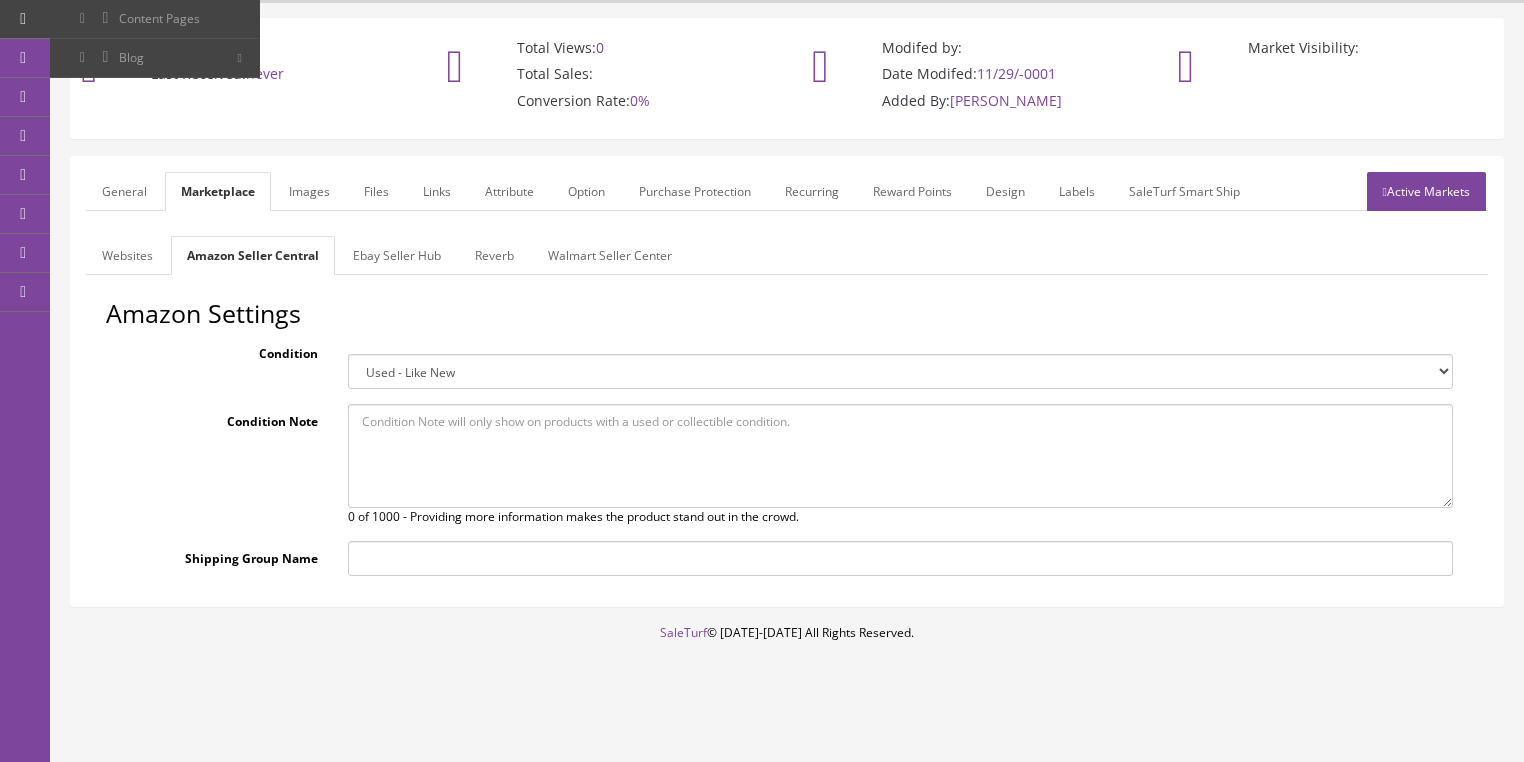 paste on "Butler Music just purchased 1,688 Dean and Luna guitars direct from the Armadillo Enterprises. These are either discontinued, display models, B stock or other guitars that have been in stock for some time that the company wanted to move out. We bought them all and this great guitar is one of them. This guitar is unsold and in the box and these are actual photos of the one you will get. This is a B stock guitar that is in great shape as you can see from the photos. This great guitar carries the serial number  SM22060134." 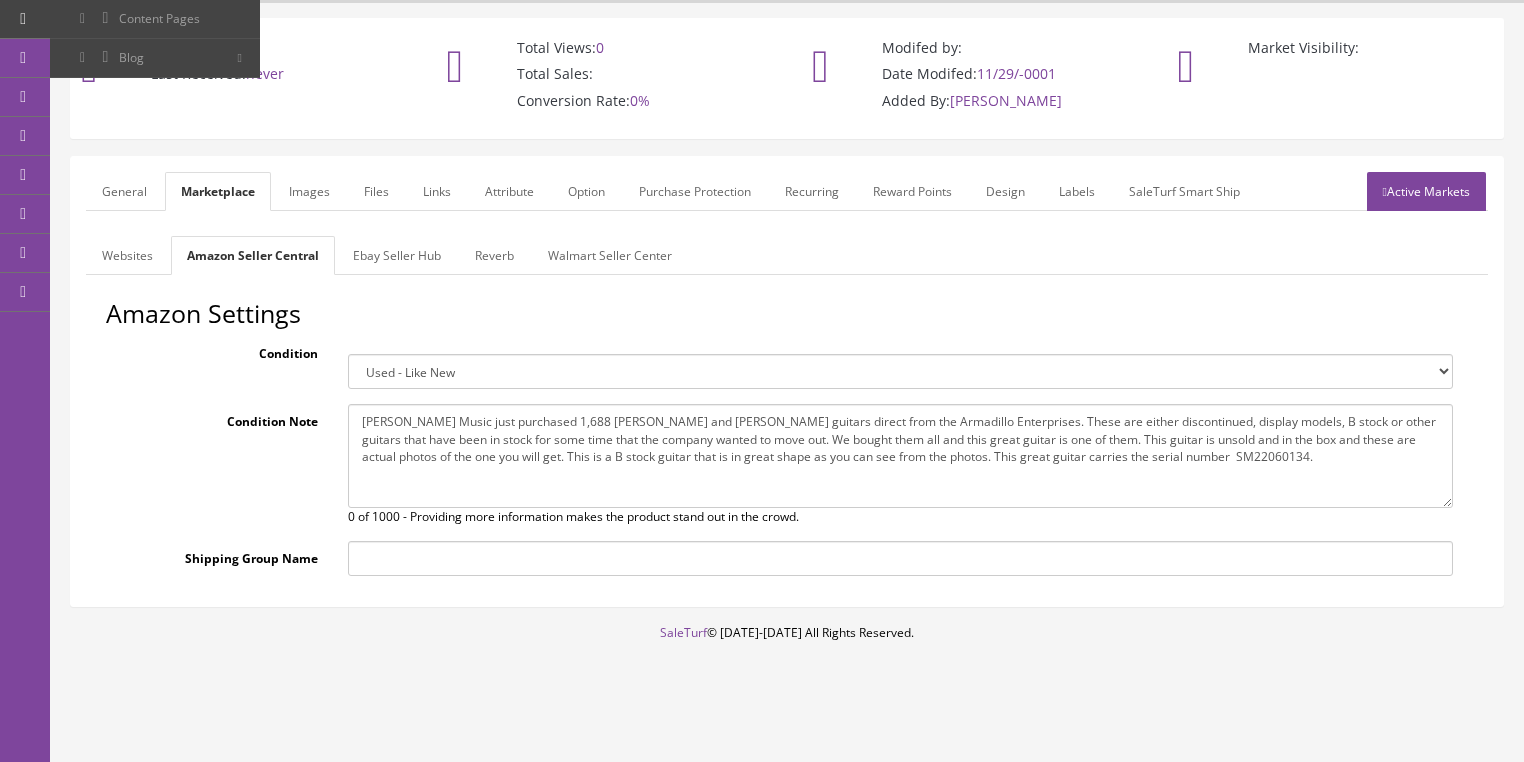 type on "Butler Music just purchased 1,688 Dean and Luna guitars direct from the Armadillo Enterprises. These are either discontinued, display models, B stock or other guitars that have been in stock for some time that the company wanted to move out. We bought them all and this great guitar is one of them. This guitar is unsold and in the box and these are actual photos of the one you will get. This is a B stock guitar that is in great shape as you can see from the photos. This great guitar carries the serial number  SM22060134." 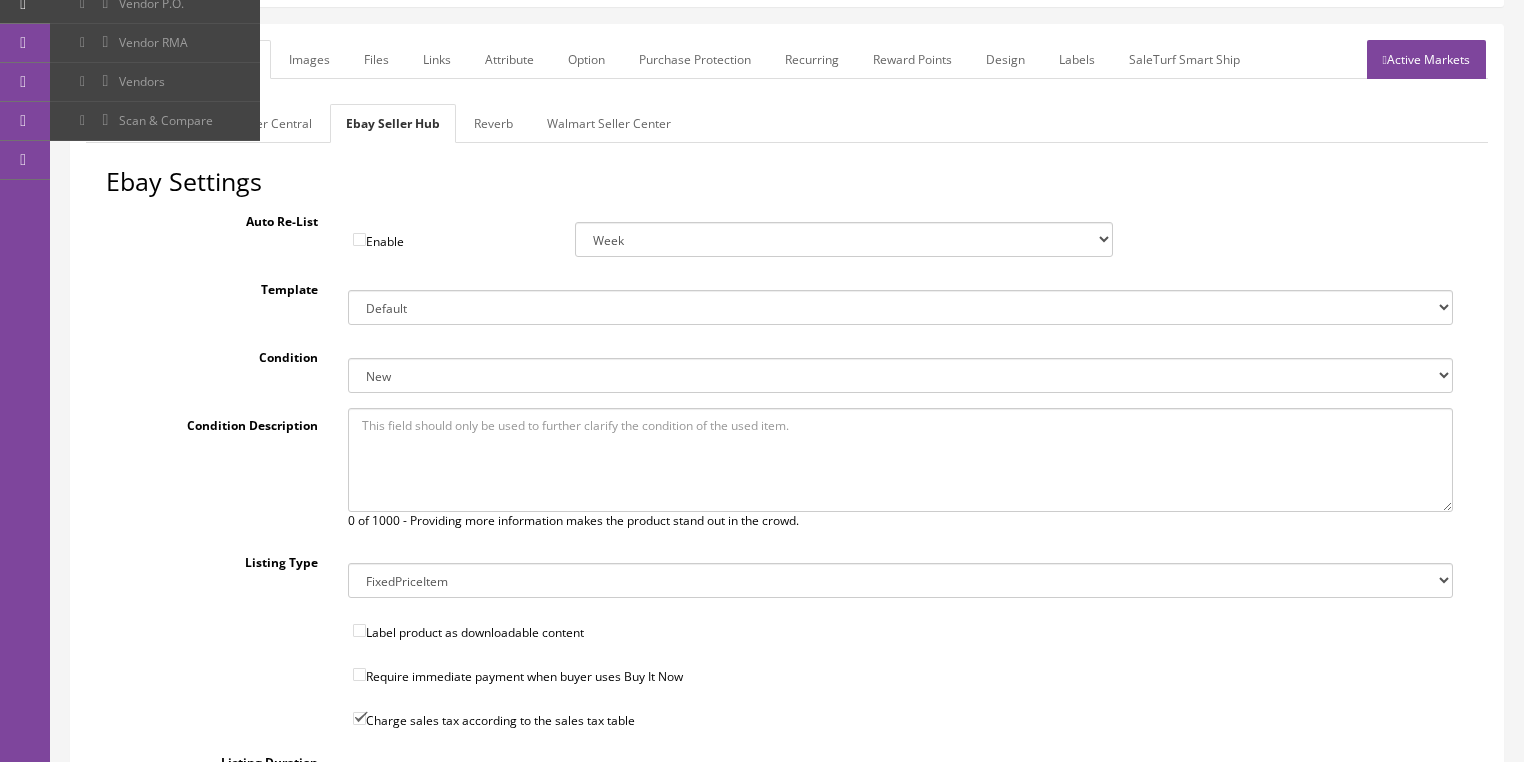 scroll, scrollTop: 368, scrollLeft: 0, axis: vertical 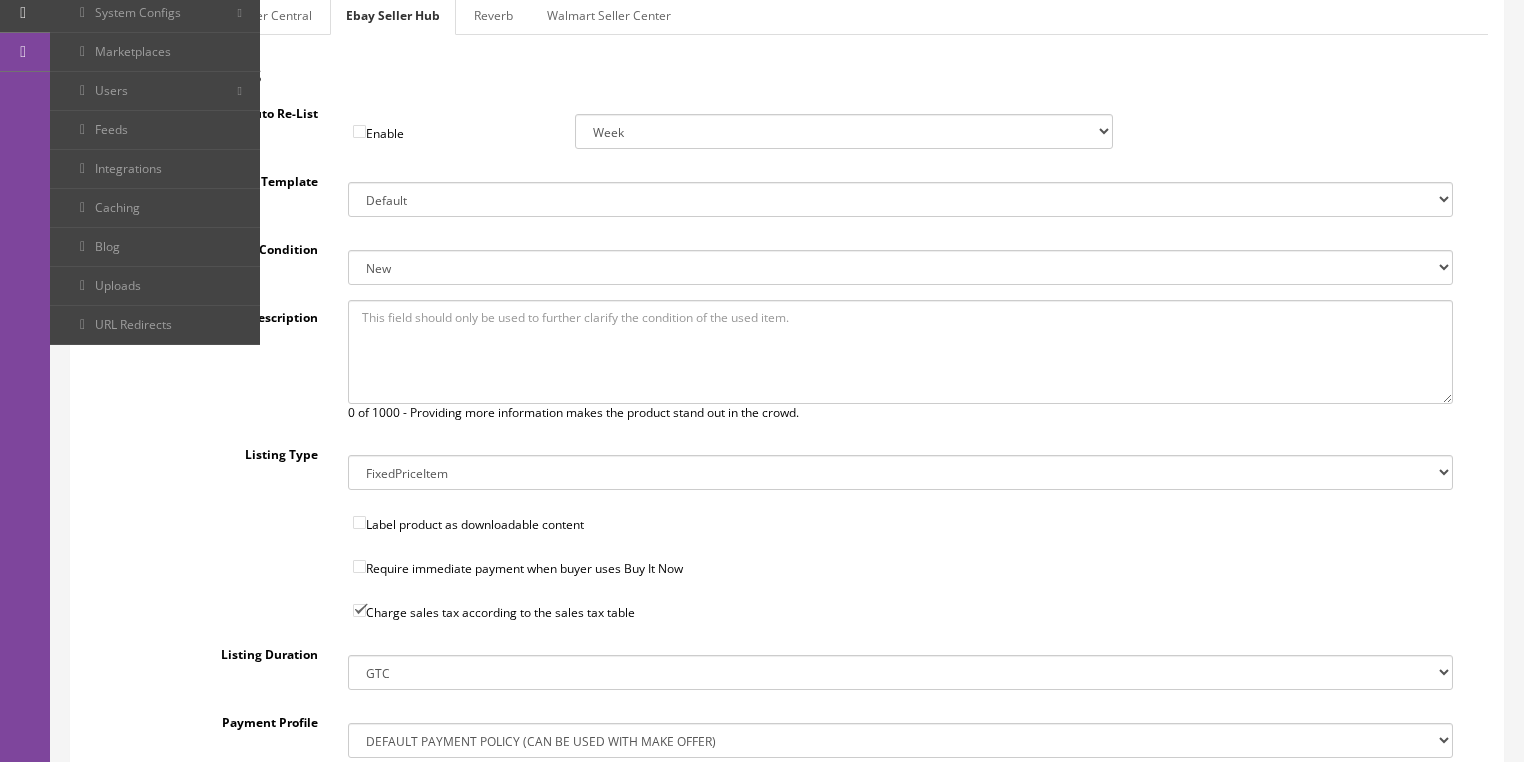 click on "New
New other
New with defects
Manufacturer refurbished
Seller refurbished
Used/Pre-owned
Very Good
Good
Acceptable
For parts or not working" at bounding box center [900, 267] 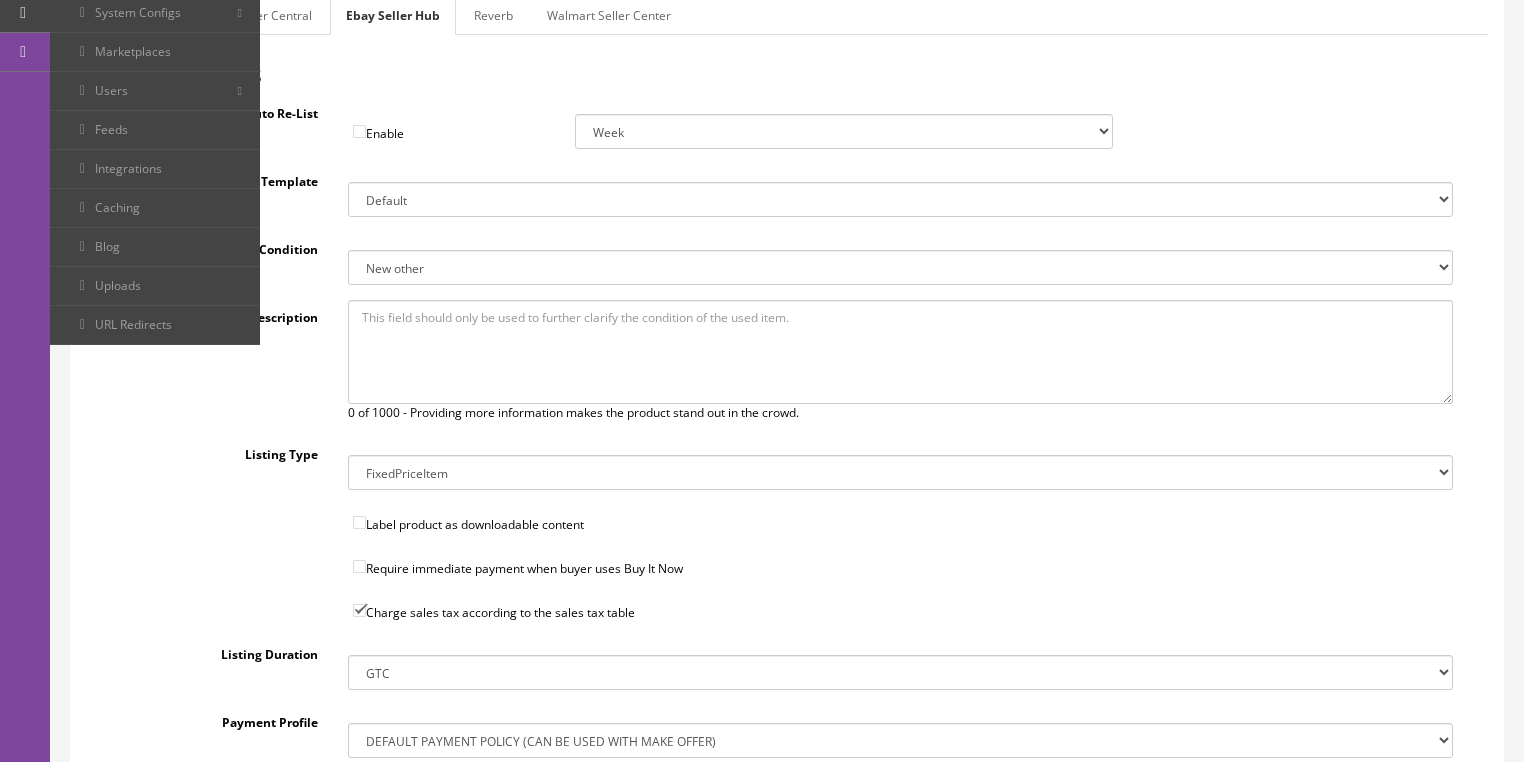 paste on "Butler Music just purchased 1,688 Dean and Luna guitars direct from the Armadillo Enterprises. These are either discontinued, display models, B stock or other guitars that have been in stock for some time that the company wanted to move out. We bought them all and this great guitar is one of them. This guitar is unsold and in the box and these are actual photos of the one you will get. This is a B stock guitar that is in great shape as you can see from the photos. This great guitar carries the serial number  SM22060134." 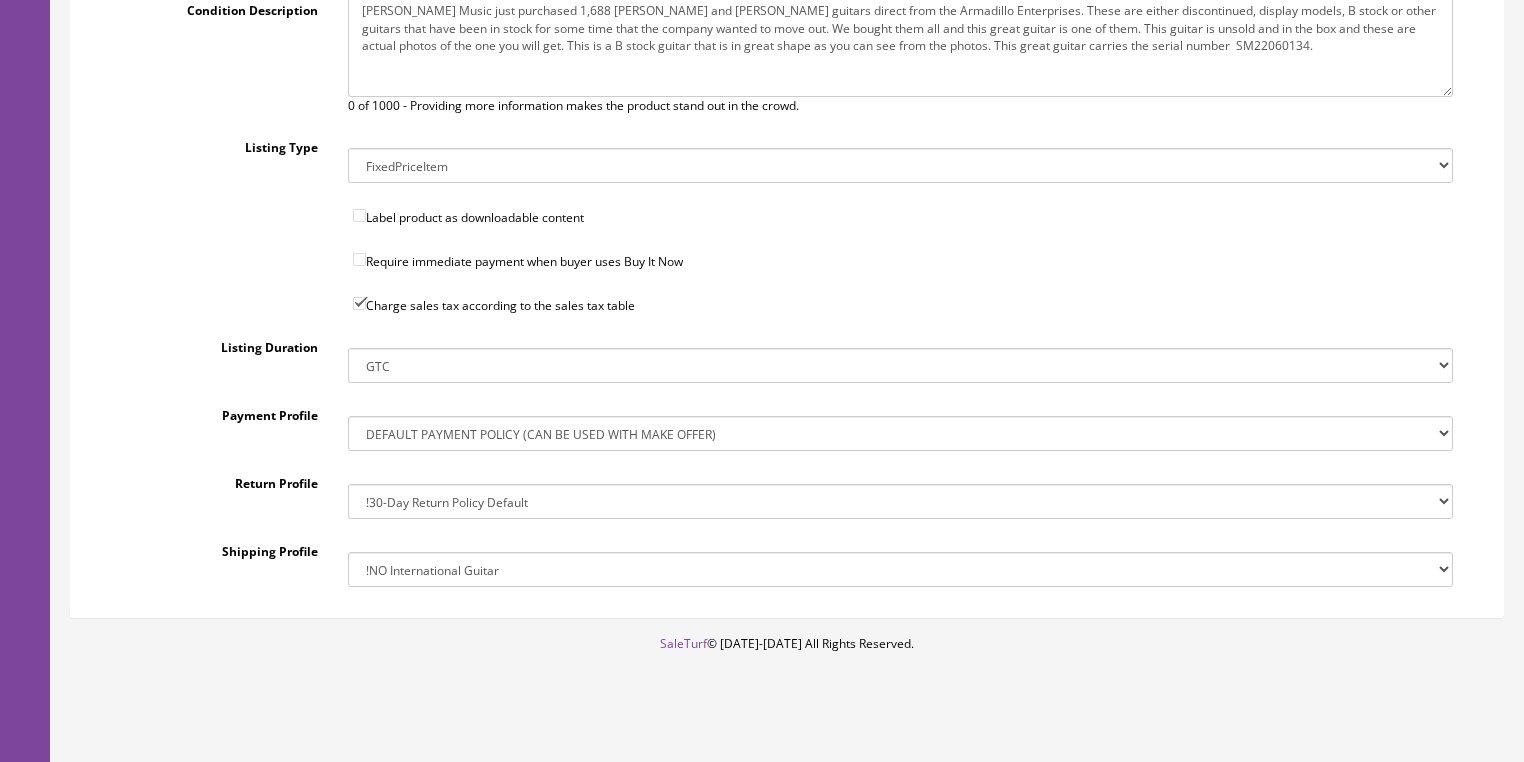 scroll, scrollTop: 684, scrollLeft: 0, axis: vertical 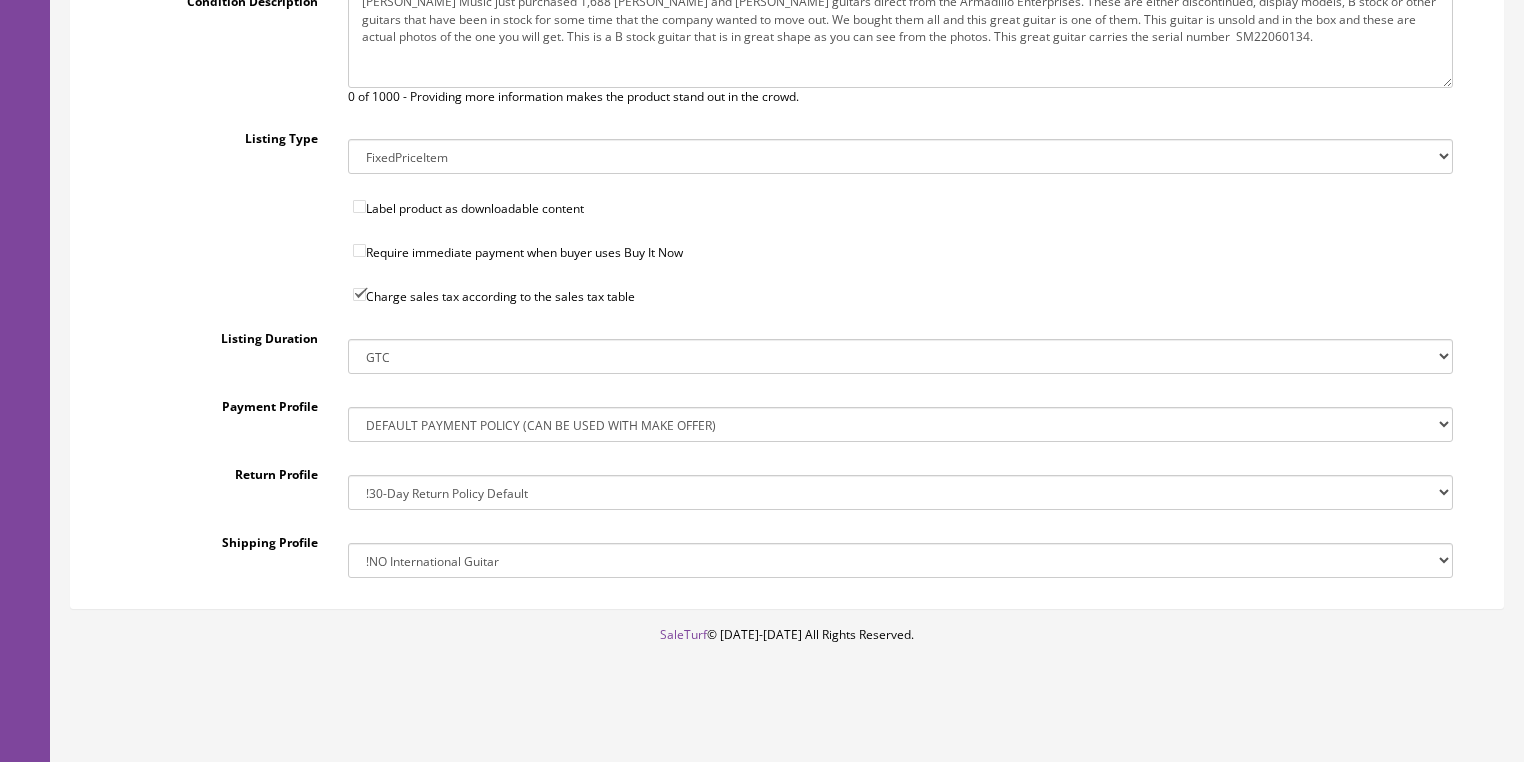type on "Butler Music just purchased 1,688 Dean and Luna guitars direct from the Armadillo Enterprises. These are either discontinued, display models, B stock or other guitars that have been in stock for some time that the company wanted to move out. We bought them all and this great guitar is one of them. This guitar is unsold and in the box and these are actual photos of the one you will get. This is a B stock guitar that is in great shape as you can see from the photos. This great guitar carries the serial number  SM22060134." 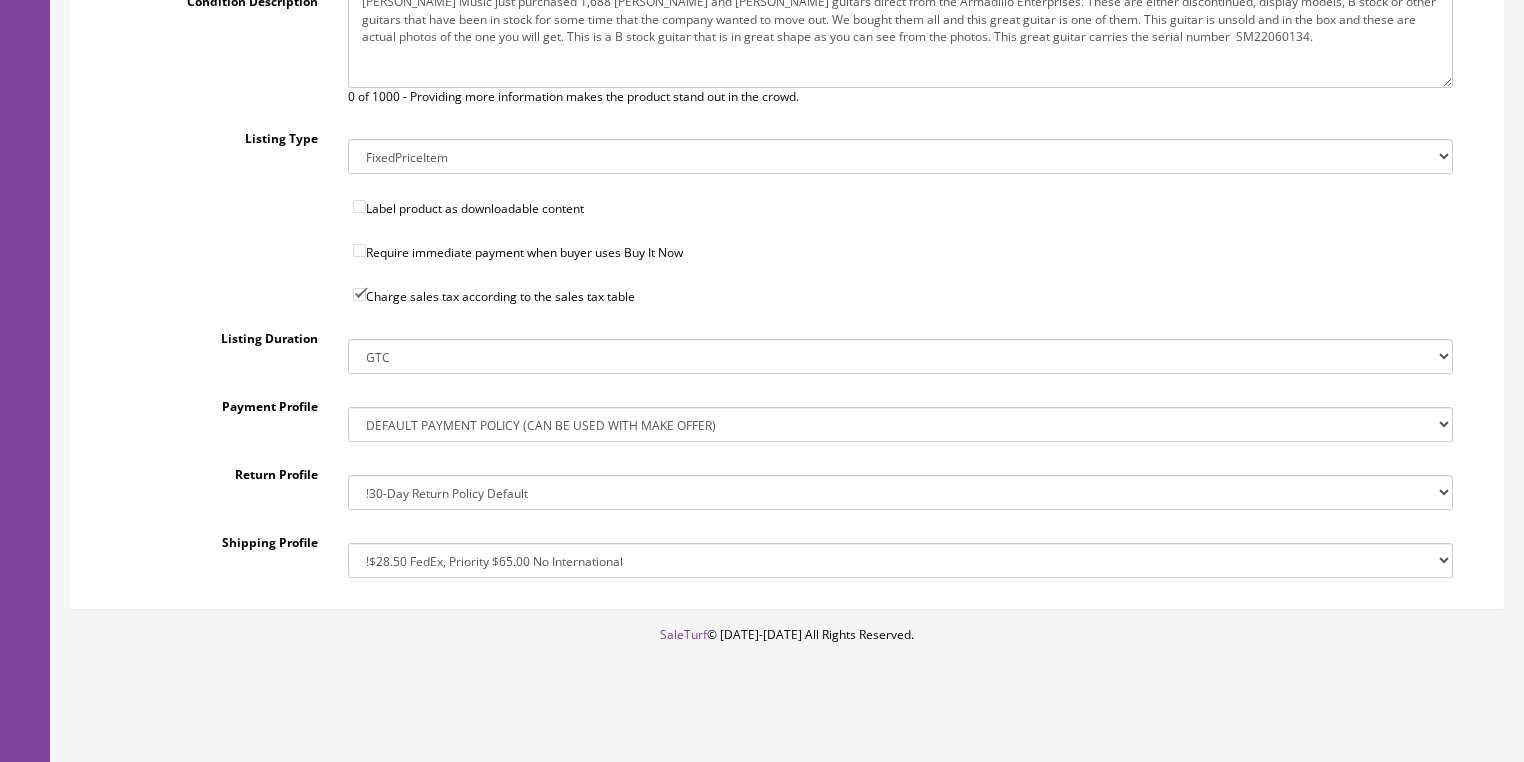 click on "!$28.50 FedEx, Priority $65.00 No International
!$28.50 FedEx, Priority $65.00 No International Copy (2)
!$39.95 Shipping, No International
!$39.95 Shipping, No International Copy
!Big Item Free FedEx, No USPS, No International
!Drop-Ship 3 Day Handling Time, FREE SHIPPING
!Free FedEx Ground, $44.50 Priority, No International
!Free FedEx Ground, $44.50 Priority, No International Copy
!Free FedEx Ground, $44.50 Priority, No International Copy (2)
!Free FedEx Ground, $44.50 Priority, No International Copy (3)" at bounding box center (900, 560) 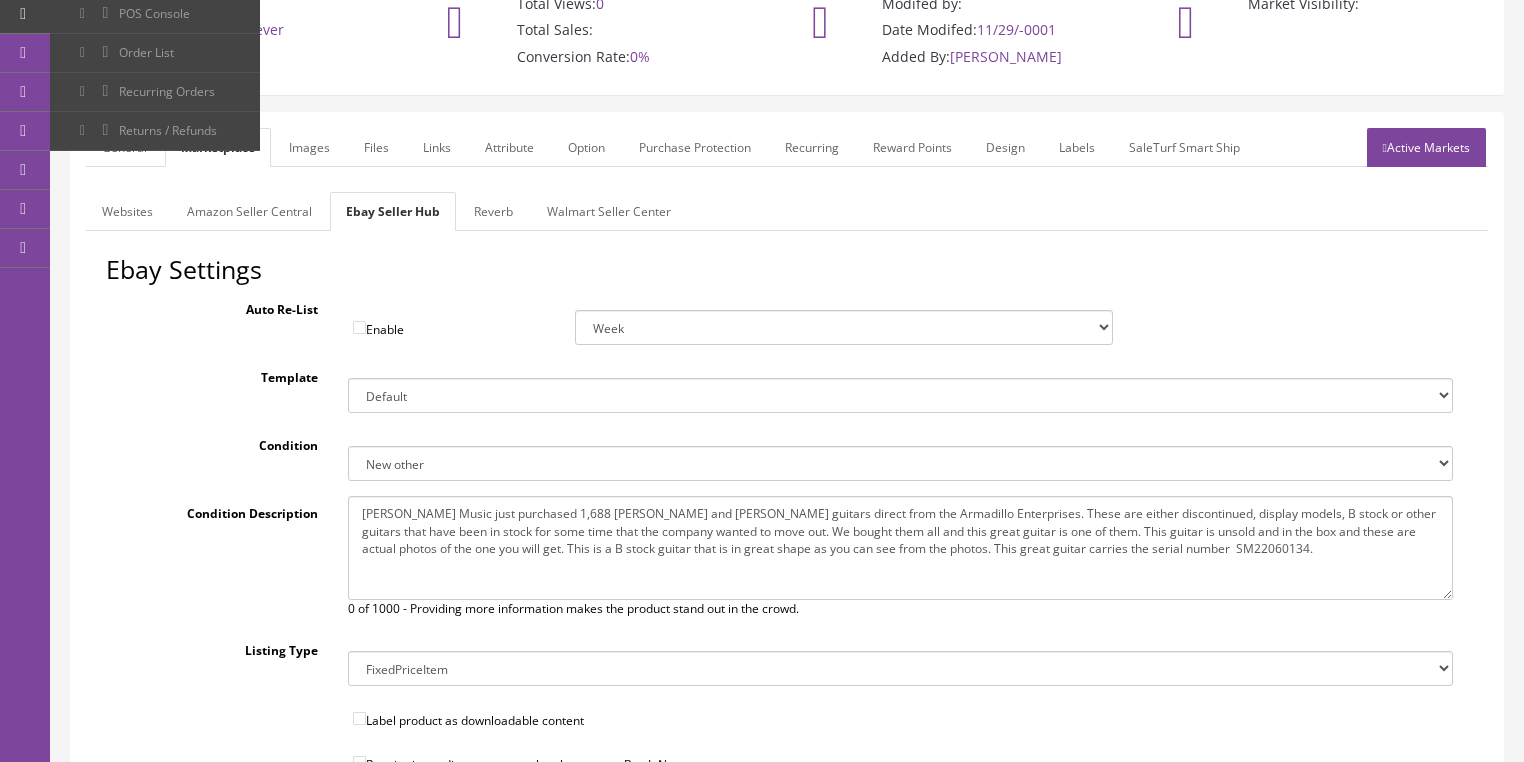scroll, scrollTop: 124, scrollLeft: 0, axis: vertical 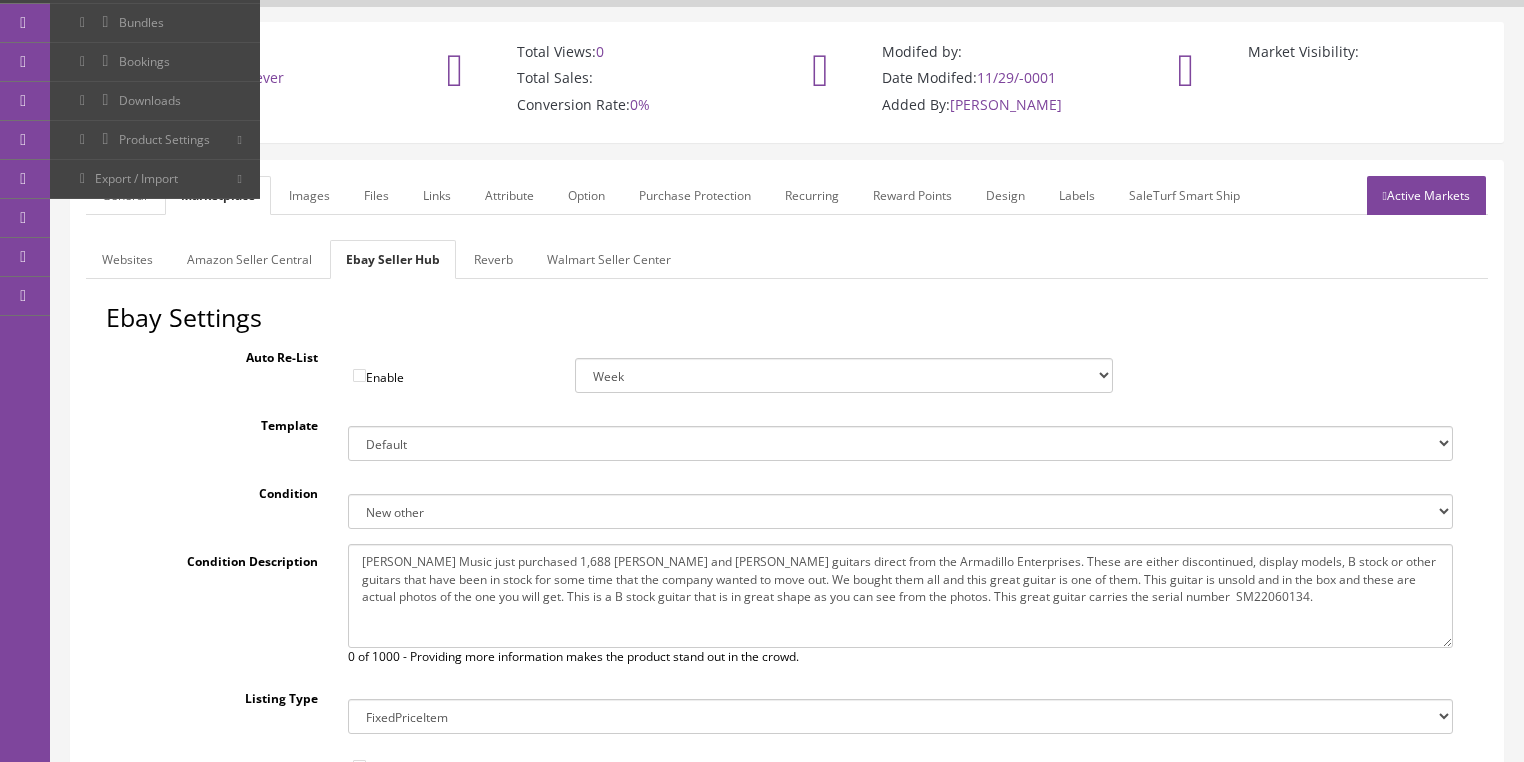 click on "Reverb" at bounding box center (493, 259) 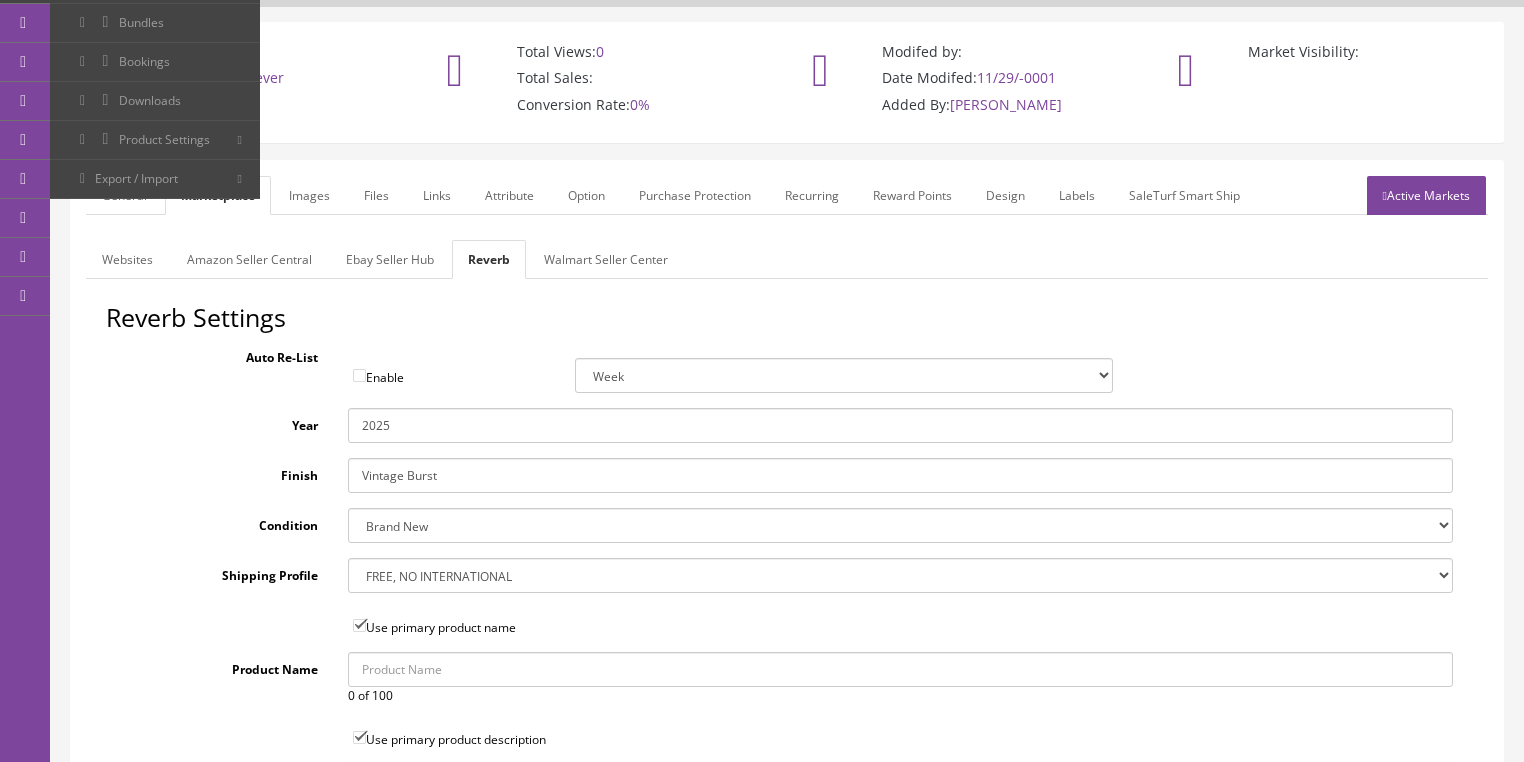 click on "Brand New
Mint
Excellent
Very Good
Good
Fair
Poor
B-Stock
Non Functioning" at bounding box center (900, 525) 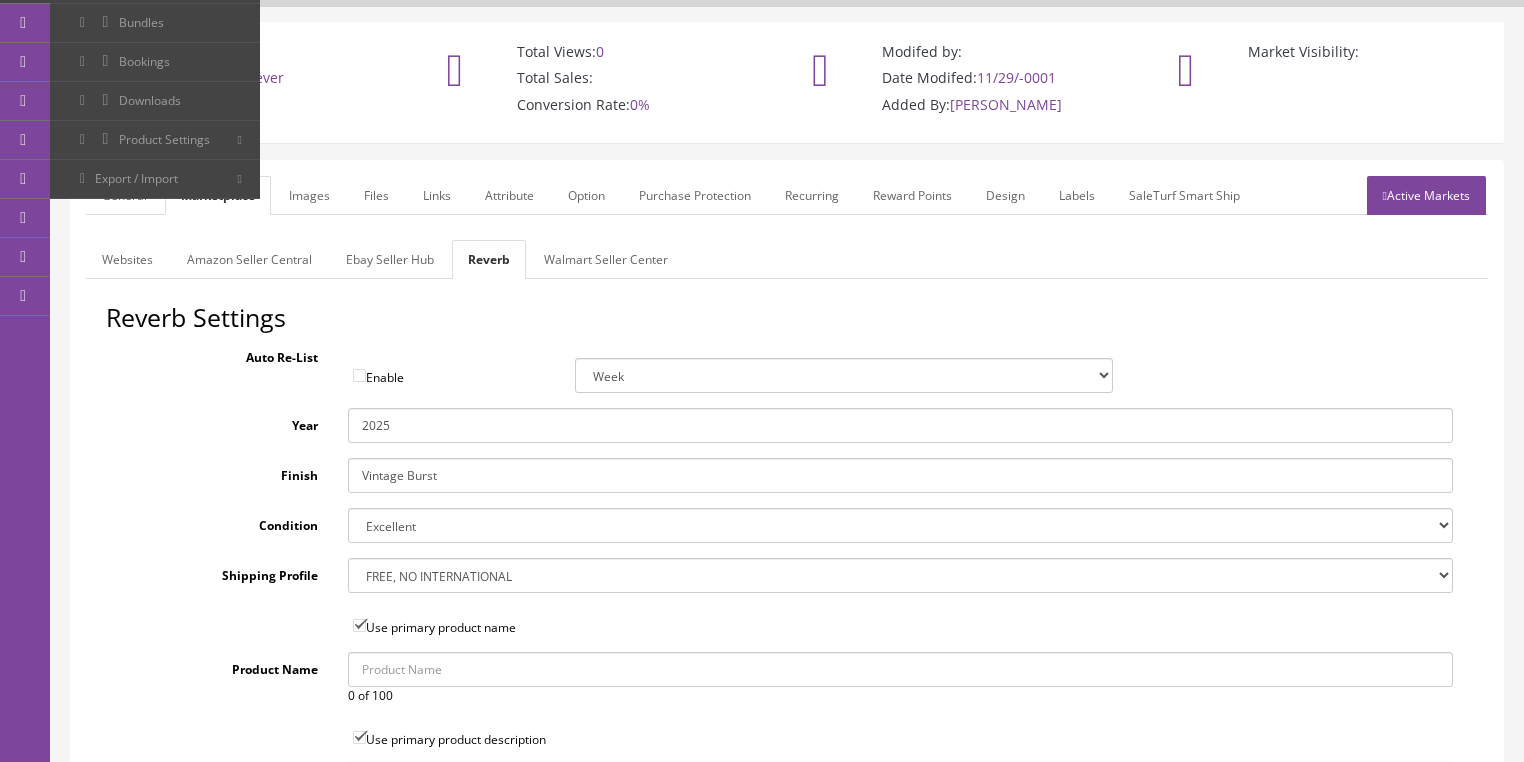 click on "--- None ---
$3.49 USPS Shipping
MH INSURED $20000 GUITAR
MH INSURED $11000 GUITAR
MH INSURED $9000 GUITAR
MH INSURED $7000 GUITAR
MH INSURED $5000 GUITAR
MH INSURED $3000 GUITAR
MH INSURED $1000 GUITAR
Free Domestic, International $12.00
$80 Insured Domestic Shipping
Pickup Only
$500 Freight Truck, 48 States
$9.00 USPS Priority Mail
FREE, NO INTERNATIONAL
$350.00 Freight" at bounding box center [900, 575] 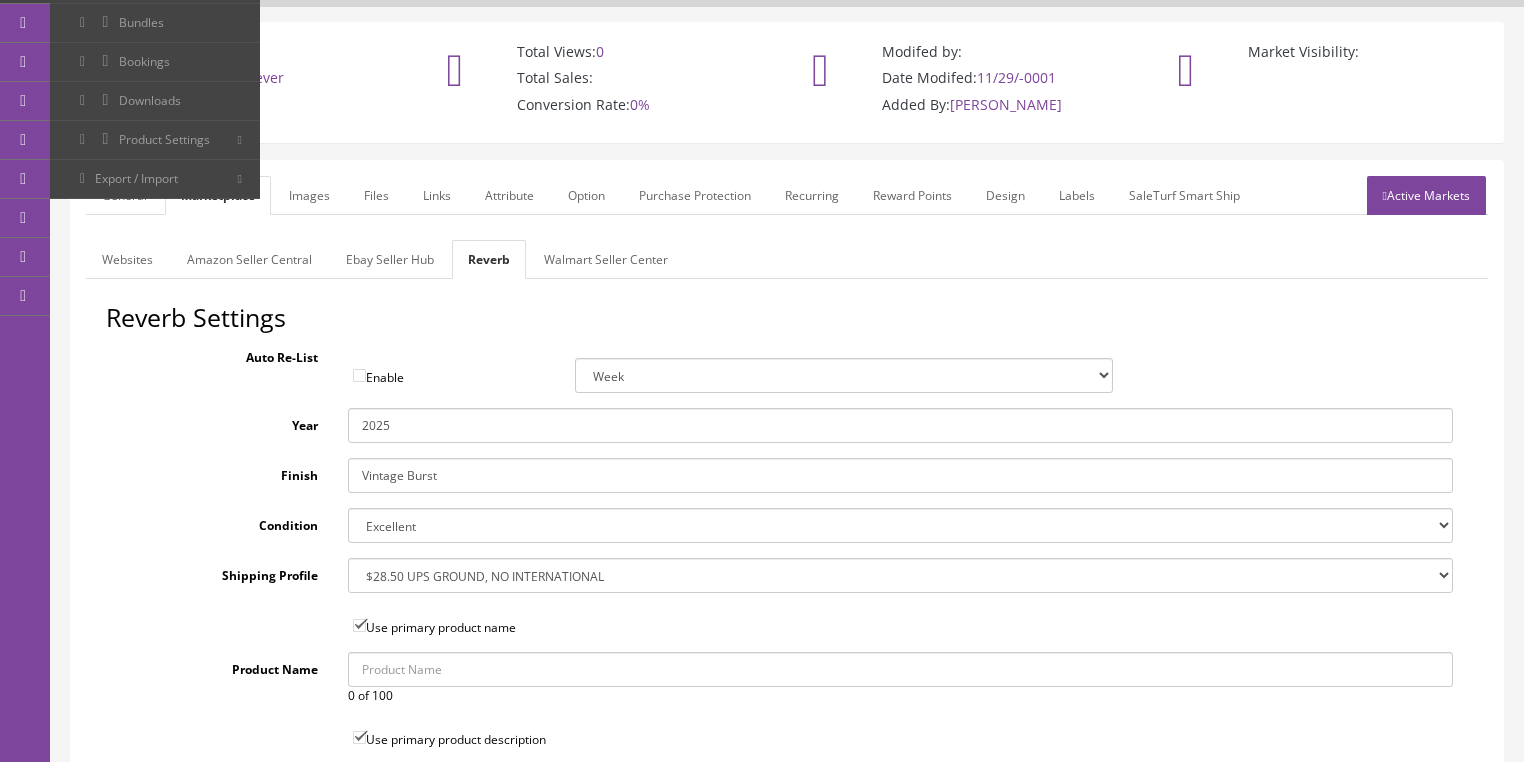 click on "Websites" at bounding box center (127, 259) 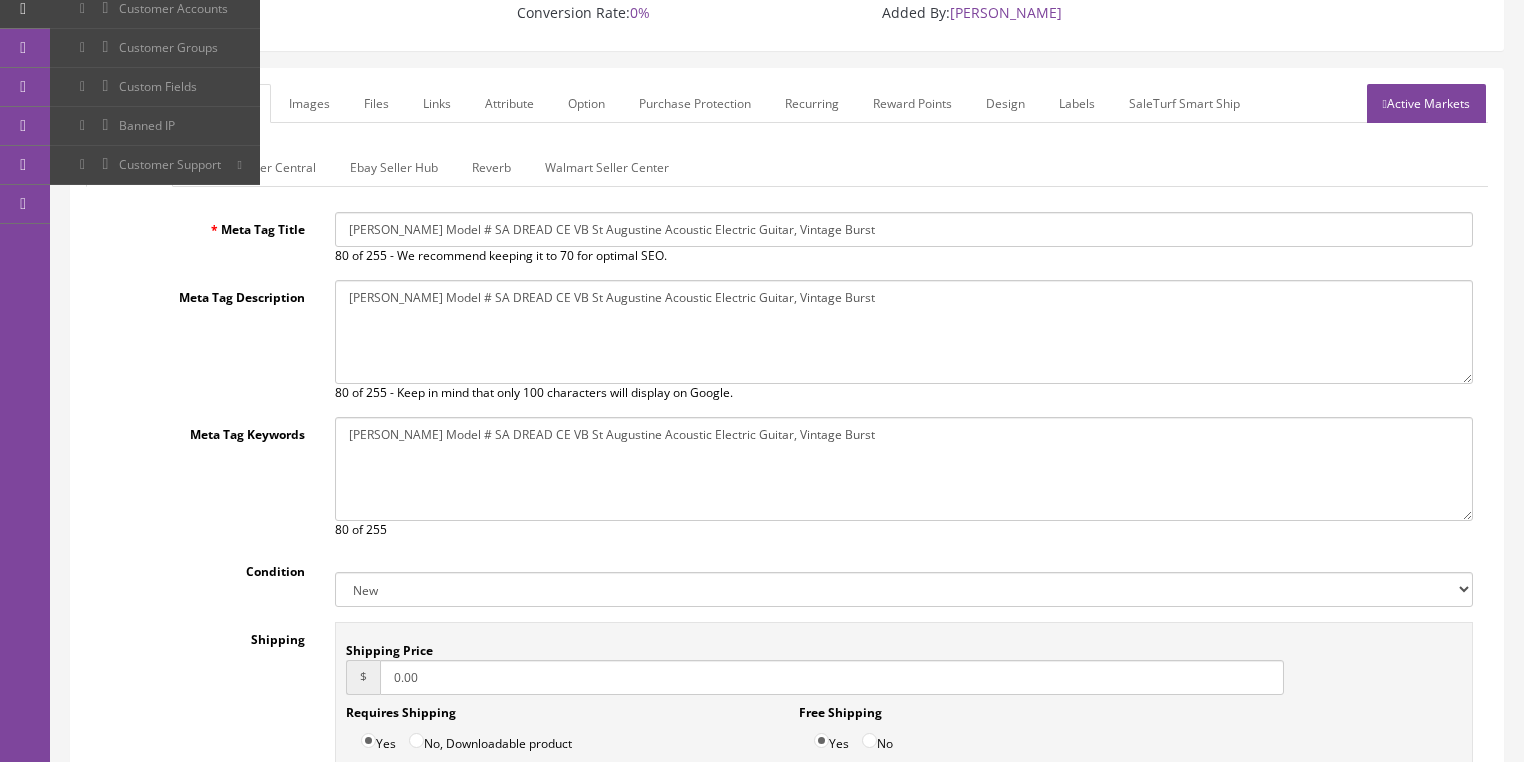 scroll, scrollTop: 364, scrollLeft: 0, axis: vertical 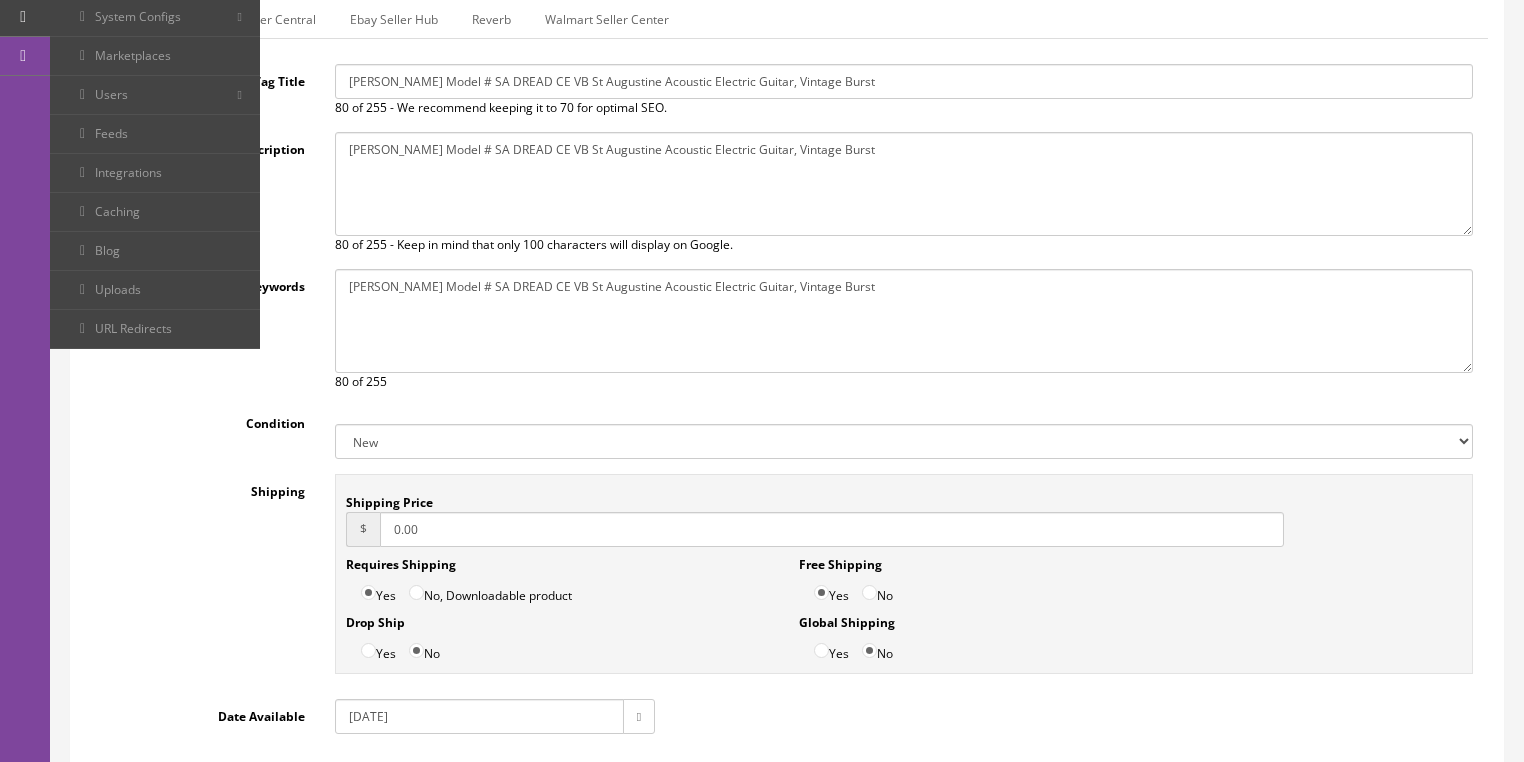click on "New
Used
B Stock
Open Box
Re-Packed" at bounding box center [904, 441] 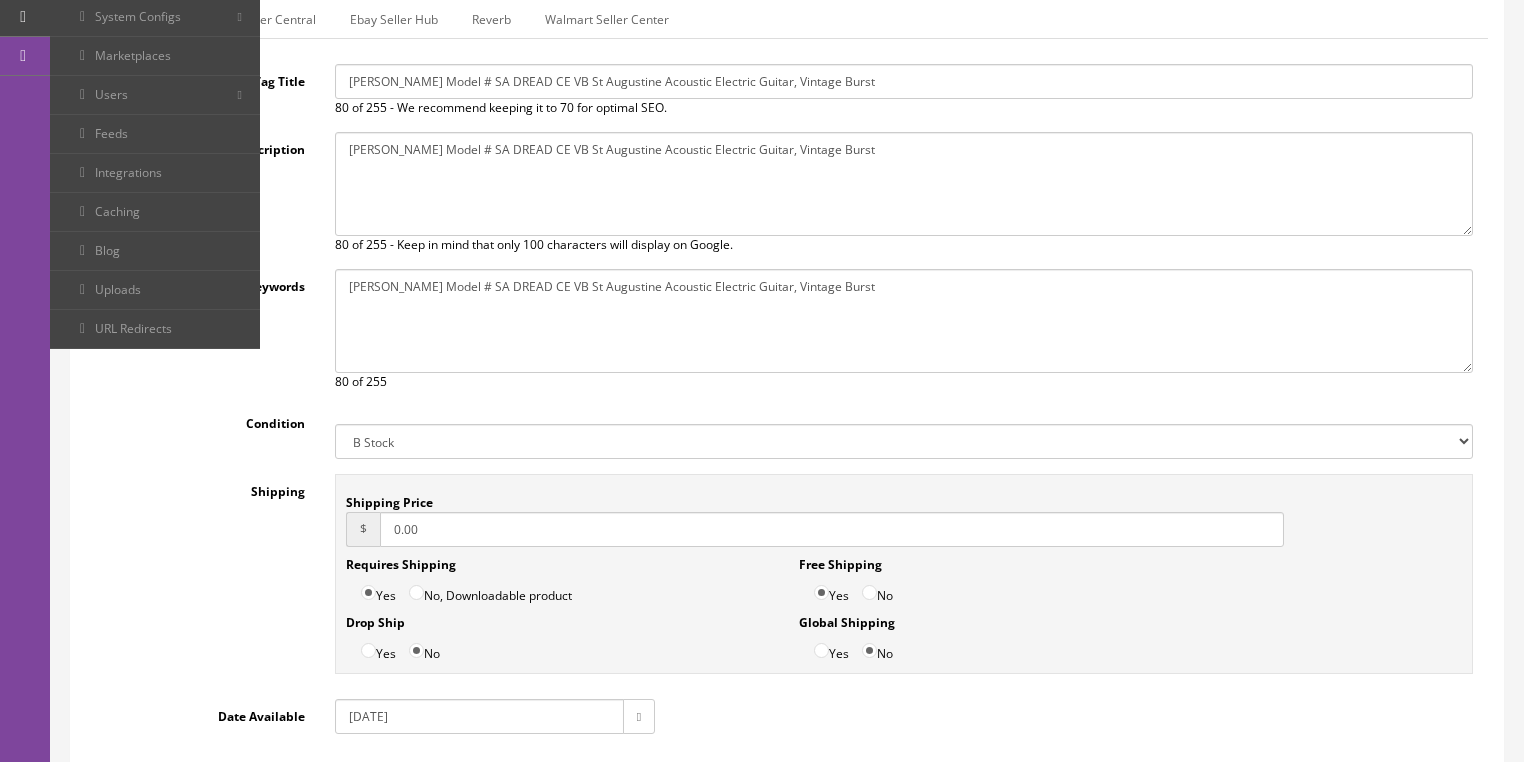 drag, startPoint x: 423, startPoint y: 530, endPoint x: 301, endPoint y: 556, distance: 124.73973 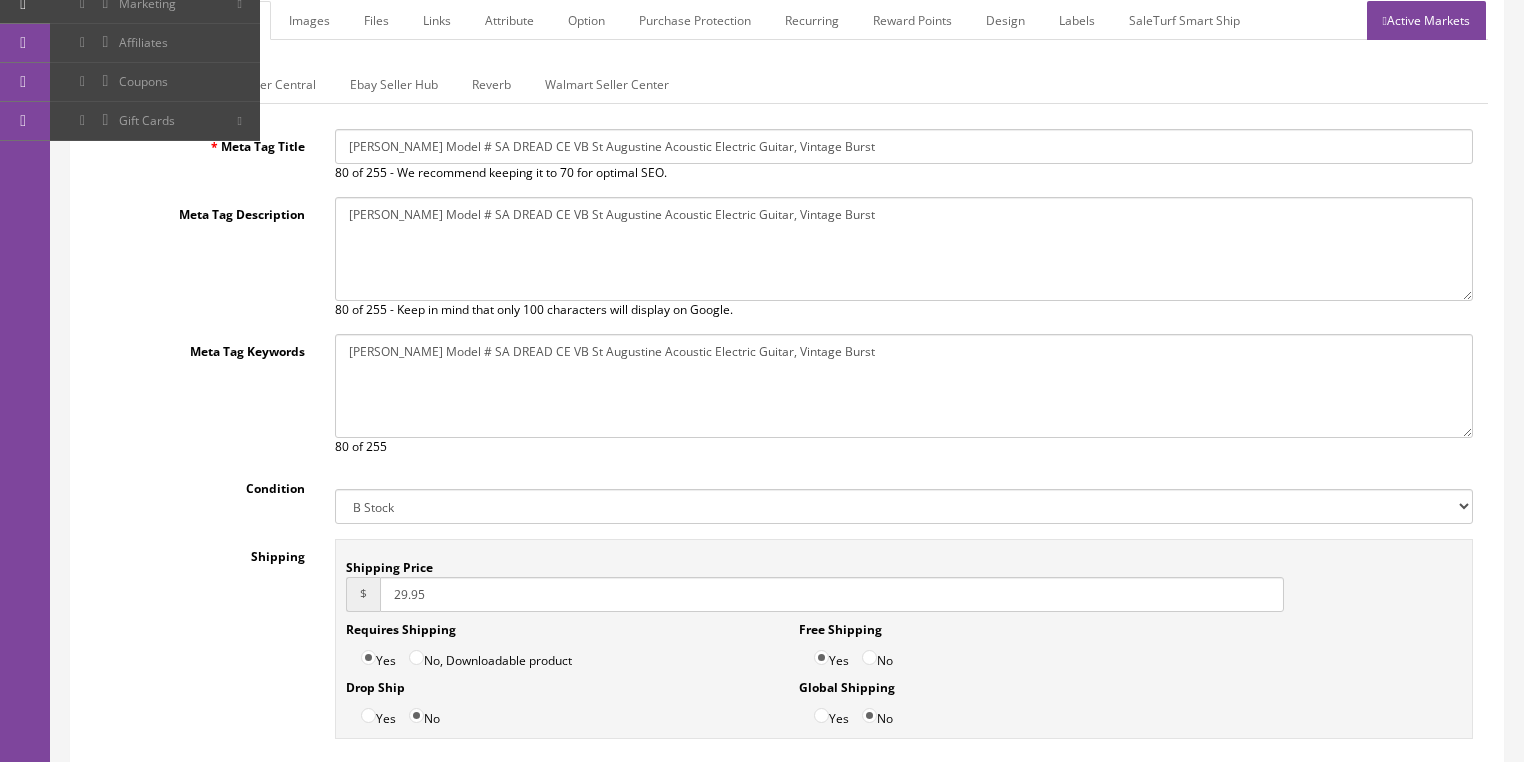 scroll, scrollTop: 279, scrollLeft: 0, axis: vertical 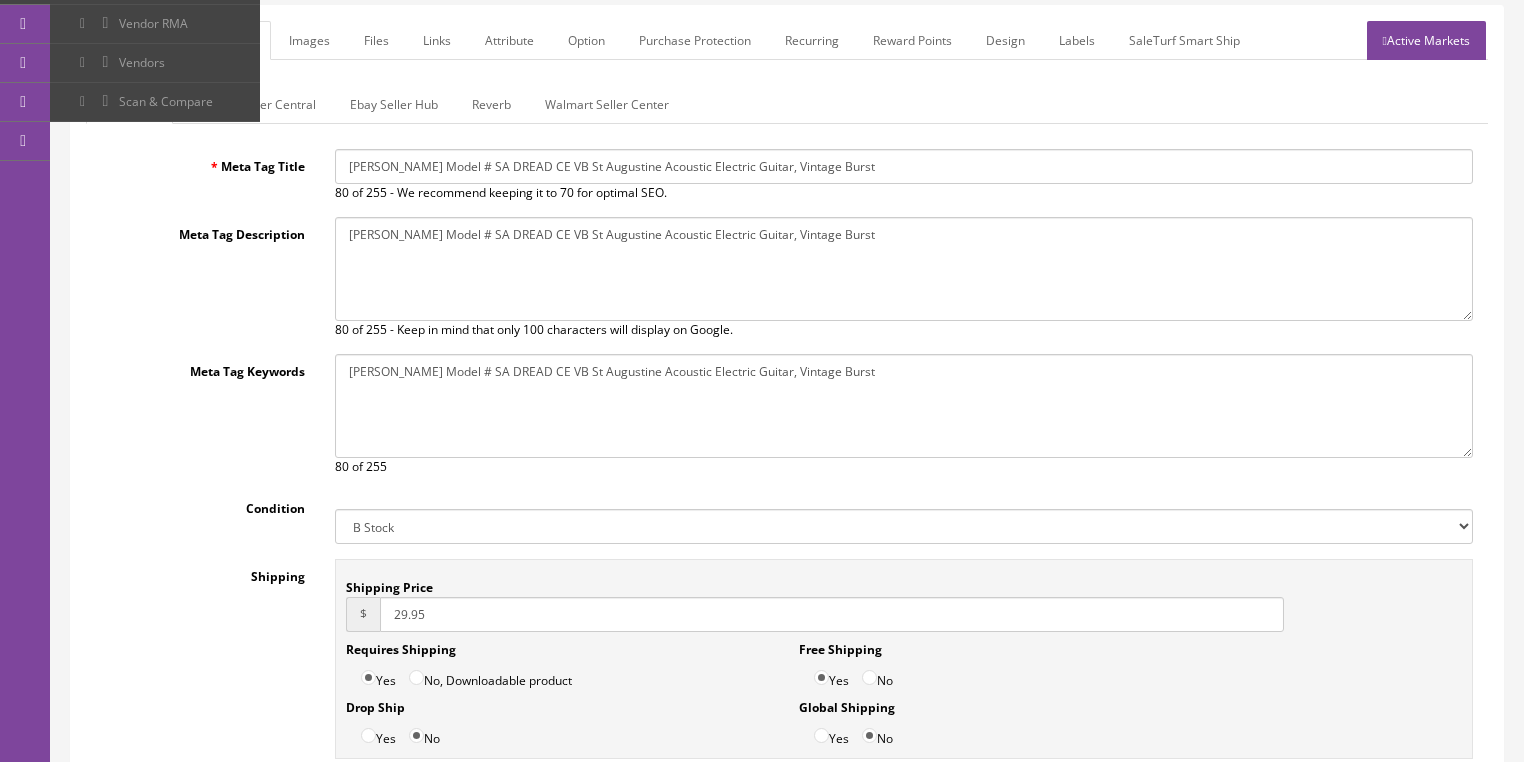 type on "29.95" 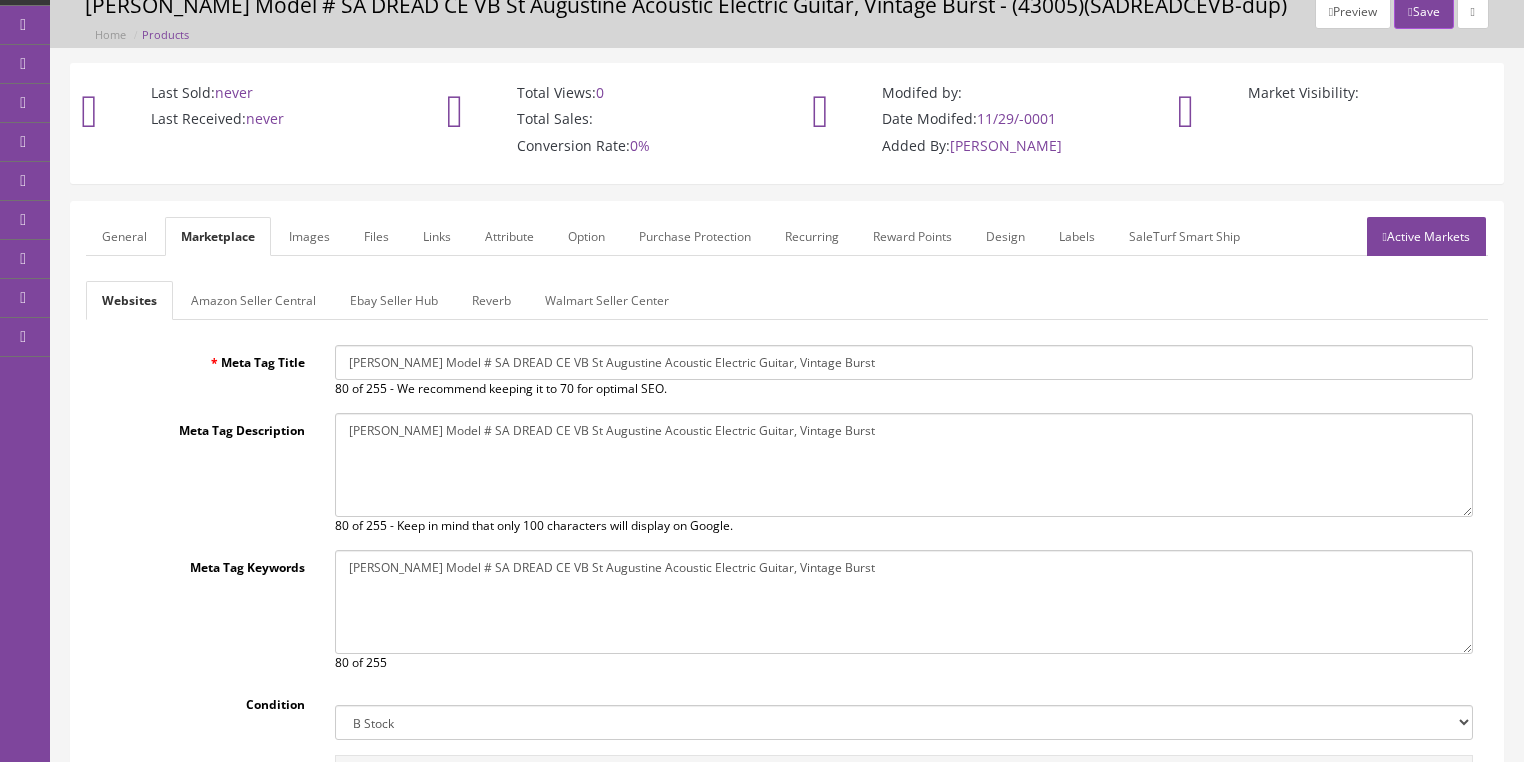 scroll, scrollTop: 80, scrollLeft: 0, axis: vertical 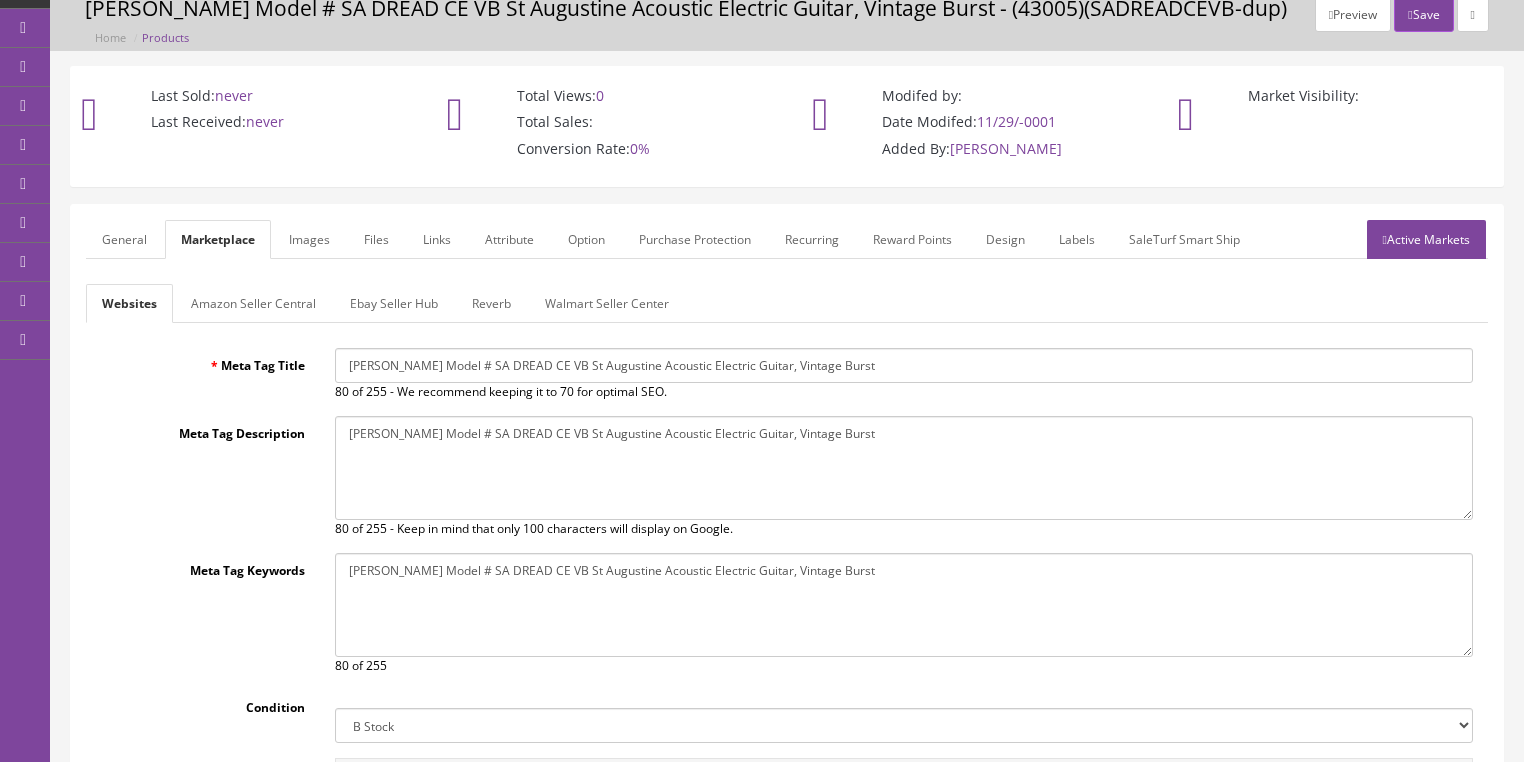 click on "General" 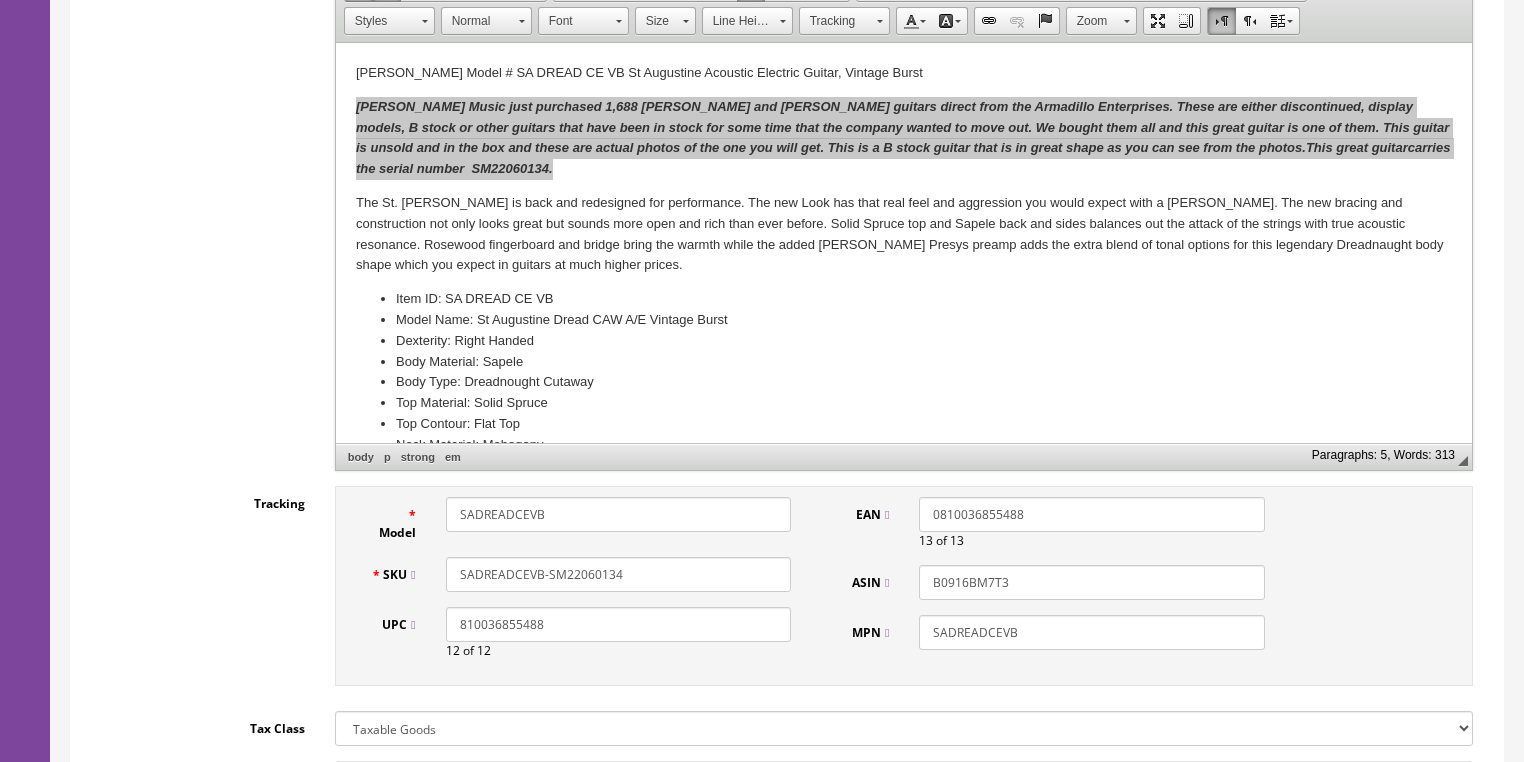 scroll, scrollTop: 640, scrollLeft: 0, axis: vertical 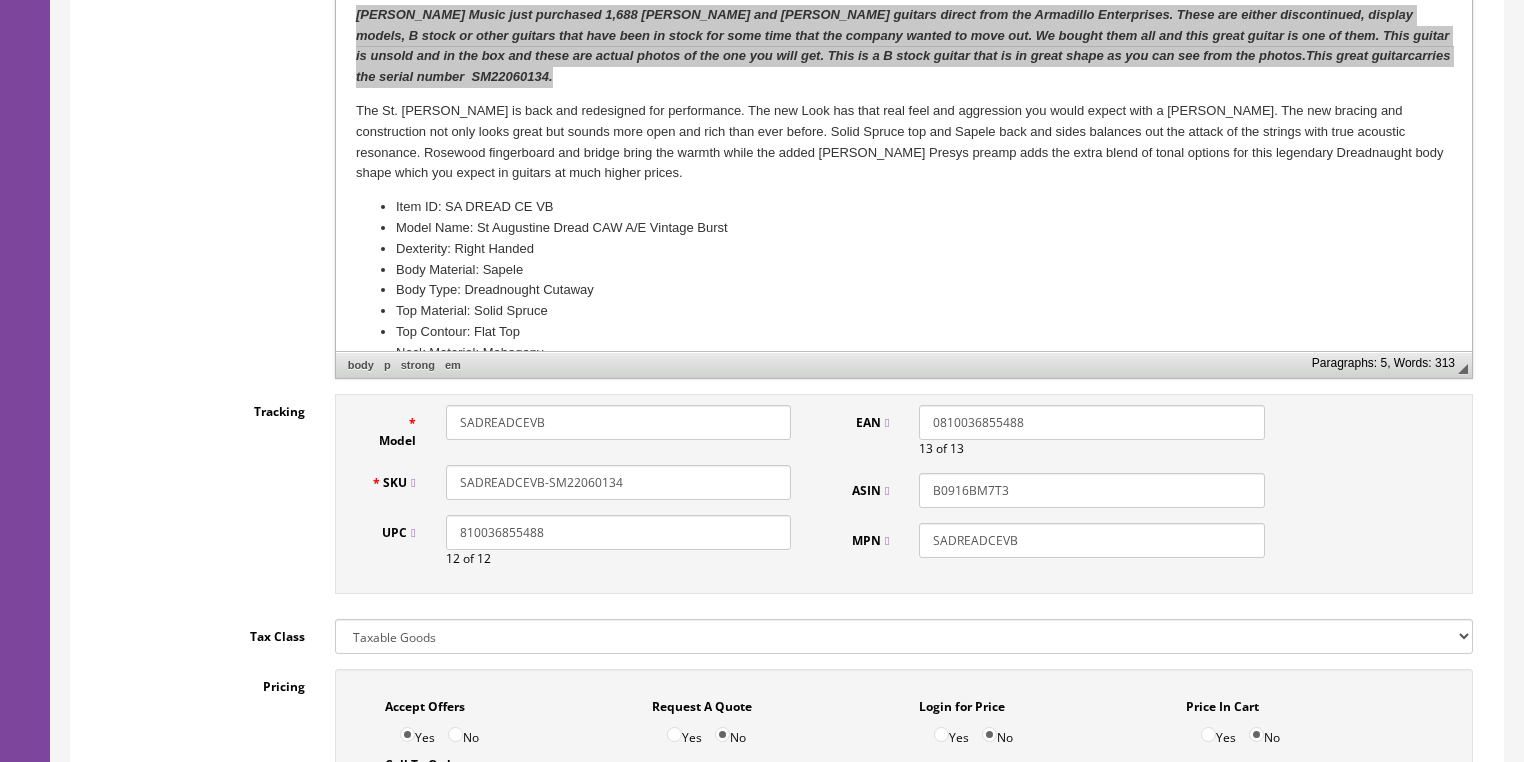 drag, startPoint x: 625, startPoint y: 476, endPoint x: 440, endPoint y: 474, distance: 185.0108 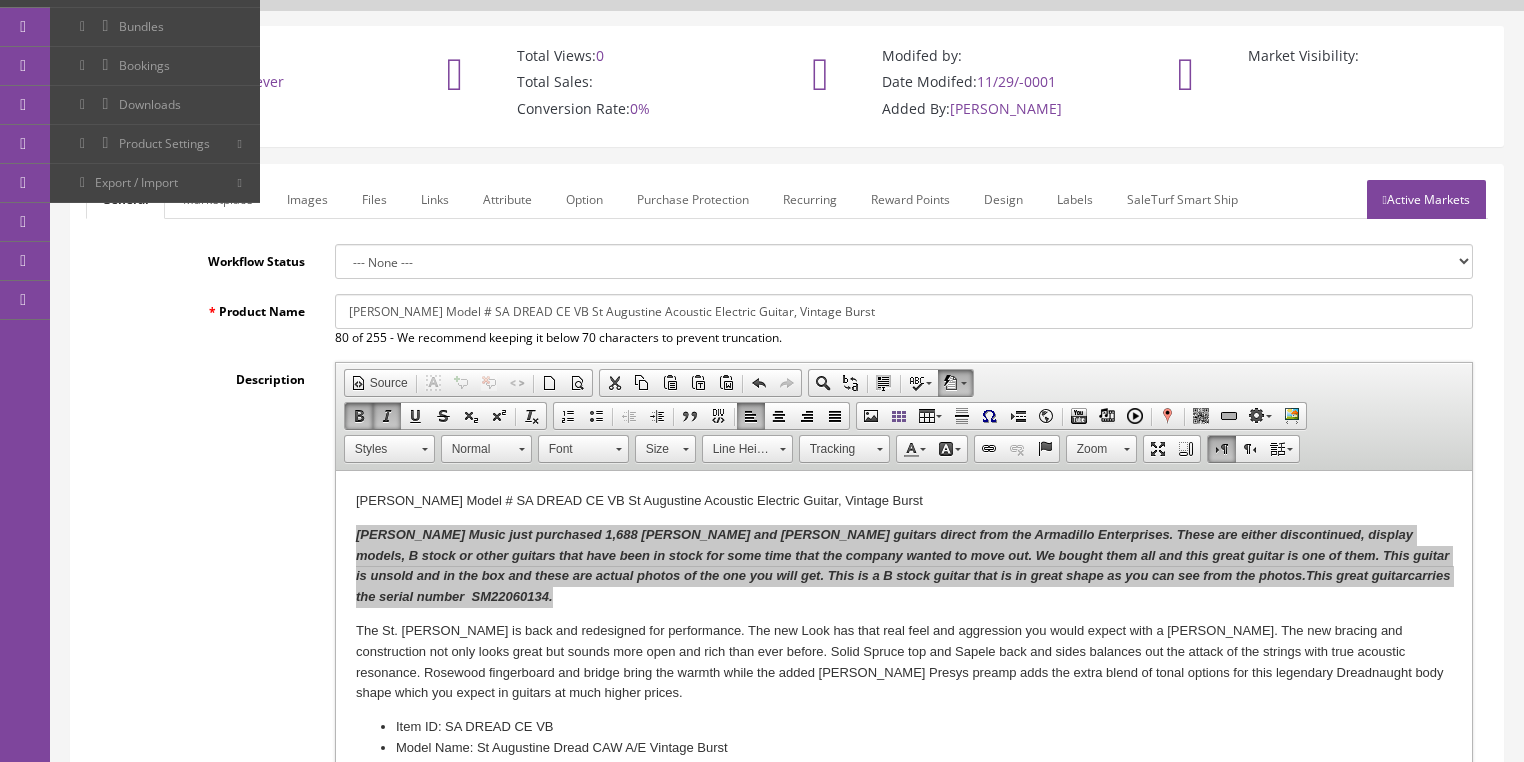 scroll, scrollTop: 0, scrollLeft: 0, axis: both 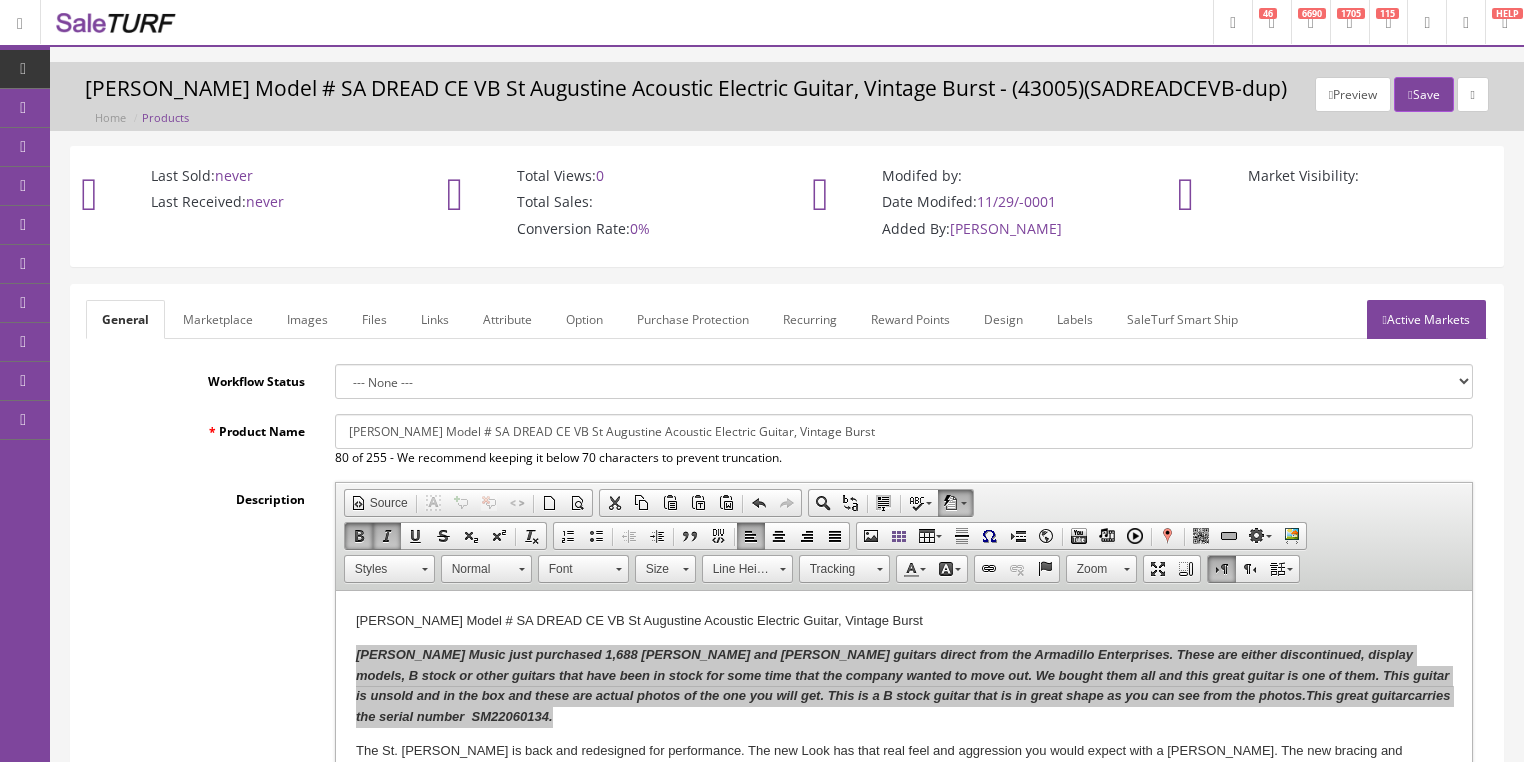 click on "Active Markets" 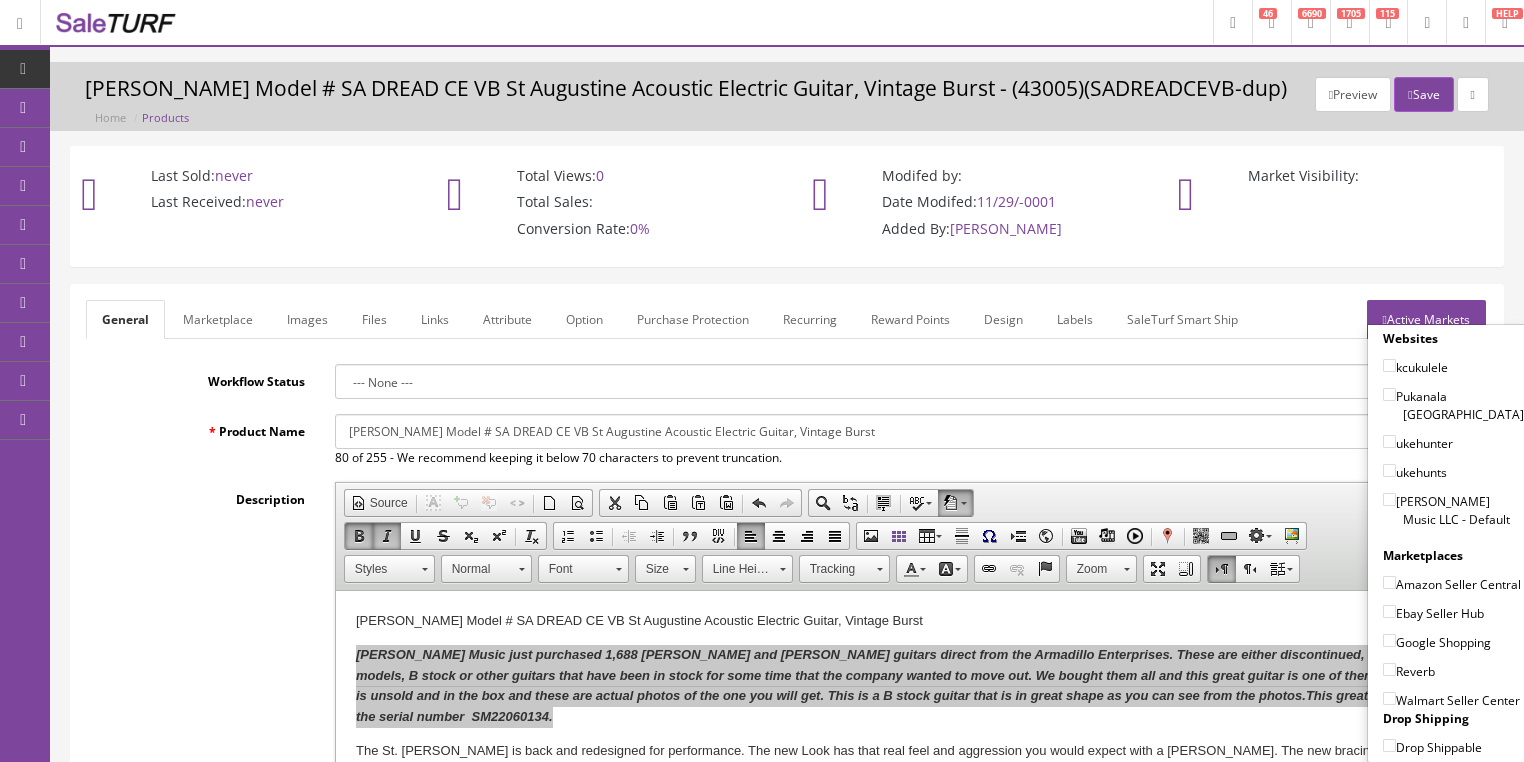 click on "[PERSON_NAME] Music LLC - Default" 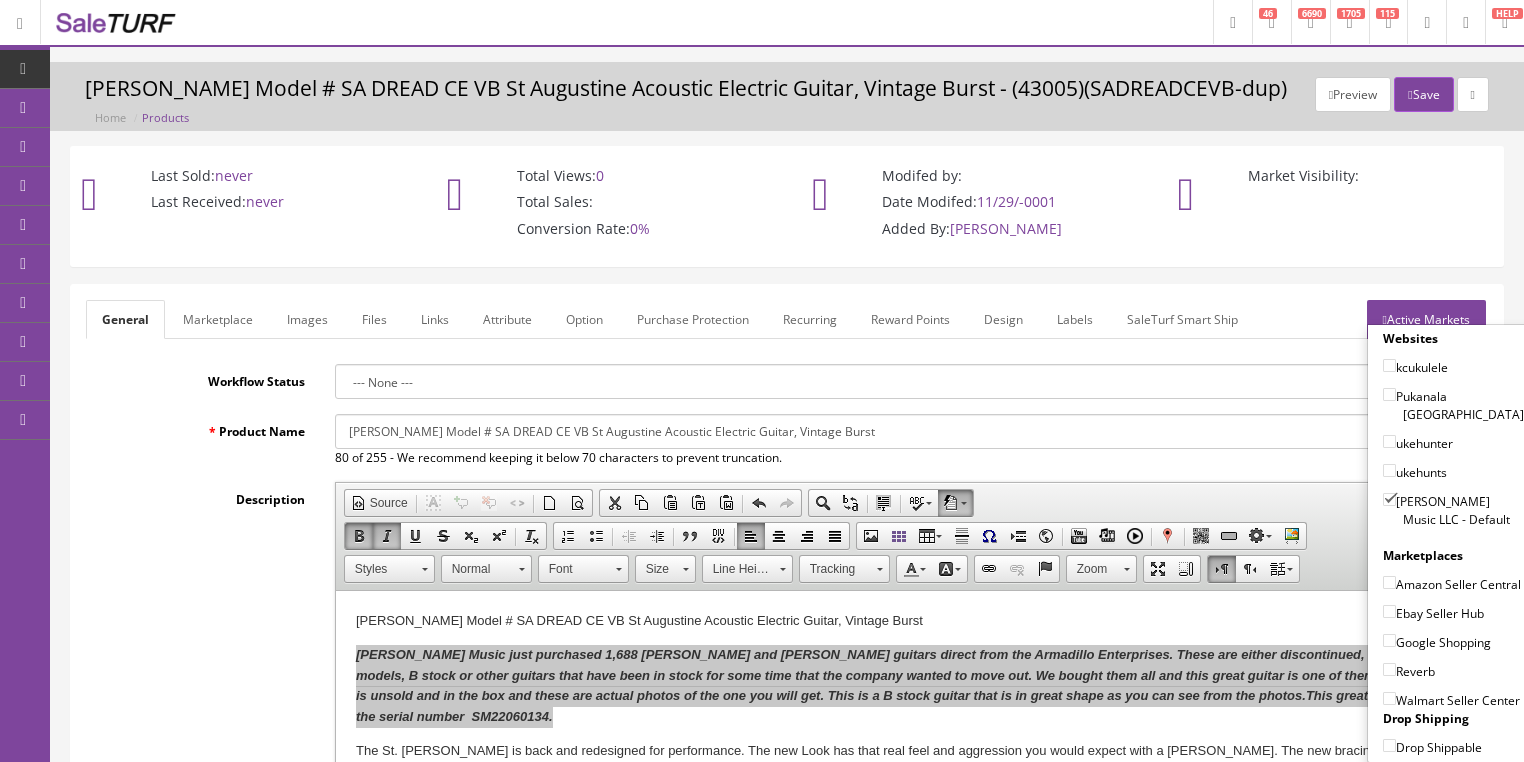 click on "Amazon Seller Central" 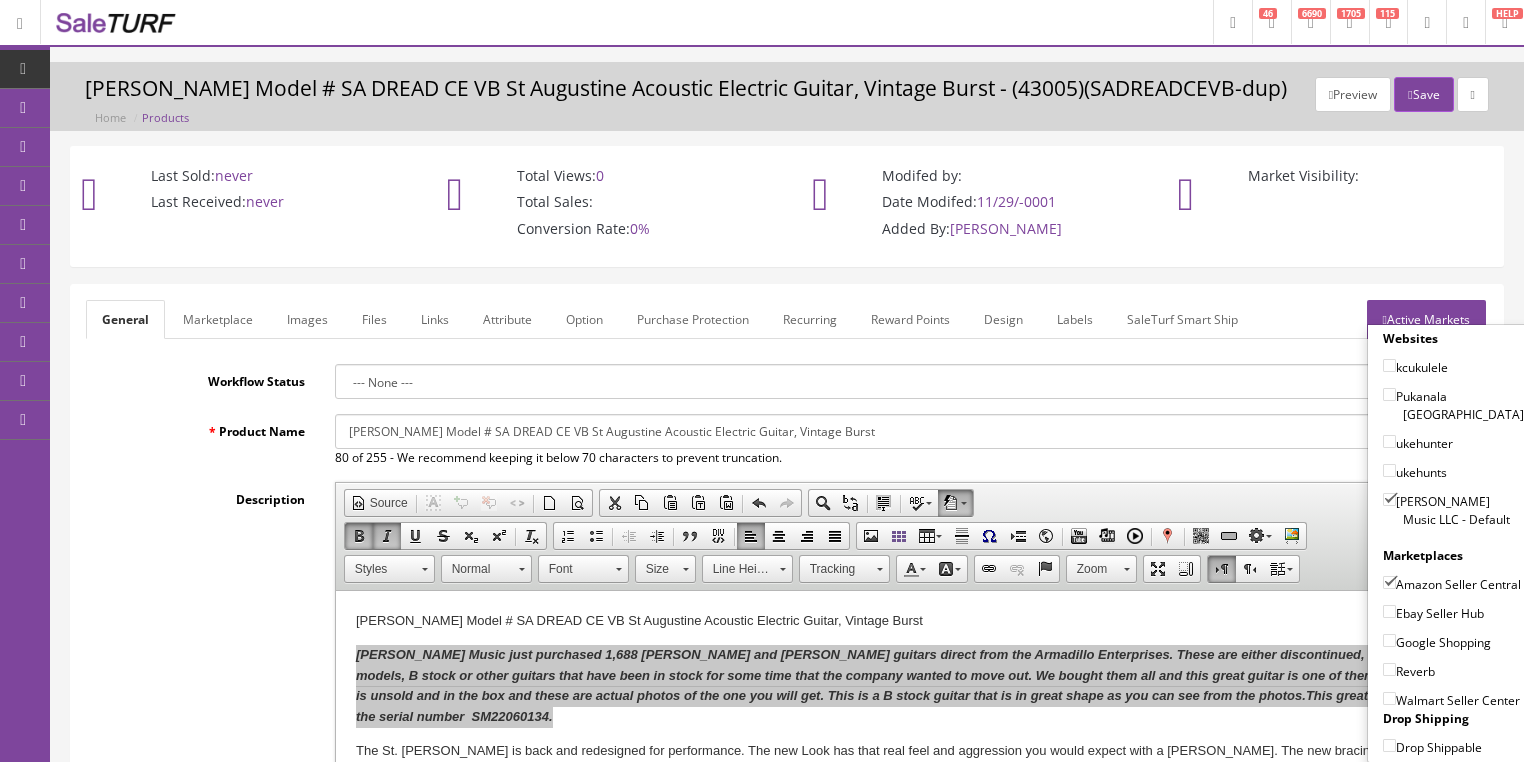 click on "Ebay Seller Hub" 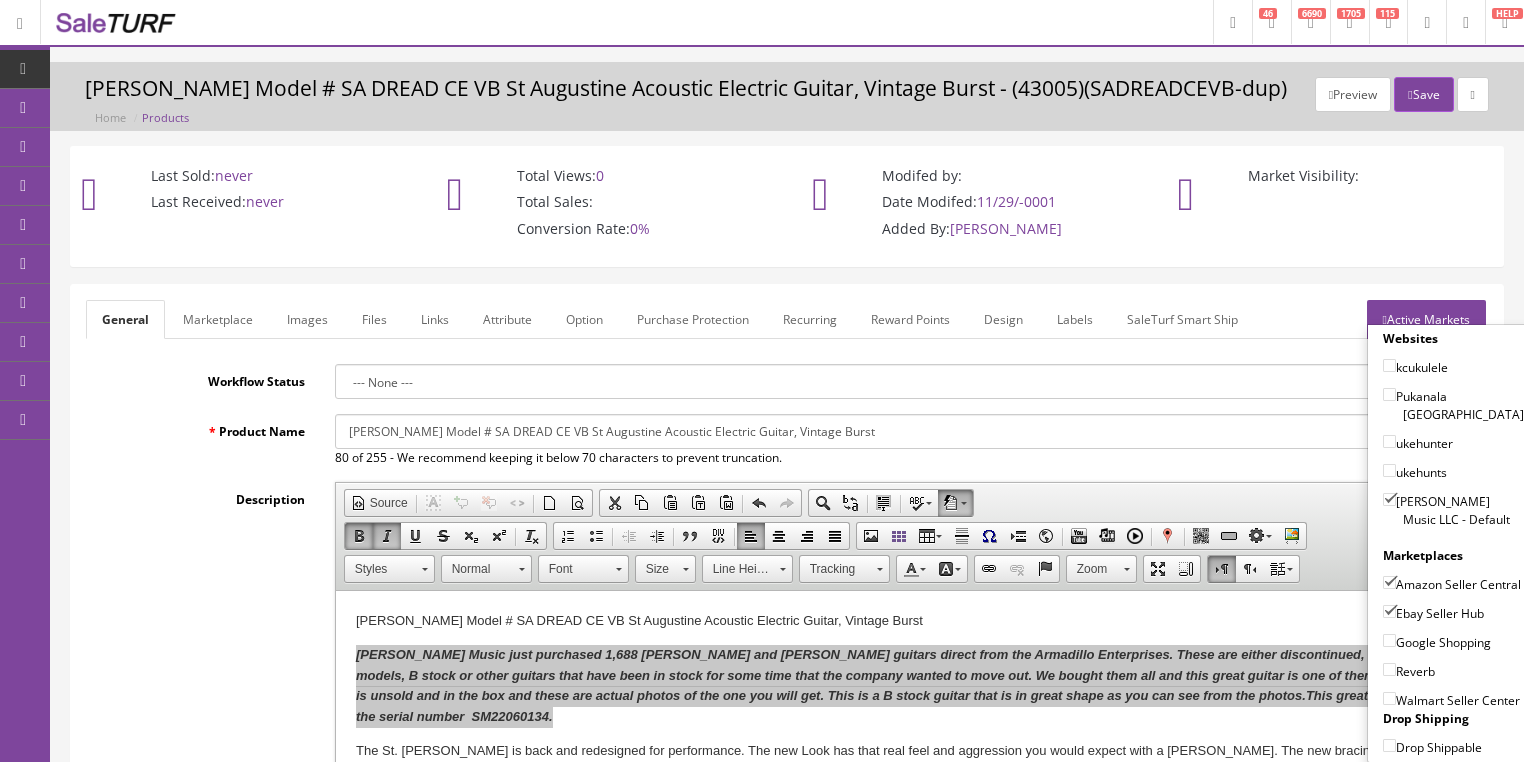 click on "Google Shopping" 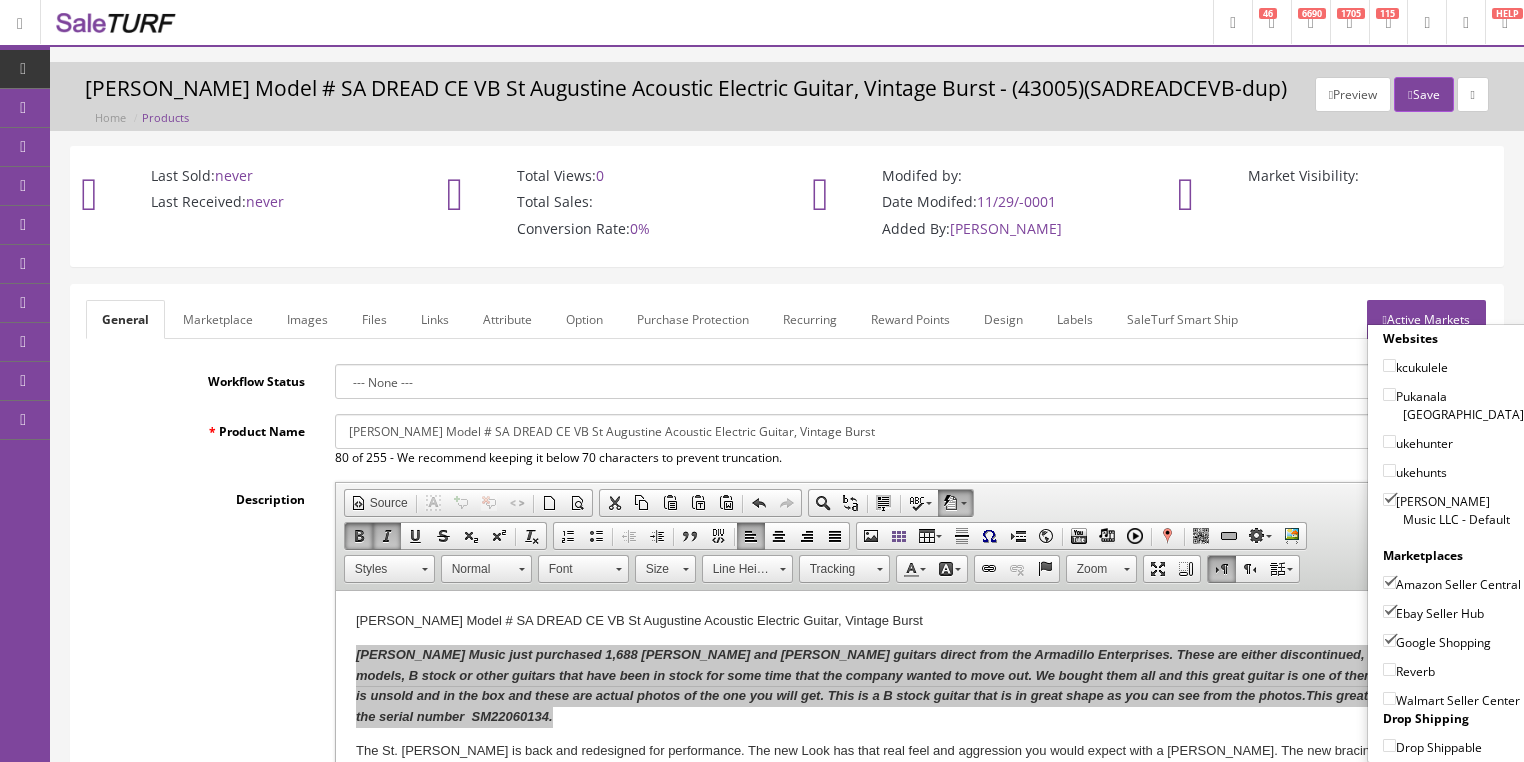 click on "Reverb" 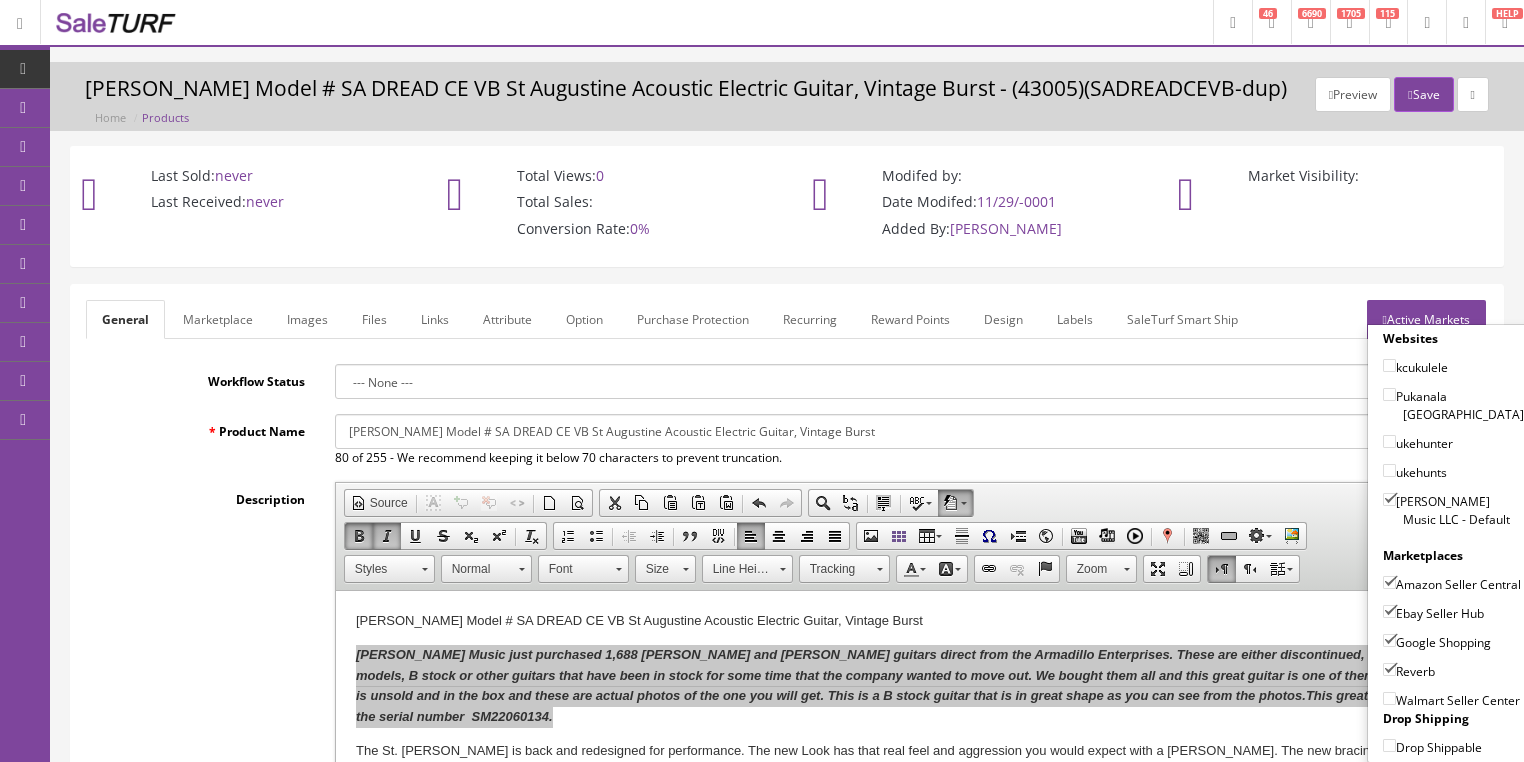 click on "Active Markets" 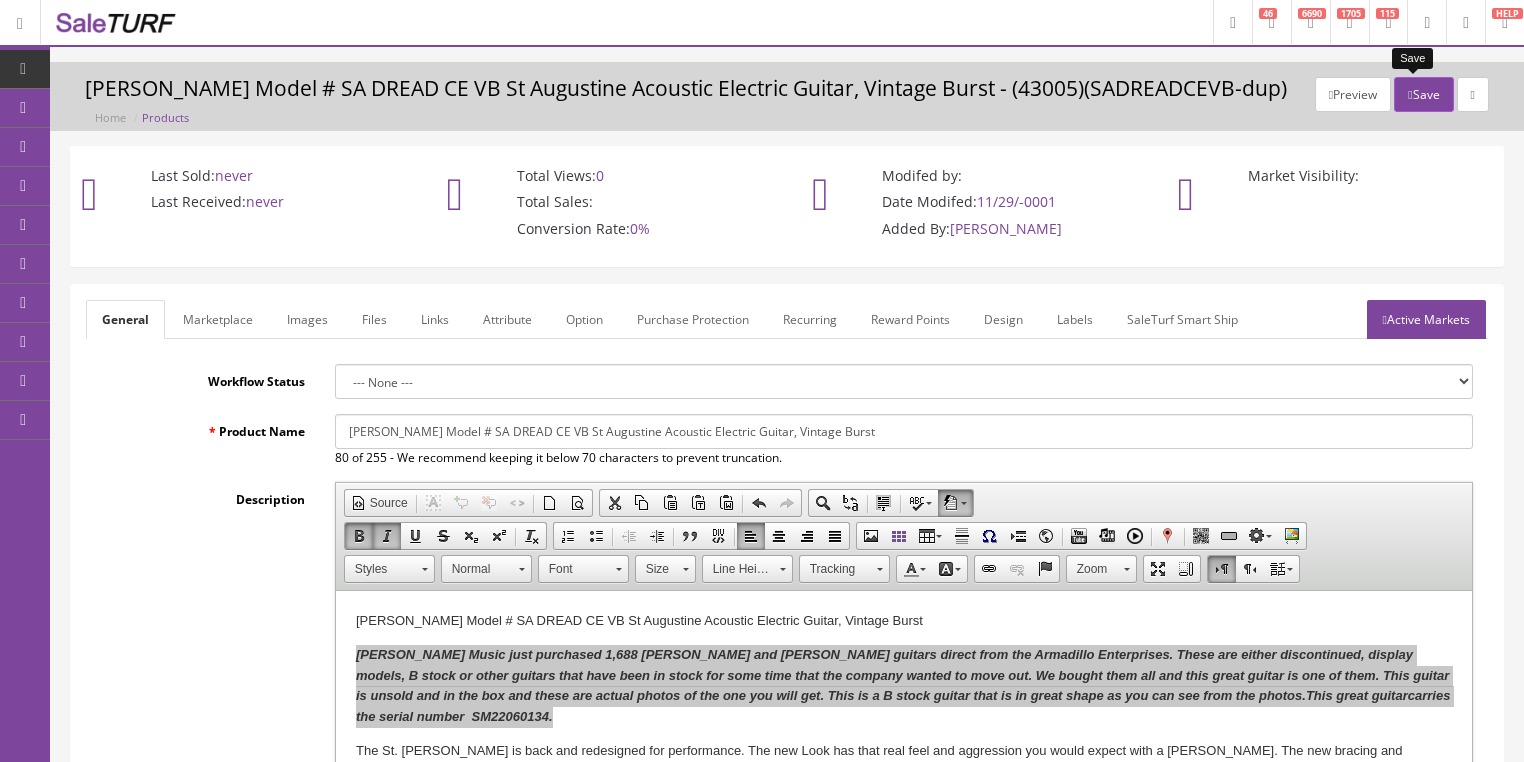click on "Save" 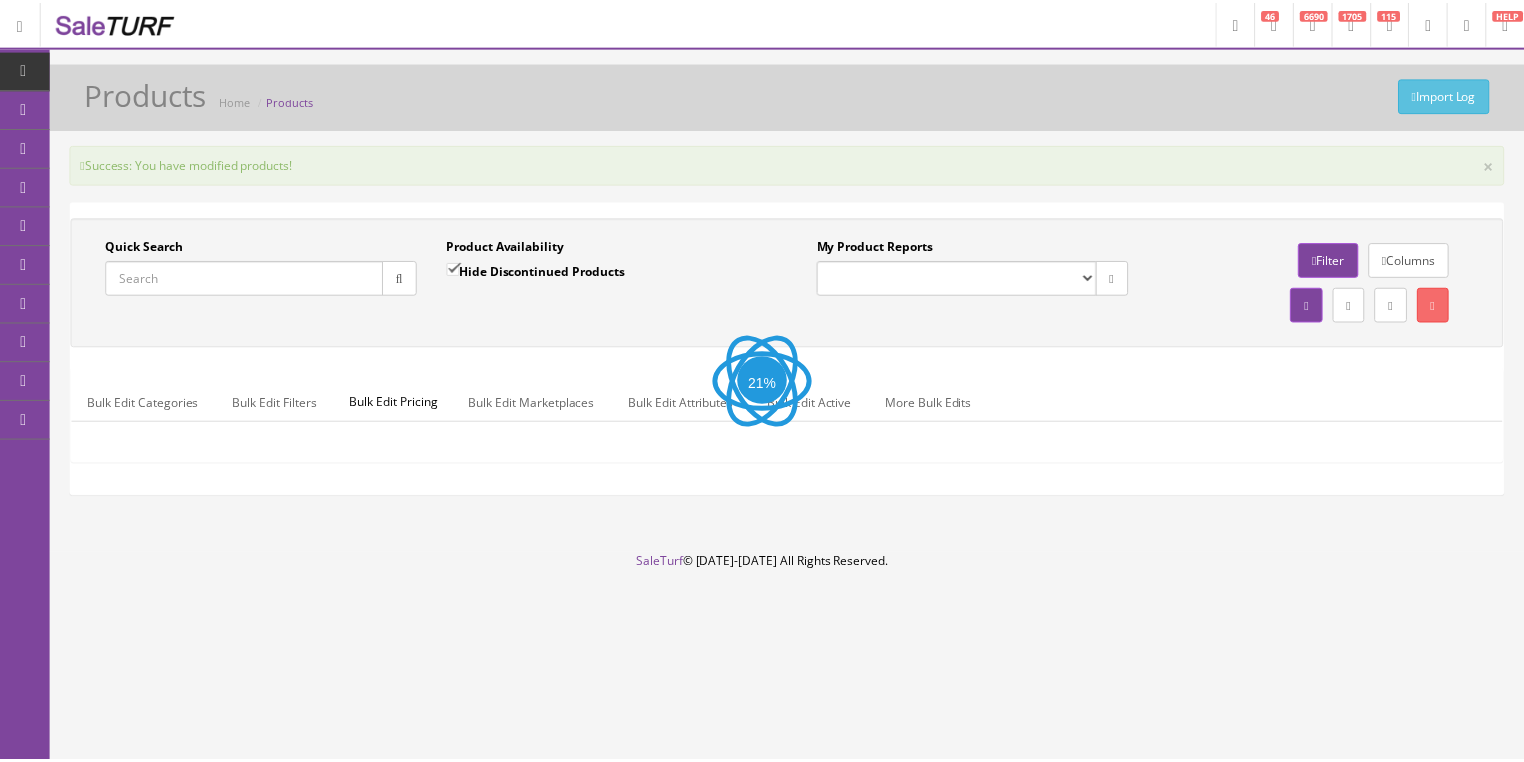 scroll, scrollTop: 0, scrollLeft: 0, axis: both 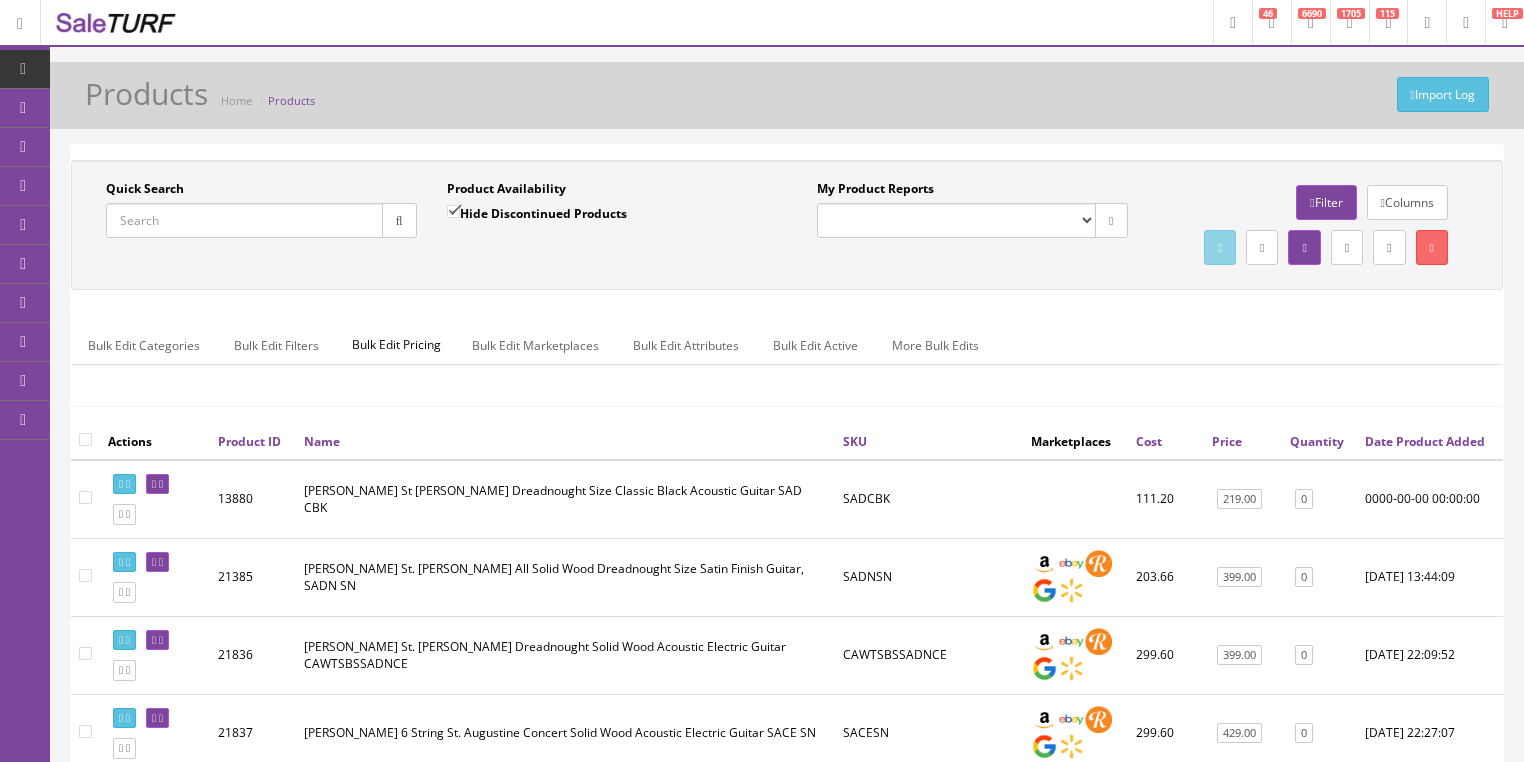 click on "Quick Search" at bounding box center (244, 220) 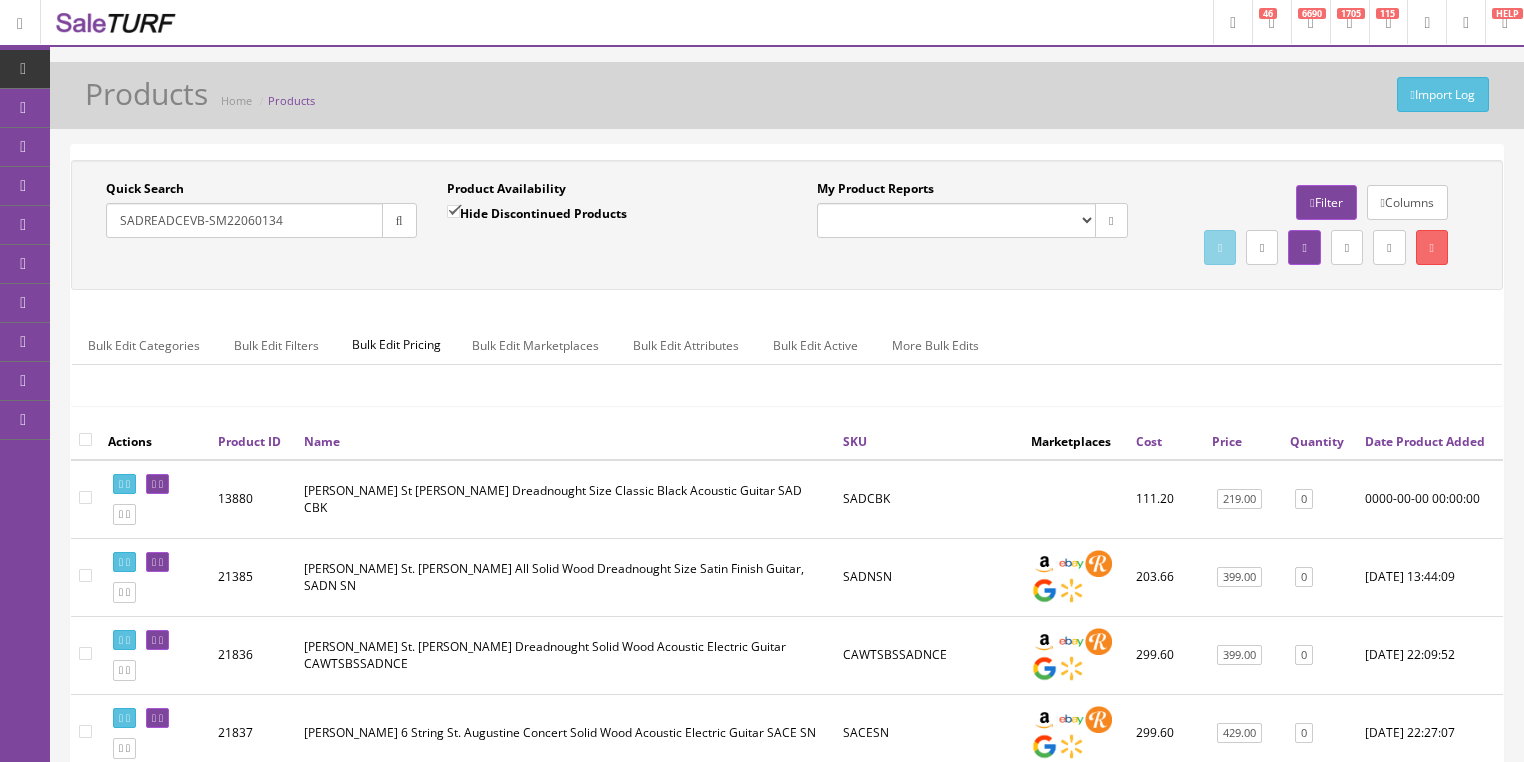 click at bounding box center [399, 220] 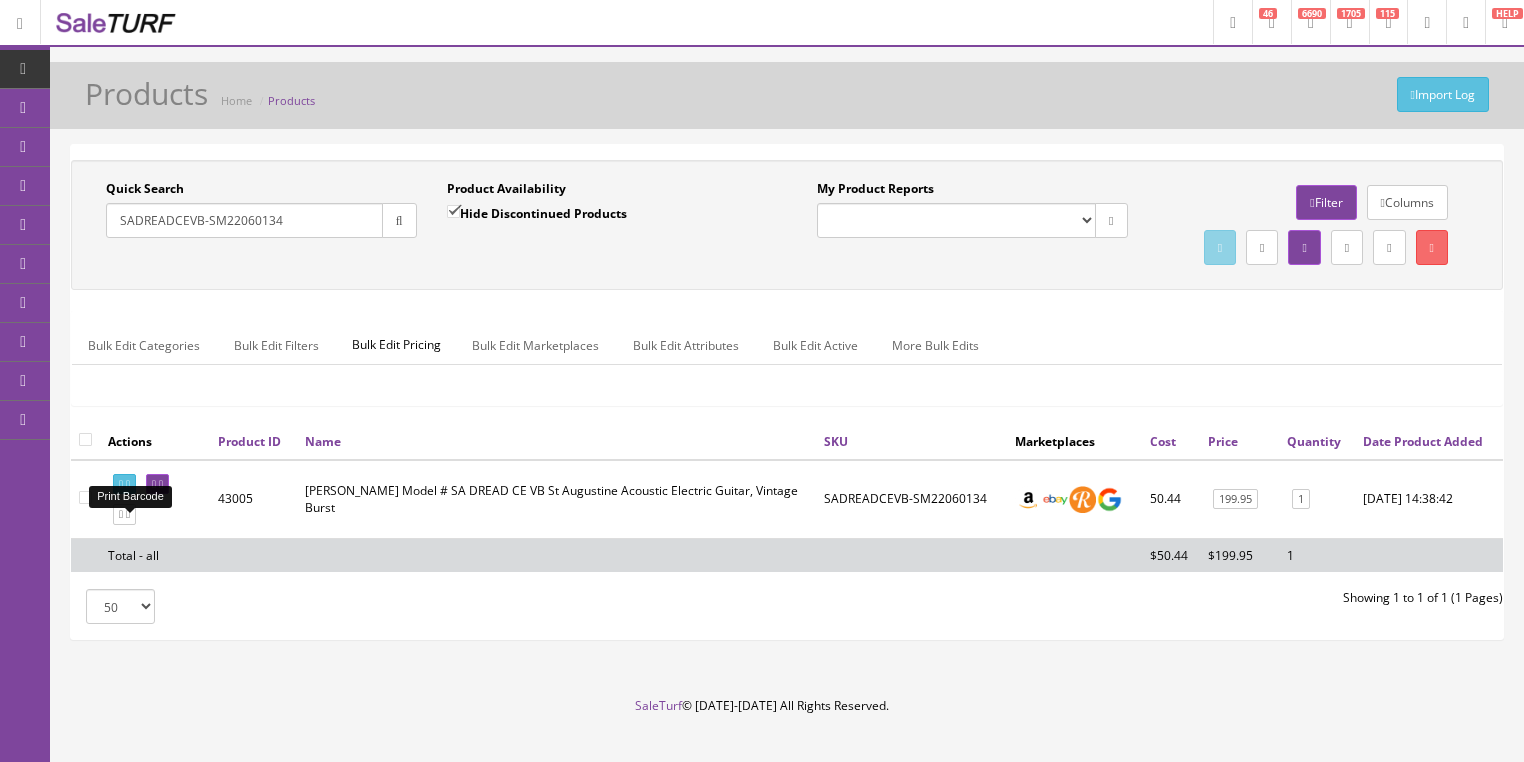 click at bounding box center [124, 484] 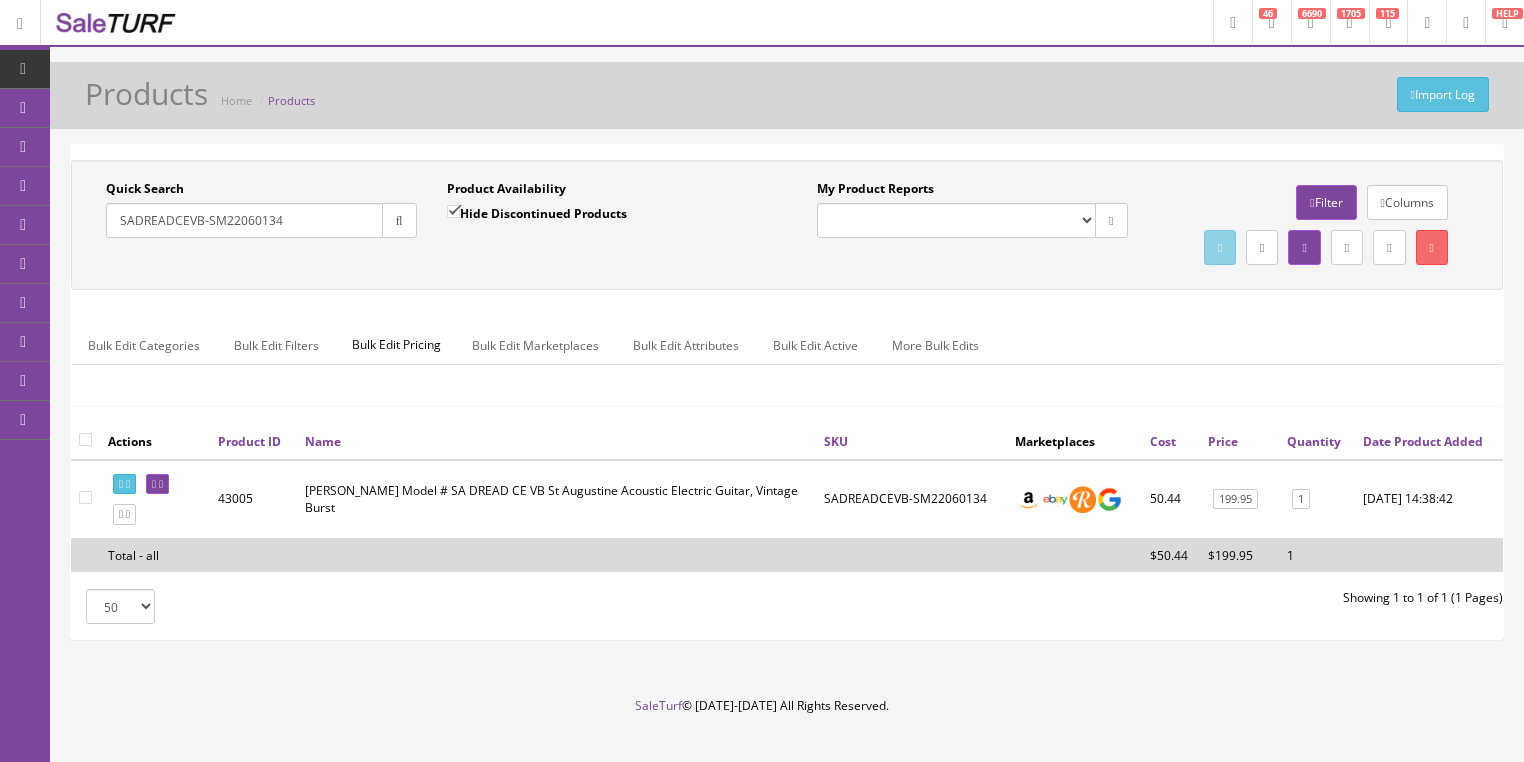 drag, startPoint x: 314, startPoint y: 226, endPoint x: 105, endPoint y: 261, distance: 211.91035 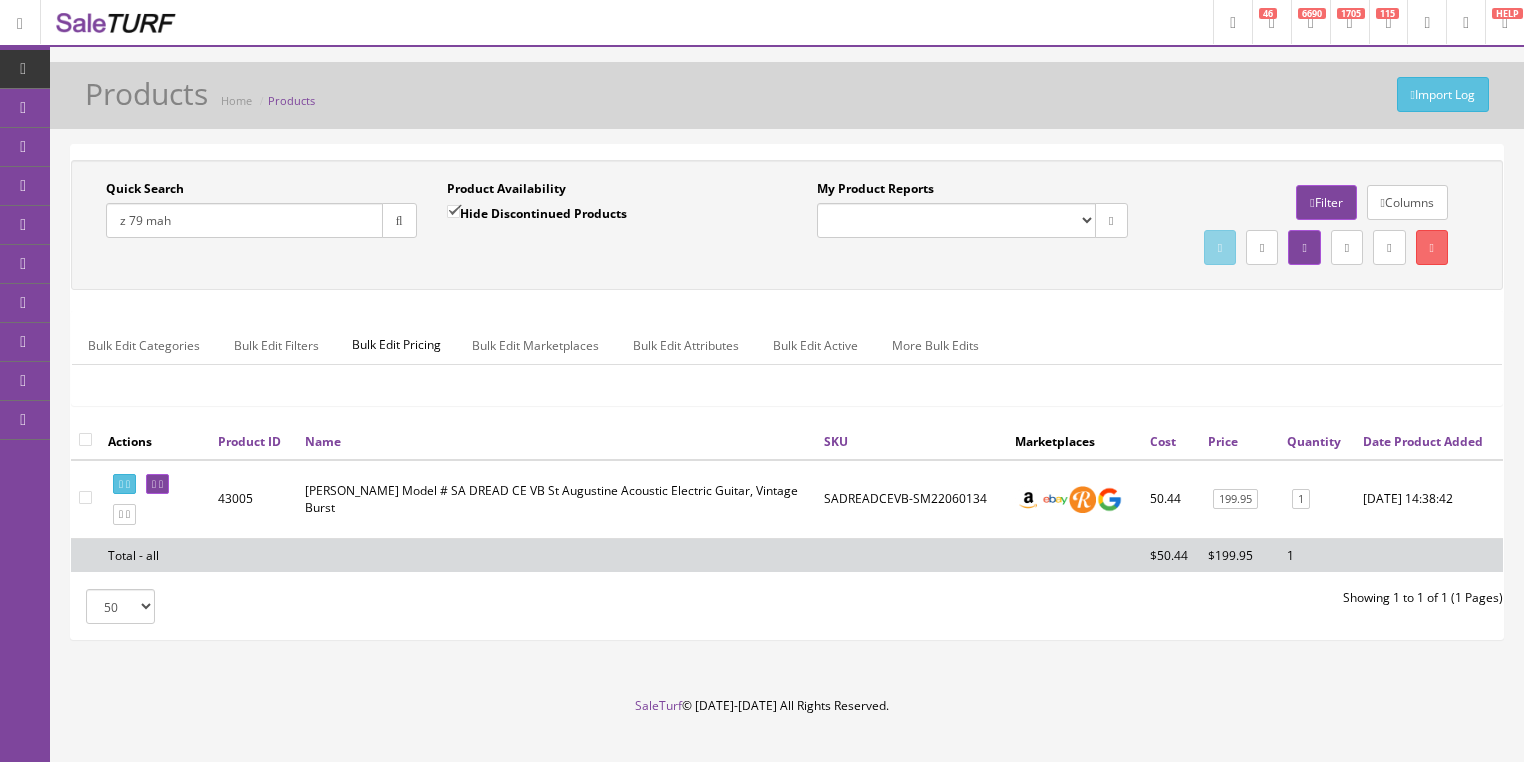 type on "z 79 mah" 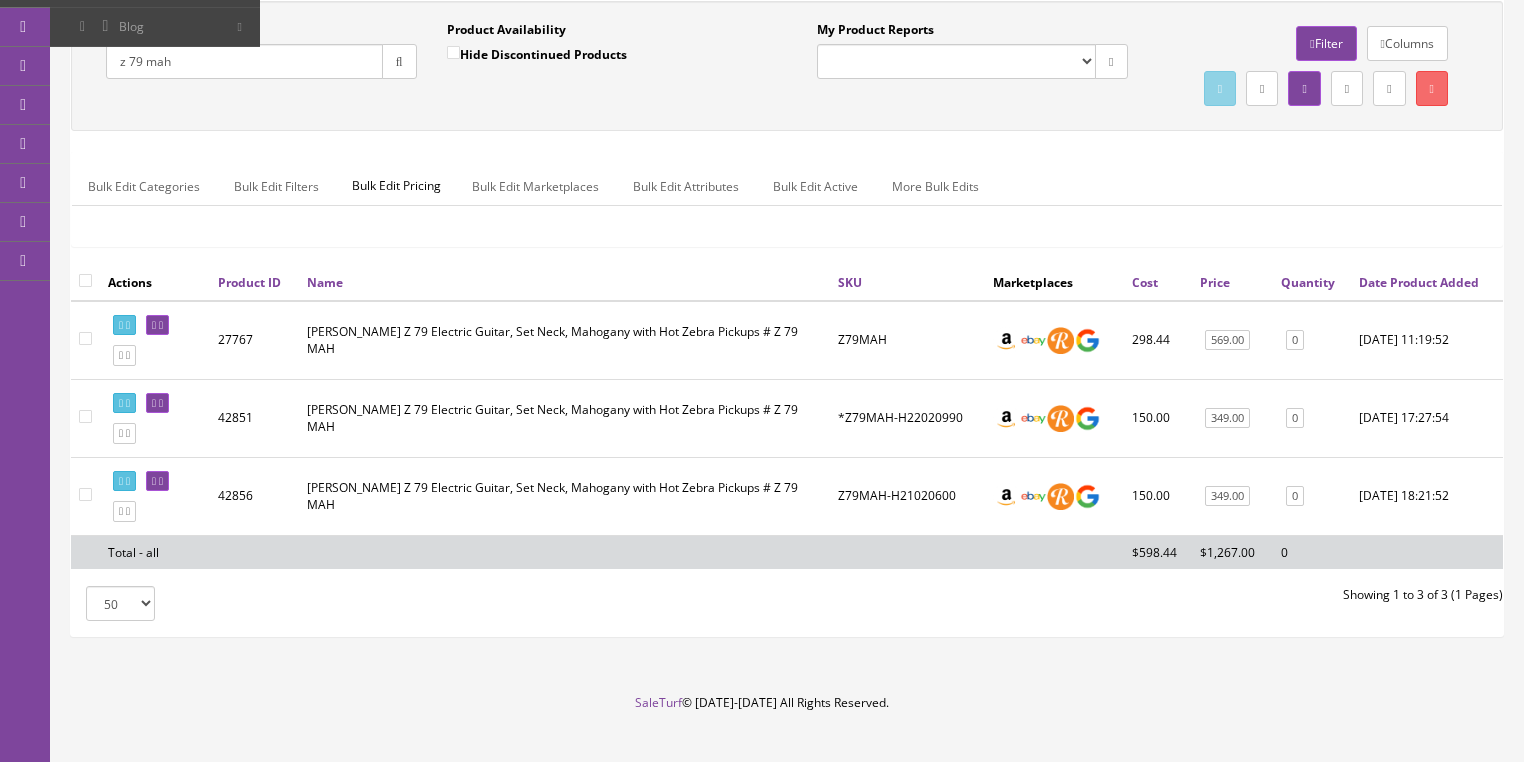 scroll, scrollTop: 160, scrollLeft: 0, axis: vertical 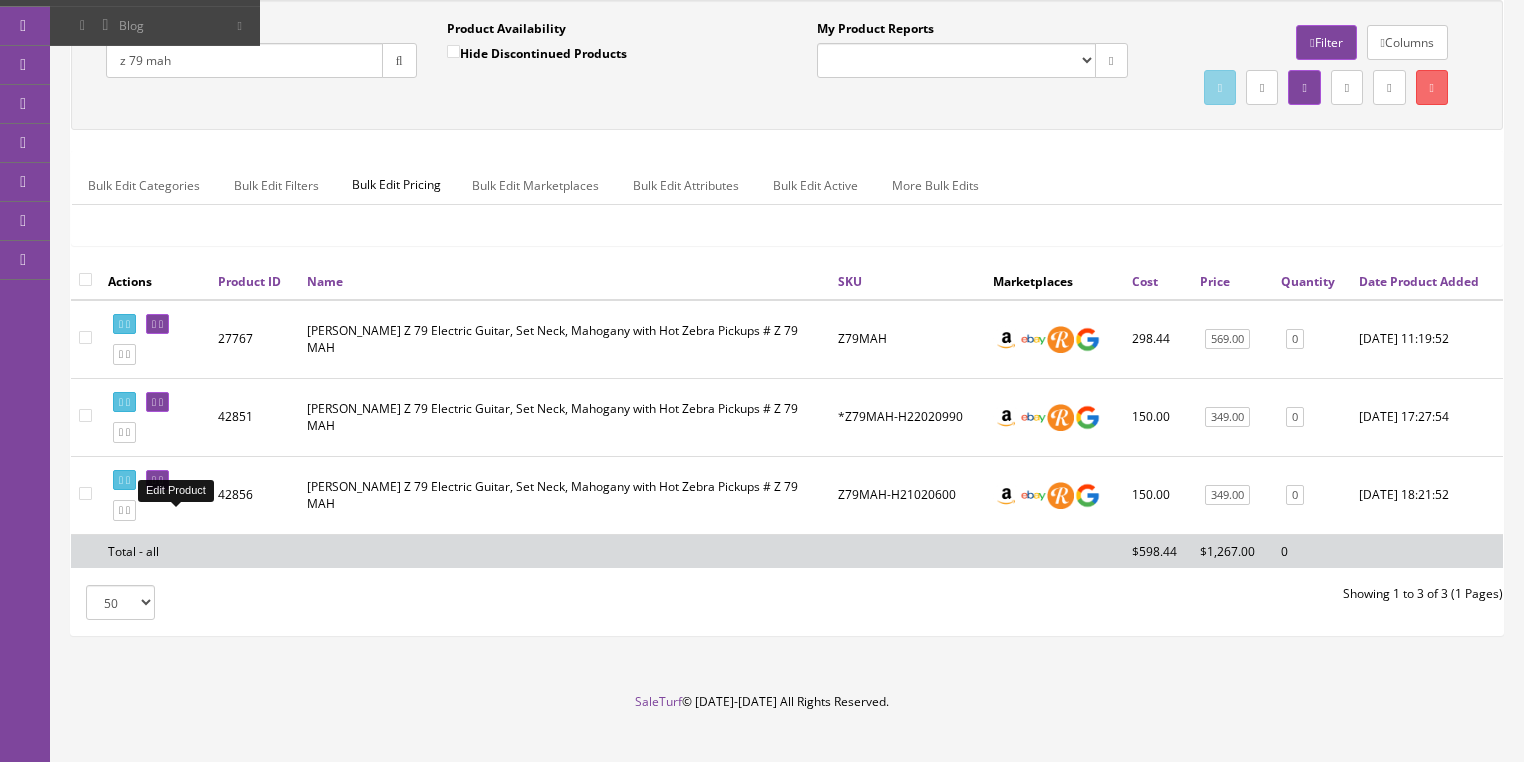 click at bounding box center [161, 480] 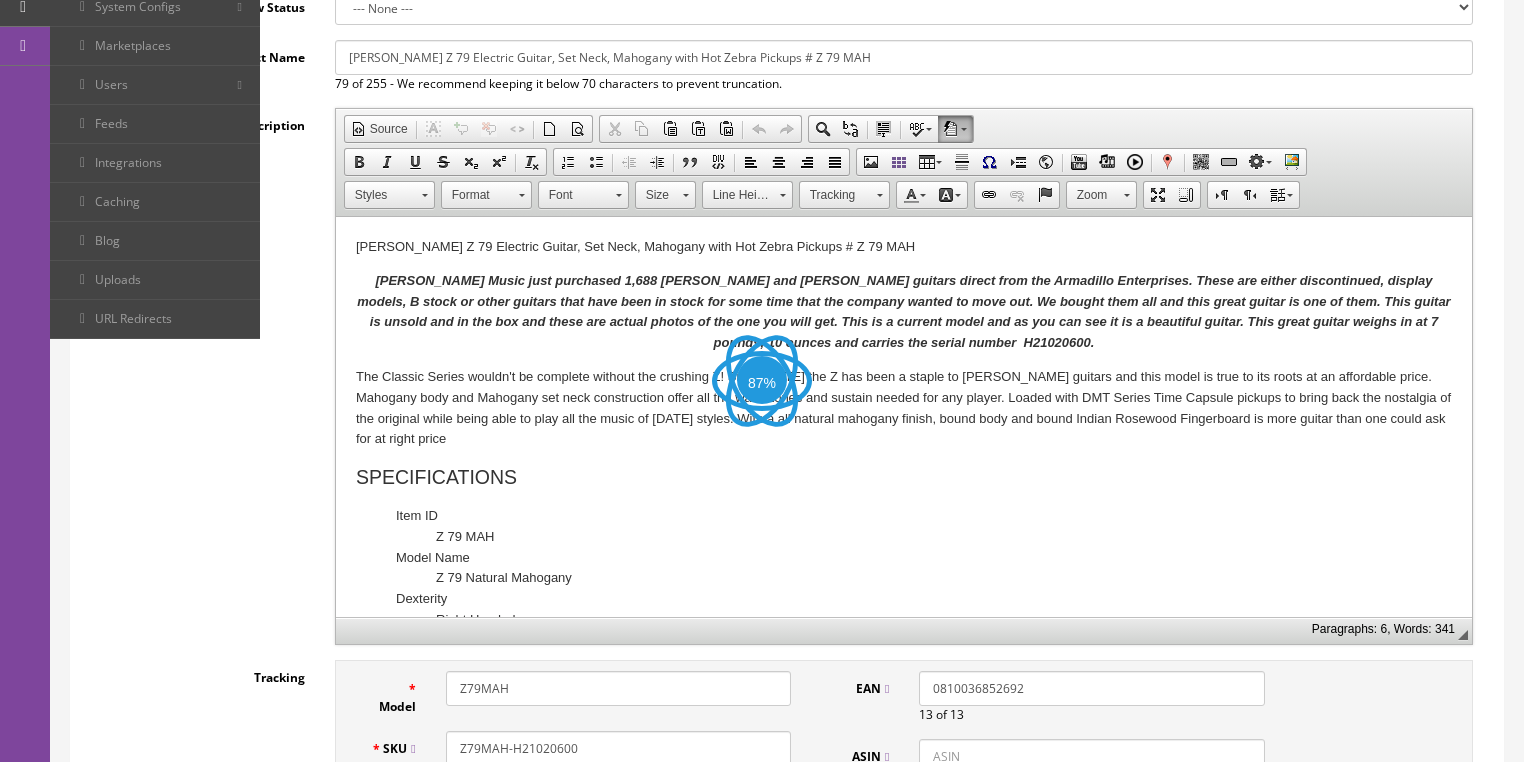 scroll, scrollTop: 400, scrollLeft: 0, axis: vertical 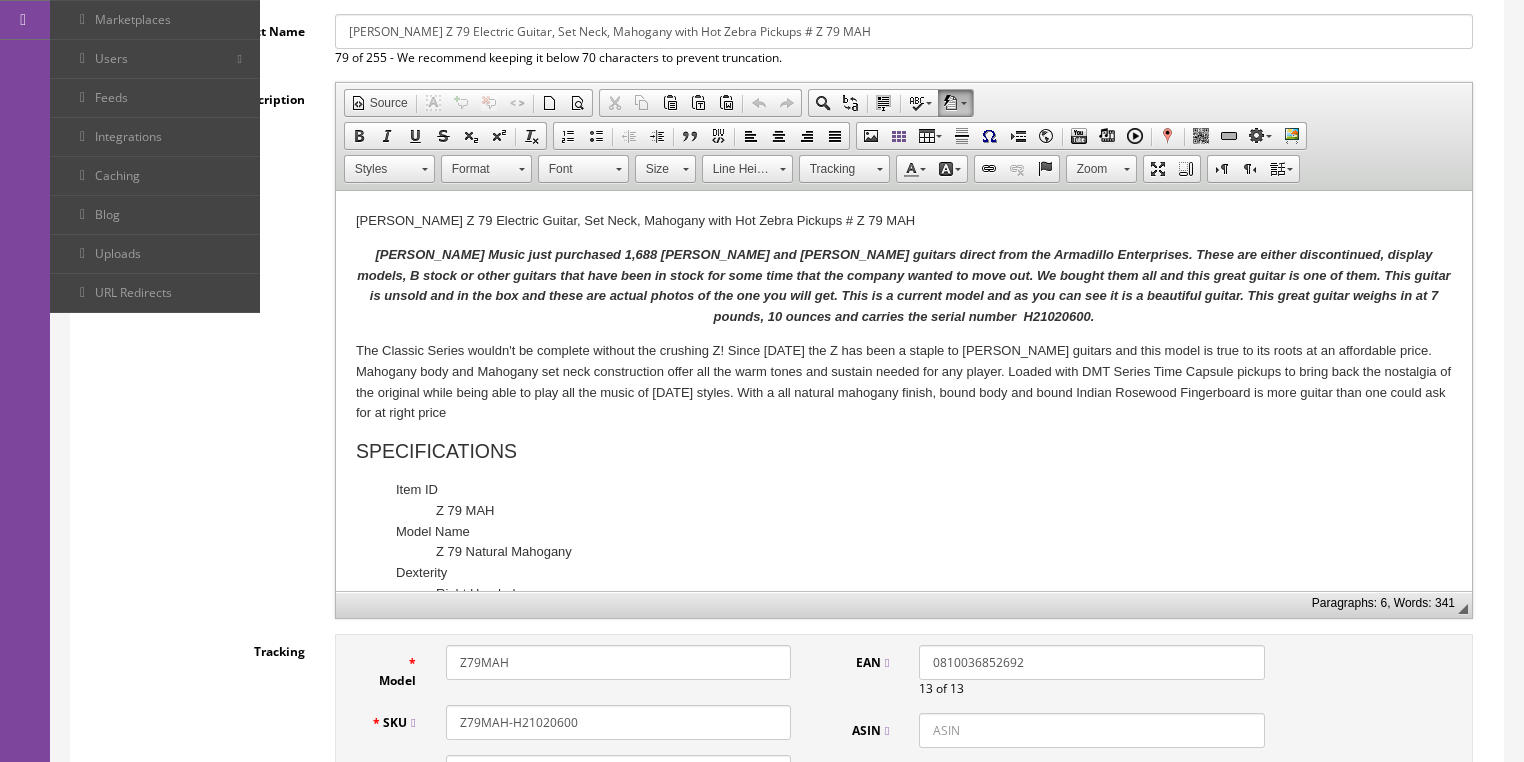 click on "Butler Music just purchased 1,688 Dean and Luna guitars direct from the Armadillo Enterprises. These are either discontinued, display models, B stock or other guitars that have been in stock for some time that the company wanted to move out. We bought them all and this great guitar is one of them. This guitar is unsold and in the box and these are actual photos of the one you will get. This is a current model and as you can see it is a beautiful guitar. This great guitar weighs in at 7 pounds, 10 ounces and carries the serial number  H21020600." at bounding box center (902, 285) 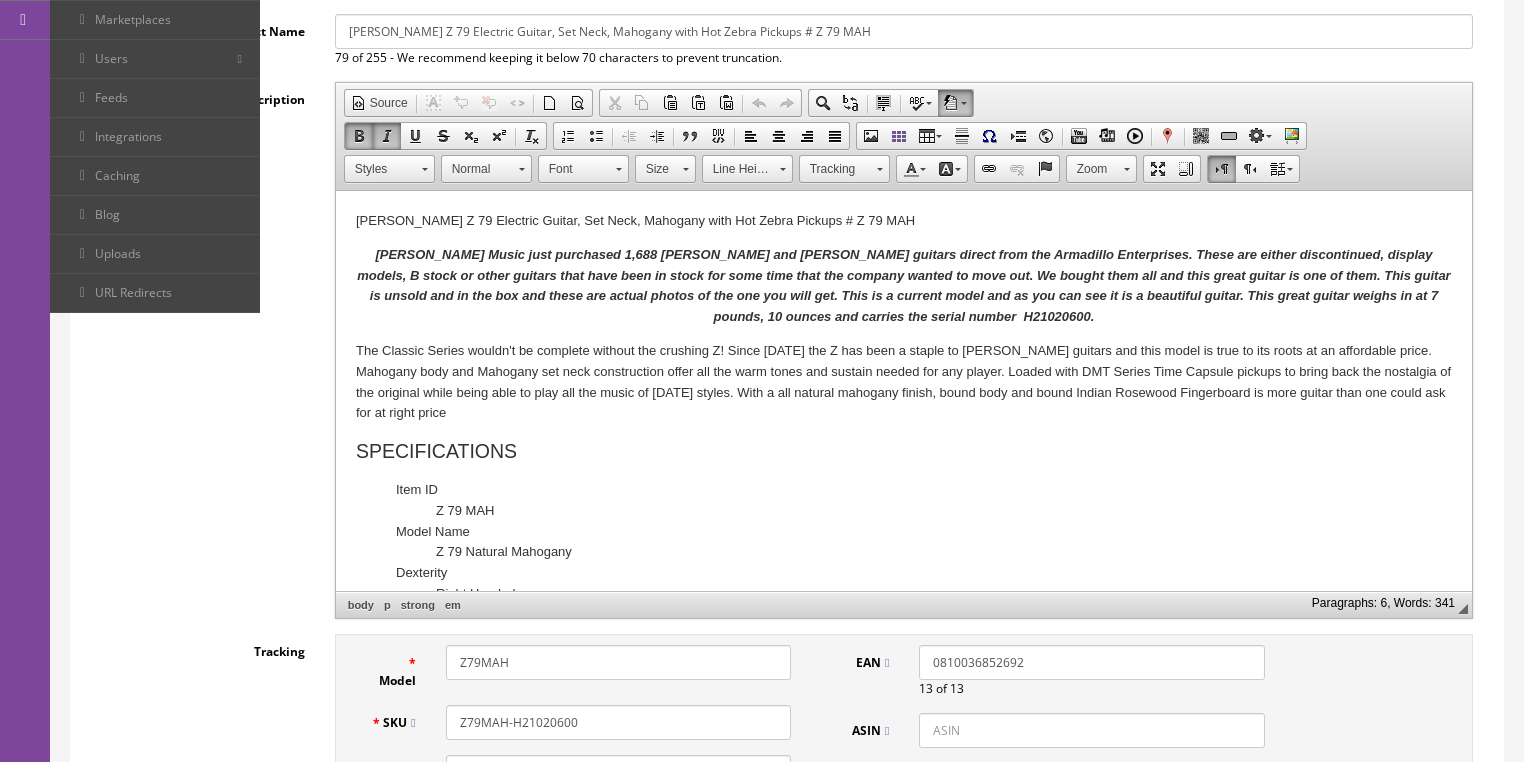 type 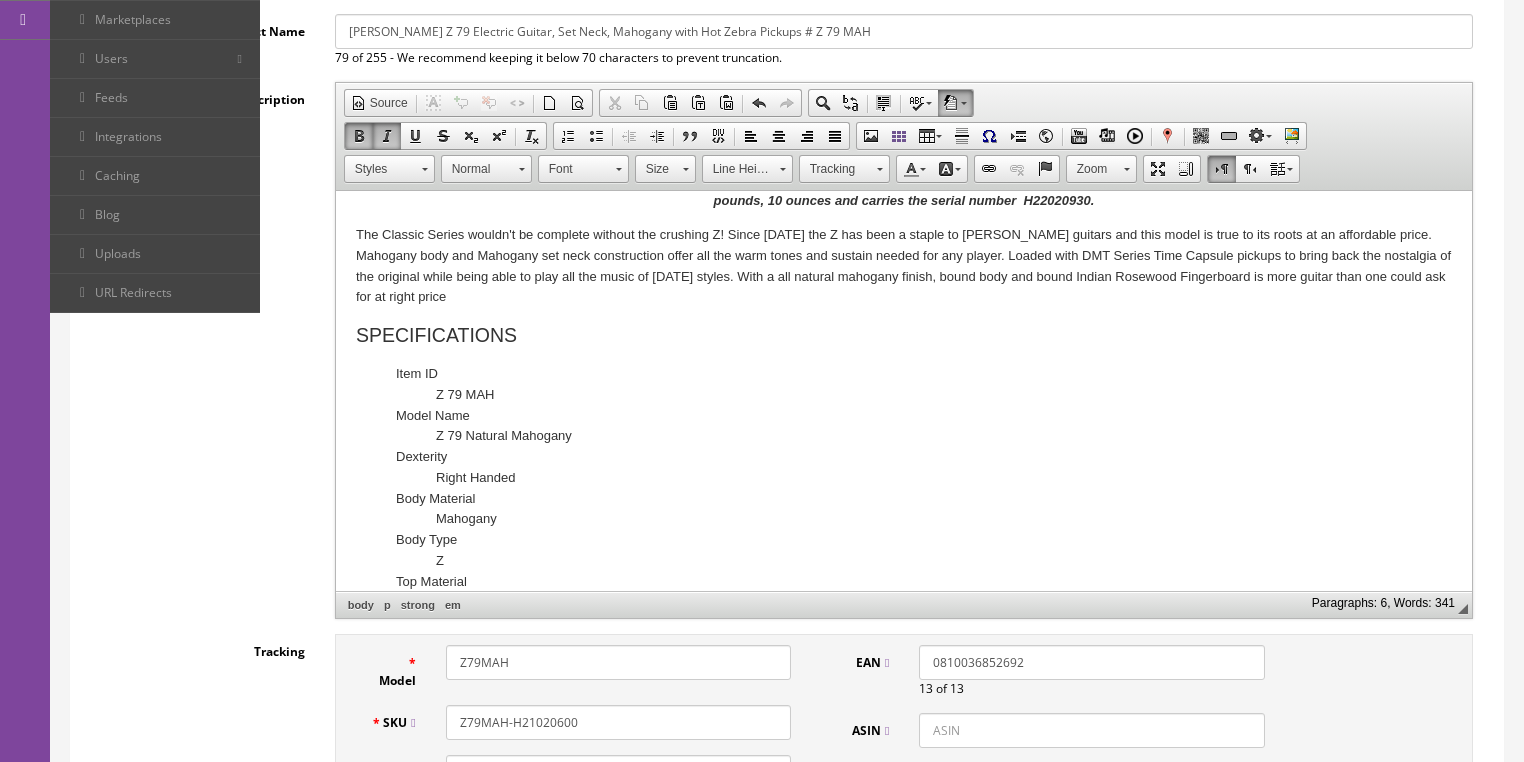 scroll, scrollTop: 160, scrollLeft: 0, axis: vertical 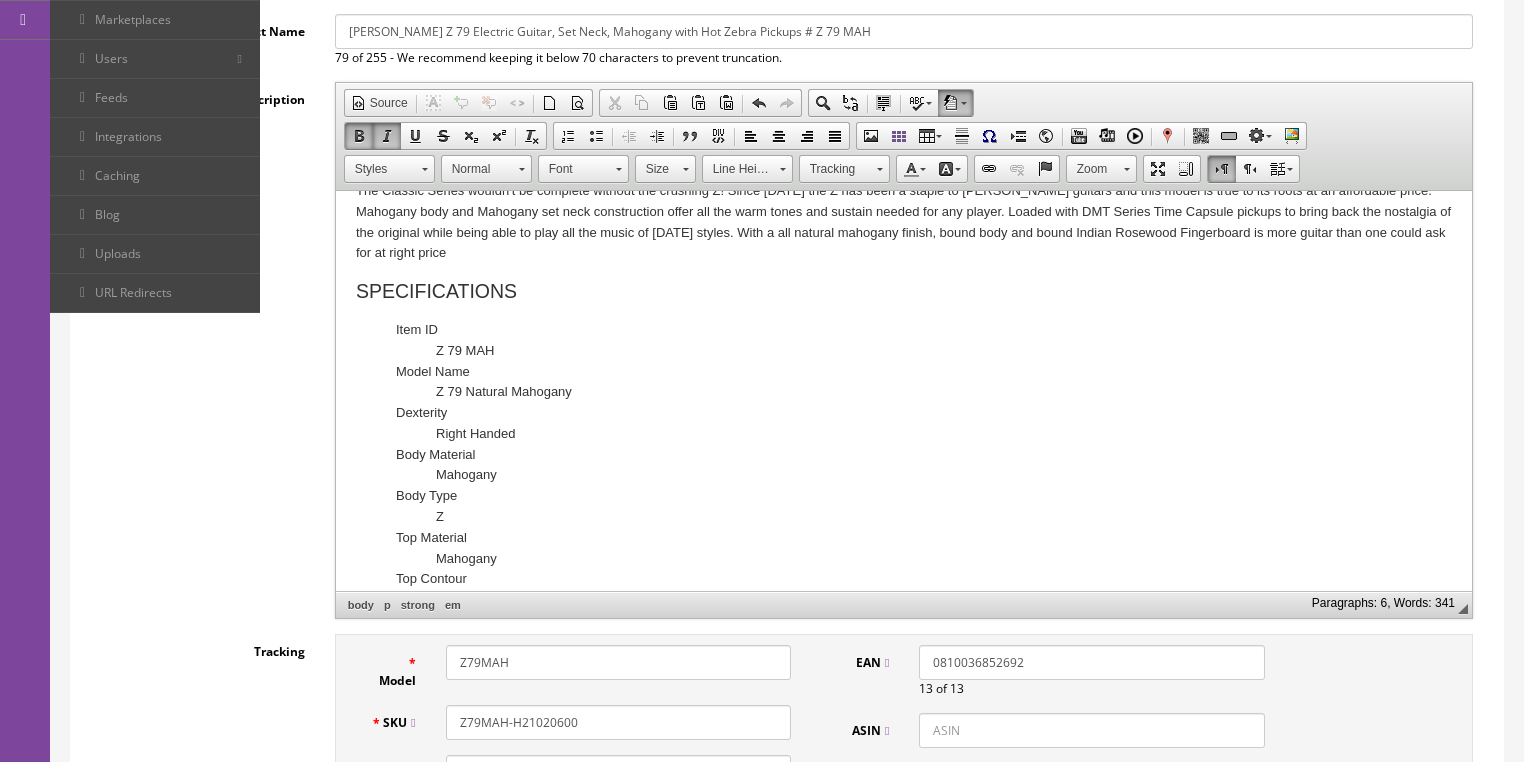 drag, startPoint x: 528, startPoint y: 723, endPoint x: 624, endPoint y: 724, distance: 96.00521 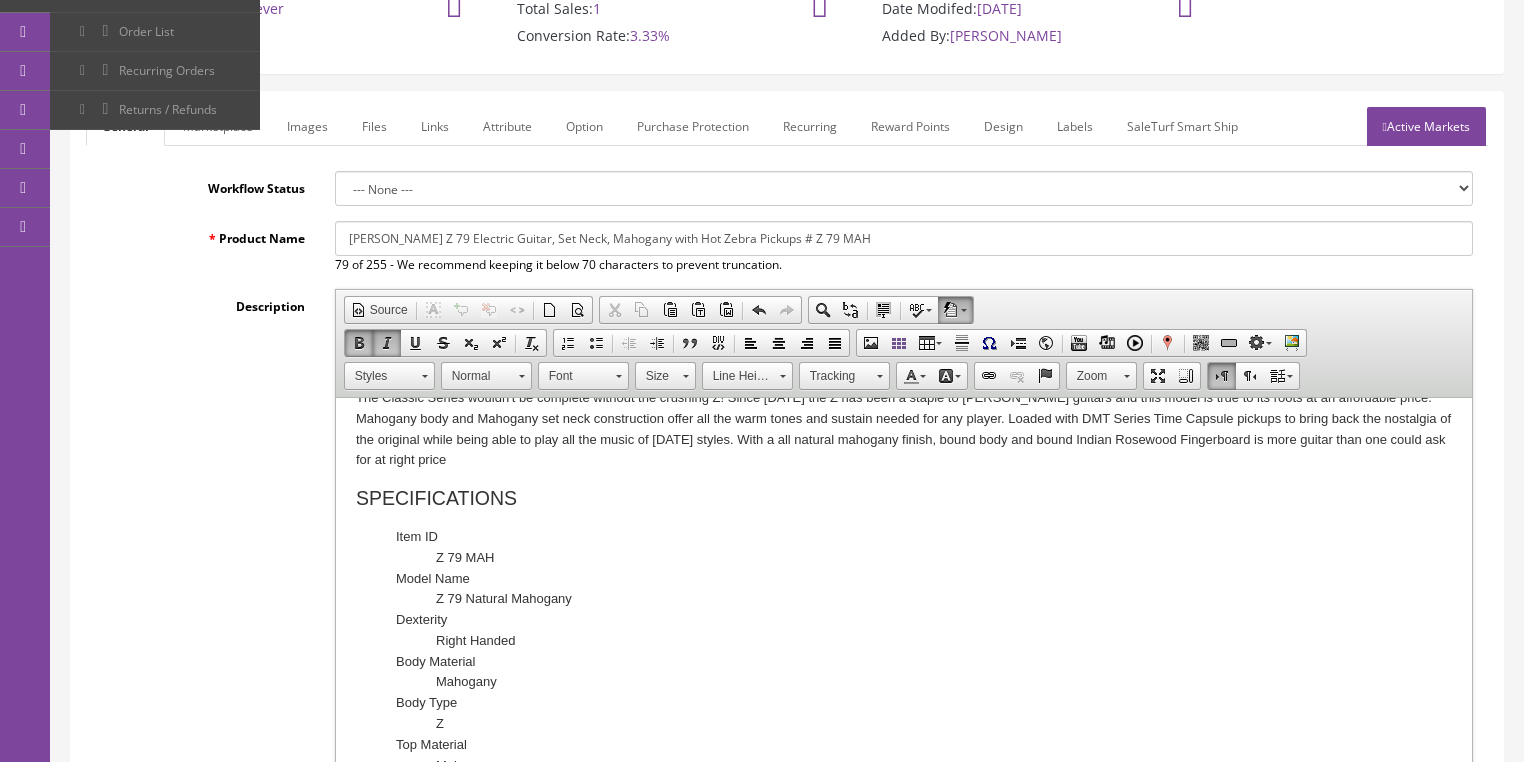 scroll, scrollTop: 80, scrollLeft: 0, axis: vertical 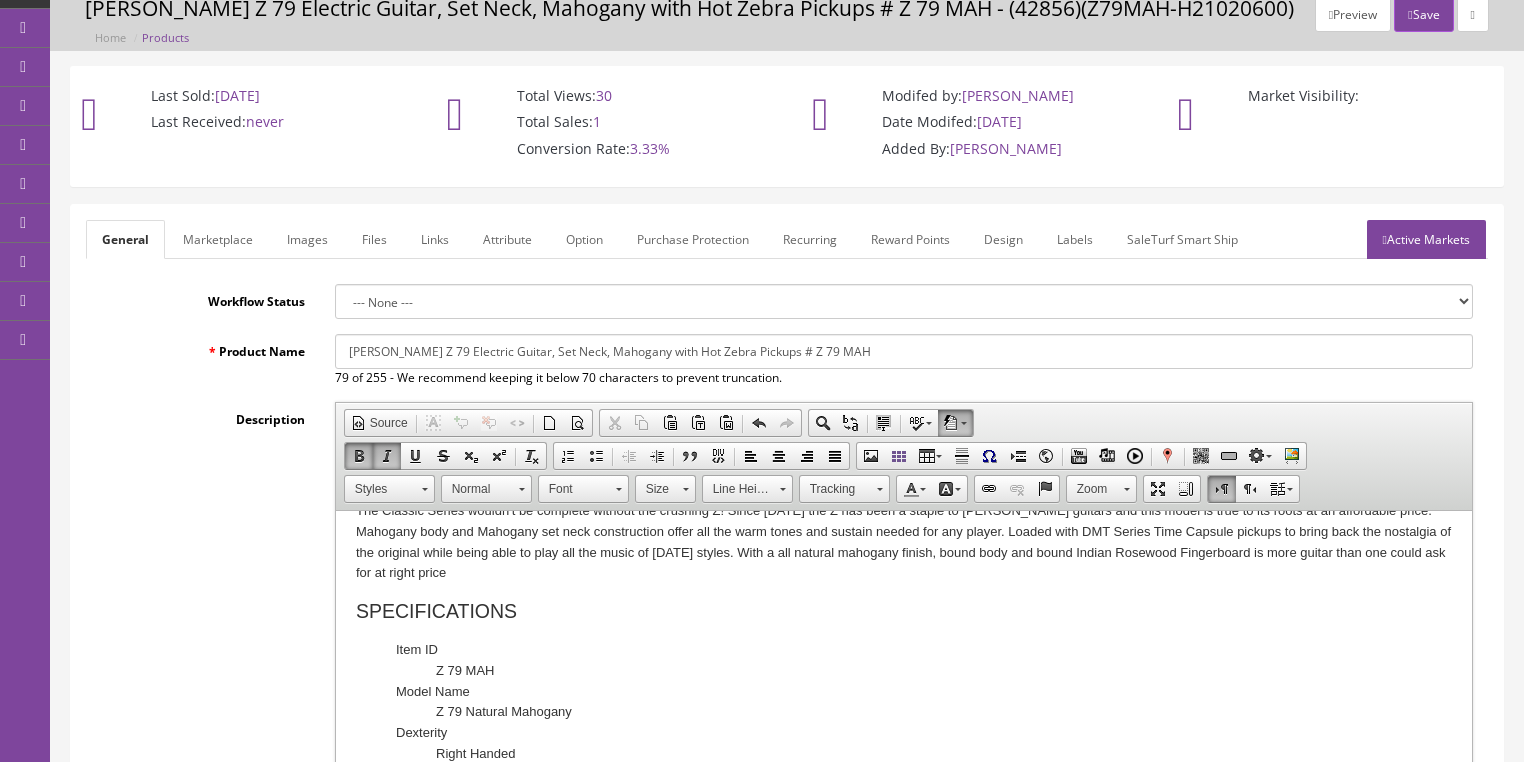 type on "Z79MAH-H22020930" 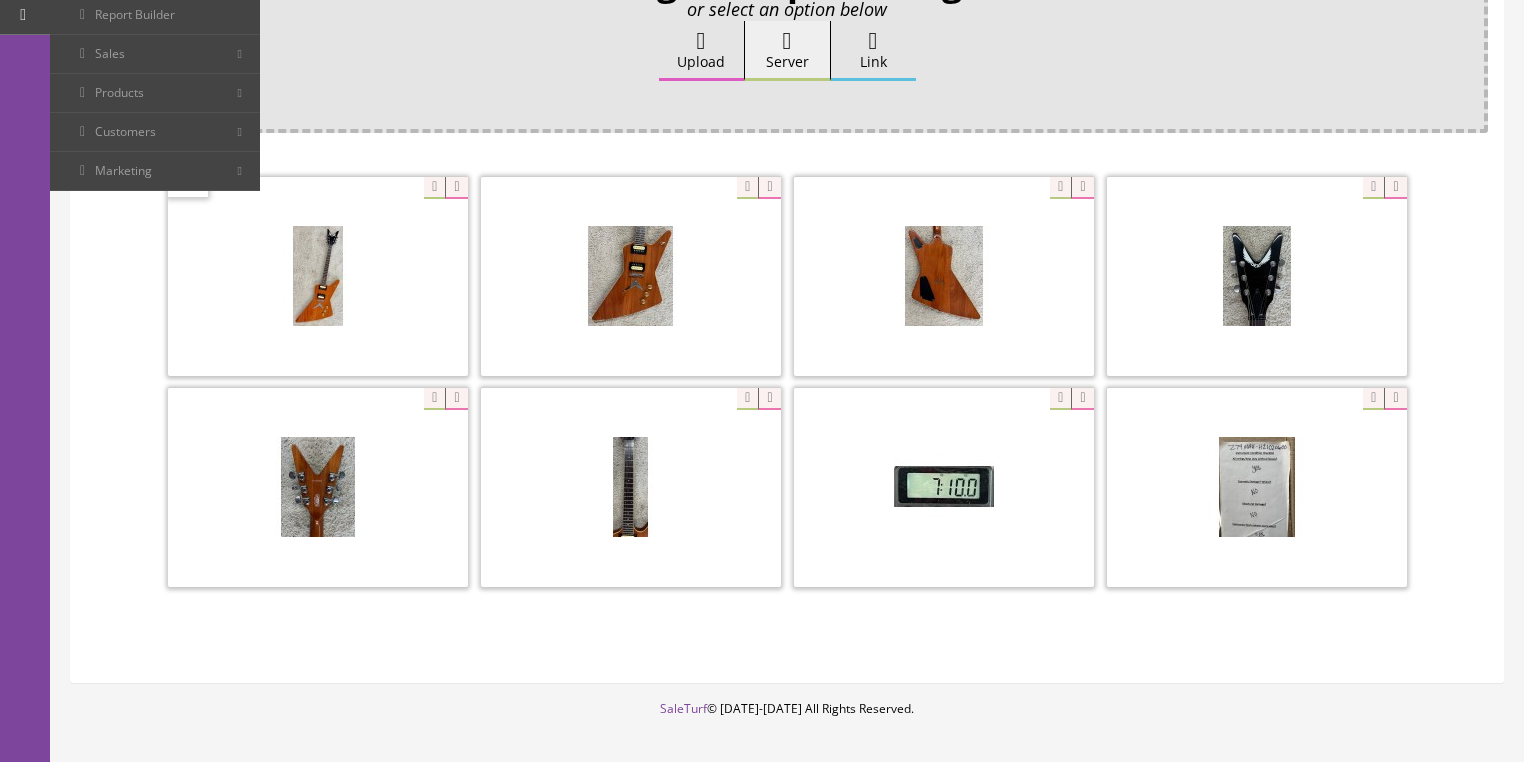 scroll, scrollTop: 398, scrollLeft: 0, axis: vertical 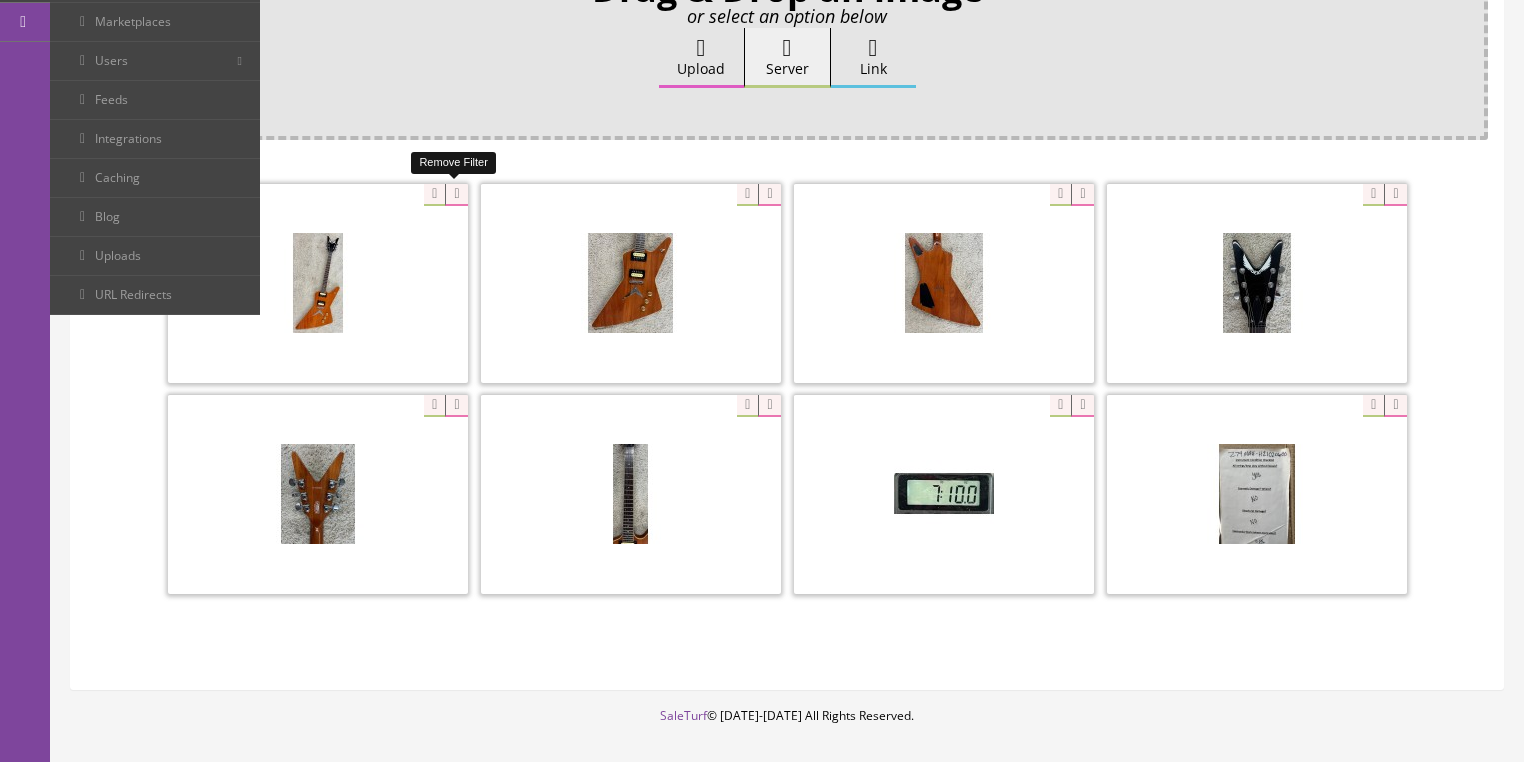 click at bounding box center [456, 195] 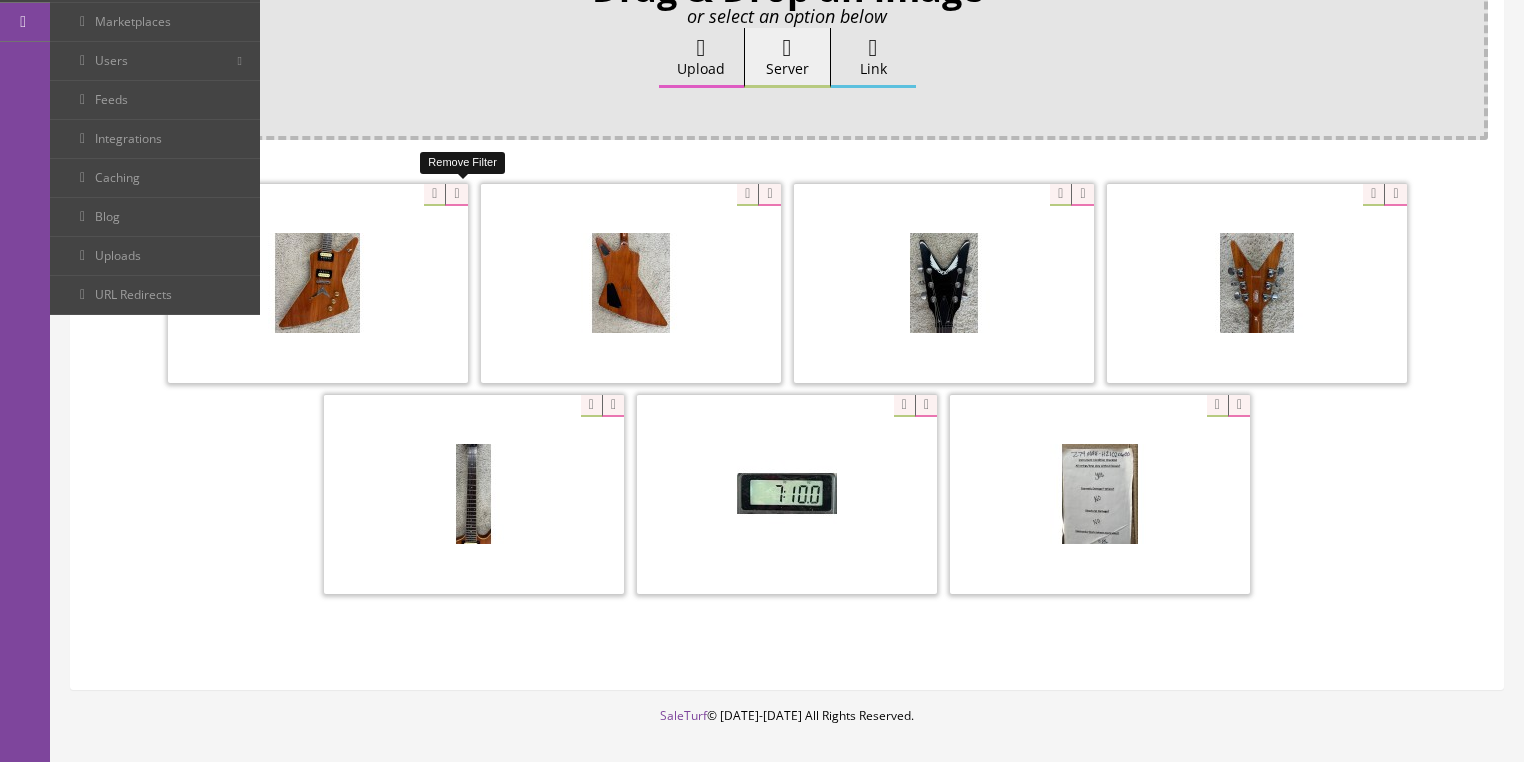 click at bounding box center (456, 195) 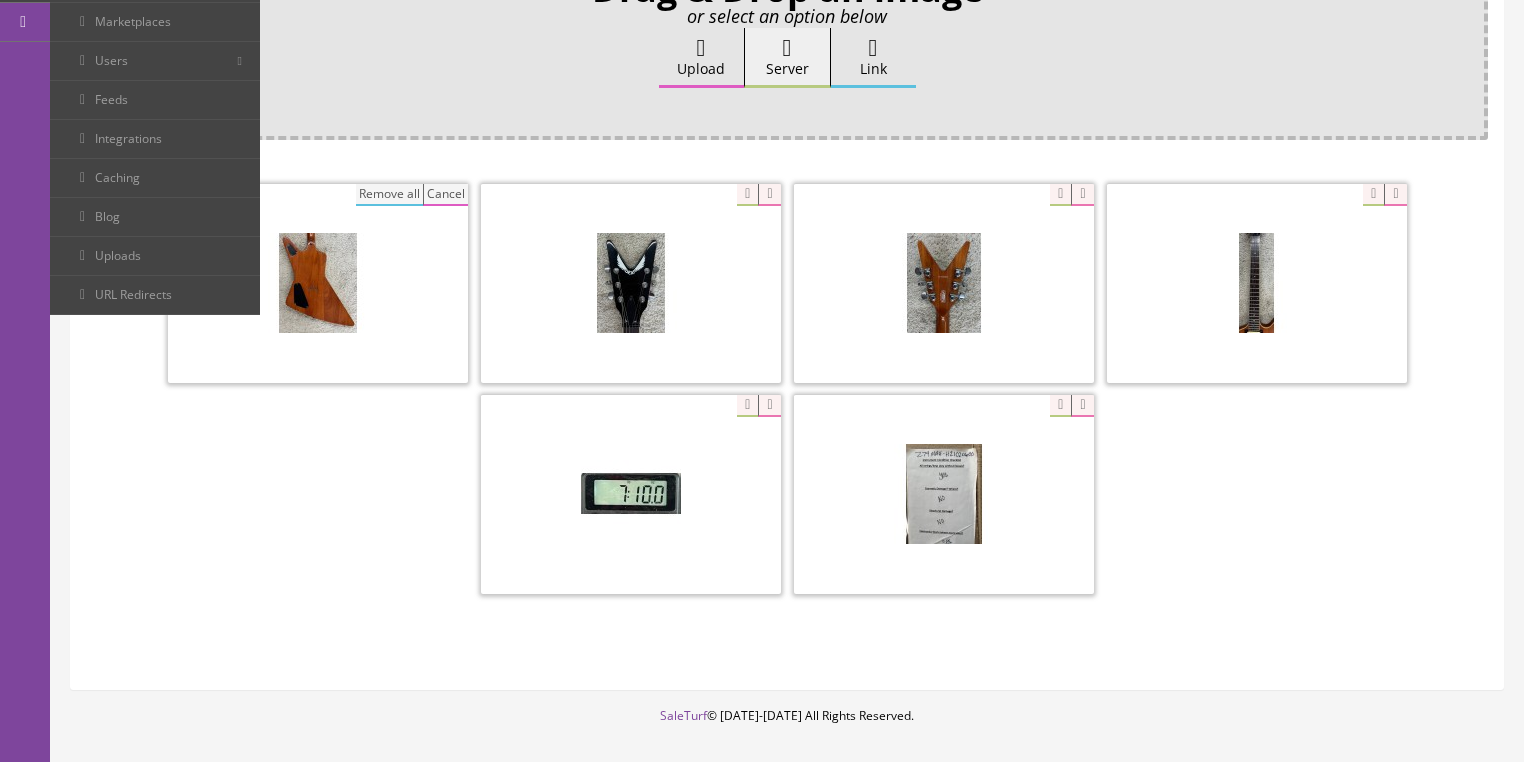 drag, startPoint x: 392, startPoint y: 199, endPoint x: 405, endPoint y: 189, distance: 16.40122 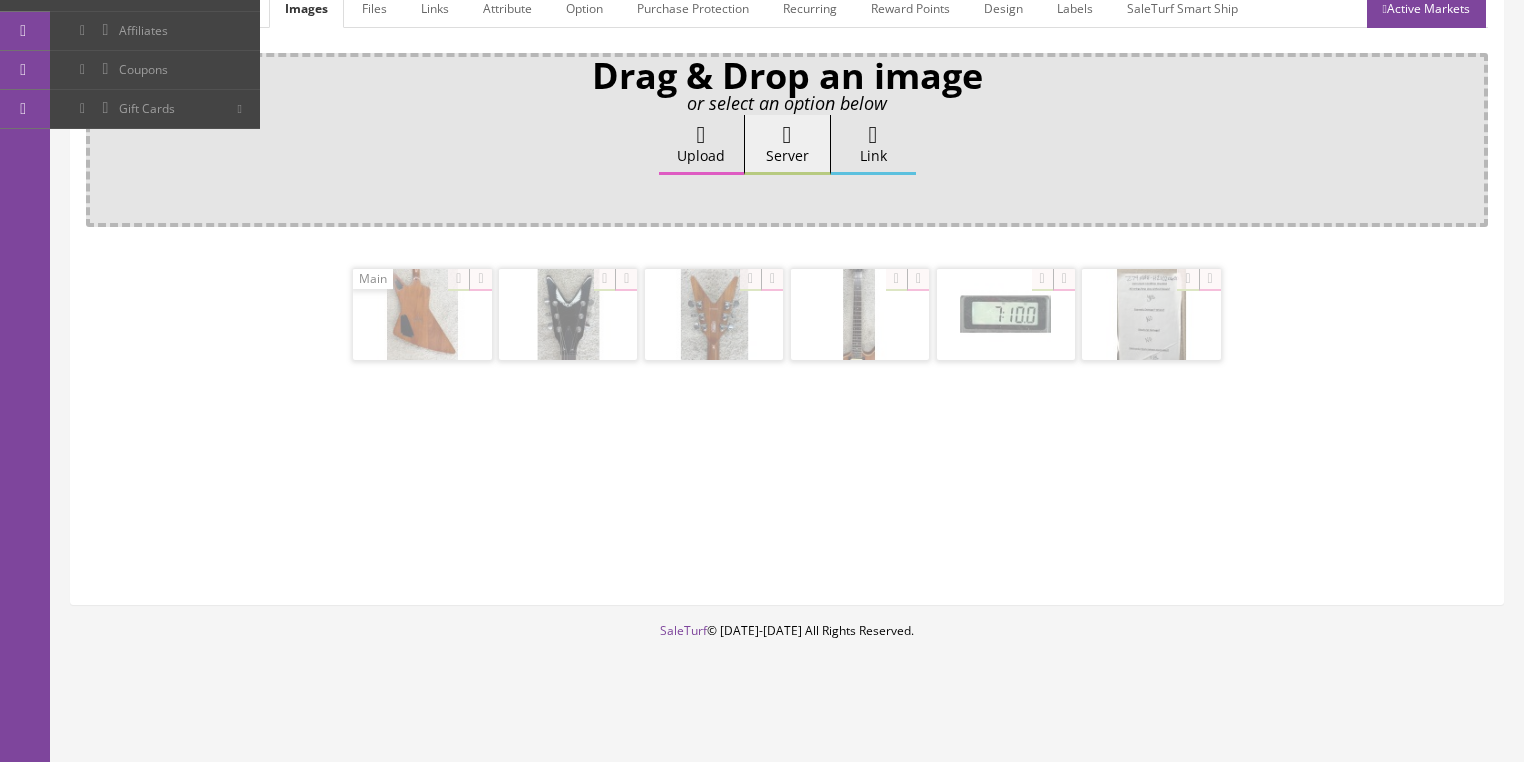 scroll, scrollTop: 308, scrollLeft: 0, axis: vertical 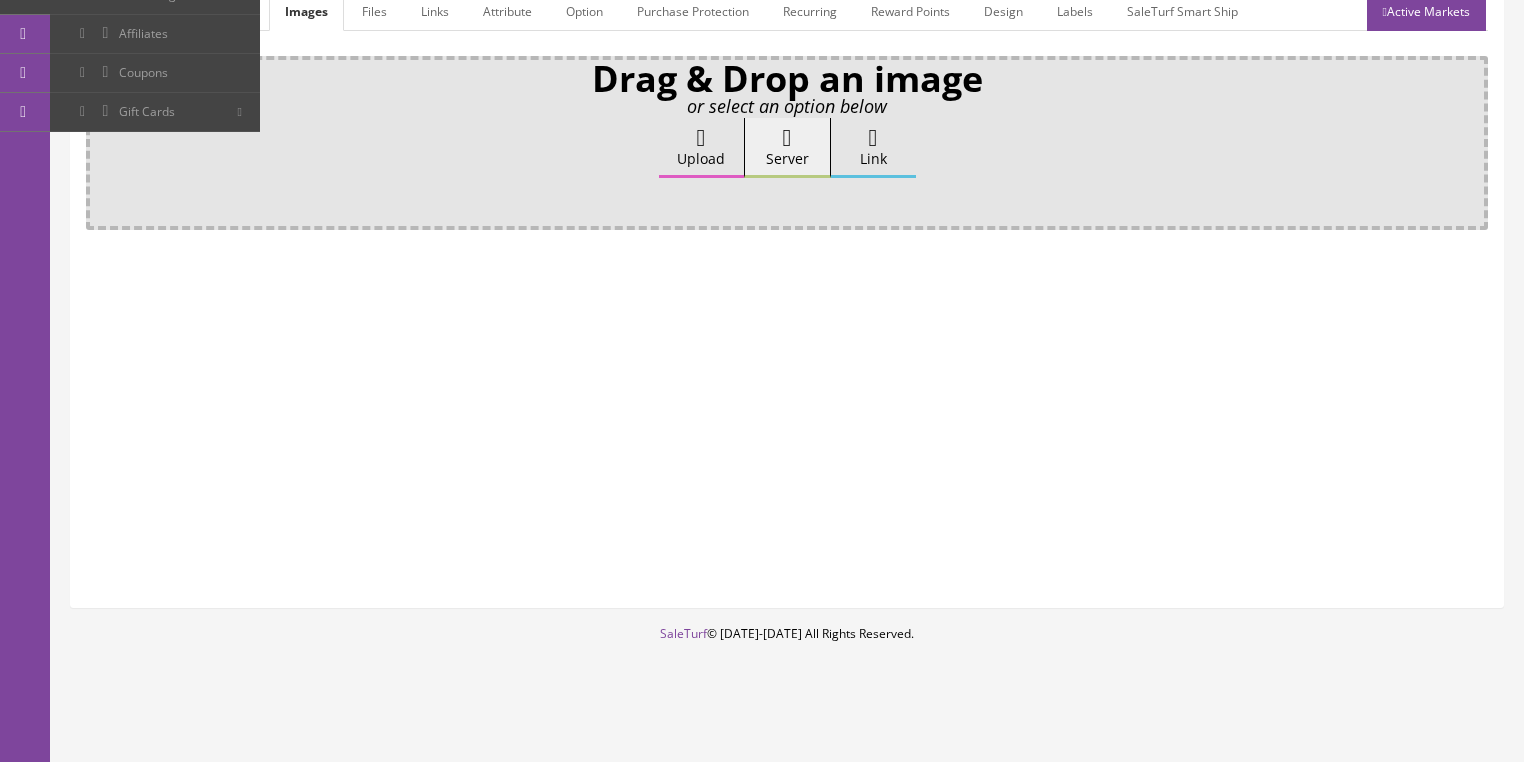 click at bounding box center [701, 138] 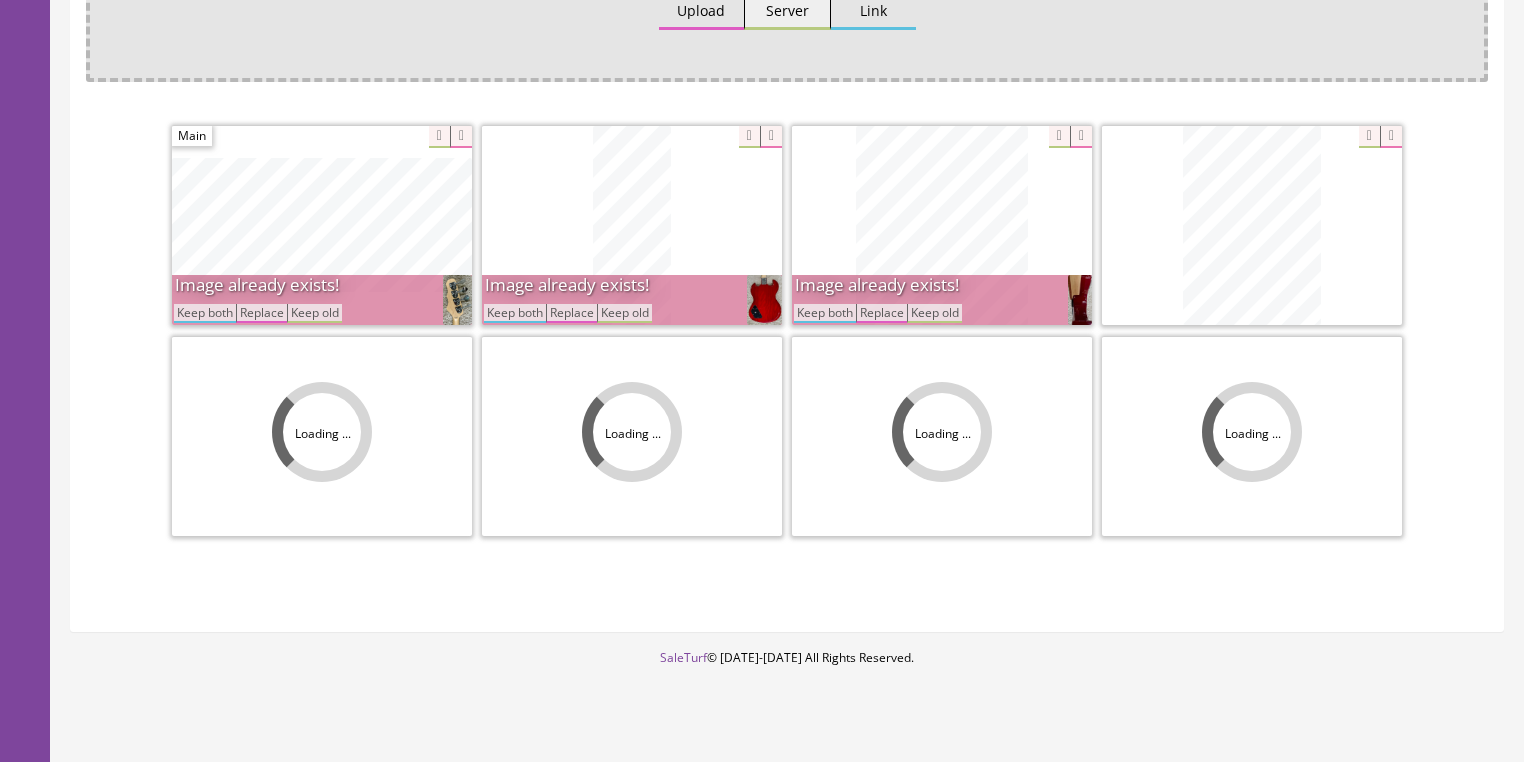 scroll, scrollTop: 478, scrollLeft: 0, axis: vertical 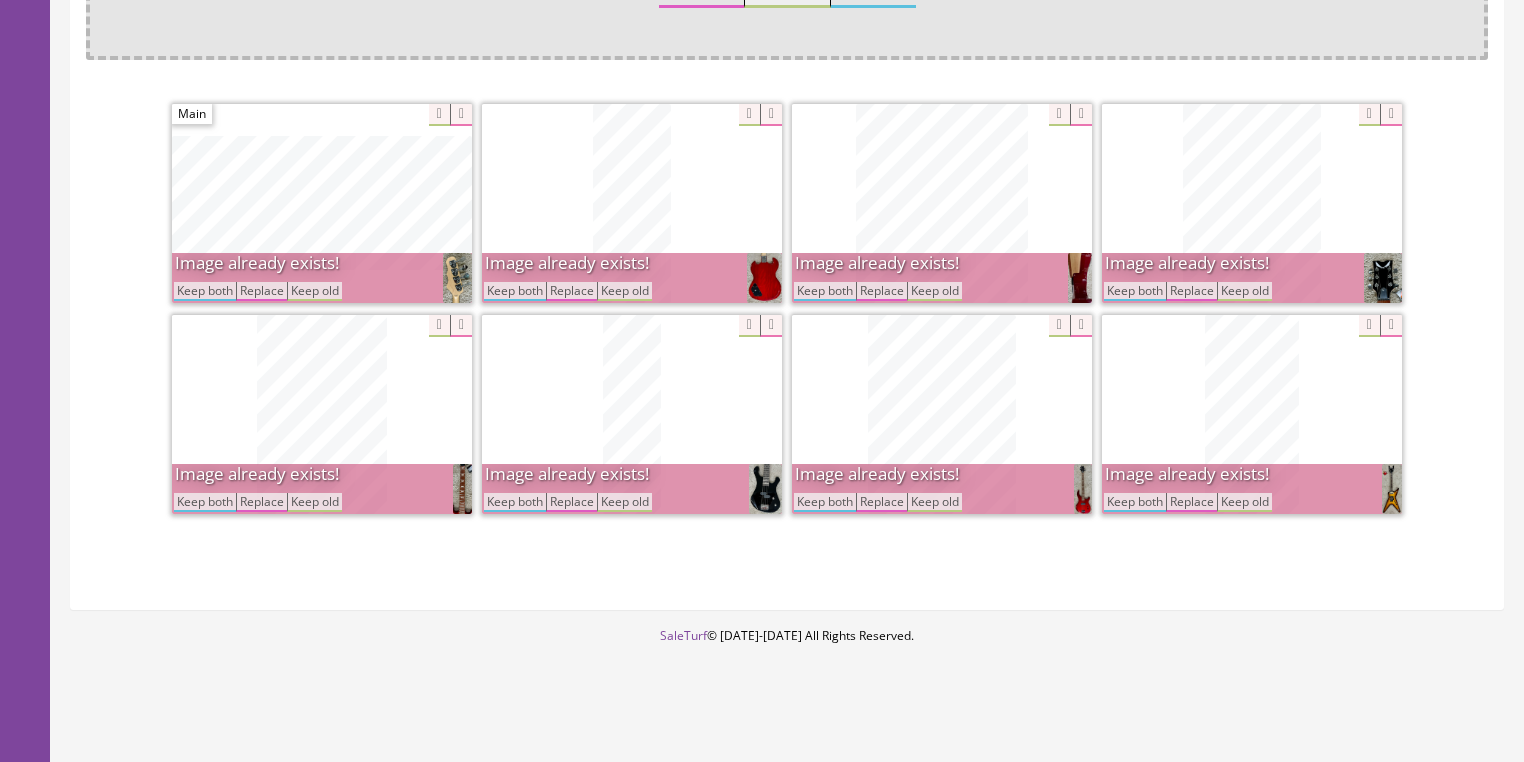 click on "Keep both" at bounding box center [825, 291] 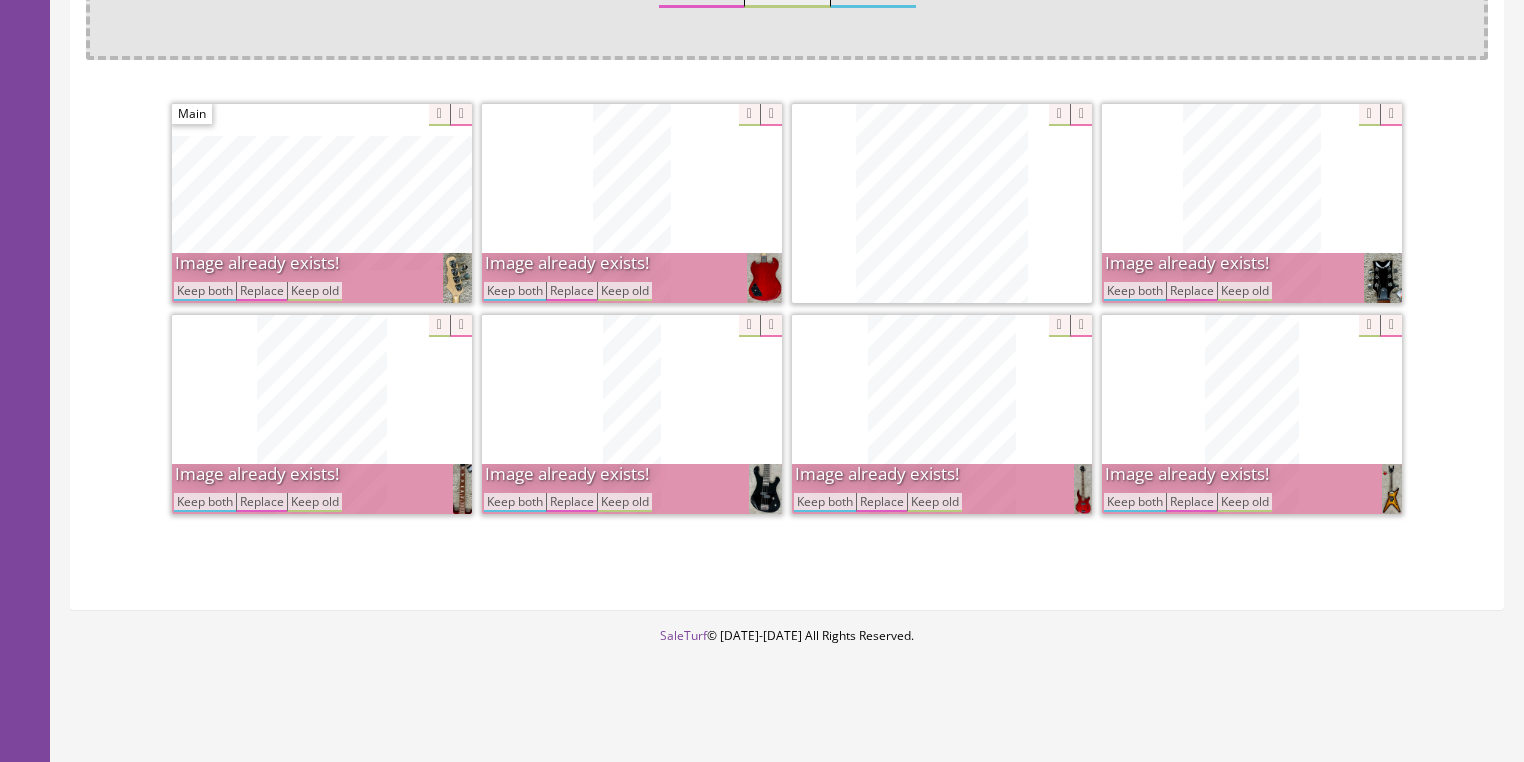 click on "Keep both" at bounding box center [1135, 291] 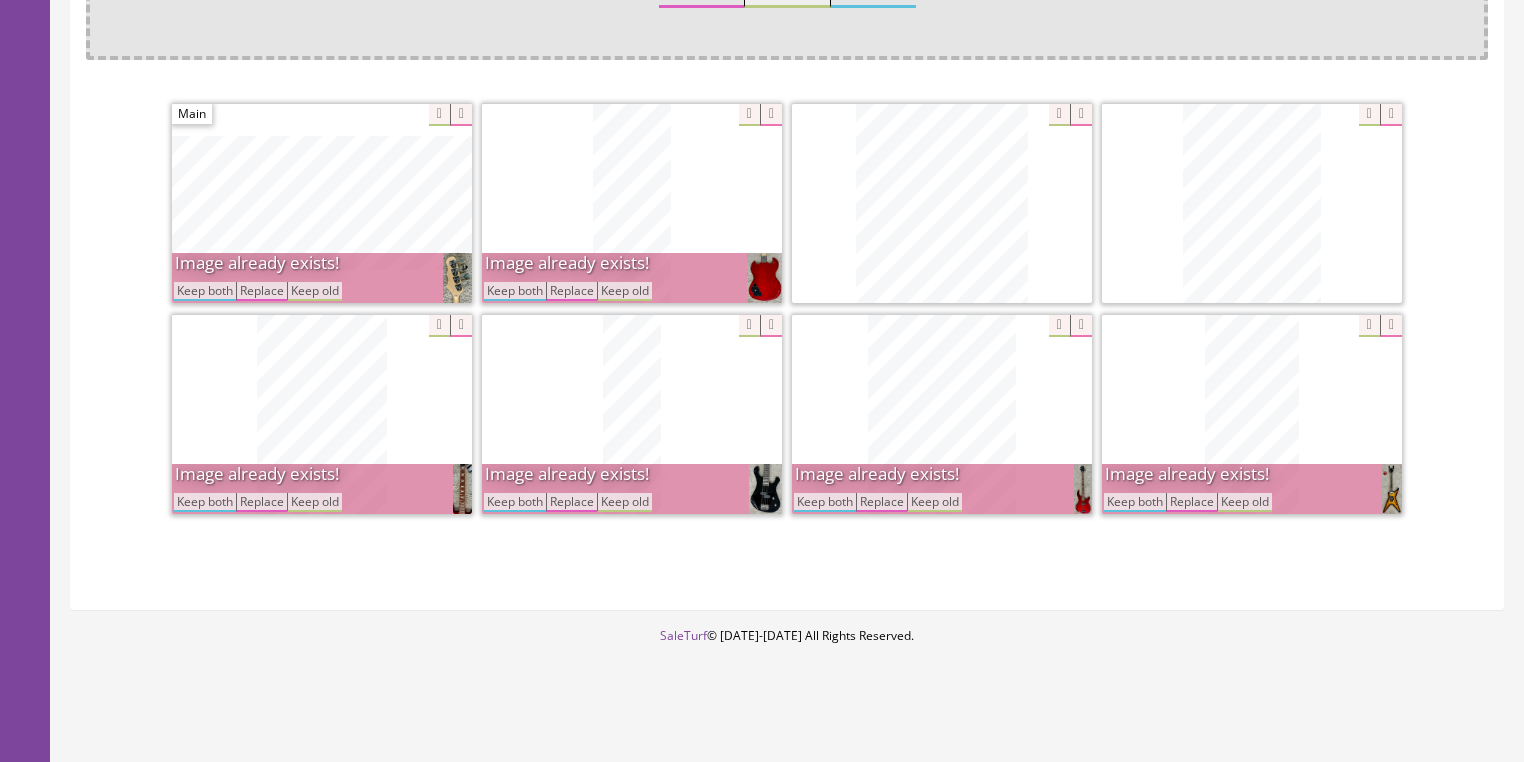 click on "Keep both" at bounding box center [515, 291] 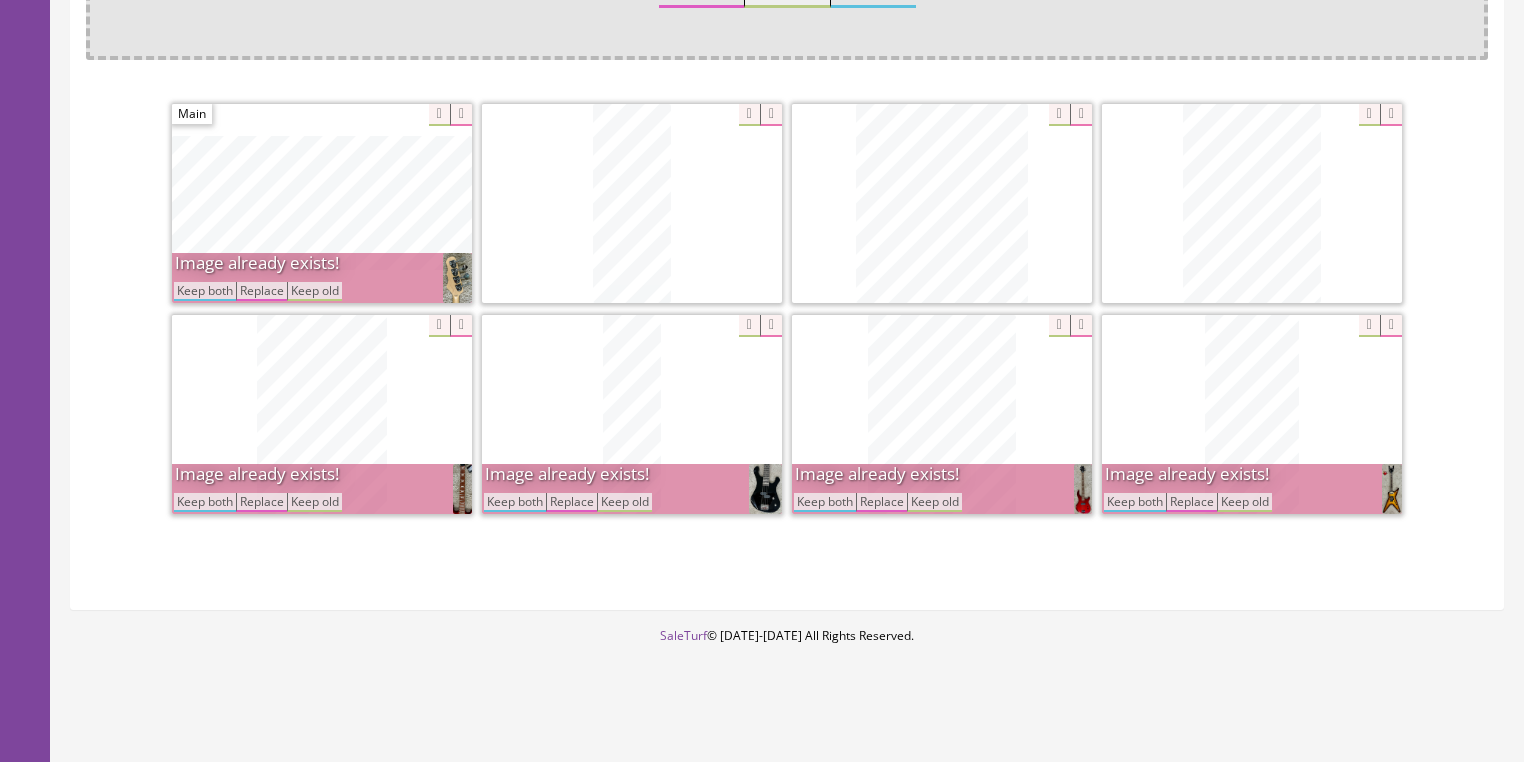 drag, startPoint x: 187, startPoint y: 293, endPoint x: 209, endPoint y: 296, distance: 22.203604 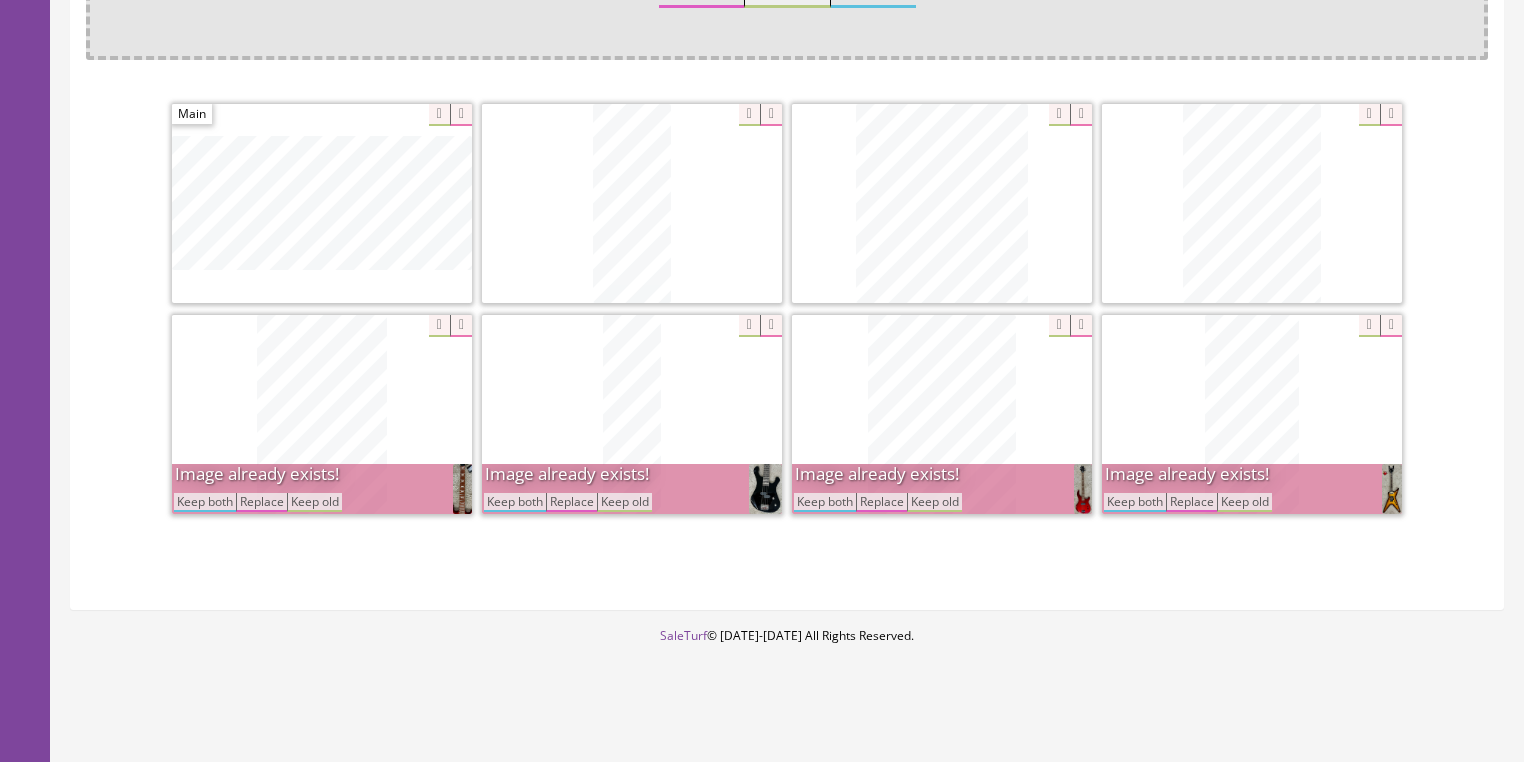 click on "Keep both" at bounding box center [205, 502] 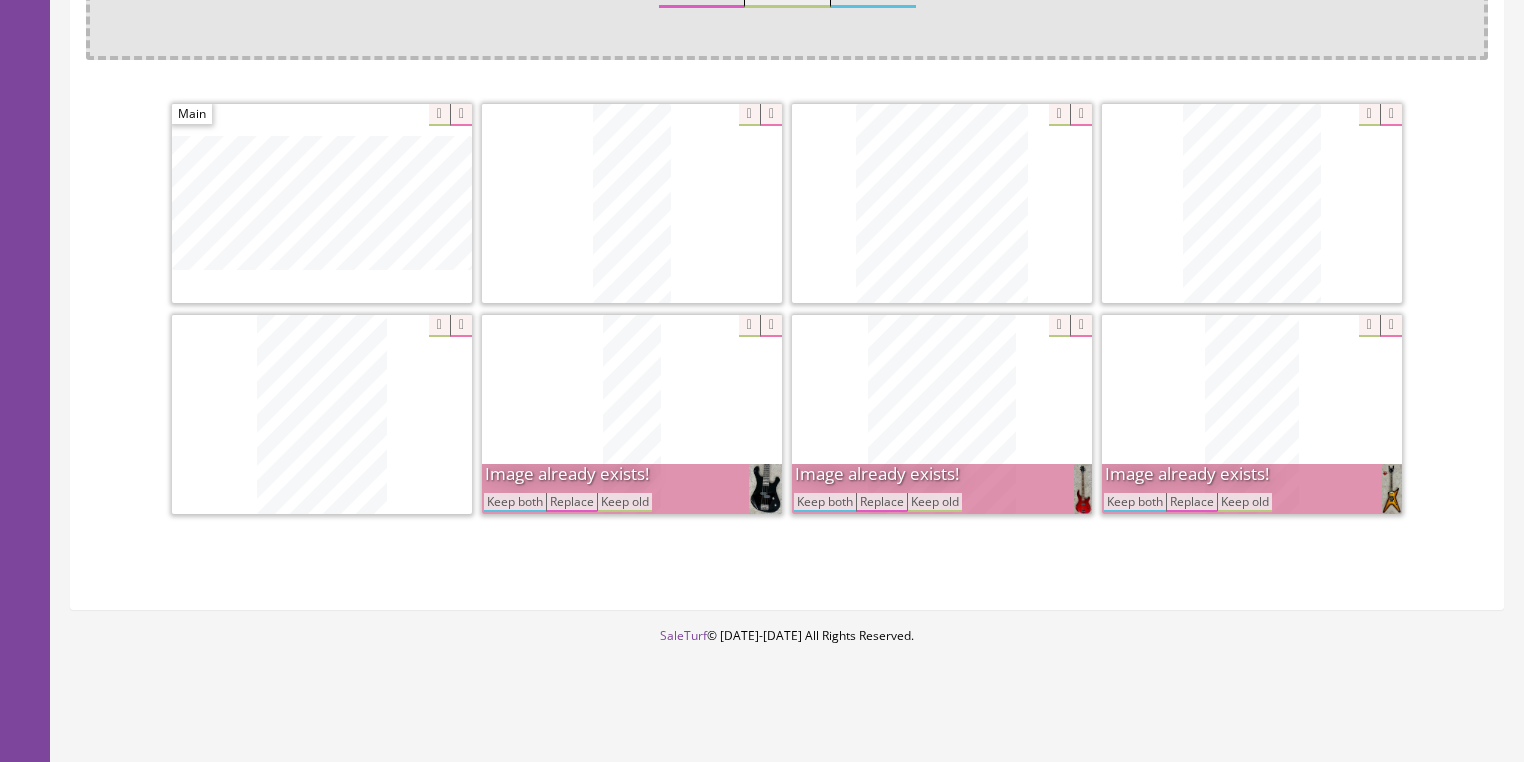 click on "Keep both" at bounding box center [515, 502] 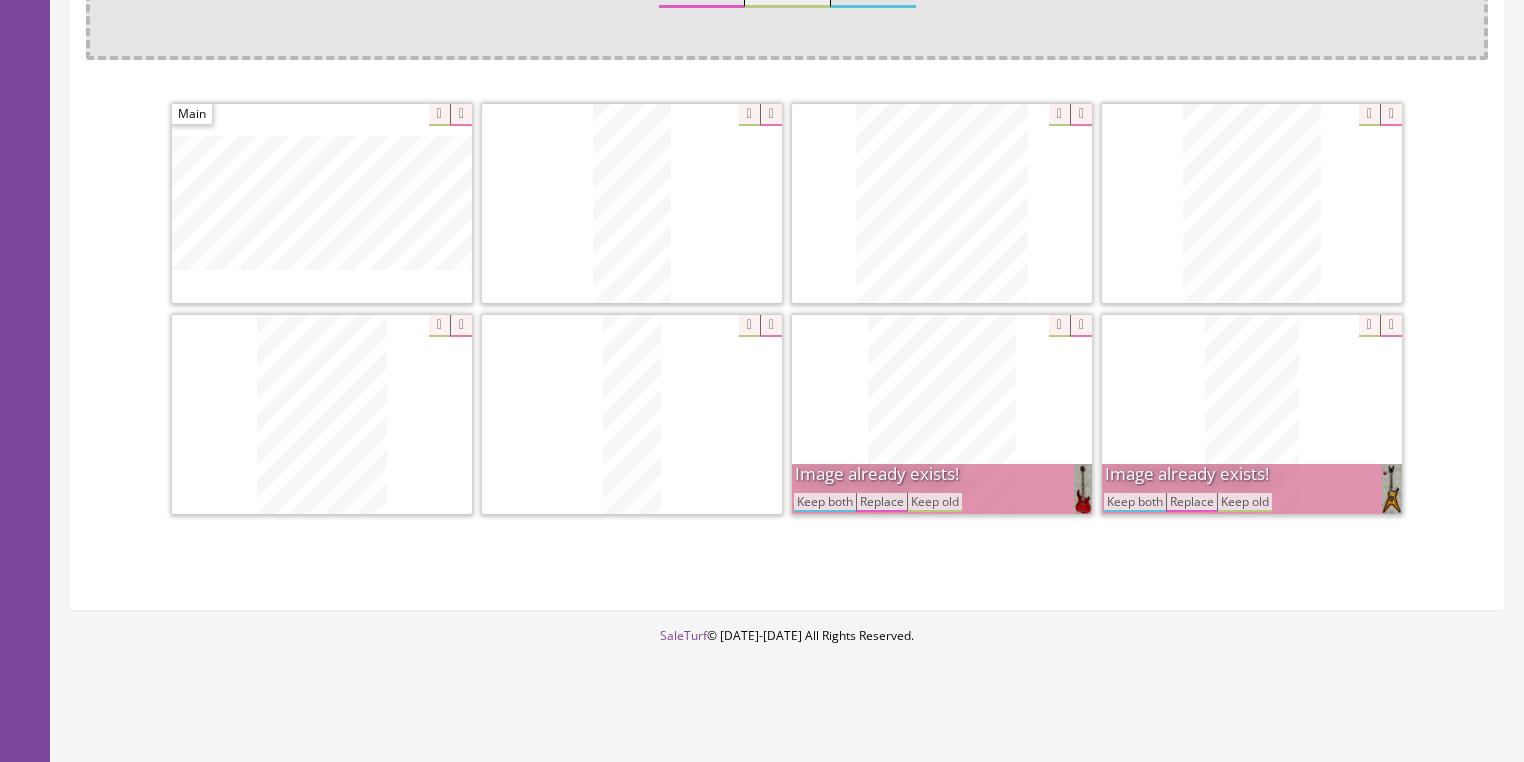 click on "Keep both" at bounding box center (825, 502) 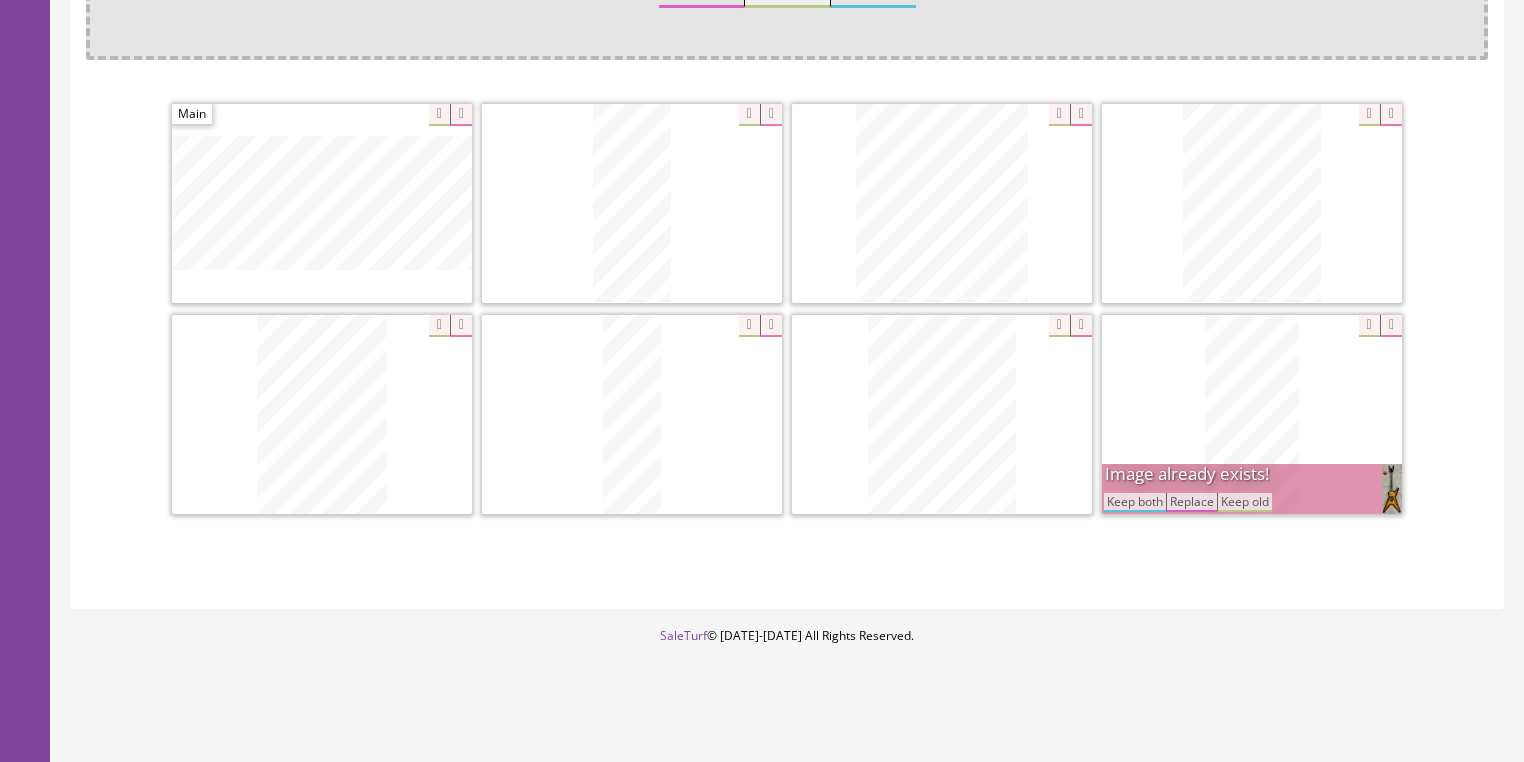 click on "Keep both" at bounding box center (1135, 502) 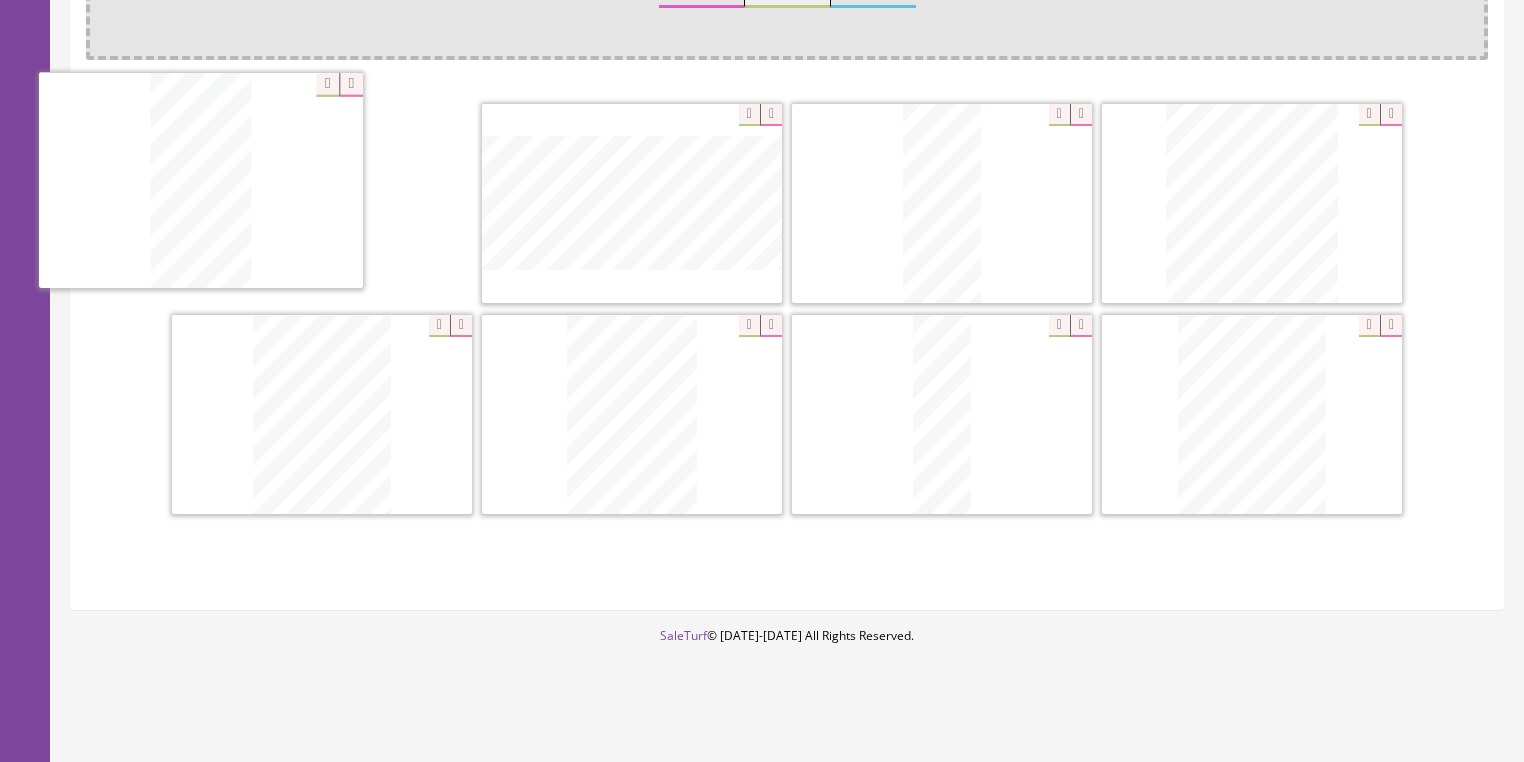 drag, startPoint x: 1215, startPoint y: 460, endPoint x: 757, endPoint y: 281, distance: 491.73672 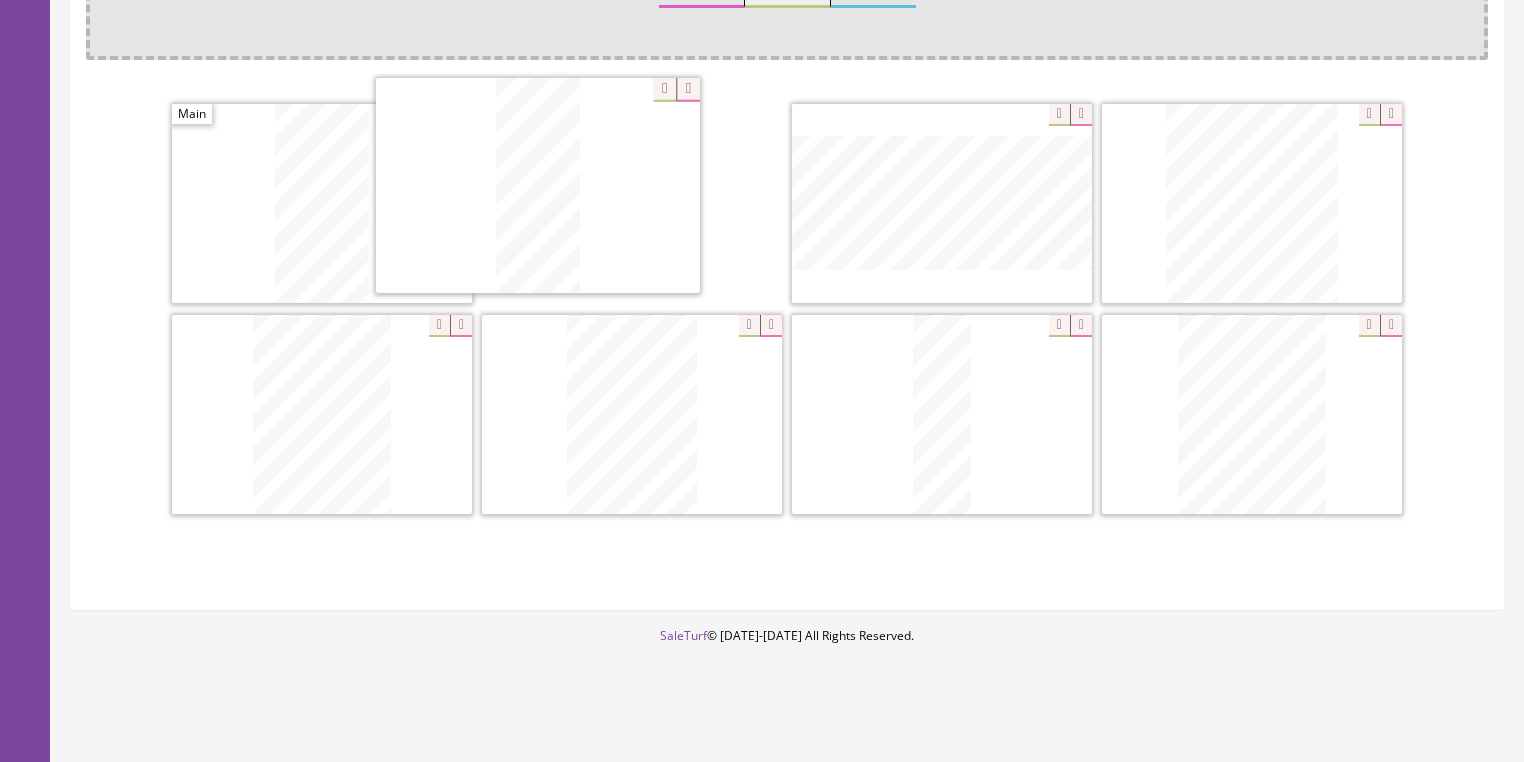 drag, startPoint x: 930, startPoint y: 256, endPoint x: 784, endPoint y: 295, distance: 151.11916 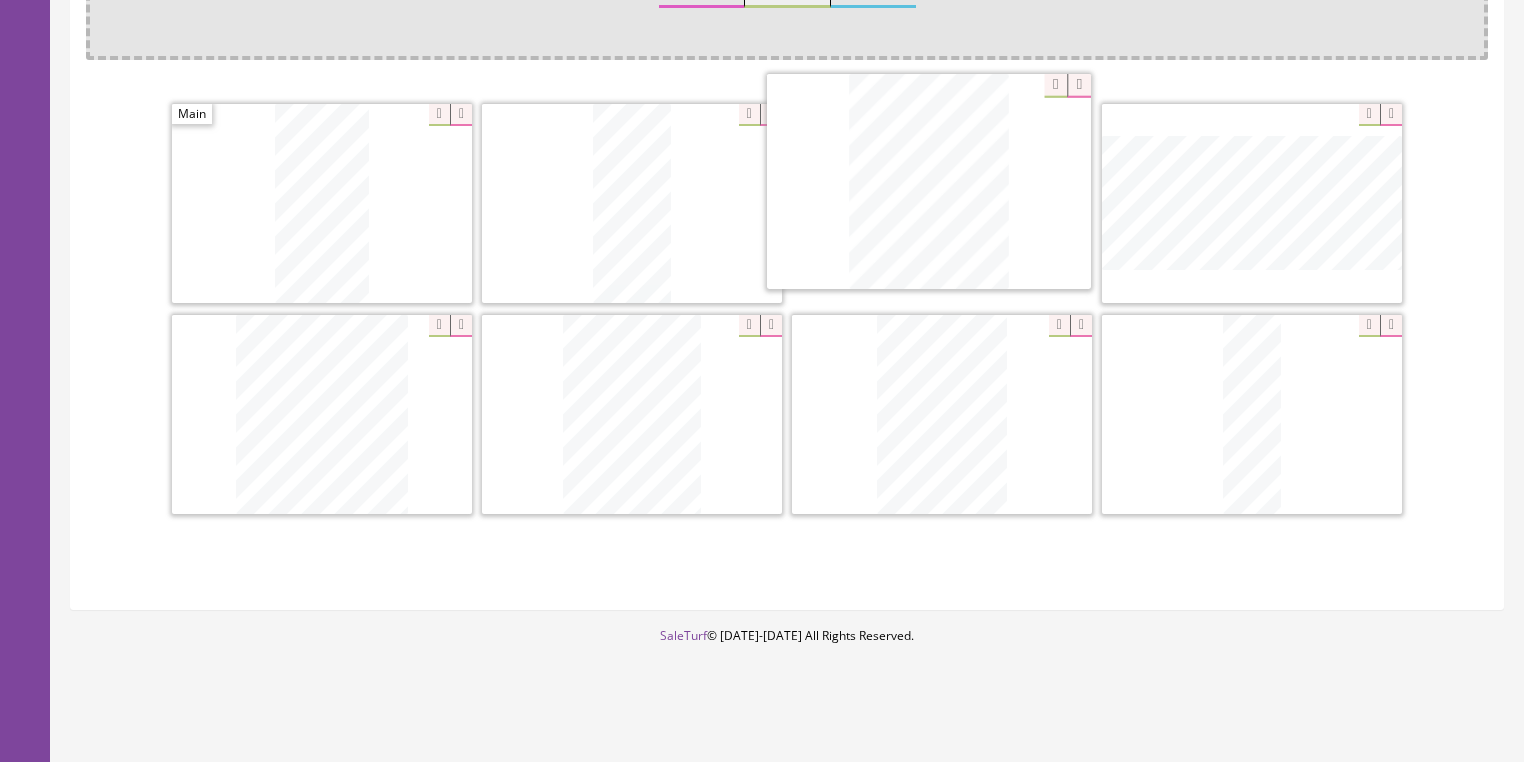 drag, startPoint x: 1250, startPoint y: 435, endPoint x: 931, endPoint y: 208, distance: 391.52267 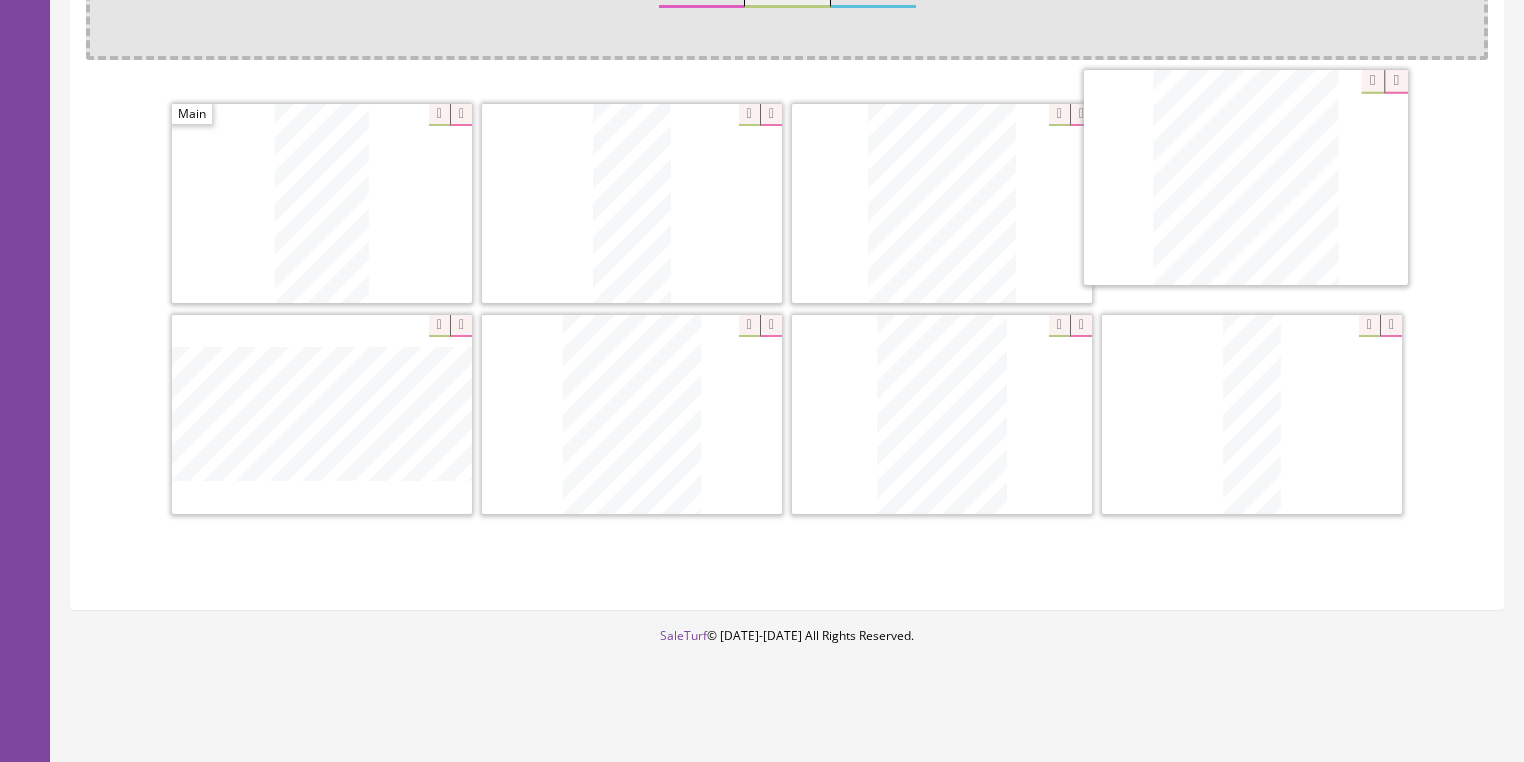 drag, startPoint x: 372, startPoint y: 434, endPoint x: 1222, endPoint y: 287, distance: 862.61755 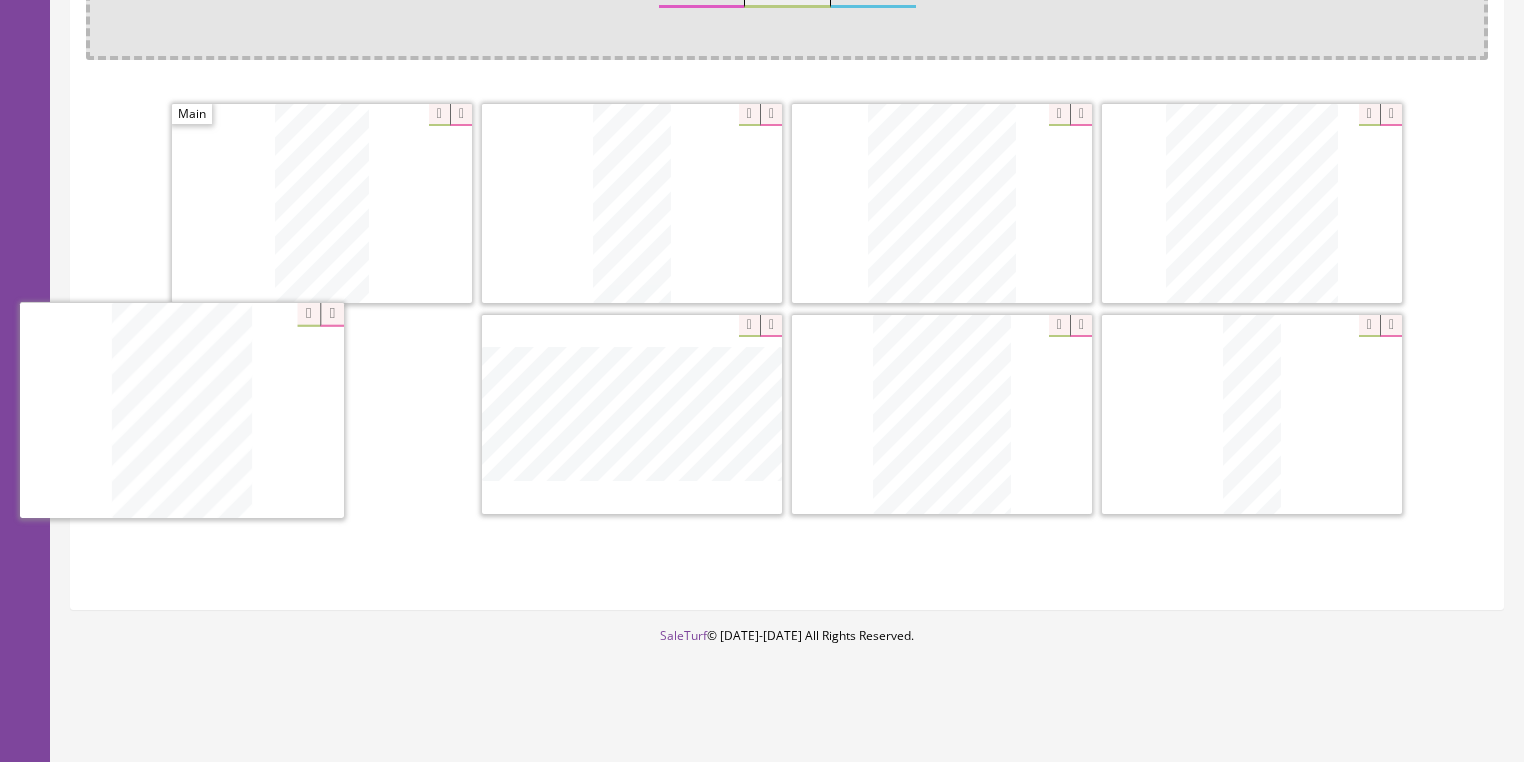 drag, startPoint x: 934, startPoint y: 430, endPoint x: 600, endPoint y: 453, distance: 334.791 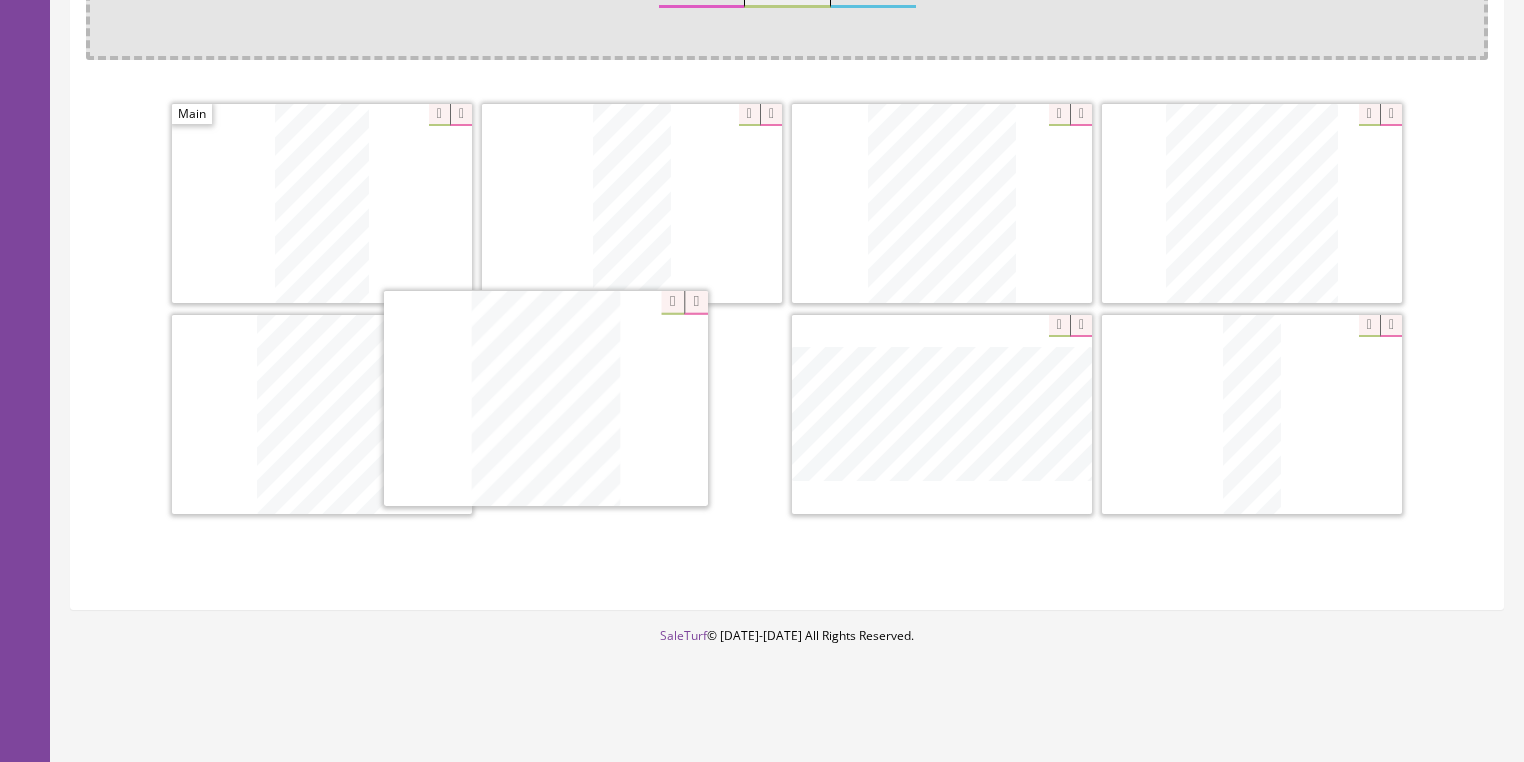 drag, startPoint x: 967, startPoint y: 397, endPoint x: 571, endPoint y: 384, distance: 396.21332 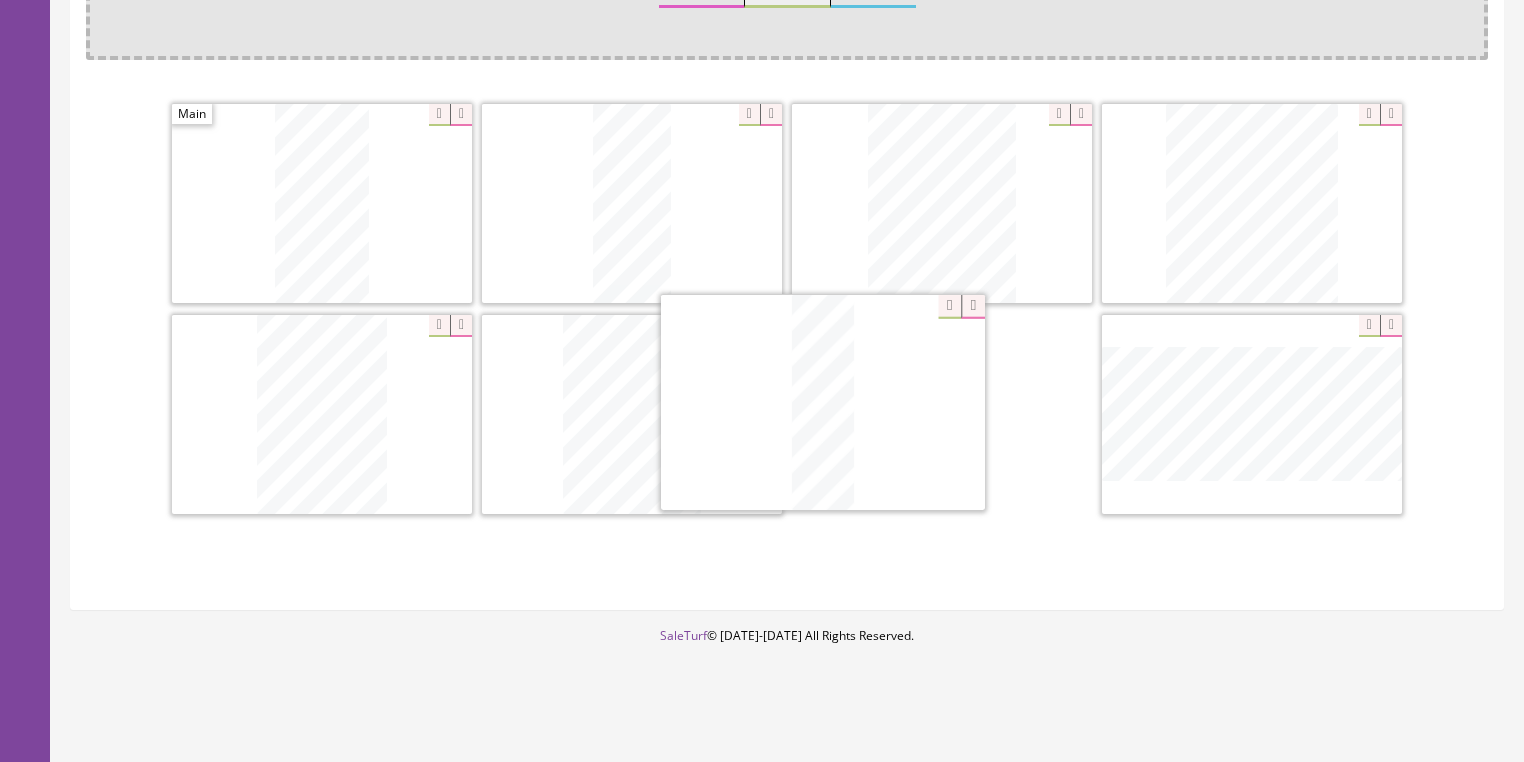 drag, startPoint x: 1277, startPoint y: 379, endPoint x: 858, endPoint y: 370, distance: 419.09665 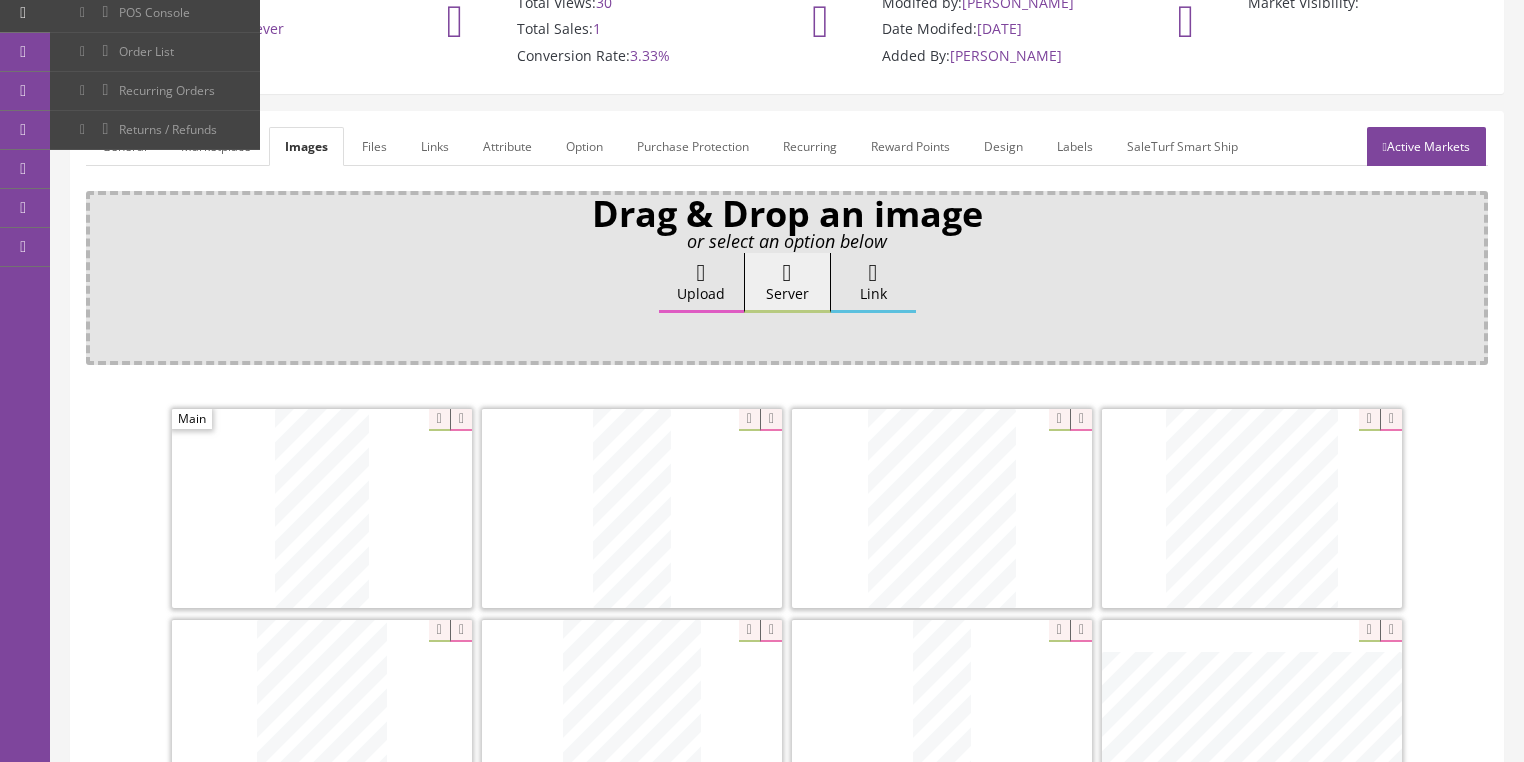 scroll, scrollTop: 78, scrollLeft: 0, axis: vertical 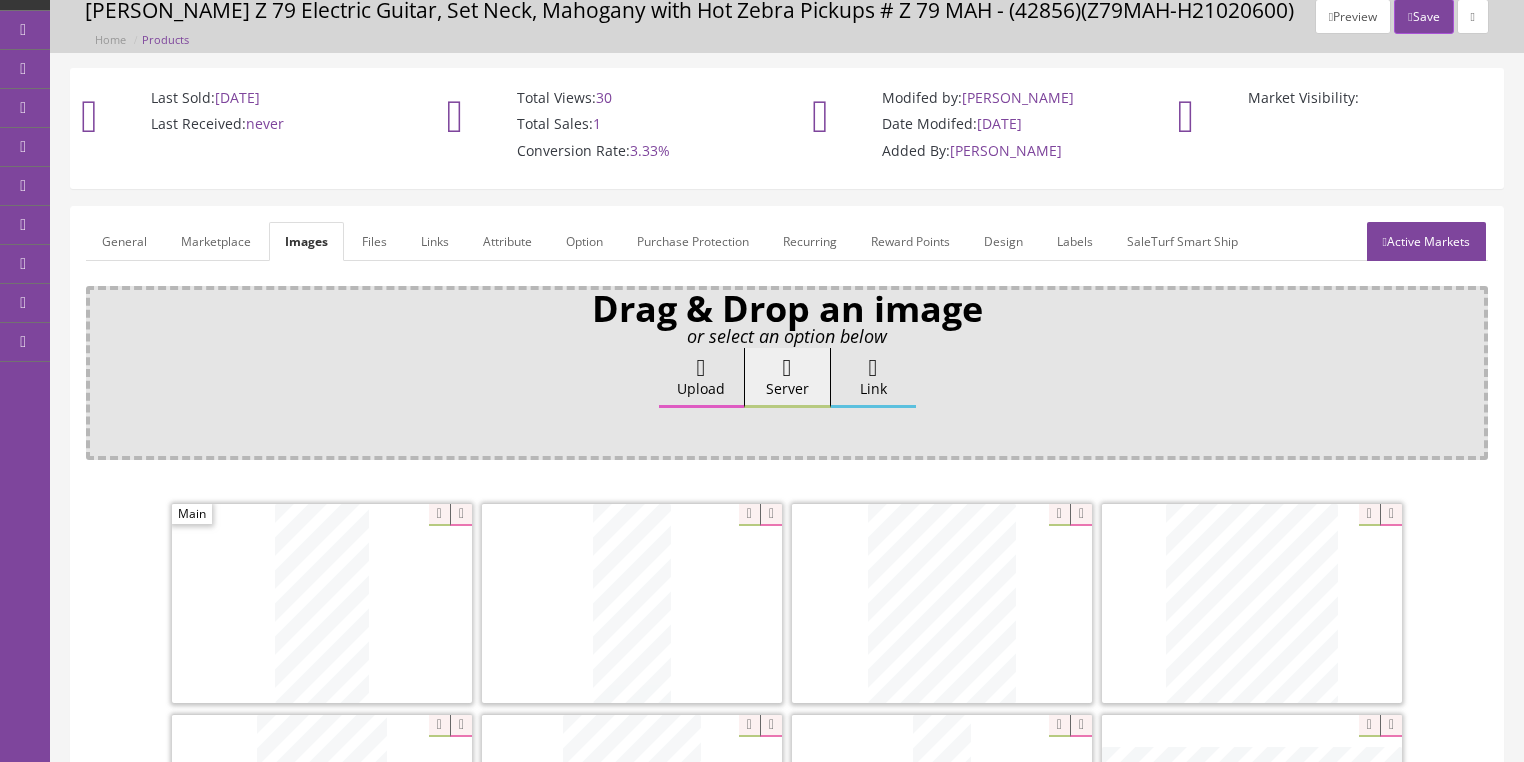 click on "General" at bounding box center [124, 241] 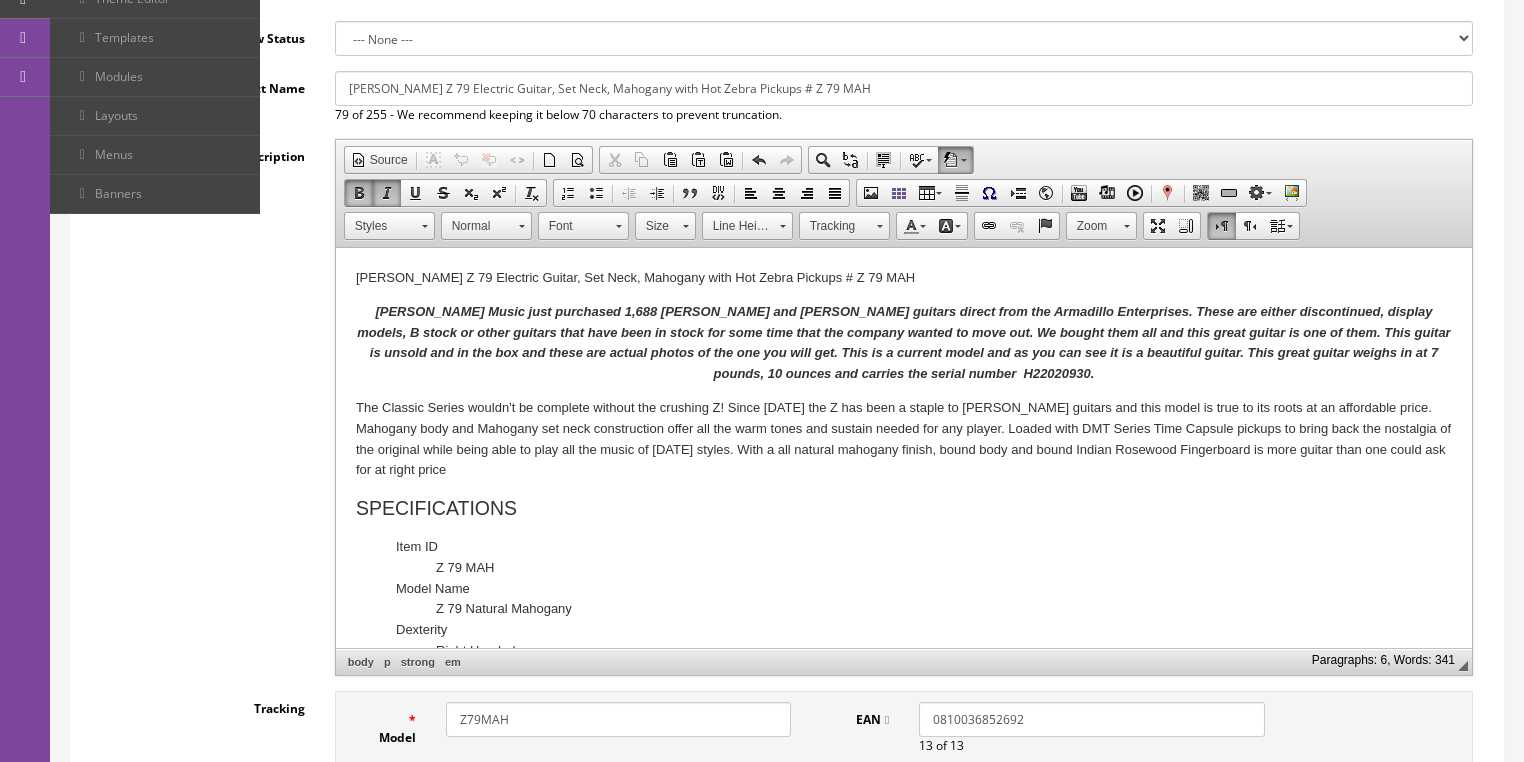 scroll, scrollTop: 398, scrollLeft: 0, axis: vertical 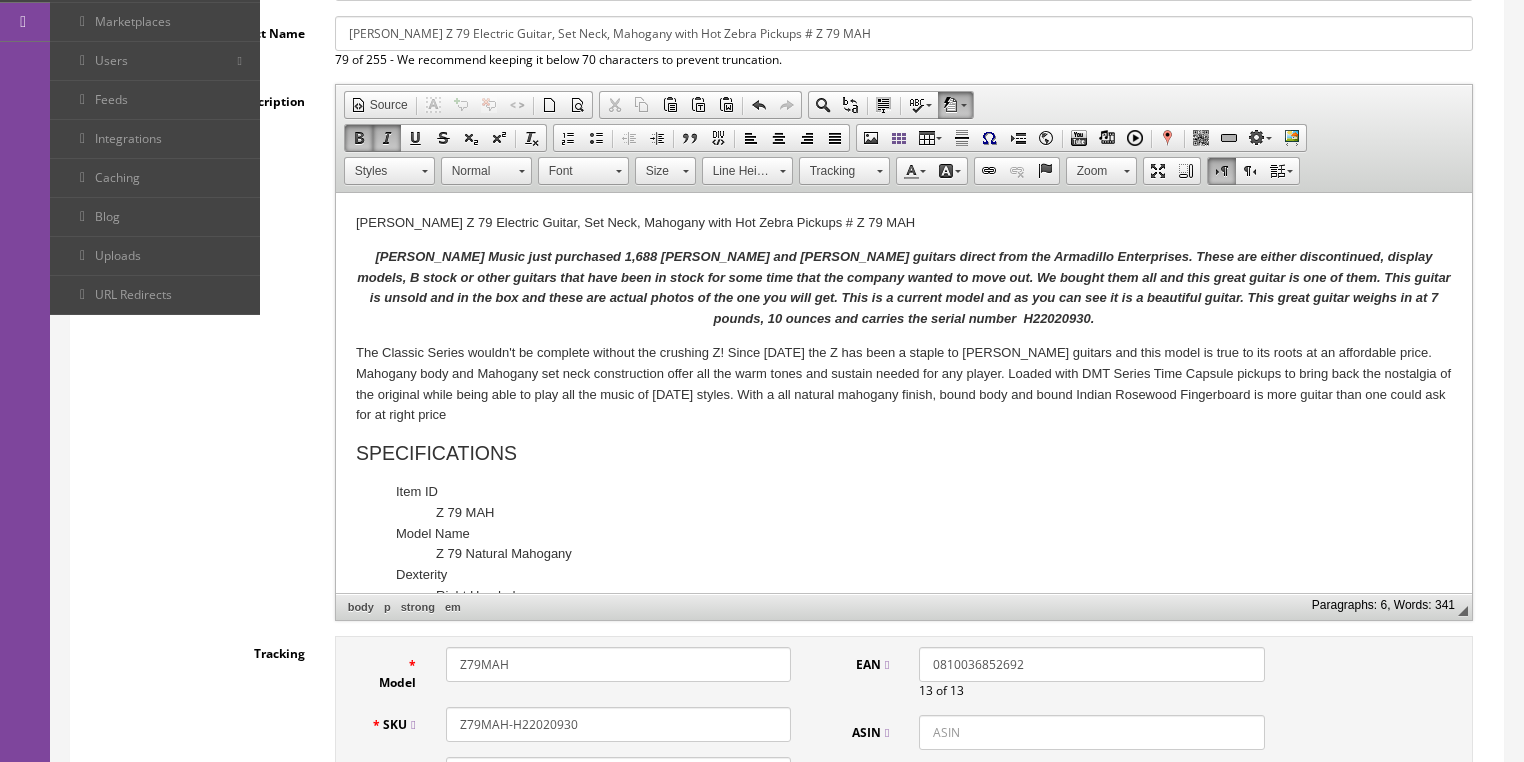 click on "Butler Music just purchased 1,688 Dean and Luna guitars direct from the Armadillo Enterprises. These are either discontinued, display models, B stock or other guitars that have been in stock for some time that the company wanted to move out. We bought them all and this great guitar is one of them. This guitar is unsold and in the box and these are actual photos of the one you will get. This is a current model and as you can see it is a beautiful guitar. This great guitar weighs in at 7 pounds, 10 ounces and carries the serial number  H22020930 ." at bounding box center (902, 287) 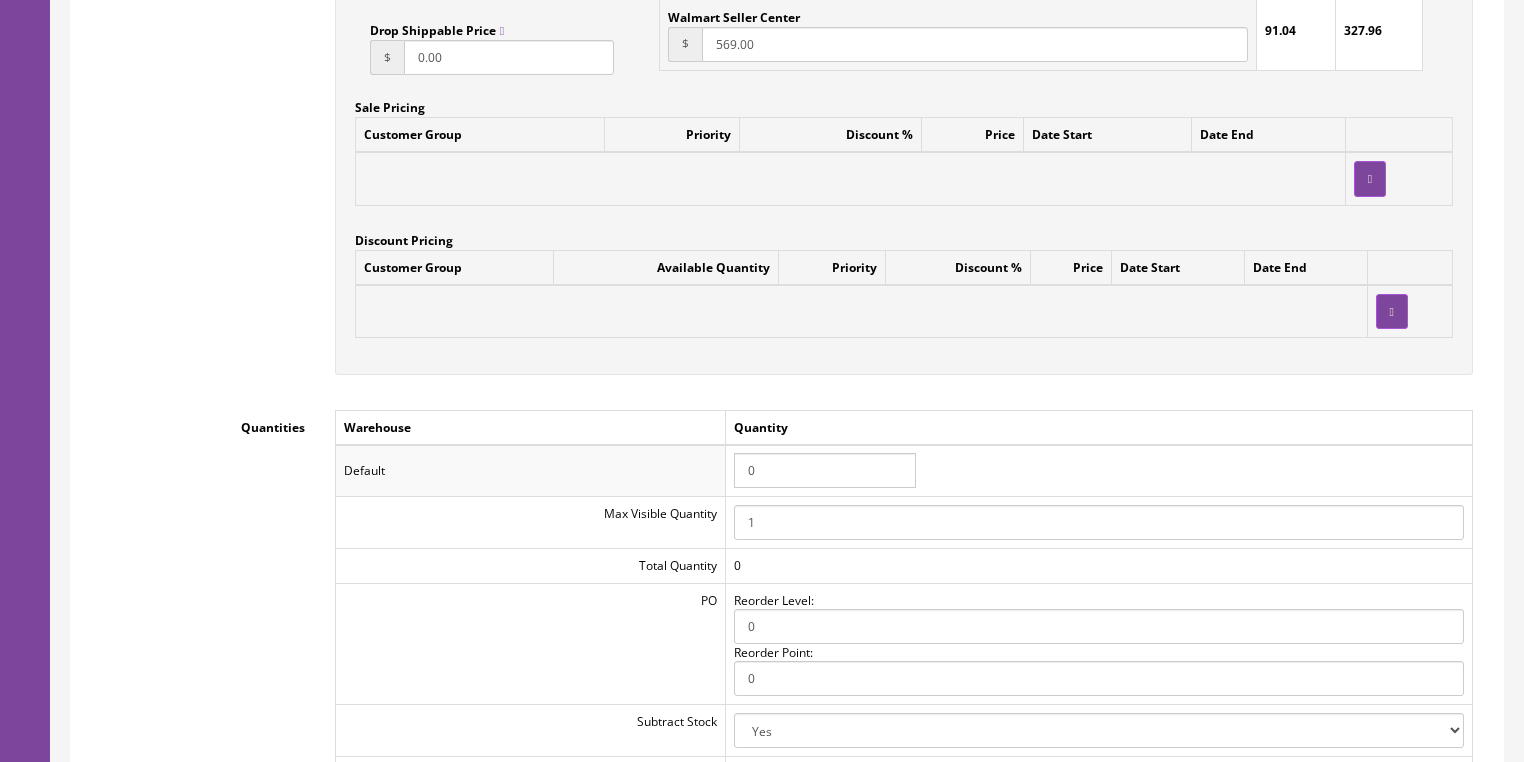 scroll, scrollTop: 1838, scrollLeft: 0, axis: vertical 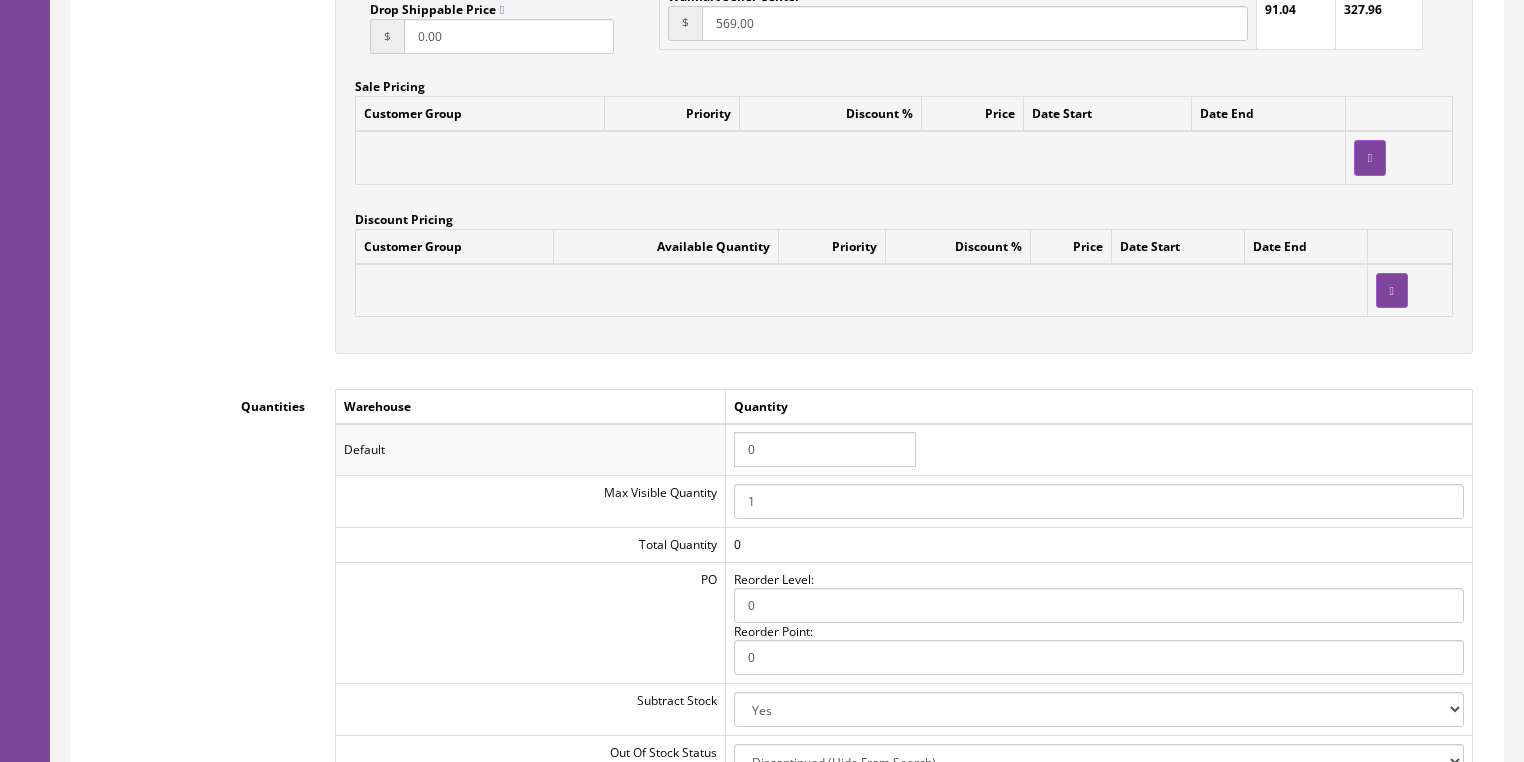 drag, startPoint x: 768, startPoint y: 453, endPoint x: 689, endPoint y: 460, distance: 79.30952 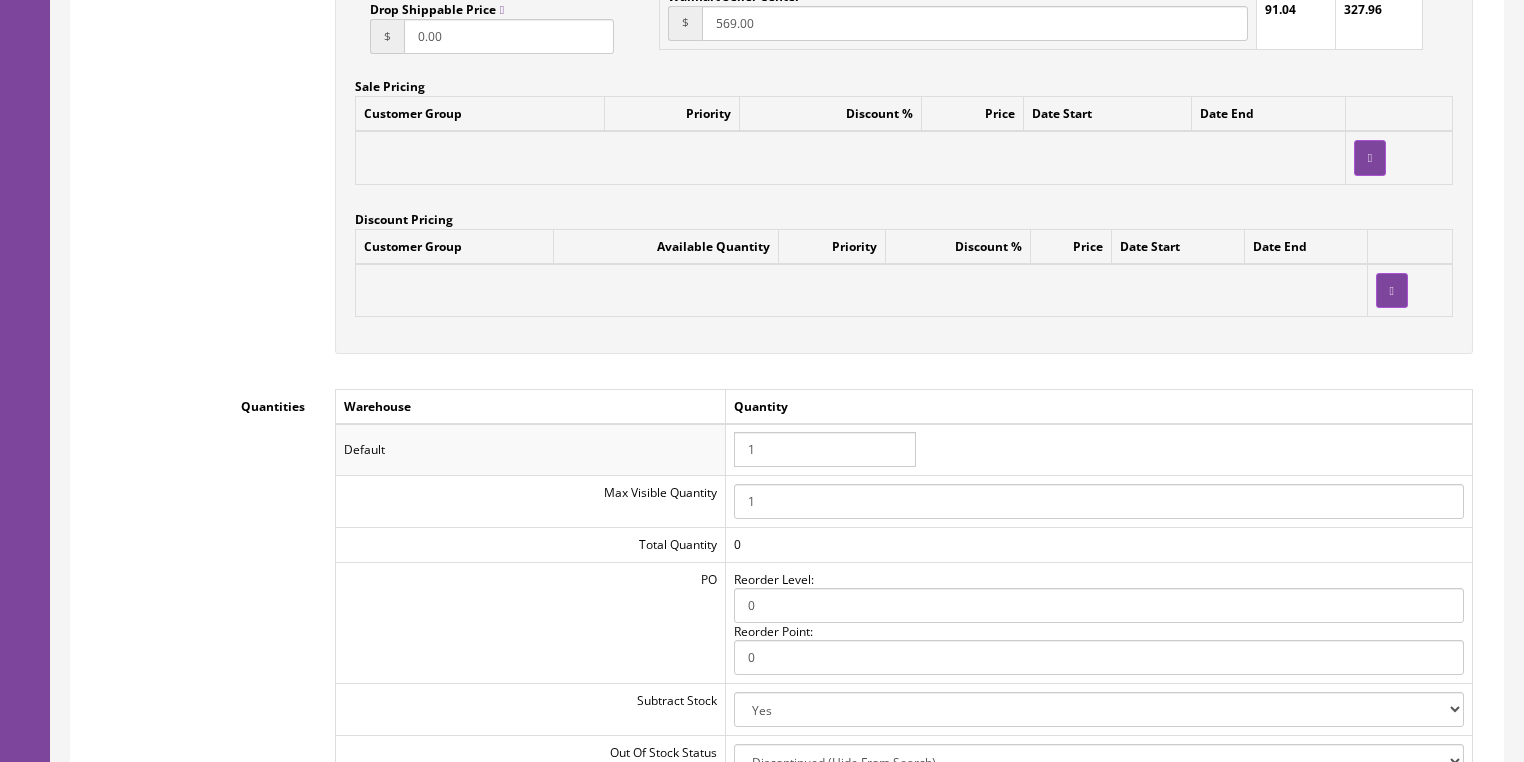 type on "1" 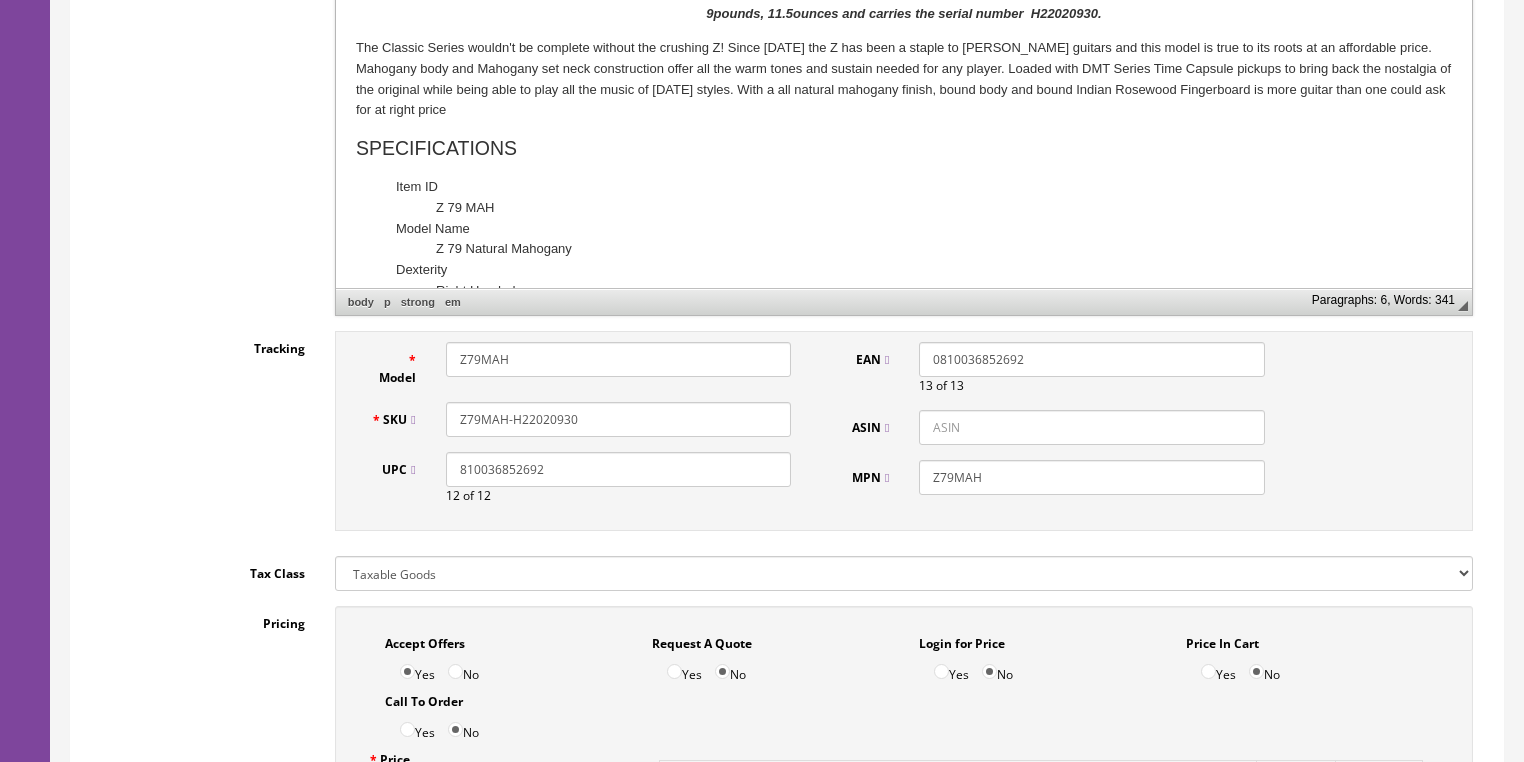scroll, scrollTop: 558, scrollLeft: 0, axis: vertical 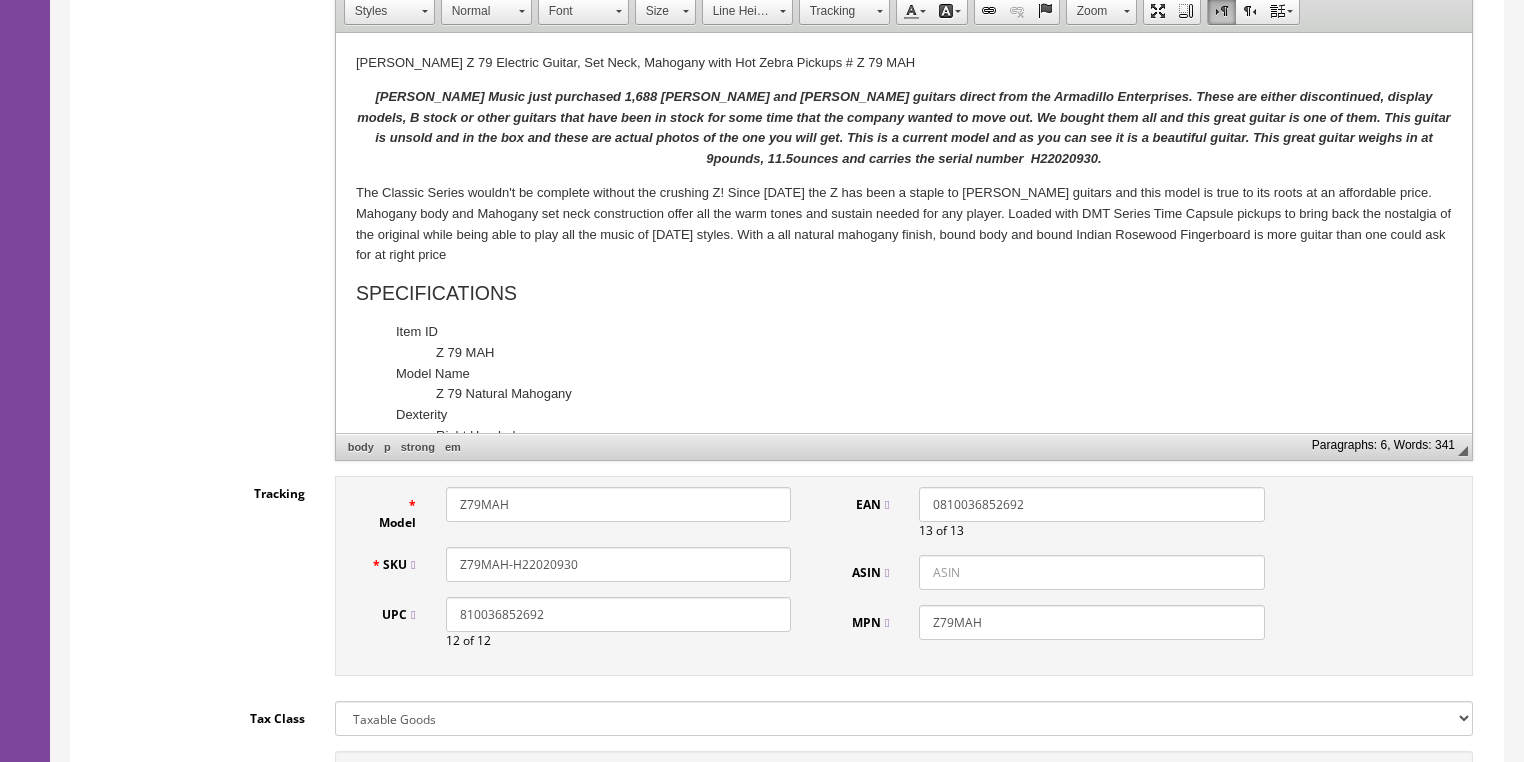 drag, startPoint x: 354, startPoint y: 96, endPoint x: 1012, endPoint y: 156, distance: 660.7299 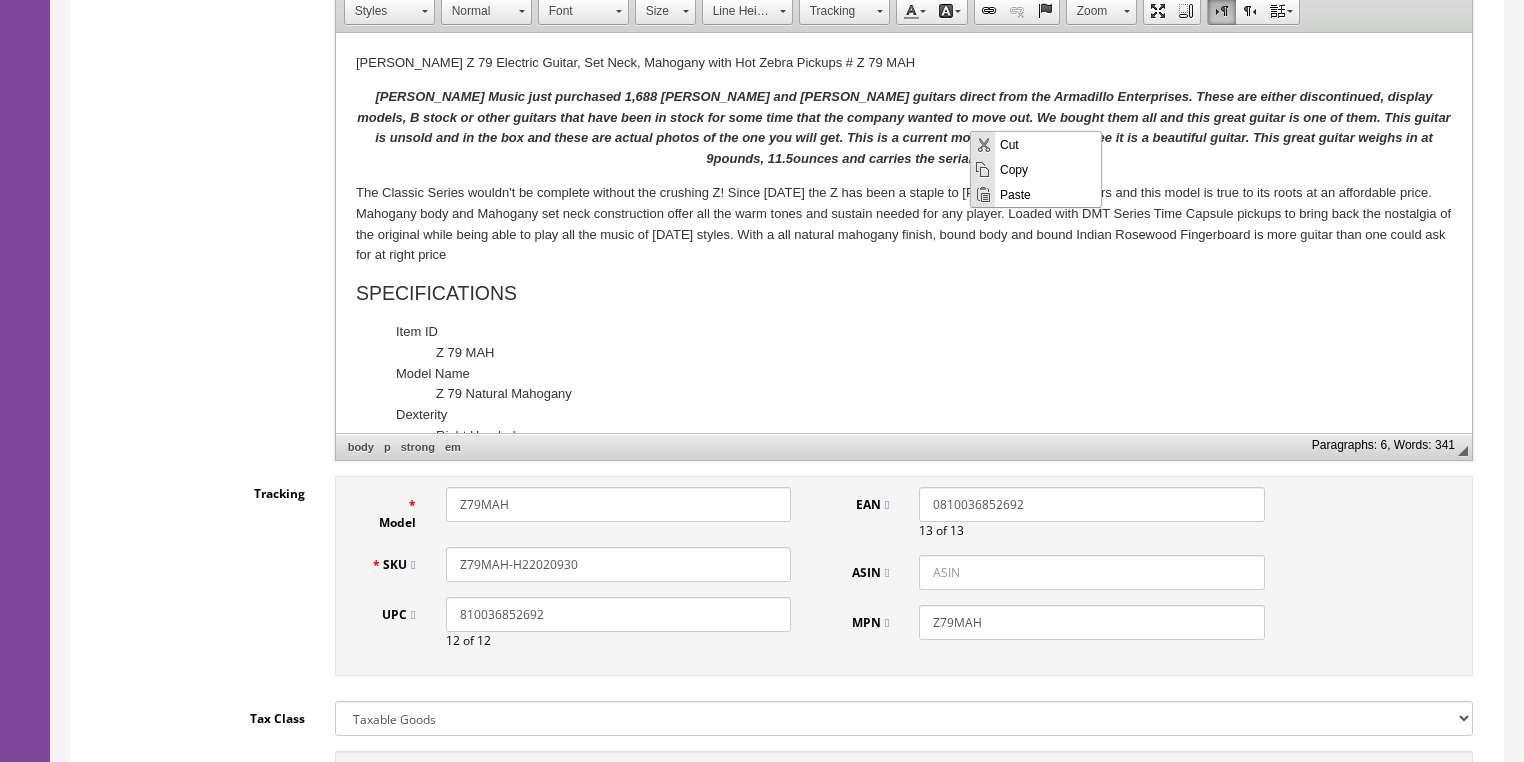 scroll, scrollTop: 0, scrollLeft: 0, axis: both 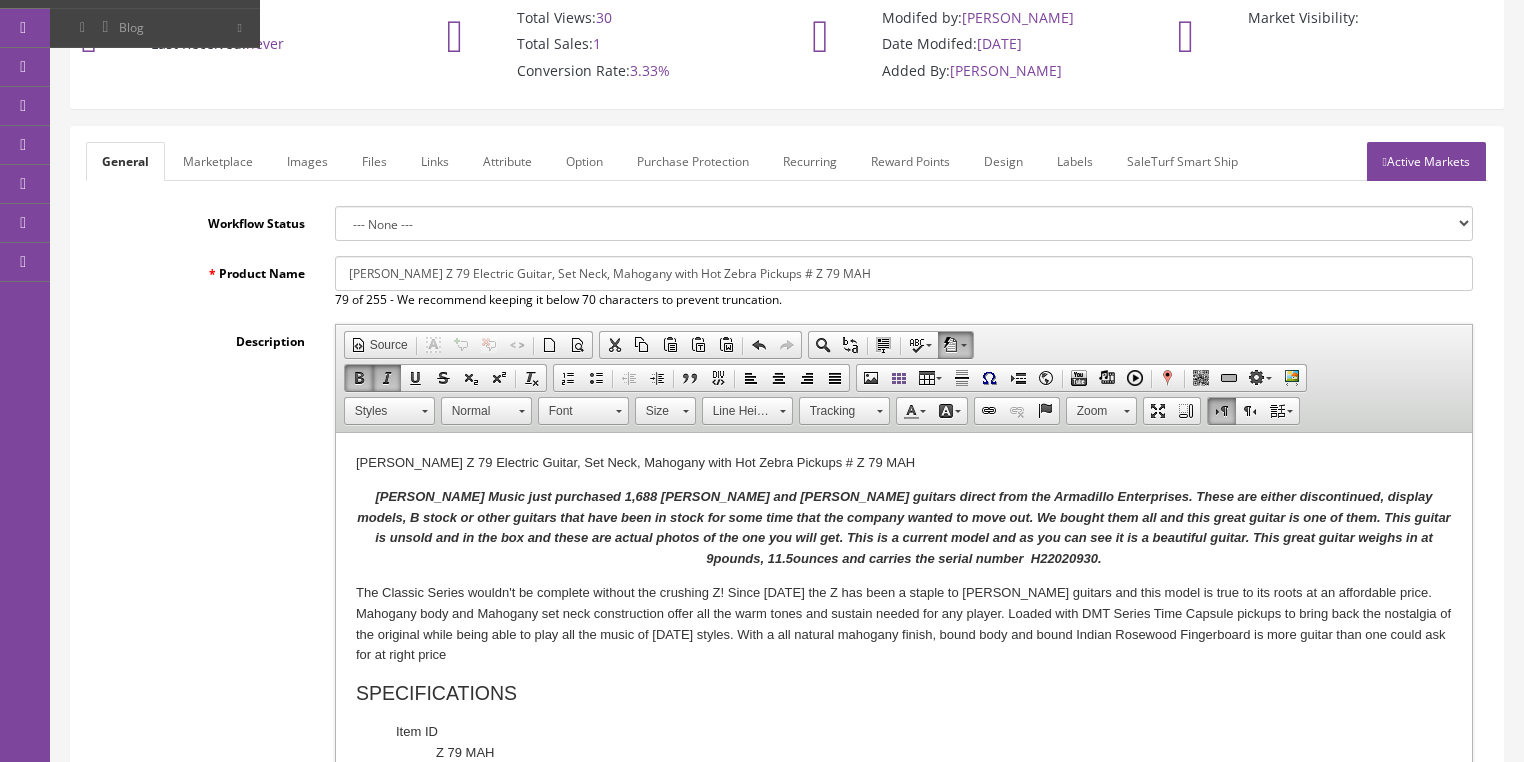 click on "Marketplace" at bounding box center [218, 161] 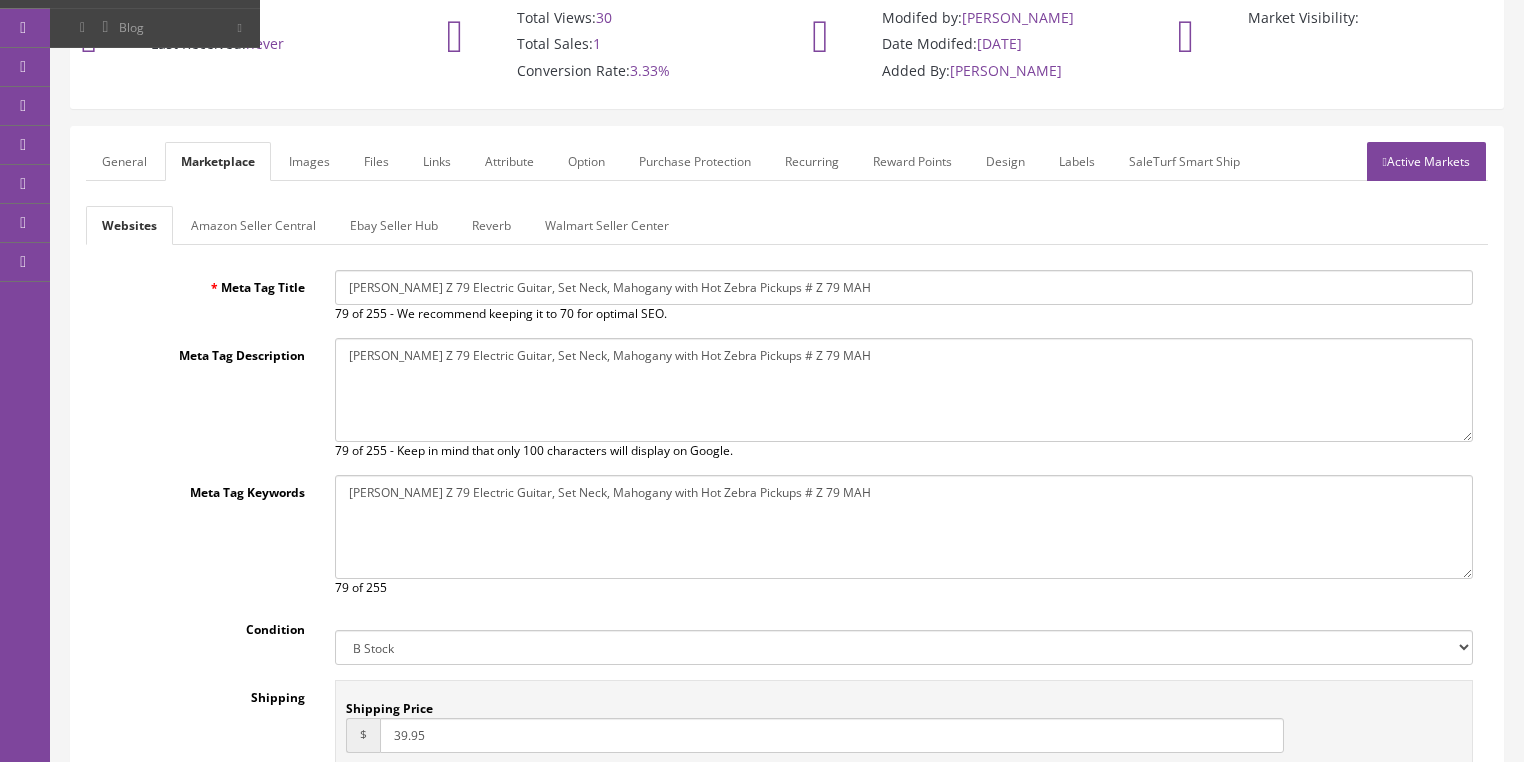 click on "Amazon Seller Central" at bounding box center (253, 225) 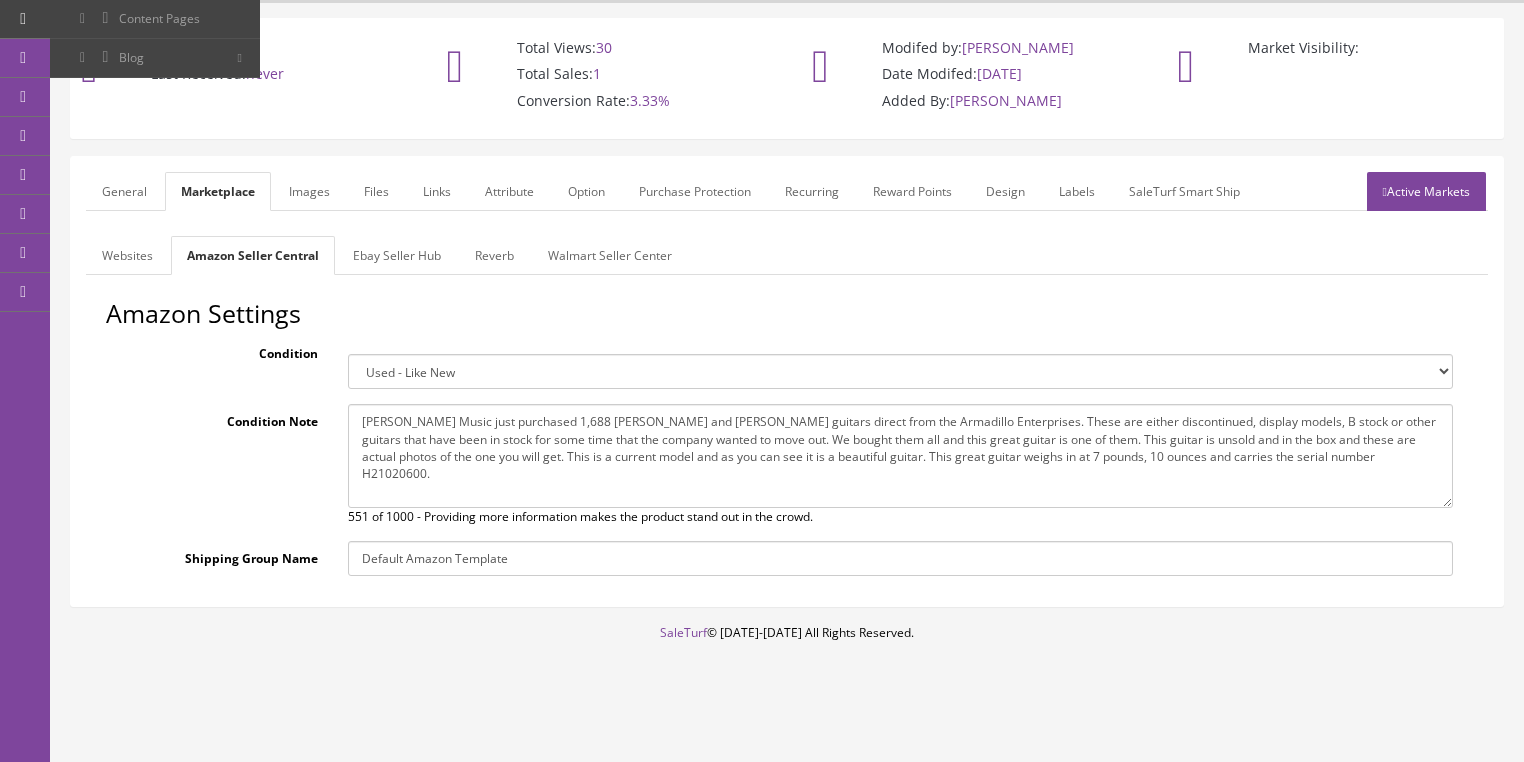 drag, startPoint x: 355, startPoint y: 414, endPoint x: 1309, endPoint y: 474, distance: 955.88495 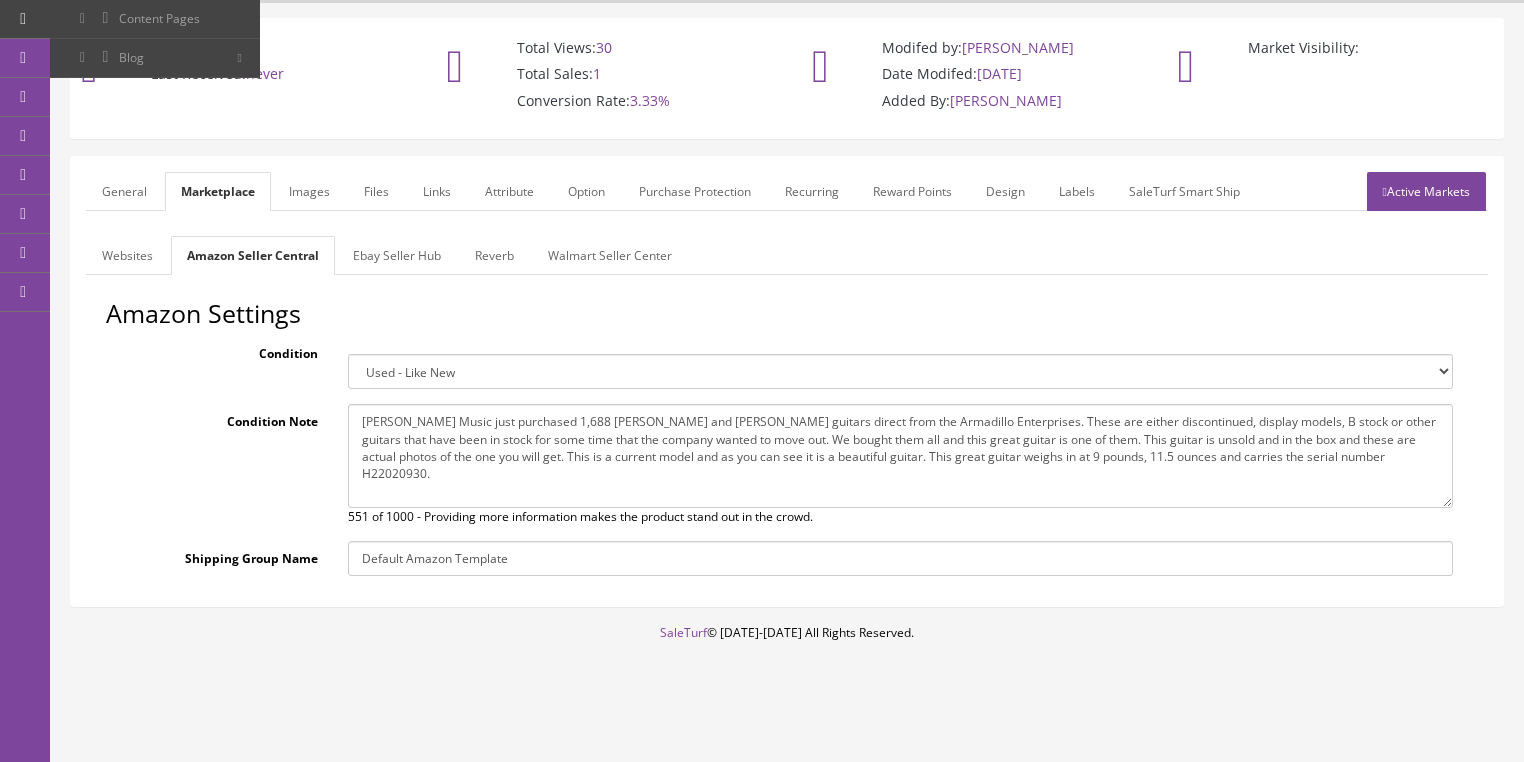 type on "Butler Music just purchased 1,688 Dean and Luna guitars direct from the Armadillo Enterprises. These are either discontinued, display models, B stock or other guitars that have been in stock for some time that the company wanted to move out. We bought them all and this great guitar is one of them. This guitar is unsold and in the box and these are actual photos of the one you will get. This is a current model and as you can see it is a beautiful guitar. This great guitar weighs in at 9 pounds, 11.5 ounces and carries the serial number  H22020930." 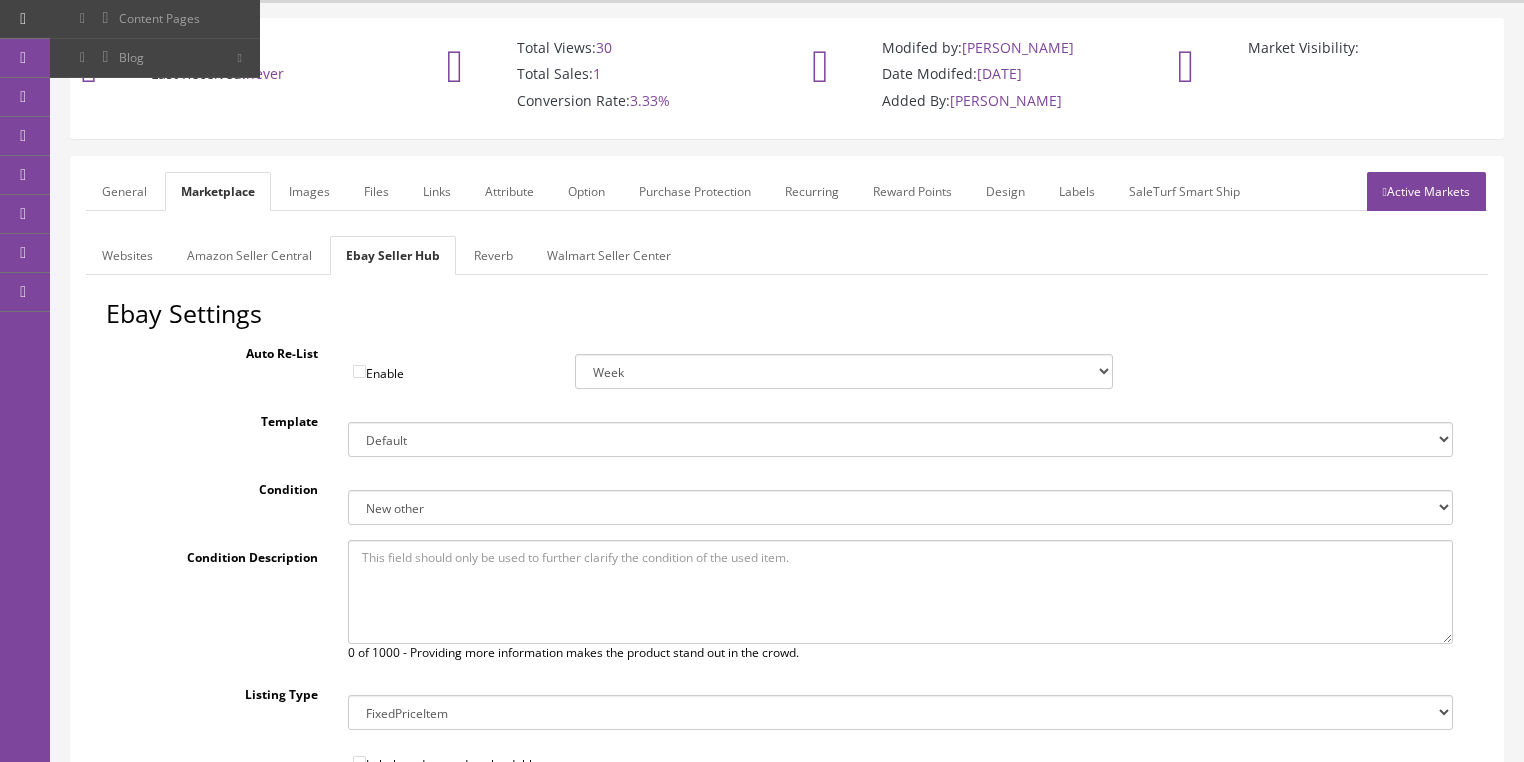 paste on "Butler Music just purchased 1,688 Dean and Luna guitars direct from the Armadillo Enterprises. These are either discontinued, display models, B stock or other guitars that have been in stock for some time that the company wanted to move out. We bought them all and this great guitar is one of them. This guitar is unsold and in the box and these are actual photos of the one you will get. This is a current model and as you can see it is a beautiful guitar. This great guitar weighs in at 9 pounds, 11.5 ounces and carries the serial number  H22020930." 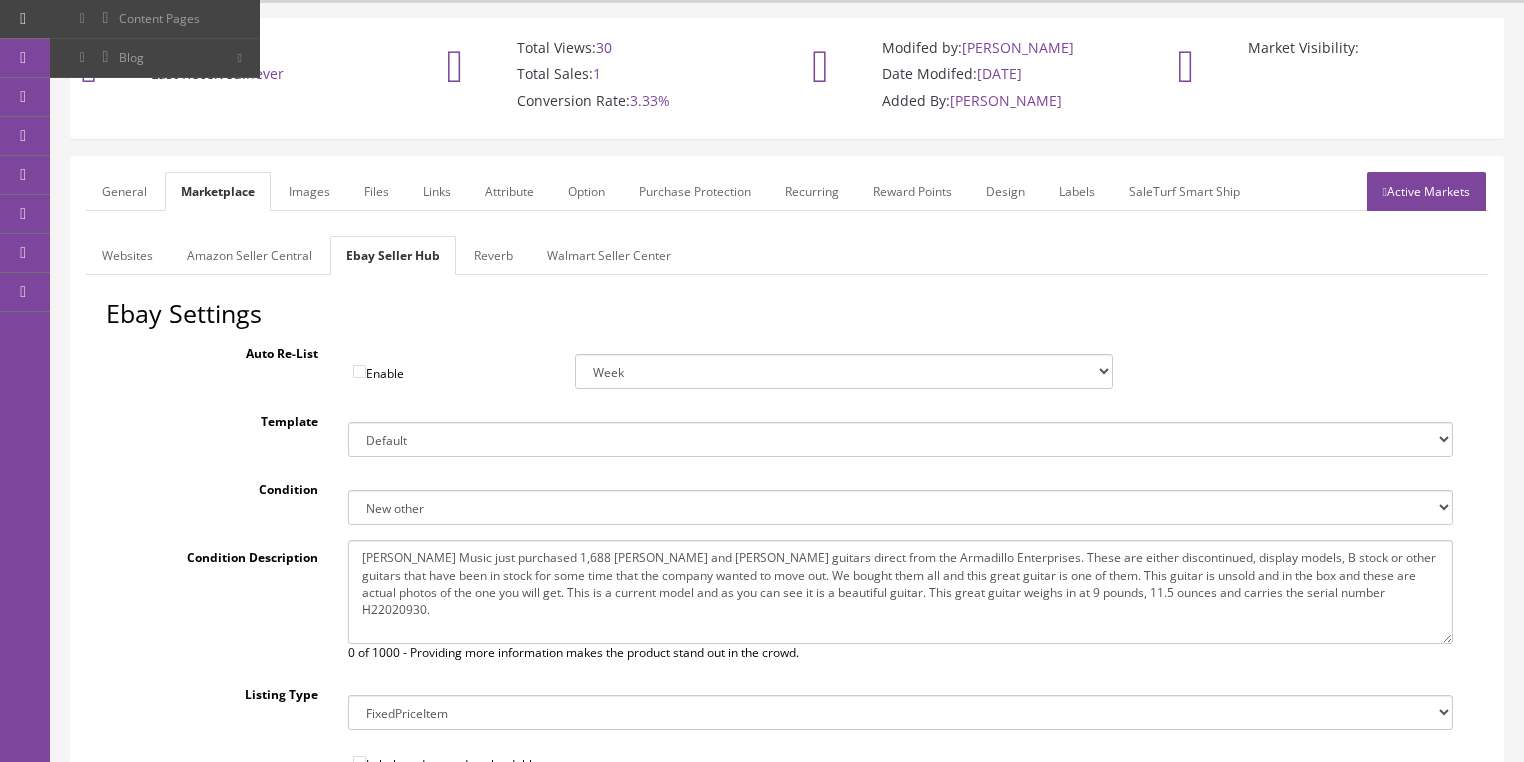 type on "Butler Music just purchased 1,688 Dean and Luna guitars direct from the Armadillo Enterprises. These are either discontinued, display models, B stock or other guitars that have been in stock for some time that the company wanted to move out. We bought them all and this great guitar is one of them. This guitar is unsold and in the box and these are actual photos of the one you will get. This is a current model and as you can see it is a beautiful guitar. This great guitar weighs in at 9 pounds, 11.5 ounces and carries the serial number  H22020930." 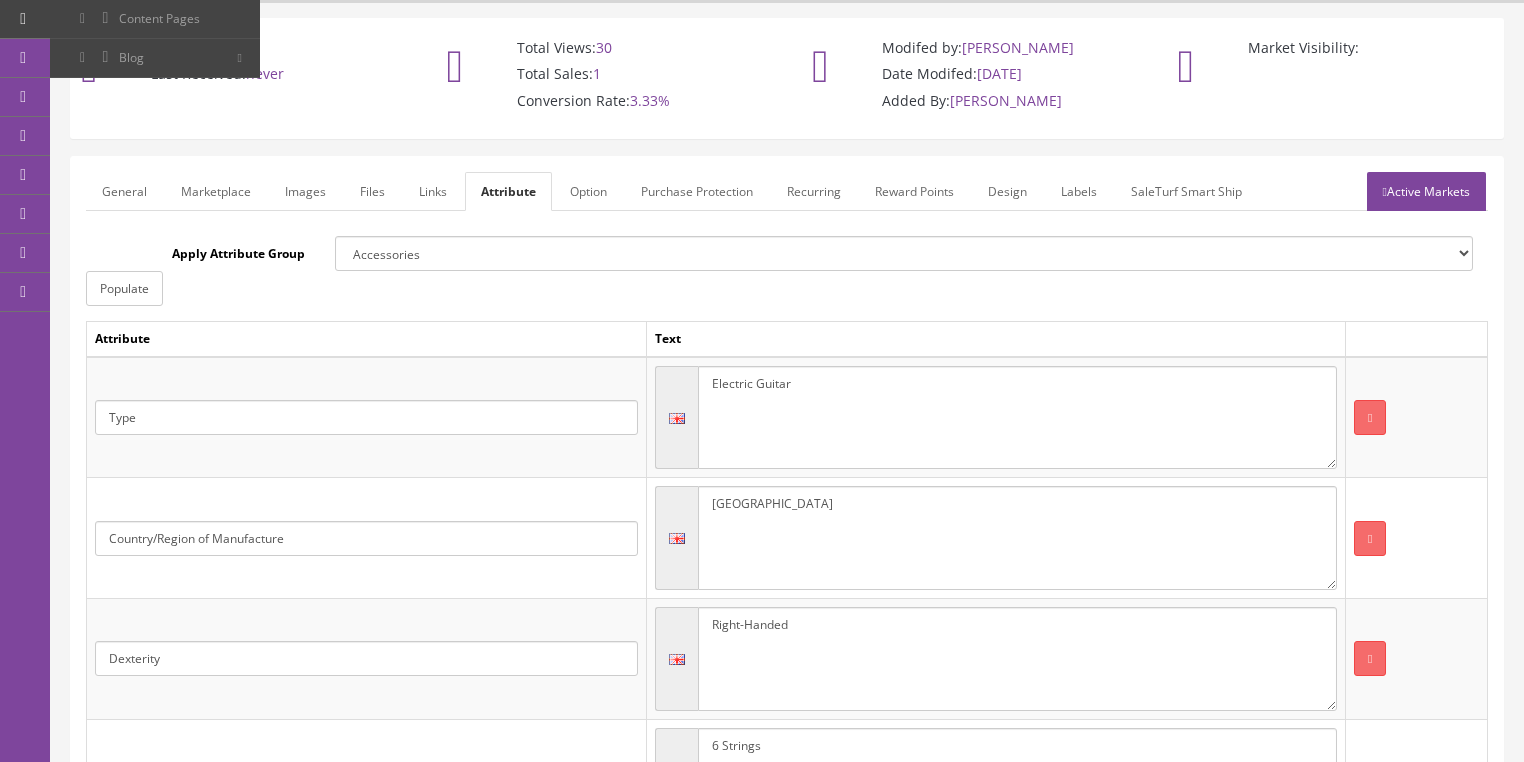 click on "General" at bounding box center [124, 191] 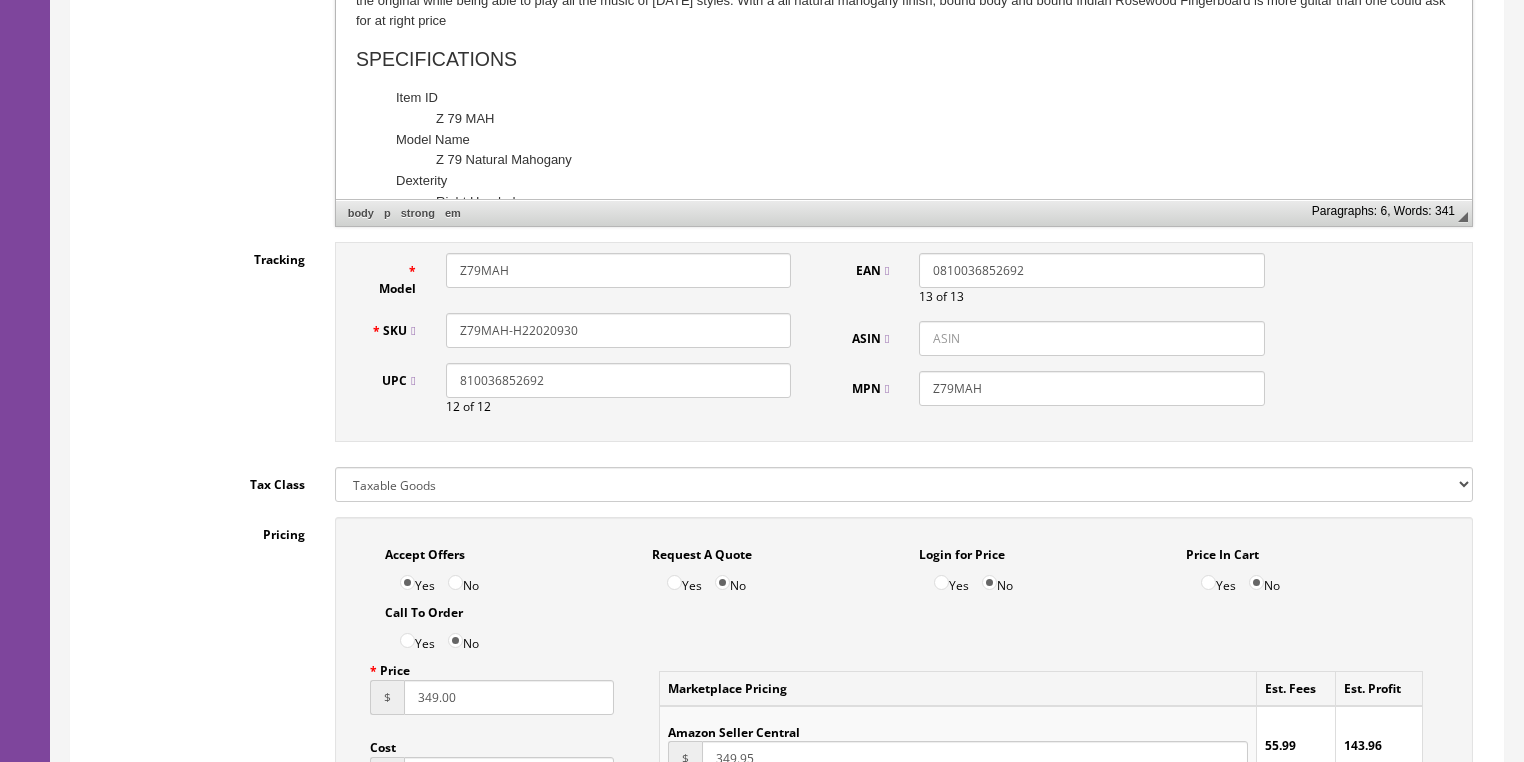 scroll, scrollTop: 768, scrollLeft: 0, axis: vertical 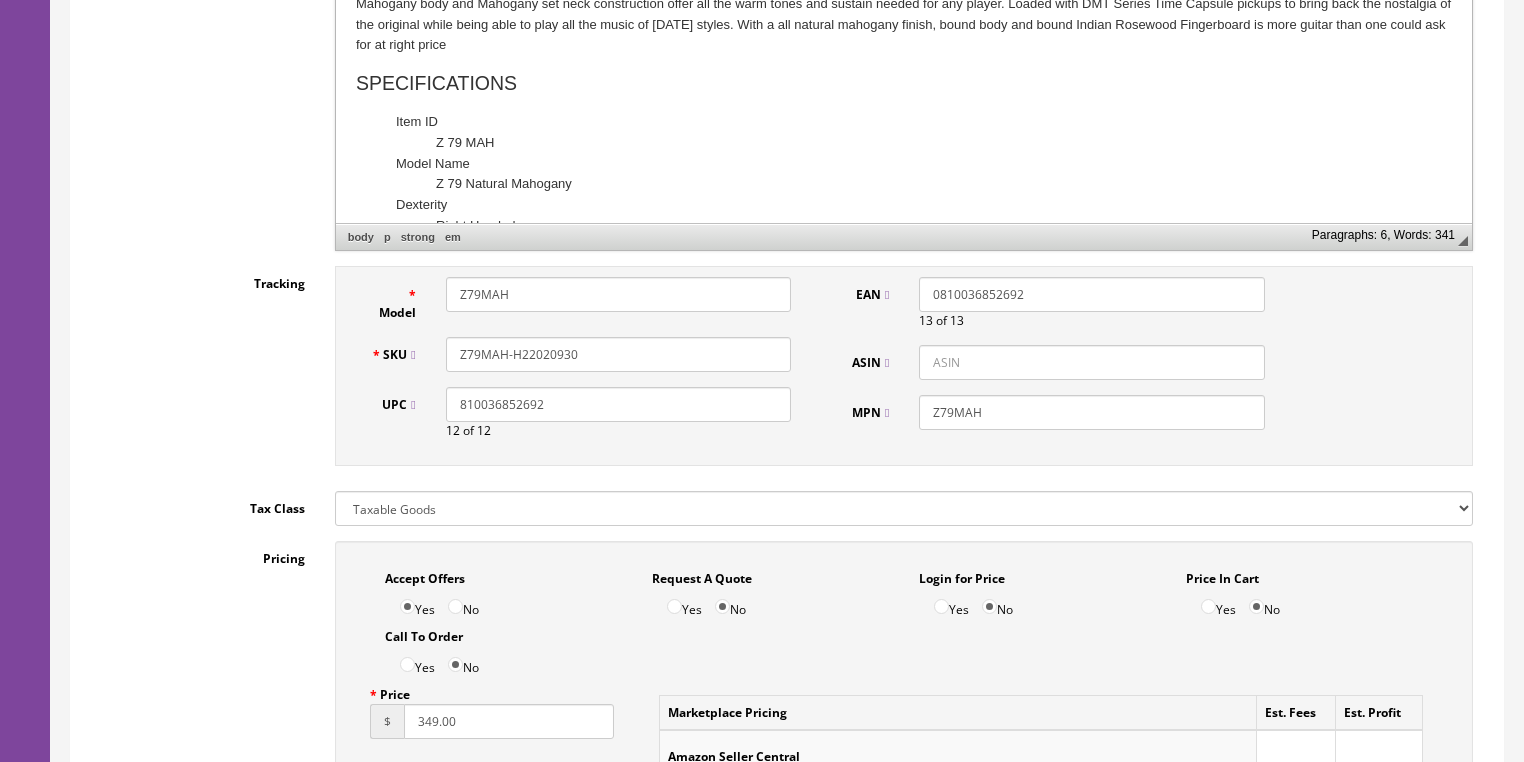 drag, startPoint x: 556, startPoint y: 356, endPoint x: 440, endPoint y: 366, distance: 116.43024 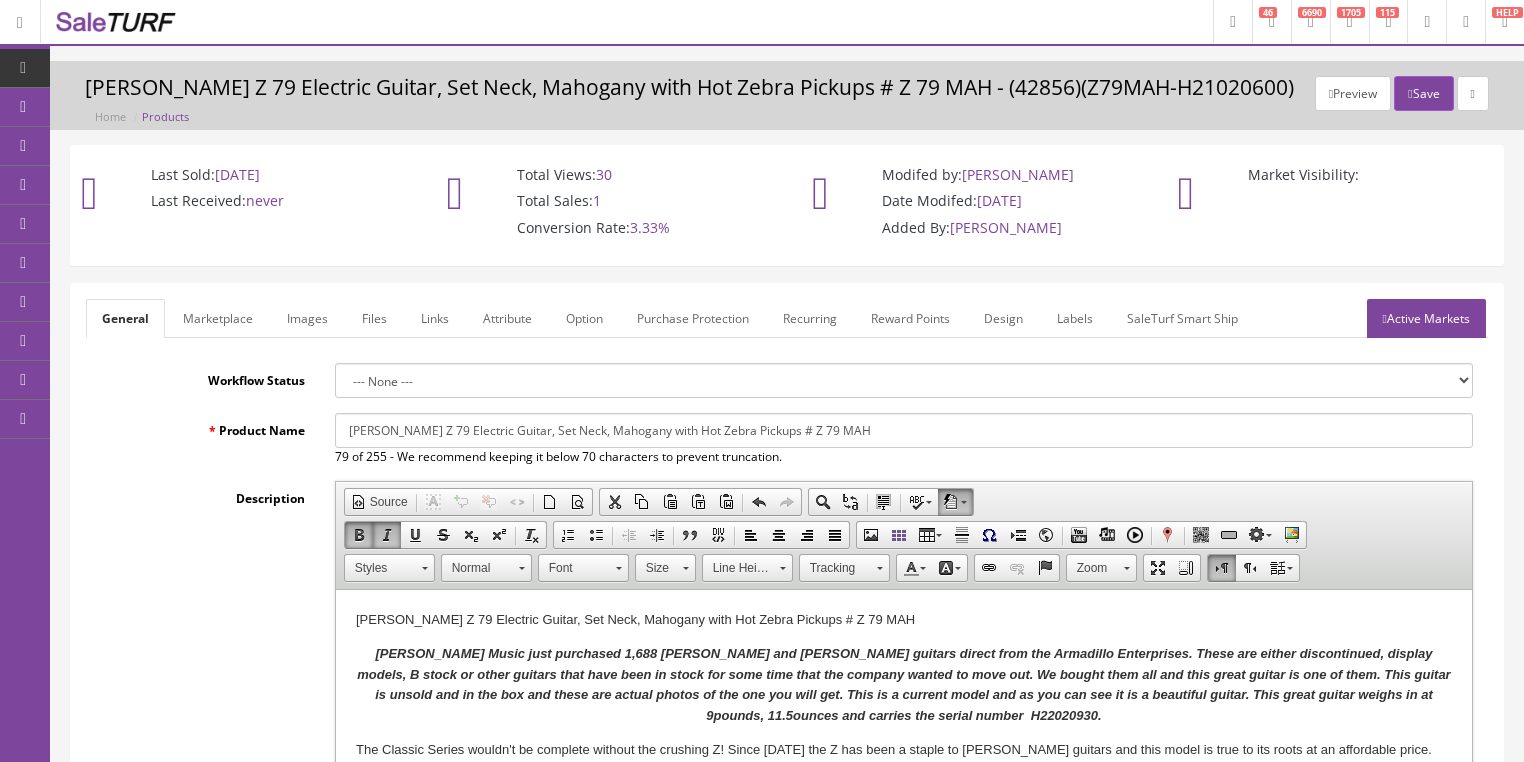 scroll, scrollTop: 0, scrollLeft: 0, axis: both 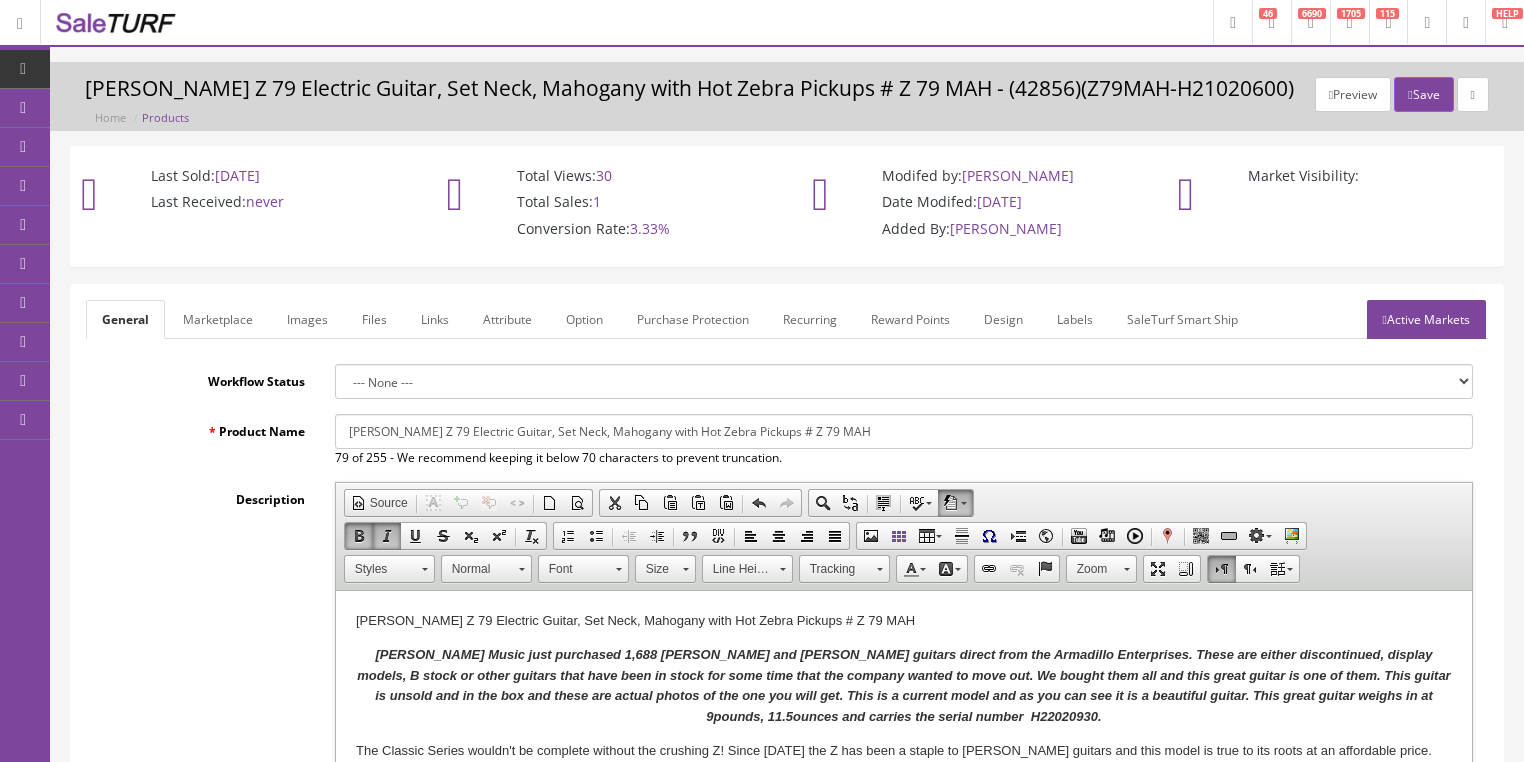 click on "Active Markets" at bounding box center [1426, 319] 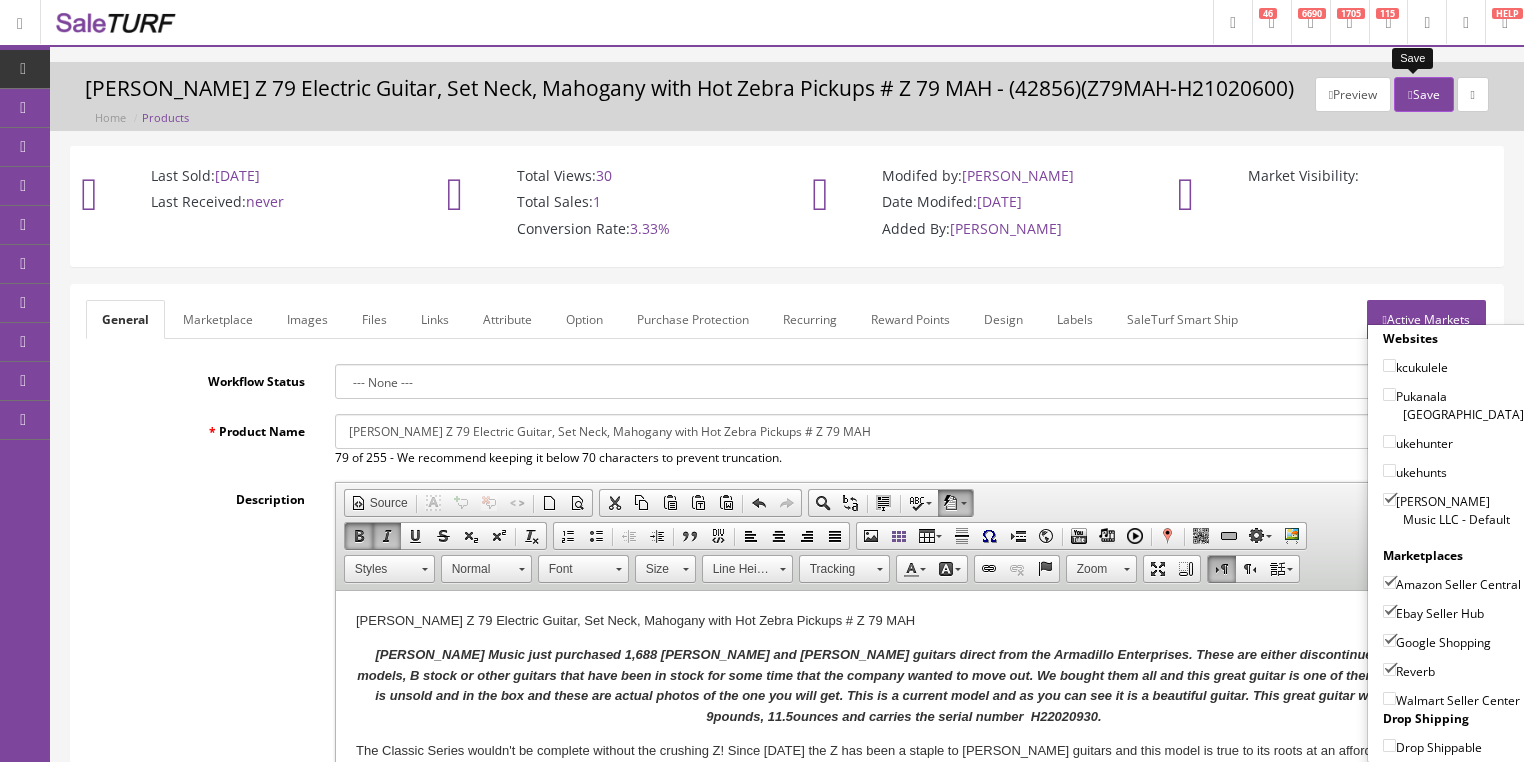 click on "Save" at bounding box center (1423, 94) 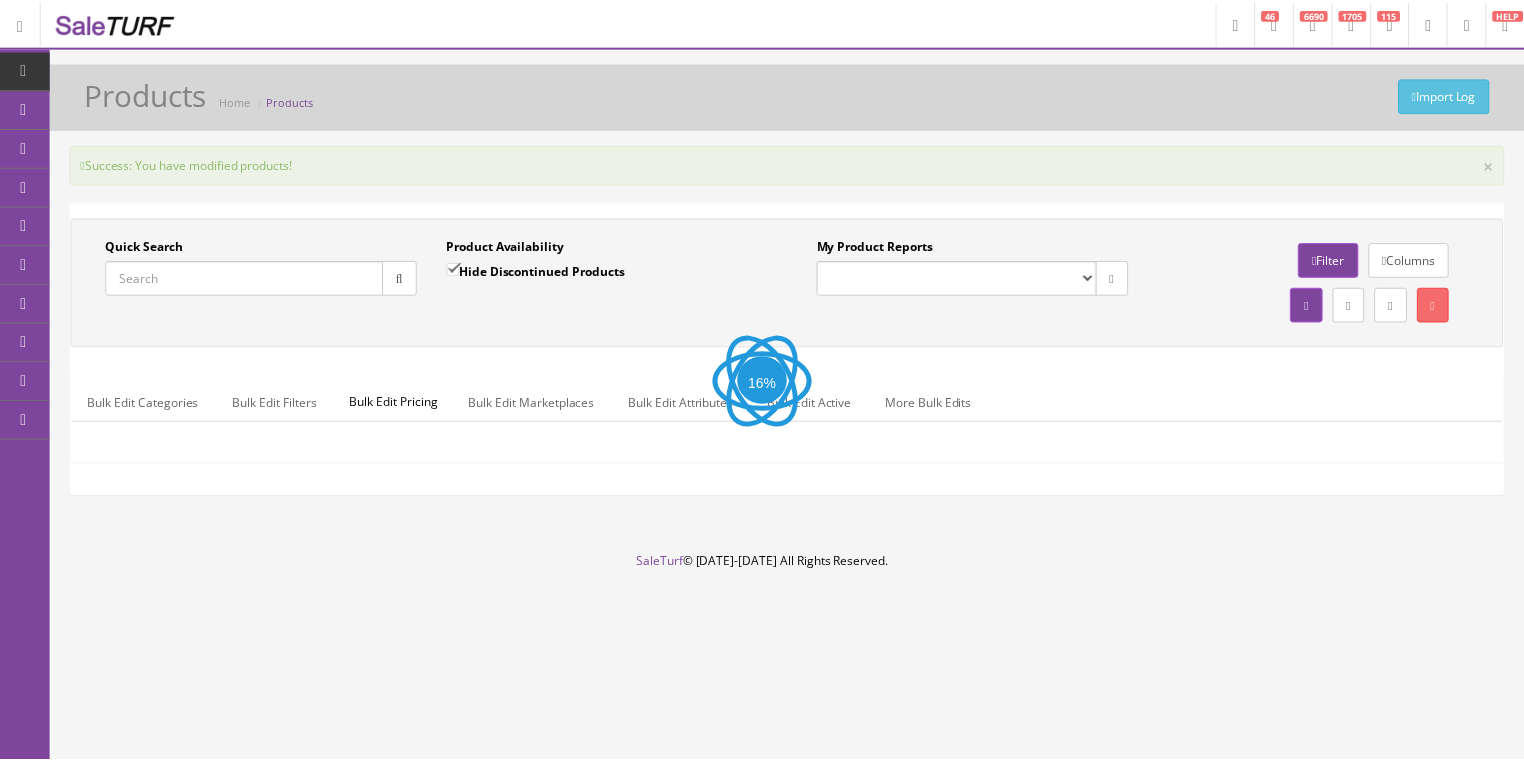 scroll, scrollTop: 0, scrollLeft: 0, axis: both 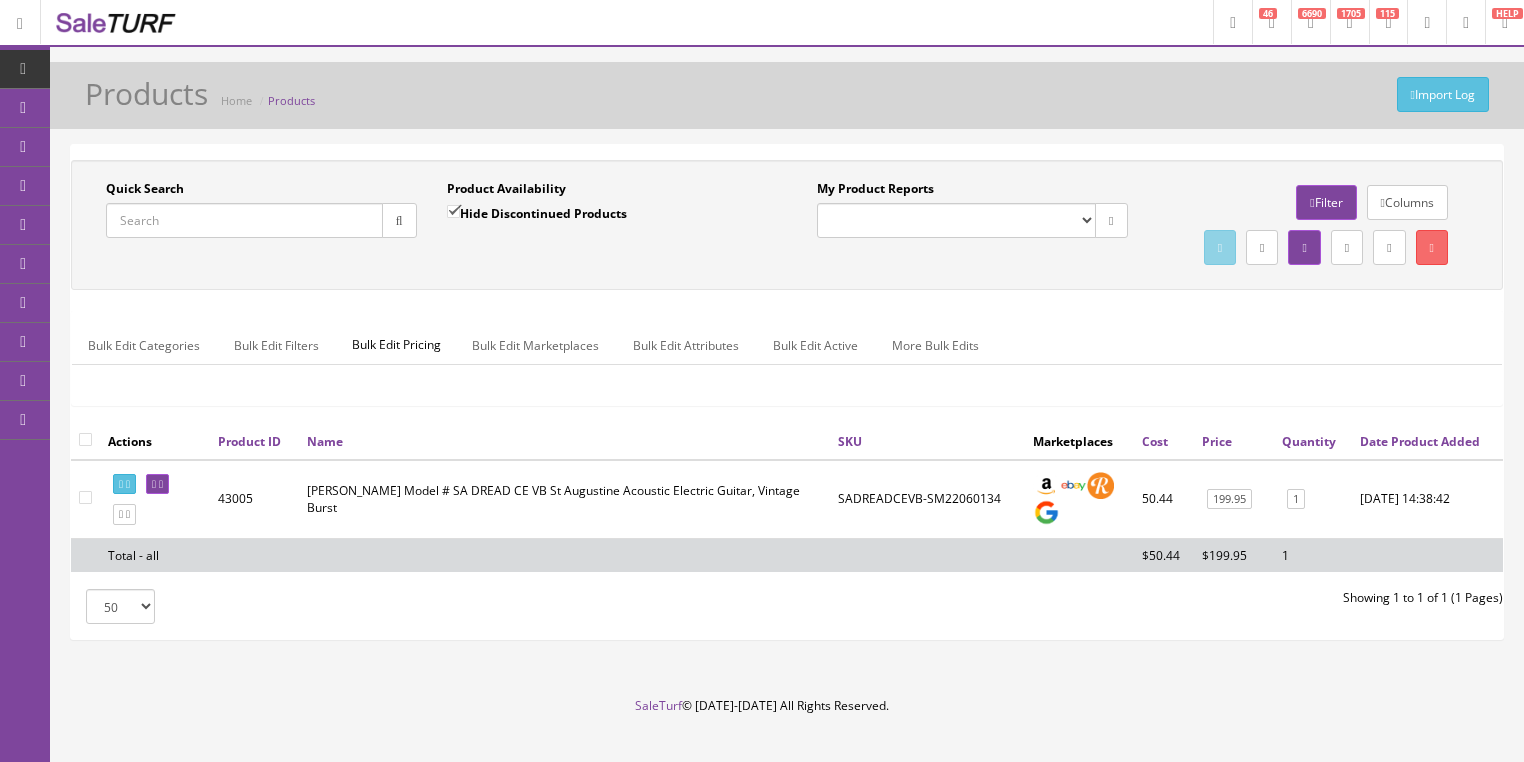 click on "Quick Search" at bounding box center (244, 220) 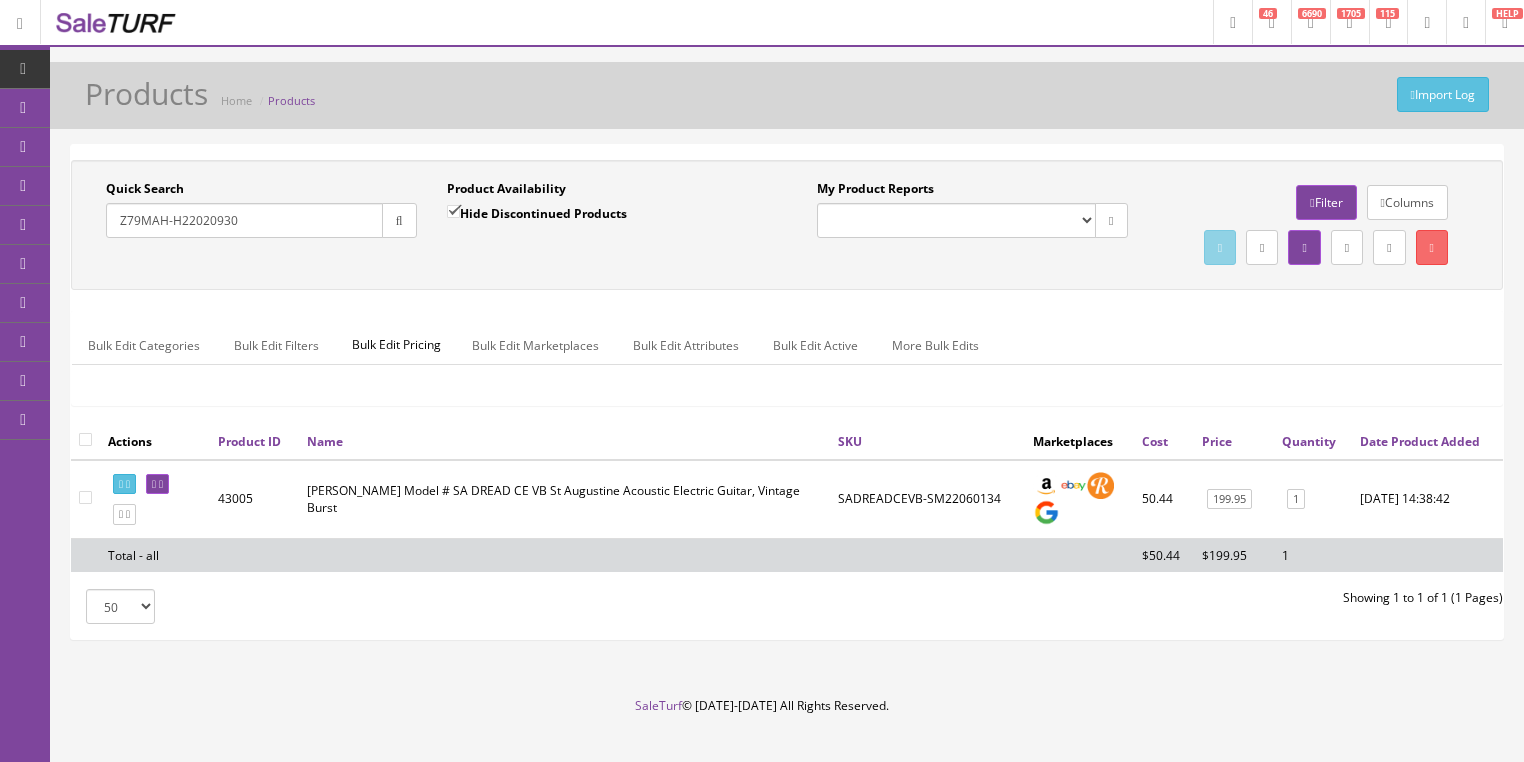 click at bounding box center (399, 221) 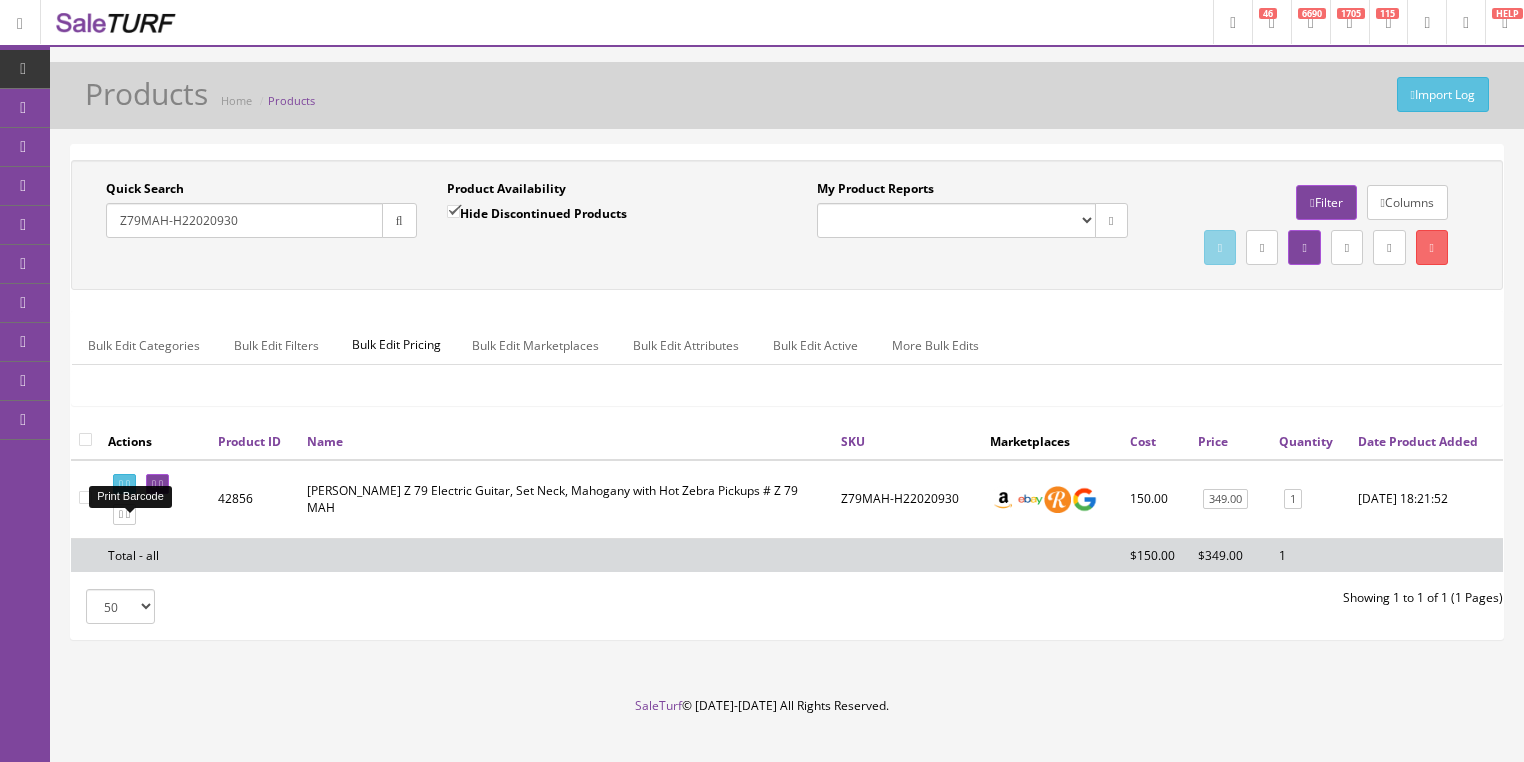 click at bounding box center (128, 484) 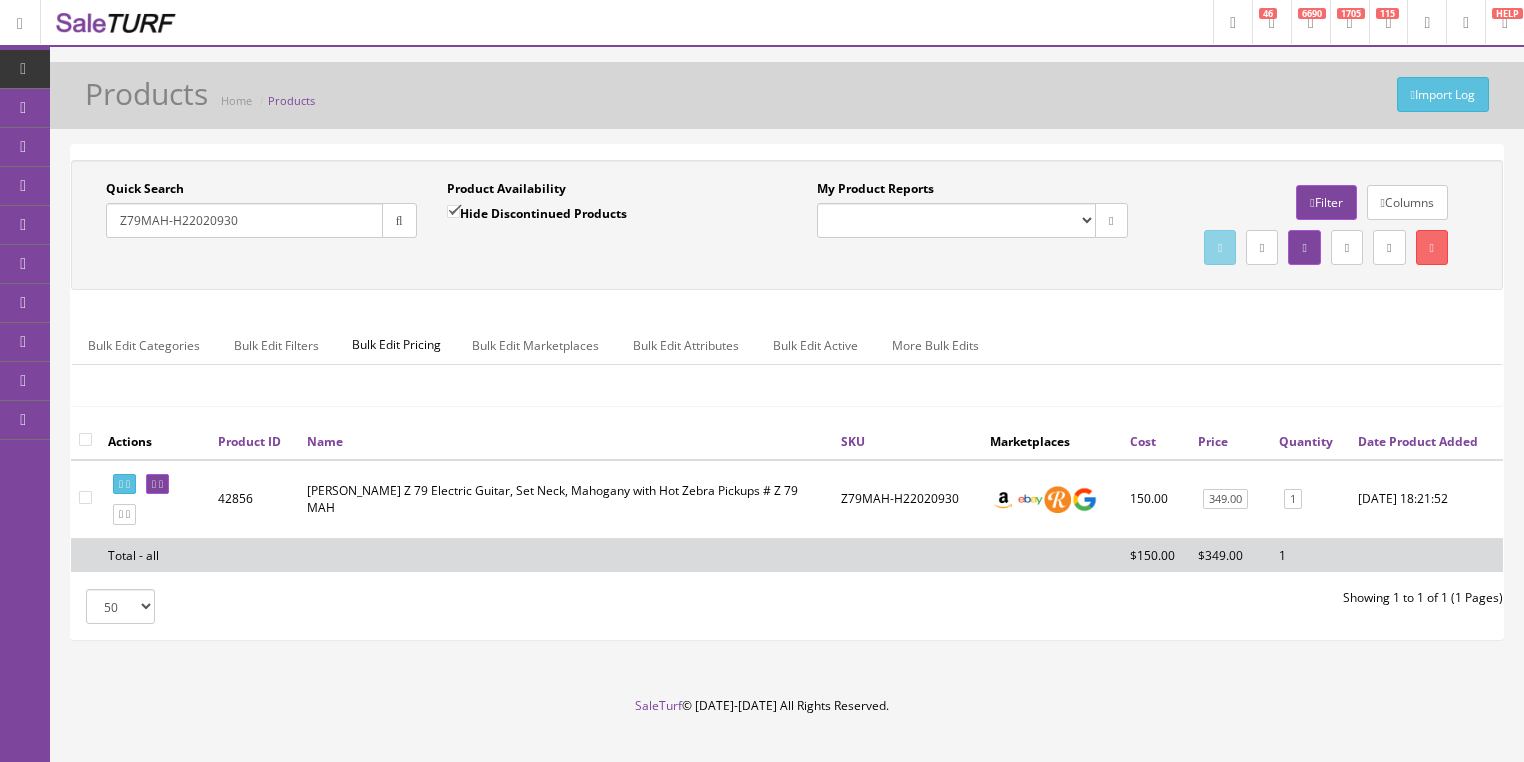 drag, startPoint x: 276, startPoint y: 232, endPoint x: 45, endPoint y: 284, distance: 236.78049 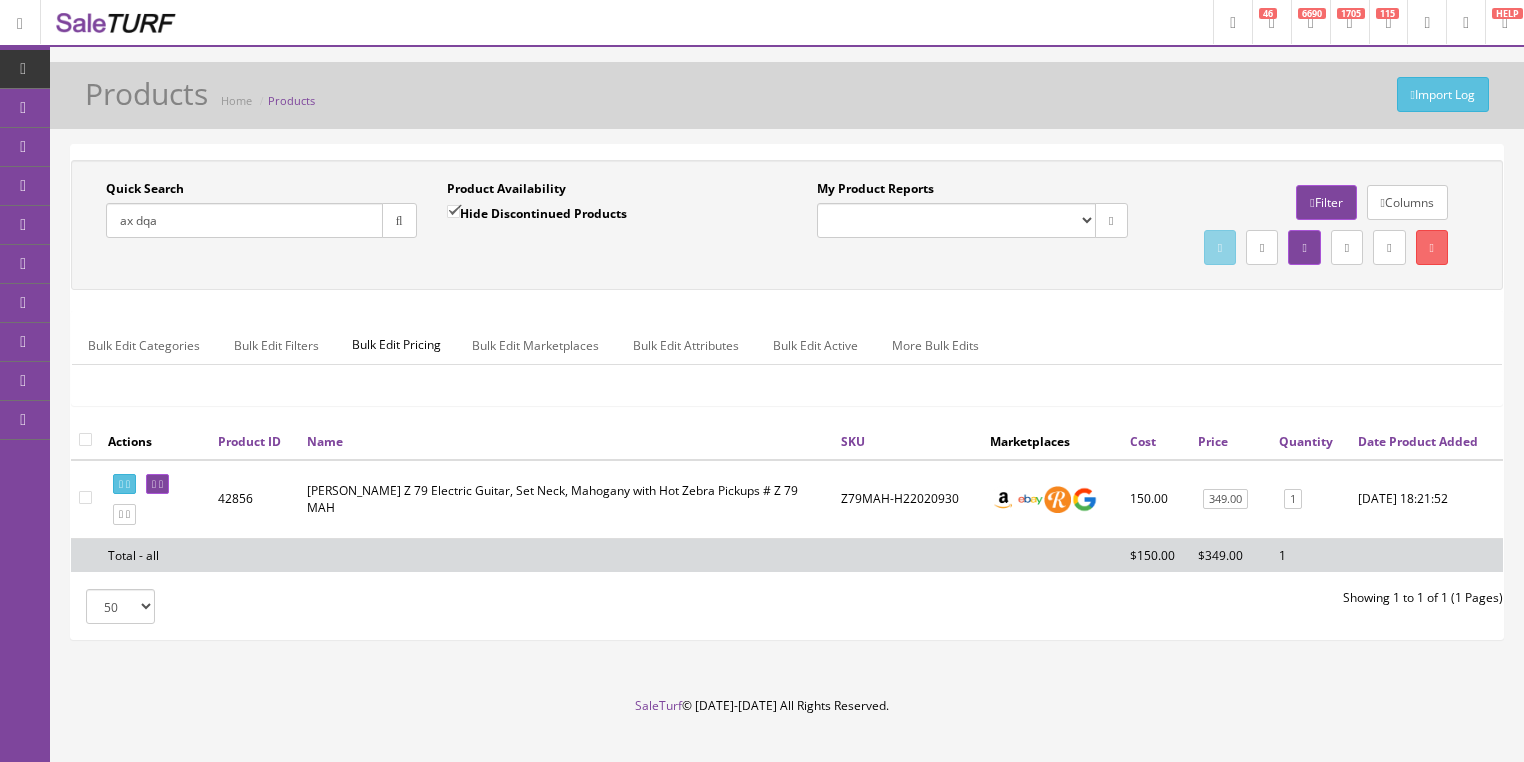 type on "ax dqa" 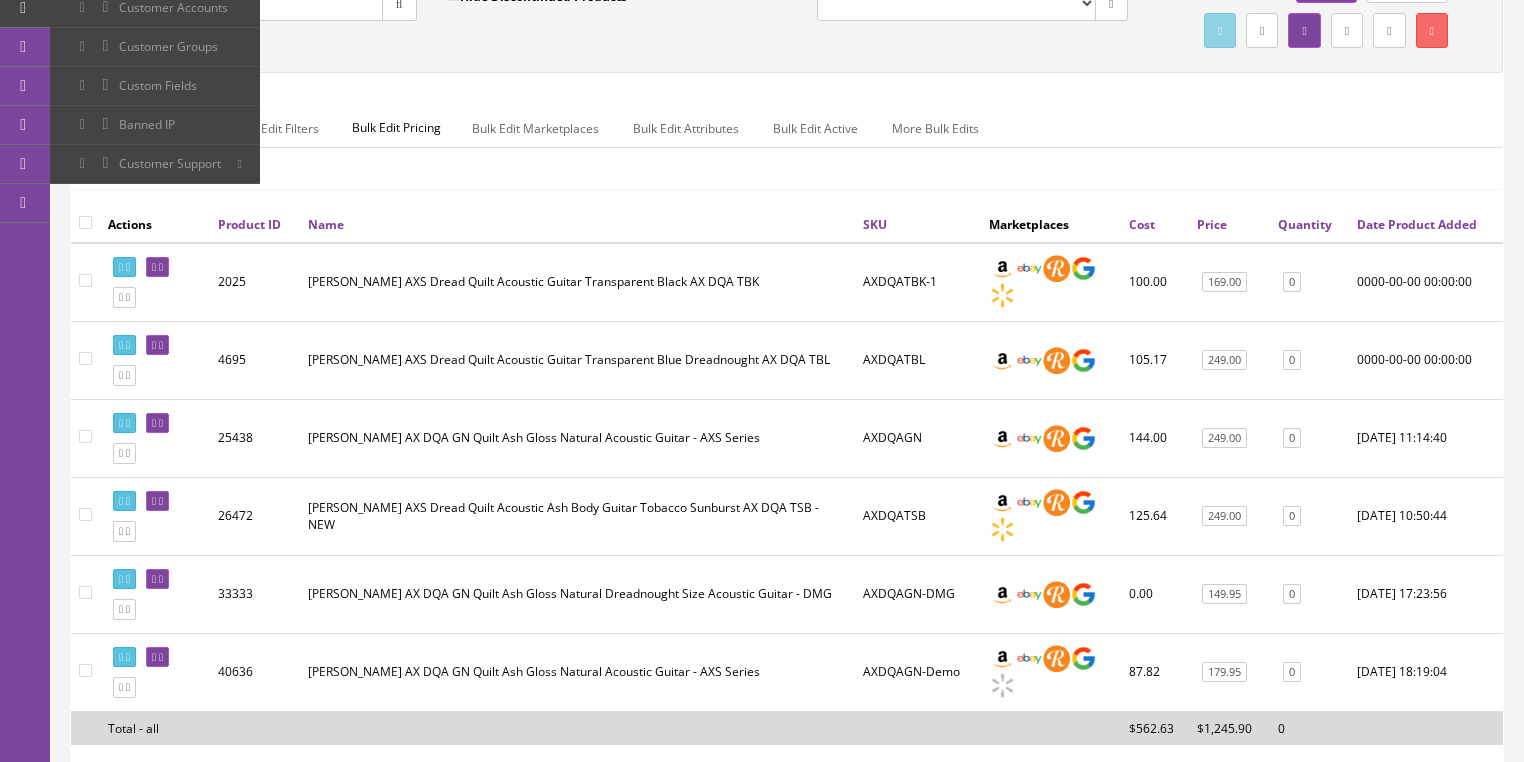 scroll, scrollTop: 240, scrollLeft: 0, axis: vertical 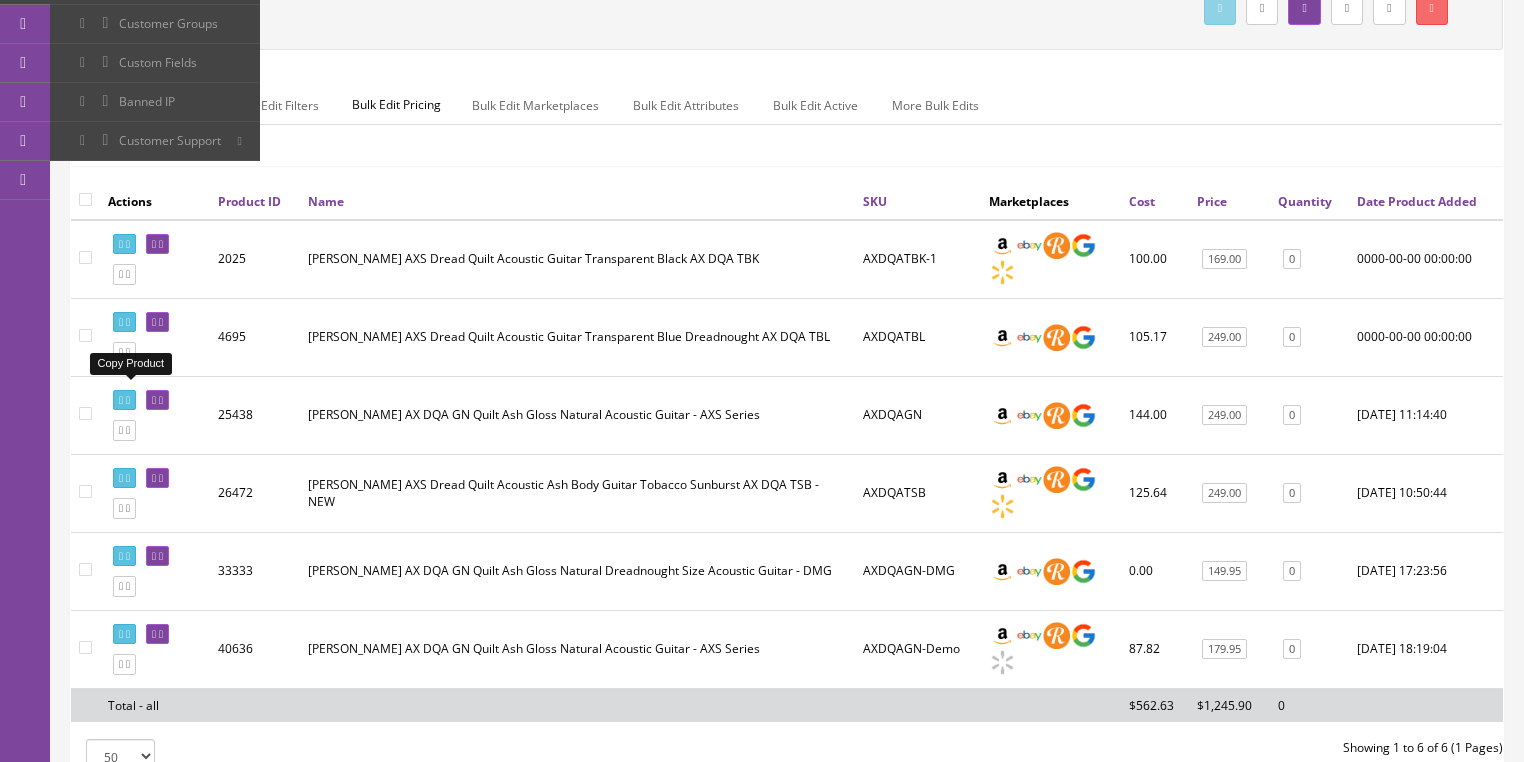 click at bounding box center (124, 352) 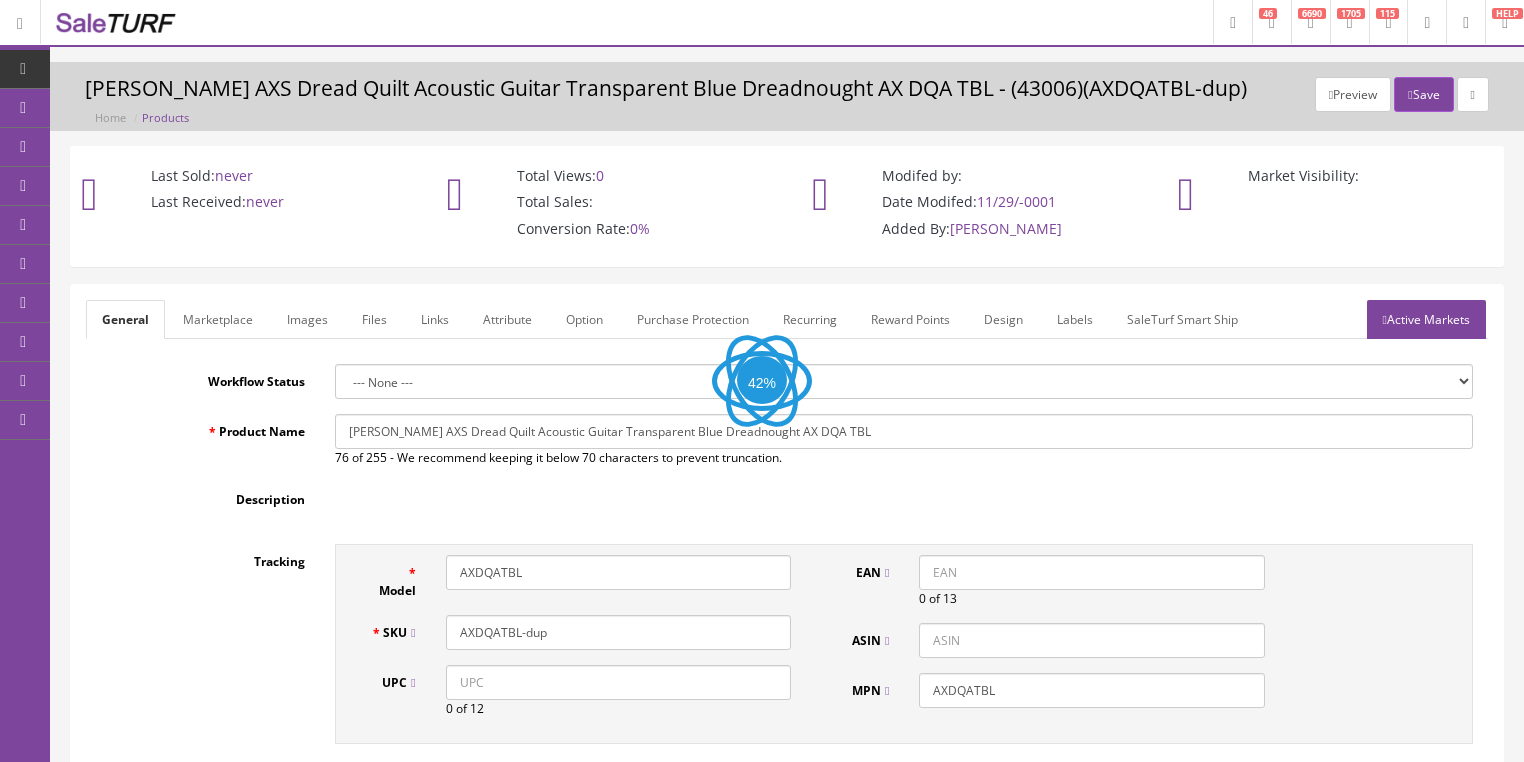 scroll, scrollTop: 0, scrollLeft: 0, axis: both 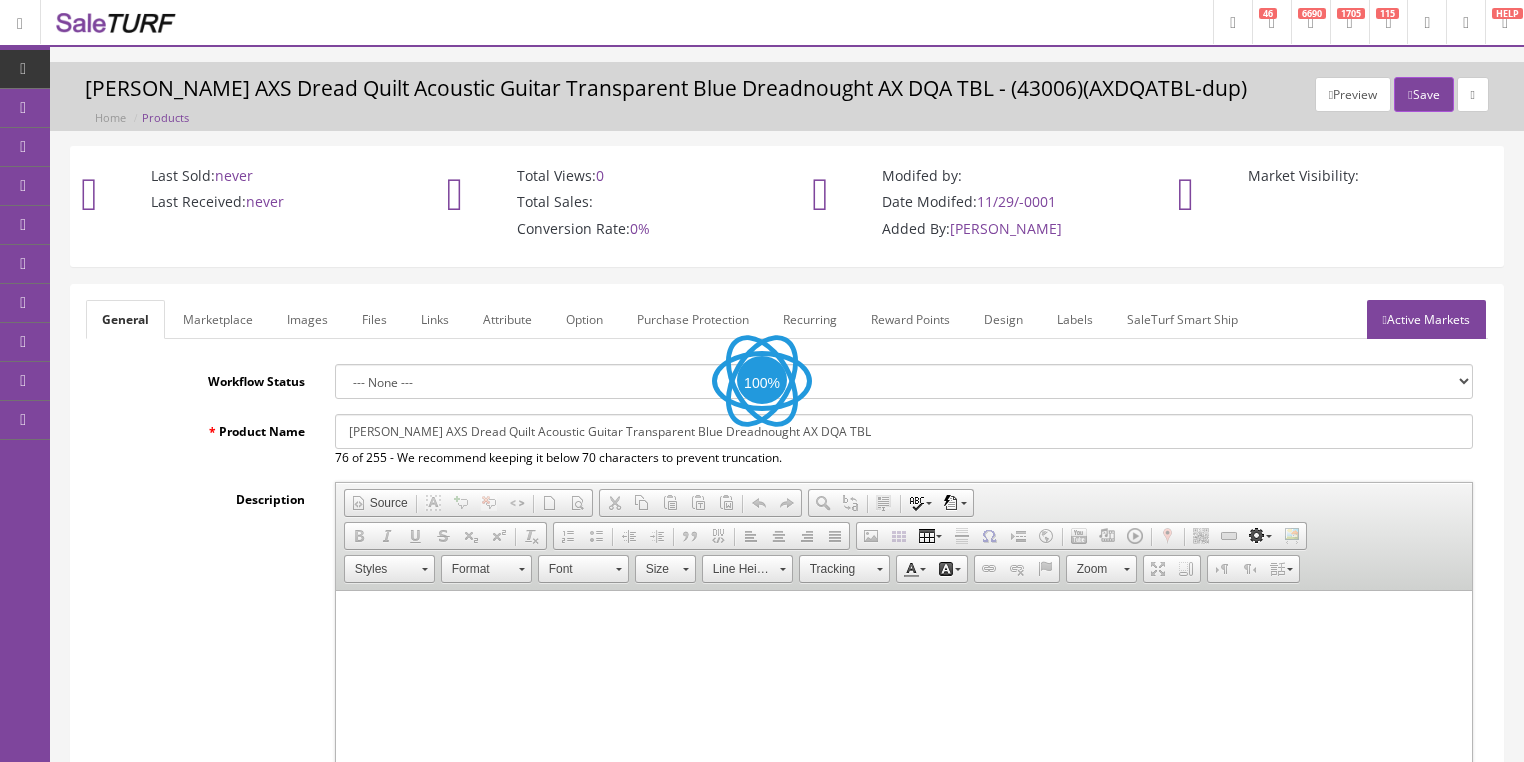 click on "Images" at bounding box center [307, 319] 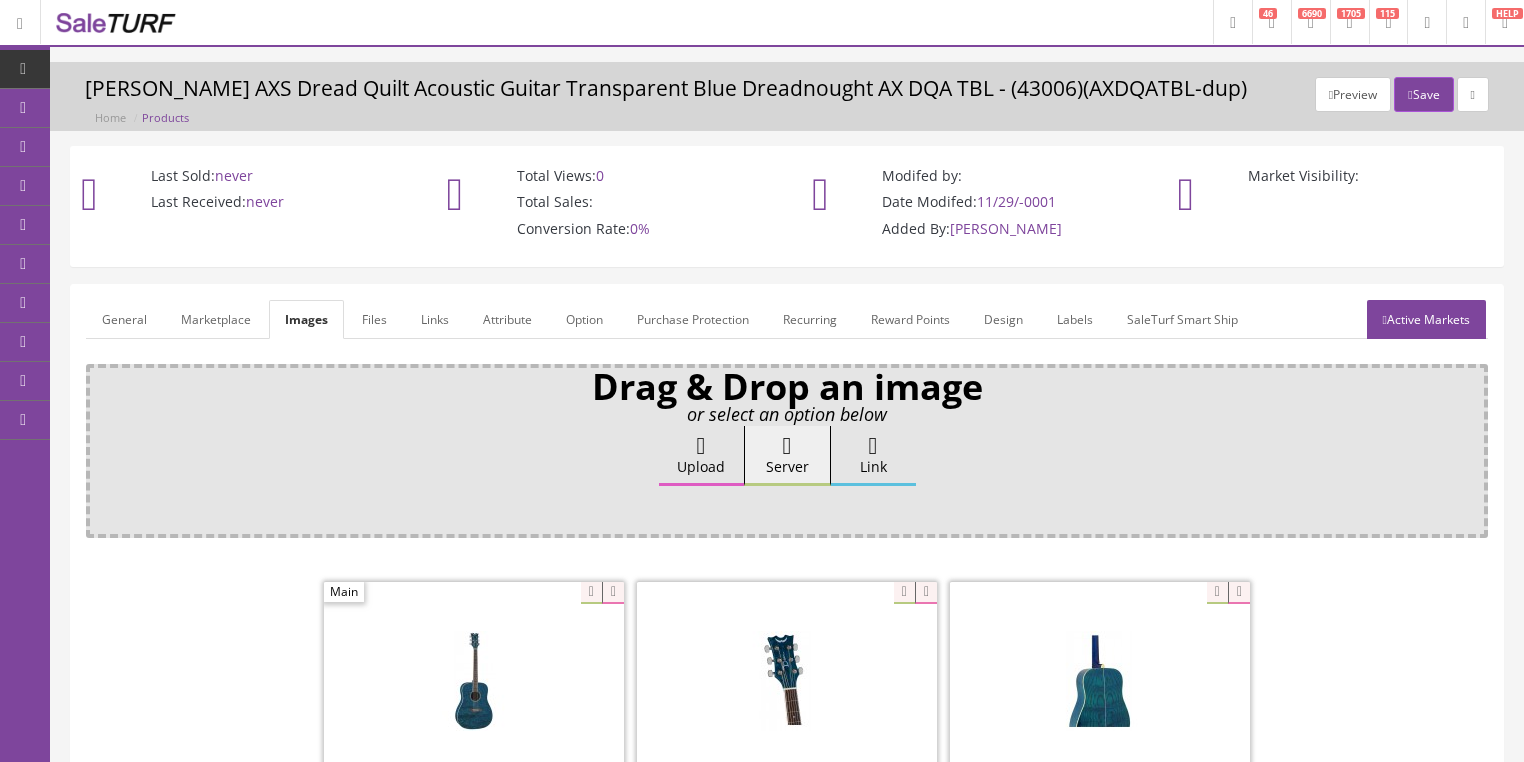 scroll, scrollTop: 0, scrollLeft: 0, axis: both 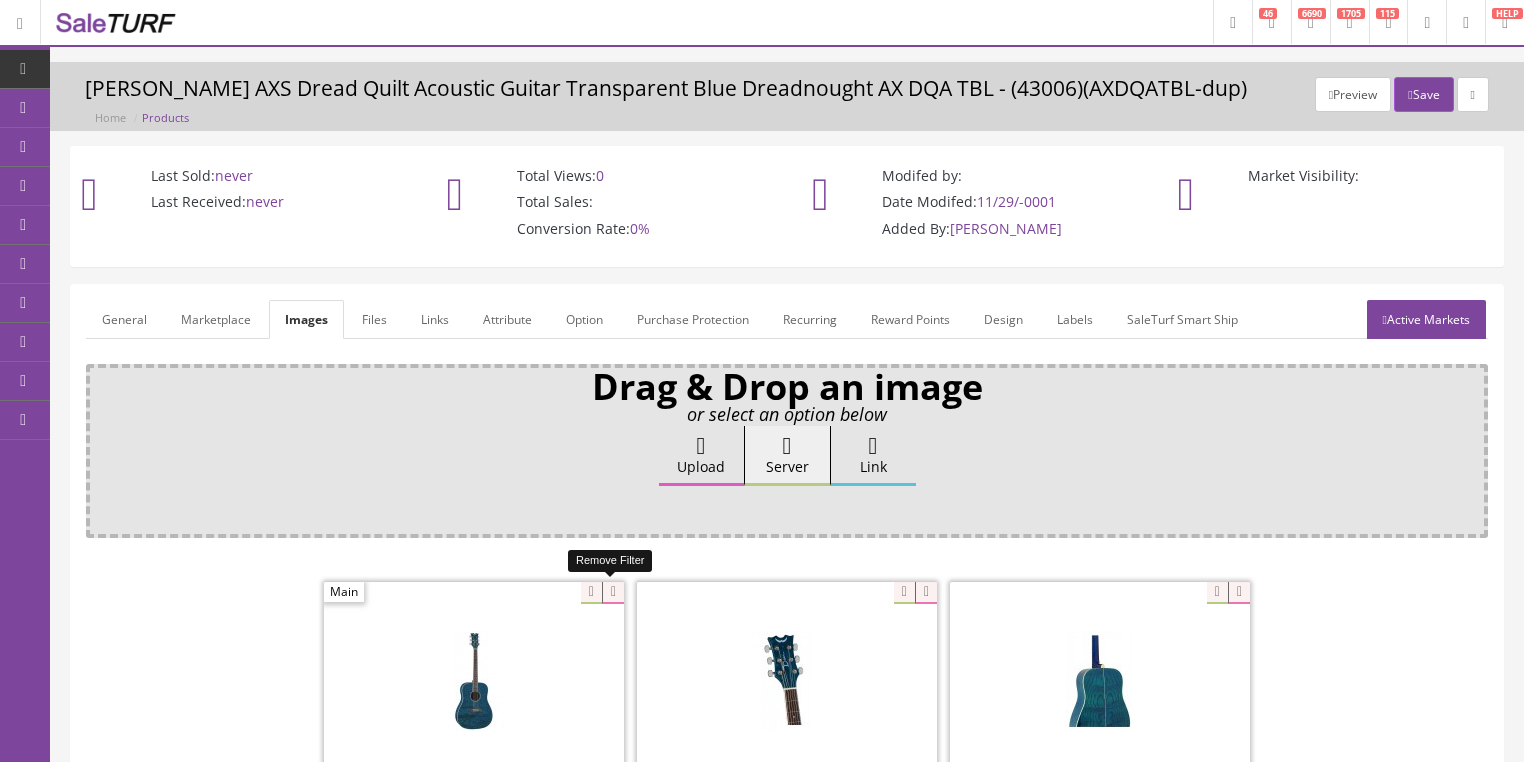 click at bounding box center (613, 593) 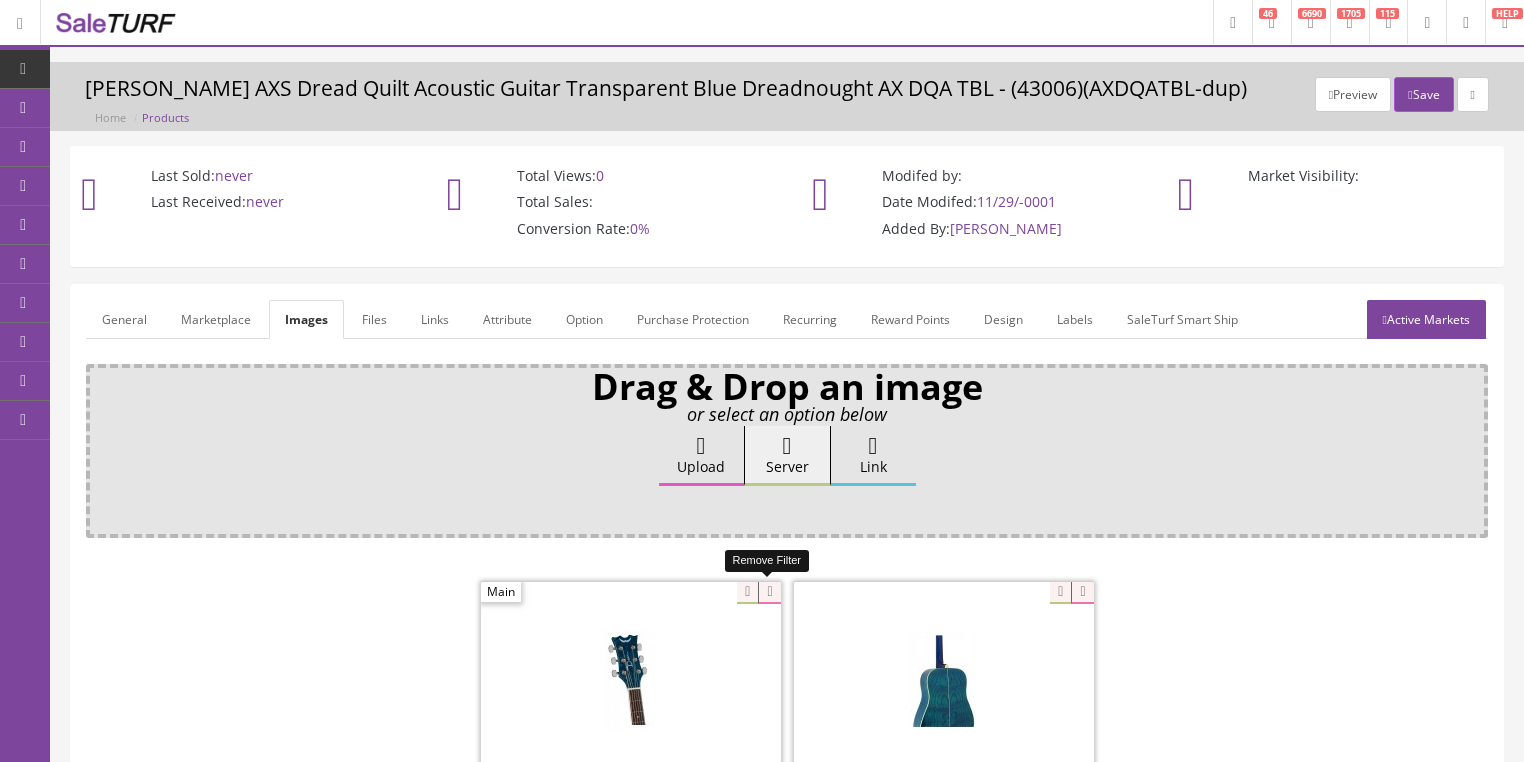 click at bounding box center (769, 593) 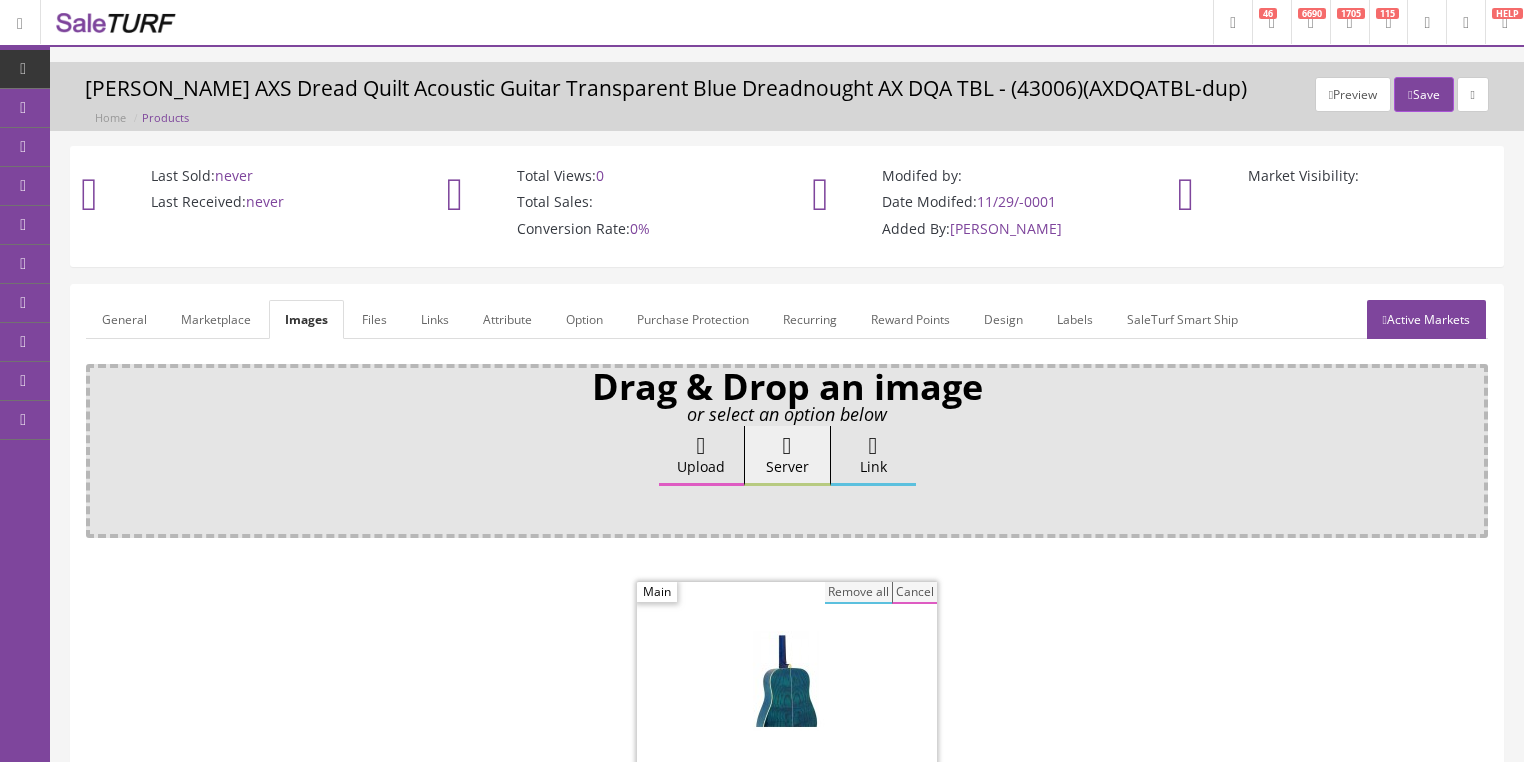 click on "Remove all" at bounding box center (858, 593) 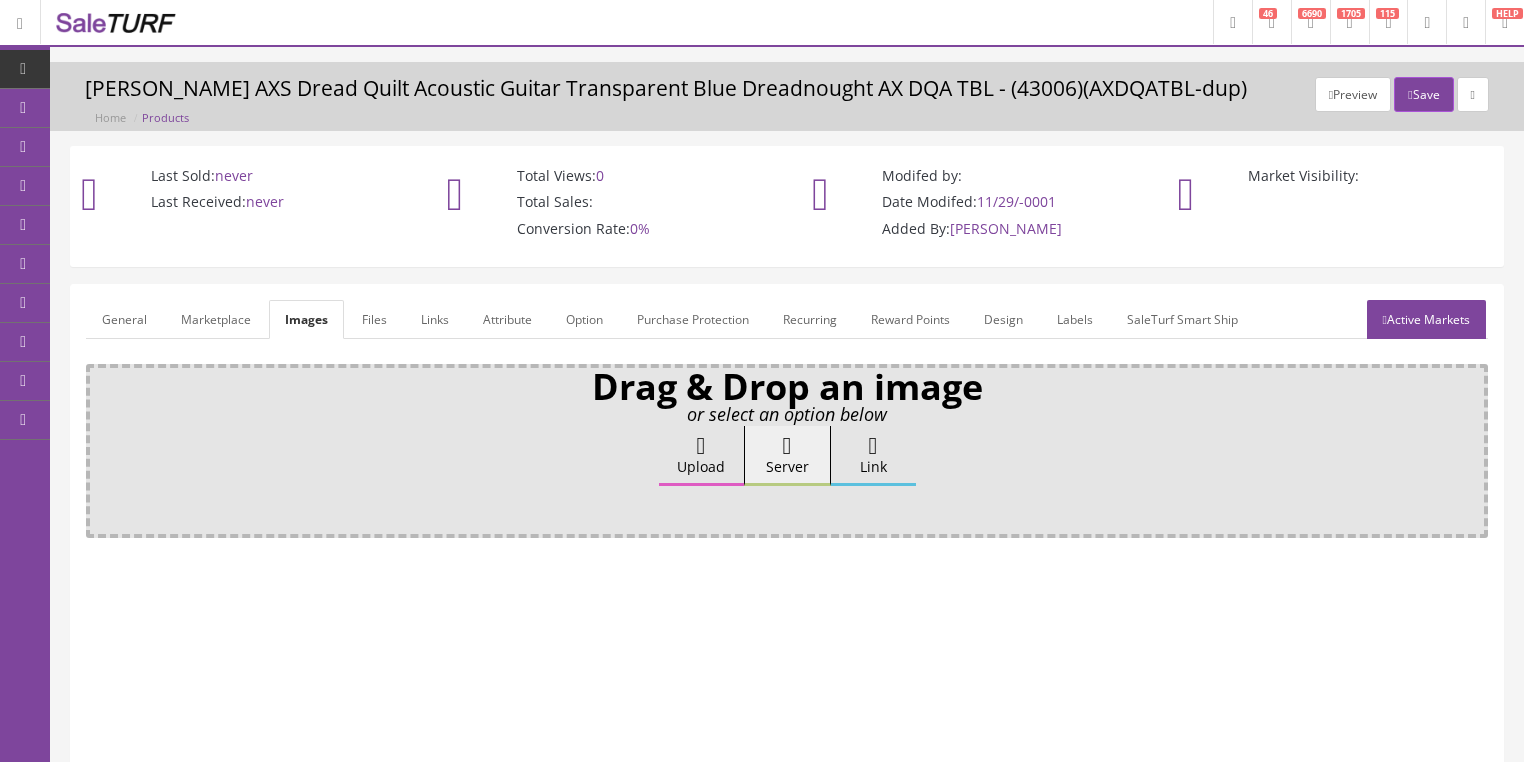 click on "Upload" at bounding box center [701, 456] 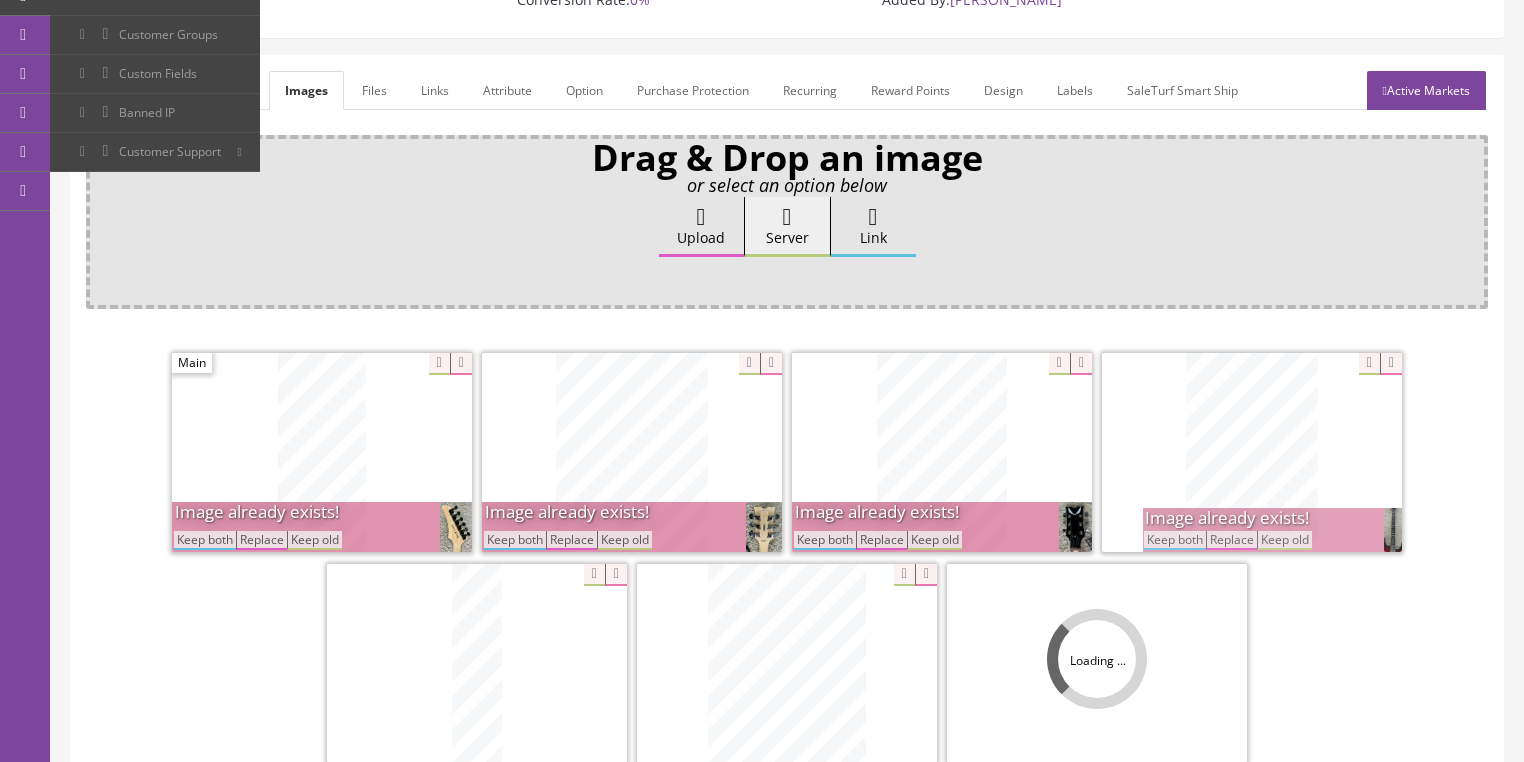 scroll, scrollTop: 400, scrollLeft: 0, axis: vertical 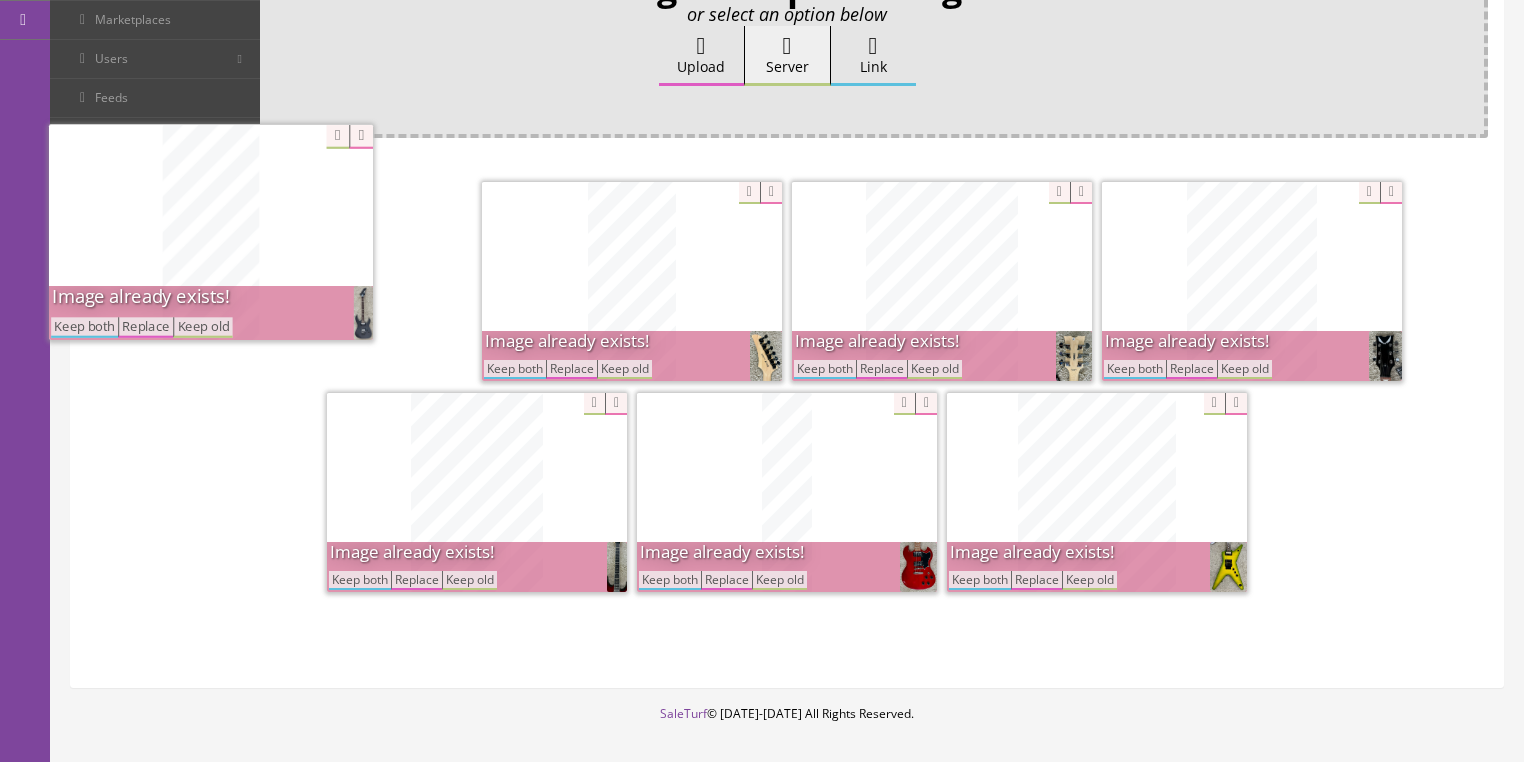 drag, startPoint x: 1082, startPoint y: 508, endPoint x: 249, endPoint y: 338, distance: 850.17 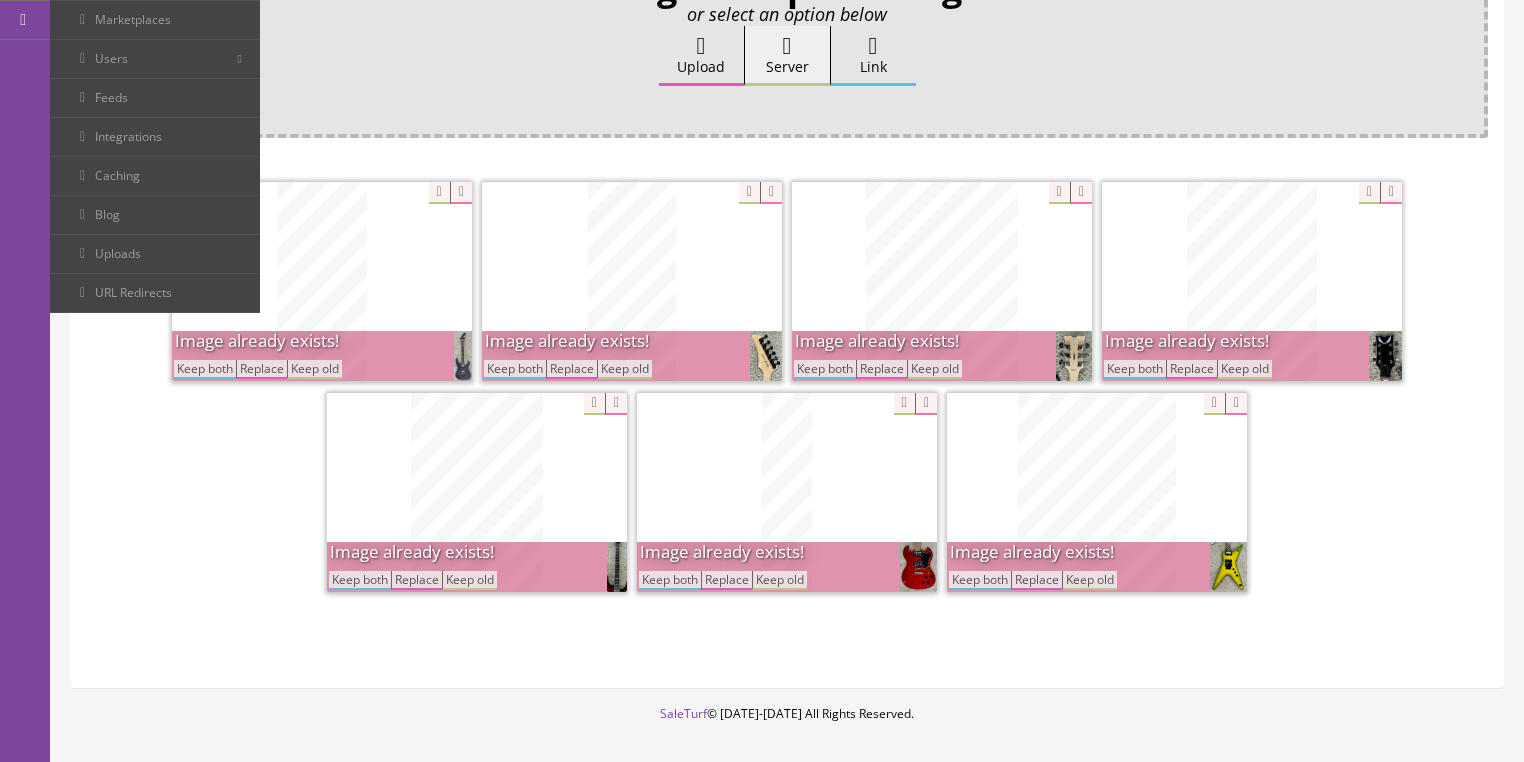 drag, startPoint x: 200, startPoint y: 368, endPoint x: 307, endPoint y: 376, distance: 107.298645 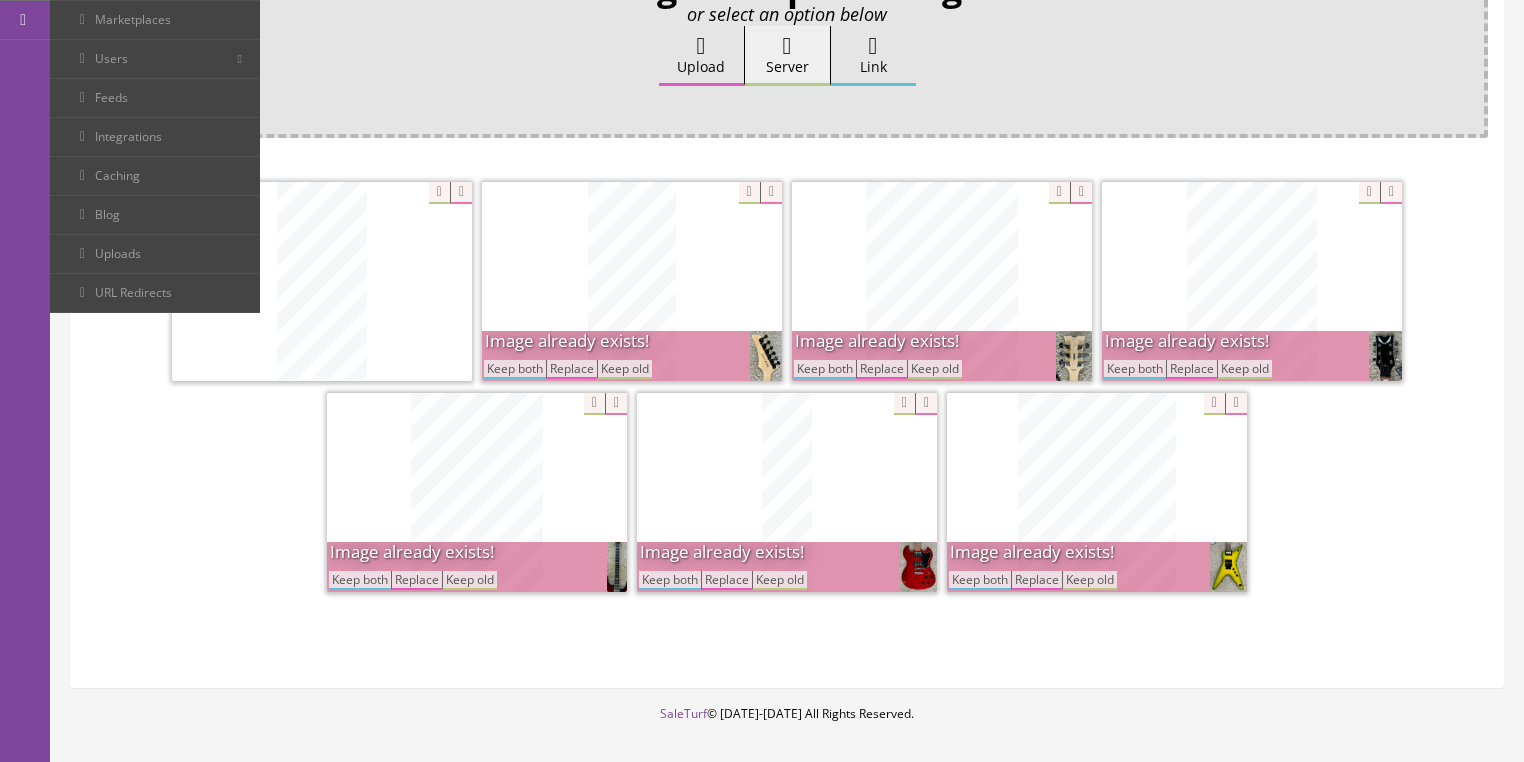 click on "Keep both" at bounding box center (515, 369) 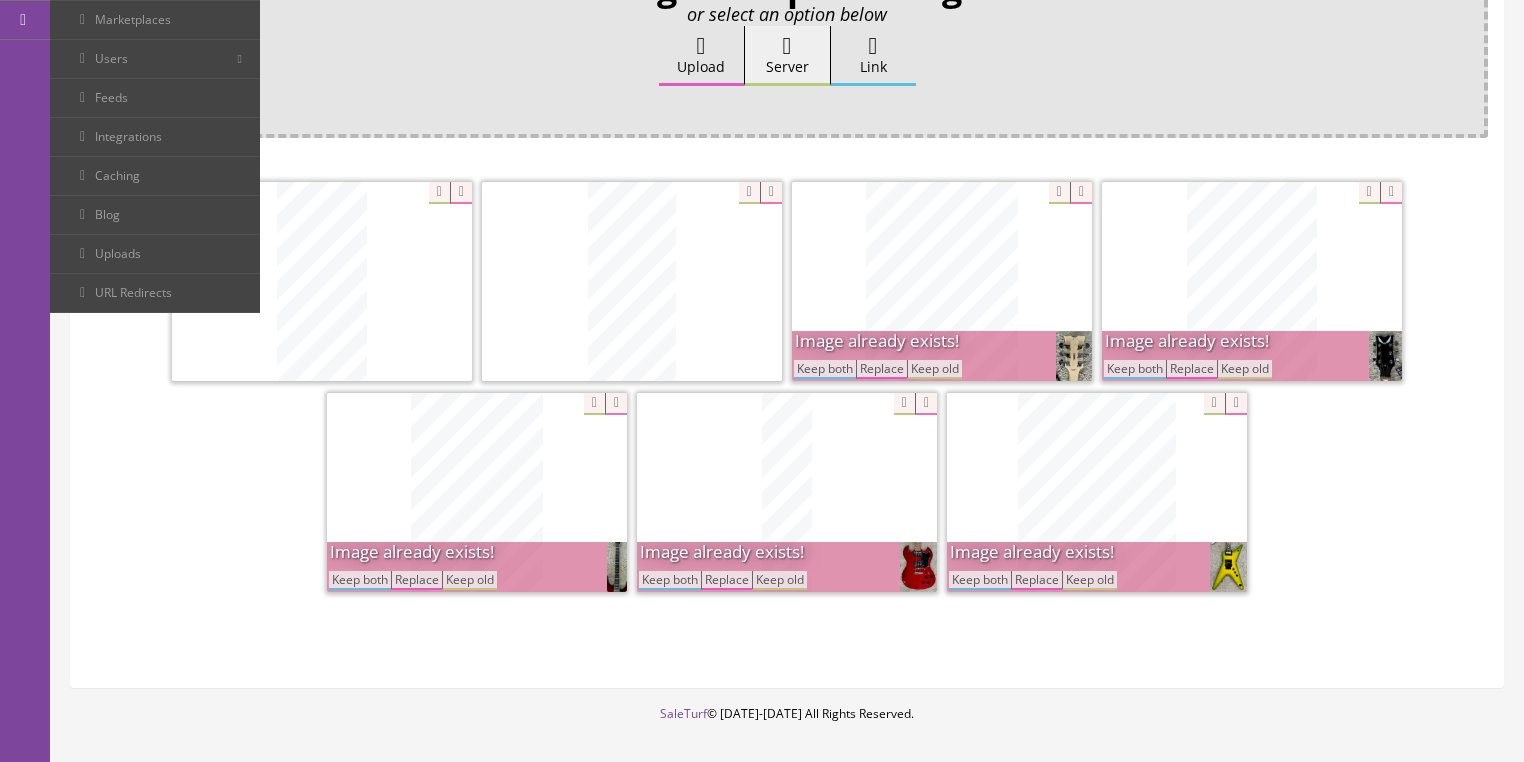 click on "Keep both" at bounding box center (825, 369) 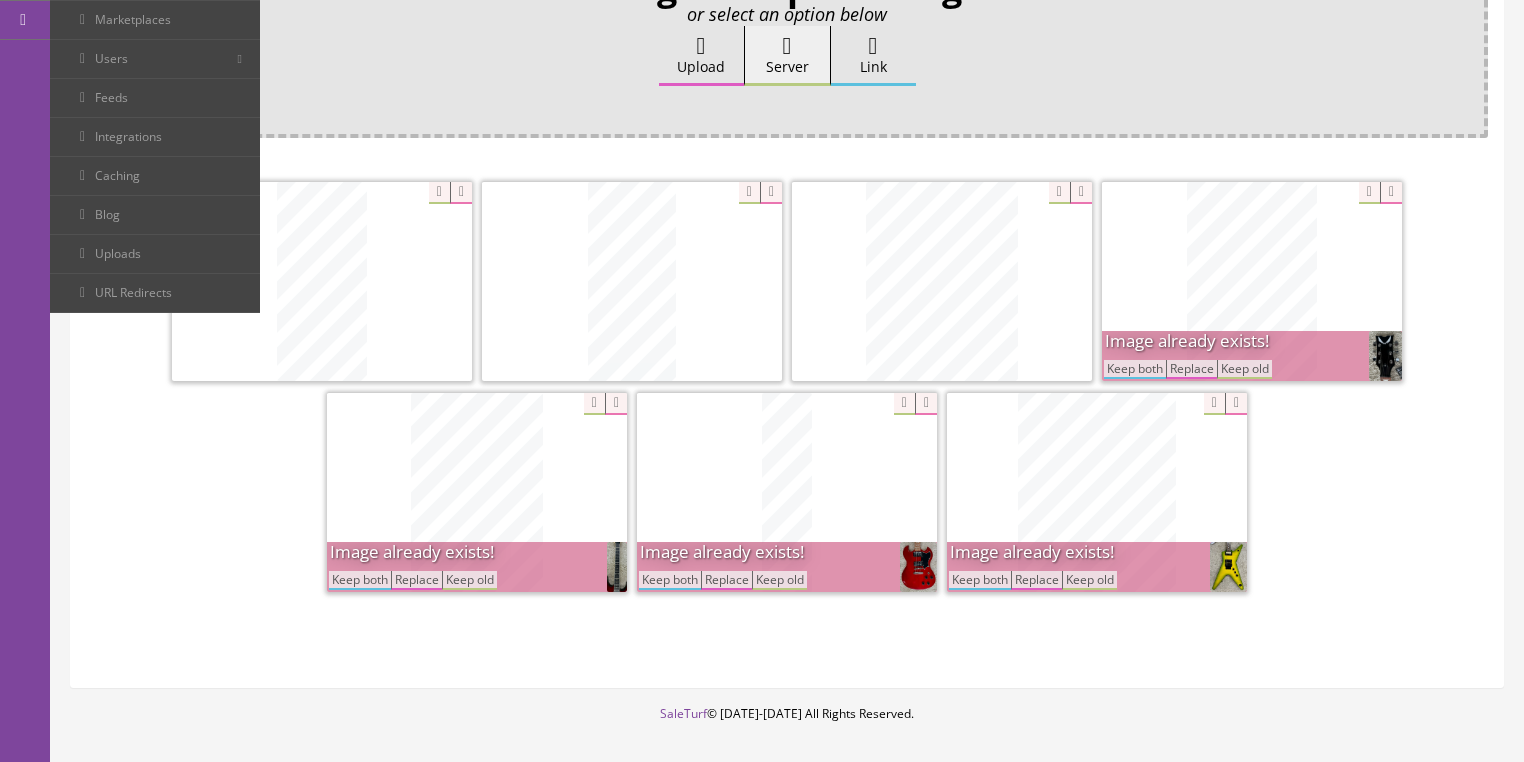 click on "Keep both" at bounding box center (1135, 369) 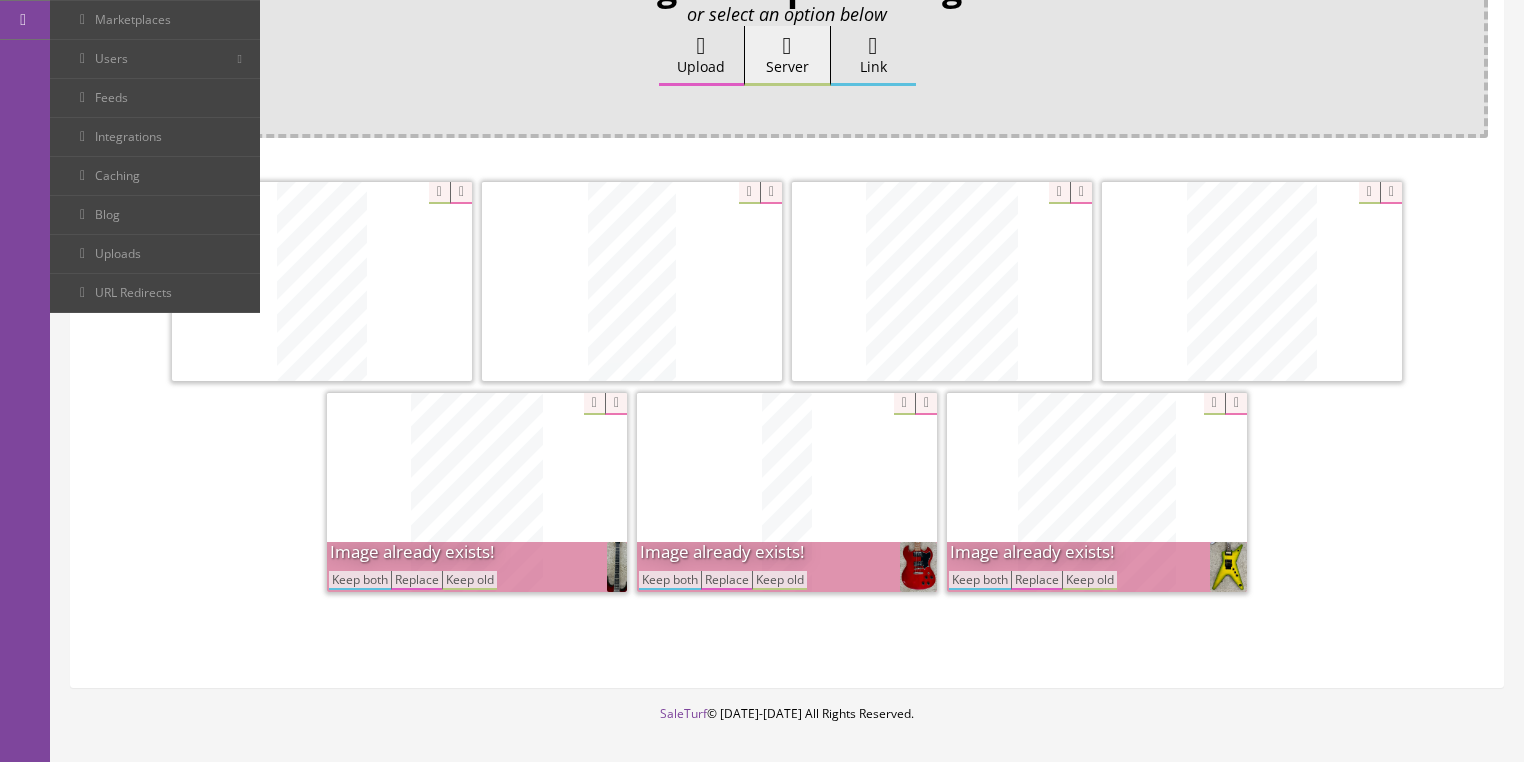 drag, startPoint x: 982, startPoint y: 577, endPoint x: 867, endPoint y: 582, distance: 115.10864 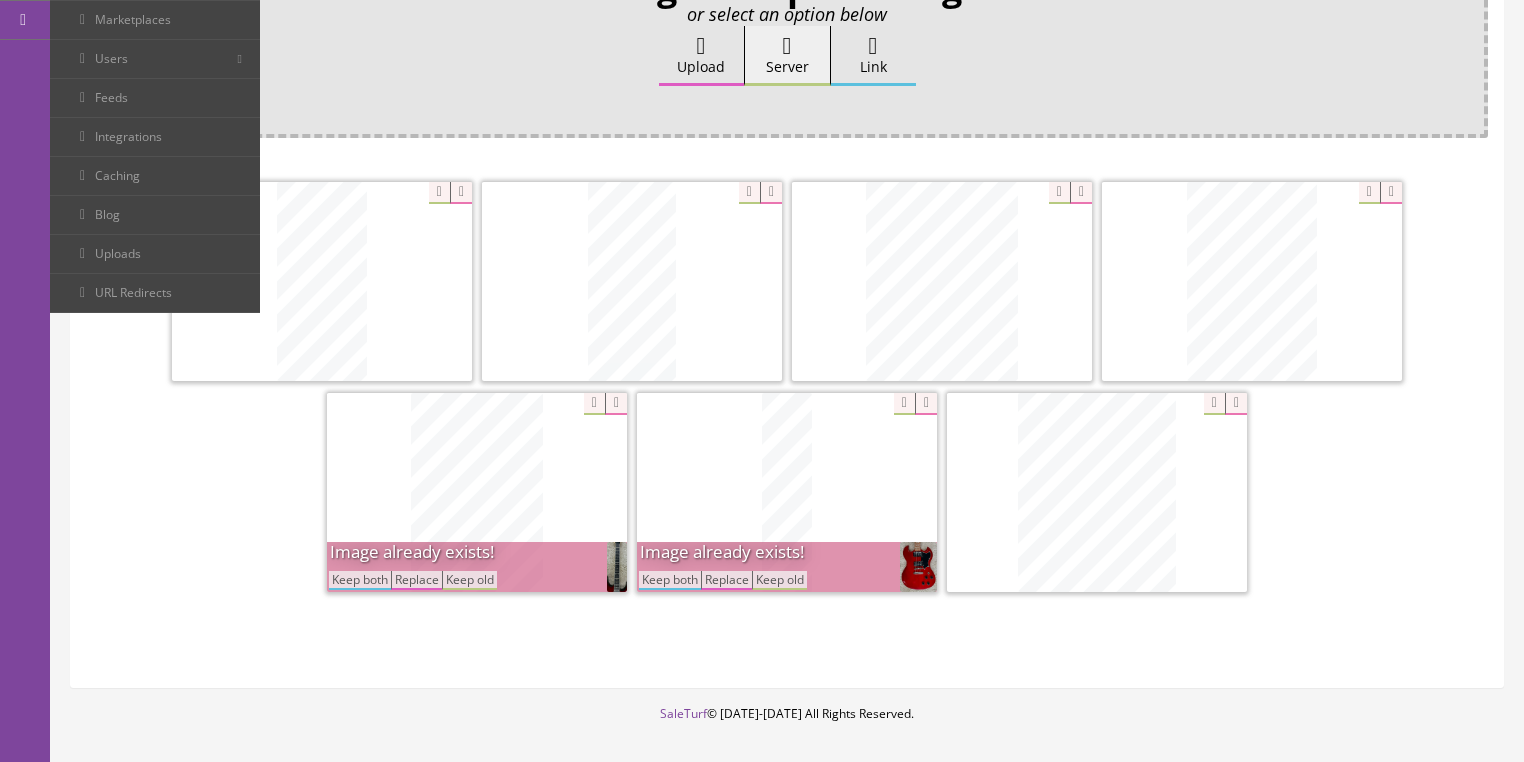 drag, startPoint x: 673, startPoint y: 582, endPoint x: 560, endPoint y: 580, distance: 113.0177 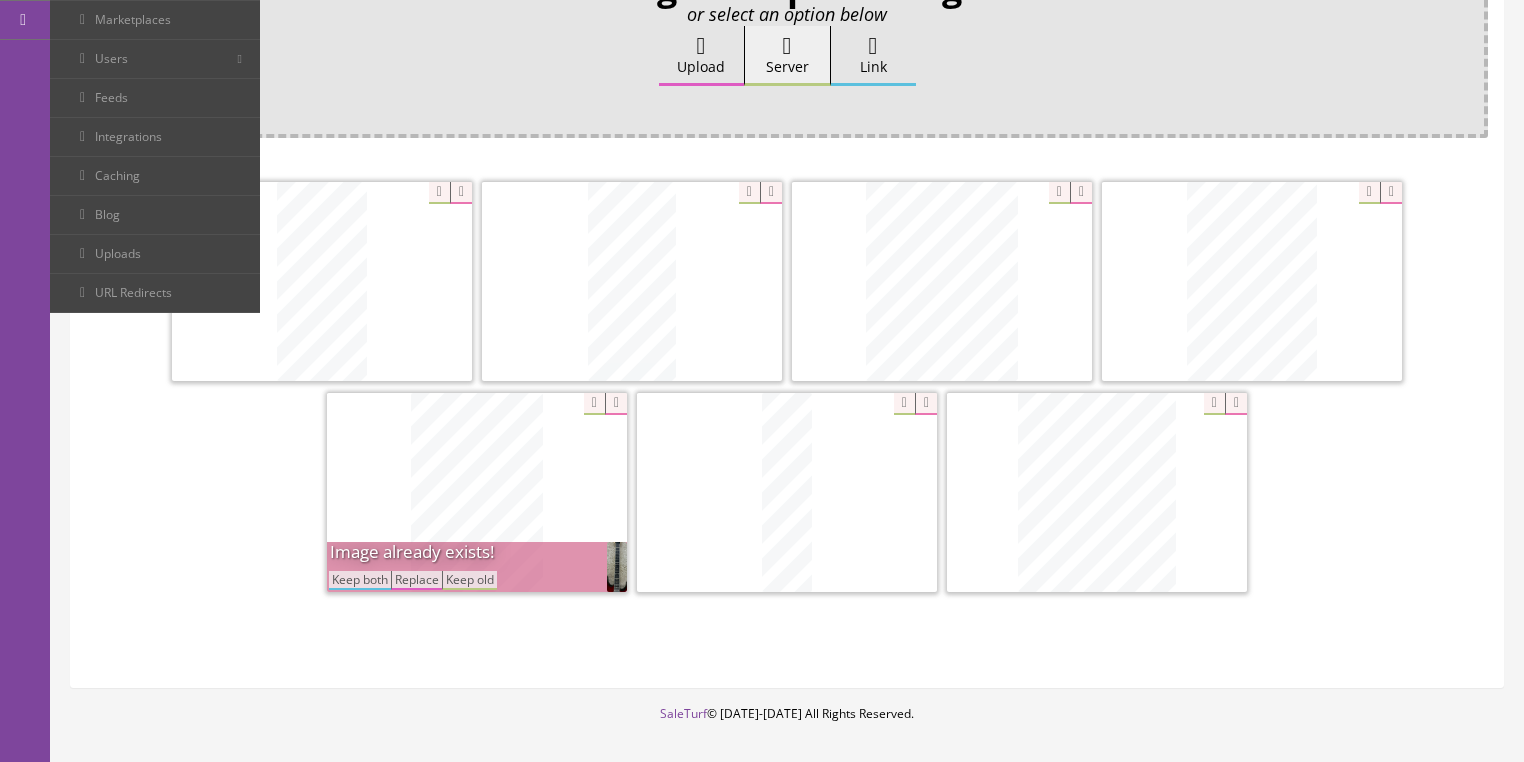 click on "Keep both" at bounding box center [360, 580] 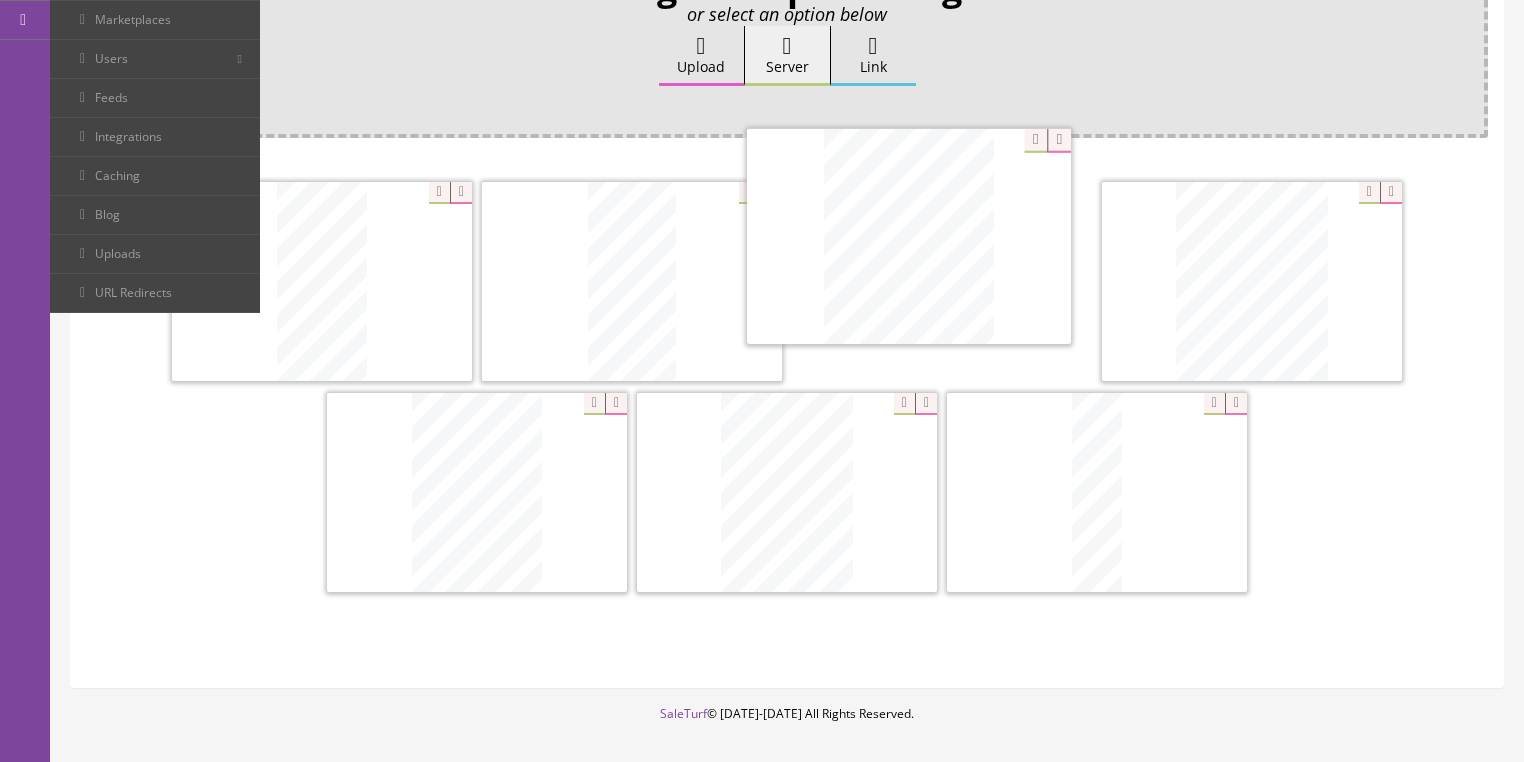 drag, startPoint x: 1081, startPoint y: 513, endPoint x: 928, endPoint y: 289, distance: 271.26556 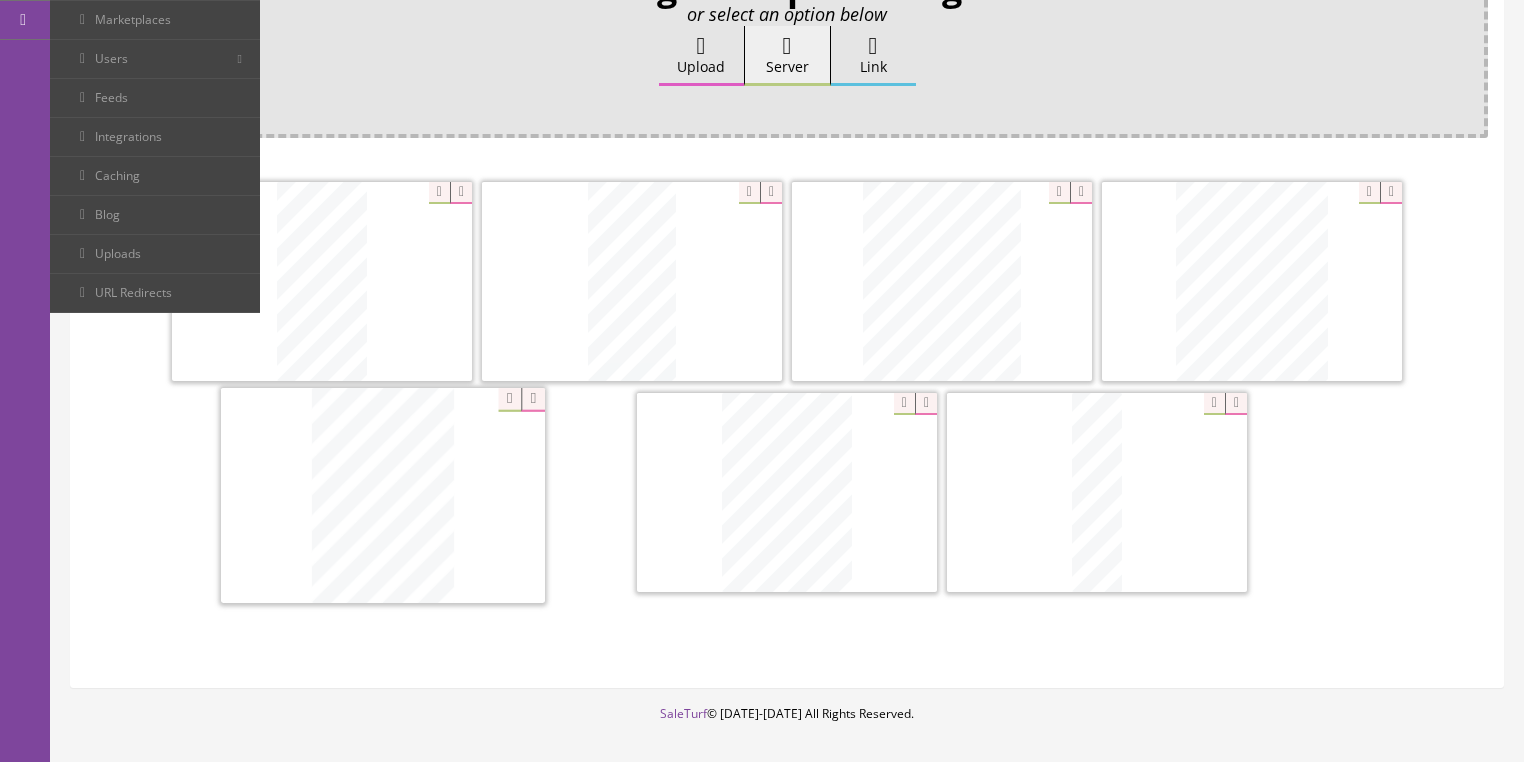 drag, startPoint x: 796, startPoint y: 497, endPoint x: 336, endPoint y: 504, distance: 460.05325 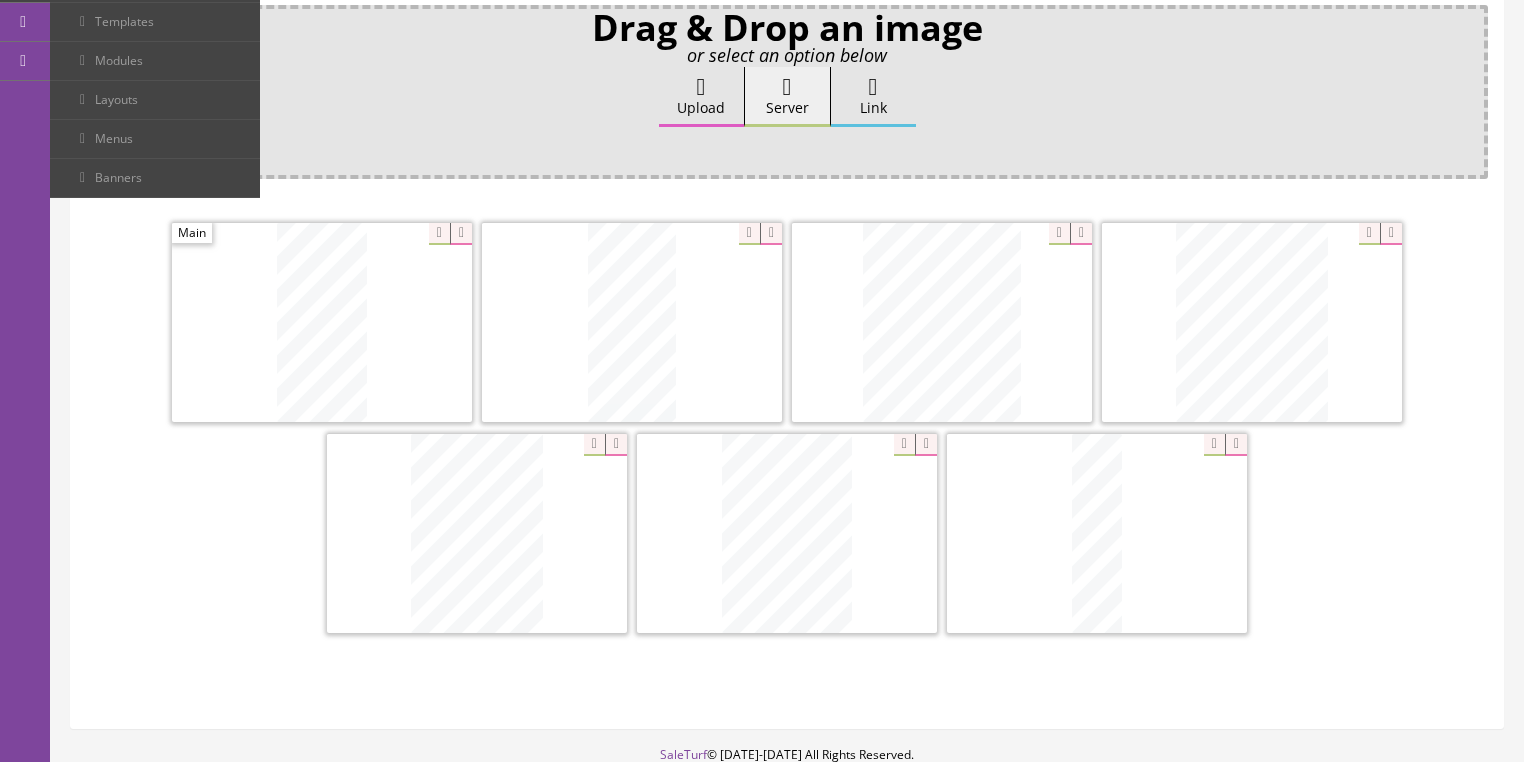 scroll, scrollTop: 160, scrollLeft: 0, axis: vertical 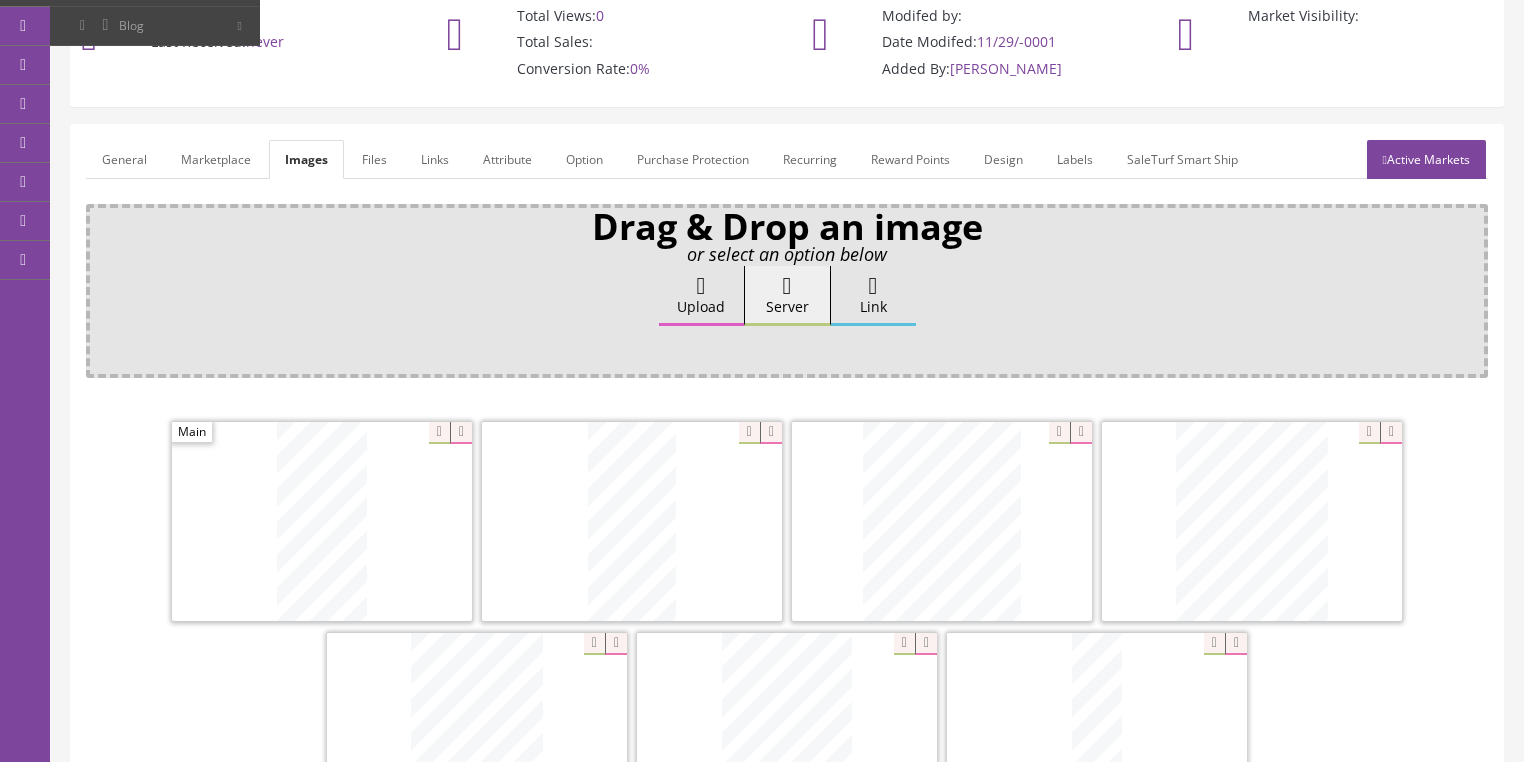 click on "General" at bounding box center [124, 159] 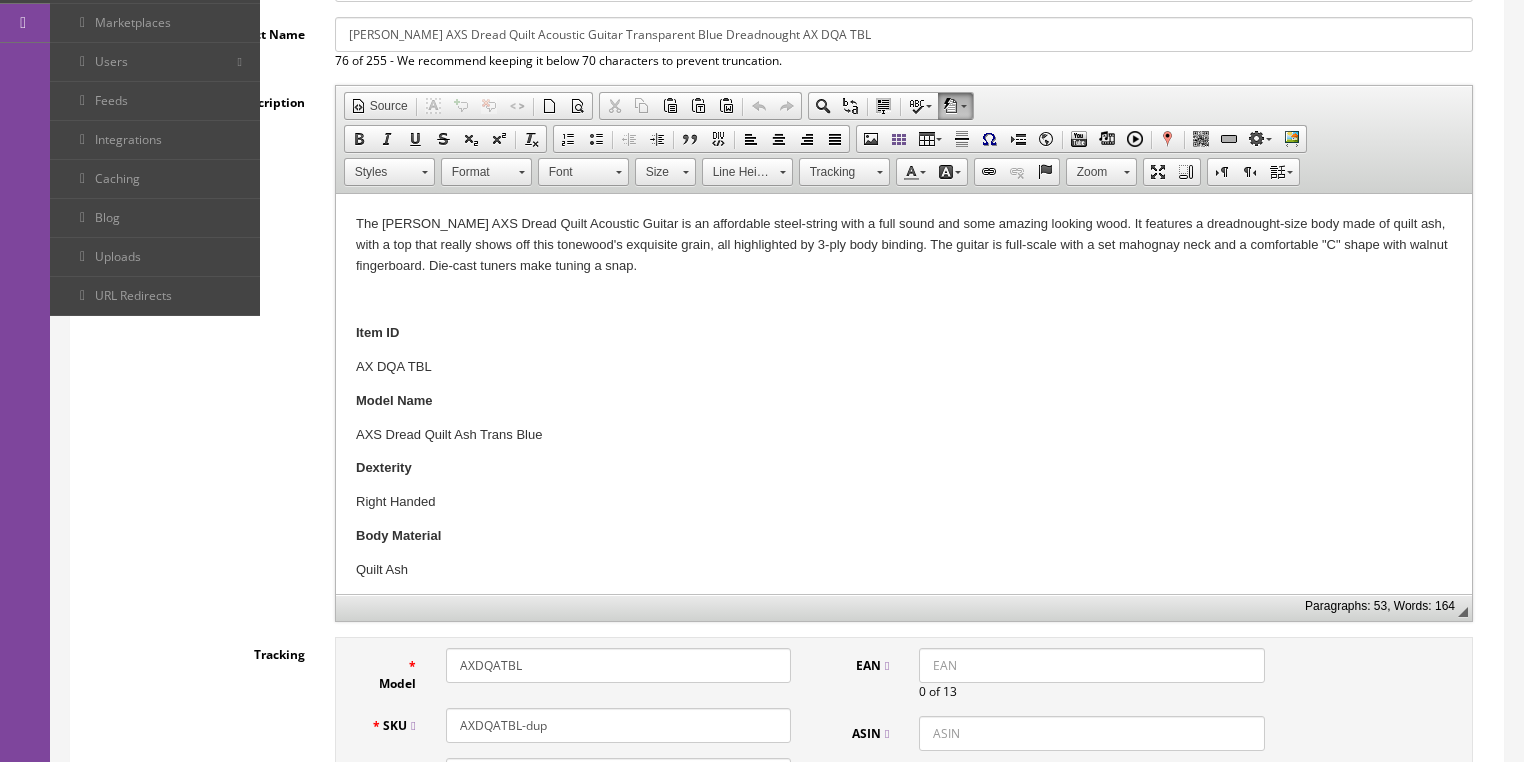 scroll, scrollTop: 400, scrollLeft: 0, axis: vertical 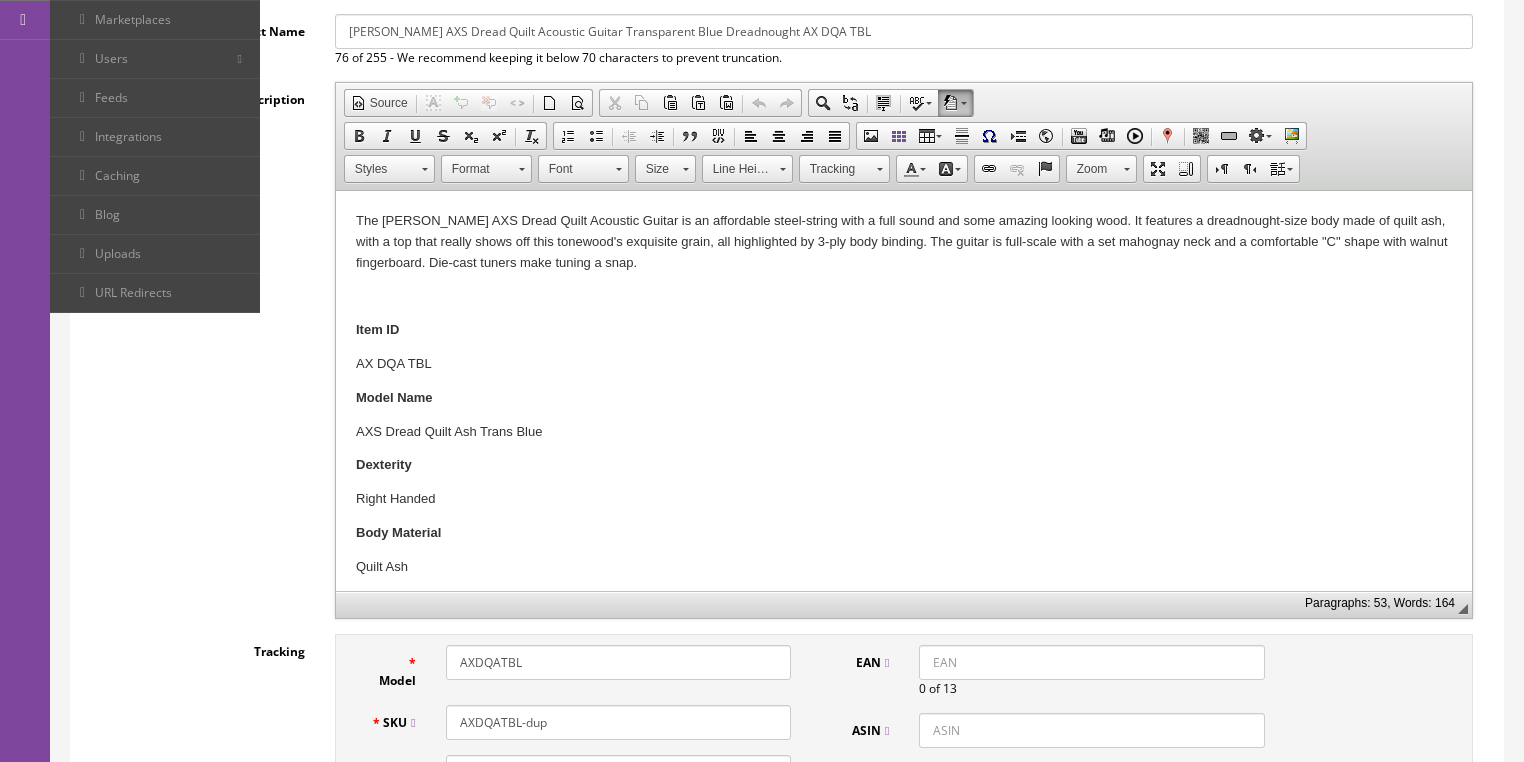 click on "The Dean AXS Dread Quilt Acoustic Guitar is an affordable steel-string with a full sound and some amazing looking wood. It features a dreadnought-size body made of quilt ash, with a top that really shows off this tonewood's exquisite grain, all highlighted by 3-ply body binding. The guitar is full-scale with a set mahognay neck and a comfortable "C" shape with walnut fingerboard. Die-cast tuners make tuning a snap. Item ID AX DQA TBL Model Name AXS Dread Quilt Ash Trans Blue Dexterity Right Handed Body Material Quilt Ash Body Type Dreadnought Top Material Quilt Ash Top Contour Flat Top Neck Material Mahogany Scale Length 25 1/2" (648mm) Construction Set Neck Neck Shape C Fretboard Material Walnut Inlays Abalone Dot # of Frets 20 Fretboard Radius 14" (356mm) Year 2013 Nut Urea (OEM) Nut Width 1 11/16" (43mm) Tuners Sealed Die Cast Knobs None Hardware Color Chrome Bridge Walnut Binding 3 Ply W/B/W Finish Trans Blue Country of Origin China Truss Rod Dual Action" at bounding box center [903, 1138] 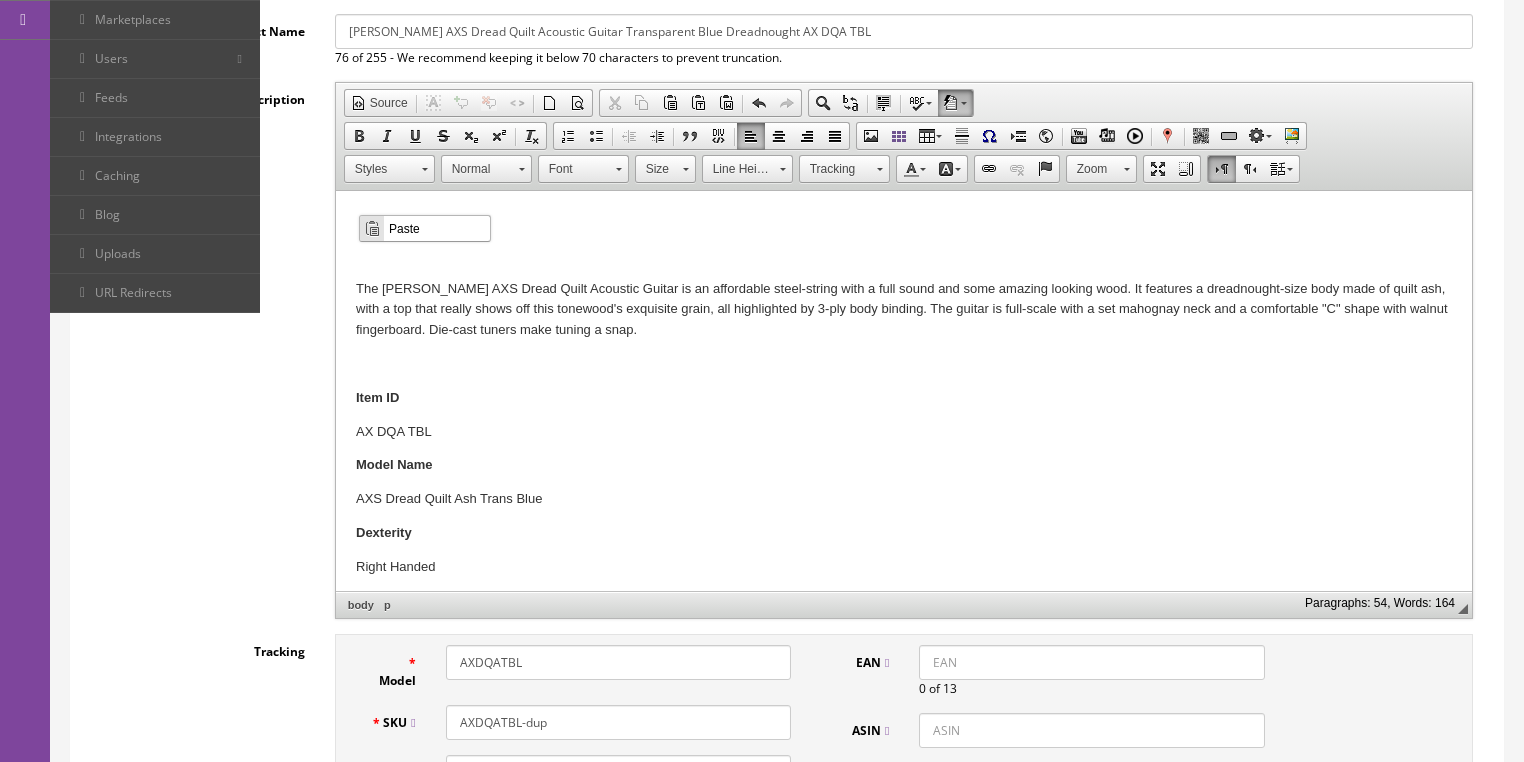 scroll, scrollTop: 0, scrollLeft: 0, axis: both 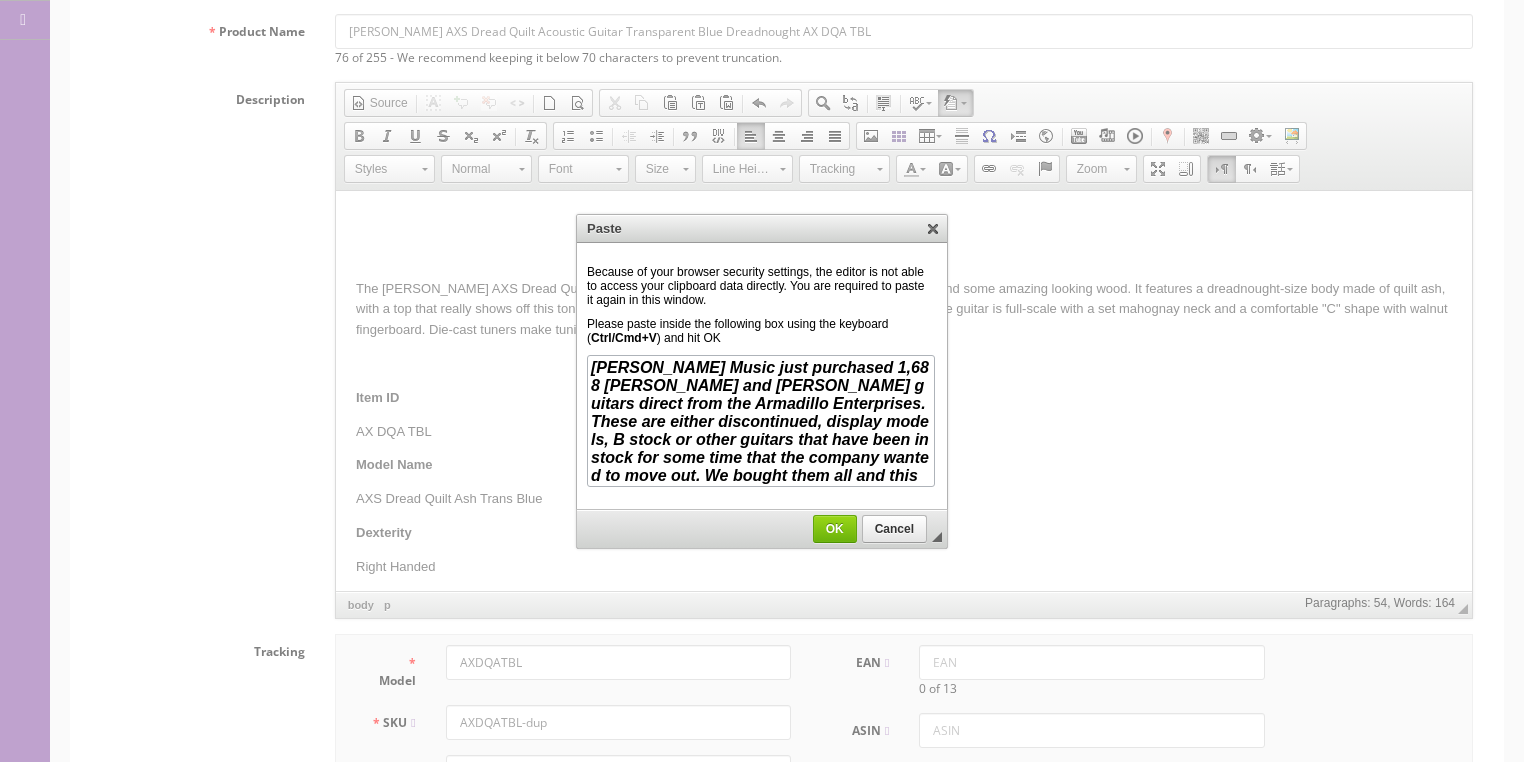 click on "OK" at bounding box center (835, 529) 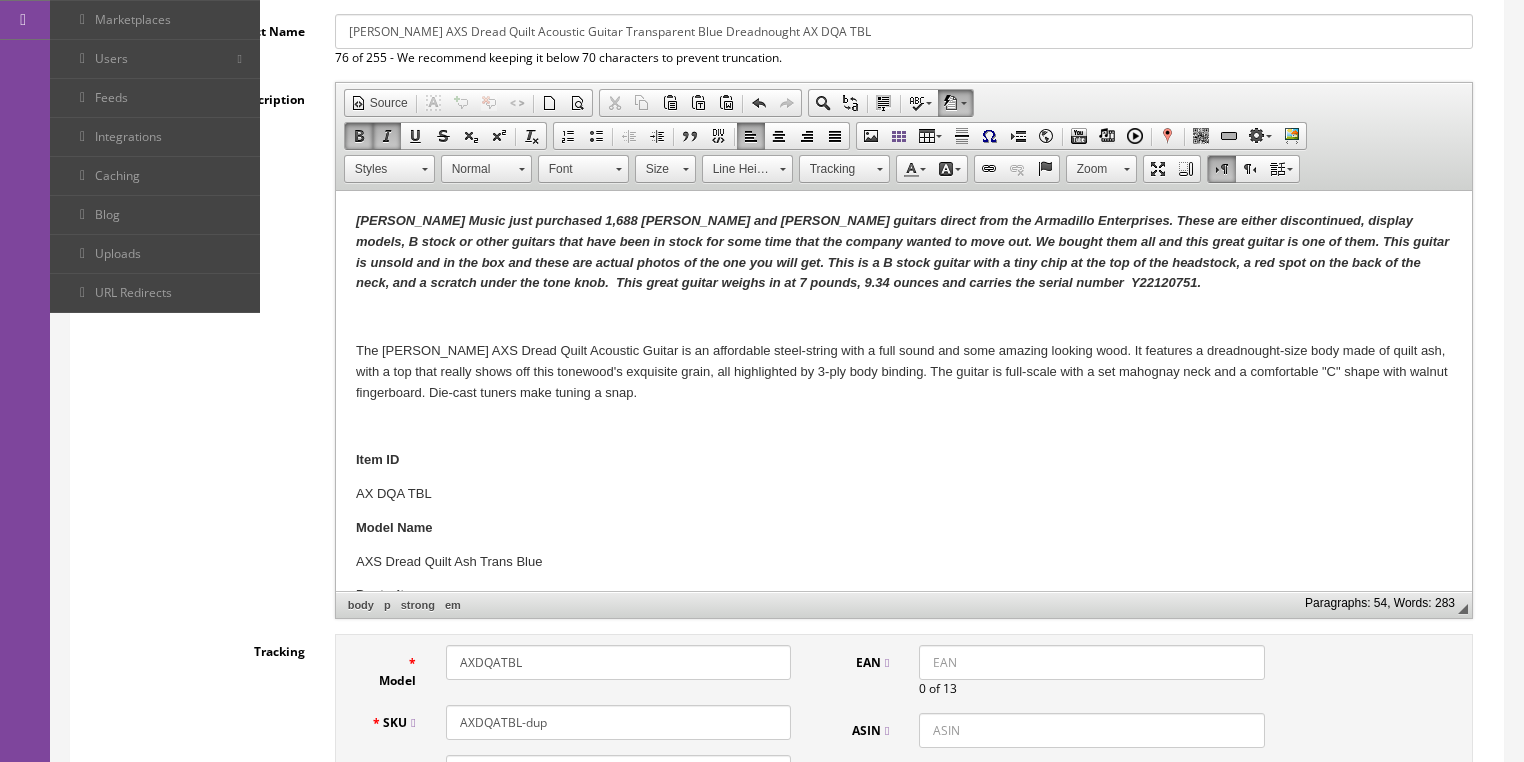click on "Butler Music just purchased 1,688 Dean and Luna guitars direct from the Armadillo Enterprises. These are either discontinued, display models, B stock or other guitars that have been in stock for some time that the company wanted to move out. We bought them all and this great guitar is one of them. This guitar is unsold and in the box and these are actual photos of the one you will get. This is a B stock guitar with a tiny chip at the top of the headstock, a red spot on the back of the neck, and a scratch under the tone knob.  This great guitar weighs in at 7 pounds, 9.34 ounces and carries the serial number  Y22120751." at bounding box center [901, 251] 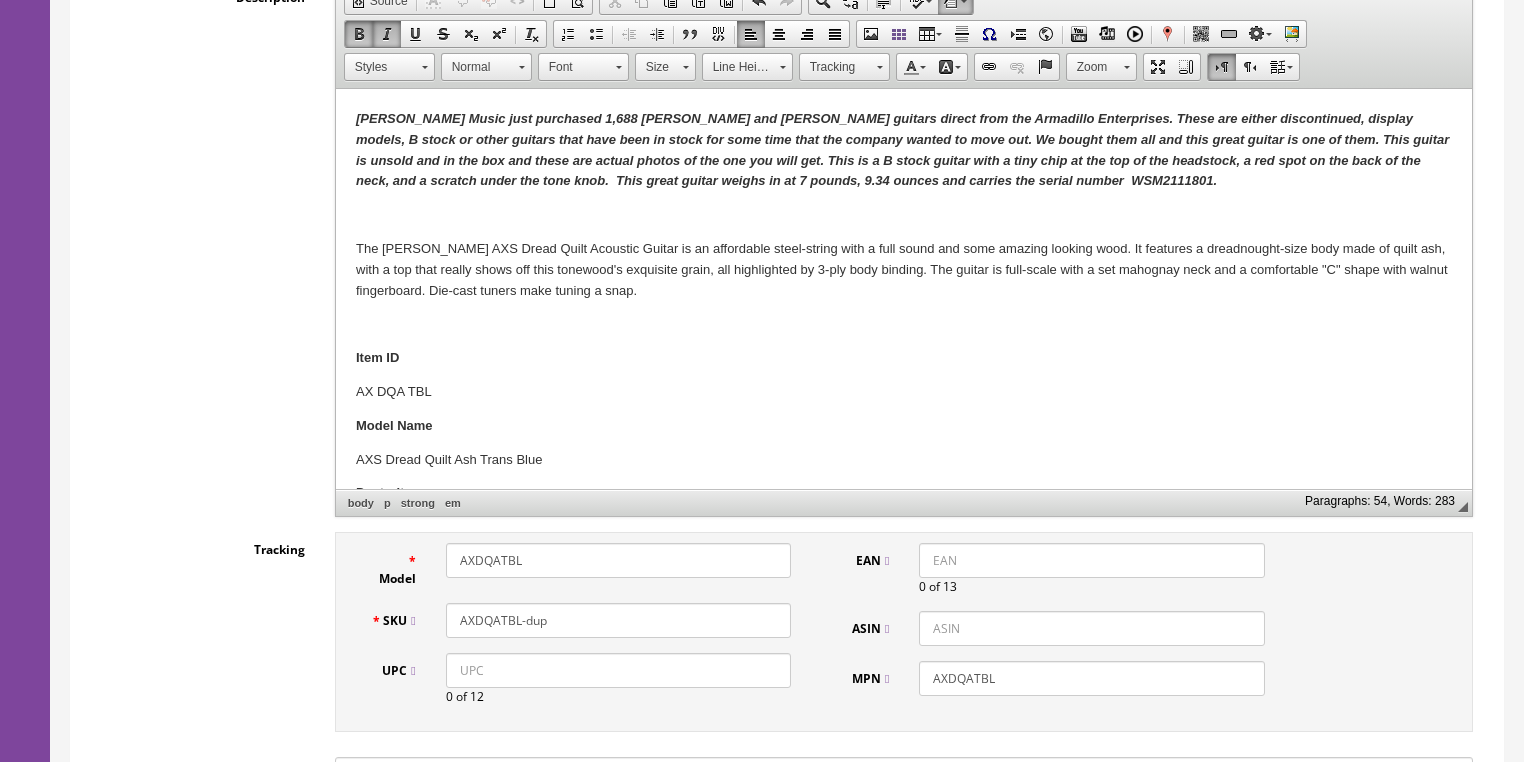 scroll, scrollTop: 560, scrollLeft: 0, axis: vertical 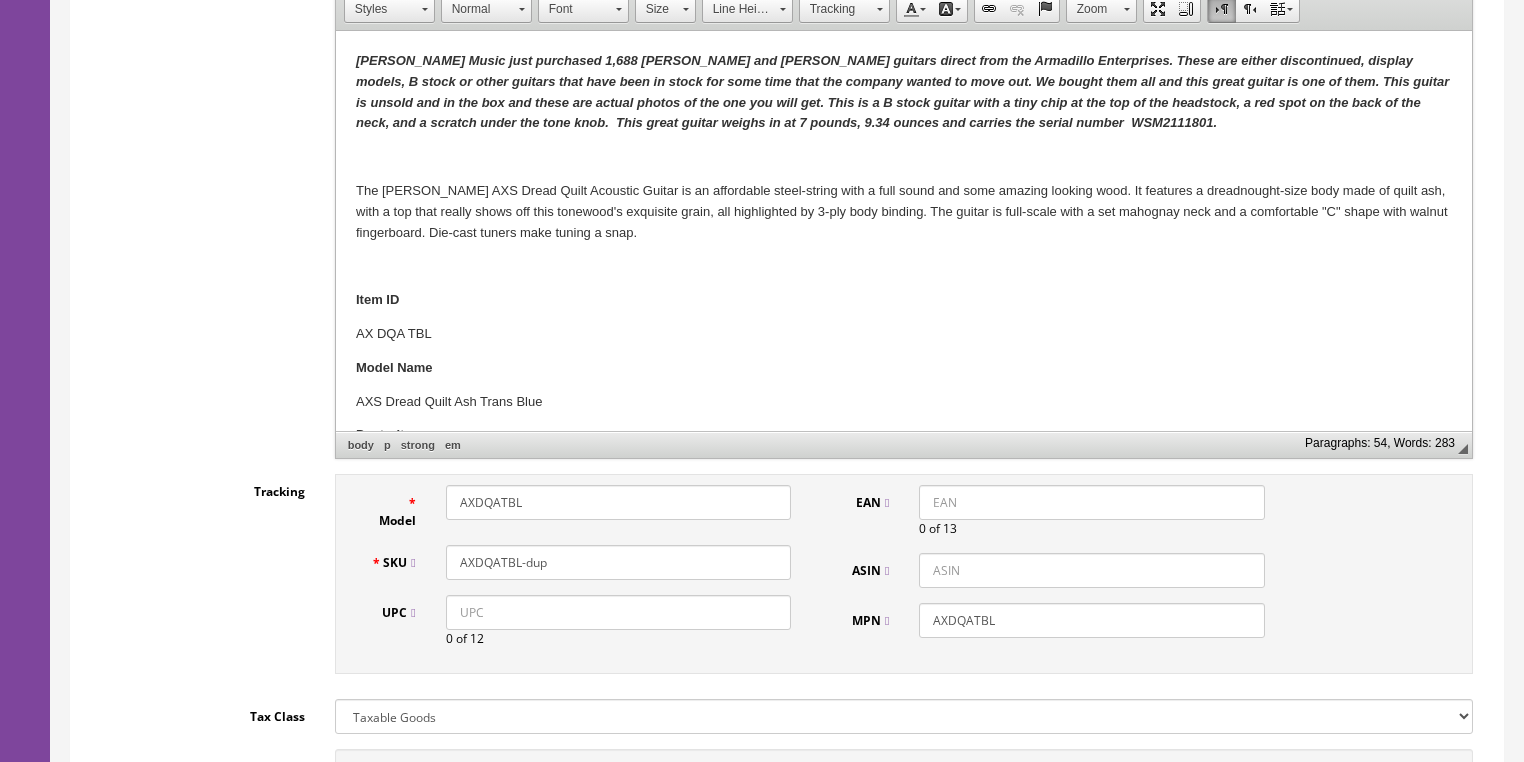 drag, startPoint x: 524, startPoint y: 569, endPoint x: 613, endPoint y: 565, distance: 89.08984 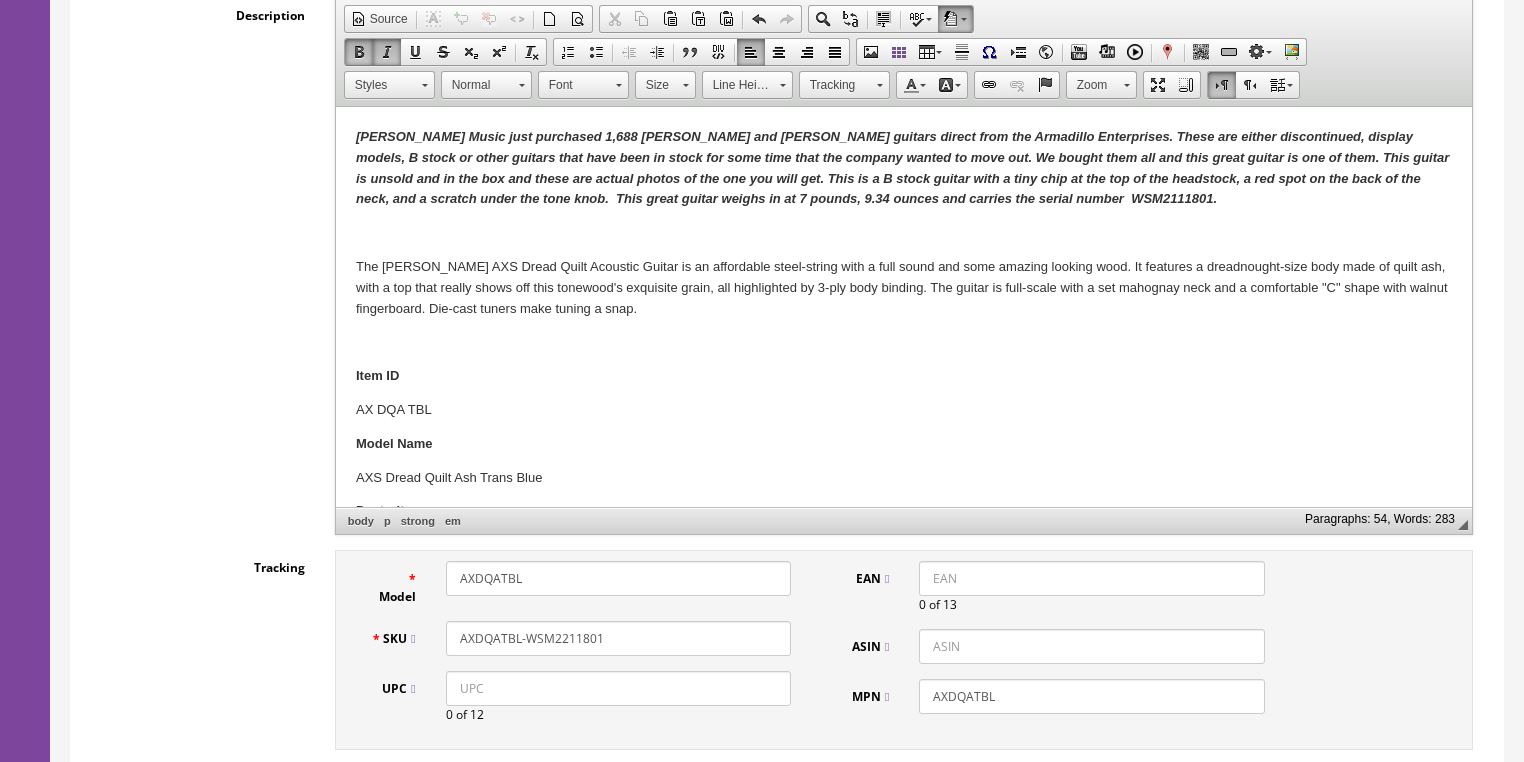 scroll, scrollTop: 480, scrollLeft: 0, axis: vertical 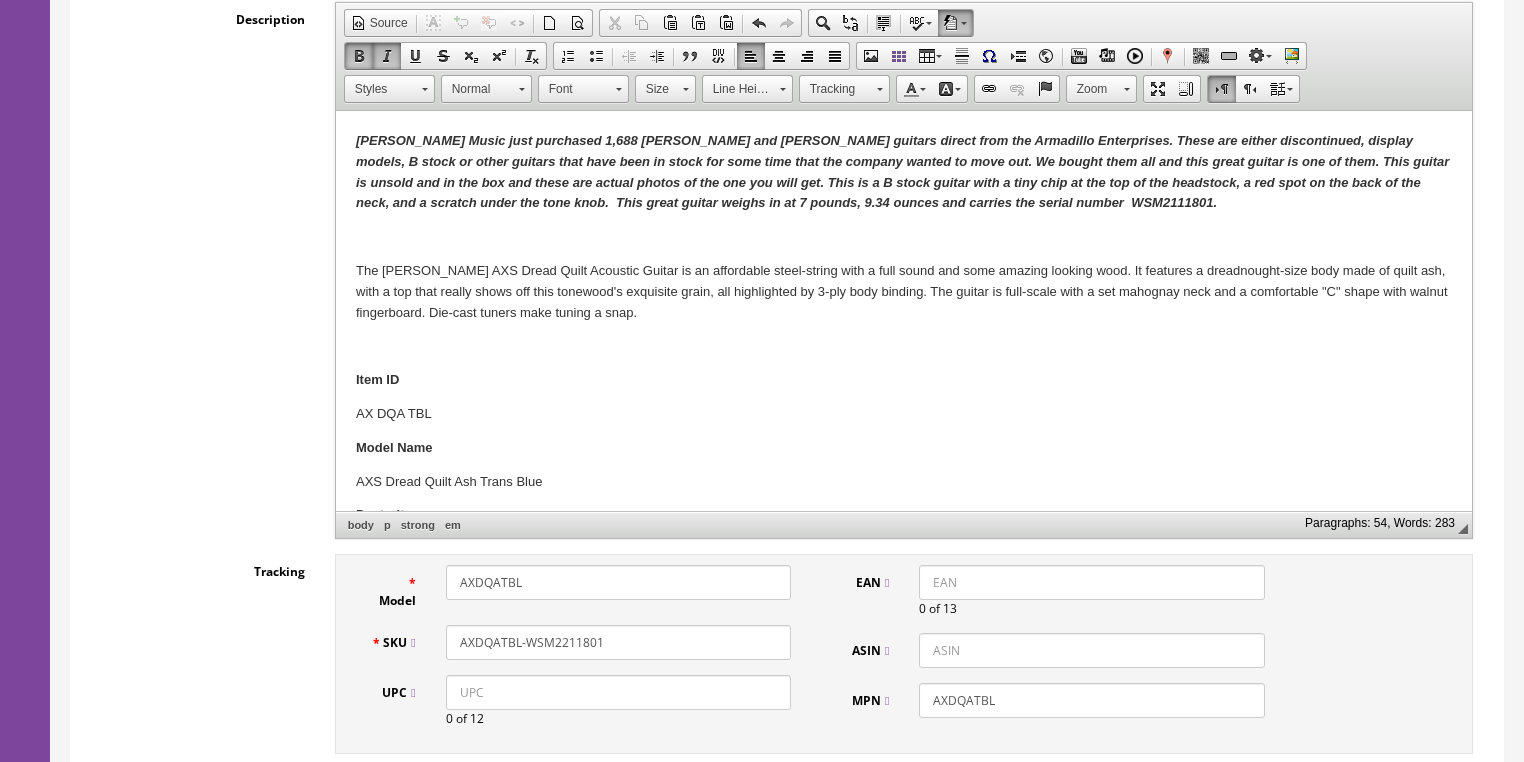type on "AXDQATBL-WSM2211801" 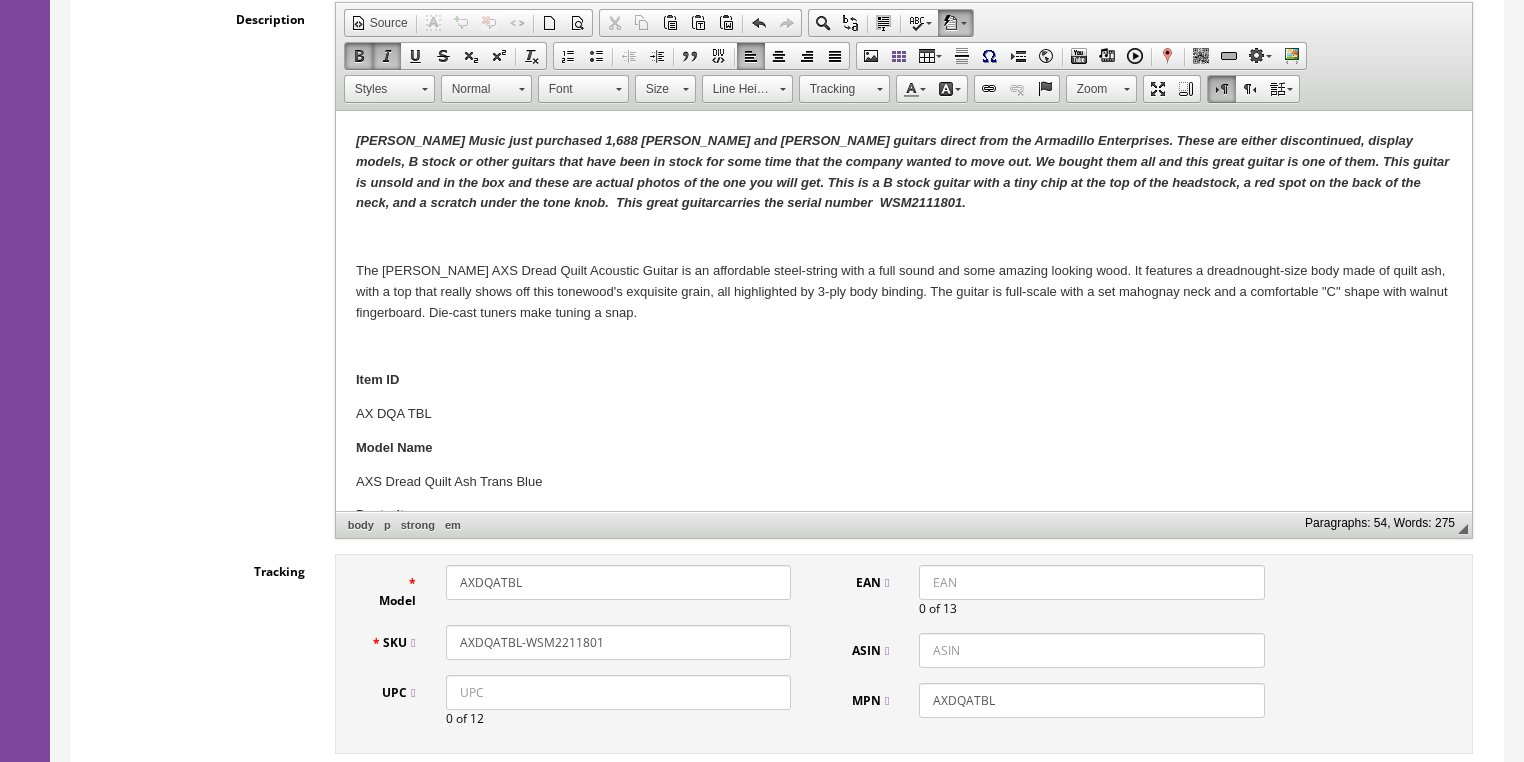 click on "Butler Music just purchased 1,688 Dean and Luna guitars direct from the Armadillo Enterprises. These are either discontinued, display models, B stock or other guitars that have been in stock for some time that the company wanted to move out. We bought them all and this great guitar is one of them. This guitar is unsold and in the box and these are actual photos of the one you will get. This is a B stock guitar with a tiny chip at the top of the headstock, a red spot on the back of the neck, and a scratch under the tone knob.  This great guitar  carries the serial number  WSM2111801 ." at bounding box center [901, 171] 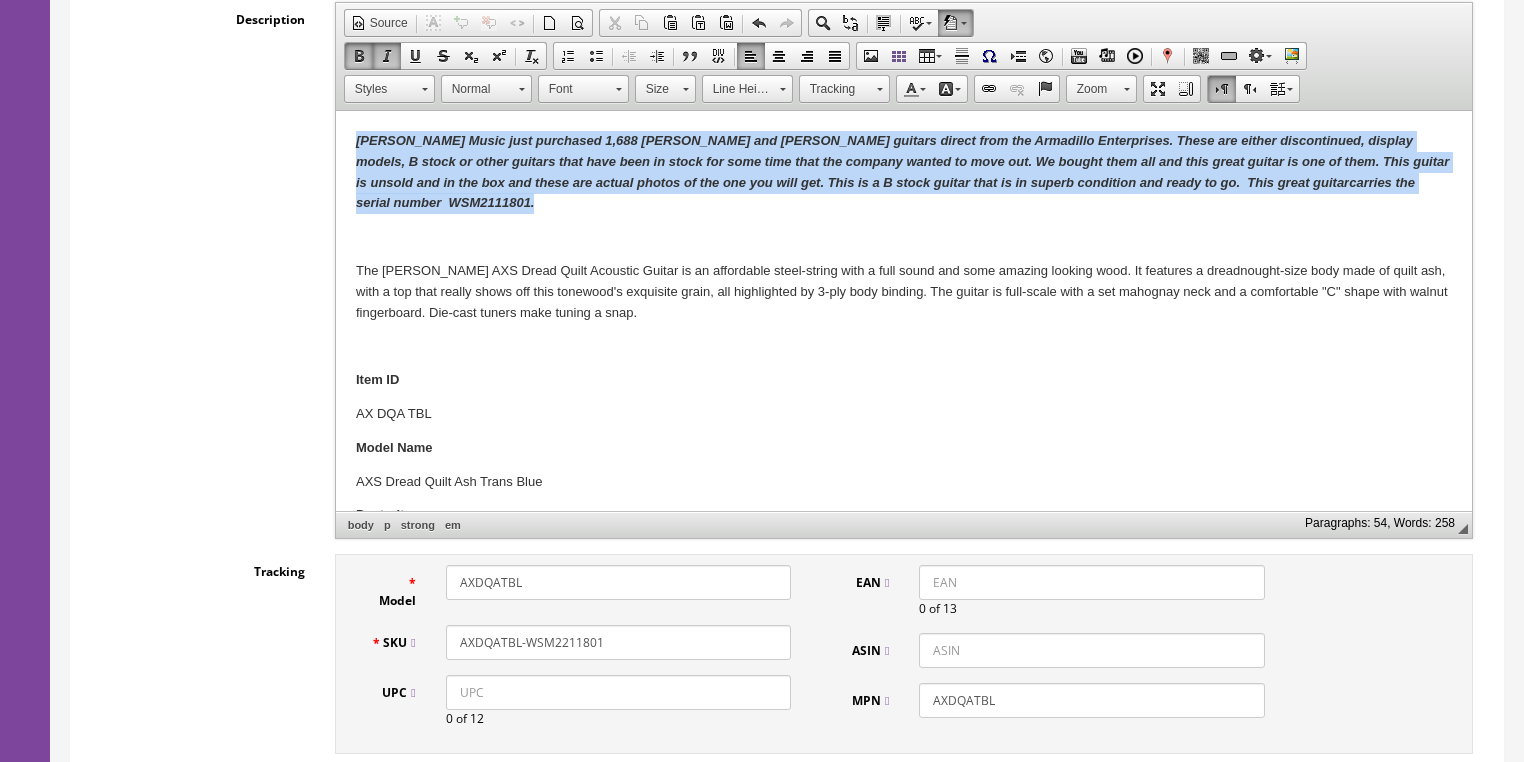 drag, startPoint x: 354, startPoint y: 143, endPoint x: 1394, endPoint y: 188, distance: 1040.9731 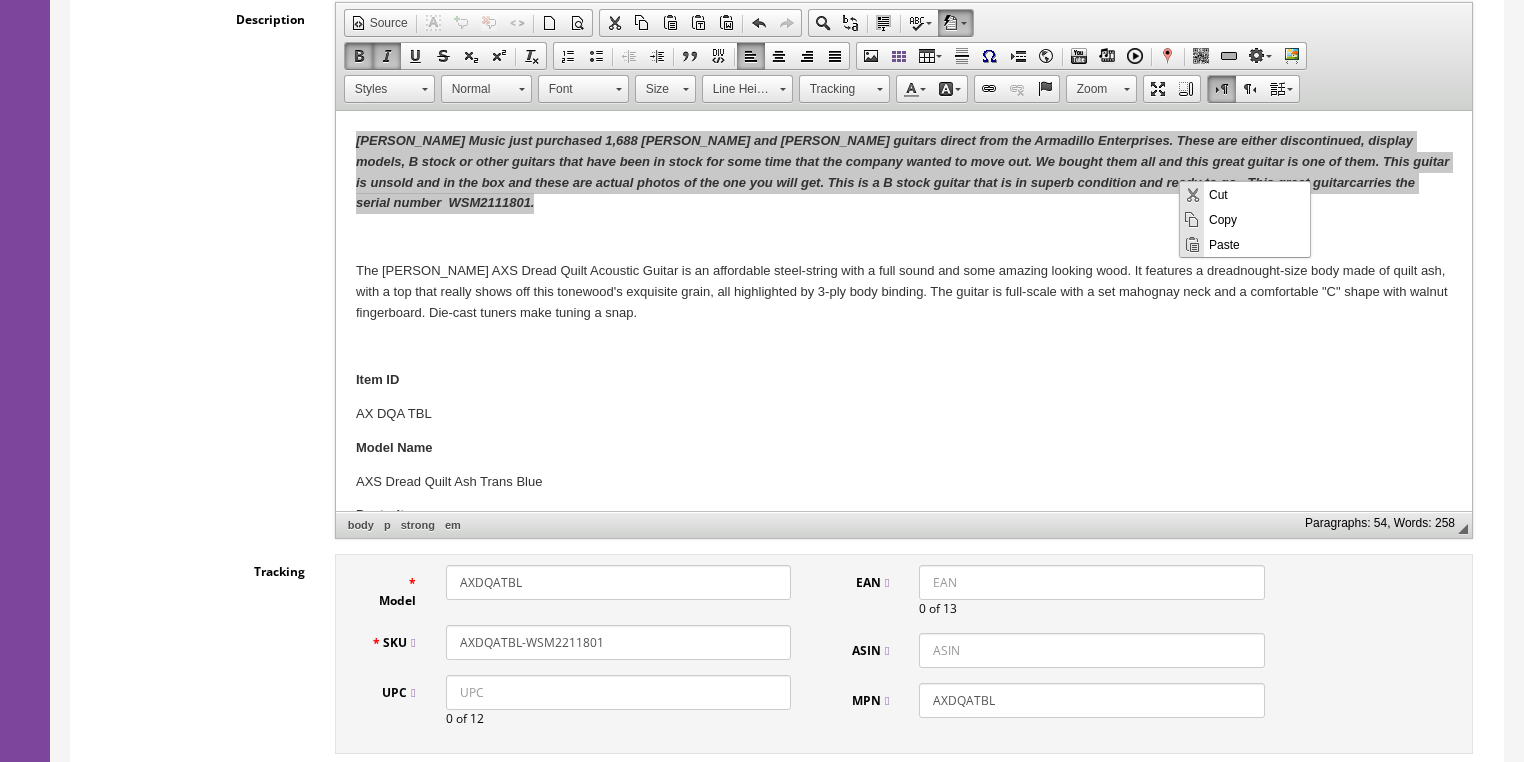 drag, startPoint x: 1230, startPoint y: 219, endPoint x: 1483, endPoint y: 338, distance: 279.589 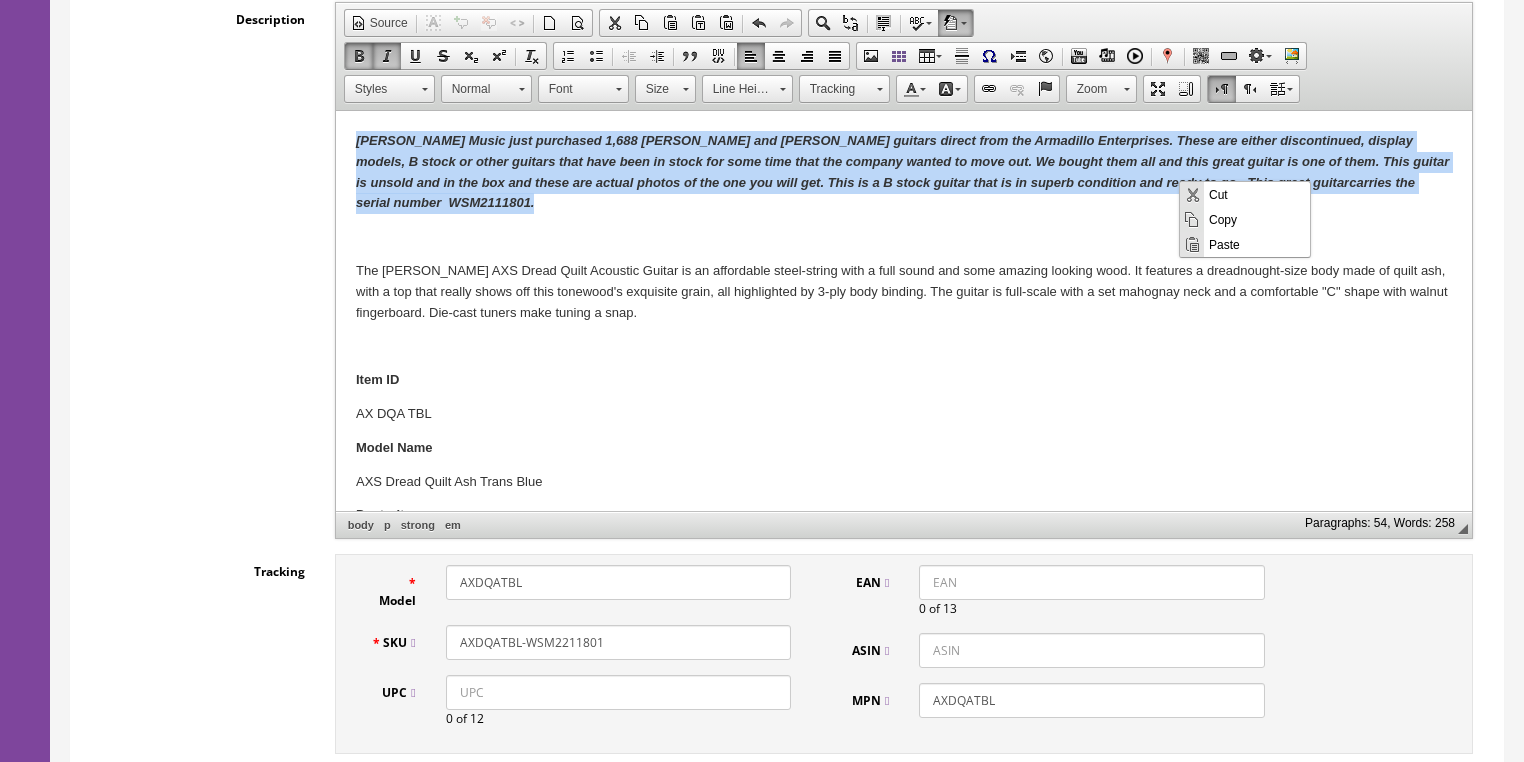 copy on "Butler Music just purchased 1,688 Dean and Luna guitars direct from the Armadillo Enterprises. These are either discontinued, display models, B stock or other guitars that have been in stock for some time that the company wanted to move out. We bought them all and this great guitar is one of them. This guitar is unsold and in the box and these are actual photos of the one you will get. This is a B stock guitar that is in superb condition and ready to go .  This great guitar  carries the serial number  WSM2111801 ." 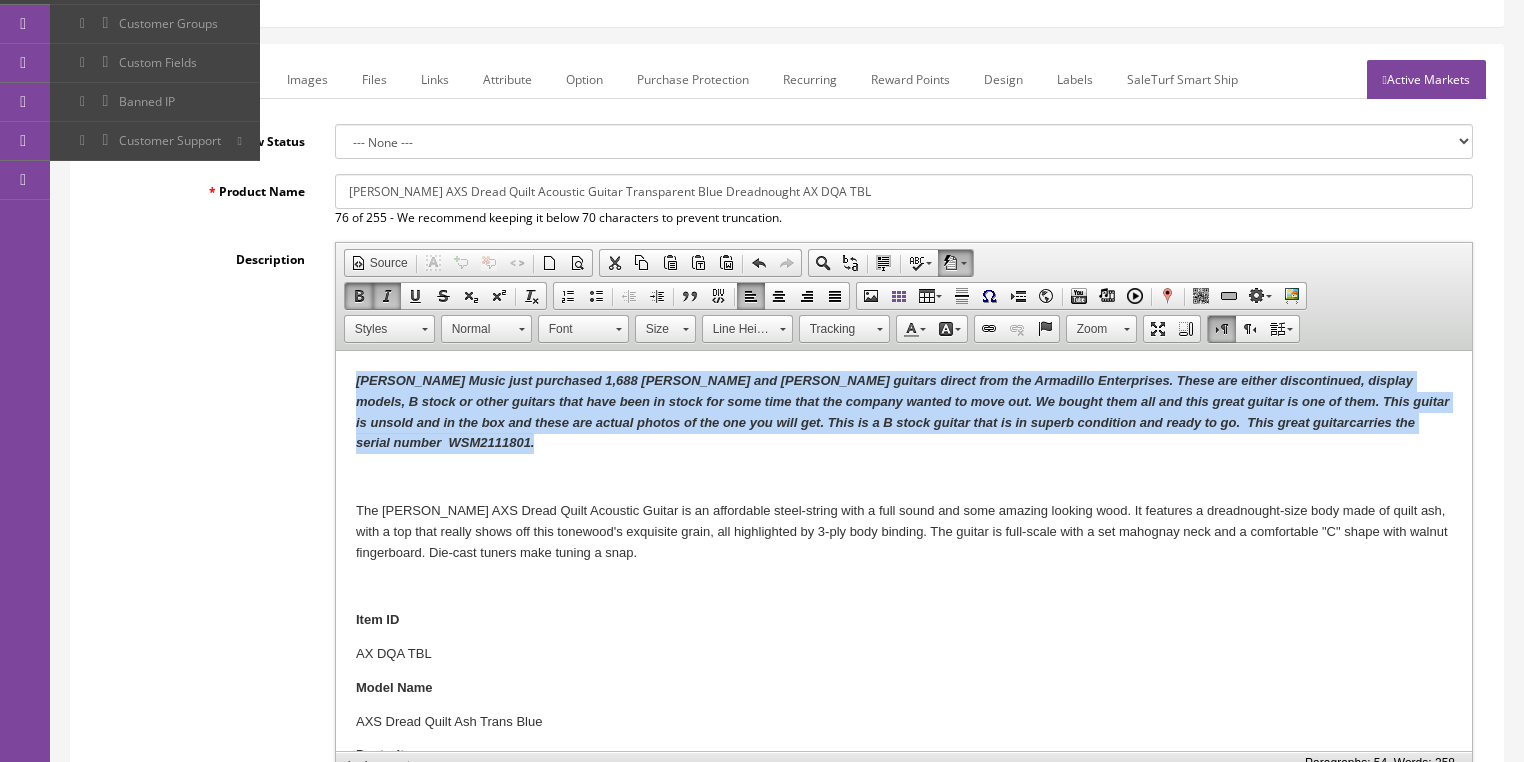 scroll, scrollTop: 160, scrollLeft: 0, axis: vertical 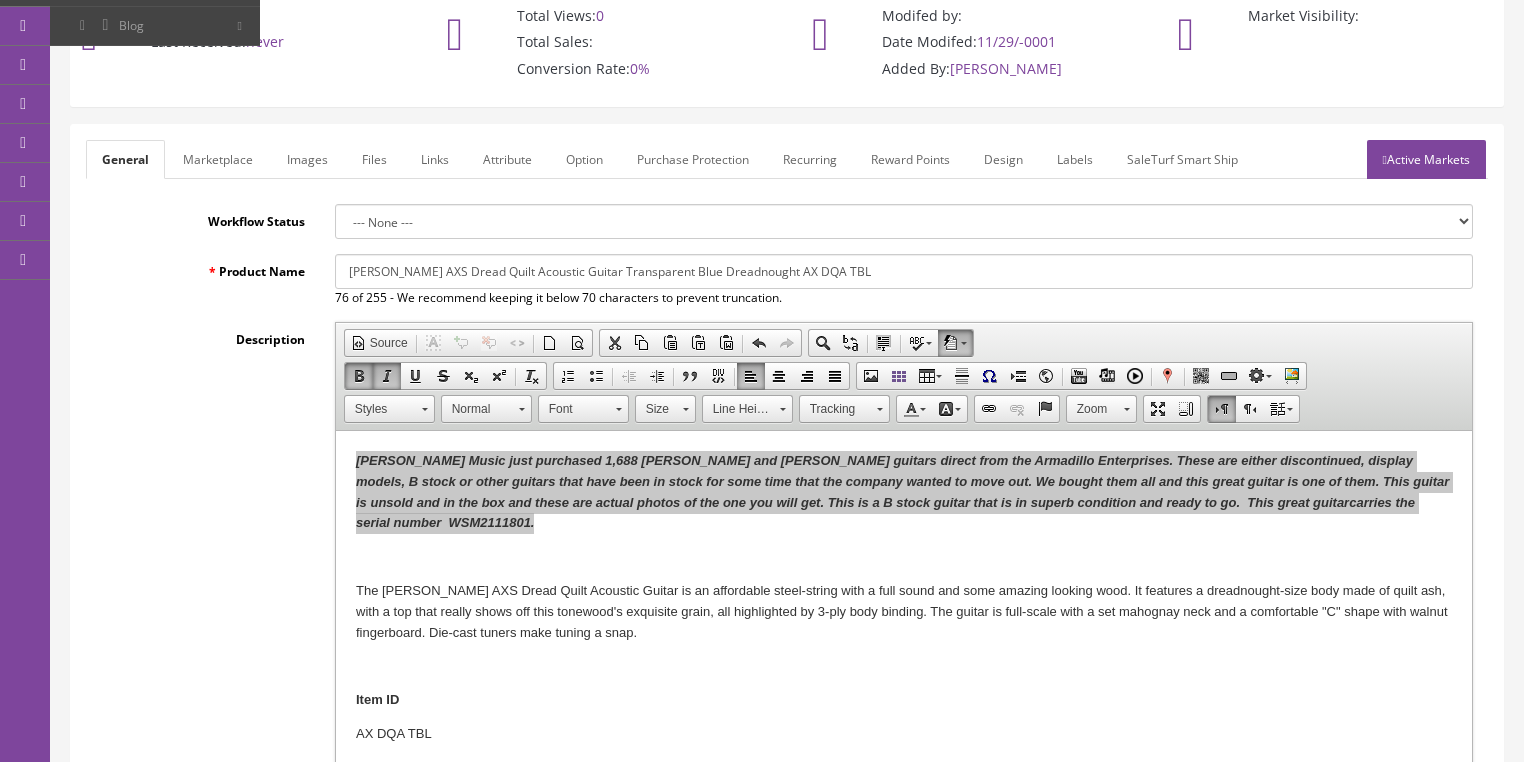 click on "Marketplace" at bounding box center (218, 159) 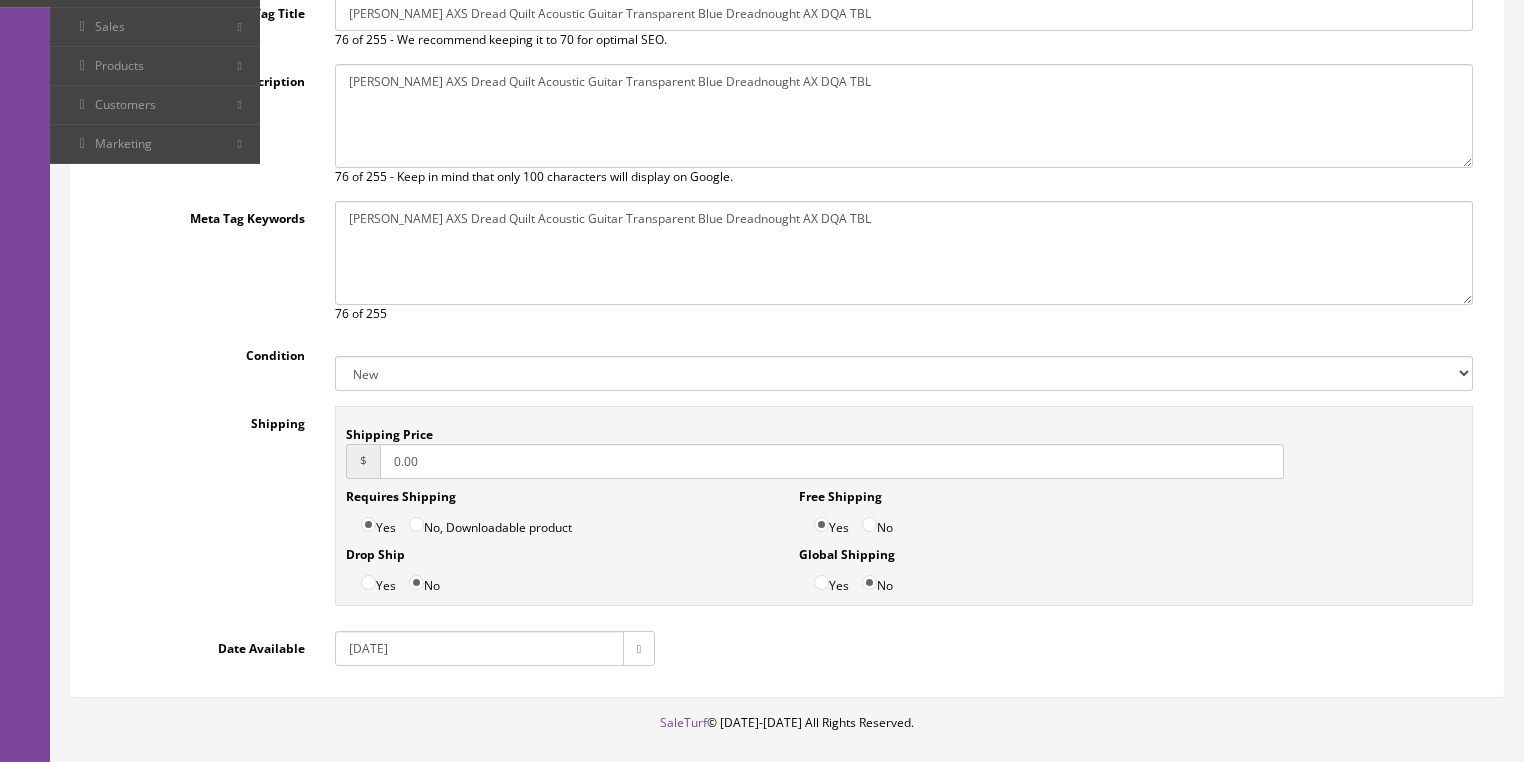 scroll, scrollTop: 480, scrollLeft: 0, axis: vertical 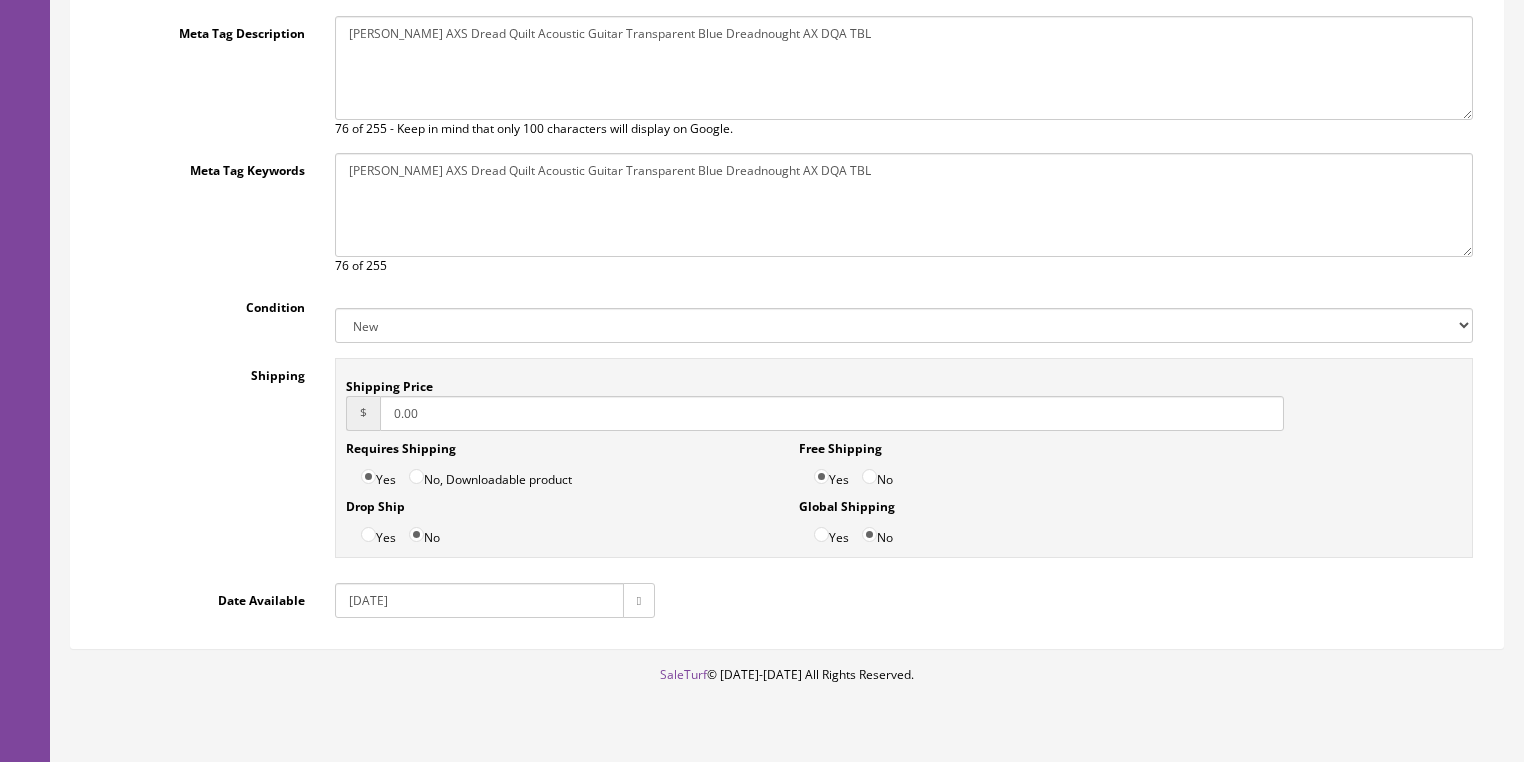 click on "New
Used
B Stock
Open Box
Re-Packed" at bounding box center (904, 325) 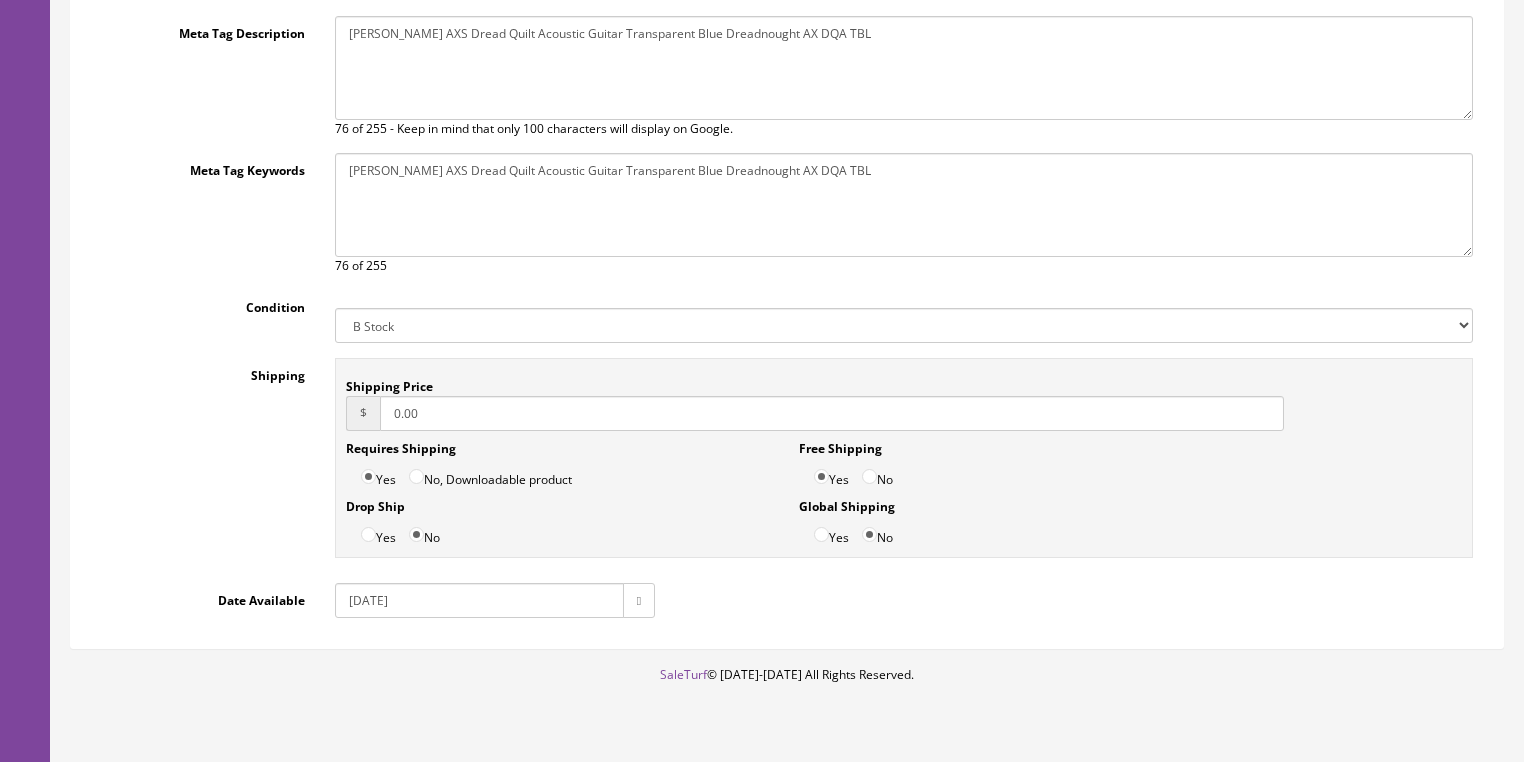 drag, startPoint x: 440, startPoint y: 424, endPoint x: 300, endPoint y: 448, distance: 142.04225 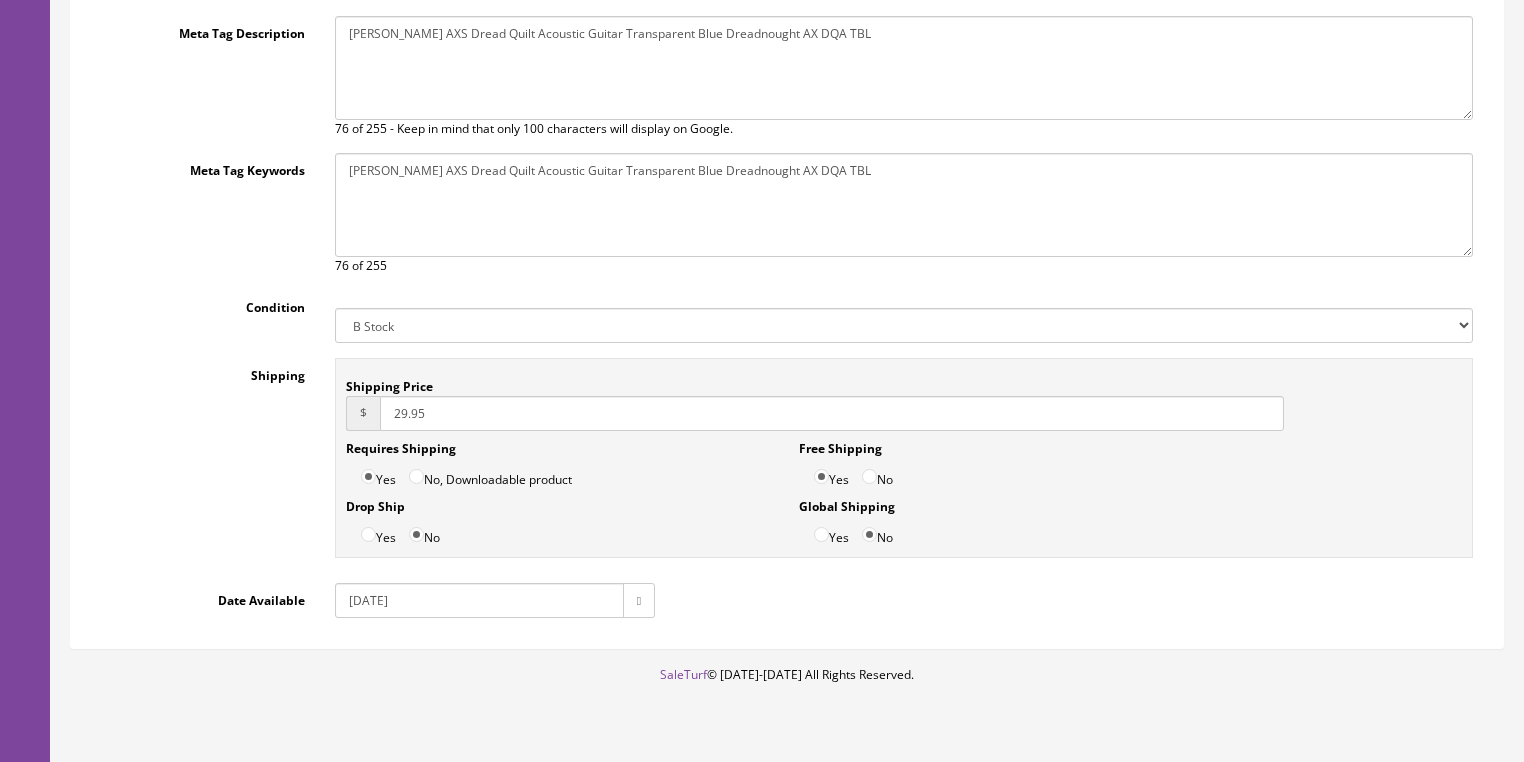 type on "29.95" 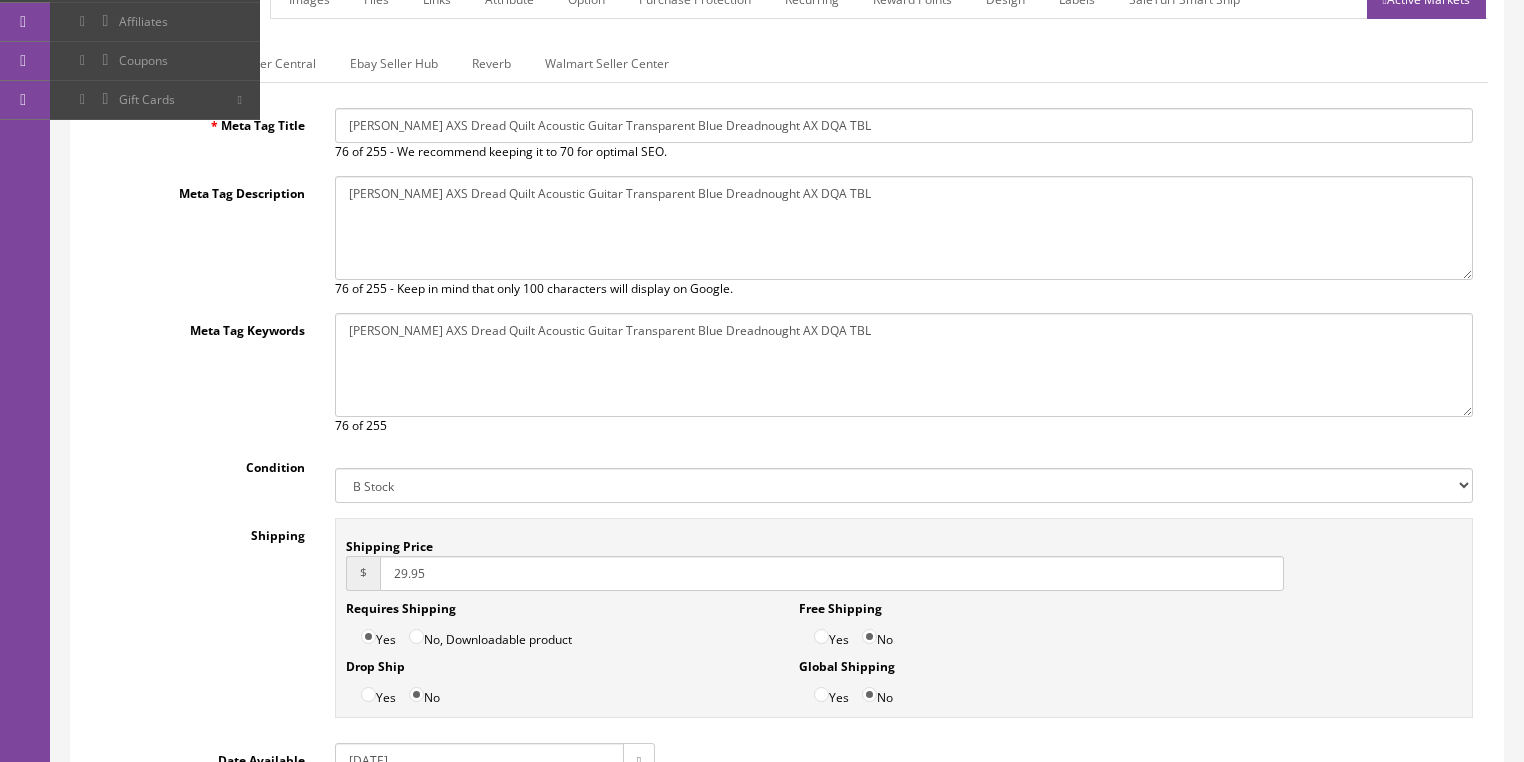 click on "Amazon Seller Central" at bounding box center (253, 63) 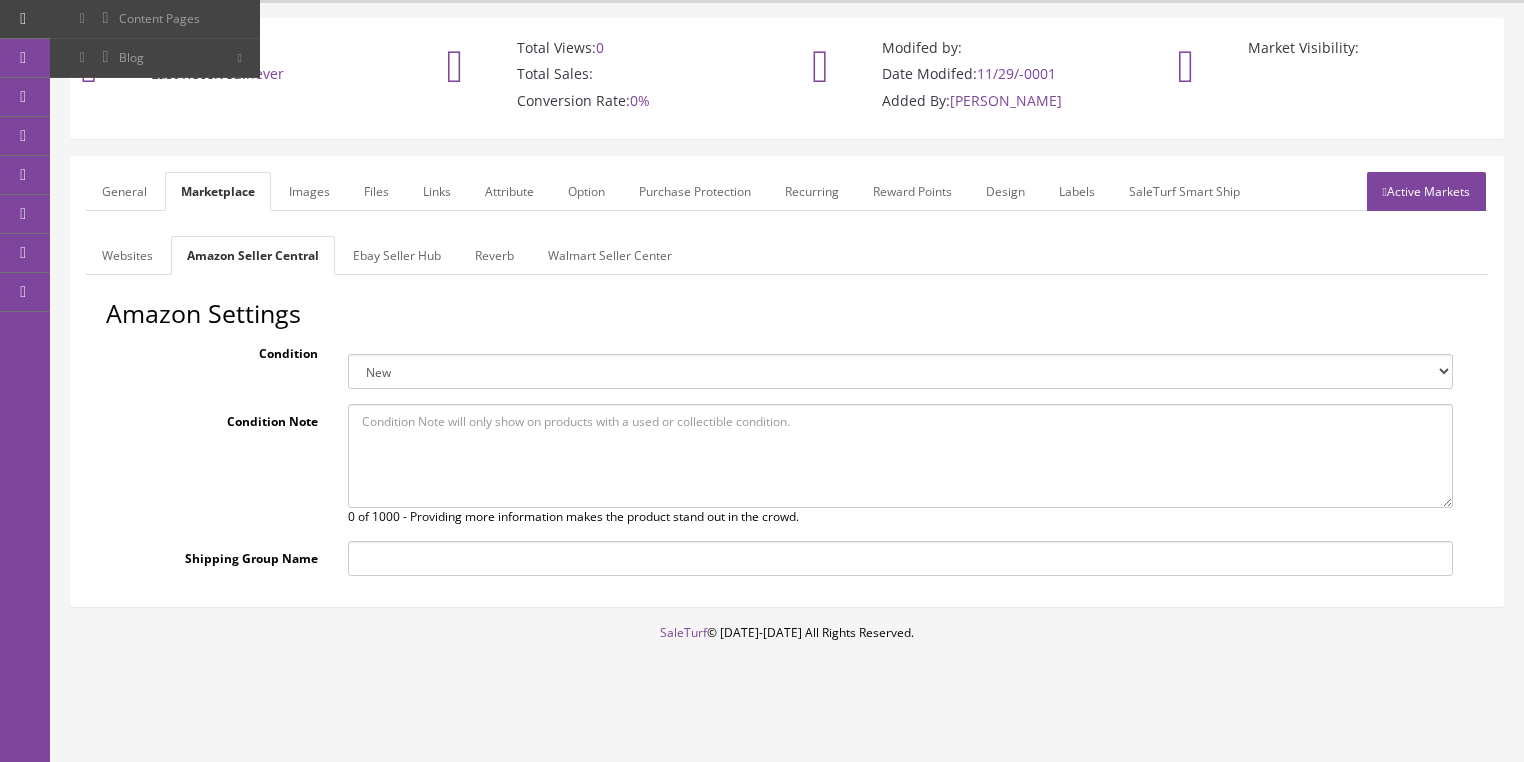 click on "New
Used - Like New
Used - Very Good
Used - Good
Used - Acceptable
Collectible - Like New
Collectible - Very Good
Collectible - Good
Collectible - Acceptable
Refurbished" at bounding box center [900, 371] 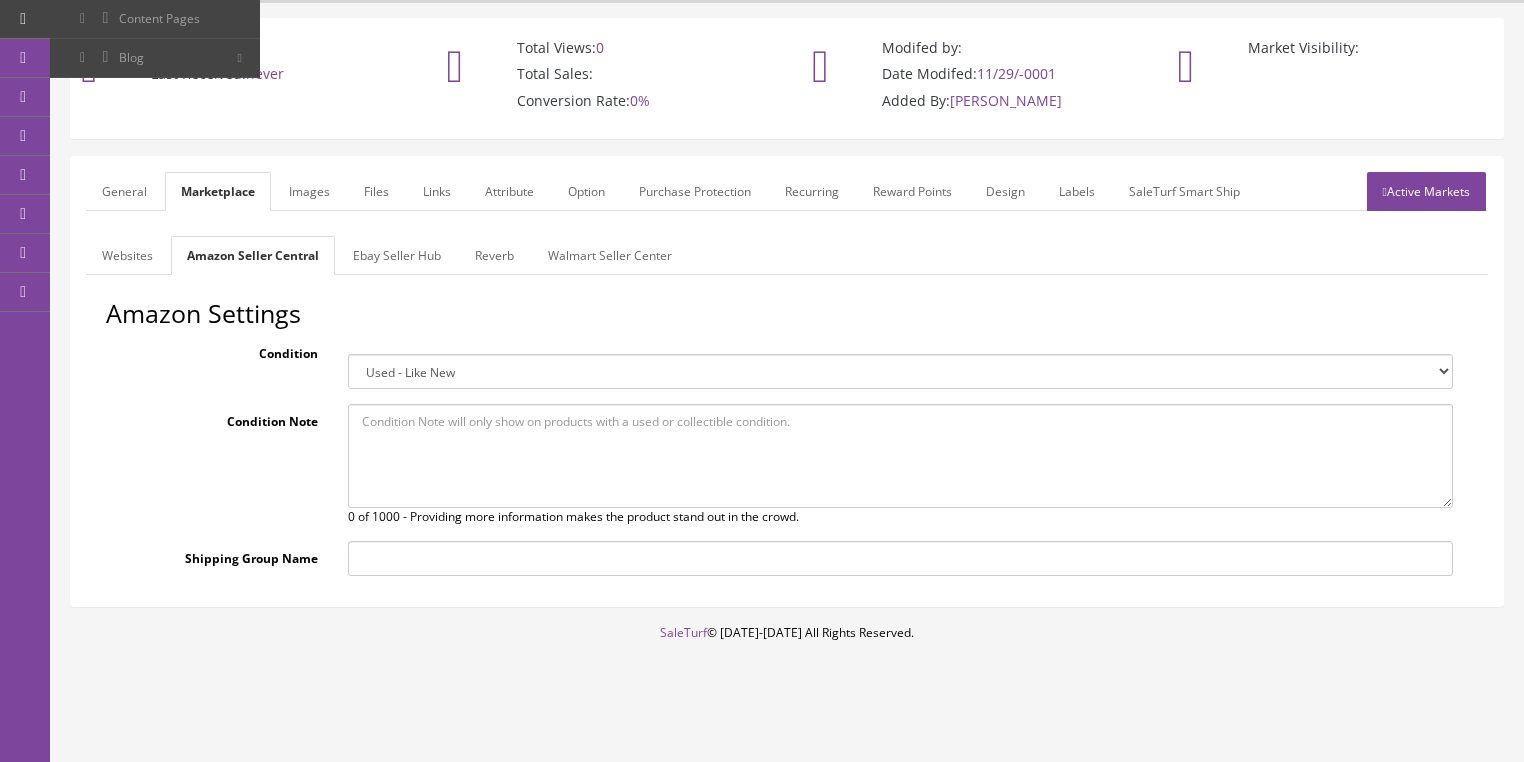 paste on "Butler Music just purchased 1,688 Dean and Luna guitars direct from the Armadillo Enterprises. These are either discontinued, display models, B stock or other guitars that have been in stock for some time that the company wanted to move out. We bought them all and this great guitar is one of them. This guitar is unsold and in the box and these are actual photos of the one you will get. This is a B stock guitar that is in superb condition and ready to go.  This great guitar carries the serial number  WSM2111801." 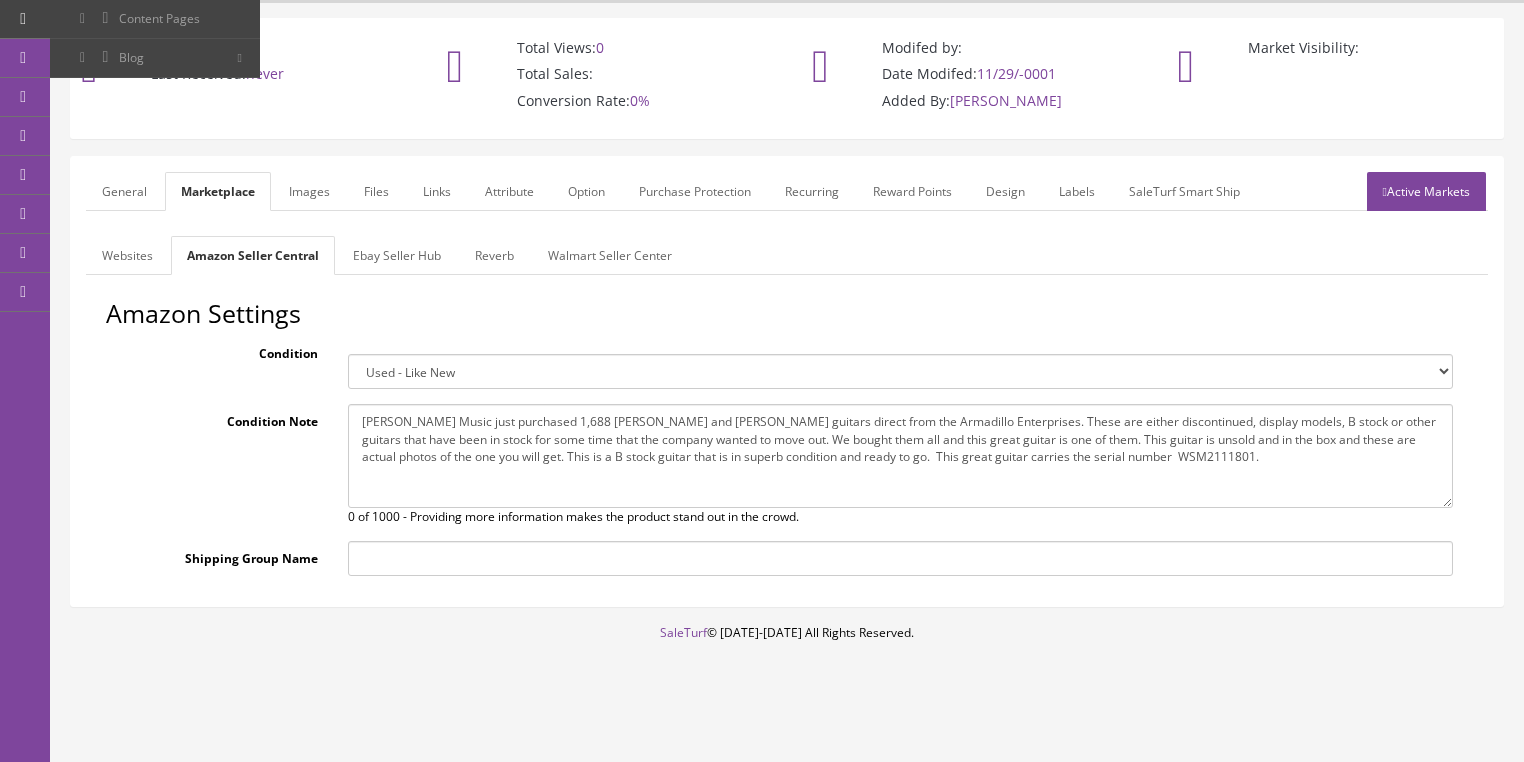 type on "Butler Music just purchased 1,688 Dean and Luna guitars direct from the Armadillo Enterprises. These are either discontinued, display models, B stock or other guitars that have been in stock for some time that the company wanted to move out. We bought them all and this great guitar is one of them. This guitar is unsold and in the box and these are actual photos of the one you will get. This is a B stock guitar that is in superb condition and ready to go.  This great guitar carries the serial number  WSM2111801." 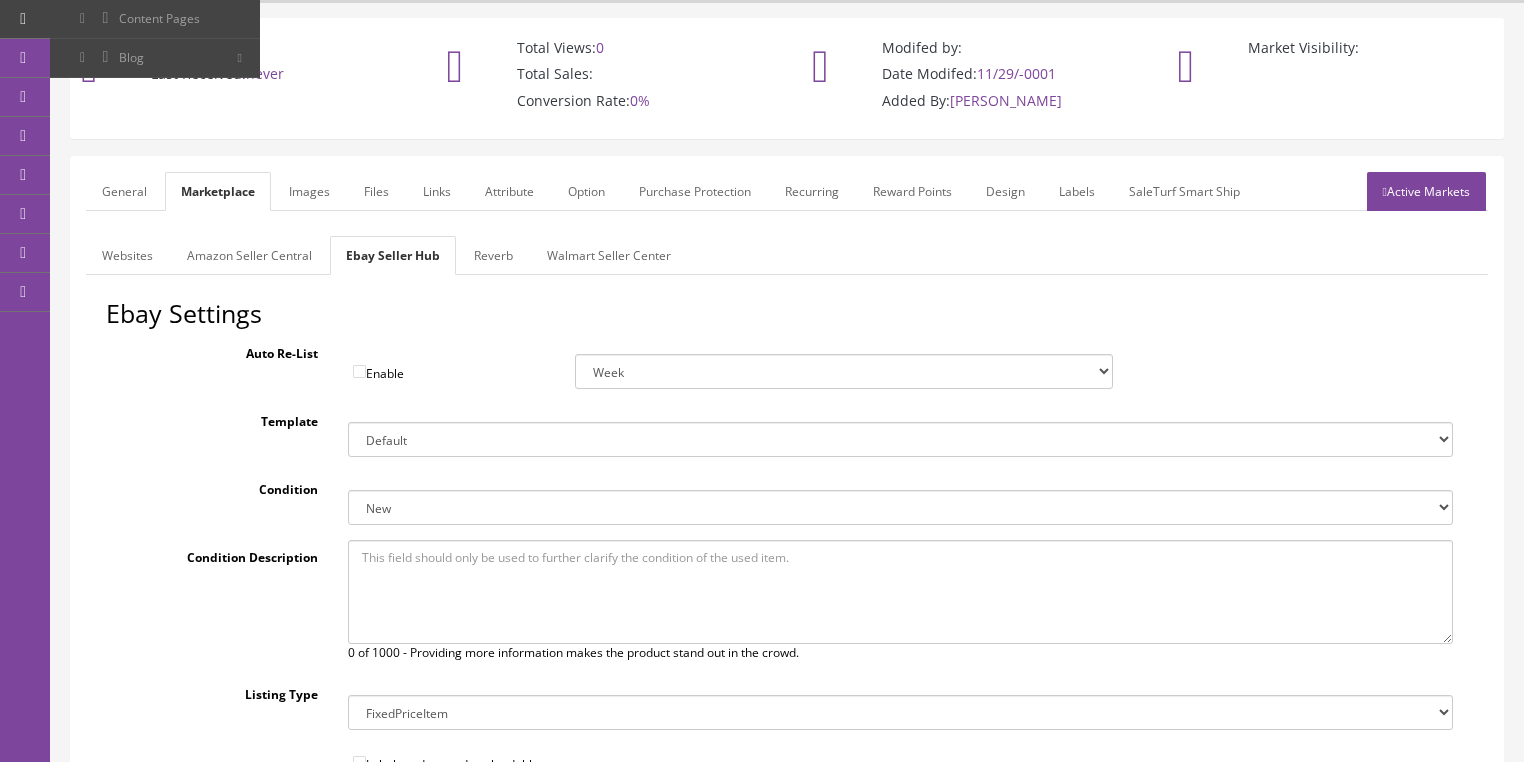 click on "New
New other
New with defects
Manufacturer refurbished
Seller refurbished
Used/Pre-owned
Very Good
Good
Acceptable
For parts or not working" at bounding box center (900, 507) 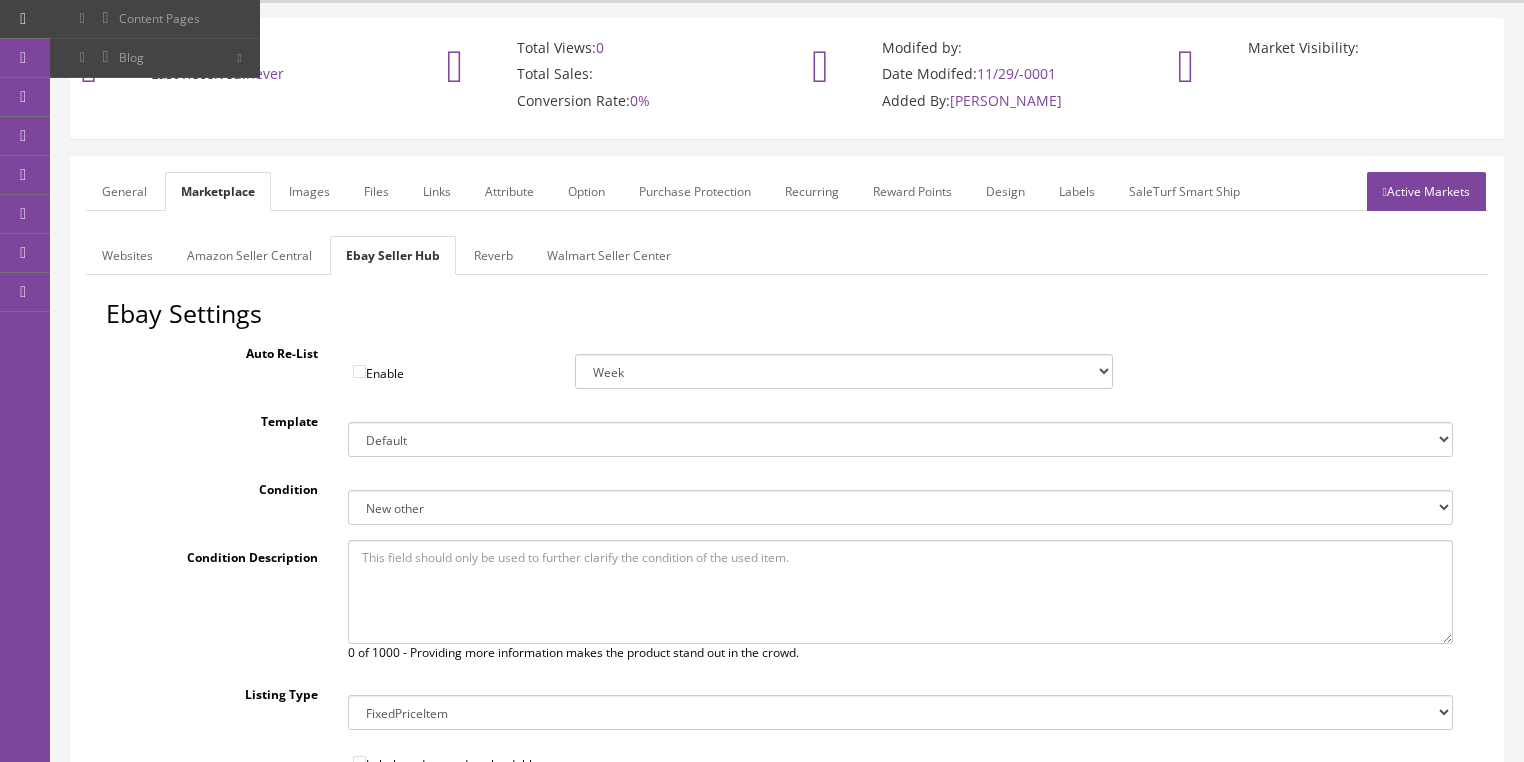 click on "New
New other
New with defects
Manufacturer refurbished
Seller refurbished
Used/Pre-owned
Very Good
Good
Acceptable
For parts or not working" at bounding box center (900, 507) 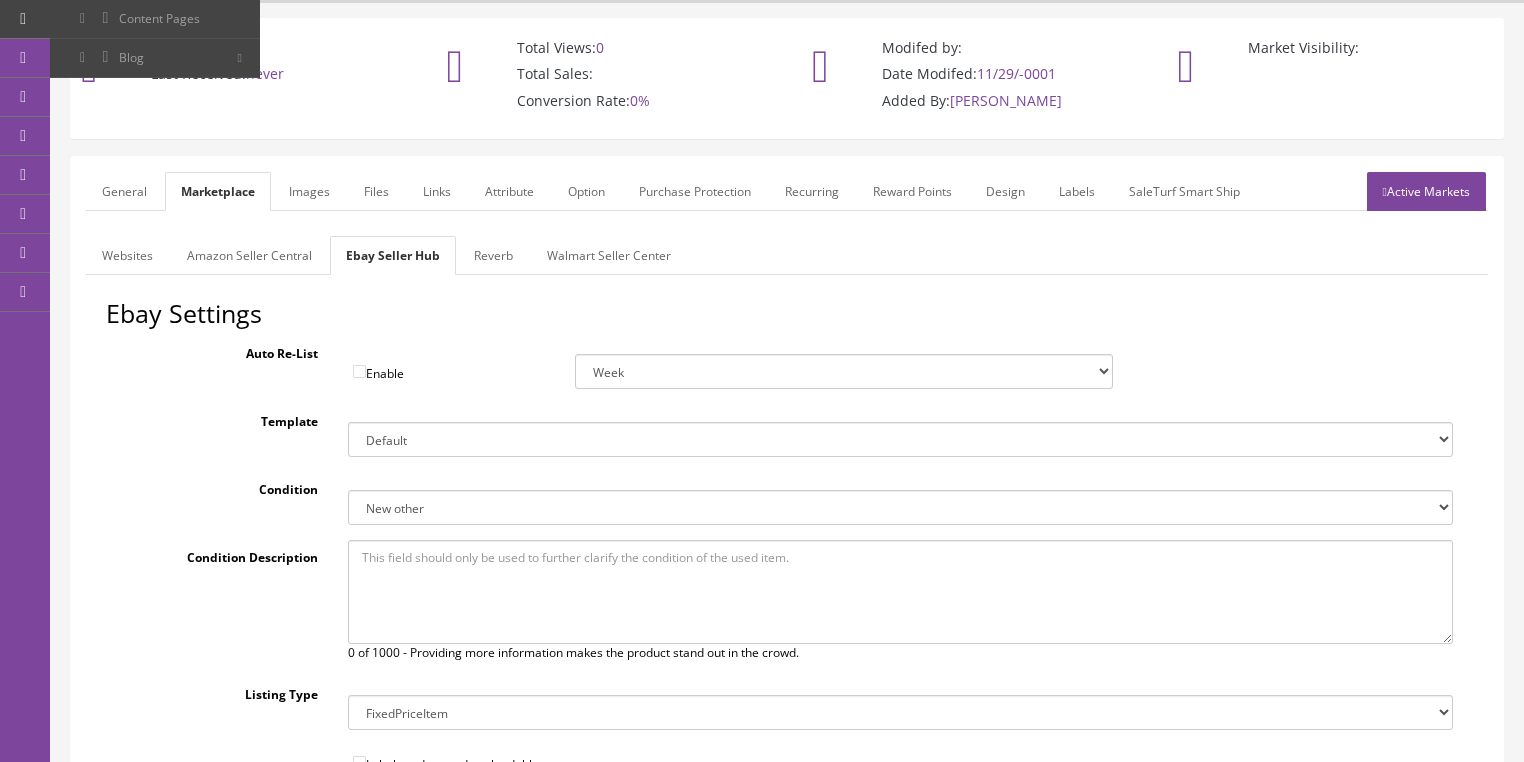 paste on "Butler Music just purchased 1,688 Dean and Luna guitars direct from the Armadillo Enterprises. These are either discontinued, display models, B stock or other guitars that have been in stock for some time that the company wanted to move out. We bought them all and this great guitar is one of them. This guitar is unsold and in the box and these are actual photos of the one you will get. This is a B stock guitar that is in superb condition and ready to go.  This great guitar carries the serial number  WSM2111801." 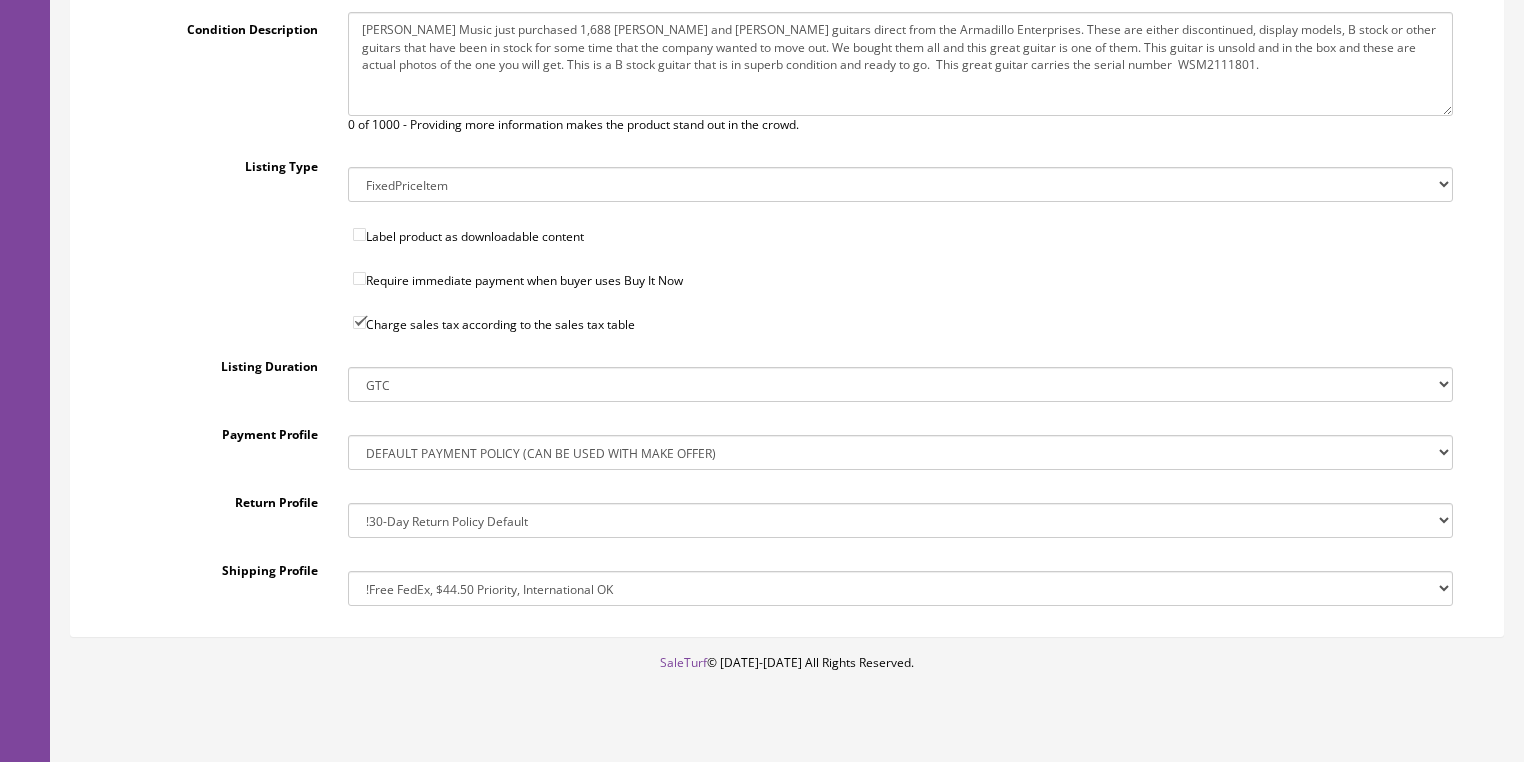 scroll, scrollTop: 684, scrollLeft: 0, axis: vertical 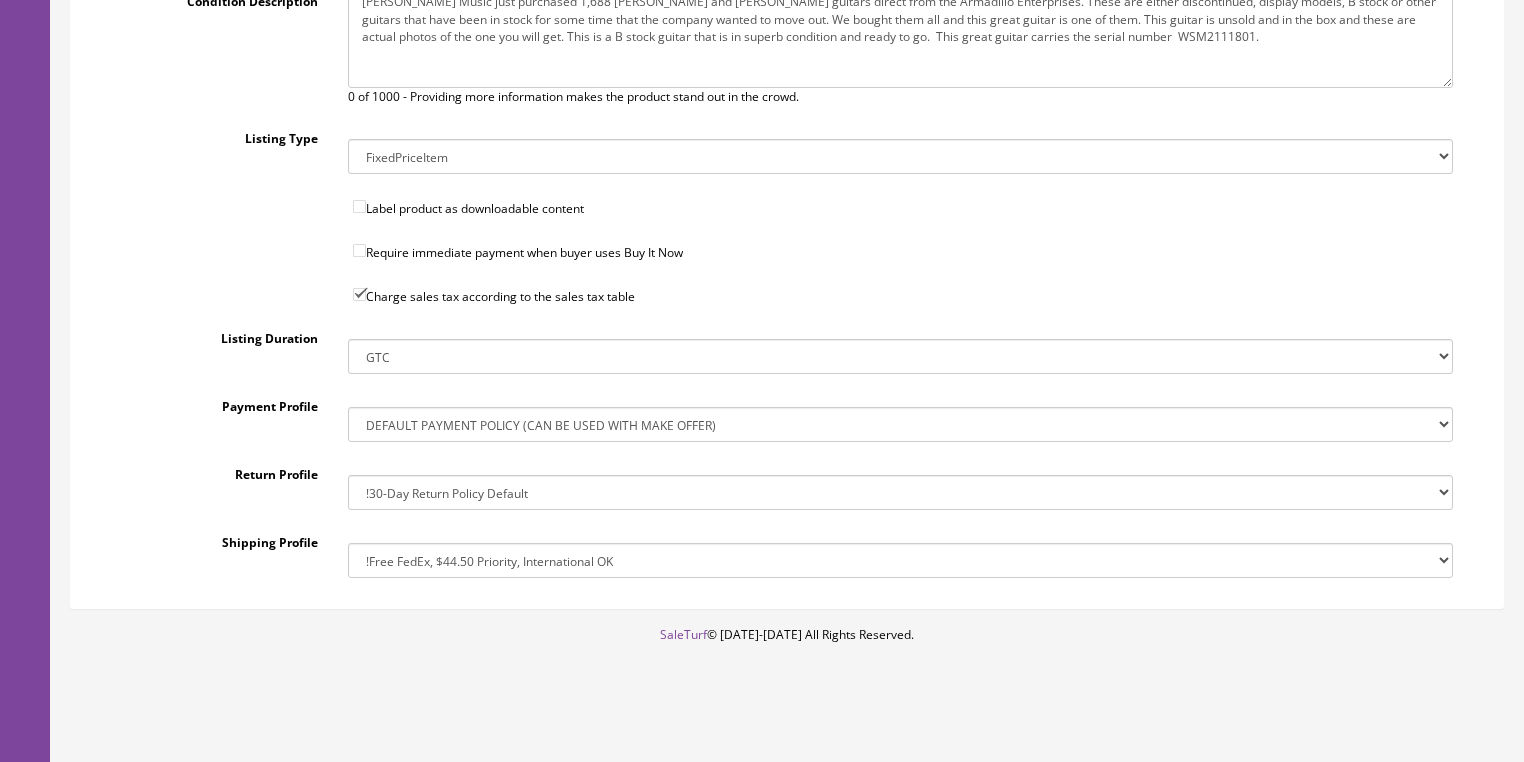 type on "Butler Music just purchased 1,688 Dean and Luna guitars direct from the Armadillo Enterprises. These are either discontinued, display models, B stock or other guitars that have been in stock for some time that the company wanted to move out. We bought them all and this great guitar is one of them. This guitar is unsold and in the box and these are actual photos of the one you will get. This is a B stock guitar that is in superb condition and ready to go.  This great guitar carries the serial number  WSM2111801." 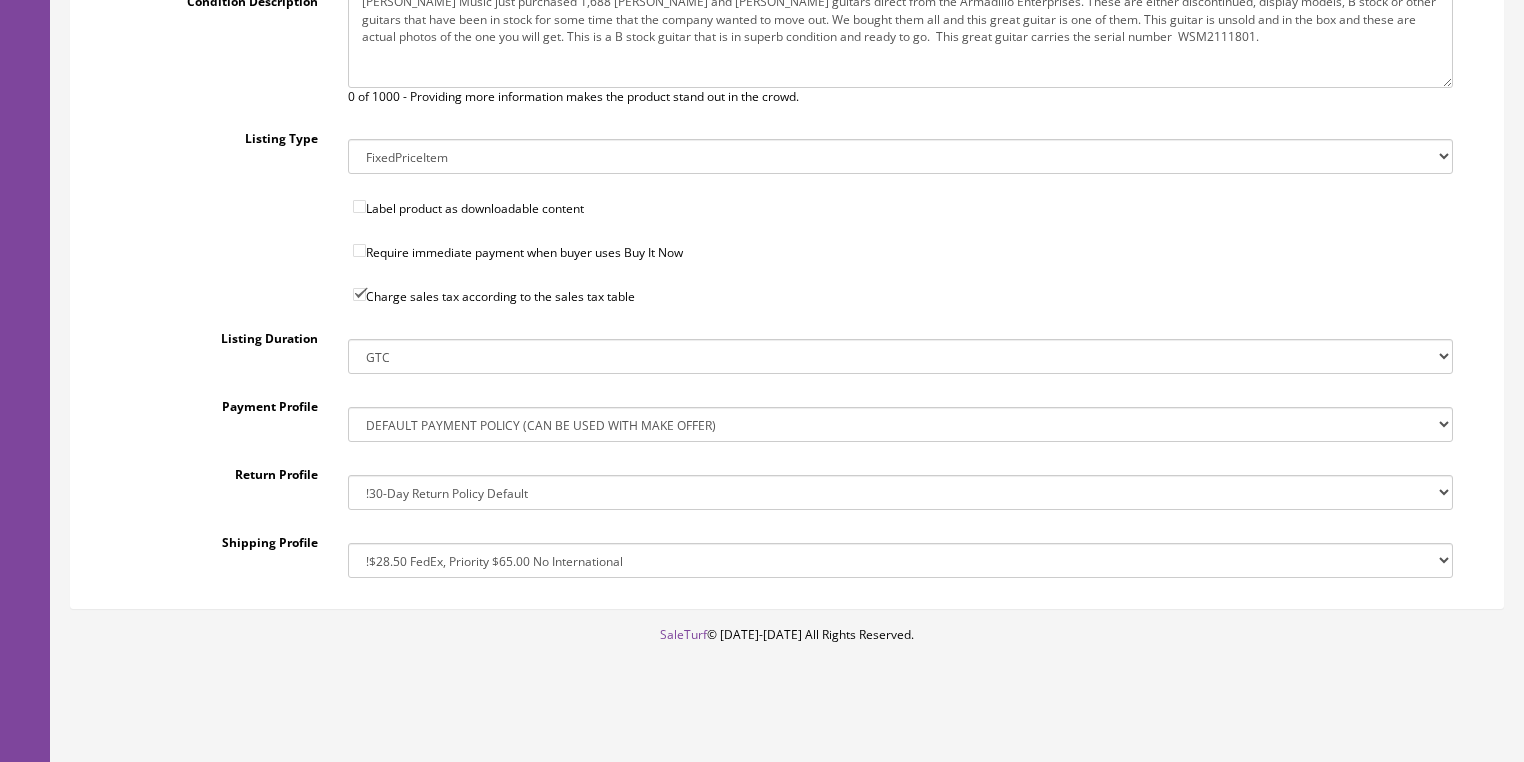 click on "!$28.50 FedEx, Priority $65.00 No International
!$28.50 FedEx, Priority $65.00 No International Copy (2)
!$39.95 Shipping, No International
!$39.95 Shipping, No International Copy
!Big Item Free FedEx, No USPS, No International
!Drop-Ship 3 Day Handling Time, FREE SHIPPING
!Free FedEx Ground, $44.50 Priority, No International
!Free FedEx Ground, $44.50 Priority, No International Copy
!Free FedEx Ground, $44.50 Priority, No International Copy (2)
!Free FedEx Ground, $44.50 Priority, No International Copy (3)" at bounding box center (900, 560) 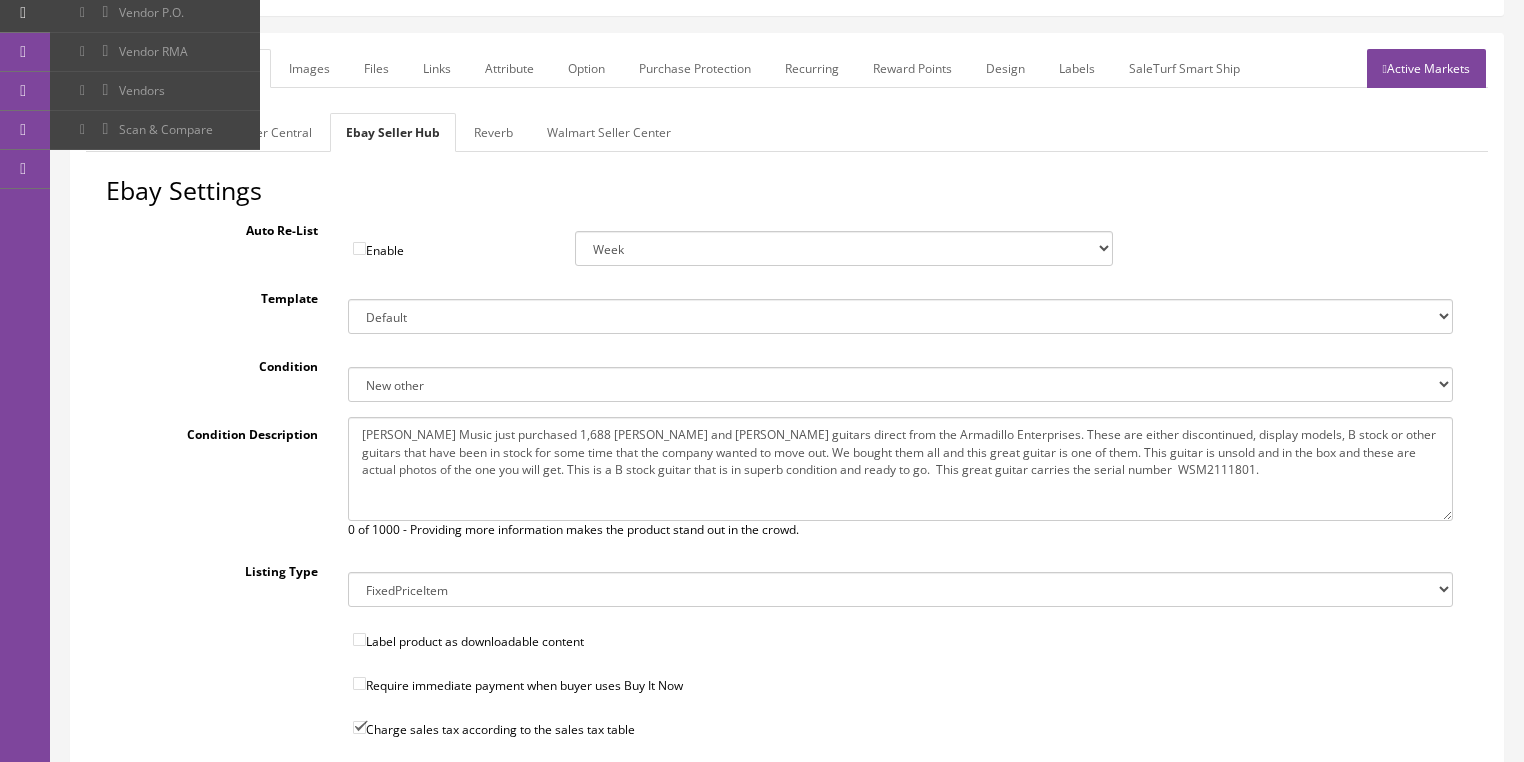 scroll, scrollTop: 204, scrollLeft: 0, axis: vertical 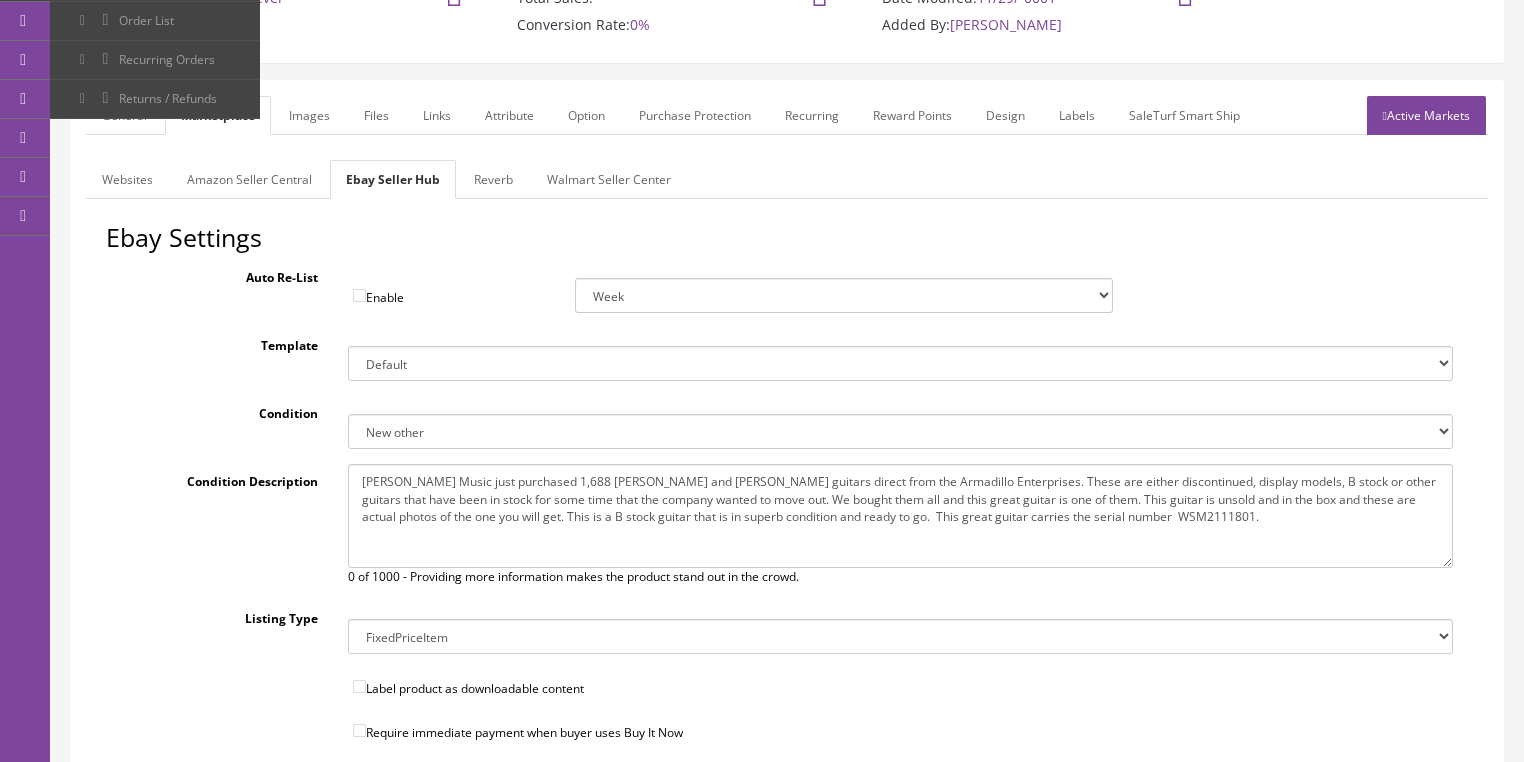 click on "Reverb" at bounding box center [493, 179] 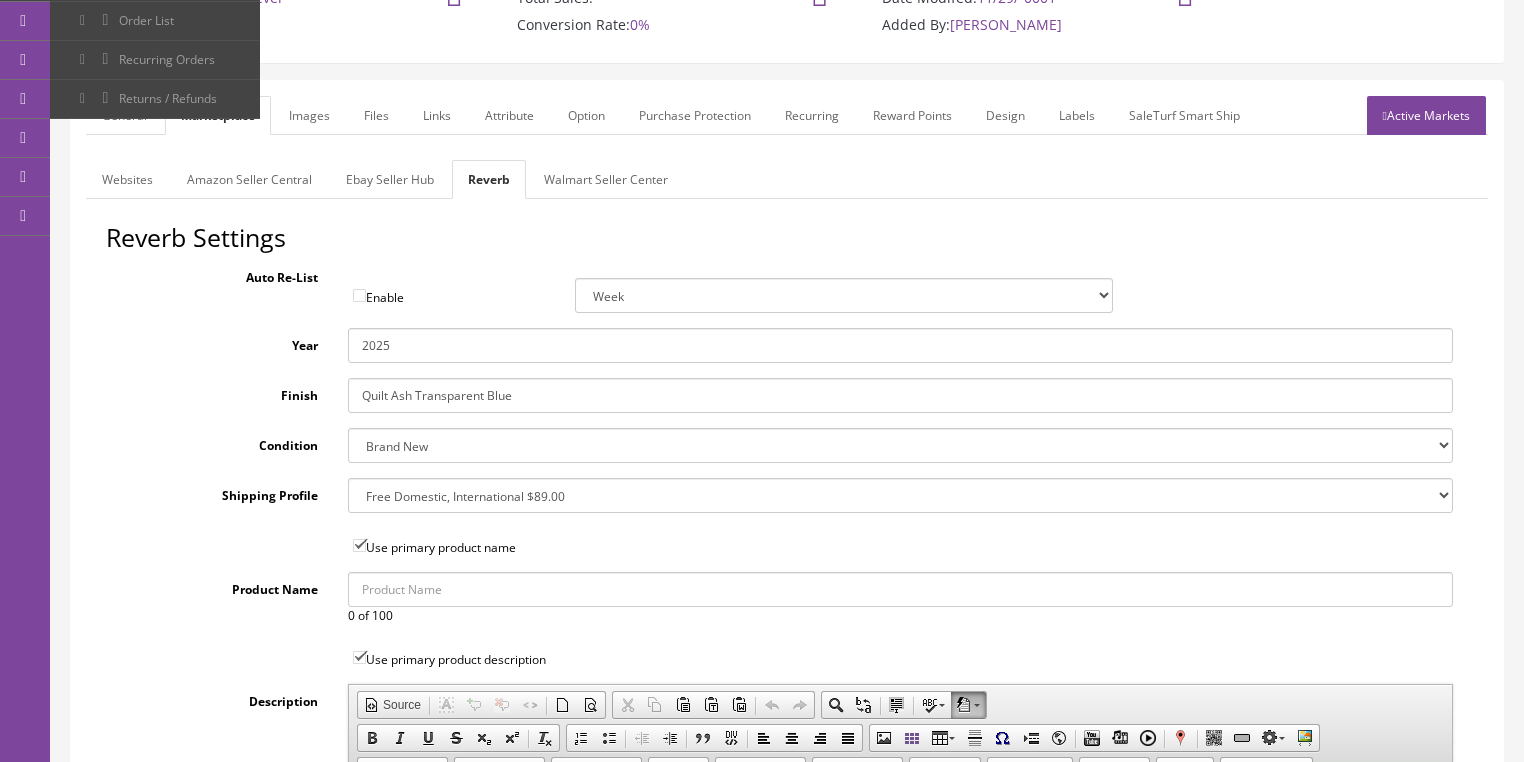 click on "Brand New
Mint
Excellent
Very Good
Good
Fair
Poor
B-Stock
Non Functioning" at bounding box center (900, 445) 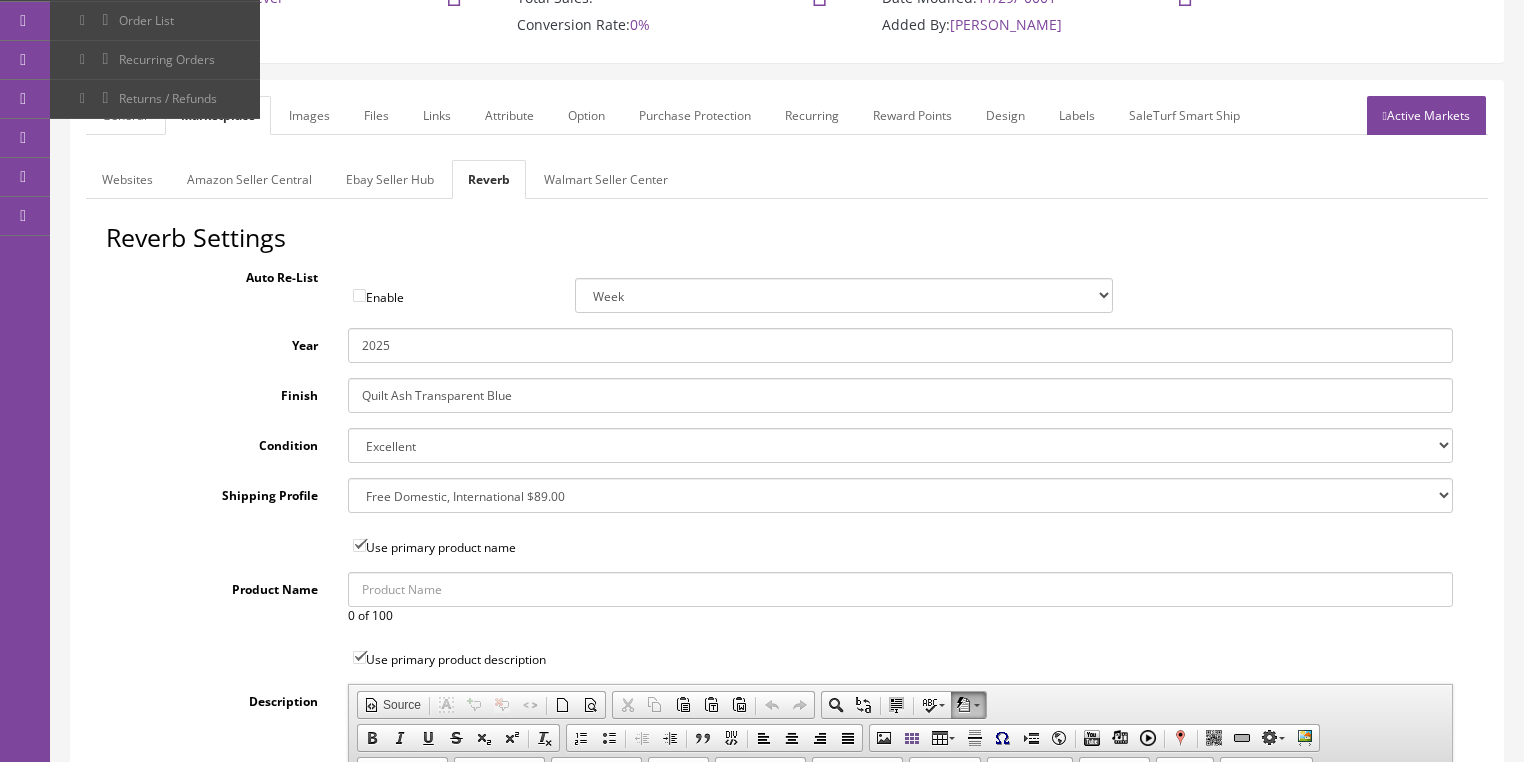 click on "--- None ---
$3.49 USPS Shipping
MH INSURED $20000 GUITAR
MH INSURED $11000 GUITAR
MH INSURED $9000 GUITAR
MH INSURED $7000 GUITAR
MH INSURED $5000 GUITAR
MH INSURED $3000 GUITAR
MH INSURED $1000 GUITAR
Free Domestic, International $12.00
$80 Insured Domestic Shipping
Pickup Only
$500 Freight Truck, 48 States
$9.00 USPS Priority Mail
FREE, NO INTERNATIONAL
$350.00 Freight" at bounding box center (900, 495) 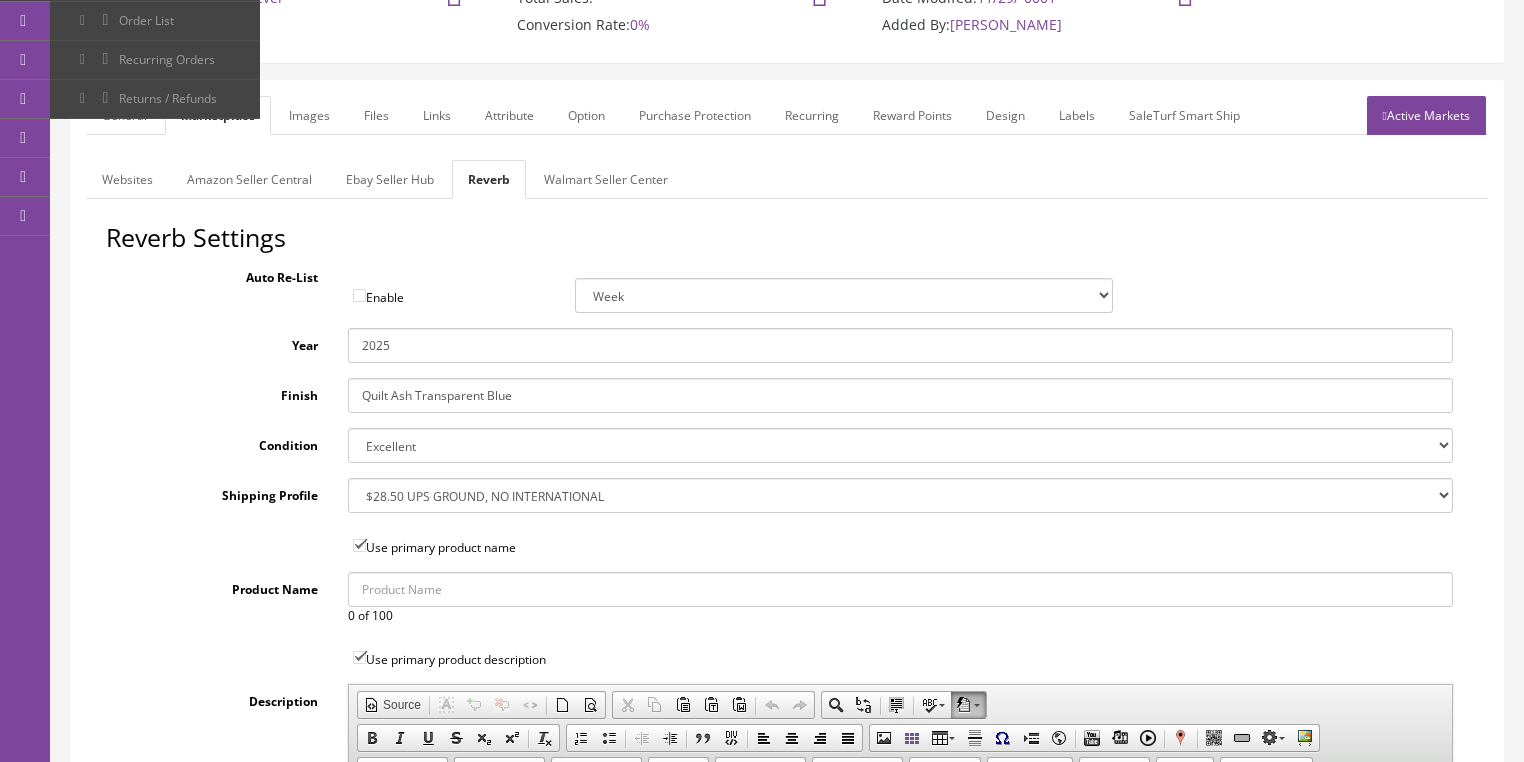 click on "--- None ---
$3.49 USPS Shipping
MH INSURED $20000 GUITAR
MH INSURED $11000 GUITAR
MH INSURED $9000 GUITAR
MH INSURED $7000 GUITAR
MH INSURED $5000 GUITAR
MH INSURED $3000 GUITAR
MH INSURED $1000 GUITAR
Free Domestic, International $12.00
$80 Insured Domestic Shipping
Pickup Only
$500 Freight Truck, 48 States
$9.00 USPS Priority Mail
FREE, NO INTERNATIONAL
$350.00 Freight" at bounding box center (900, 495) 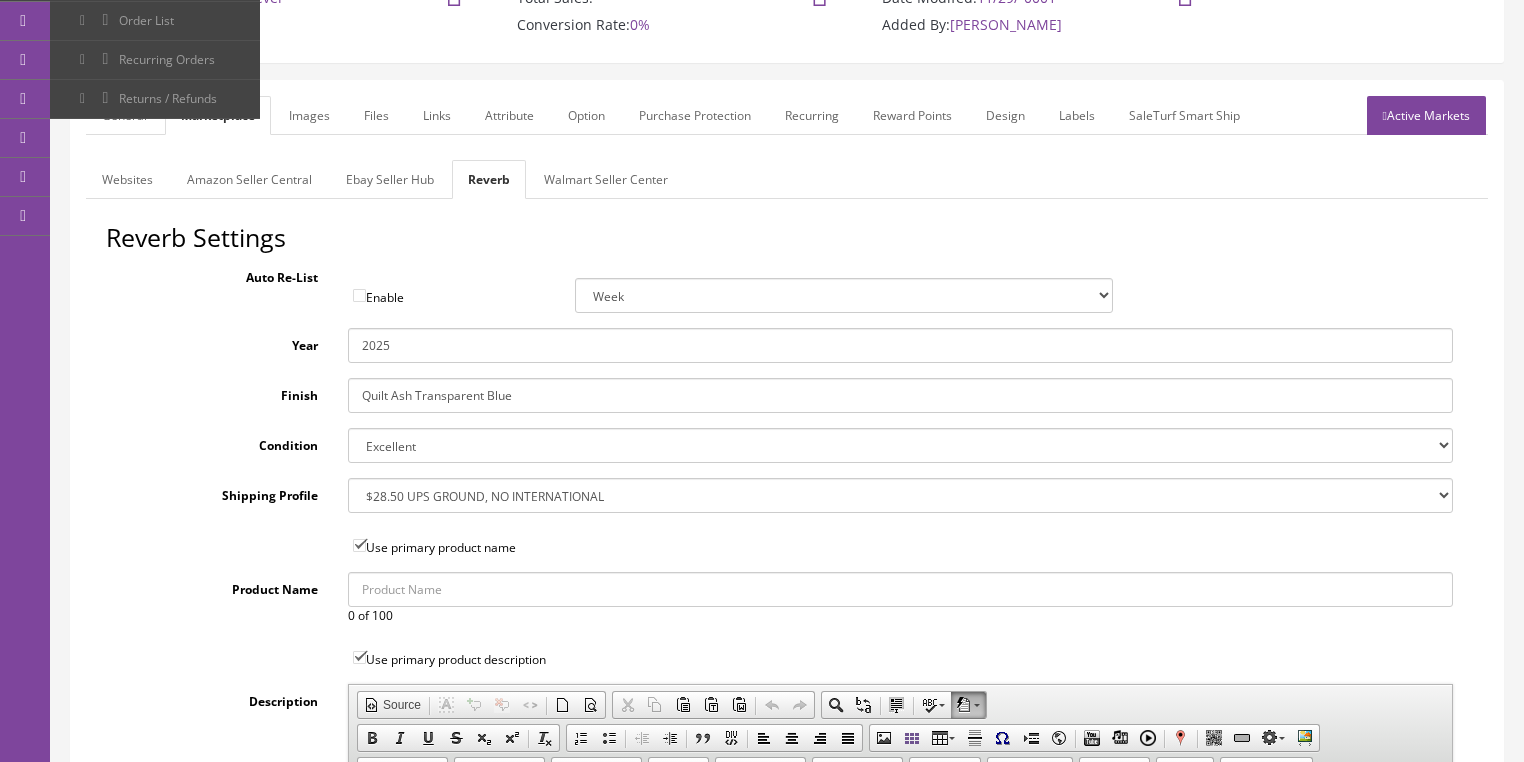 click on "Attribute" at bounding box center [509, 115] 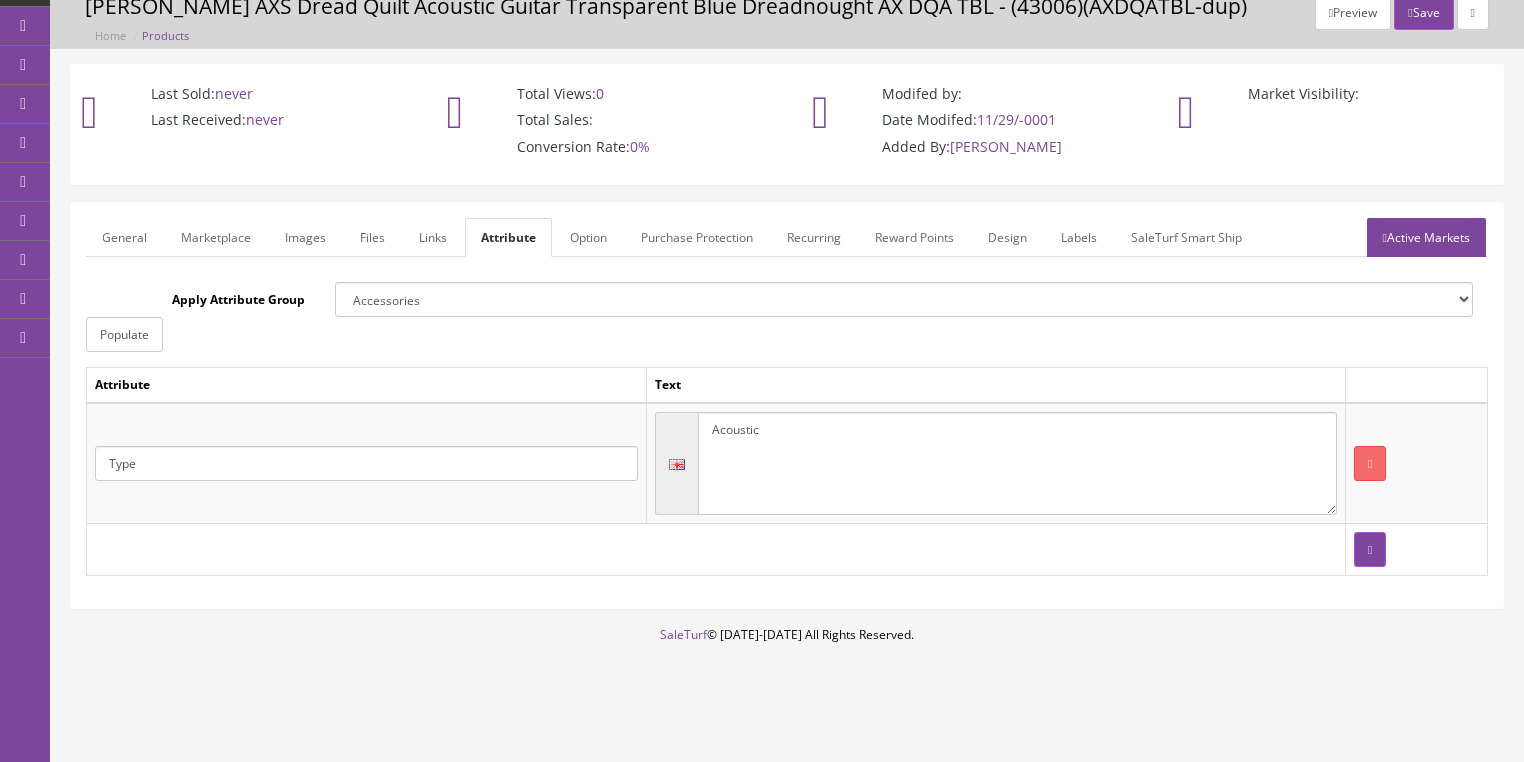 click on "Active Markets" at bounding box center (1426, 237) 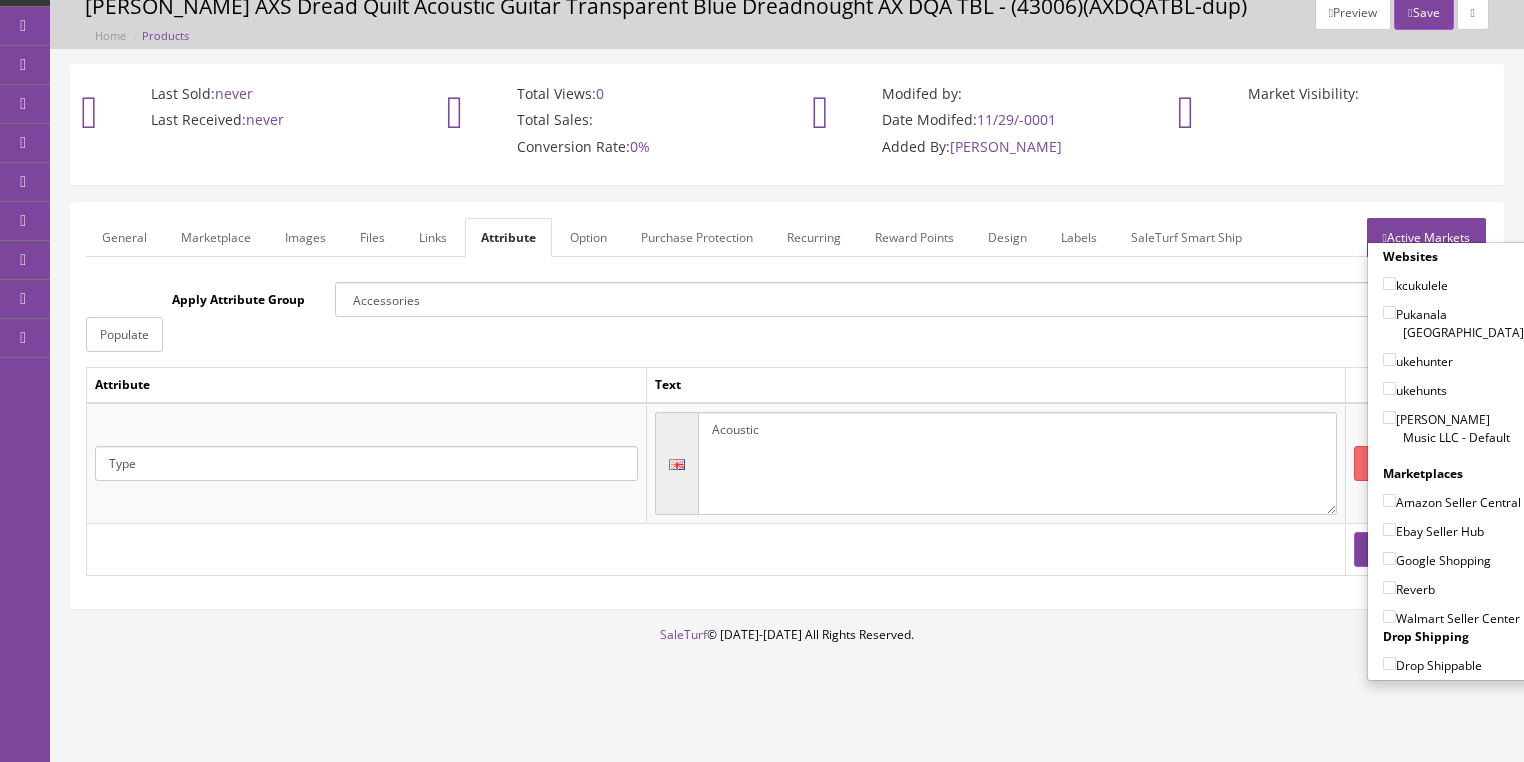 click on "[PERSON_NAME] Music LLC - Default" at bounding box center [1389, 417] 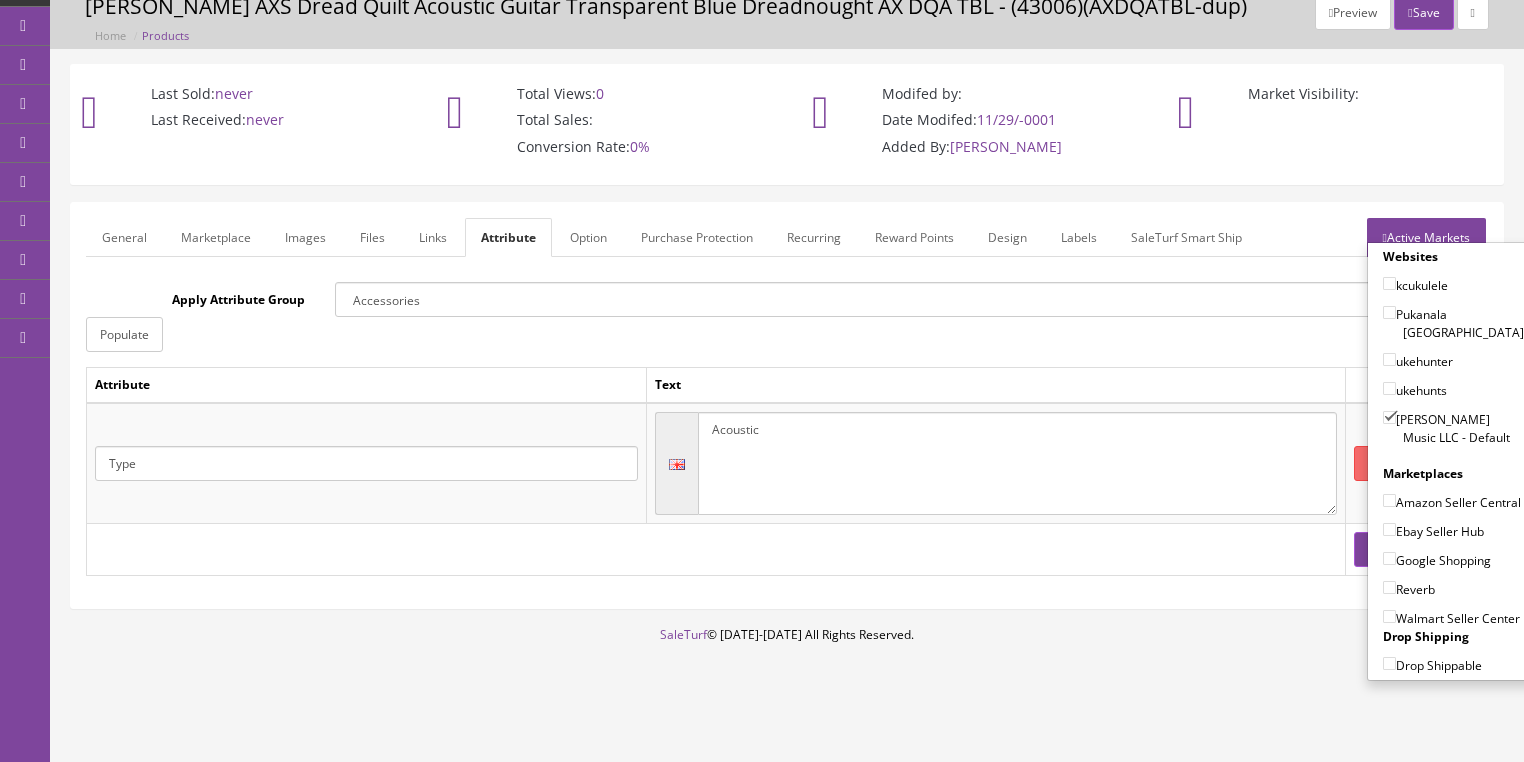drag, startPoint x: 1384, startPoint y: 478, endPoint x: 1387, endPoint y: 506, distance: 28.160255 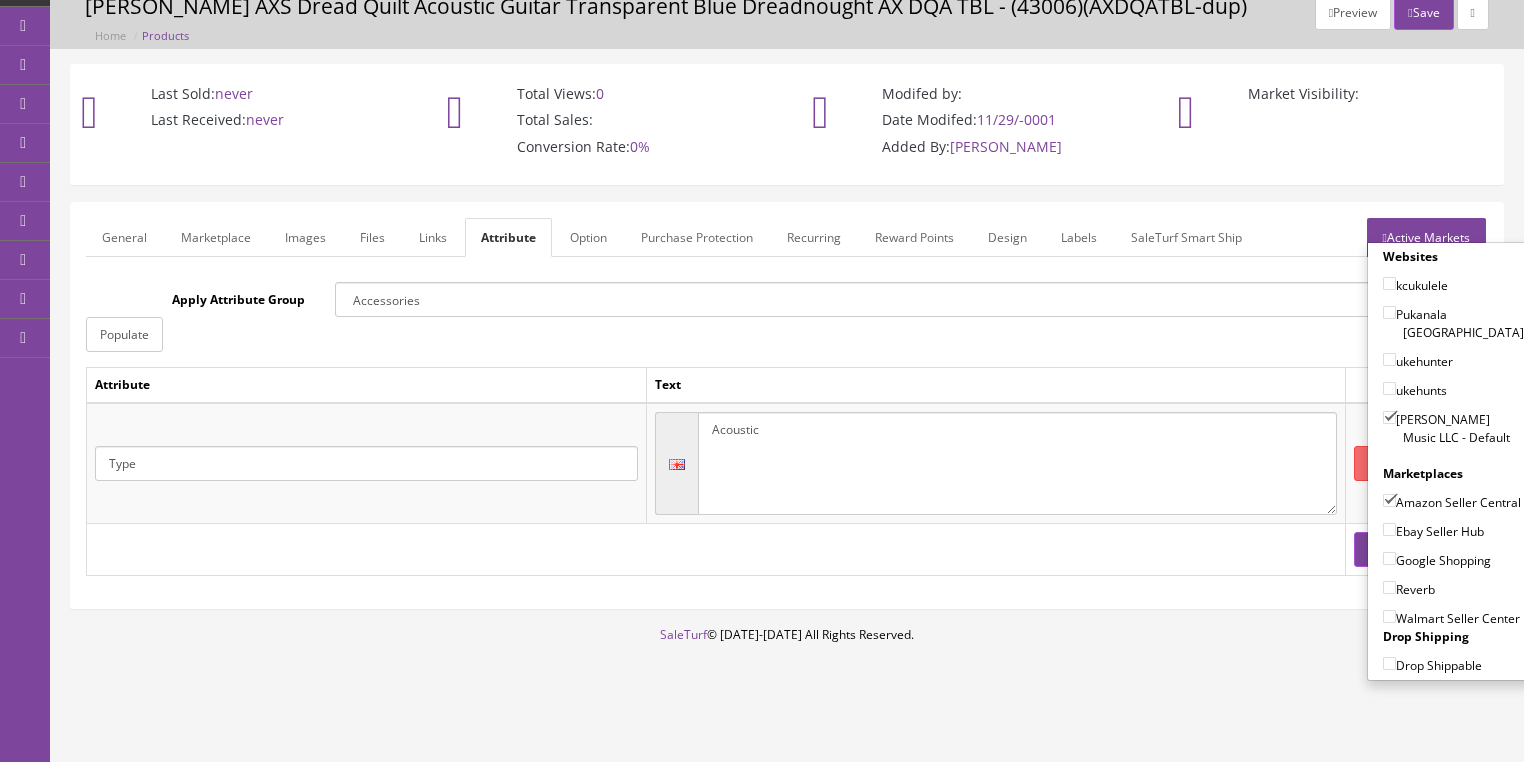 click on "Ebay Seller Hub" at bounding box center [1389, 529] 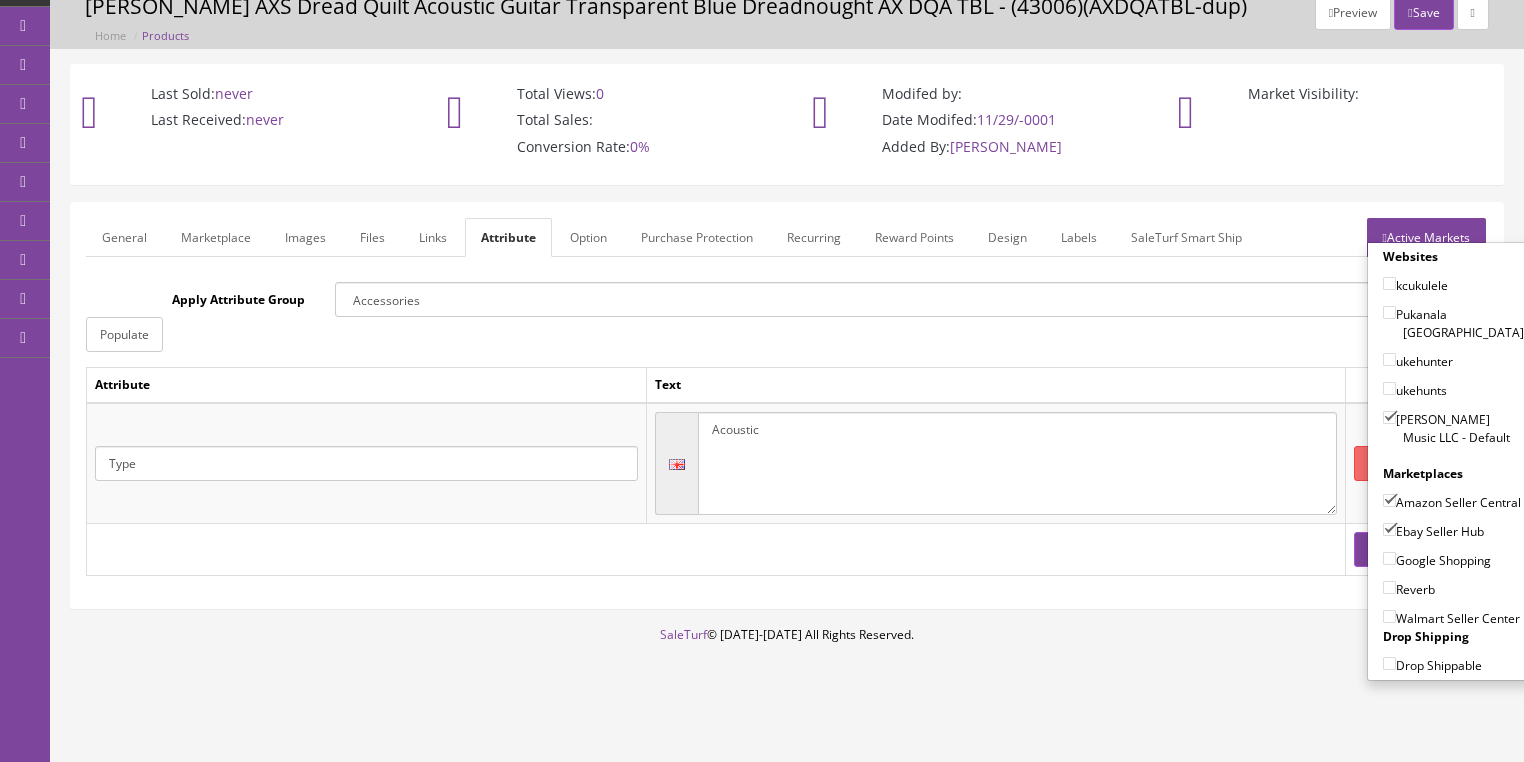click on "Google Shopping" at bounding box center [1389, 558] 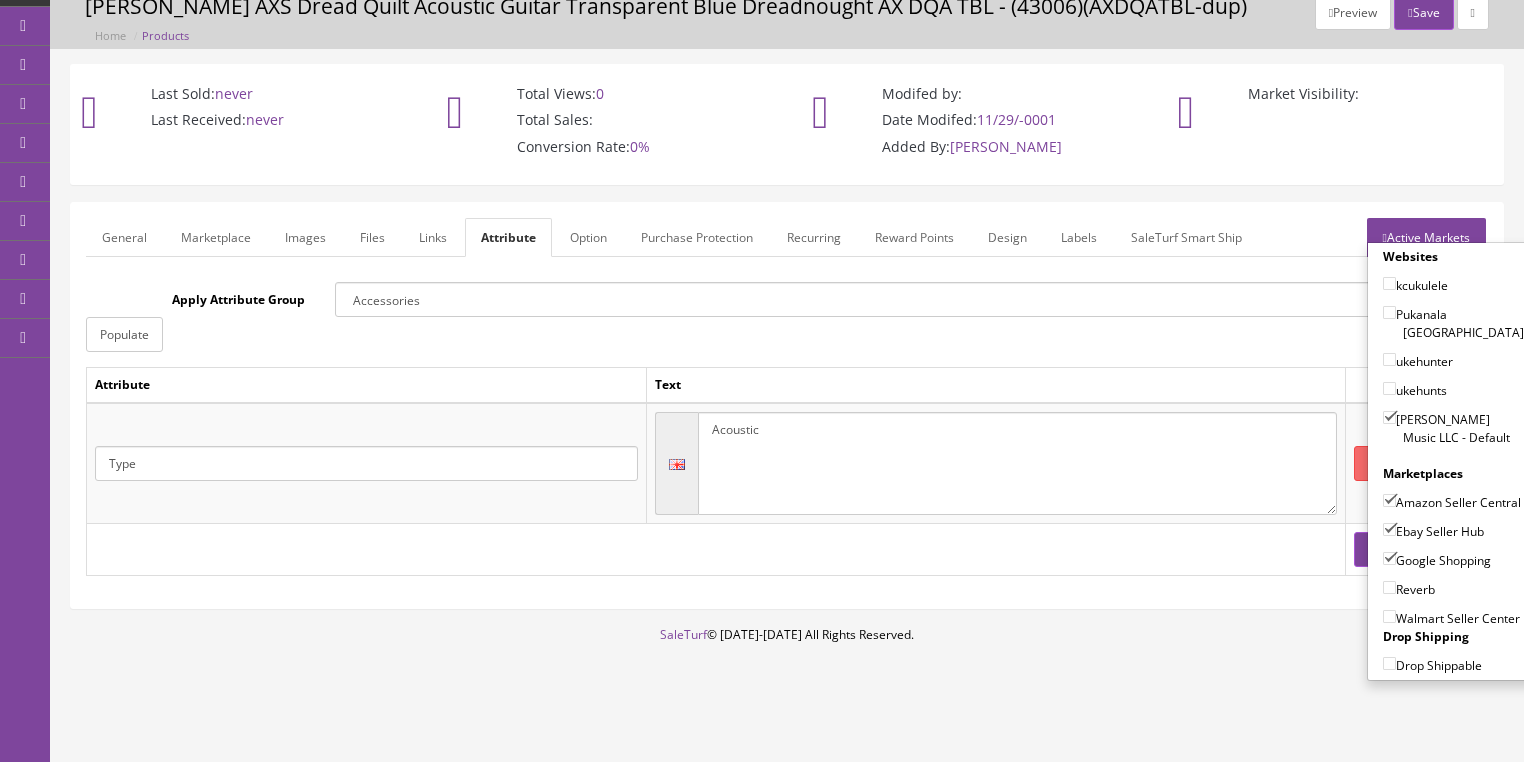drag, startPoint x: 1376, startPoint y: 582, endPoint x: 1389, endPoint y: 520, distance: 63.348244 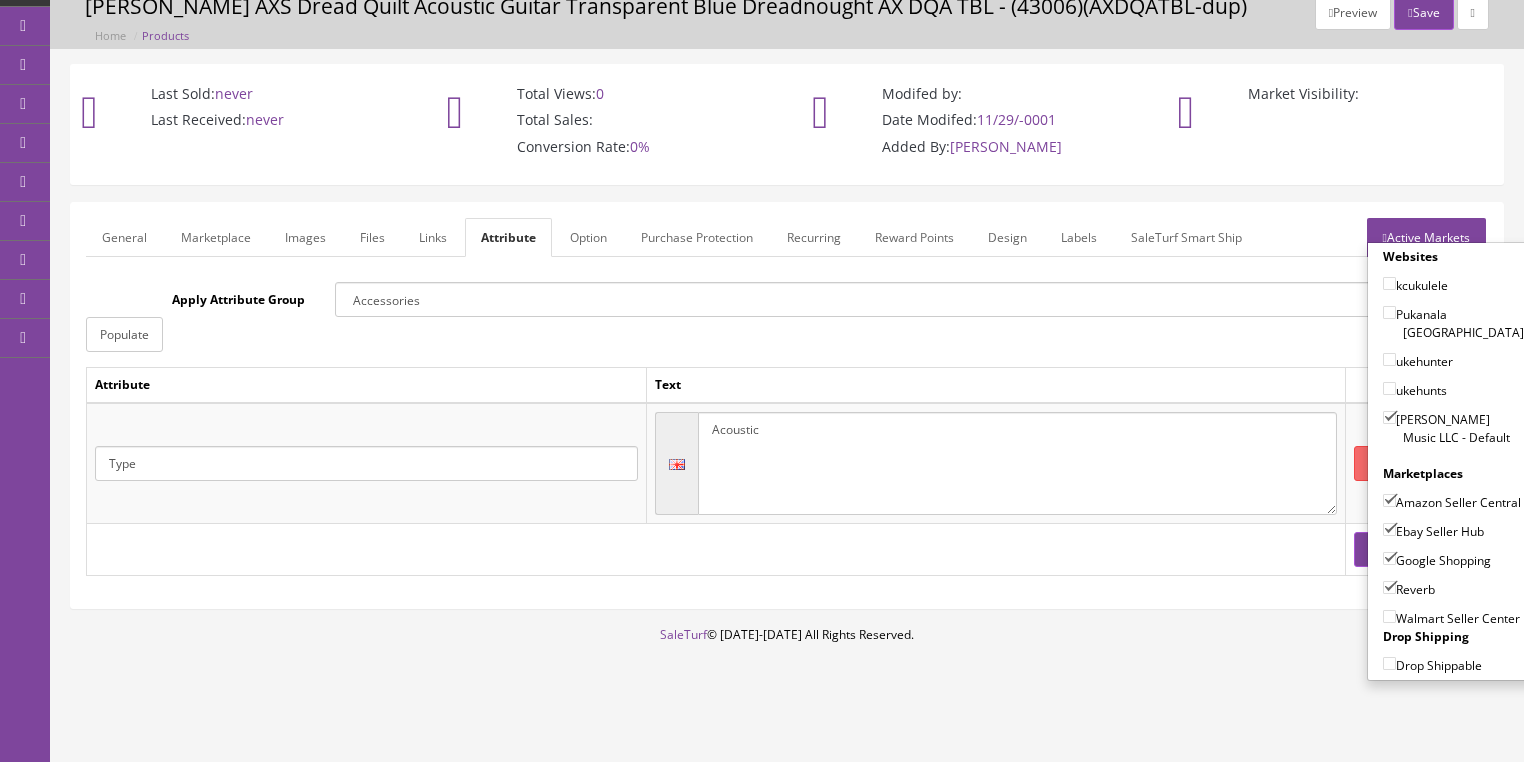 click on "Active Markets" at bounding box center (1426, 237) 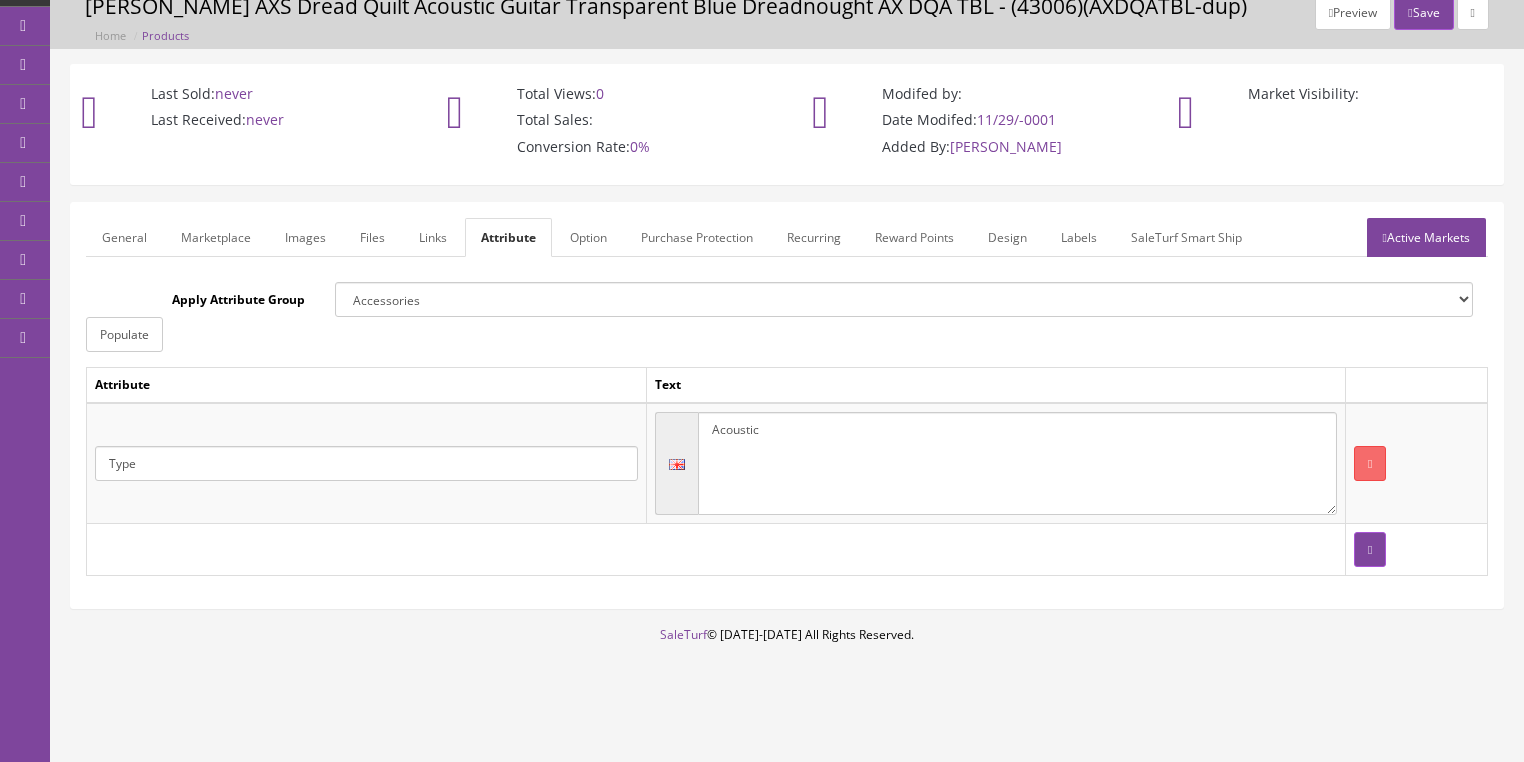 click on "General" at bounding box center (124, 237) 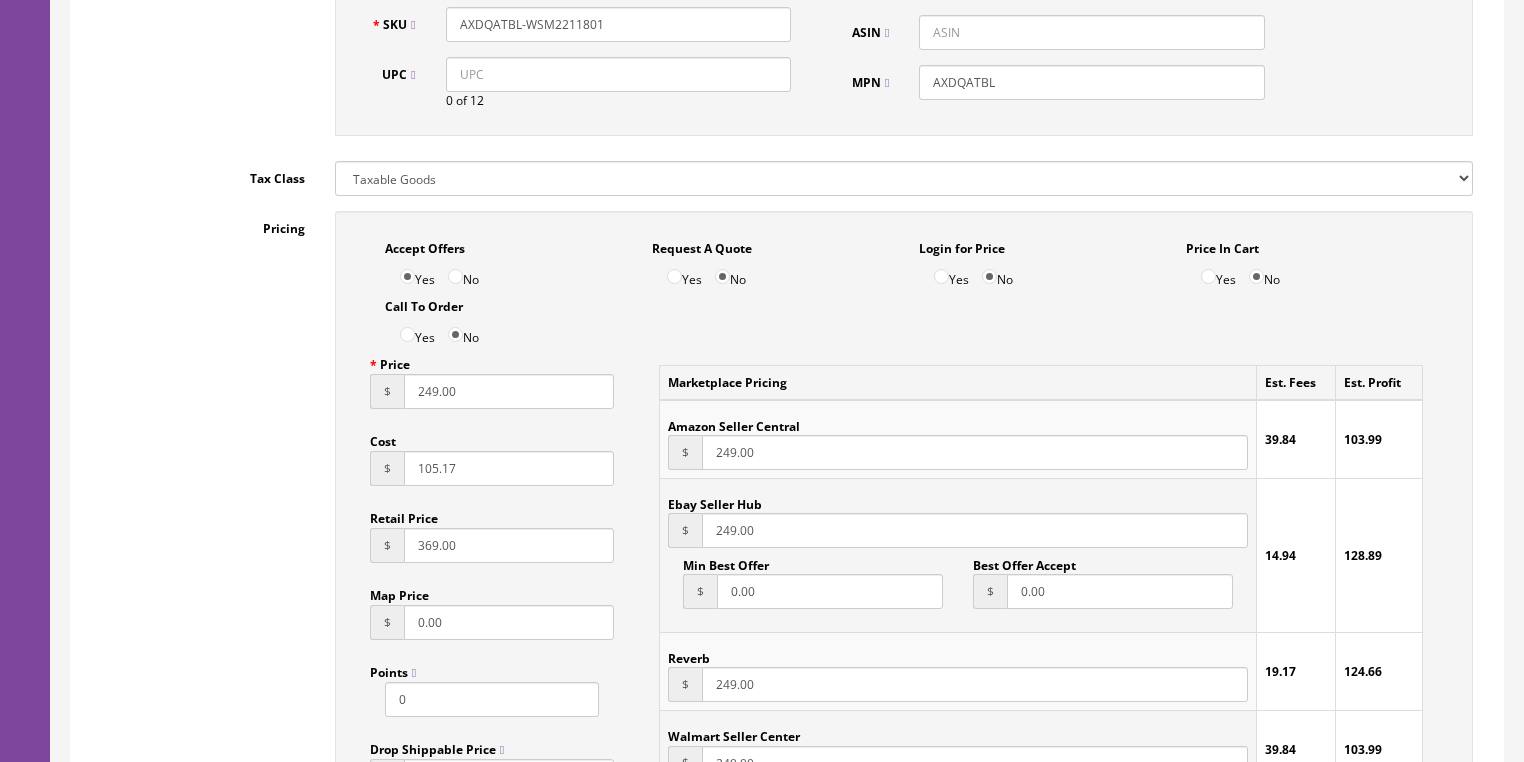 scroll, scrollTop: 1362, scrollLeft: 0, axis: vertical 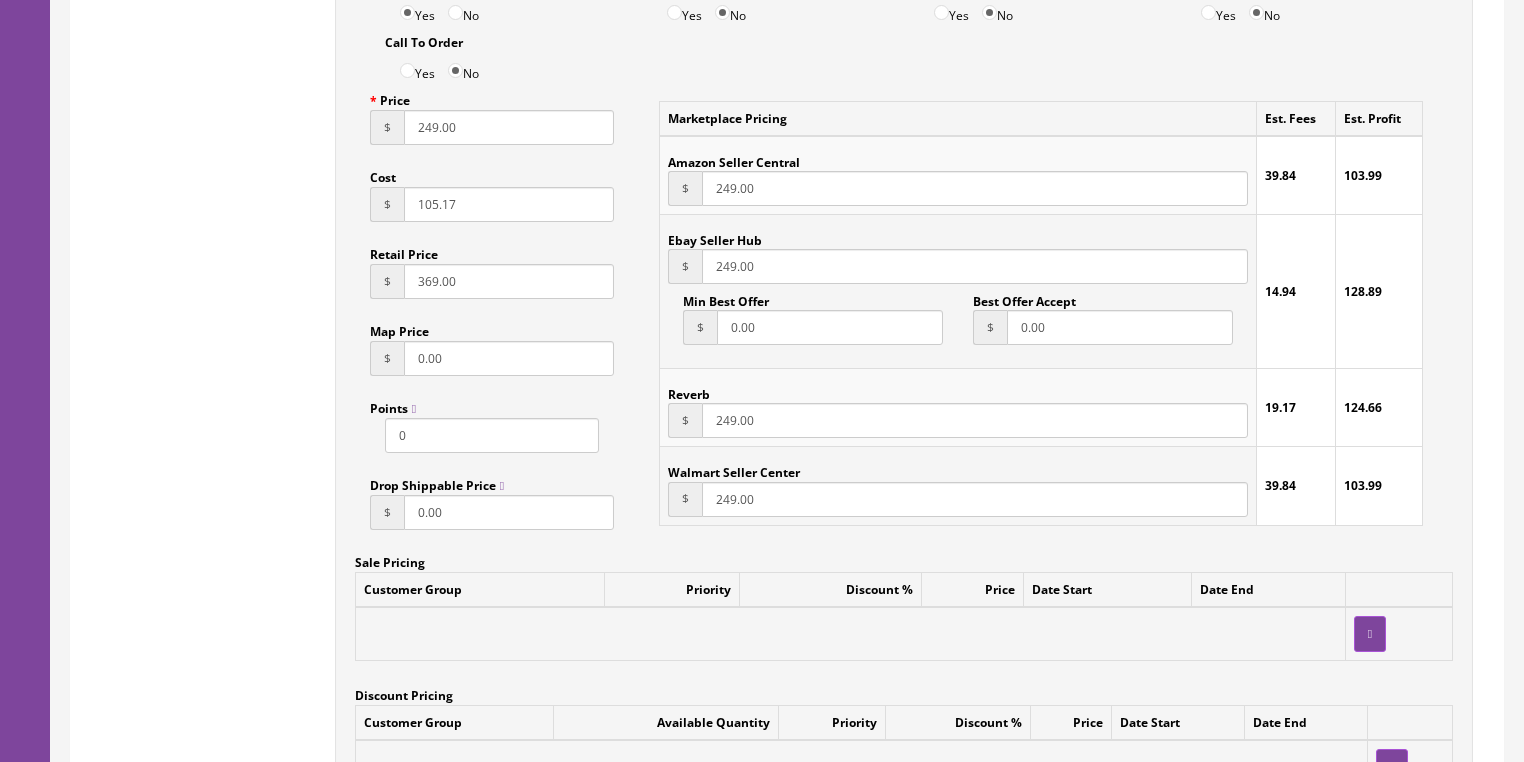 drag, startPoint x: 490, startPoint y: 214, endPoint x: 282, endPoint y: 216, distance: 208.00961 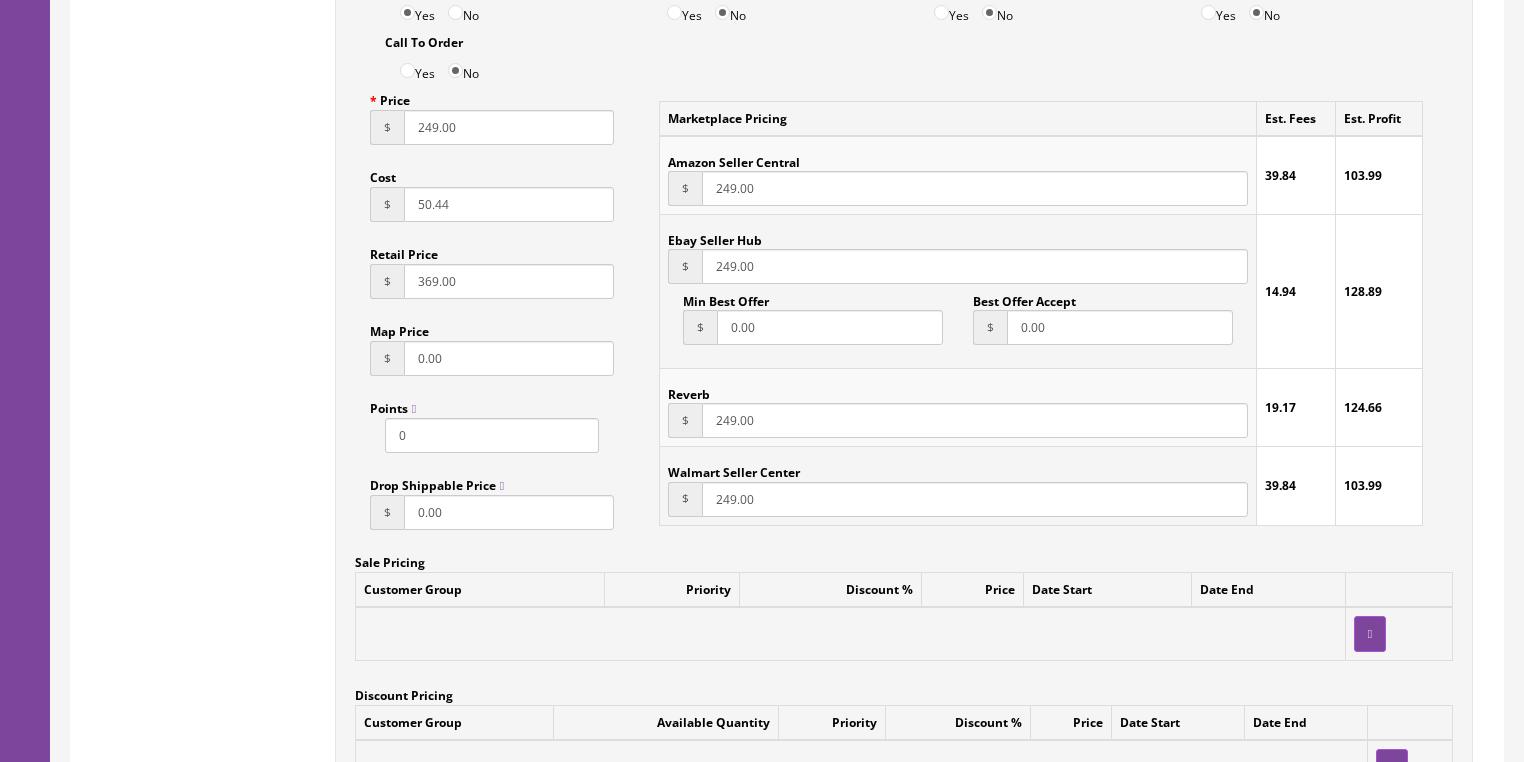 type on "50.44" 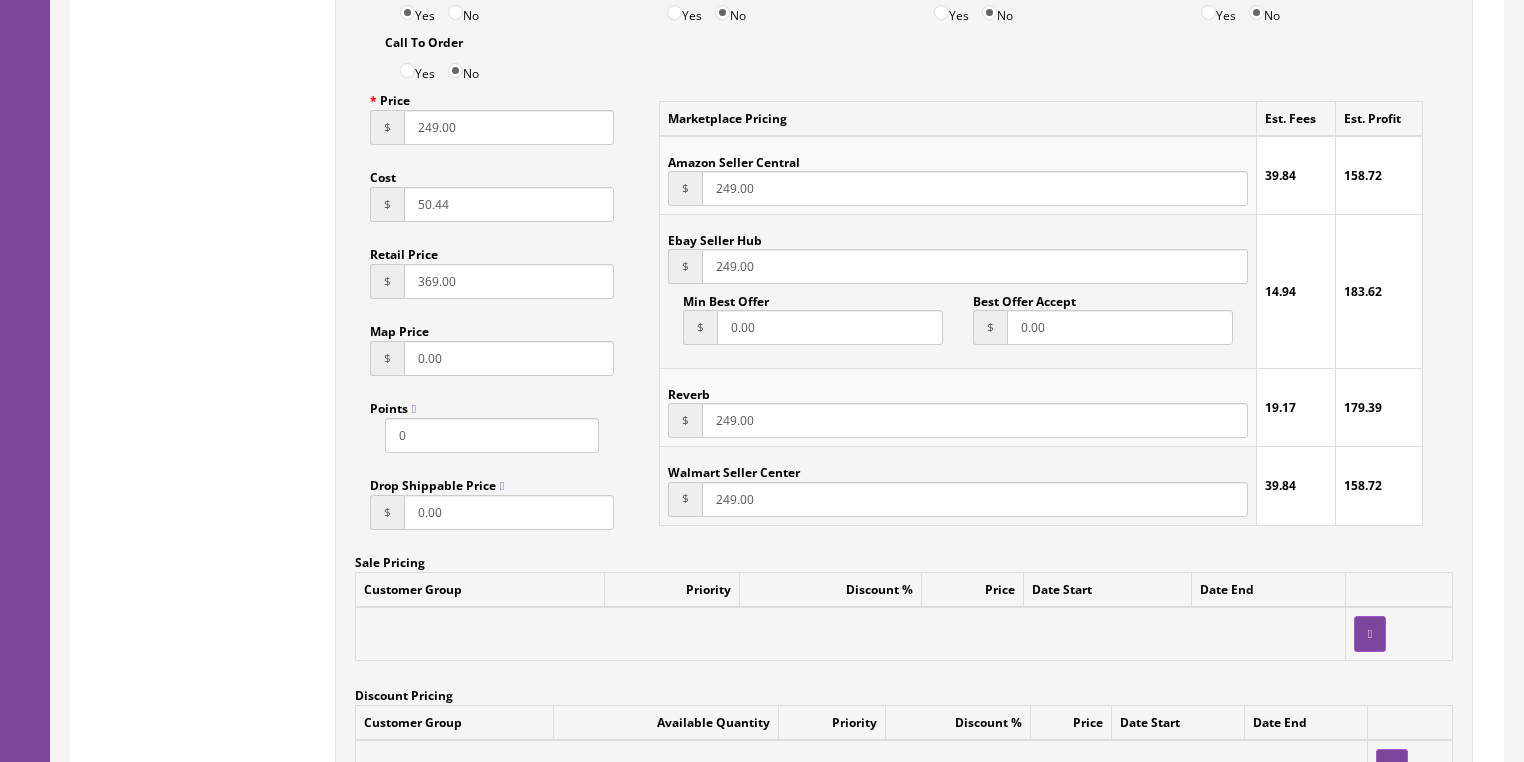 drag, startPoint x: 479, startPoint y: 144, endPoint x: 304, endPoint y: 145, distance: 175.00285 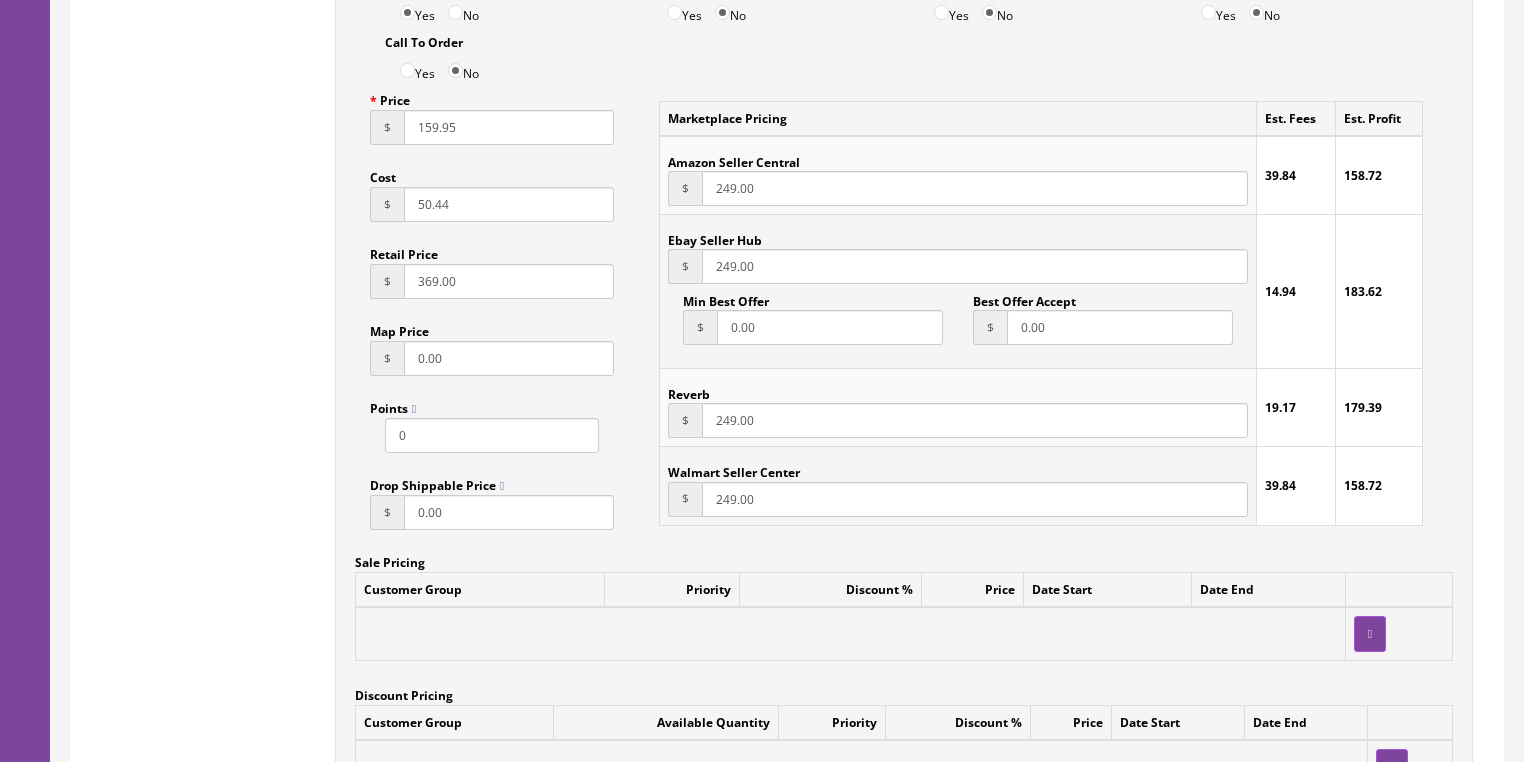 click on "159.95" at bounding box center (509, 127) 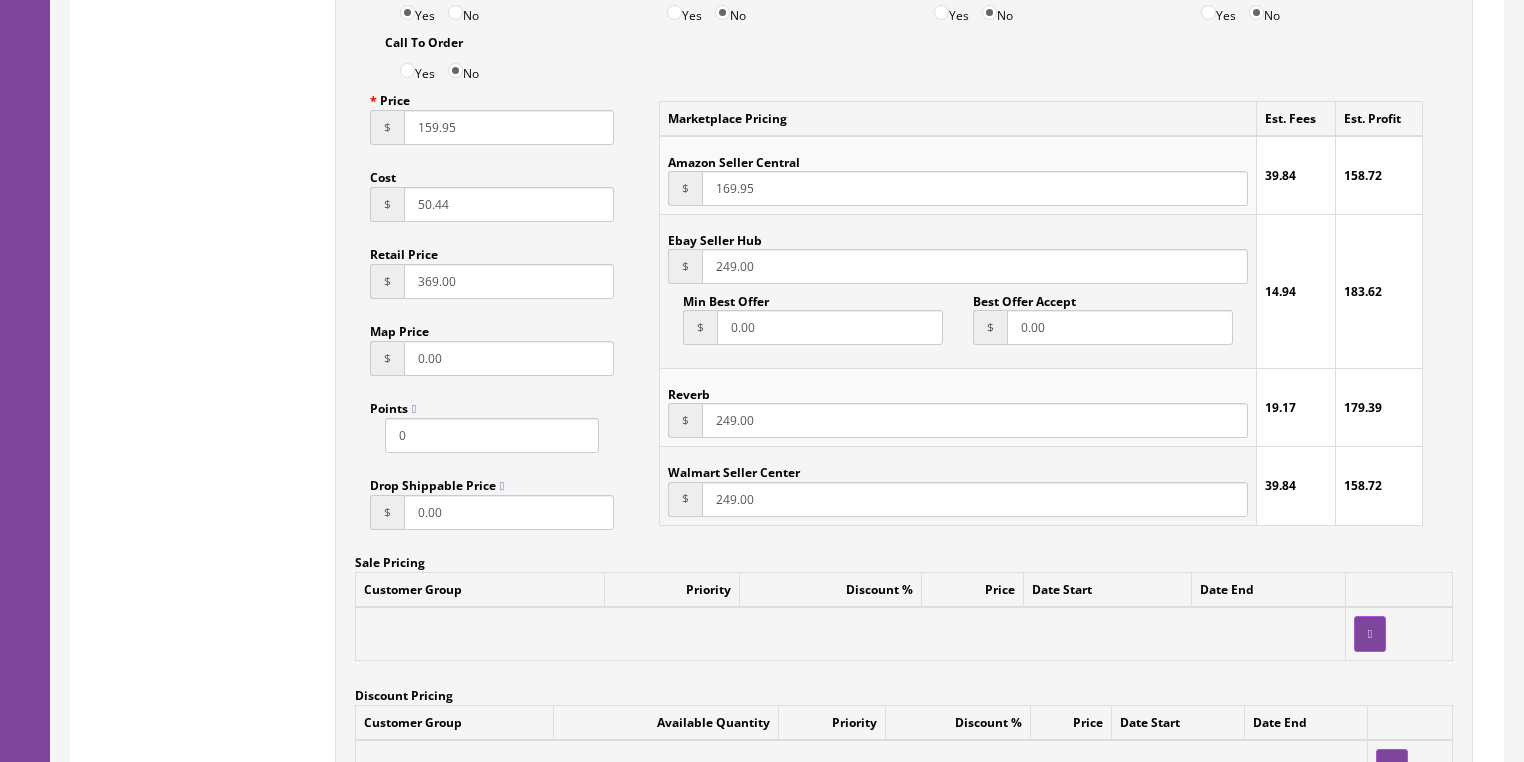 type on "169.95" 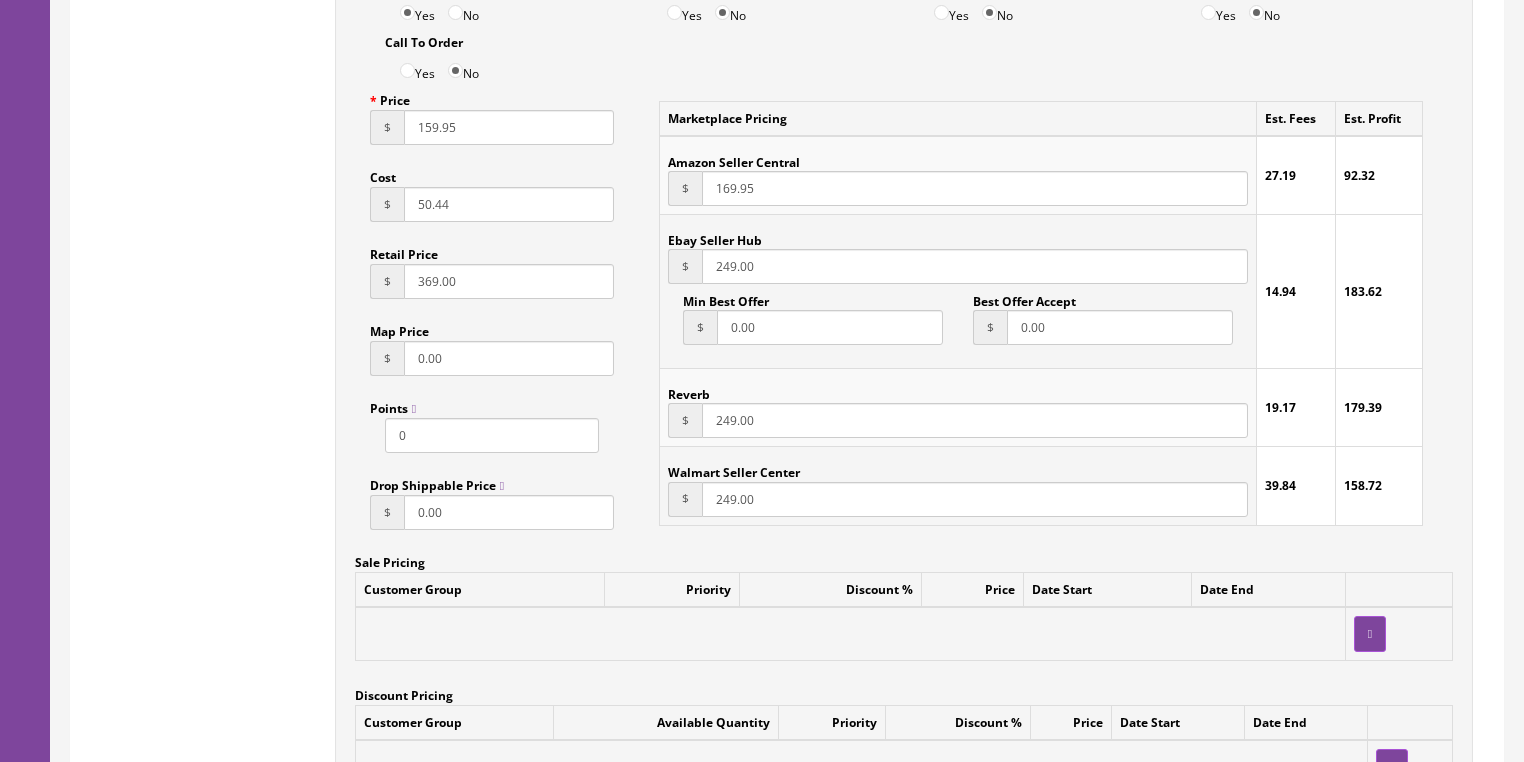 drag, startPoint x: 752, startPoint y: 268, endPoint x: 641, endPoint y: 289, distance: 112.969025 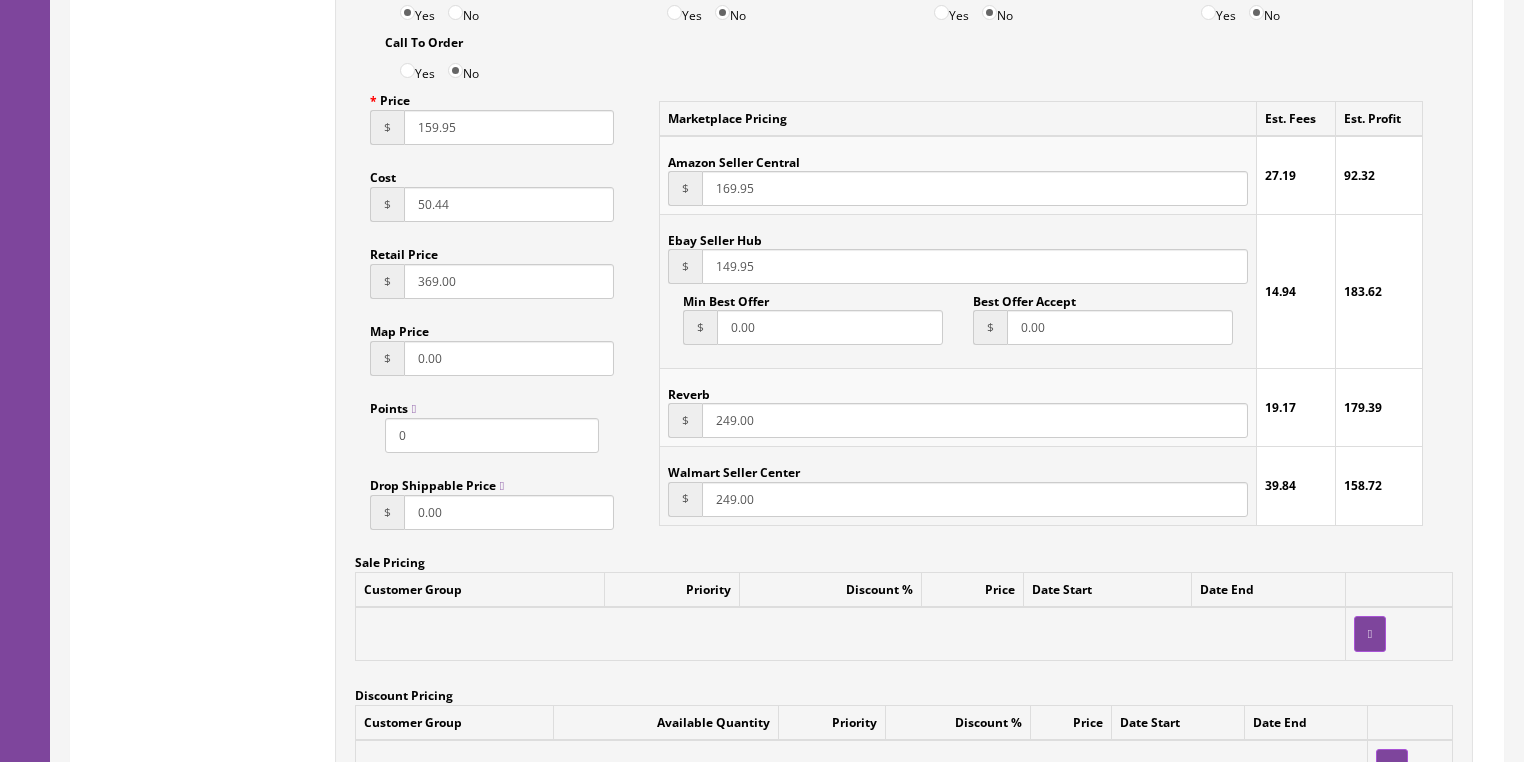 type on "149.95" 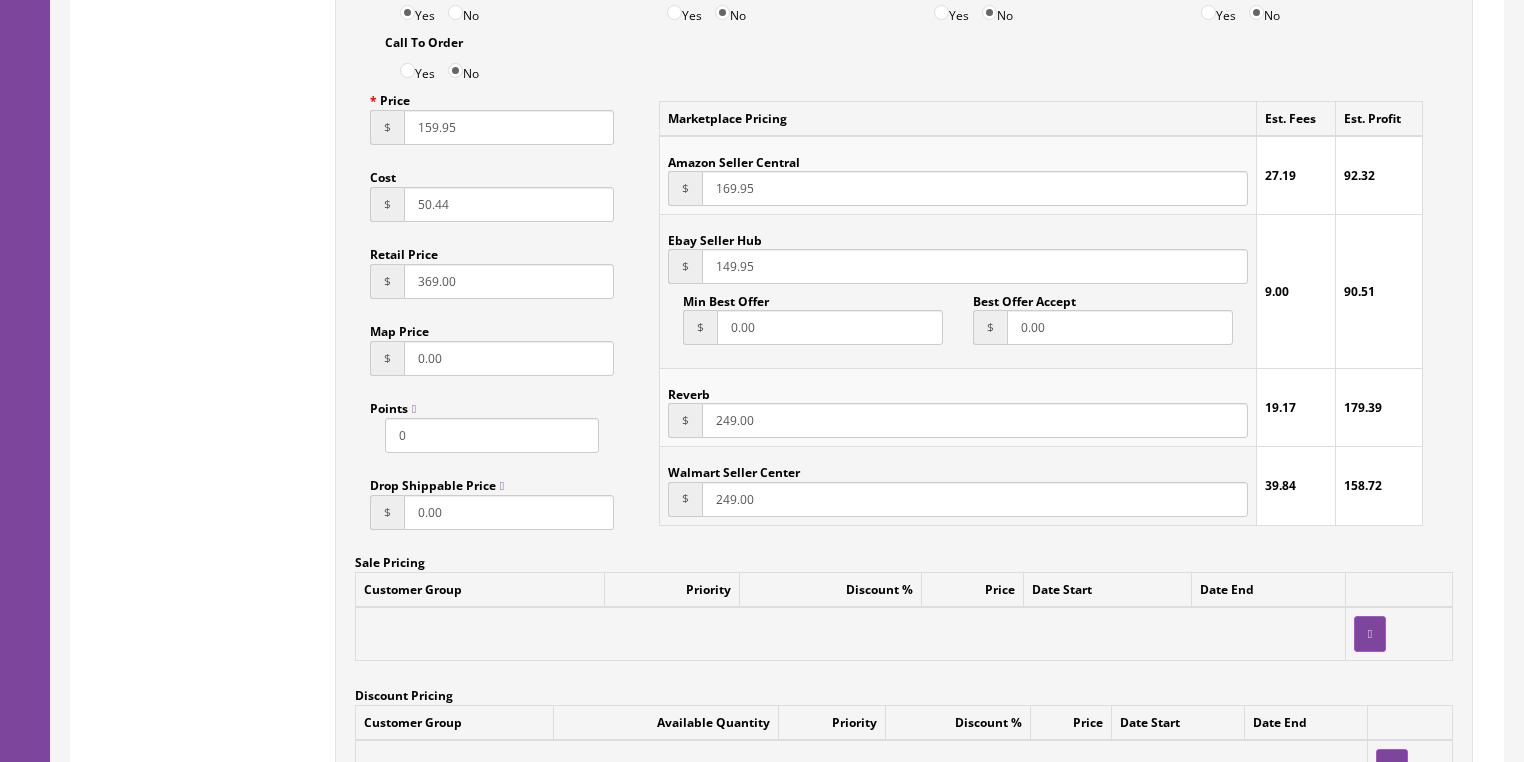 drag, startPoint x: 780, startPoint y: 429, endPoint x: 600, endPoint y: 443, distance: 180.54362 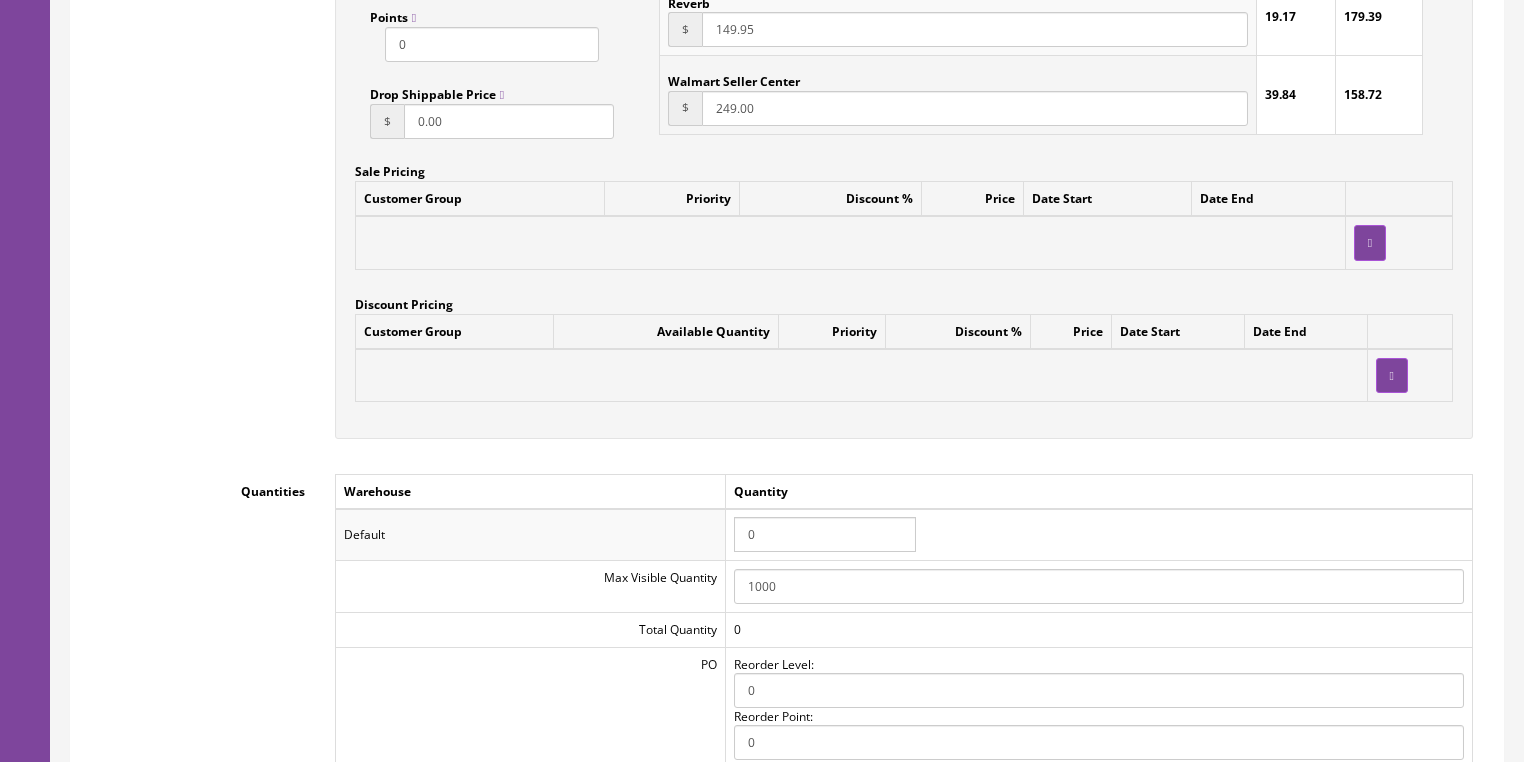 scroll, scrollTop: 1762, scrollLeft: 0, axis: vertical 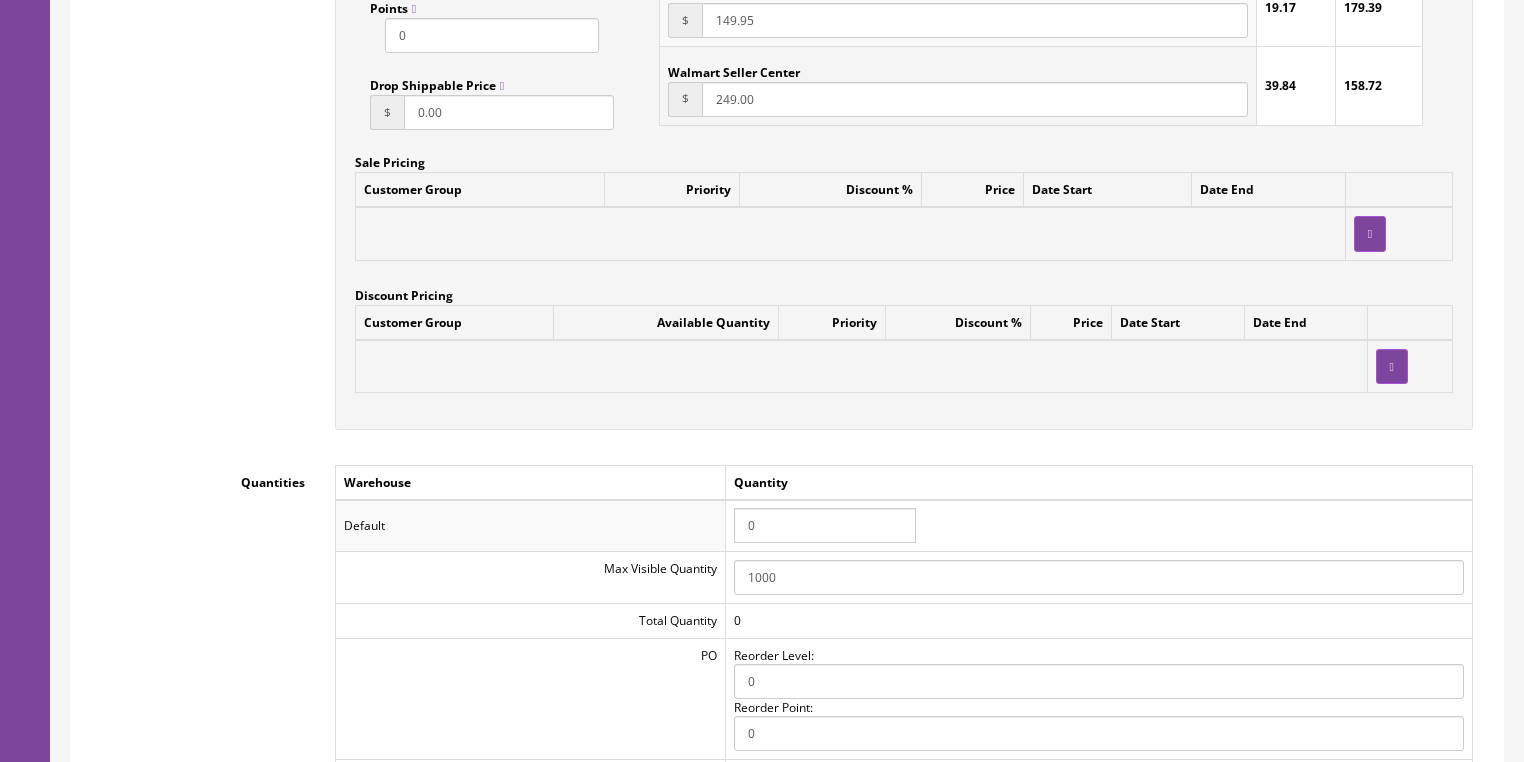 type on "149.95" 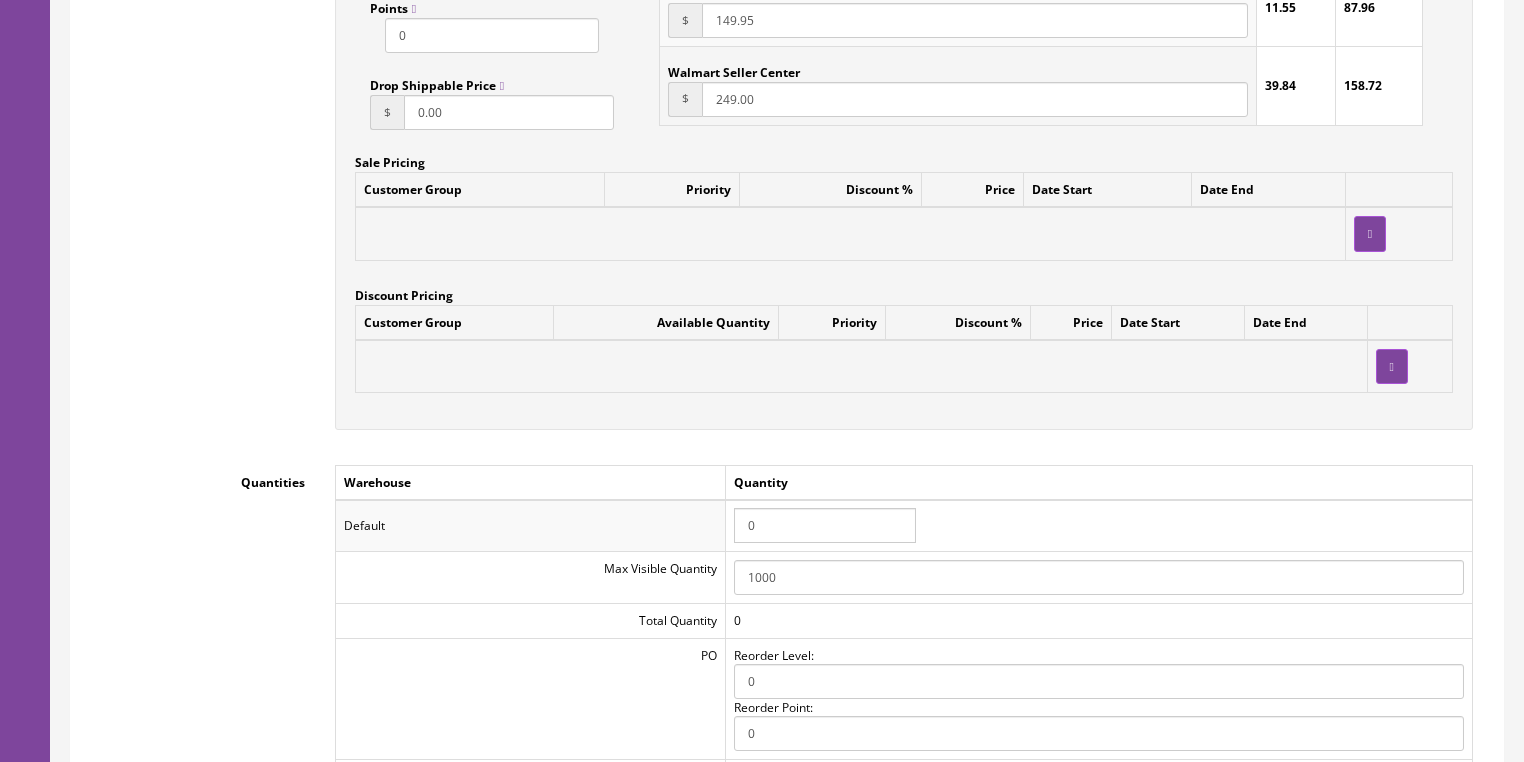 drag, startPoint x: 772, startPoint y: 527, endPoint x: 629, endPoint y: 512, distance: 143.78456 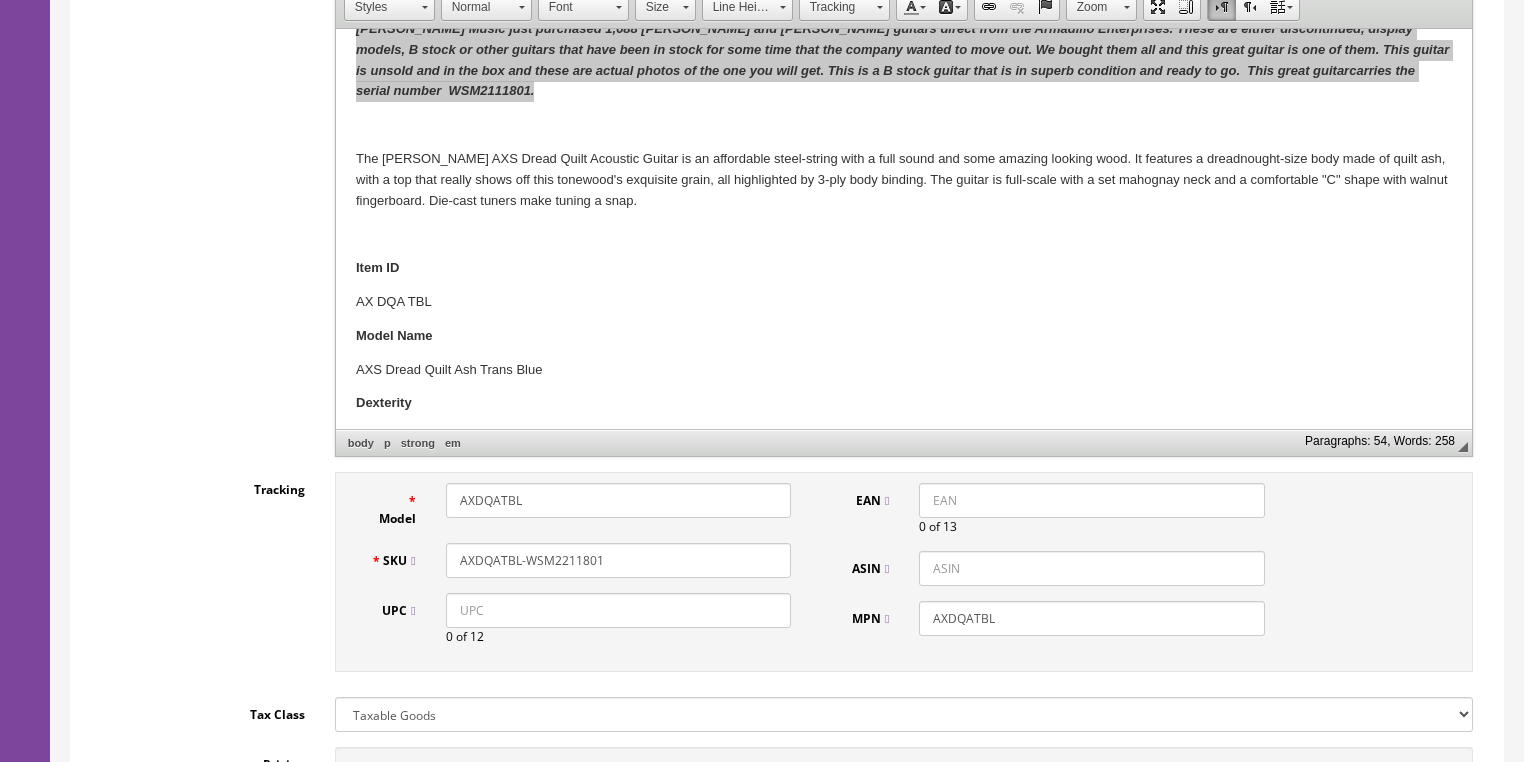 scroll, scrollTop: 80, scrollLeft: 0, axis: vertical 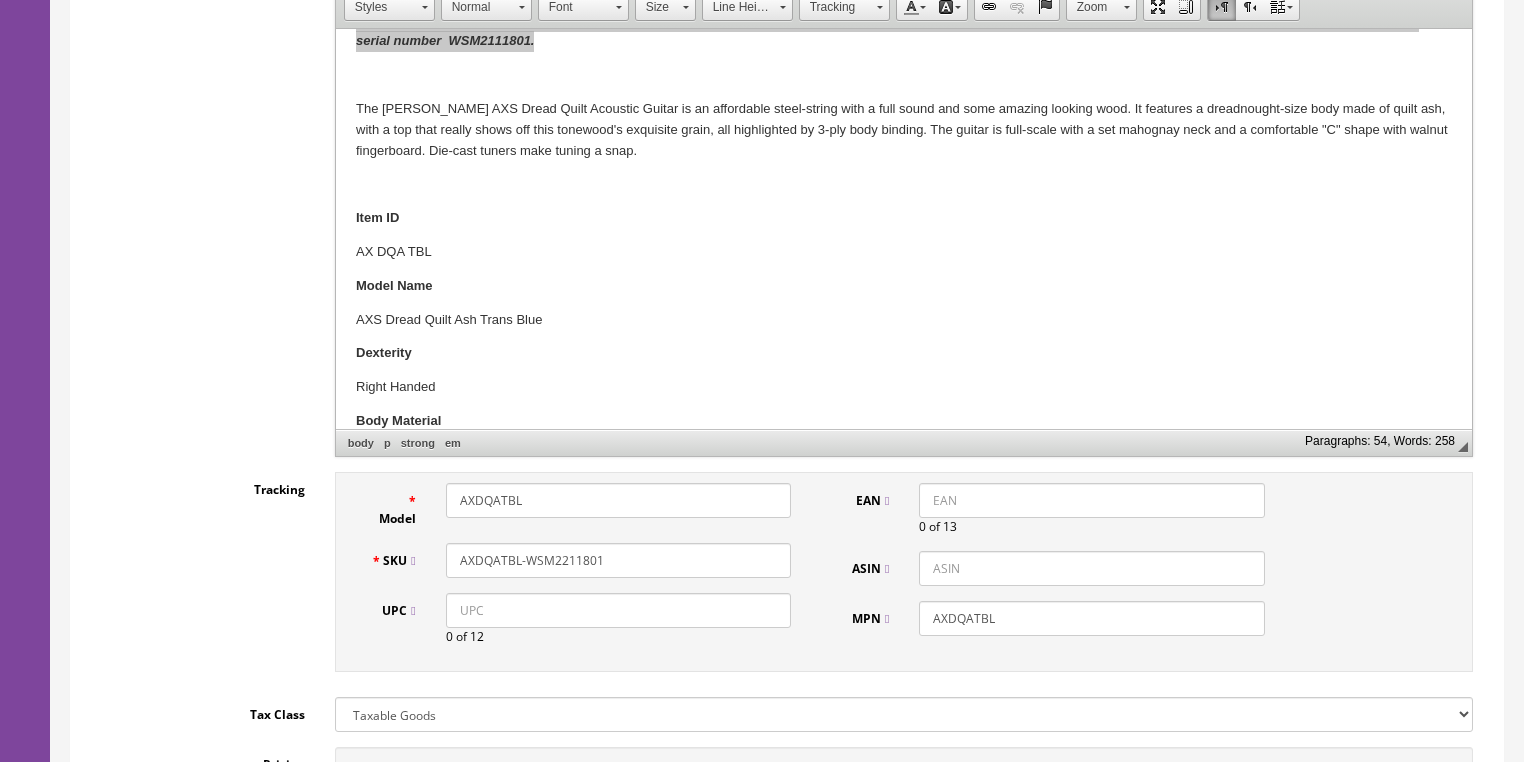 type on "1" 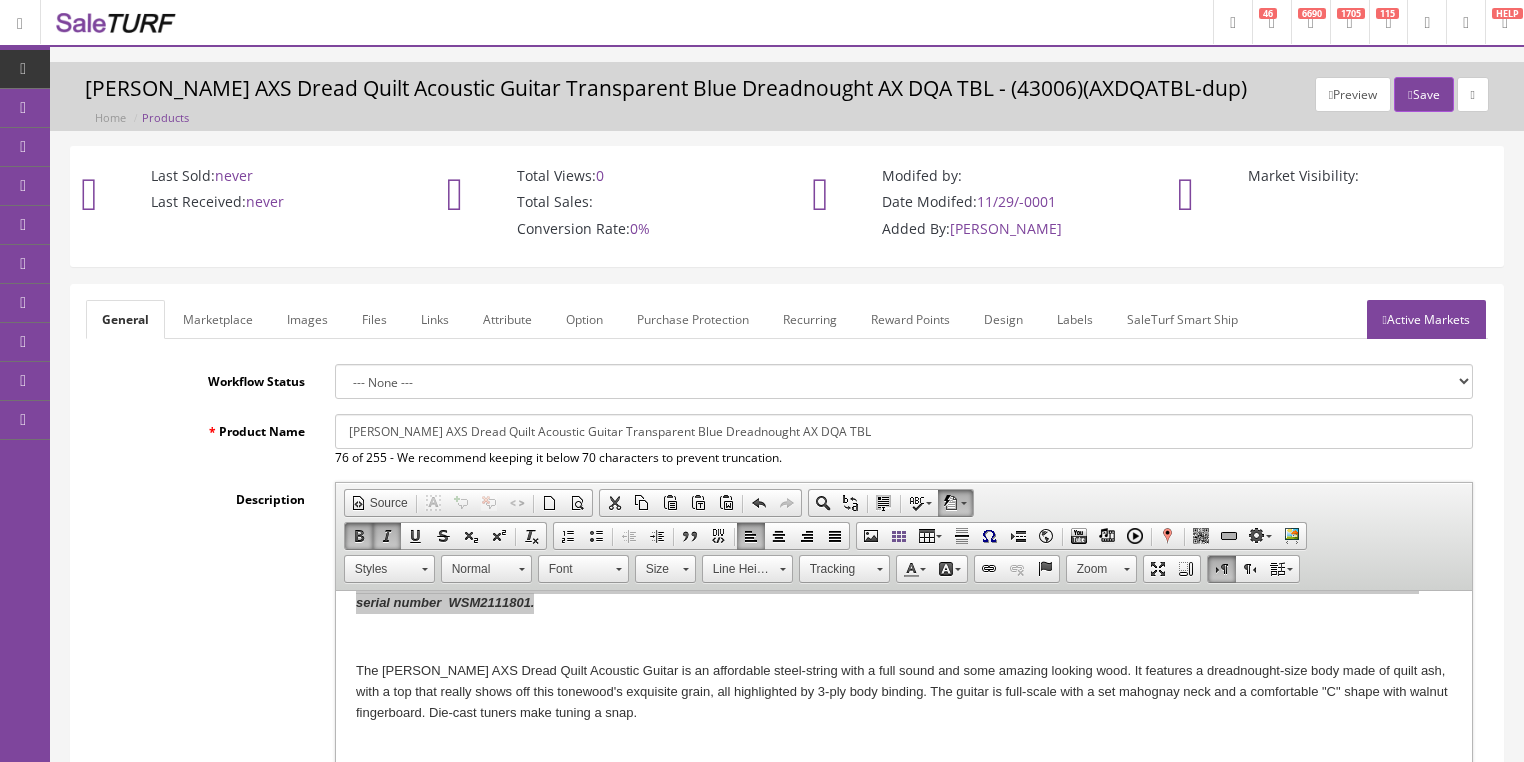scroll, scrollTop: 0, scrollLeft: 0, axis: both 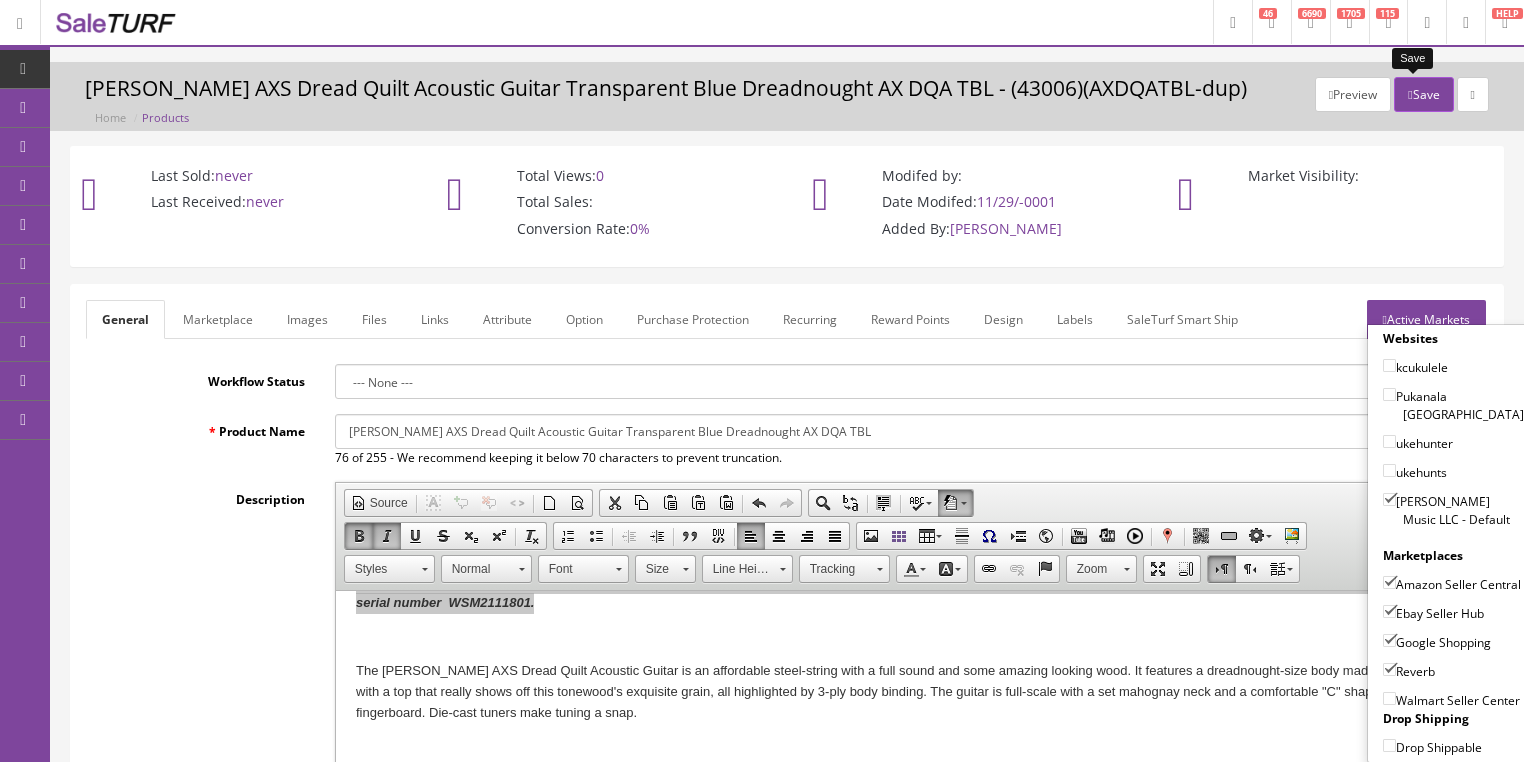 click on "Save" at bounding box center [1423, 94] 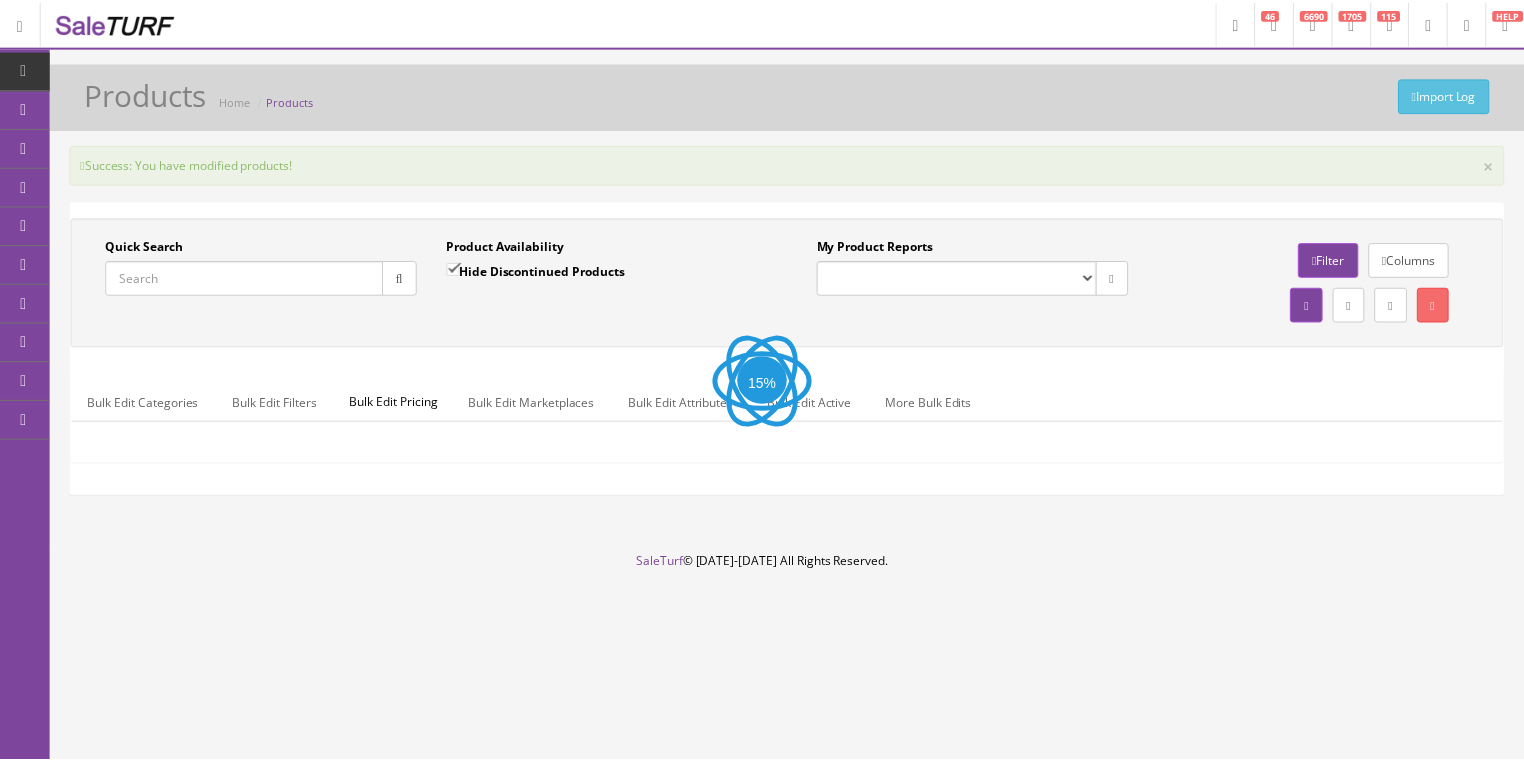 scroll, scrollTop: 0, scrollLeft: 0, axis: both 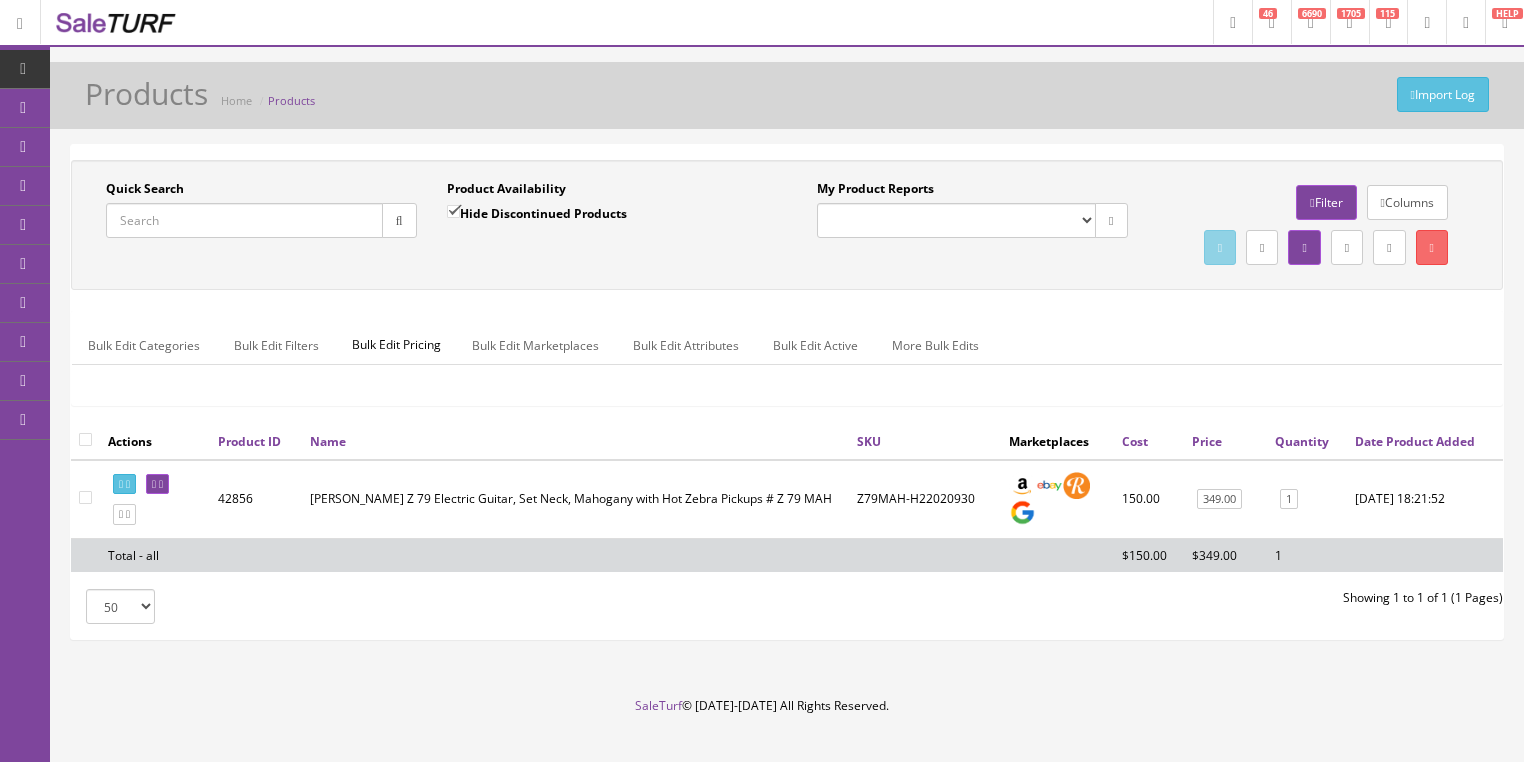 click on "Quick Search" at bounding box center (244, 220) 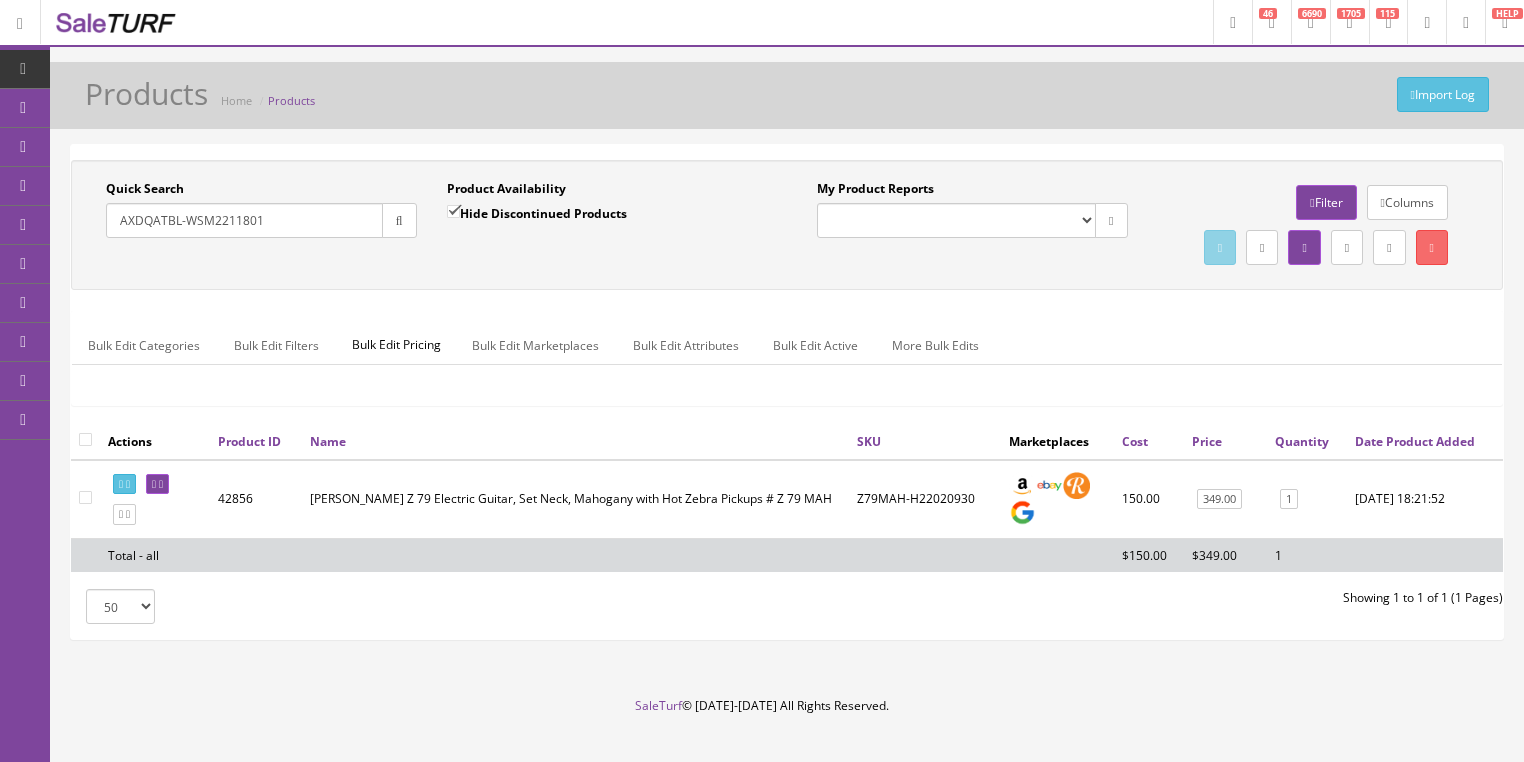 click at bounding box center (399, 221) 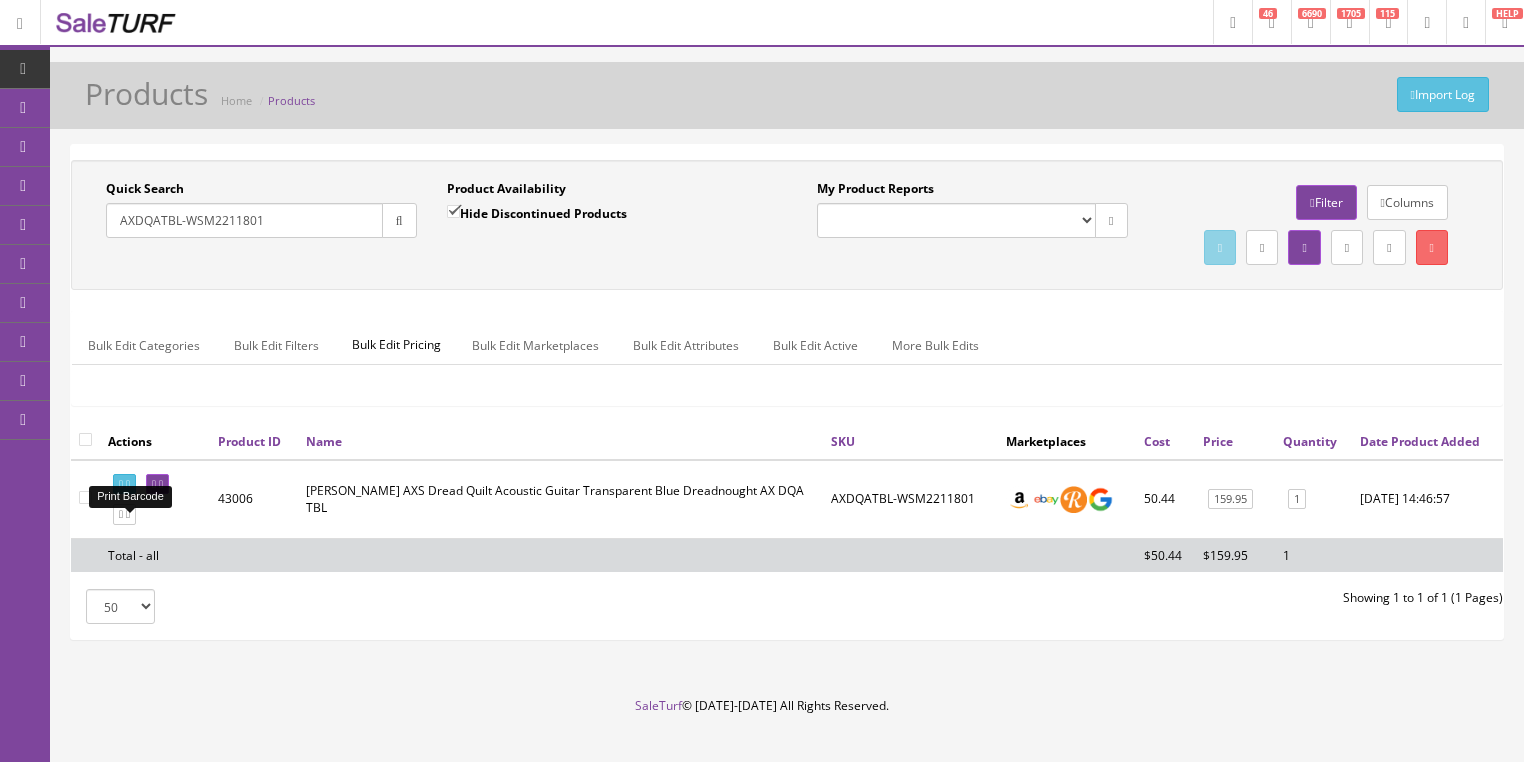 click at bounding box center (128, 484) 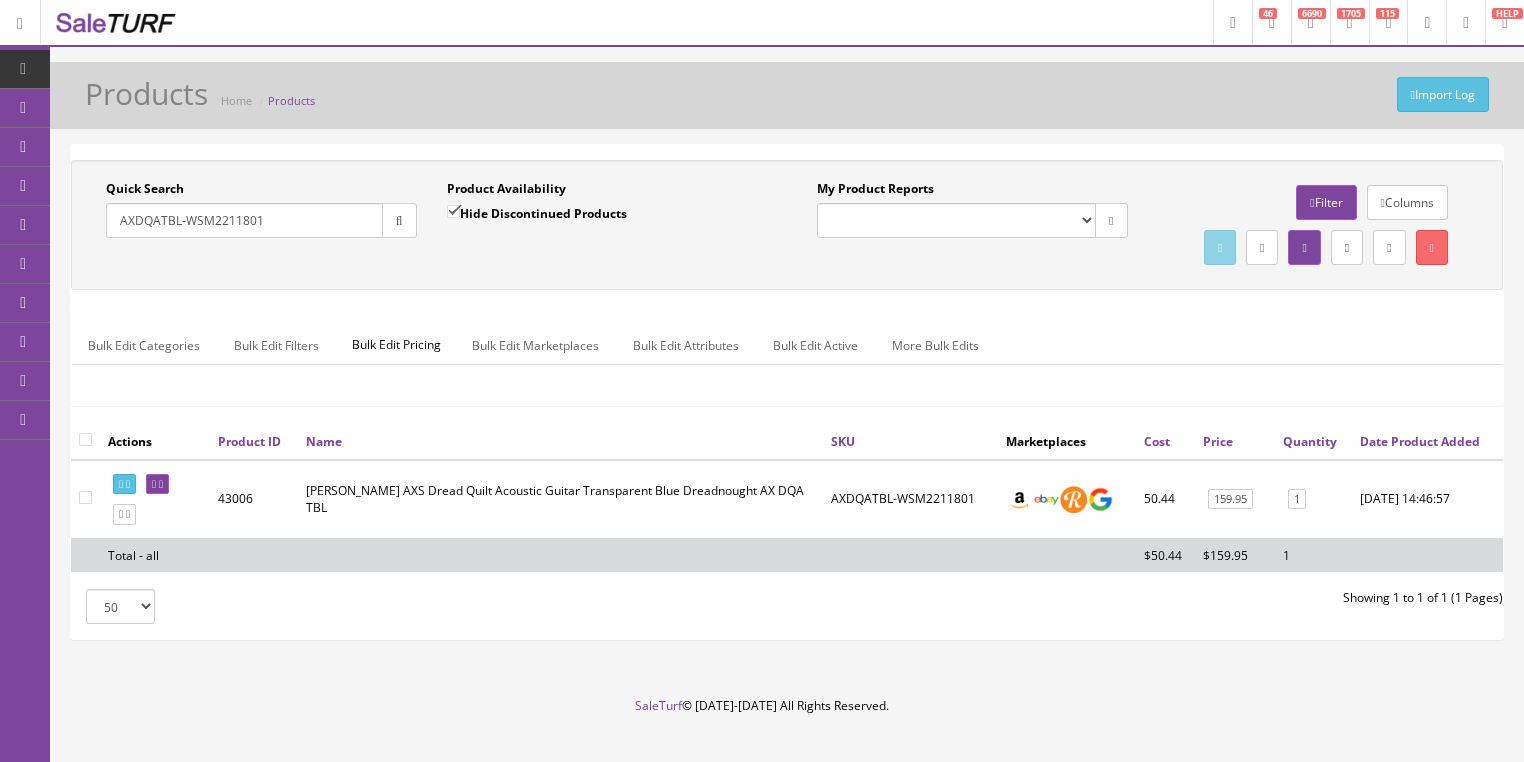 drag, startPoint x: 291, startPoint y: 216, endPoint x: 88, endPoint y: 243, distance: 204.78769 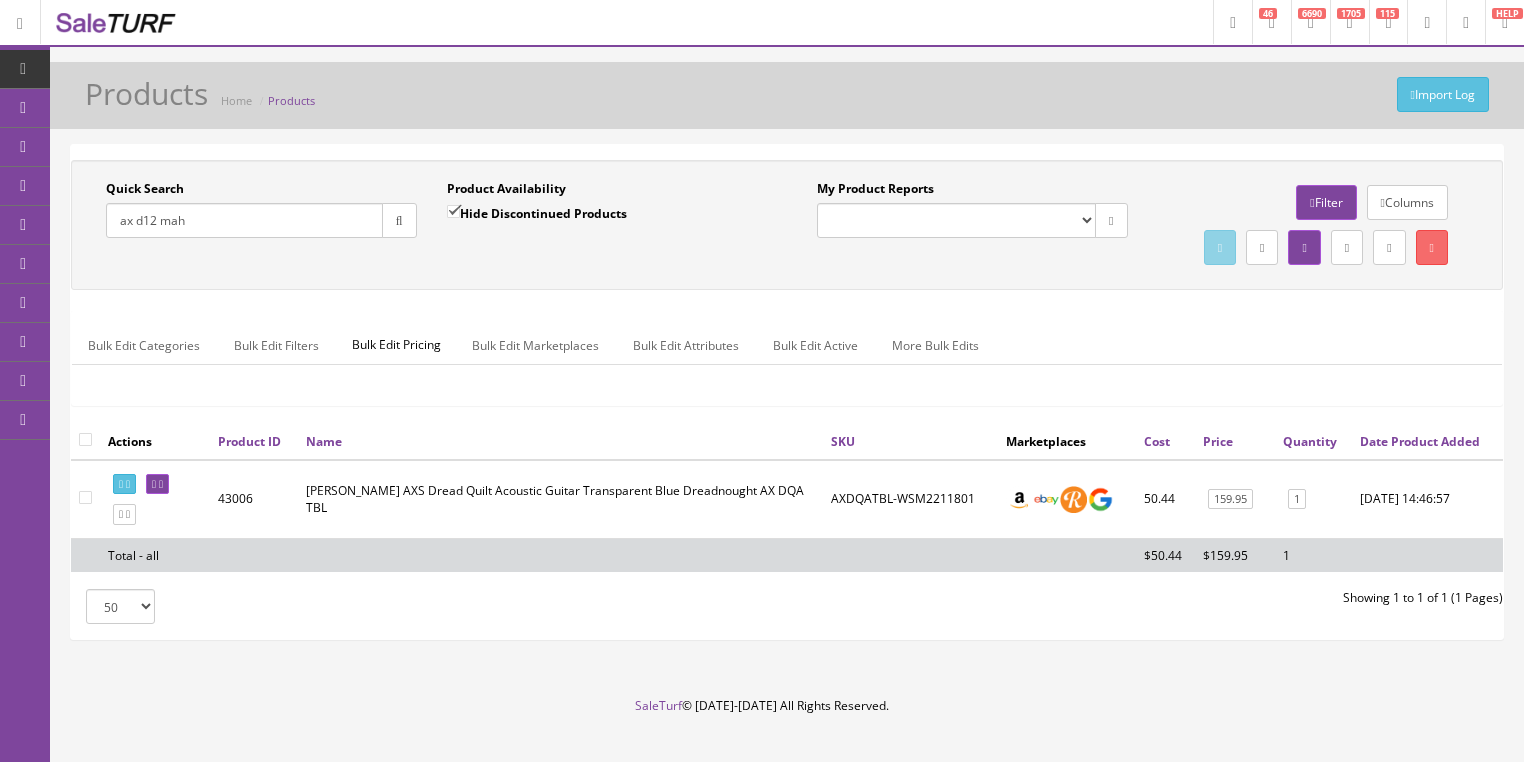 type on "ax d12 mah" 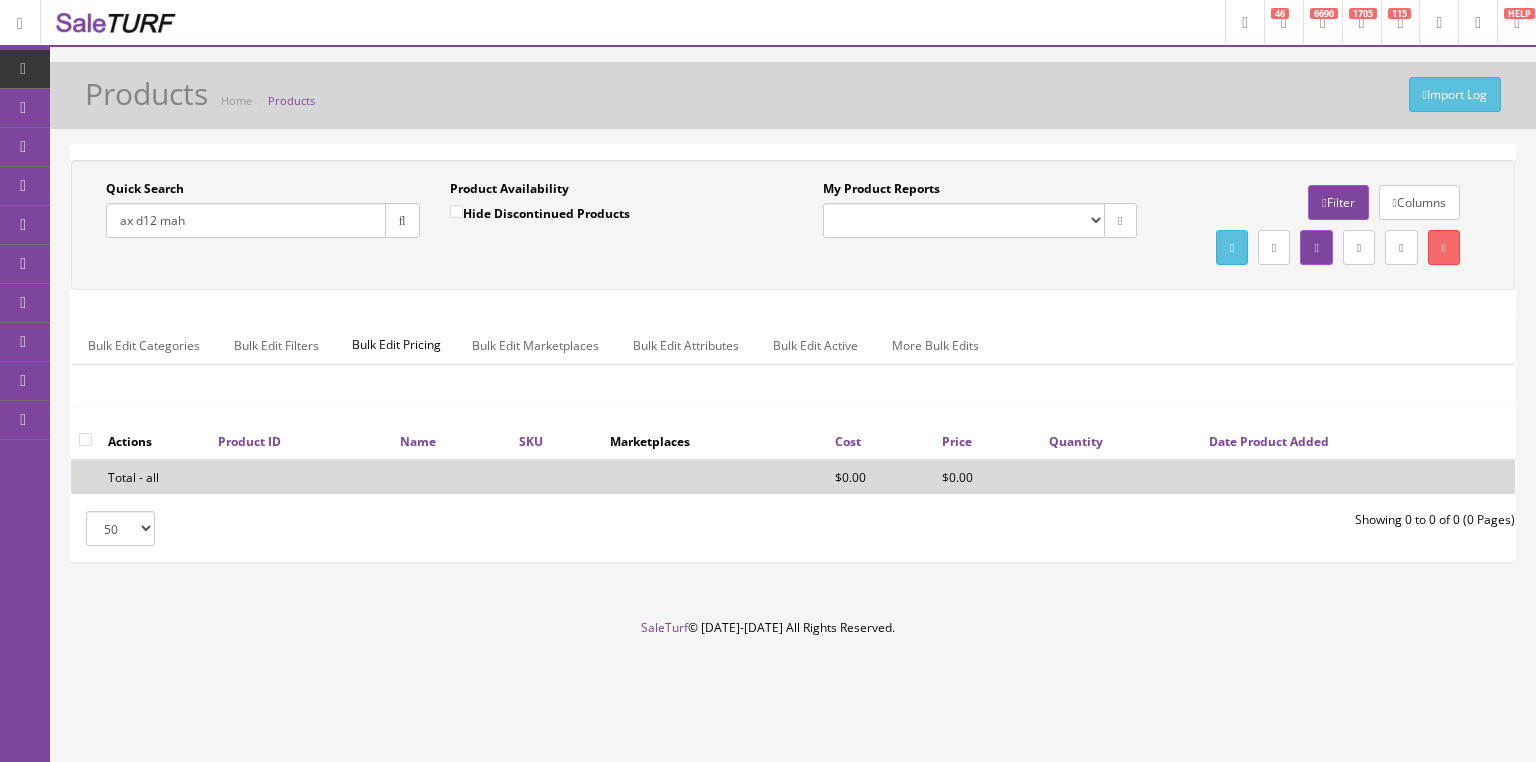 click on "ax d12 mah" at bounding box center [246, 220] 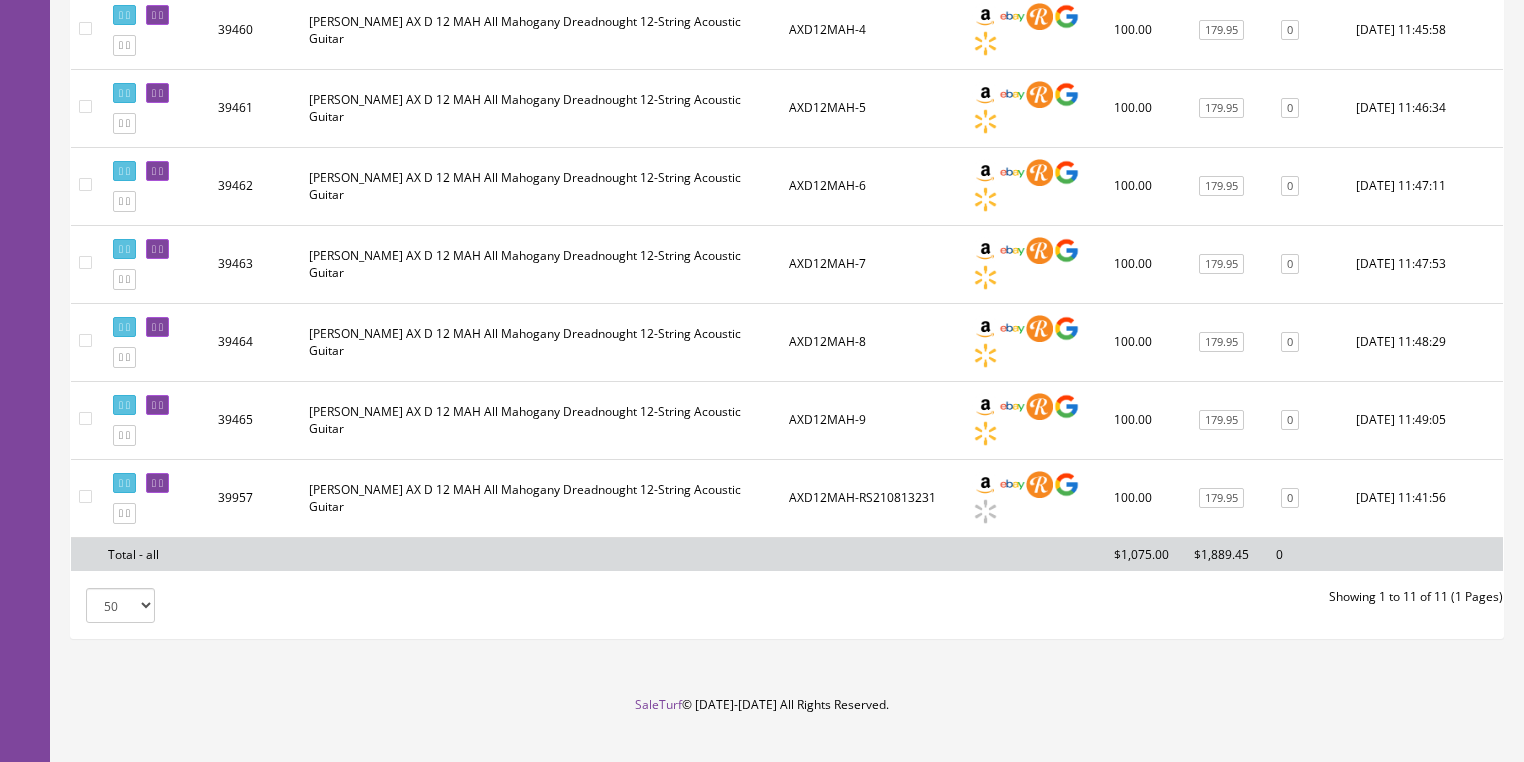 scroll, scrollTop: 844, scrollLeft: 0, axis: vertical 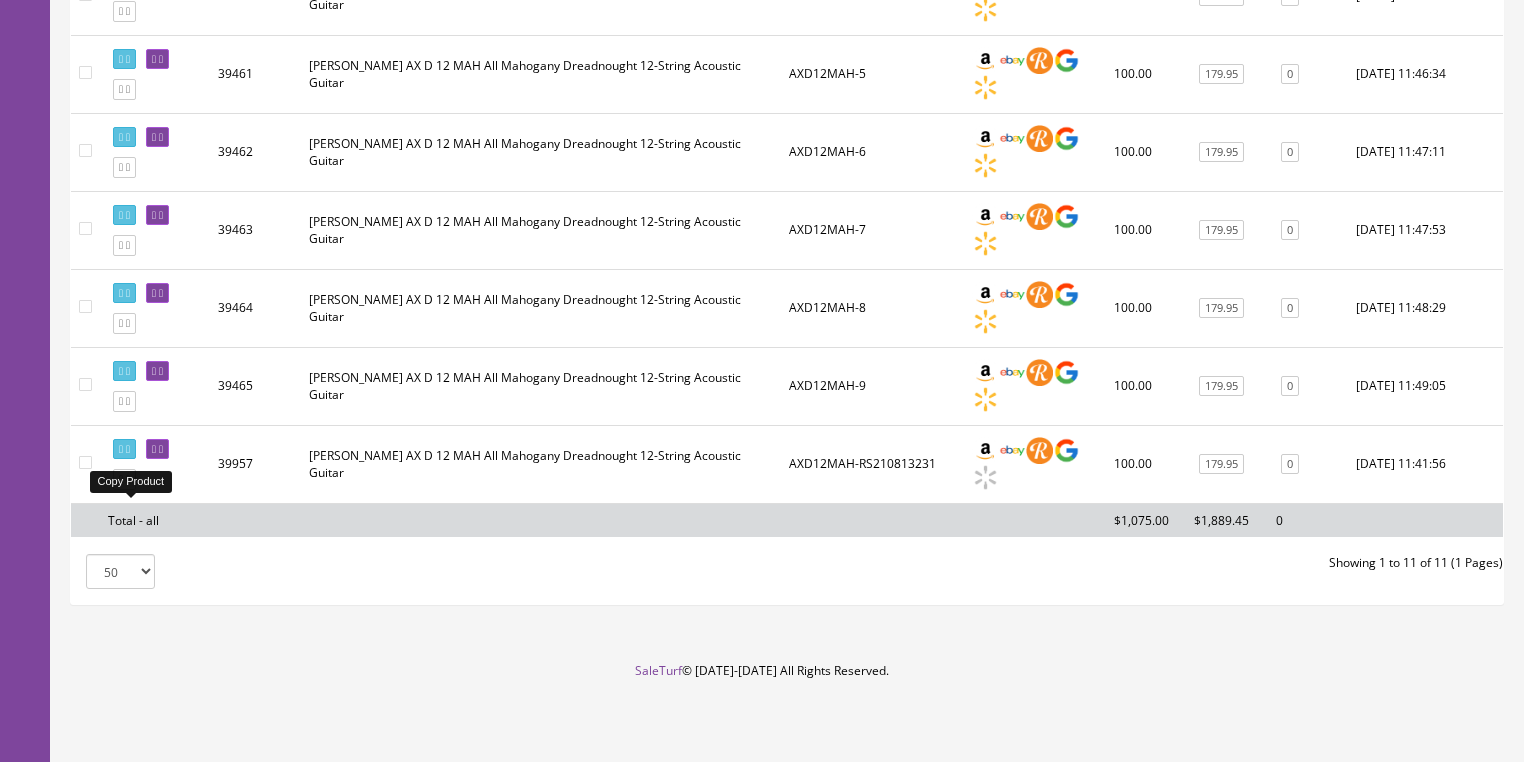 type on "axd12mah" 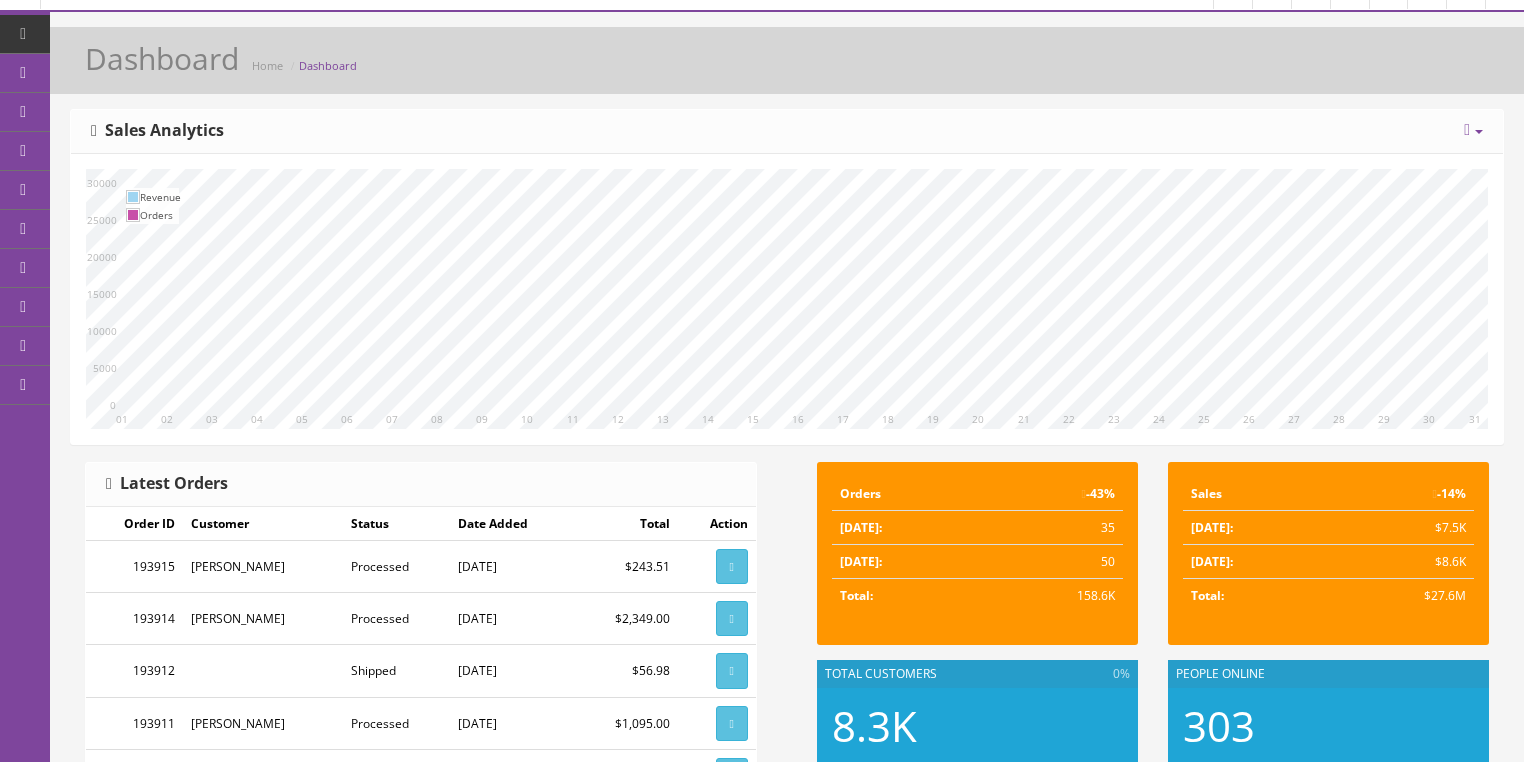 scroll, scrollTop: 0, scrollLeft: 0, axis: both 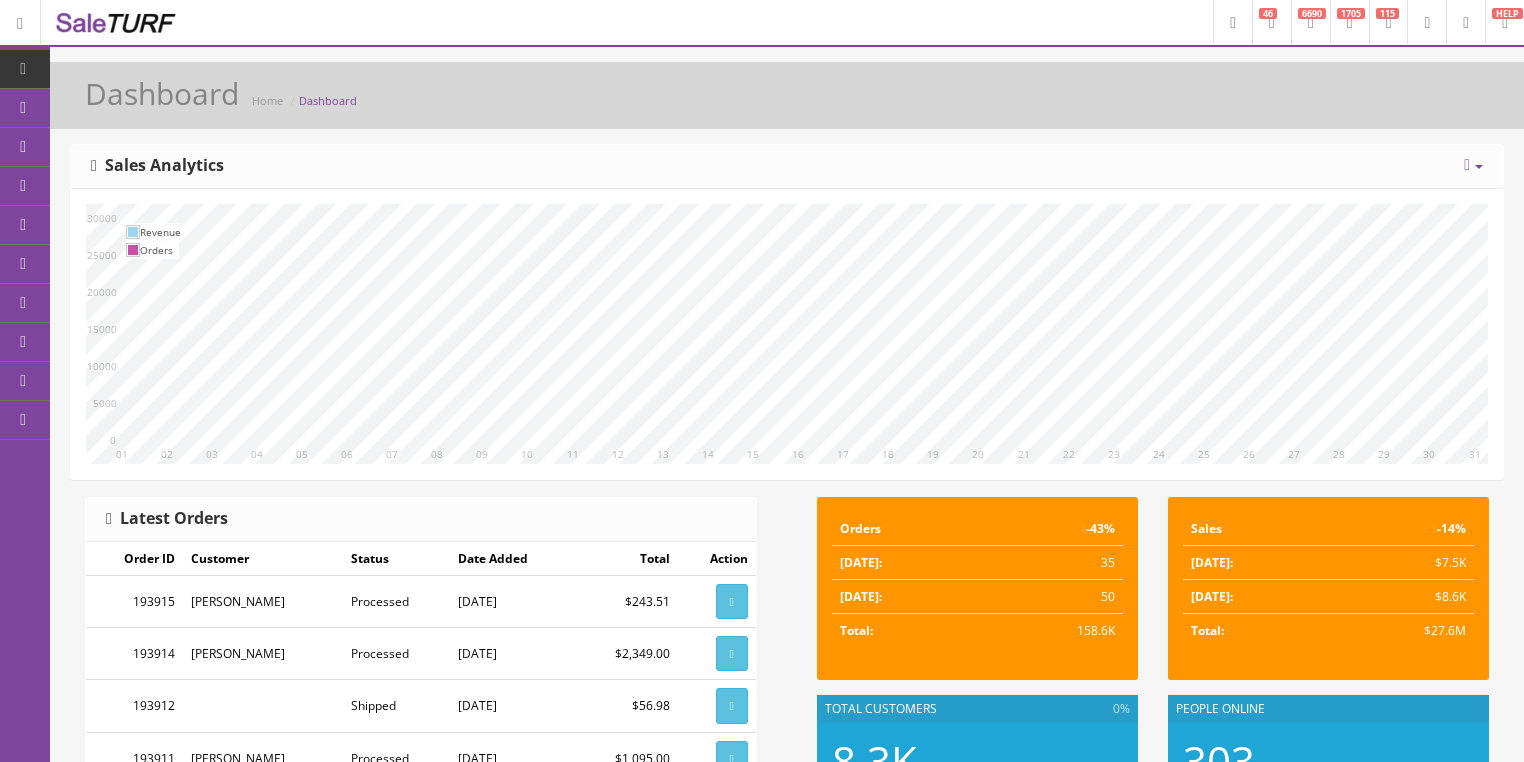 click at bounding box center (1473, 165) 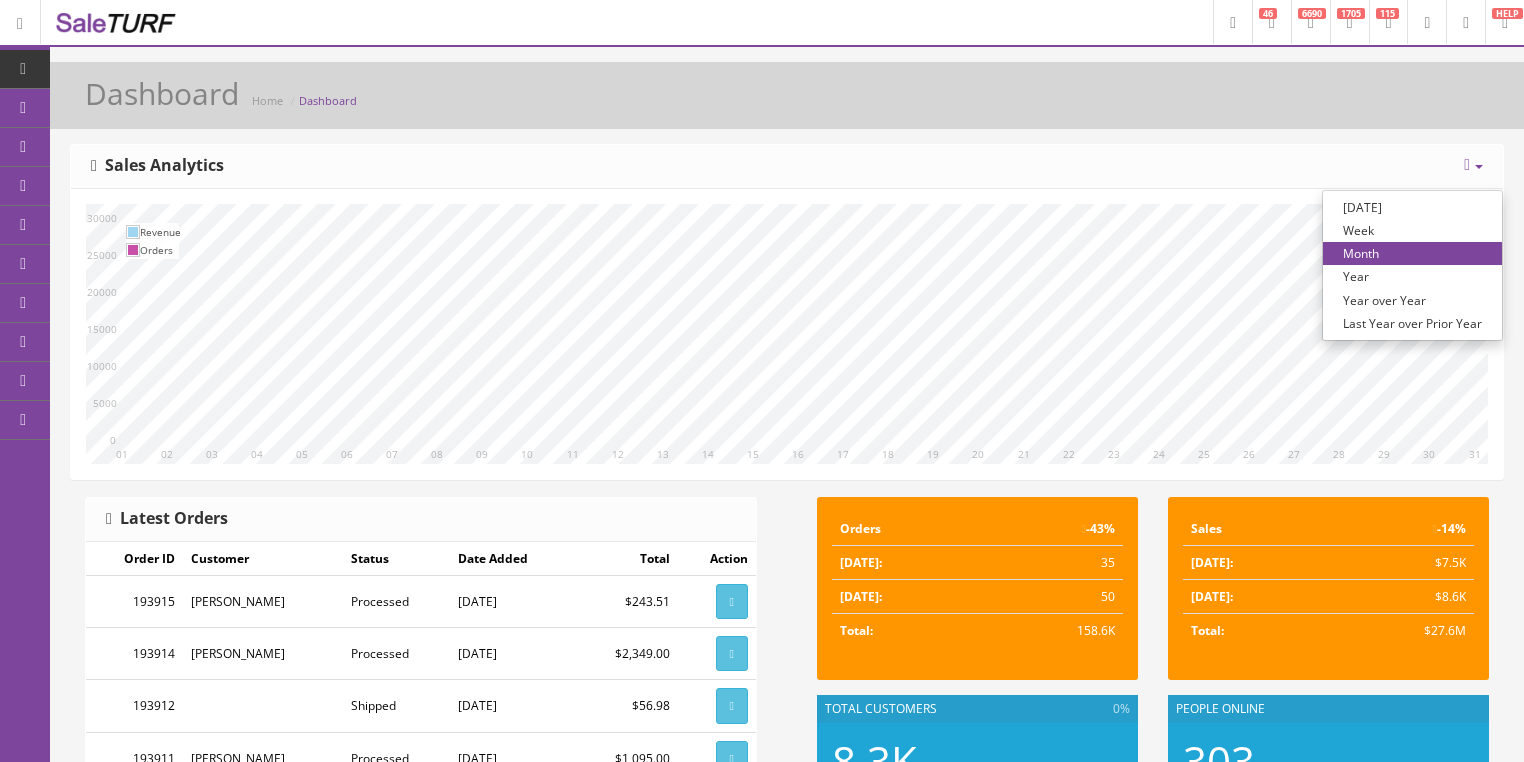 click on "Year over Year" at bounding box center (1412, 300) 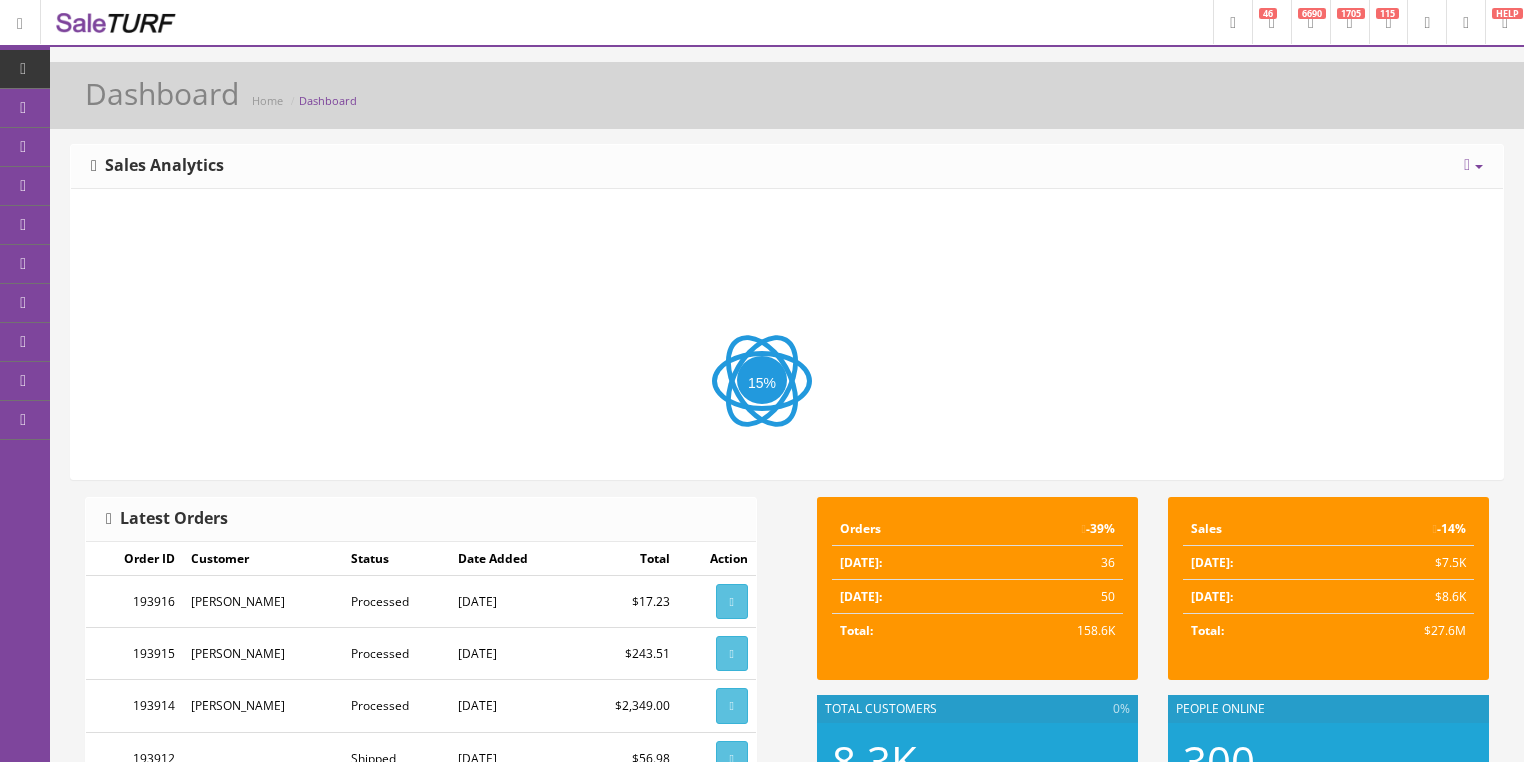 scroll, scrollTop: 0, scrollLeft: 0, axis: both 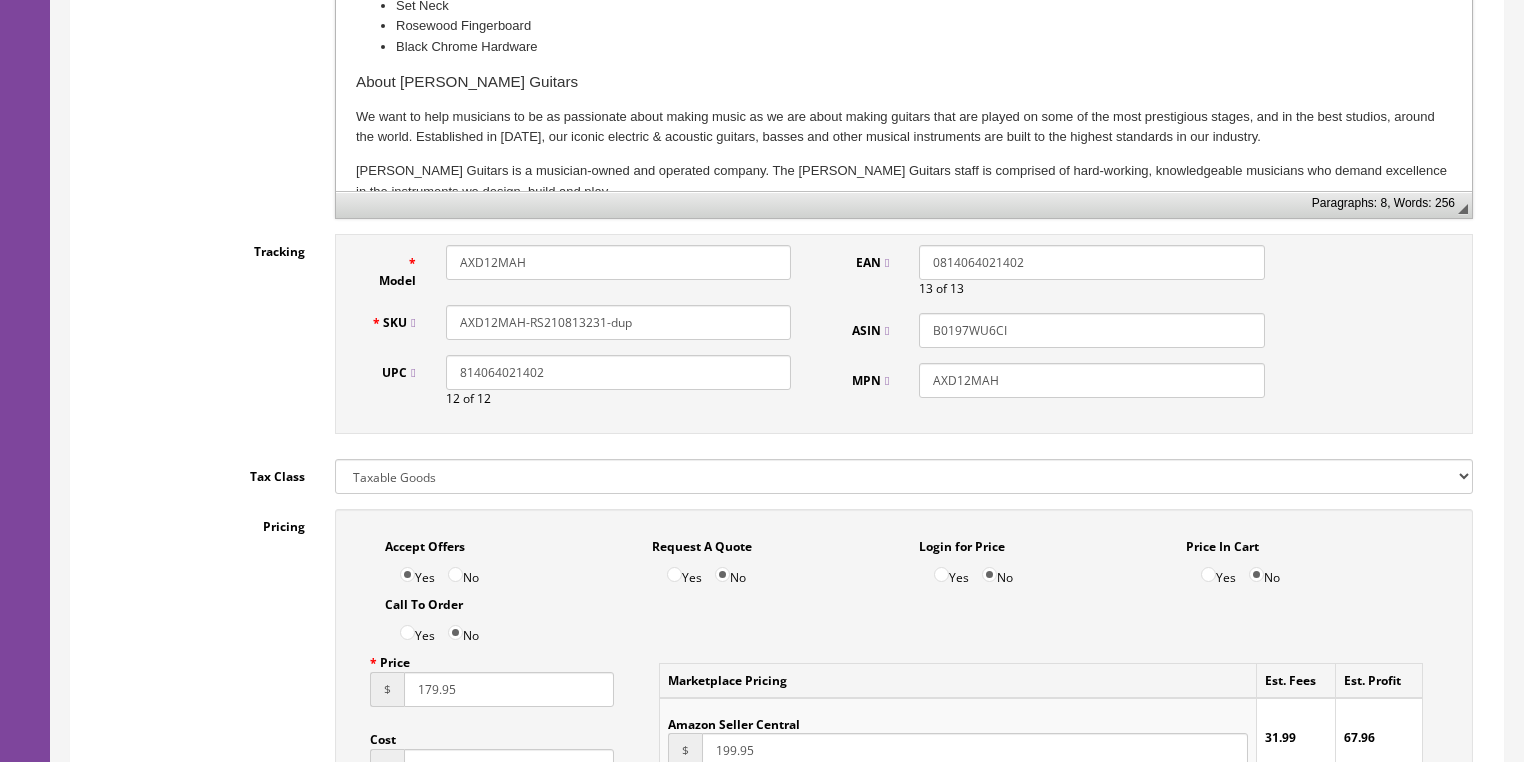 drag, startPoint x: 528, startPoint y: 321, endPoint x: 679, endPoint y: 320, distance: 151.00331 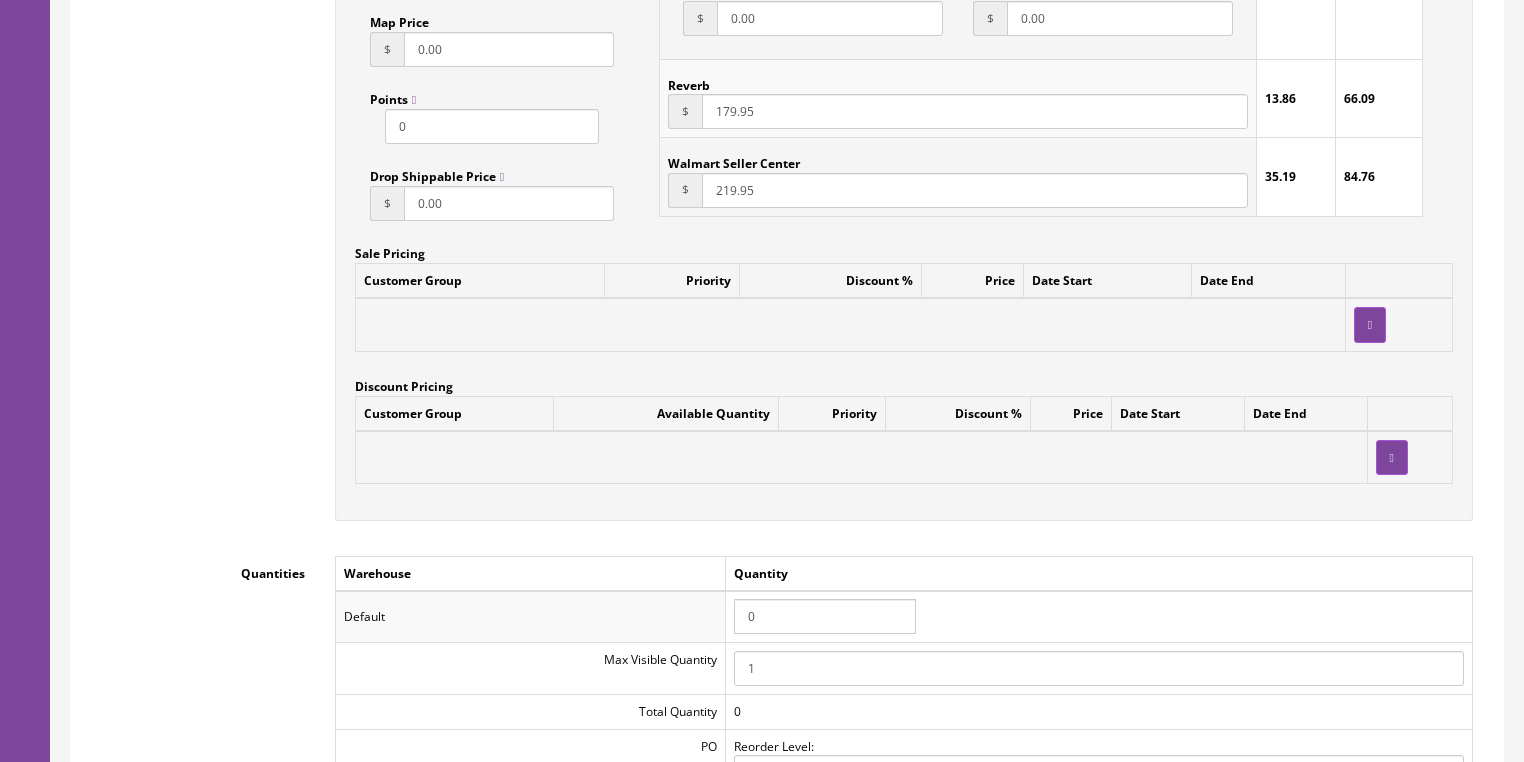 scroll, scrollTop: 1680, scrollLeft: 0, axis: vertical 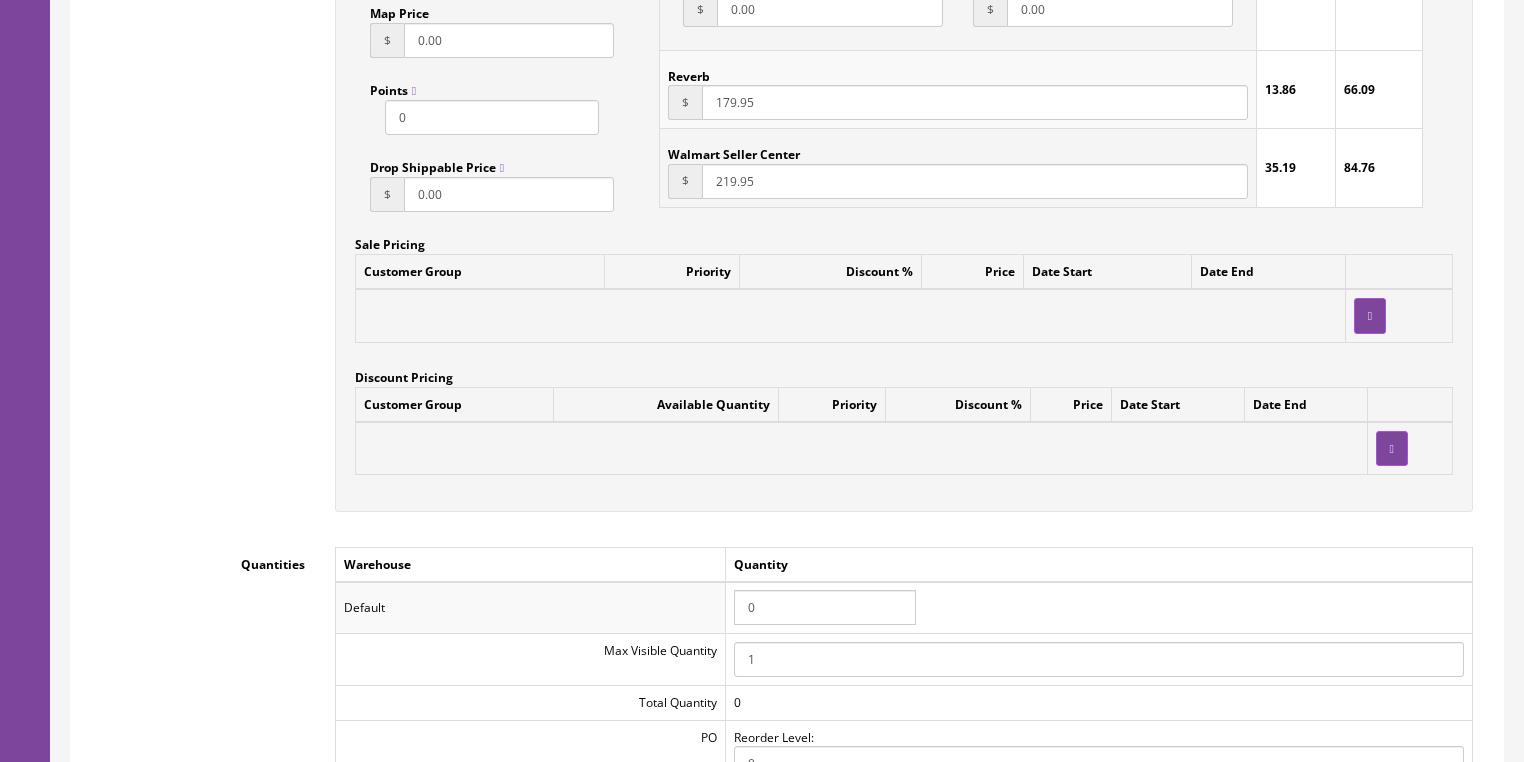 type on "AXD12MAH-WSM2307B10" 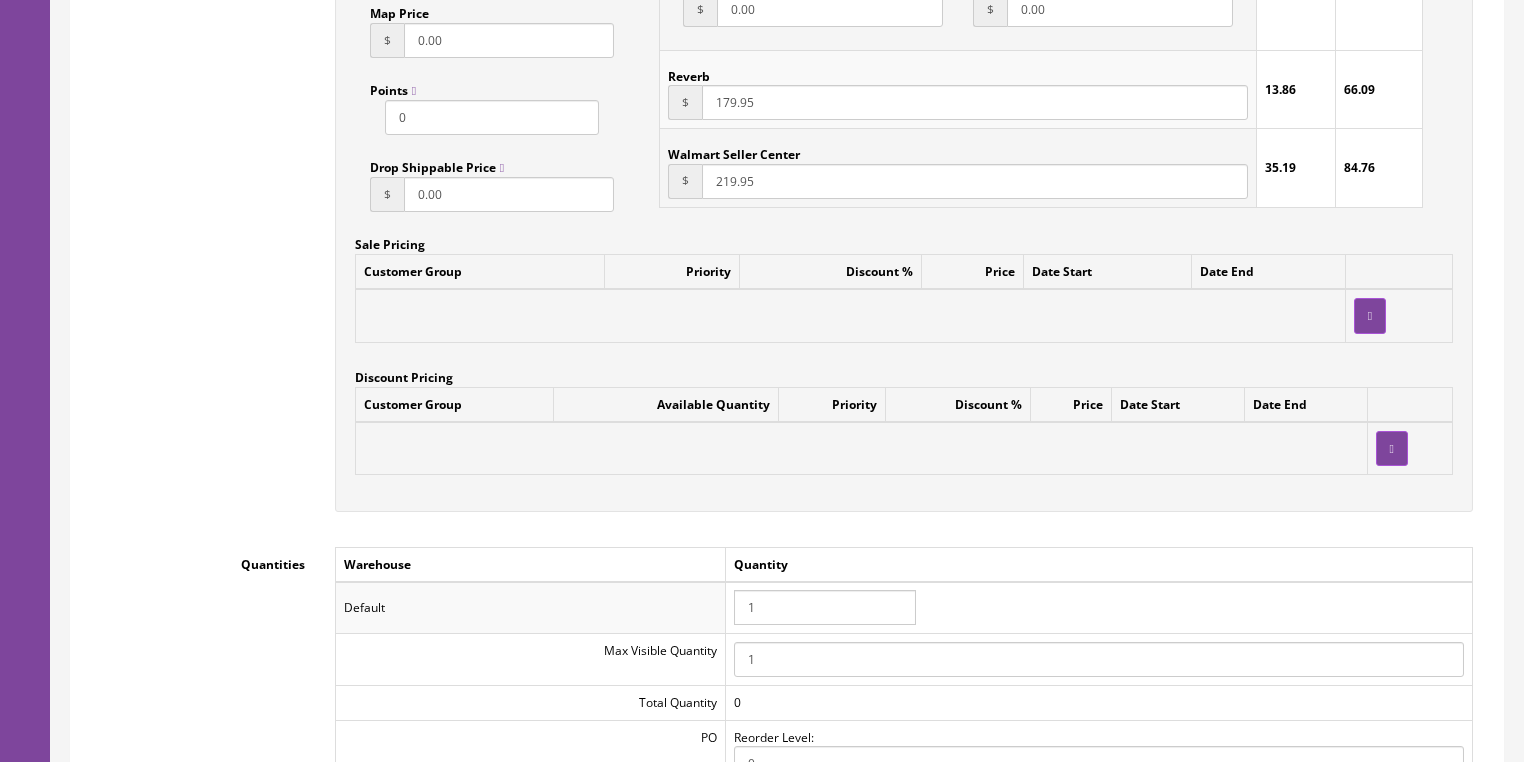 type on "1" 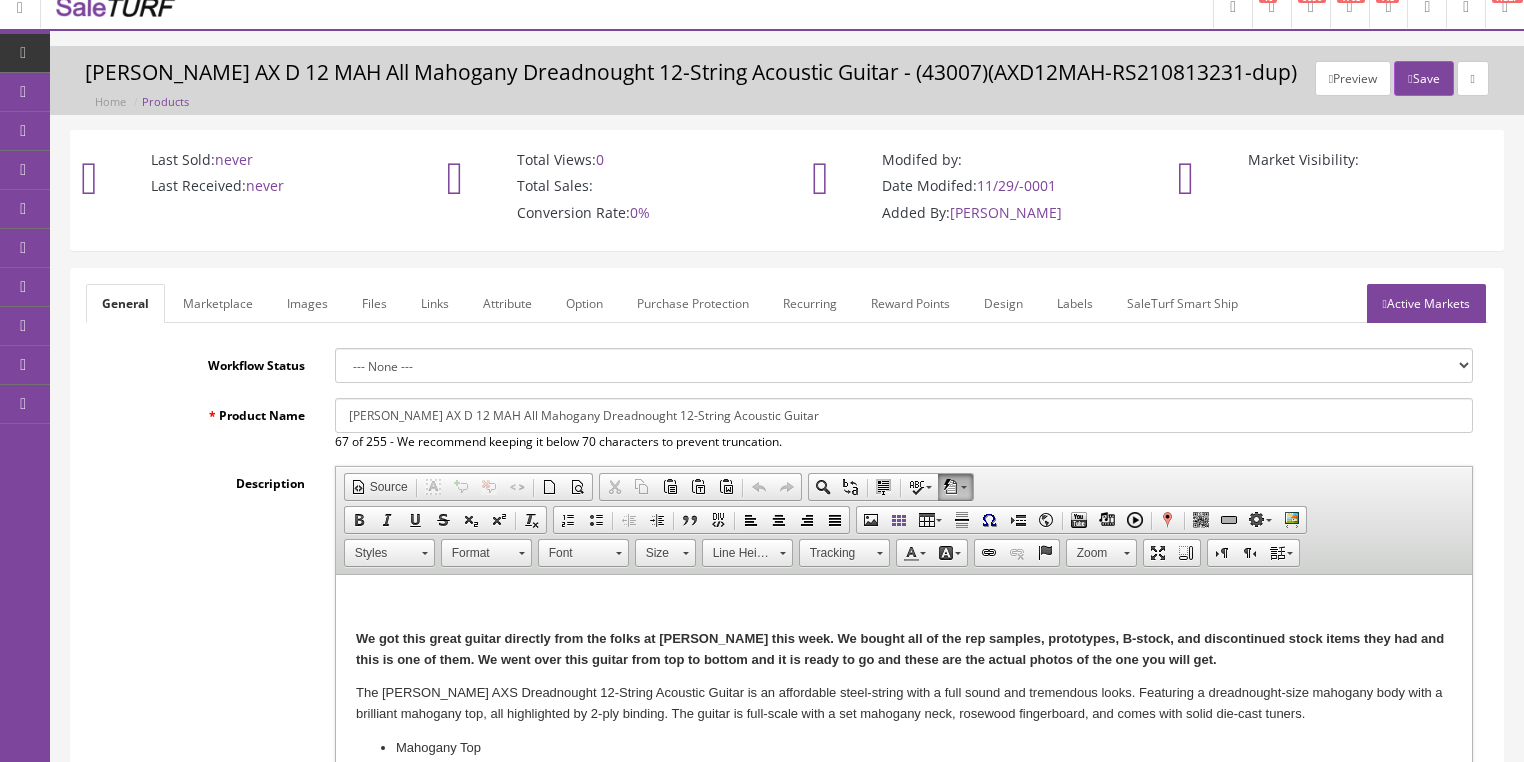 scroll, scrollTop: 0, scrollLeft: 0, axis: both 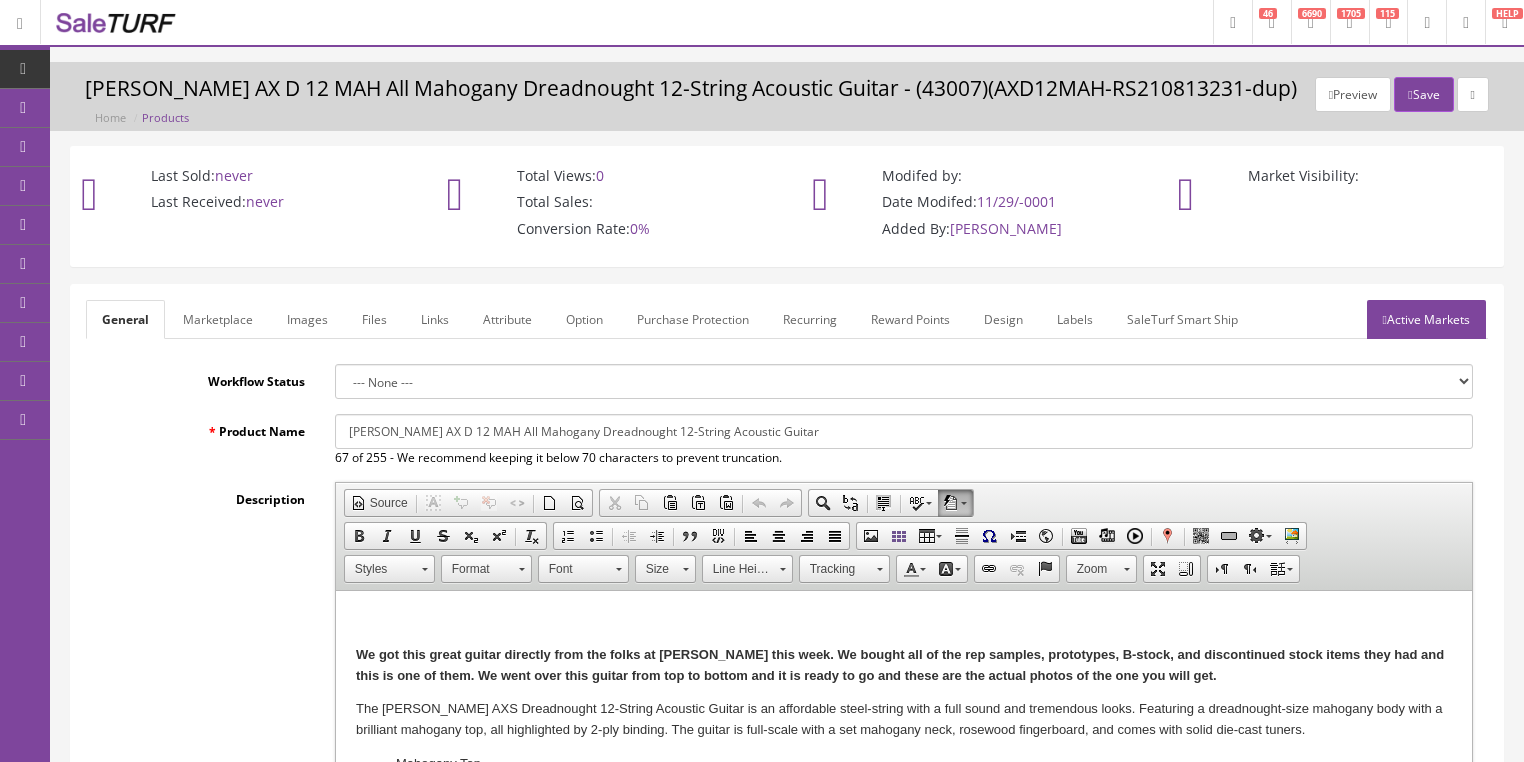 click on "Images" at bounding box center (307, 319) 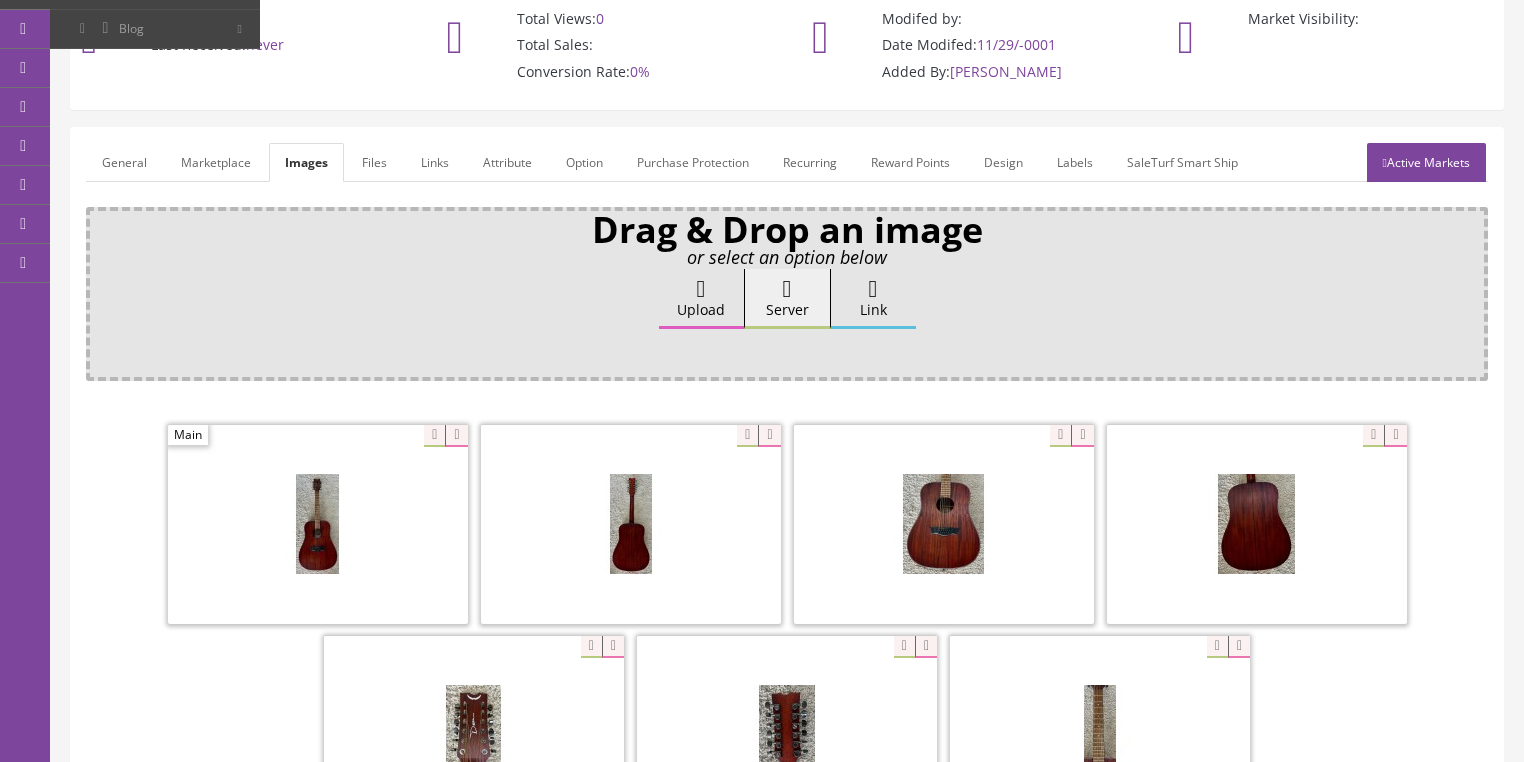 scroll, scrollTop: 160, scrollLeft: 0, axis: vertical 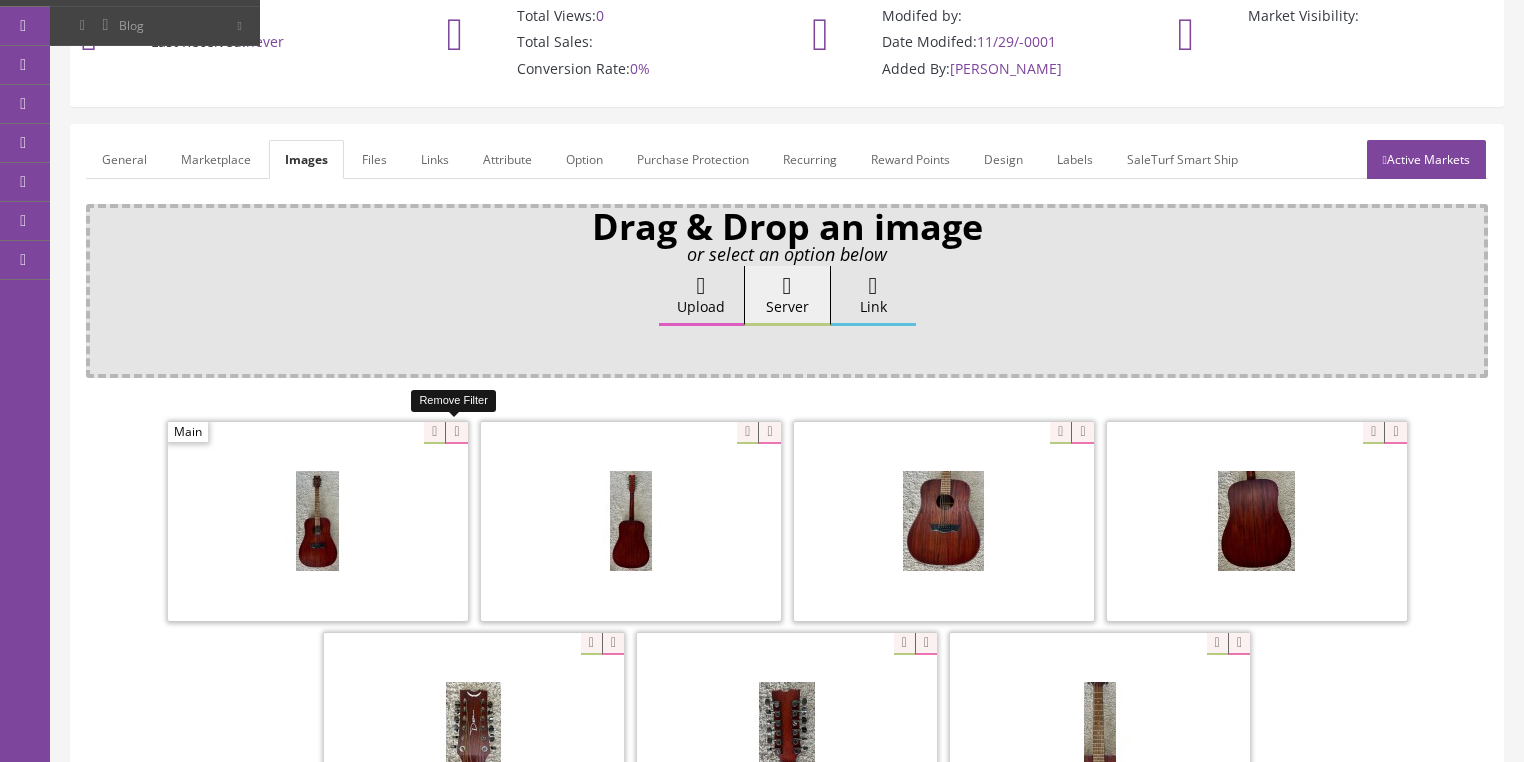 click at bounding box center (456, 433) 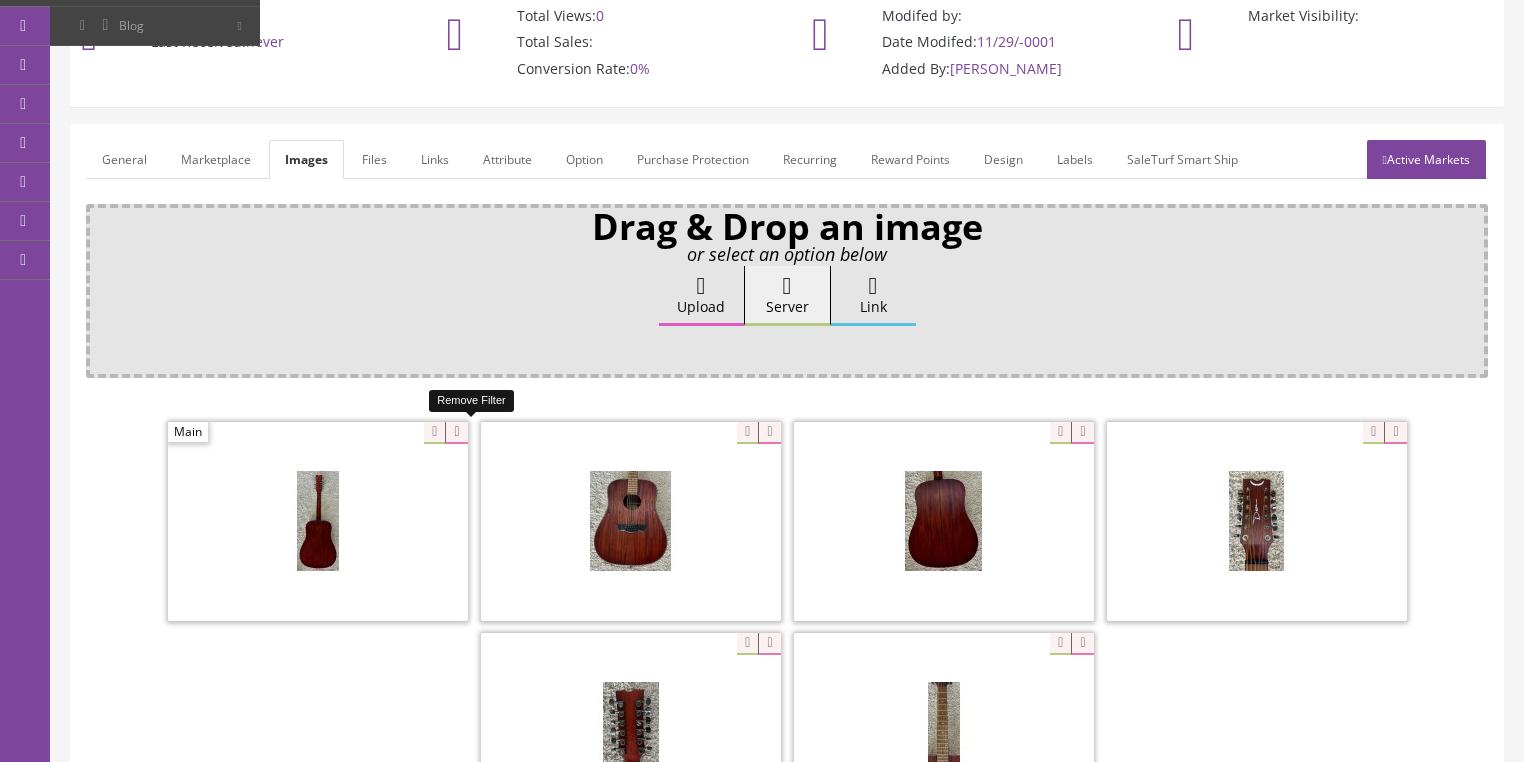 click at bounding box center (456, 433) 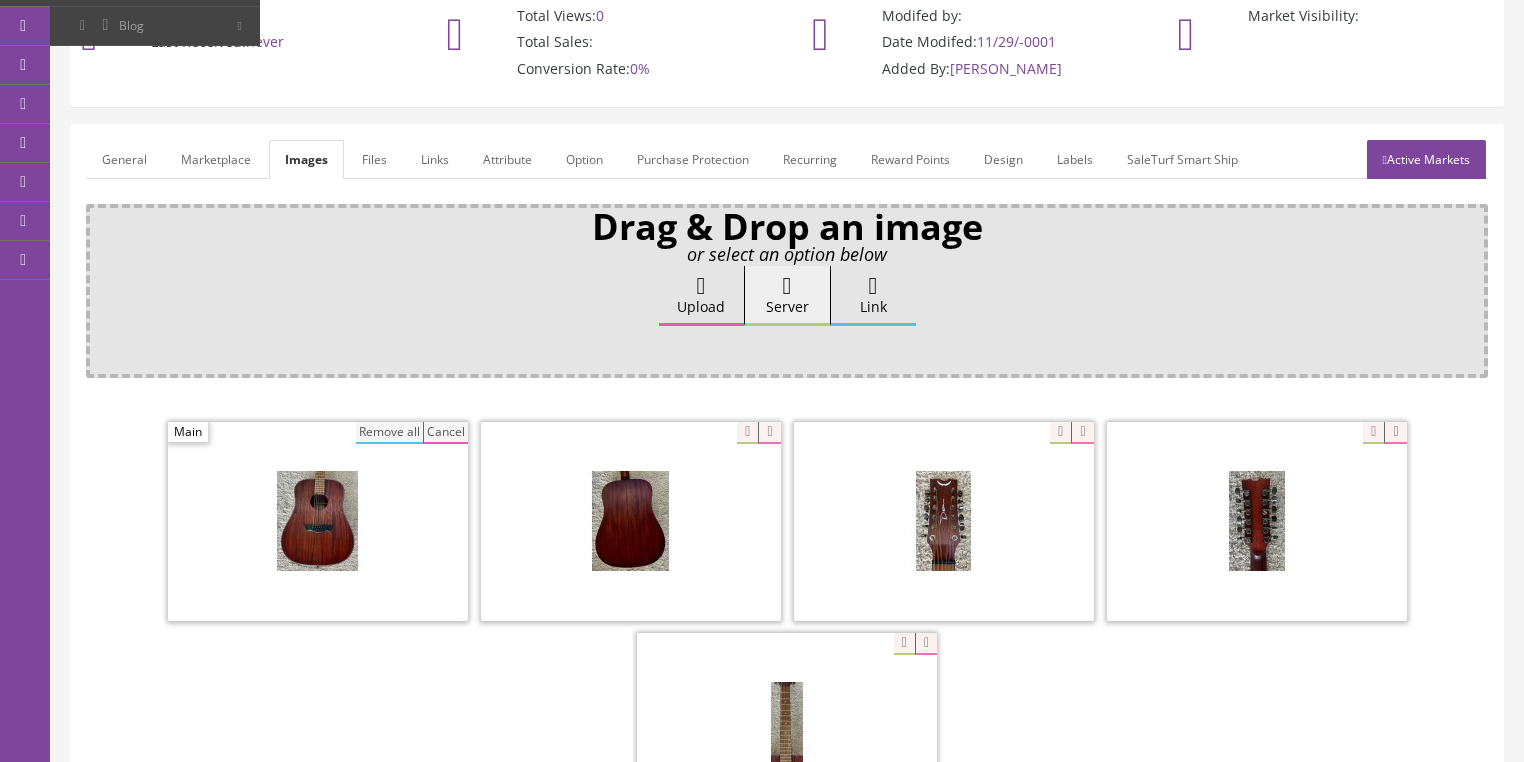 click on "Remove all" at bounding box center (389, 433) 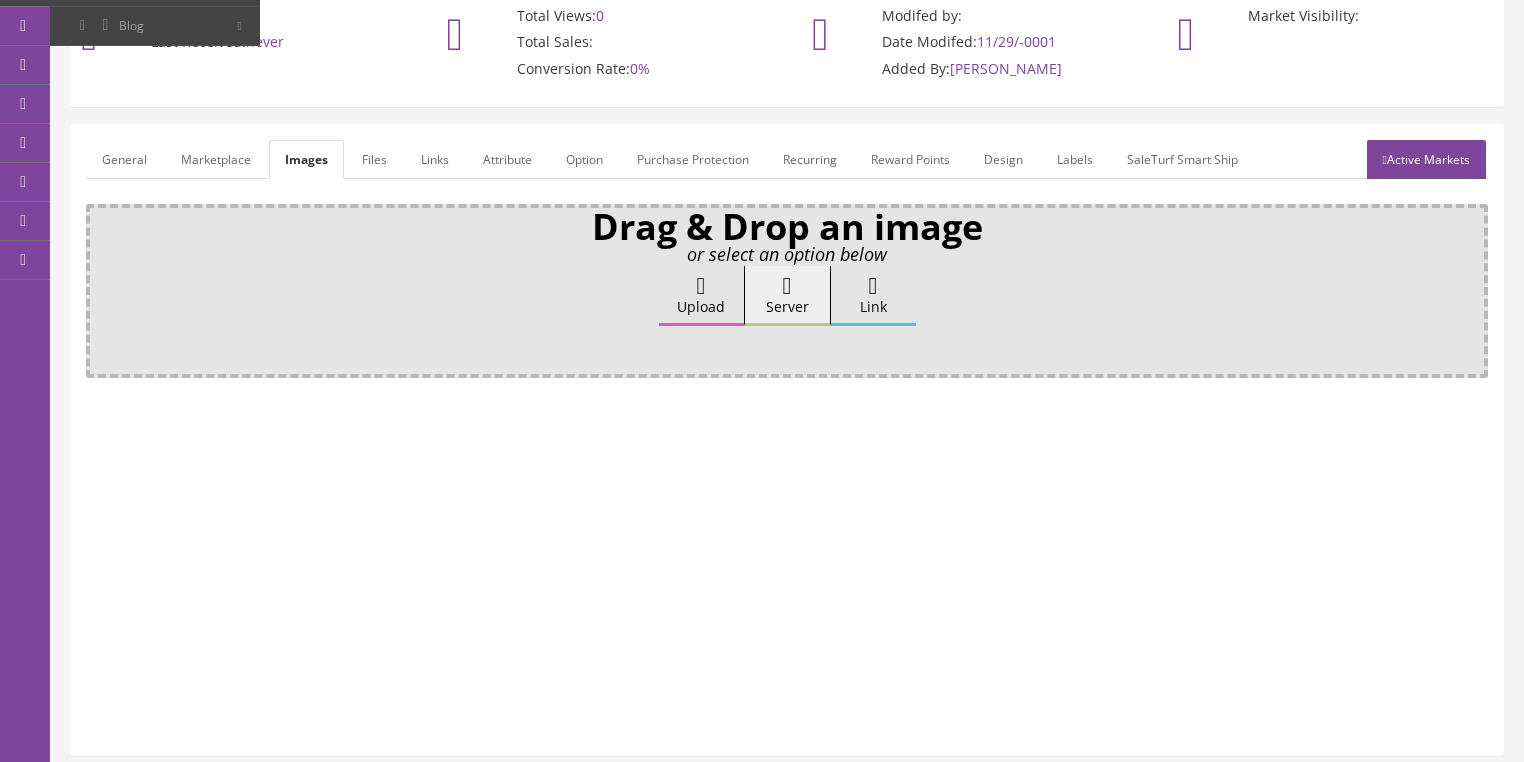 click at bounding box center (701, 286) 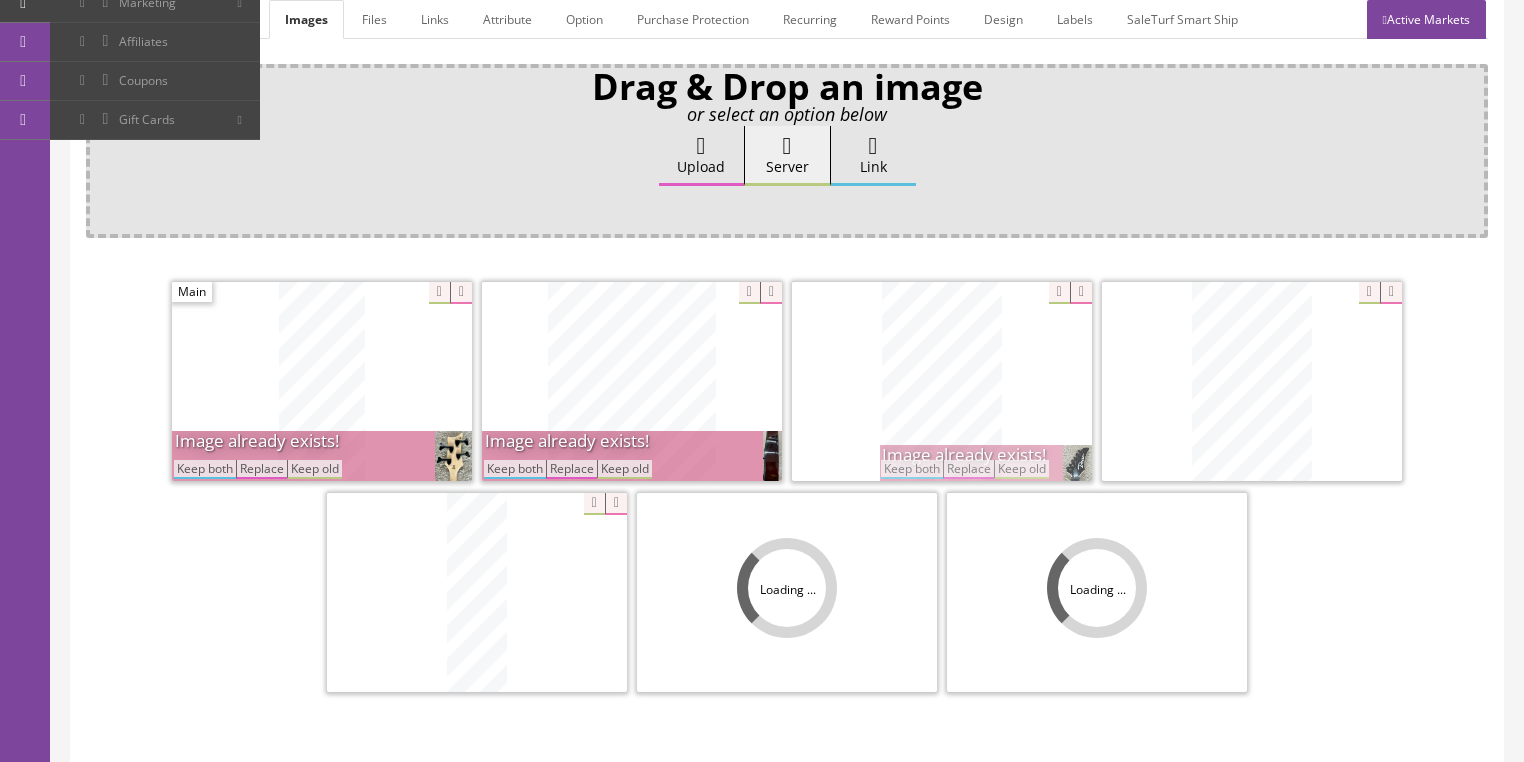 scroll, scrollTop: 478, scrollLeft: 0, axis: vertical 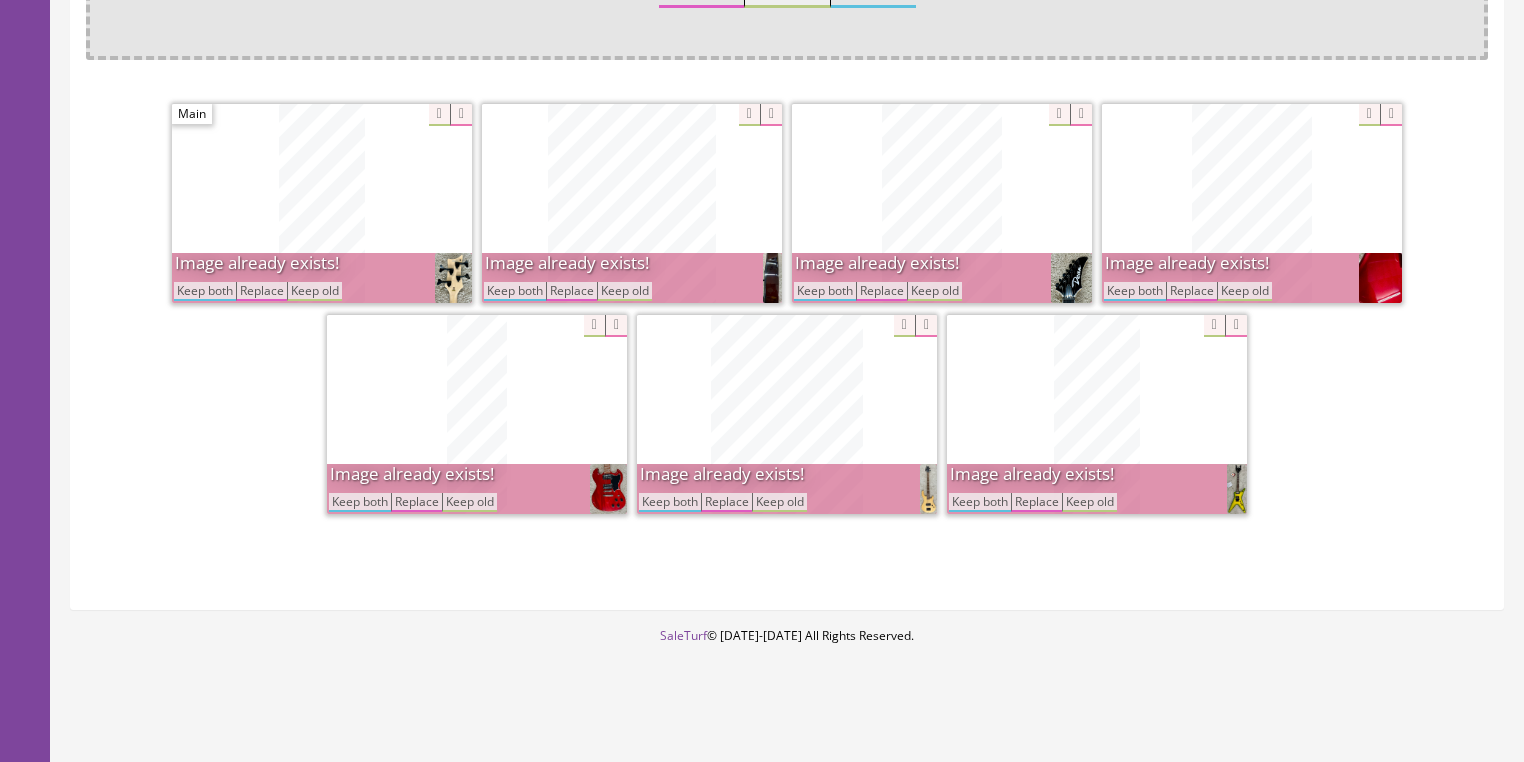 click on "Keep both" at bounding box center [515, 291] 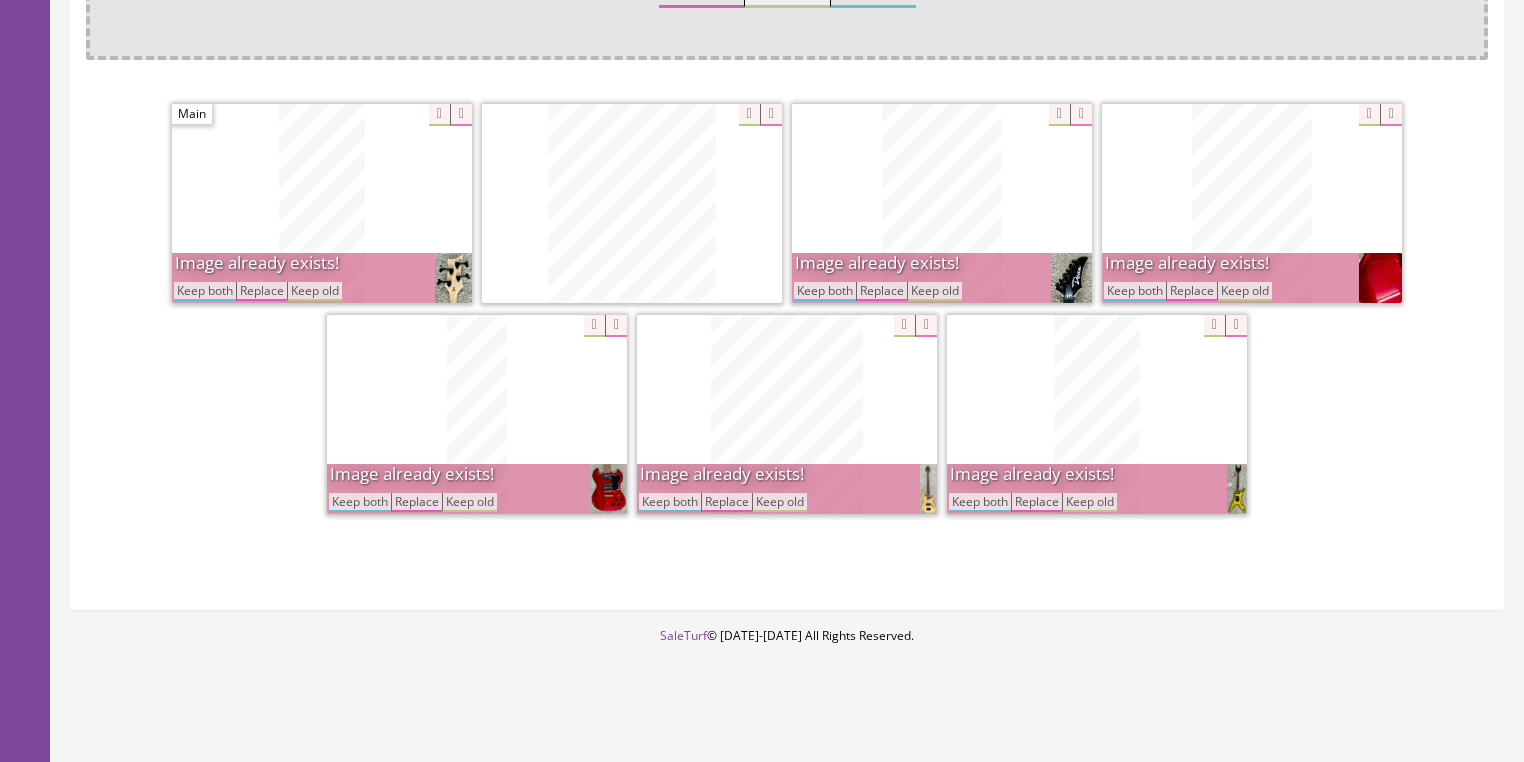drag, startPoint x: 205, startPoint y: 288, endPoint x: 291, endPoint y: 286, distance: 86.023254 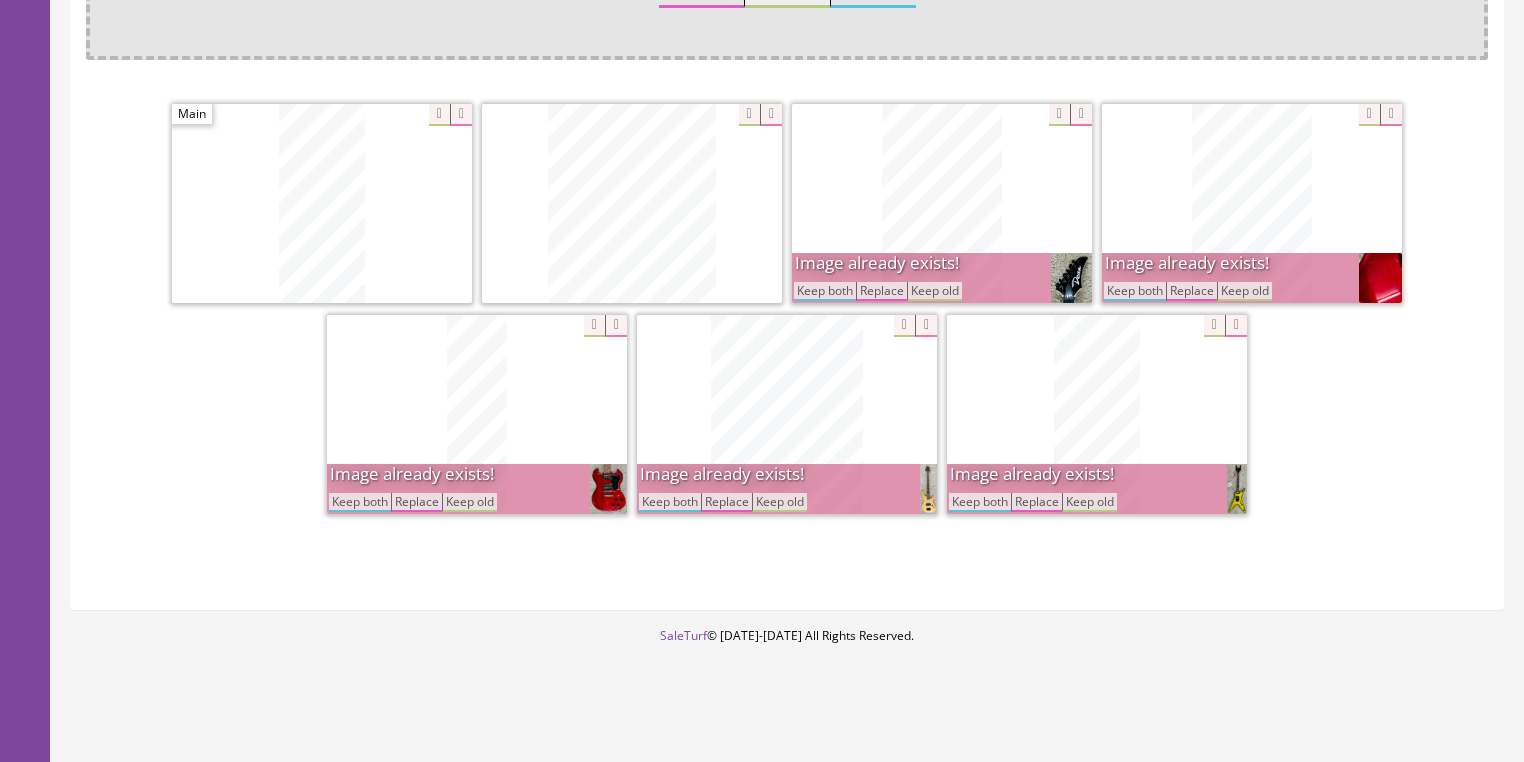 click on "Keep both" at bounding box center [825, 291] 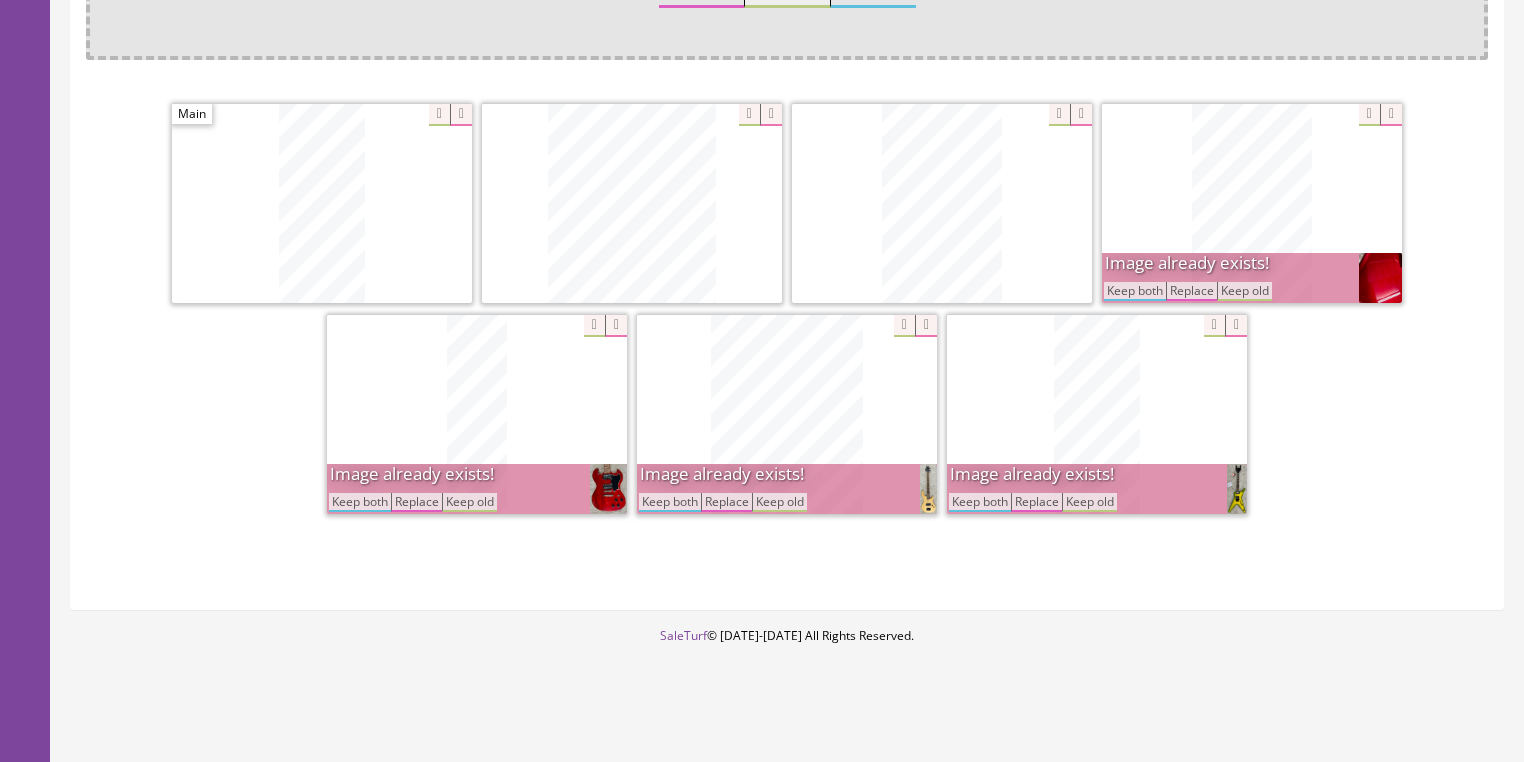 click on "Keep both" at bounding box center (1135, 291) 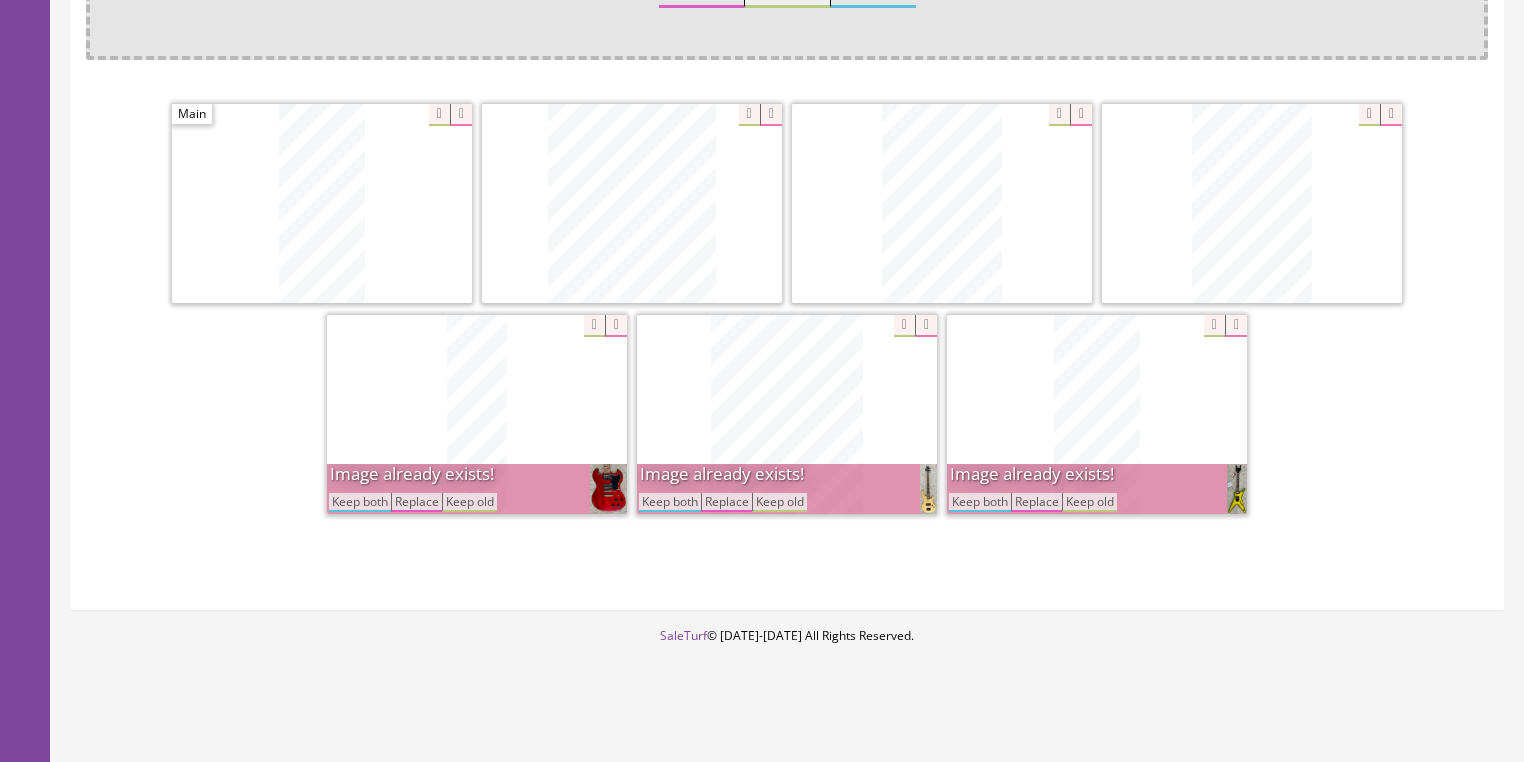 click on "Keep both" at bounding box center (980, 502) 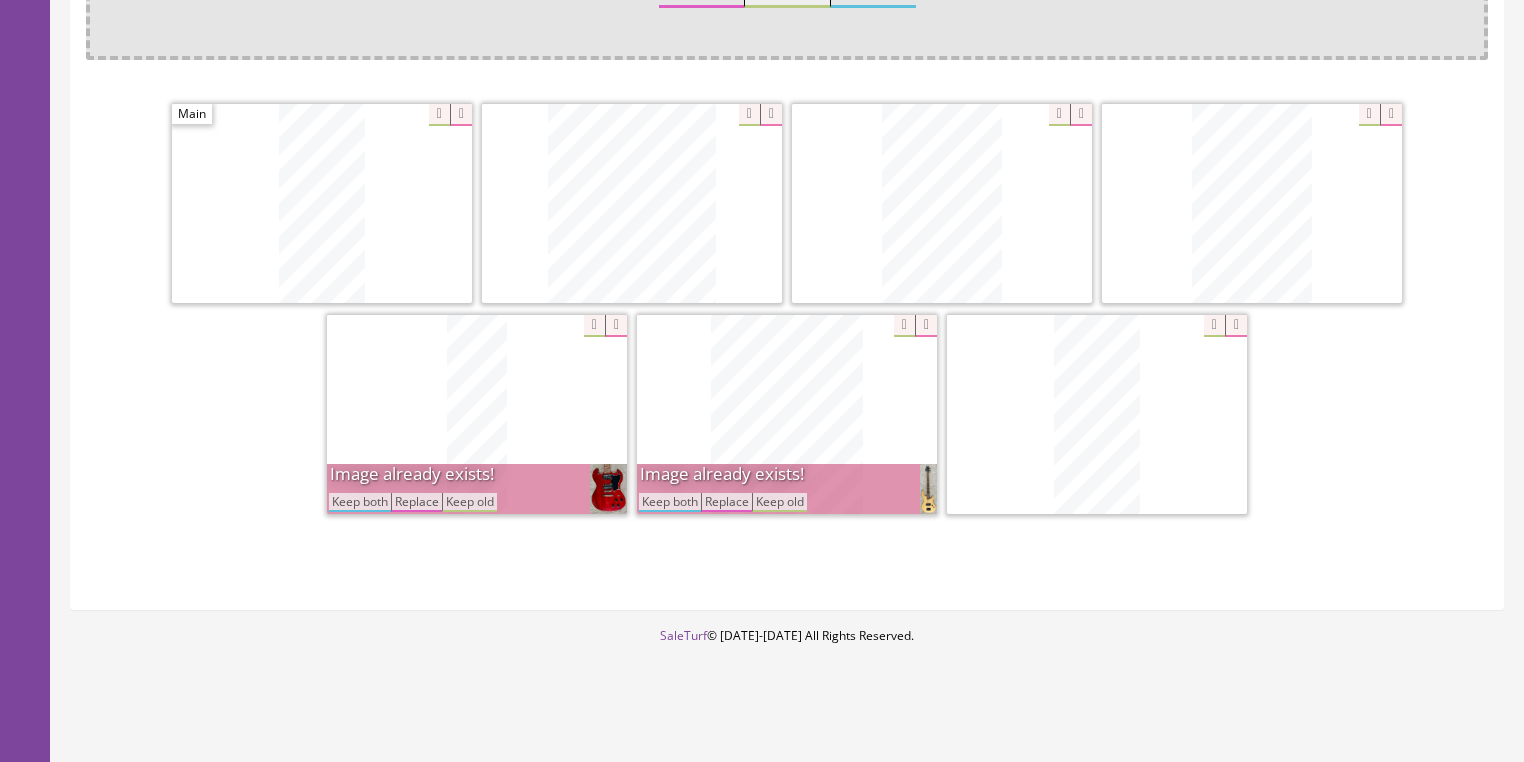 drag, startPoint x: 691, startPoint y: 497, endPoint x: 345, endPoint y: 520, distance: 346.7636 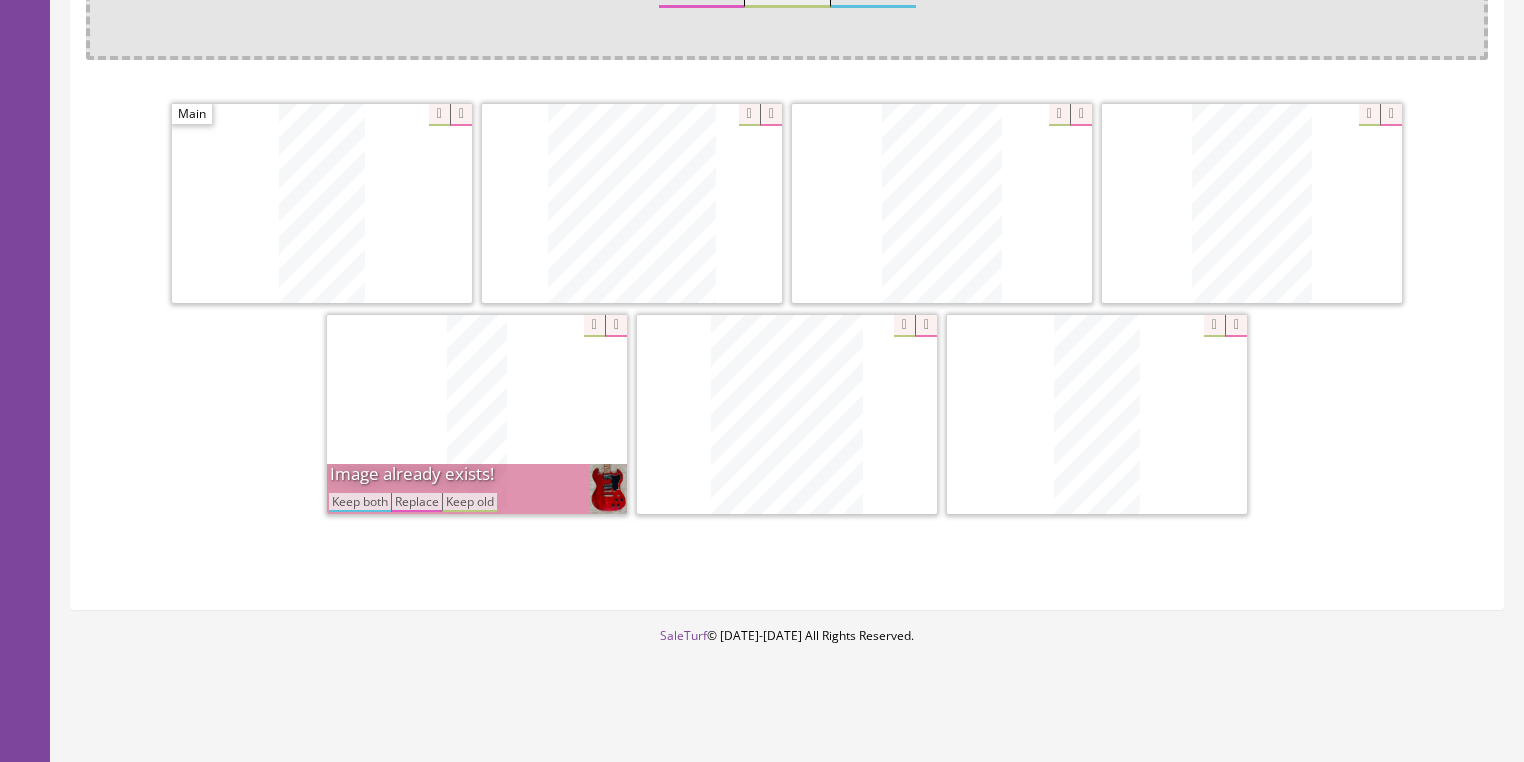 click on "Keep both" at bounding box center [360, 502] 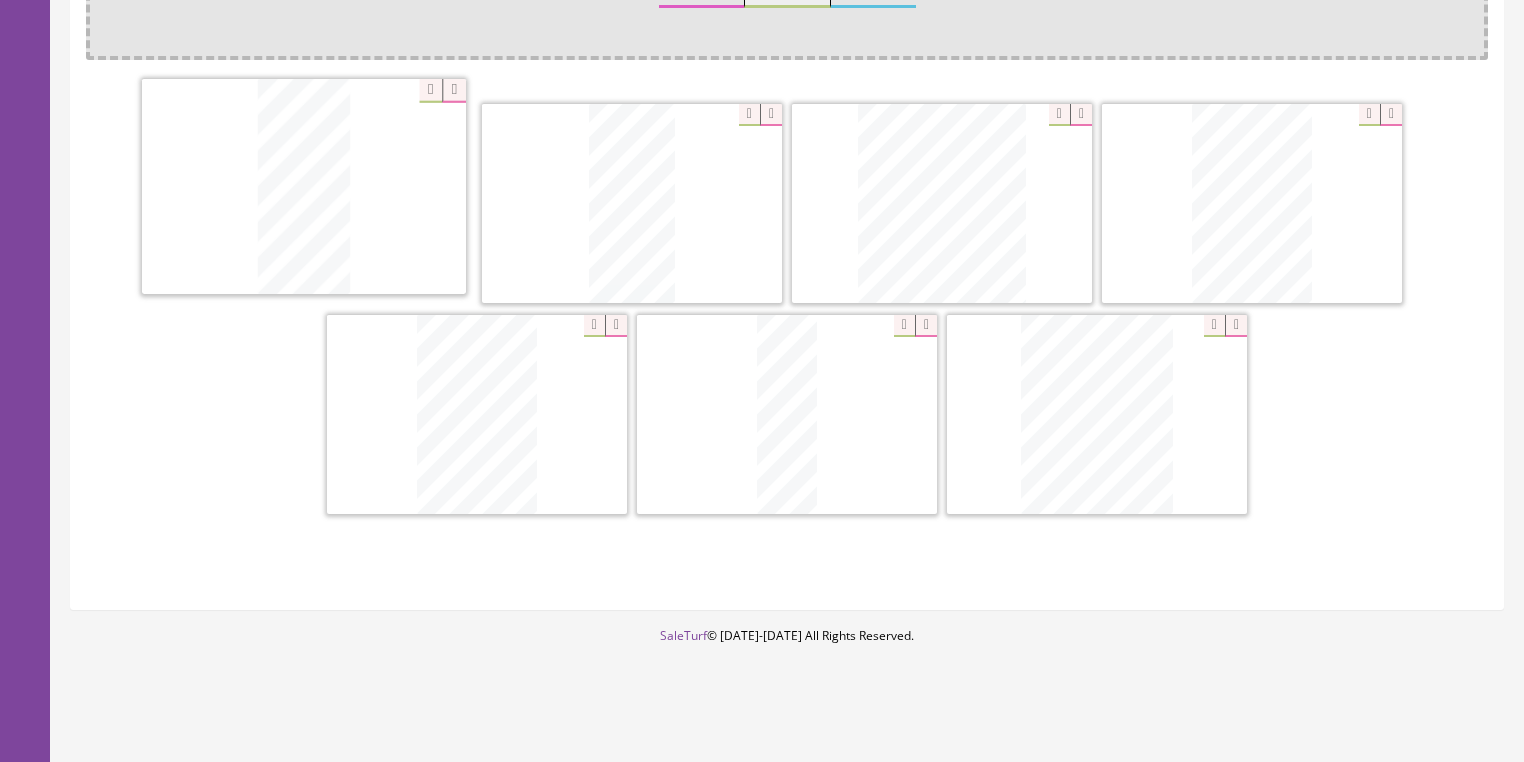 drag, startPoint x: 1036, startPoint y: 431, endPoint x: 414, endPoint y: 273, distance: 641.75385 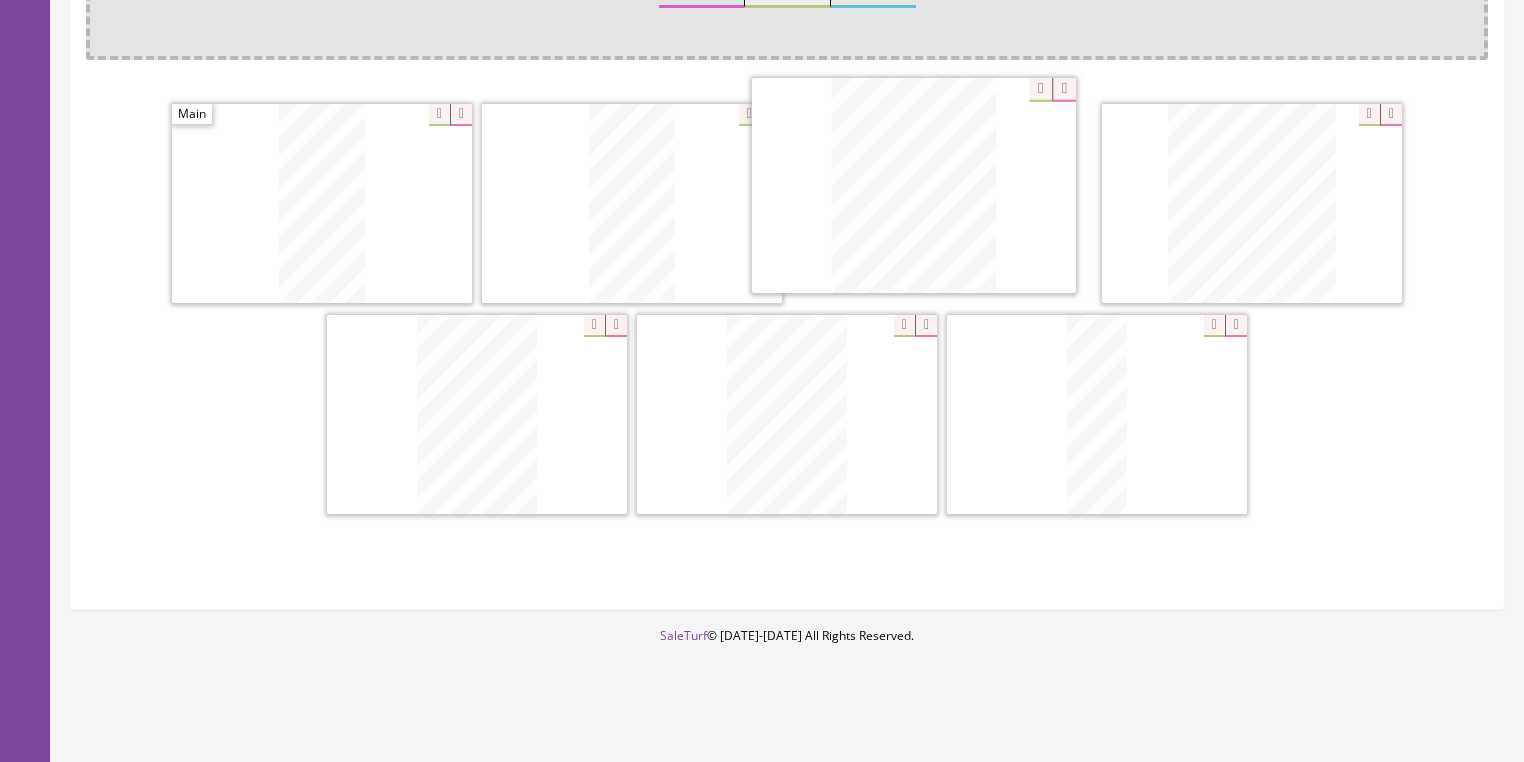 drag, startPoint x: 967, startPoint y: 326, endPoint x: 922, endPoint y: 185, distance: 148.00676 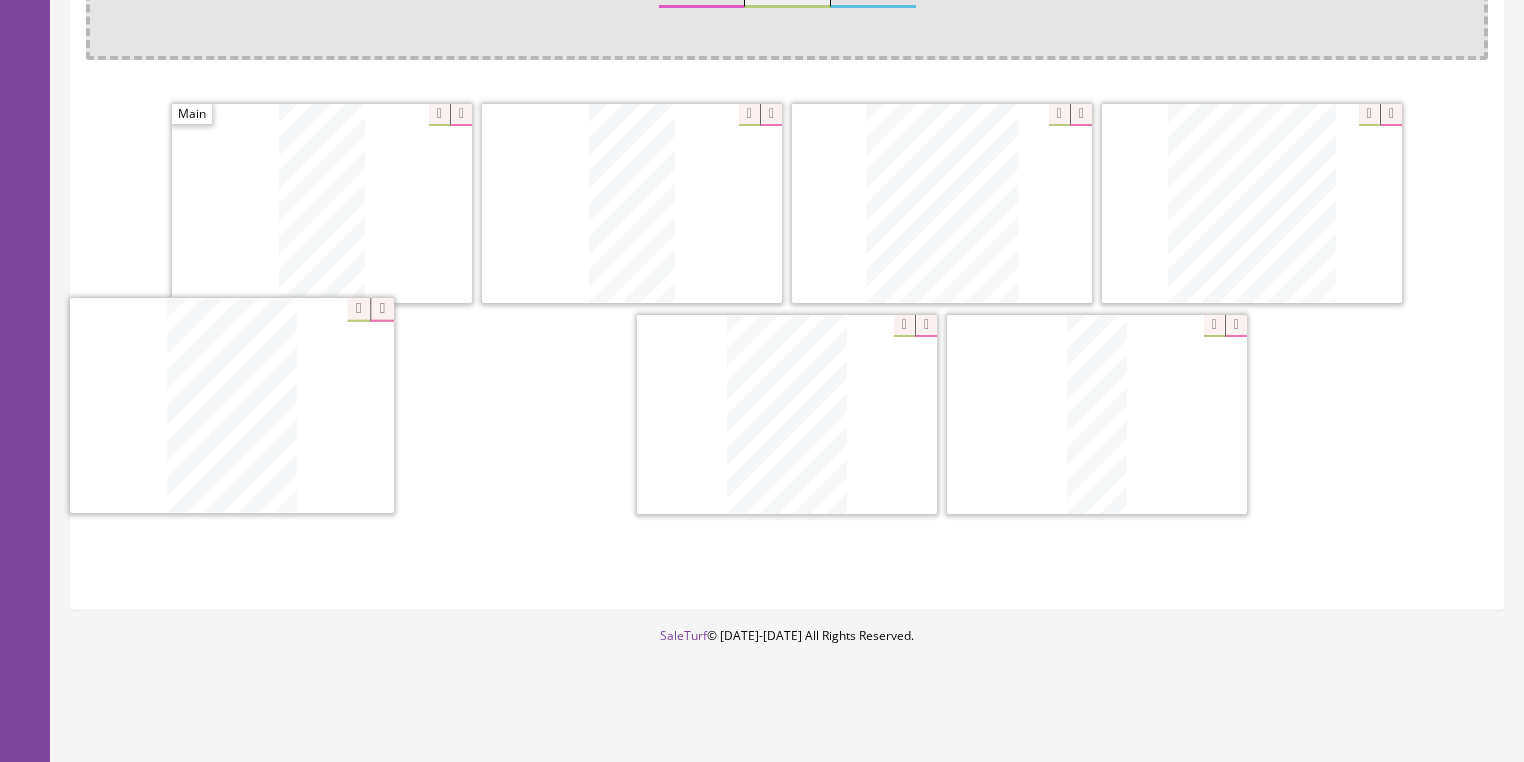 drag, startPoint x: 821, startPoint y: 417, endPoint x: 276, endPoint y: 413, distance: 545.01465 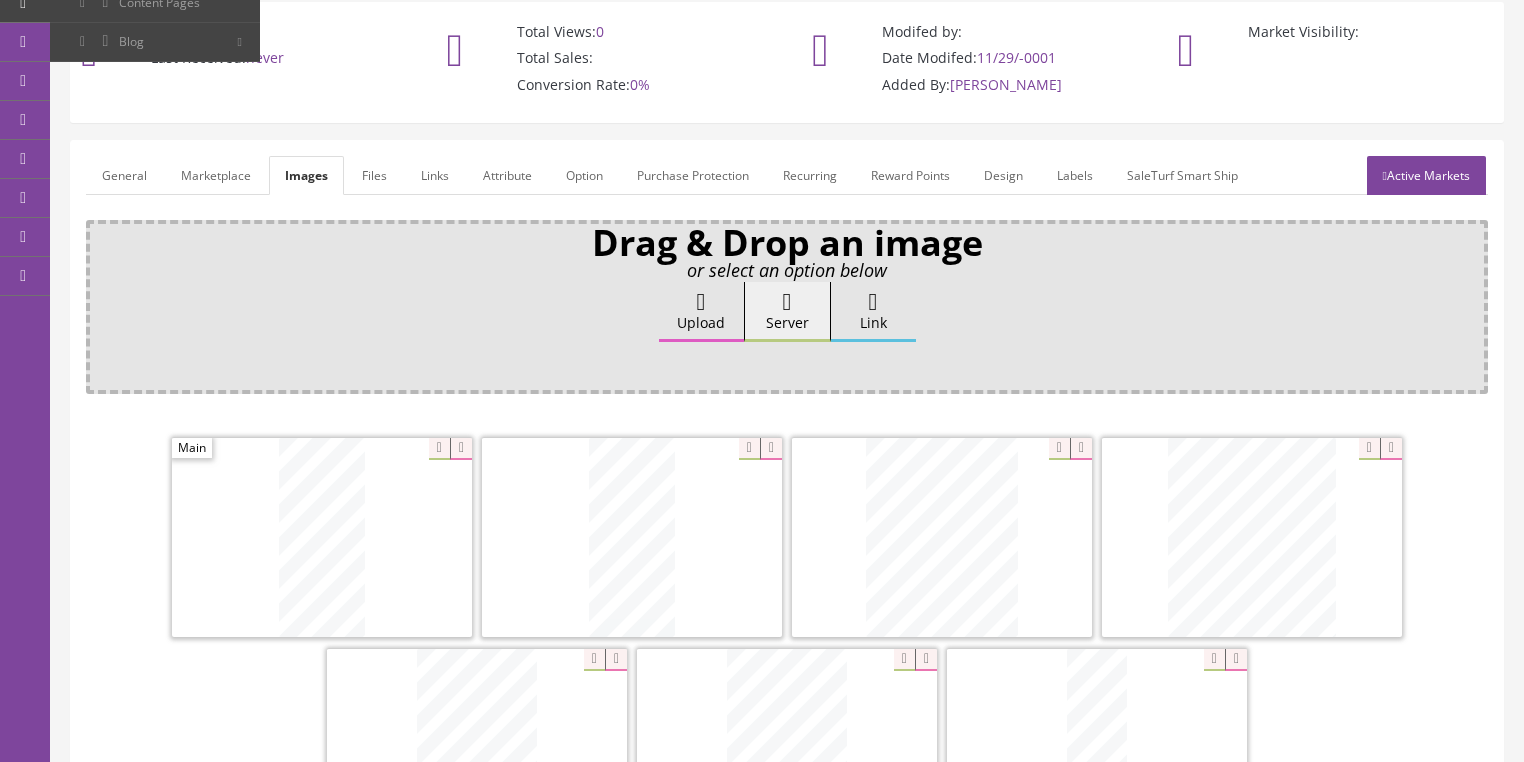 scroll, scrollTop: 78, scrollLeft: 0, axis: vertical 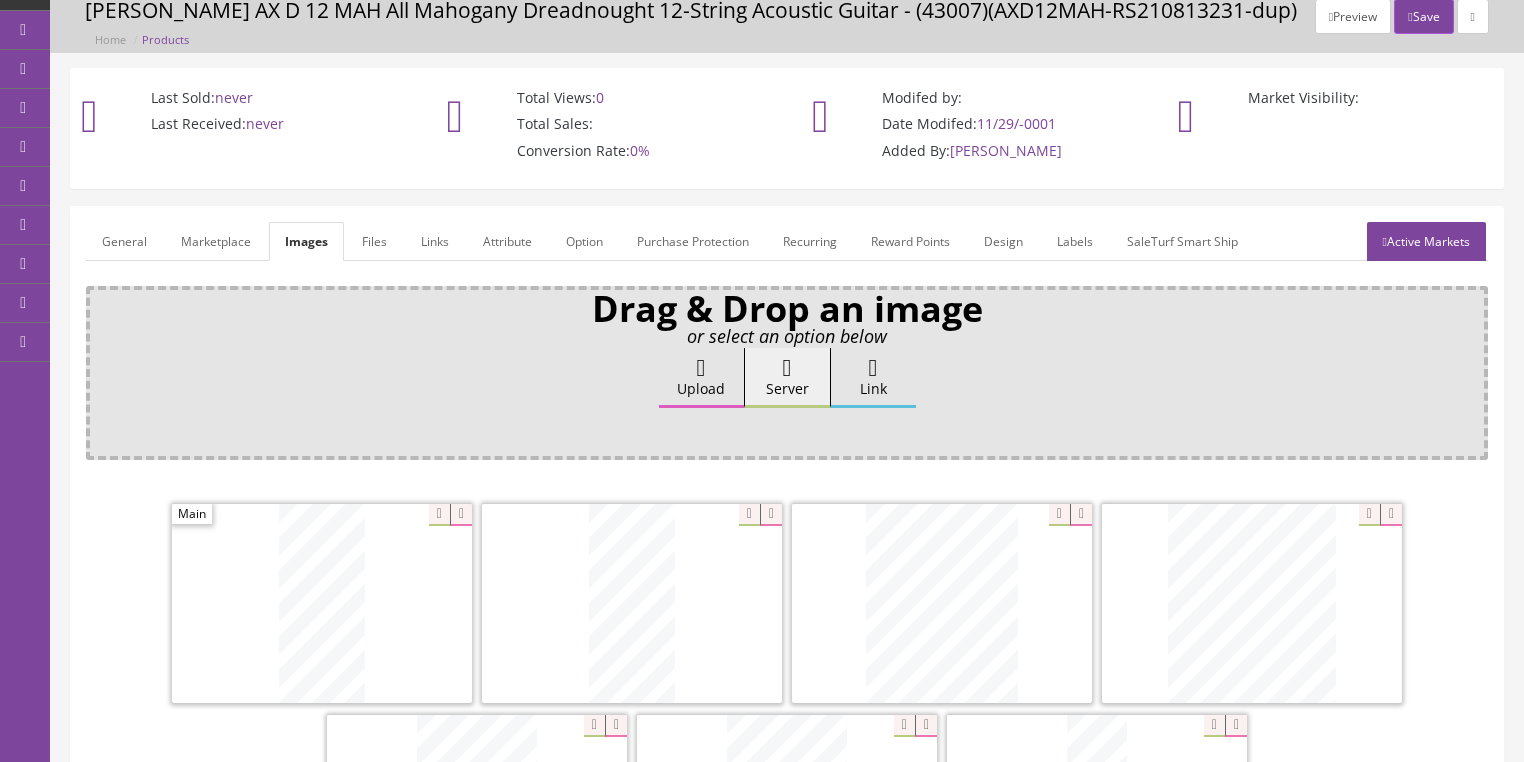 click on "Active Markets" at bounding box center (1426, 241) 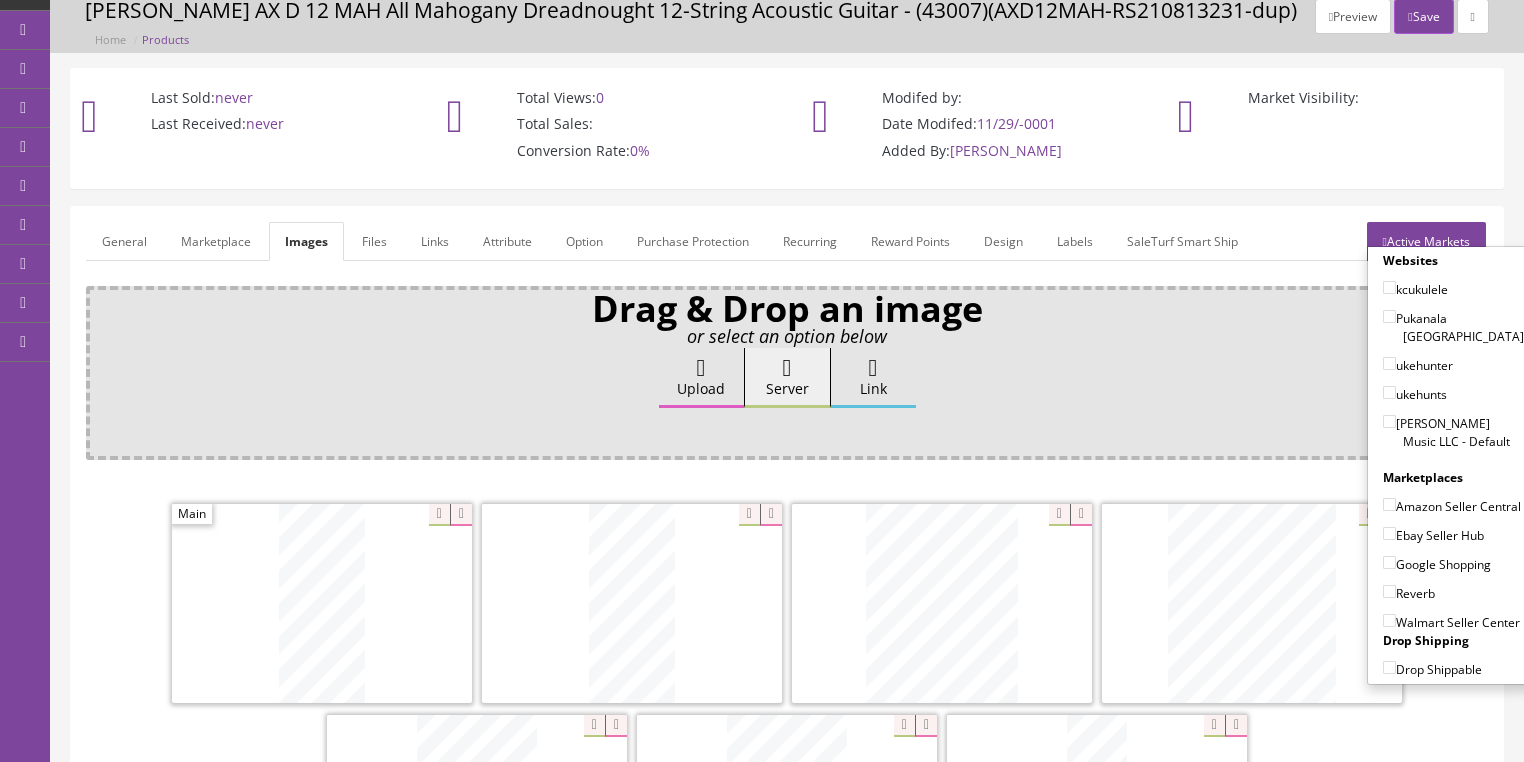 click on "[PERSON_NAME] Music LLC - Default" at bounding box center [1389, 421] 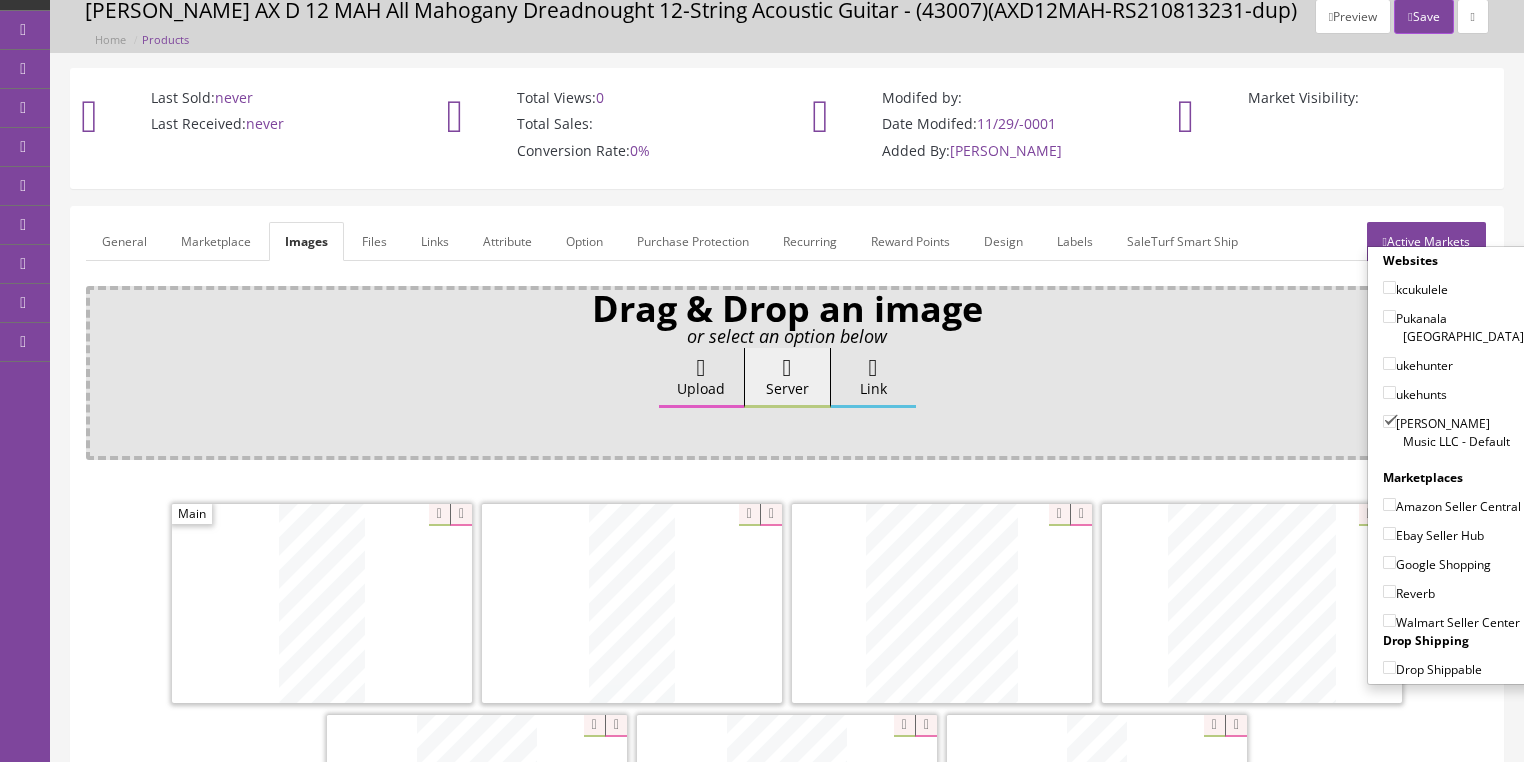 click on "Amazon Seller Central" at bounding box center [1389, 504] 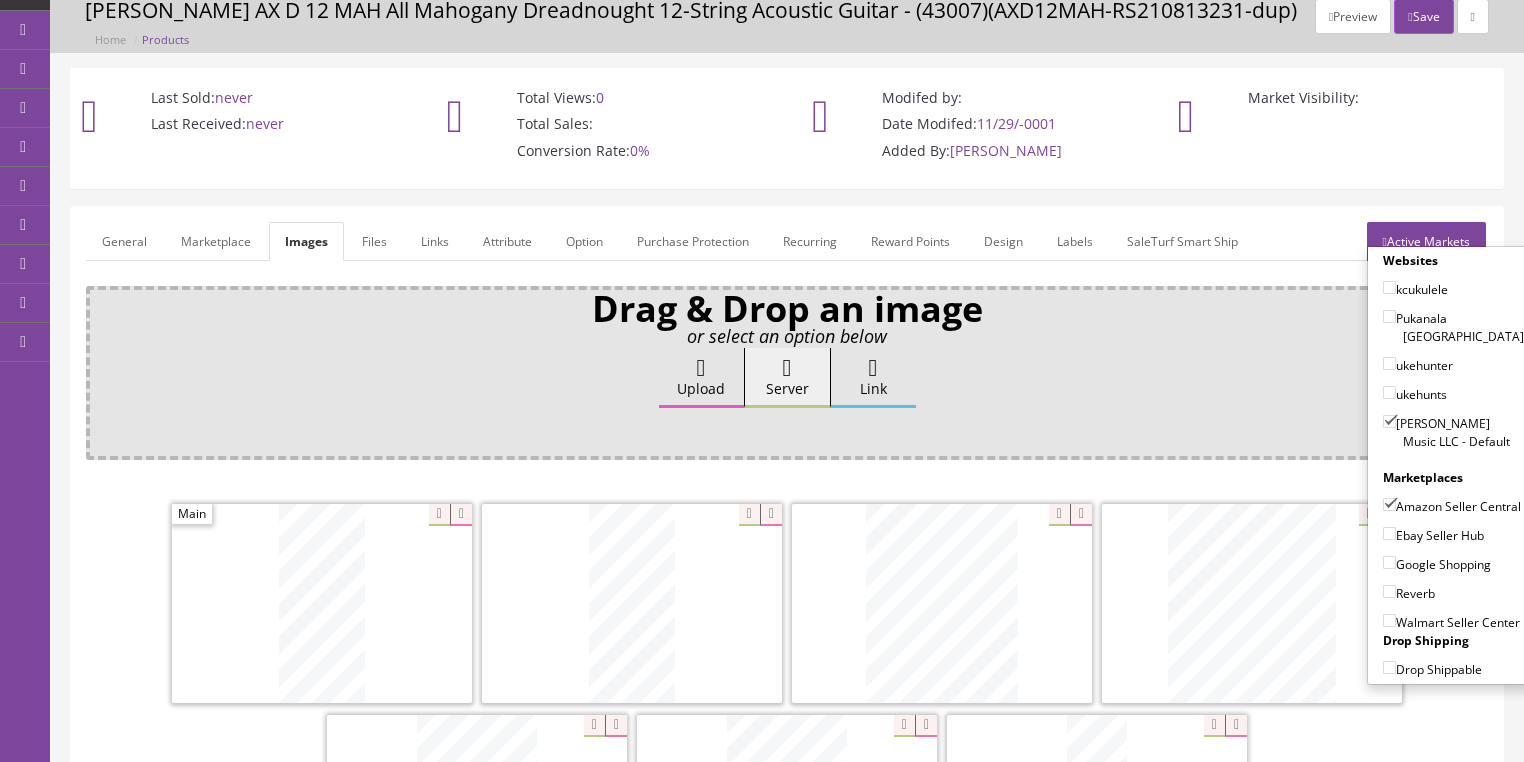 click on "Ebay Seller Hub" at bounding box center [1389, 533] 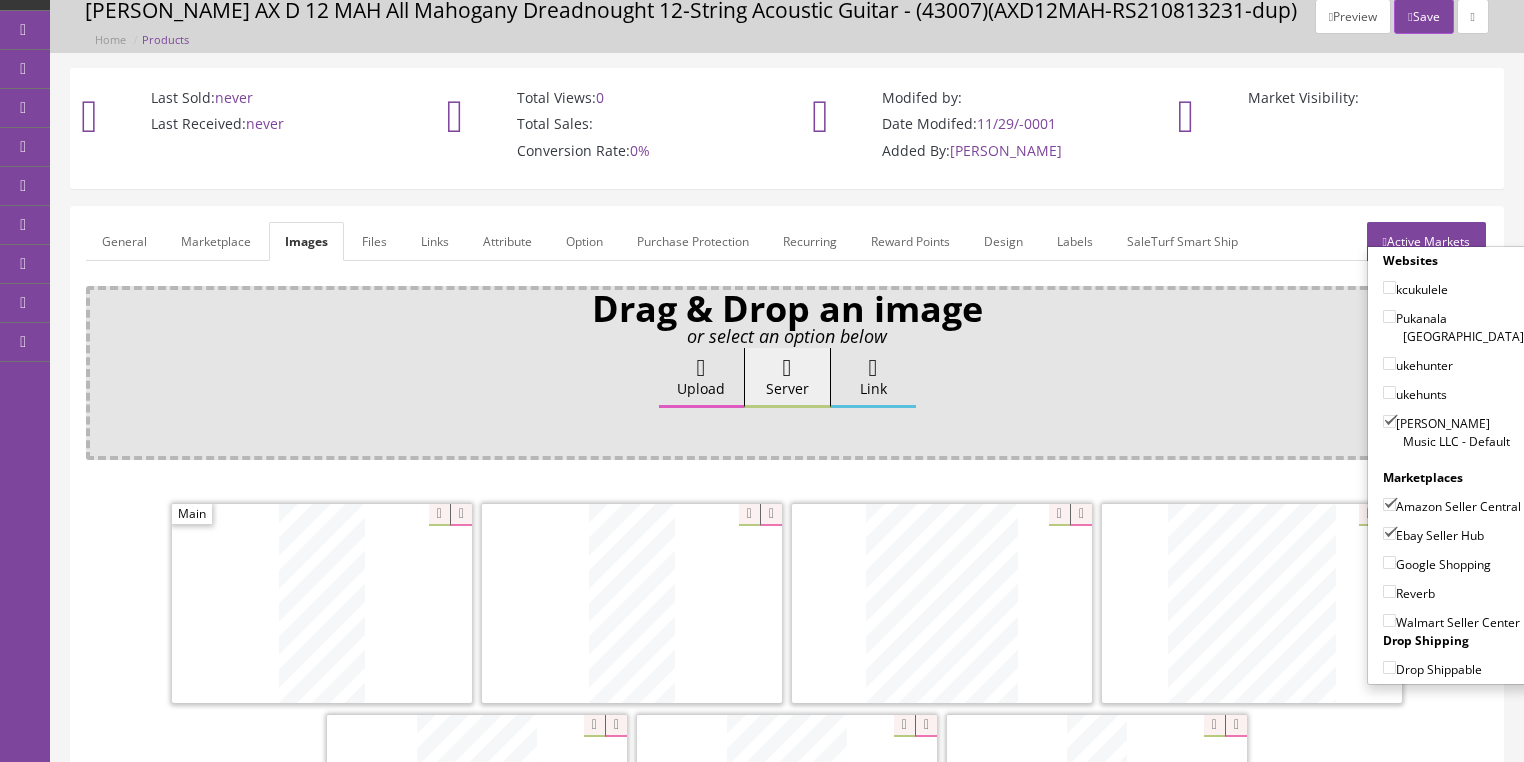 click on "Google Shopping" at bounding box center [1389, 562] 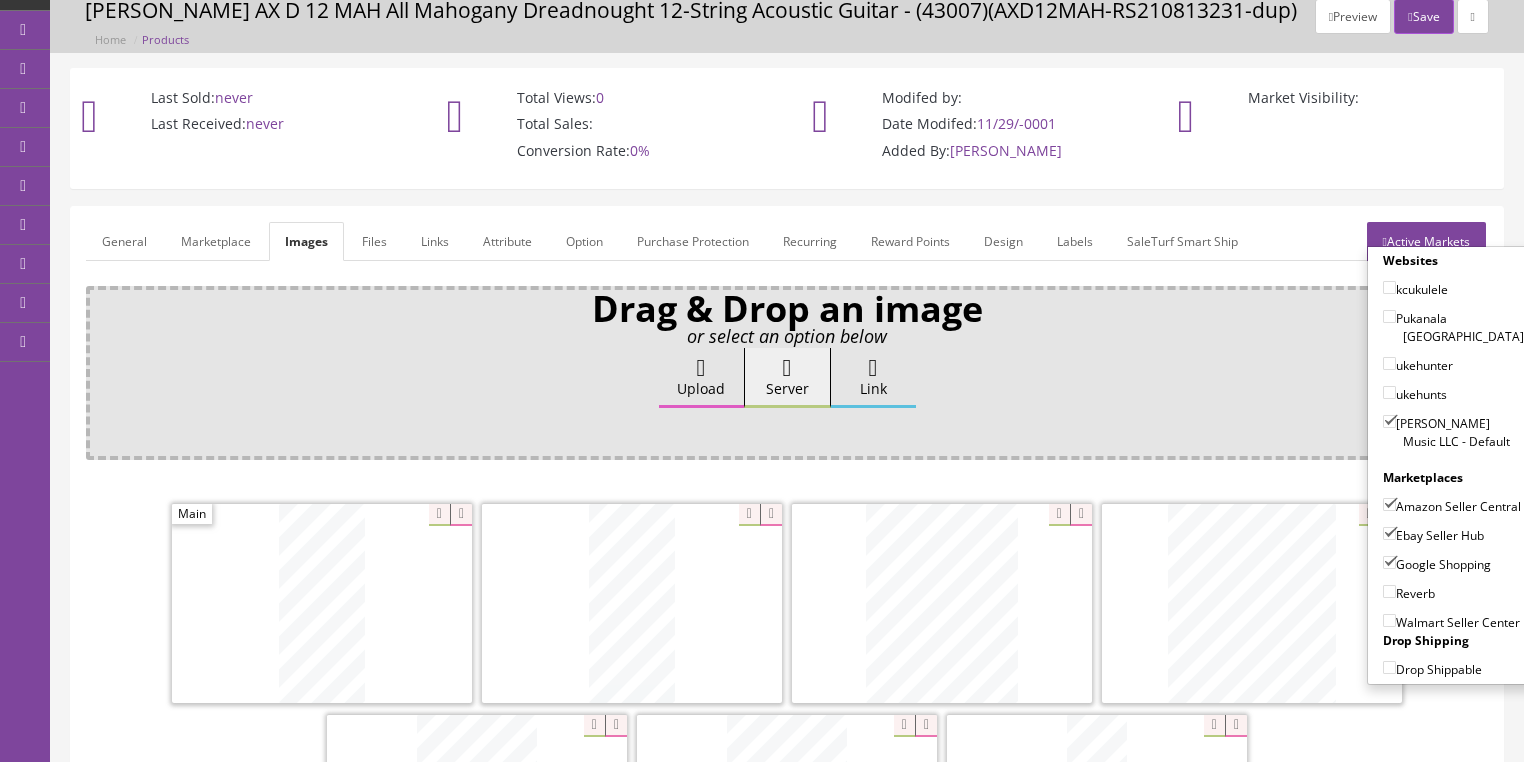 click on "Reverb" at bounding box center [1389, 591] 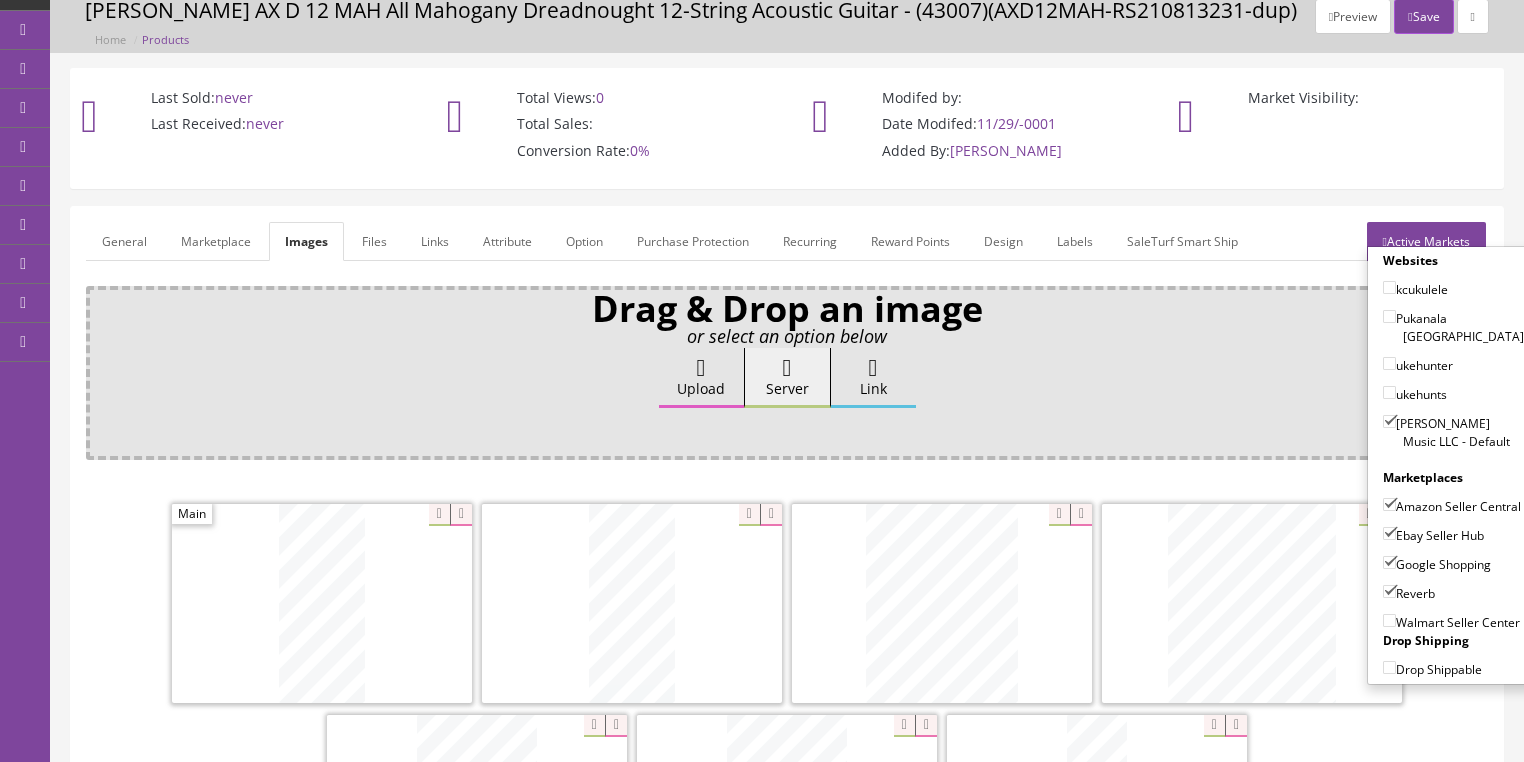 click on "Active Markets" at bounding box center (1426, 241) 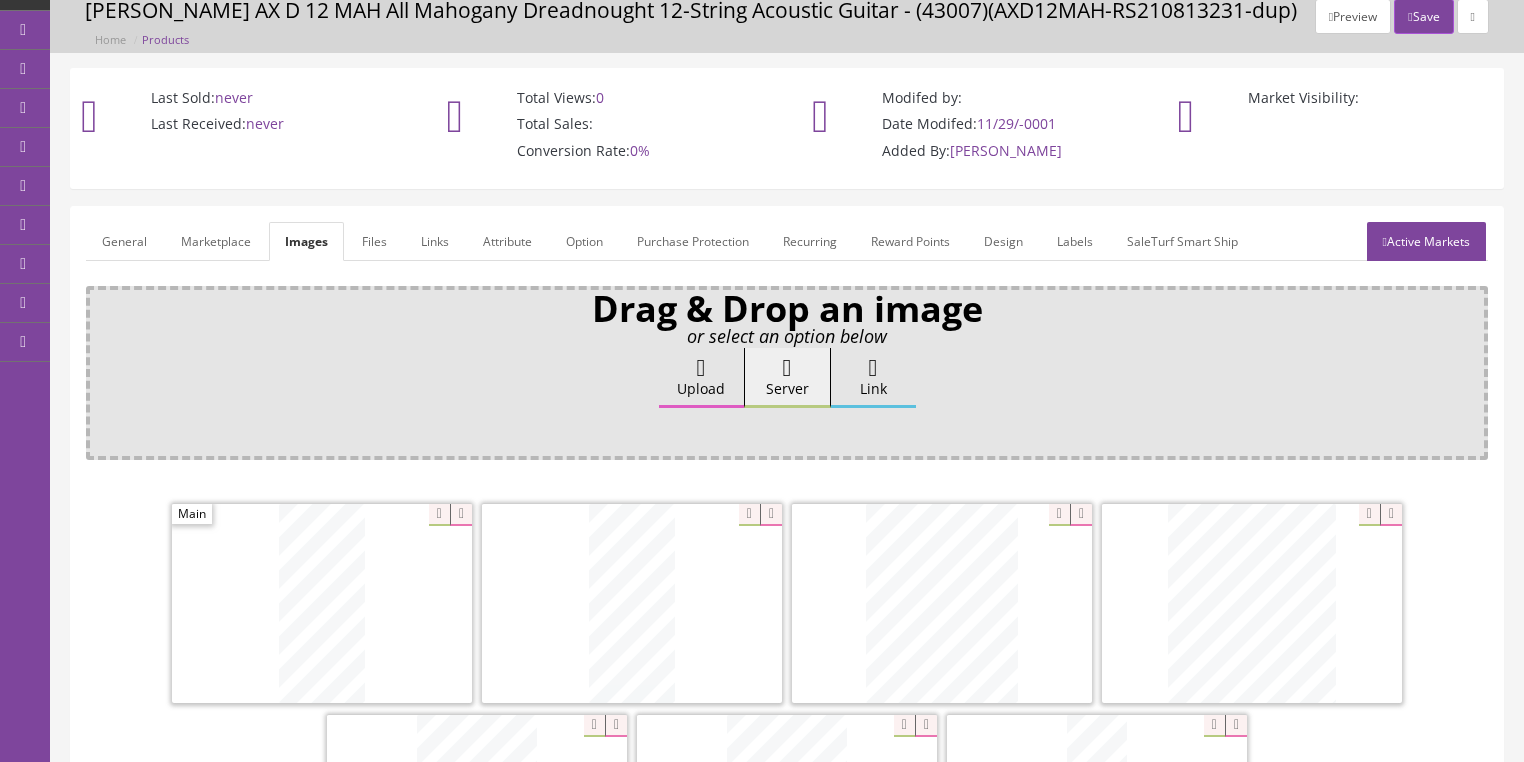 click on "General" at bounding box center [124, 241] 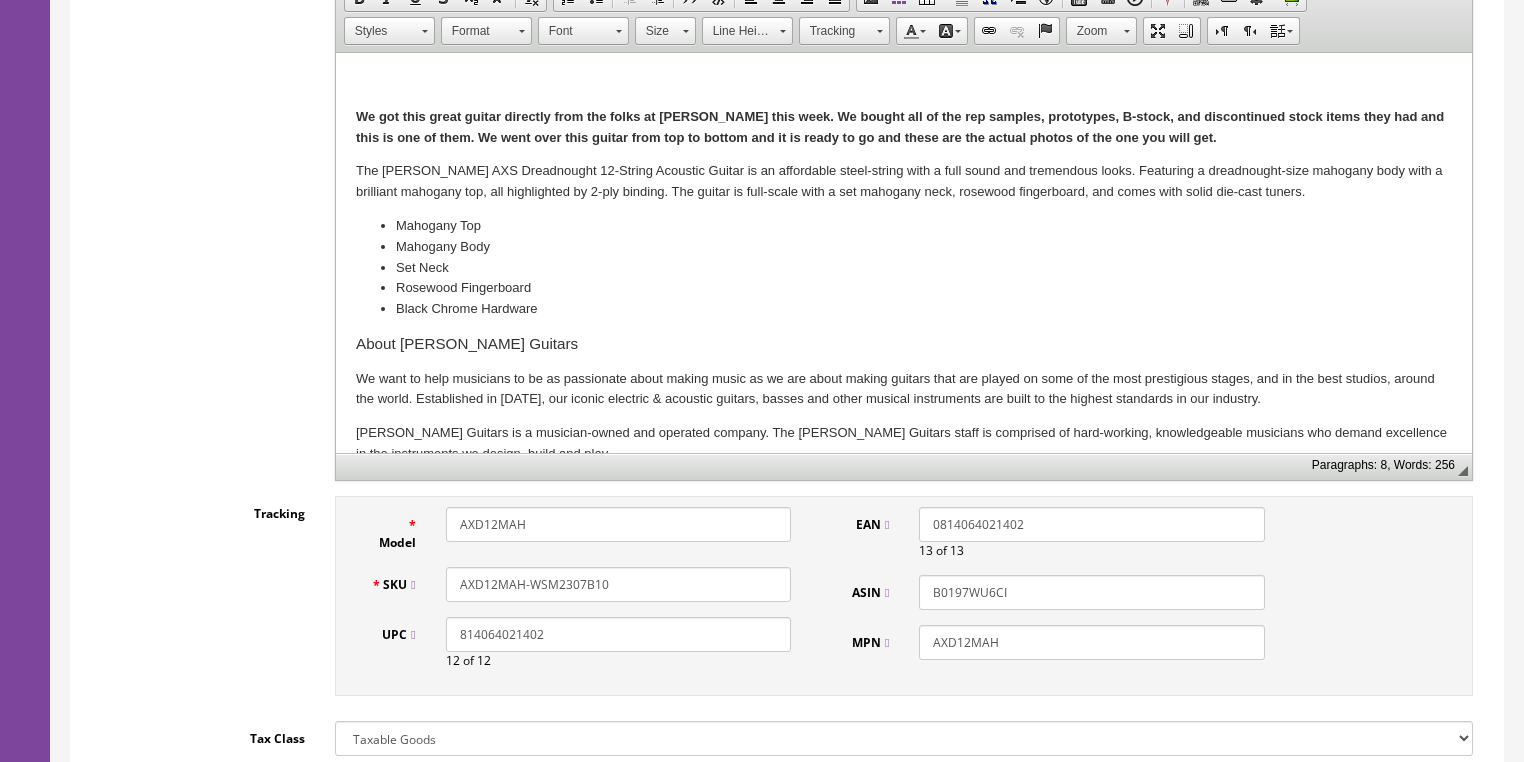 scroll, scrollTop: 558, scrollLeft: 0, axis: vertical 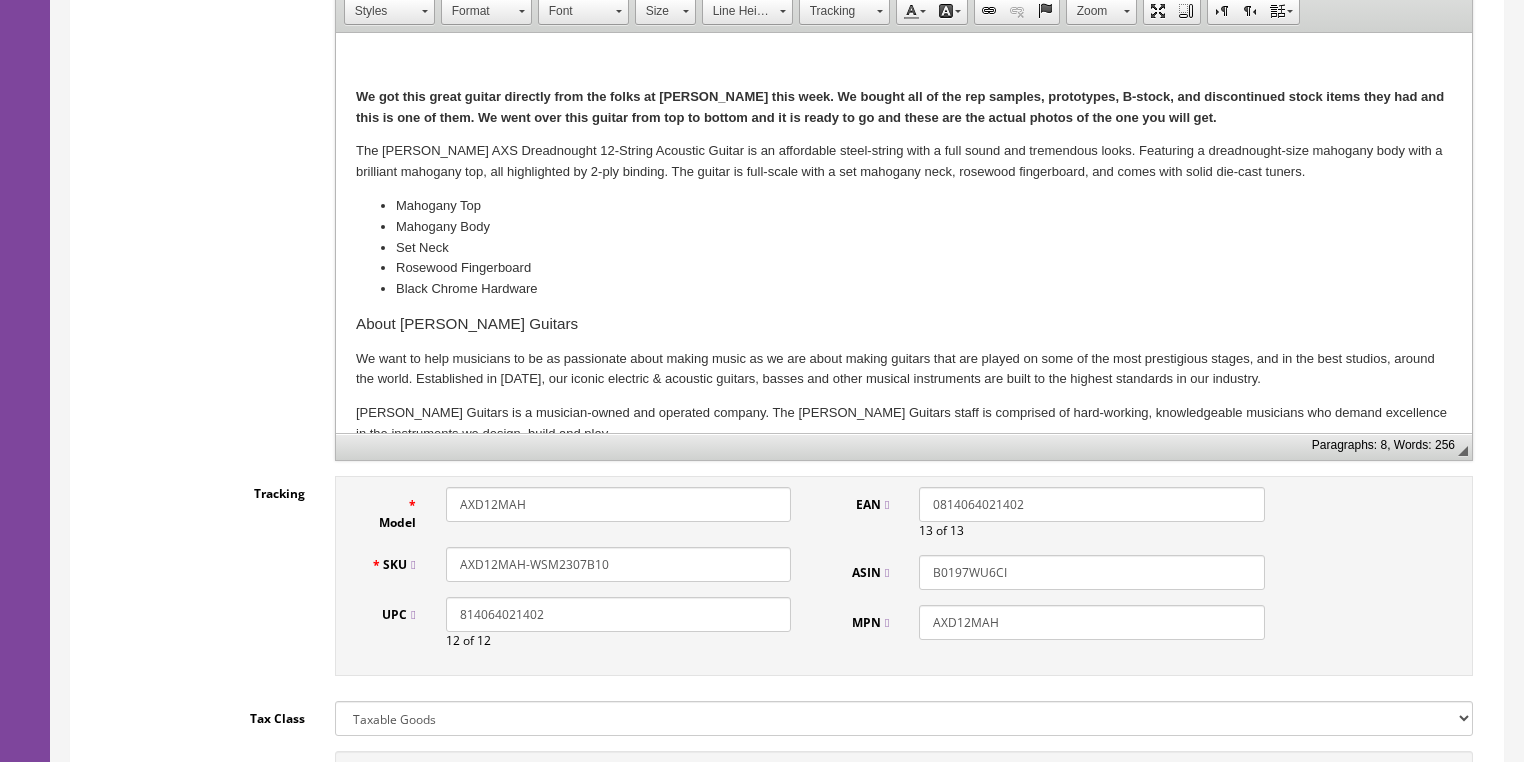 drag, startPoint x: 616, startPoint y: 559, endPoint x: 475, endPoint y: 569, distance: 141.35417 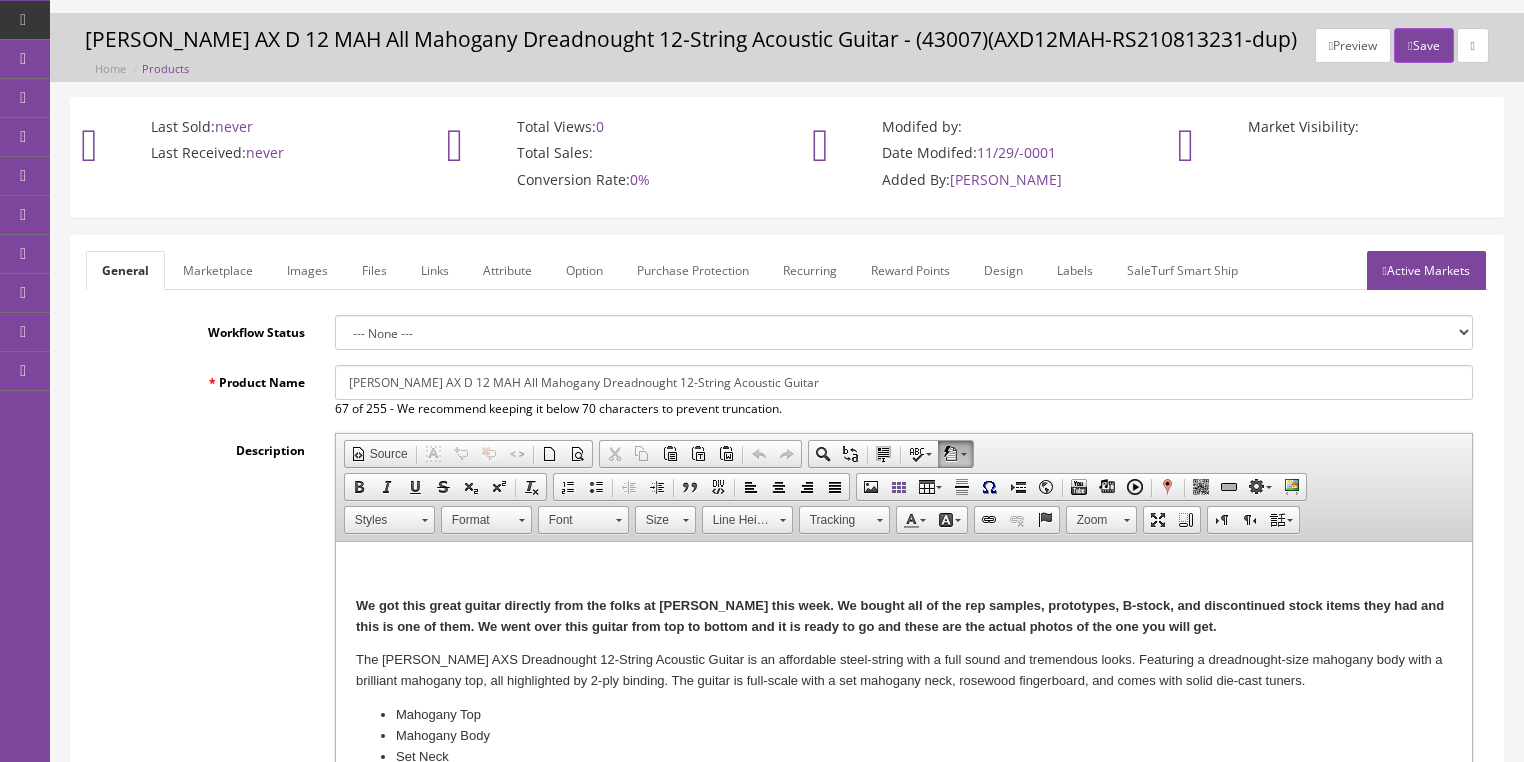scroll, scrollTop: 0, scrollLeft: 0, axis: both 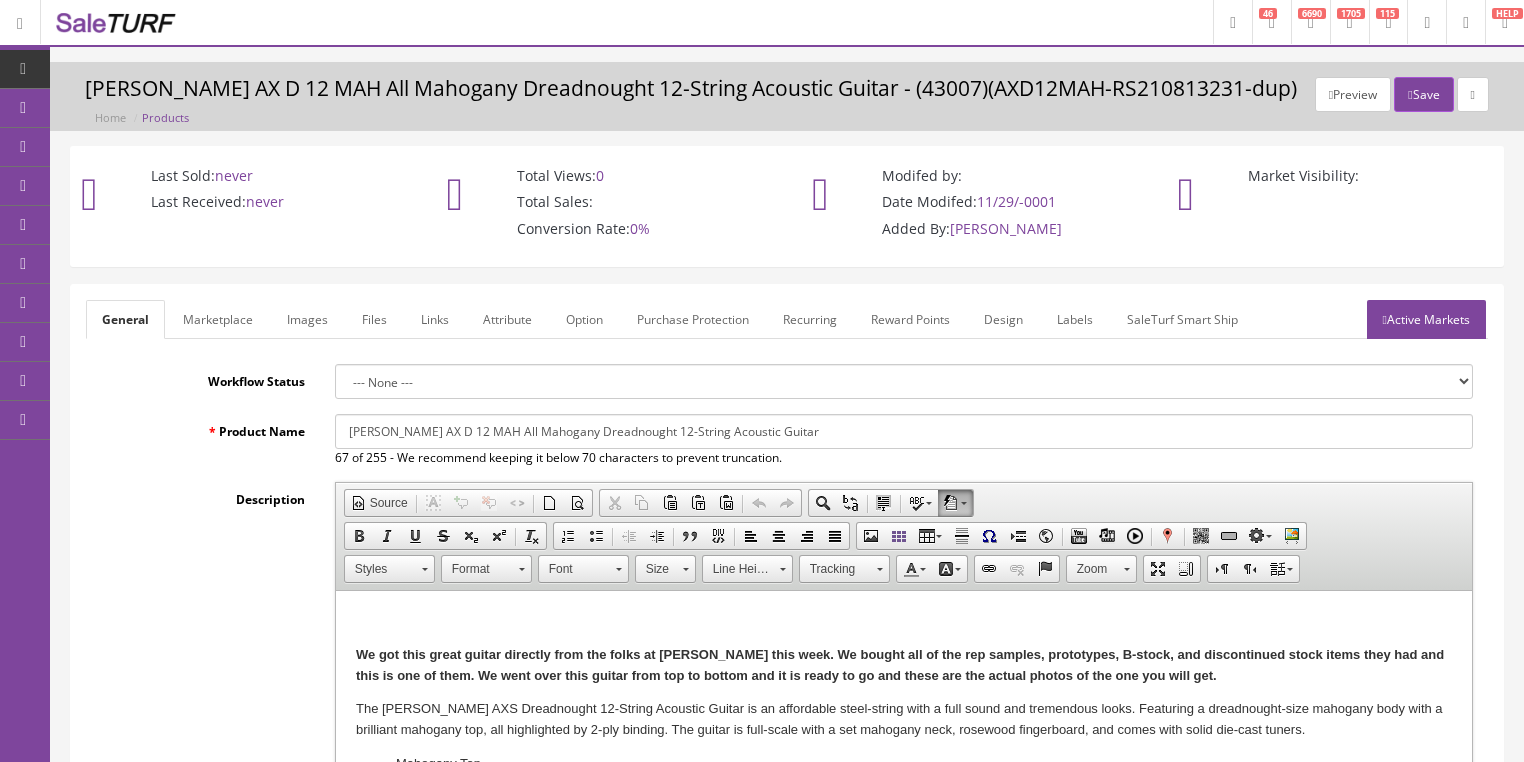 click on "Active Markets" at bounding box center (1426, 319) 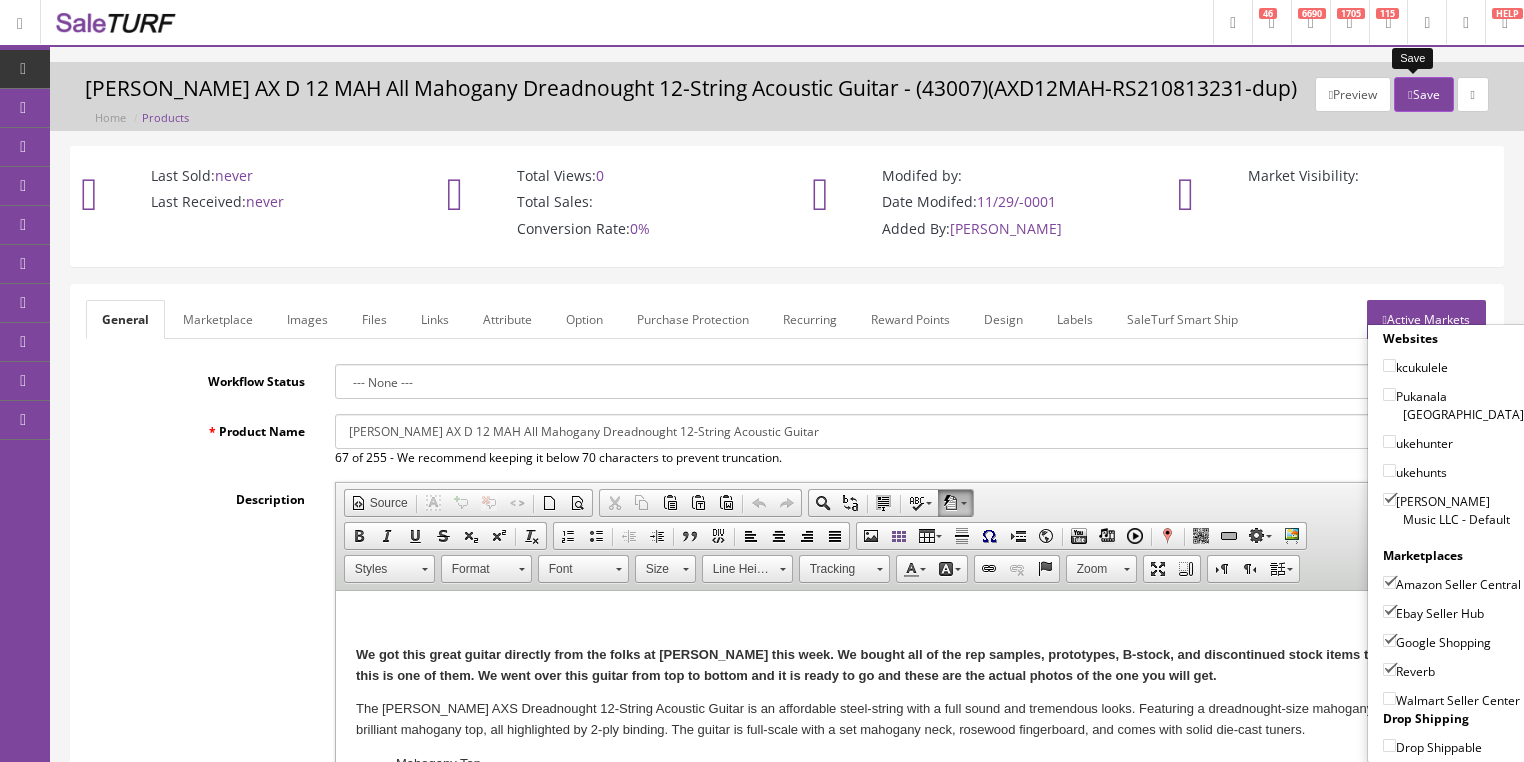 click on "Save" at bounding box center (1423, 94) 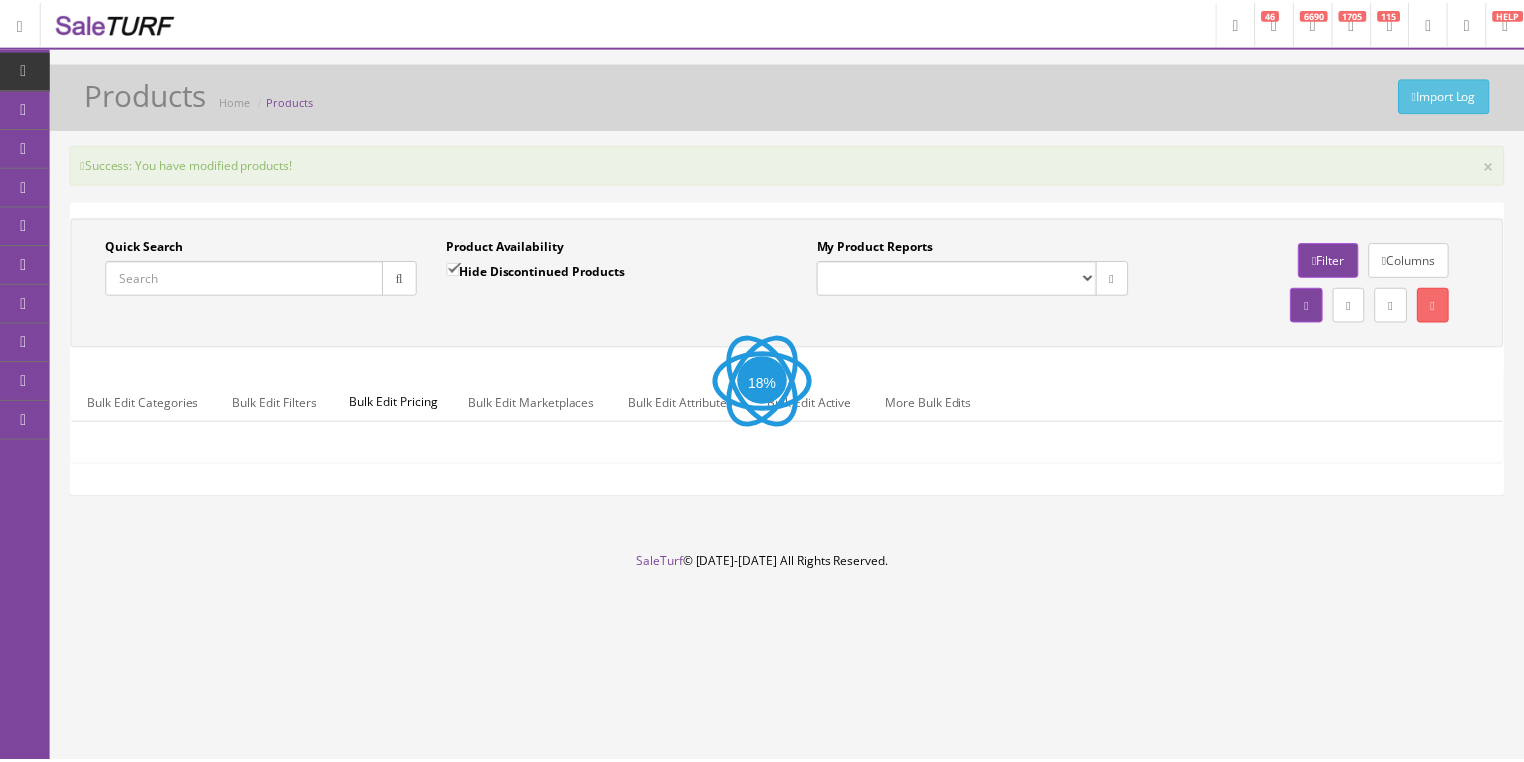scroll, scrollTop: 0, scrollLeft: 0, axis: both 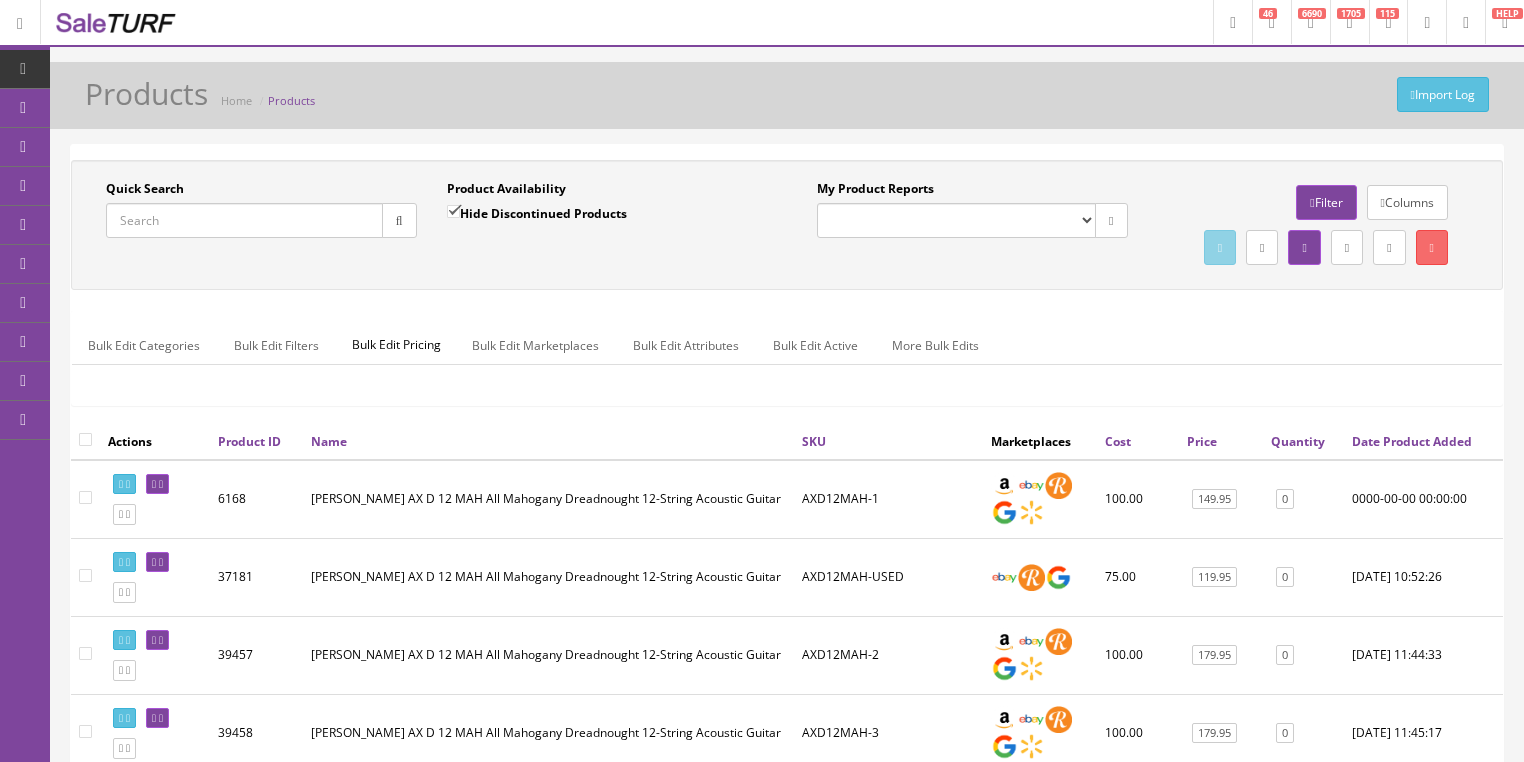 click on "Quick Search" at bounding box center (244, 220) 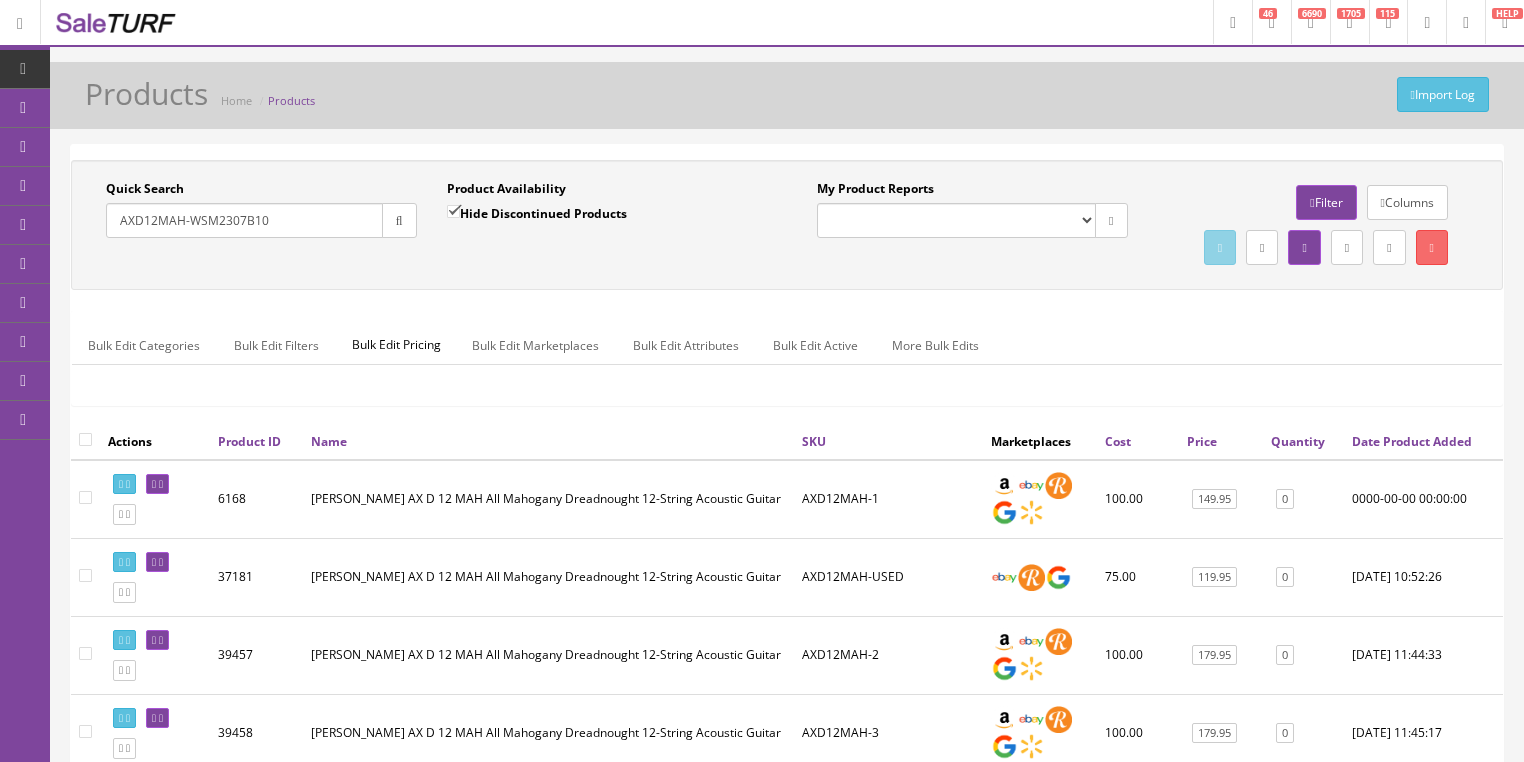 click at bounding box center [399, 220] 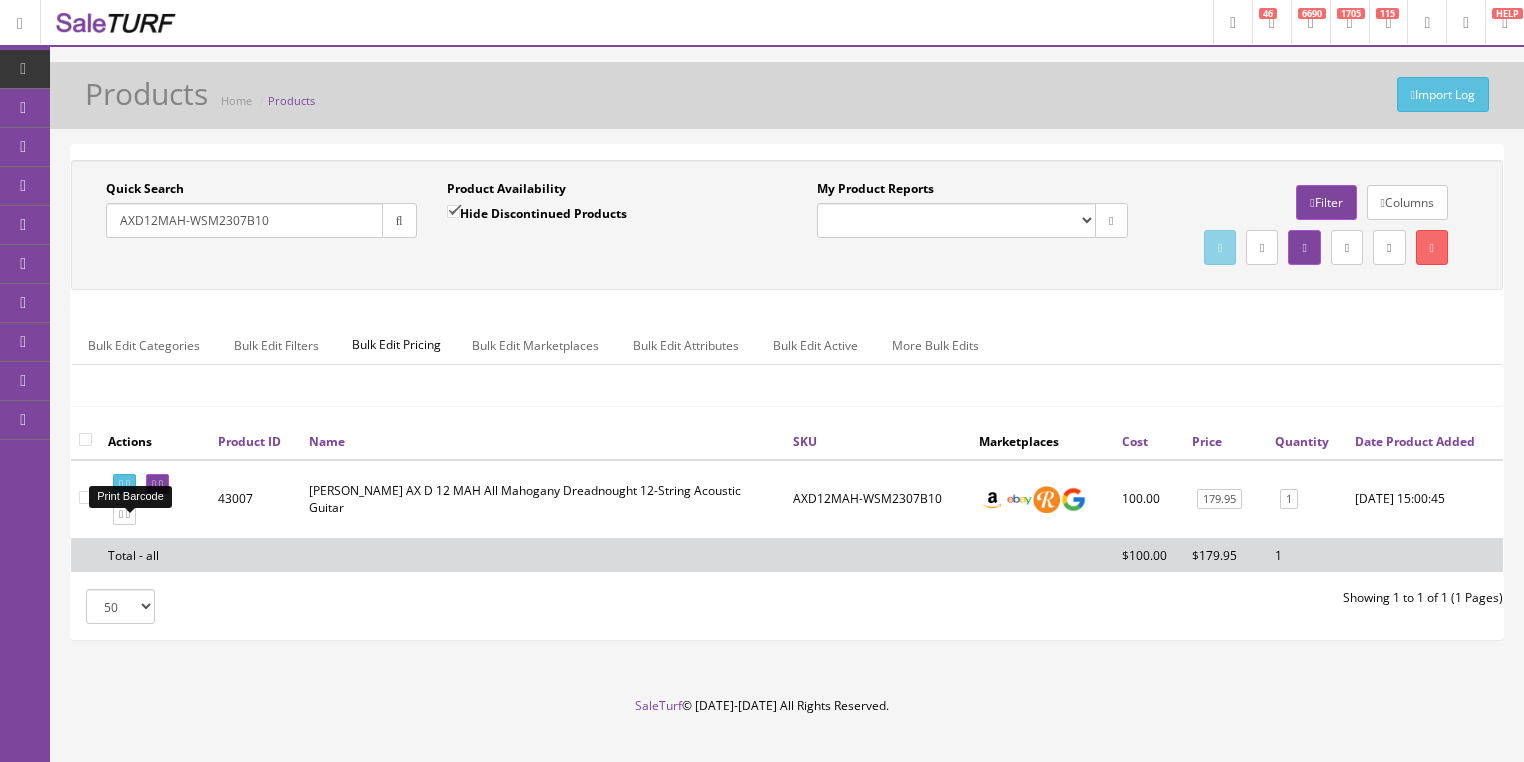 click at bounding box center [124, 484] 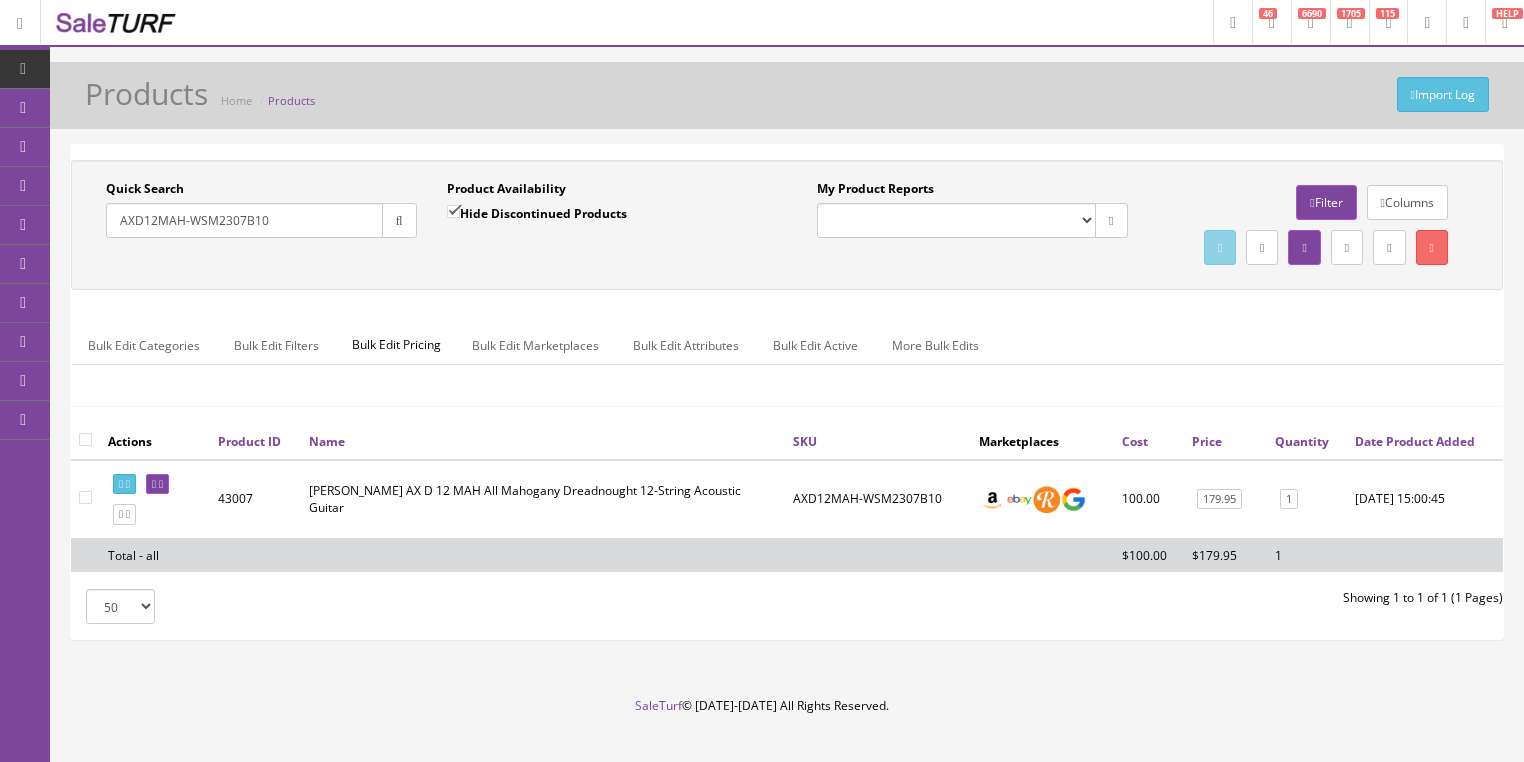 drag, startPoint x: 280, startPoint y: 213, endPoint x: 60, endPoint y: 264, distance: 225.83401 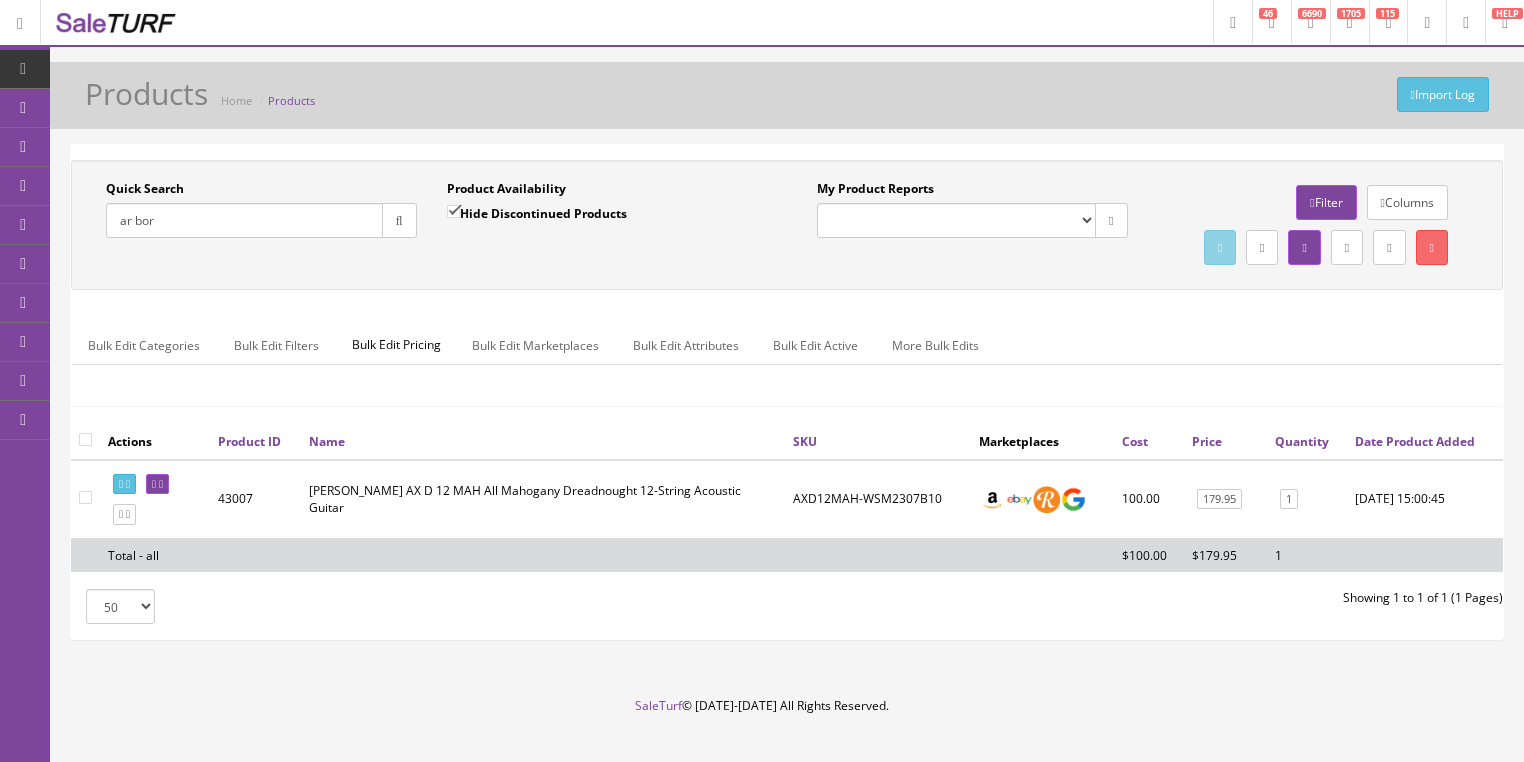 type on "ar bor" 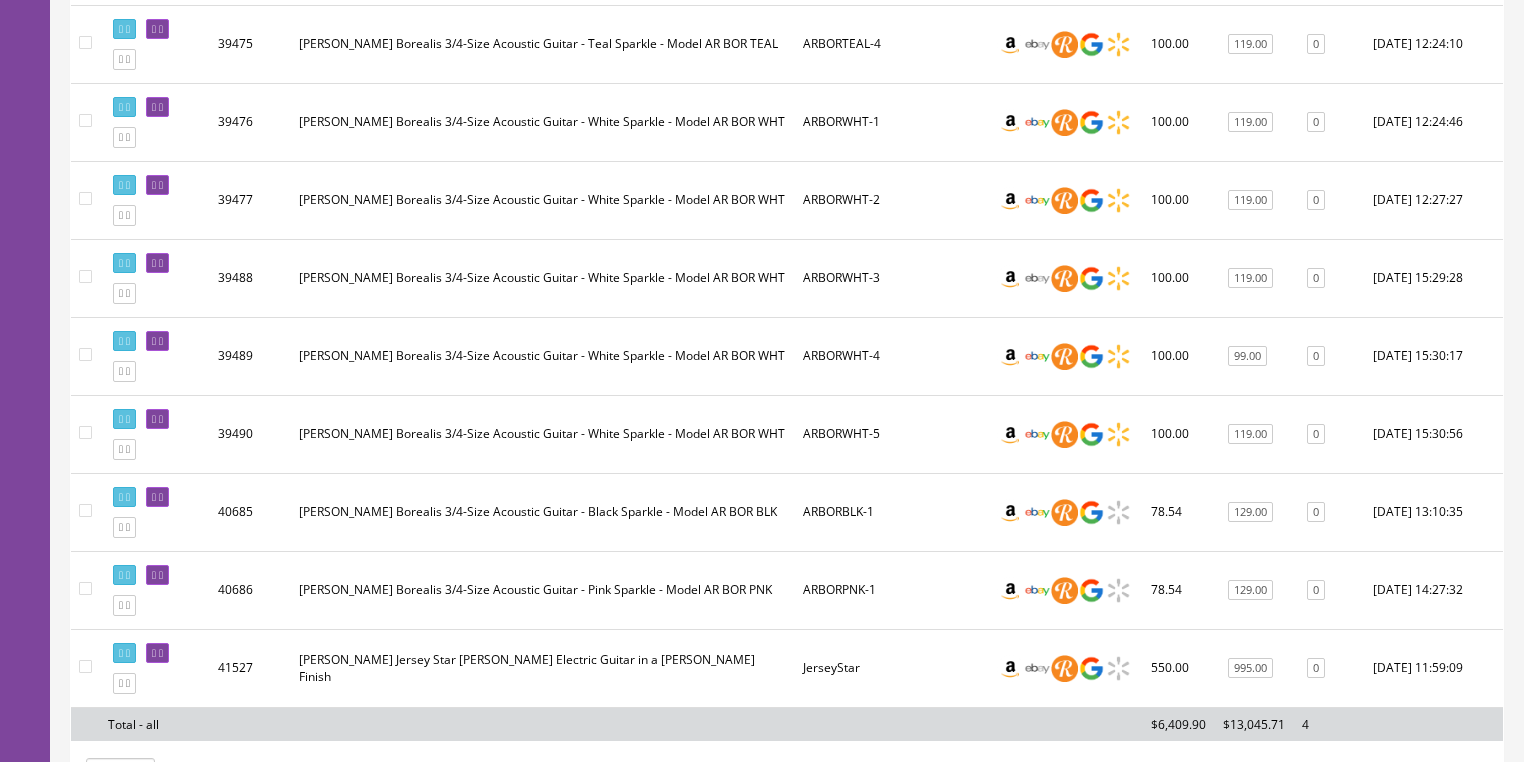 scroll, scrollTop: 2080, scrollLeft: 0, axis: vertical 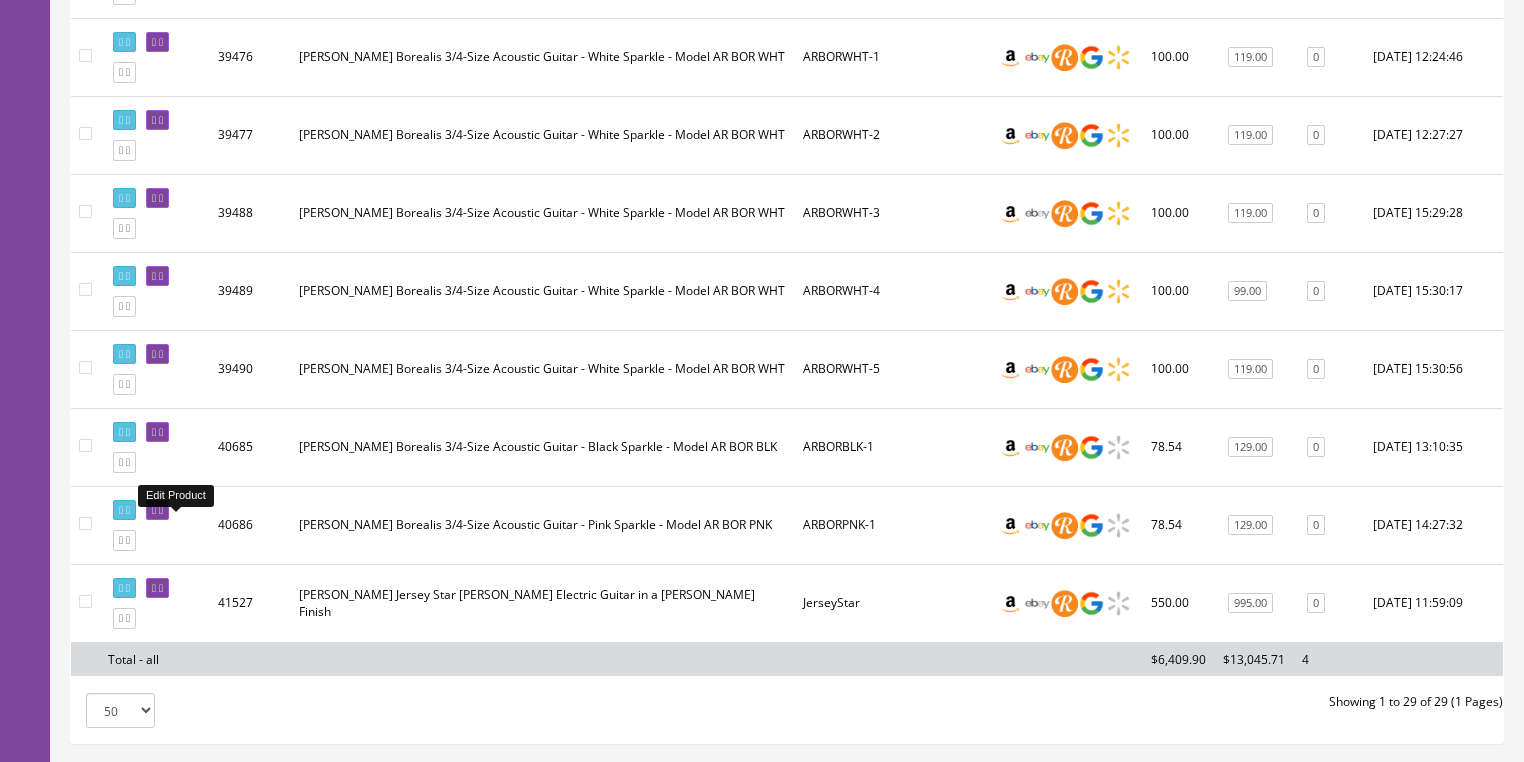 click at bounding box center [161, 510] 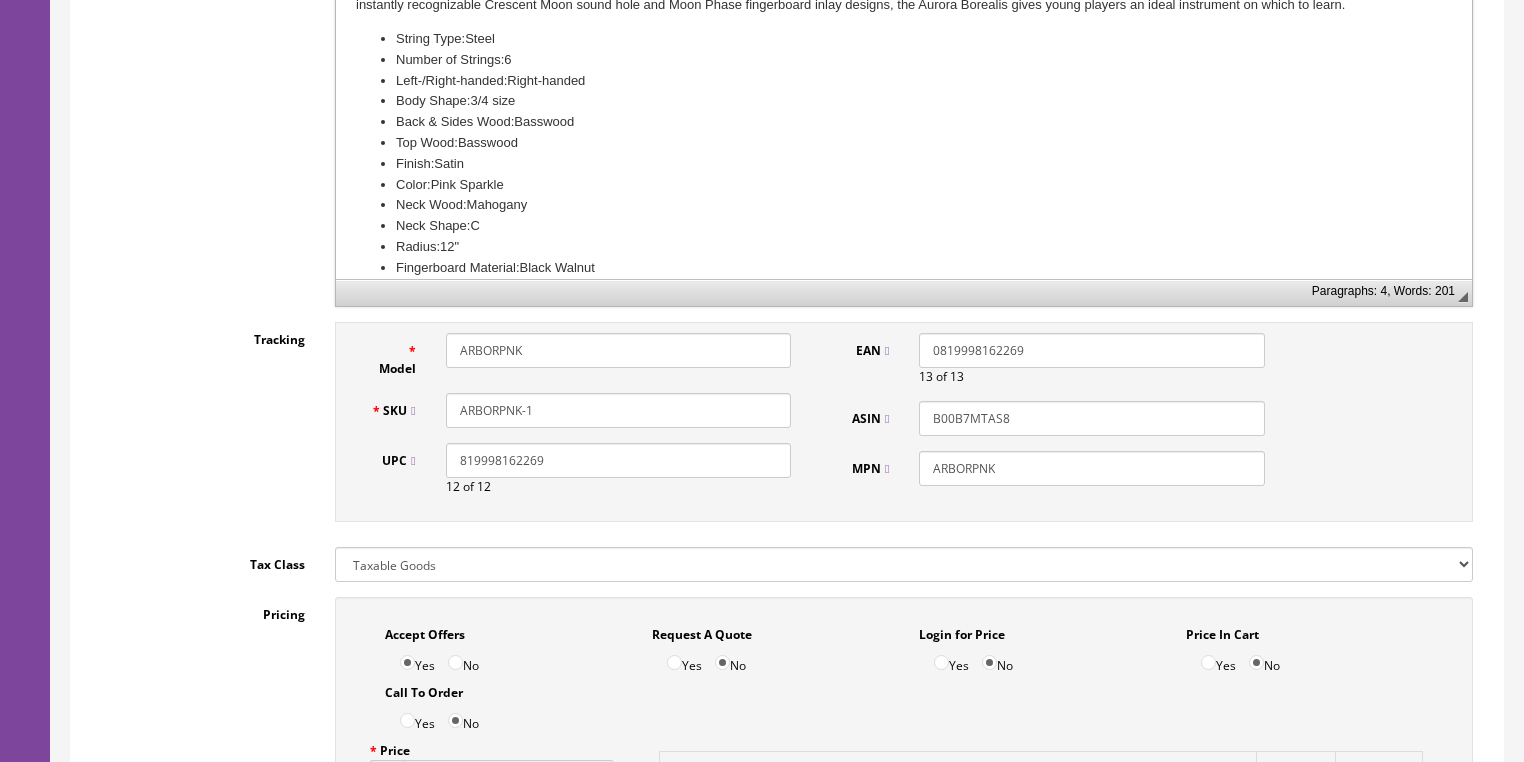 scroll, scrollTop: 720, scrollLeft: 0, axis: vertical 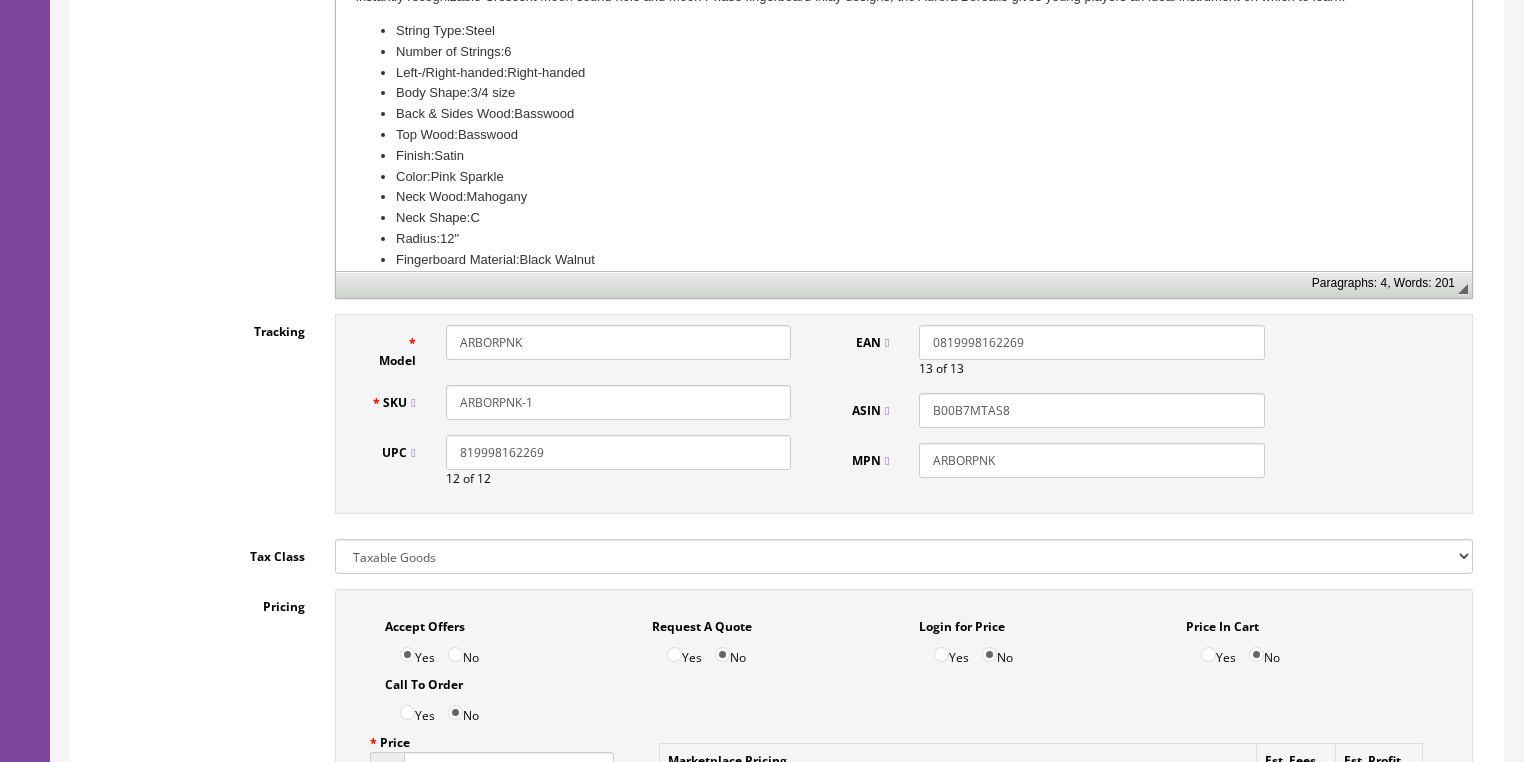 drag, startPoint x: 527, startPoint y: 408, endPoint x: 568, endPoint y: 402, distance: 41.4367 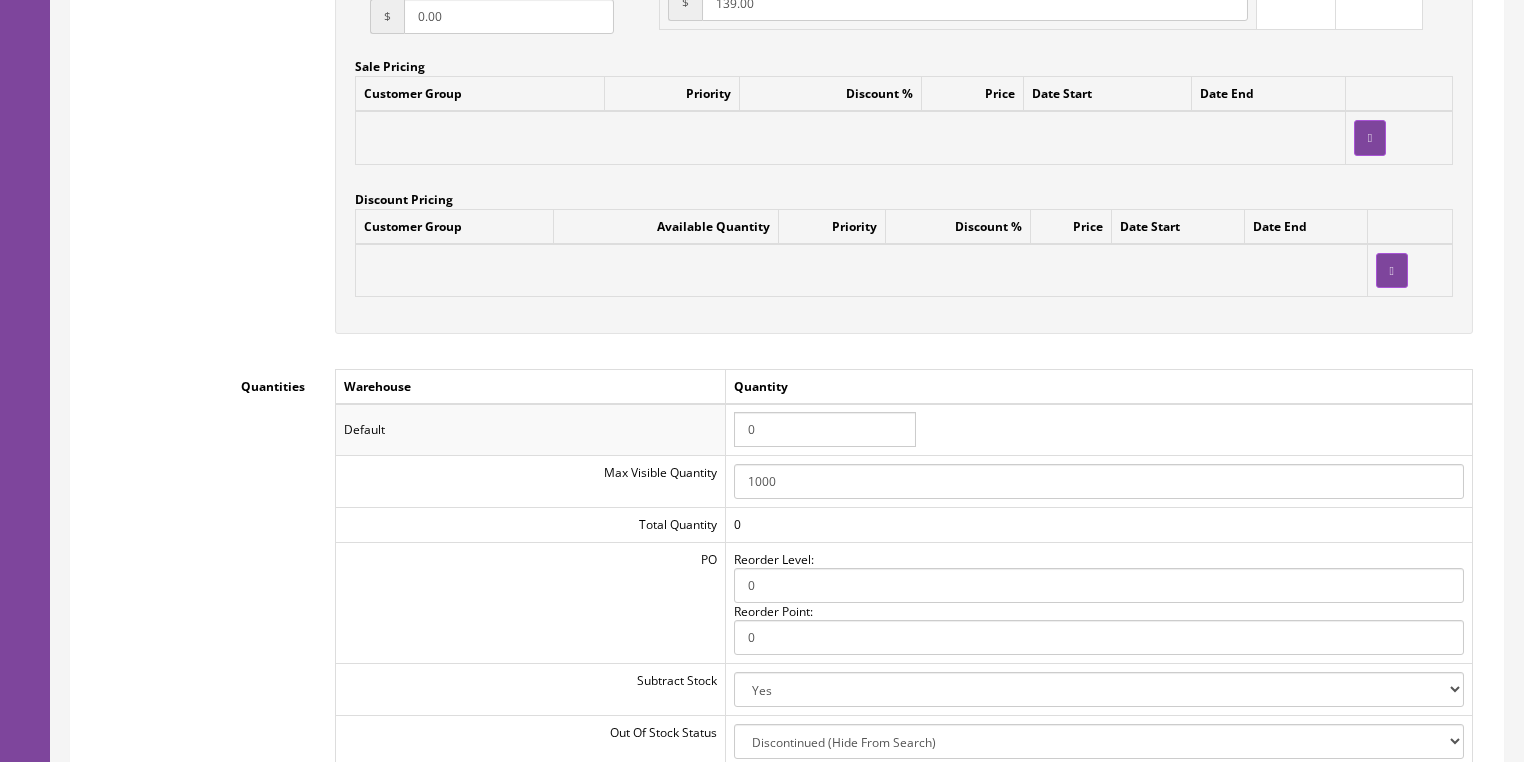 scroll, scrollTop: 1920, scrollLeft: 0, axis: vertical 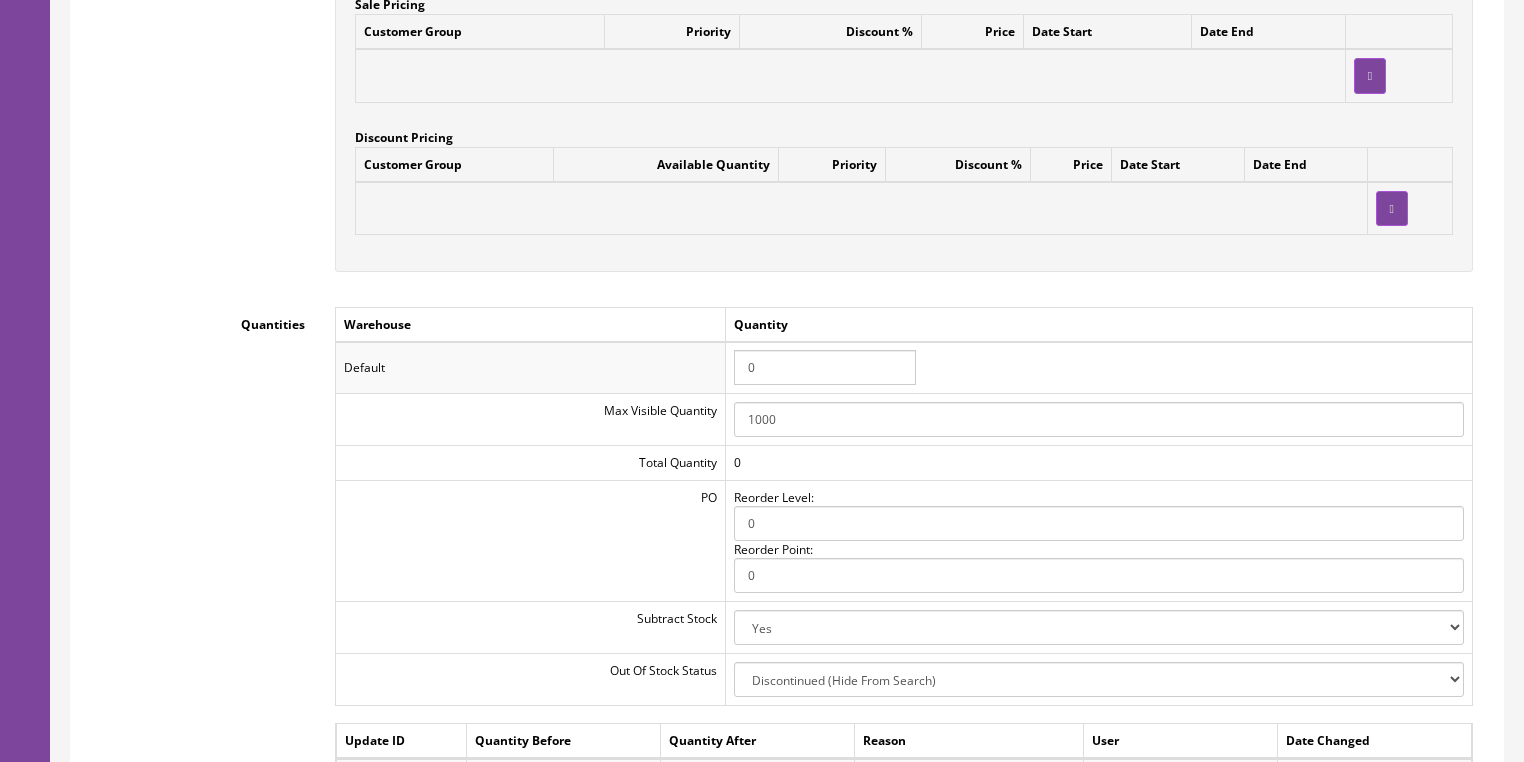 type on "ARBORPNK-EC24050558" 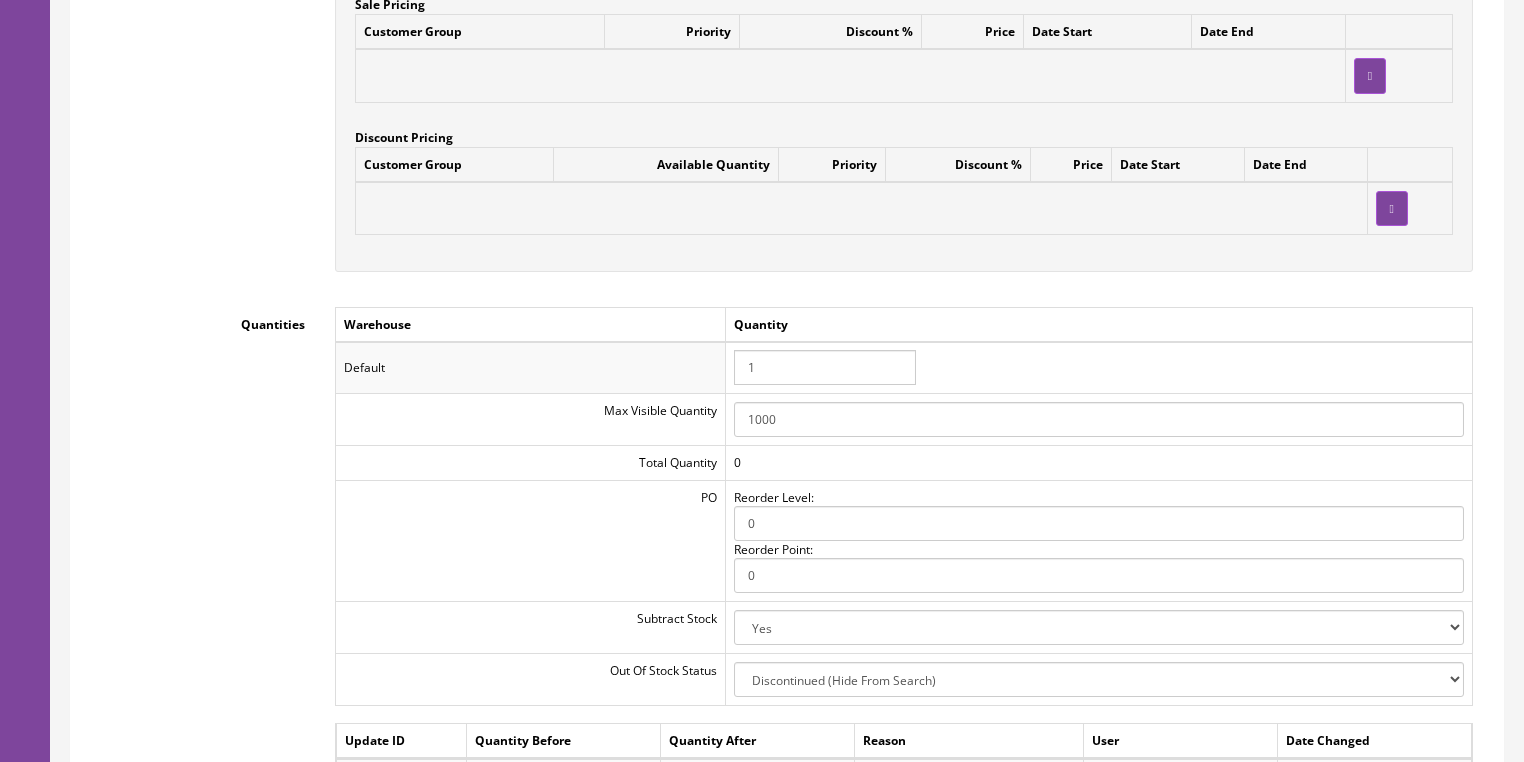 type on "1" 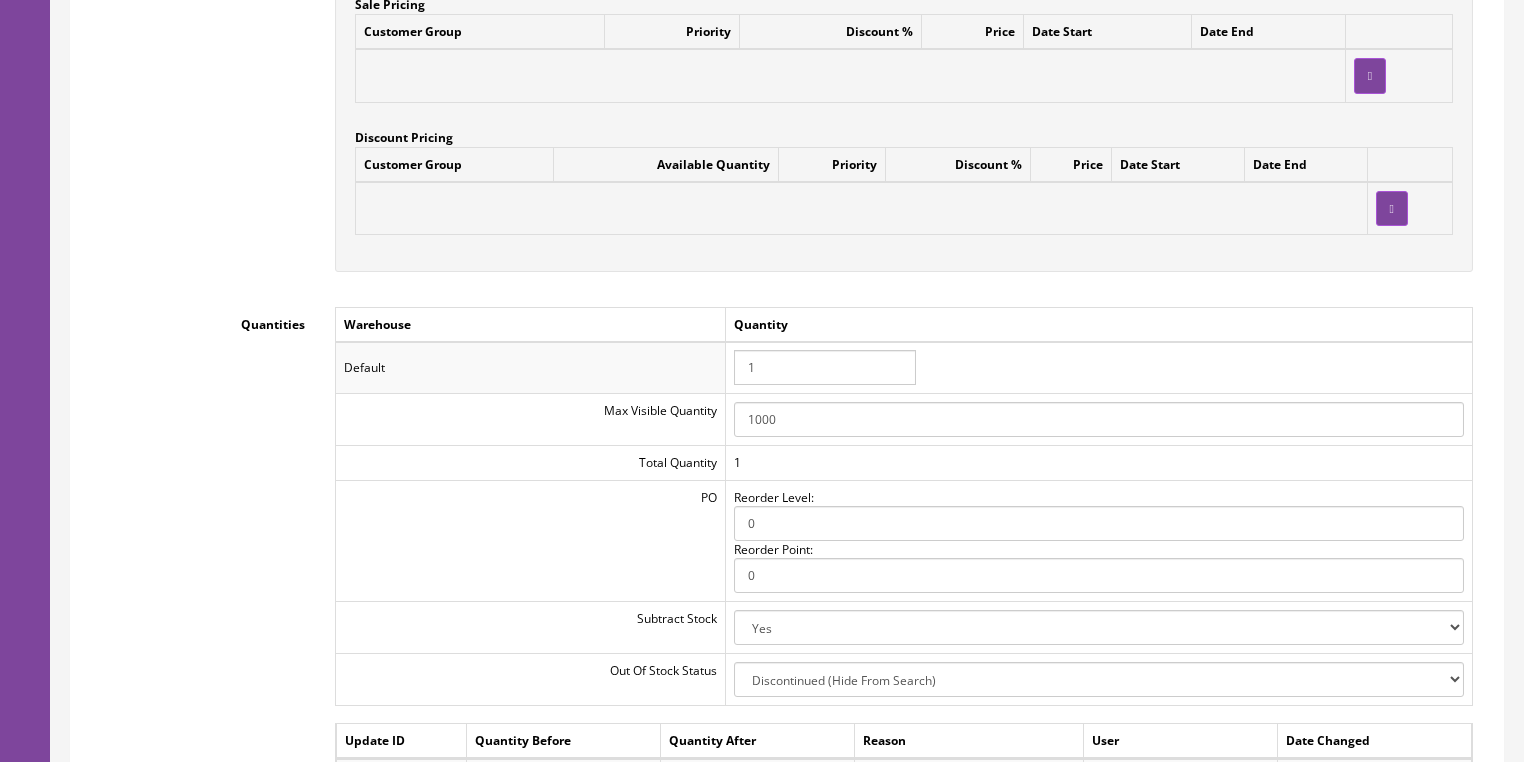 click on "Workflow Status
--- None ---
Product Name
Luna Aurora Borealis 3/4-Size Acoustic Guitar - Pink Sparkle - Model AR BOR PNK
79    of 255 - We recommend keeping it below 70 characters to prevent truncation.
Description
Rich Text Editor, input-description1 Editor toolbars Document   Source   Format Selection   Comment Selection   Uncomment Selection   Enable/Disable HTML Tag Autocomplete   New Page   Preview Clipboard/Undo   Cut   Copy   Paste   Paste as plain text   Paste from Word   Undo   Redo Editing   Find   Replace   Select All   Spell Check As You Type   AutoCorrect (Selected) Basic Styles   Bold   Italic   Underline   Strikethrough   Subscript   Superscript   Remove Format Paragraph   Insert/Remove Numbered List   Insert/Remove Bulleted List   Decrease Indent   Increase Indent   Block Quote   Create Div Container   Align Left" at bounding box center [787, -5] 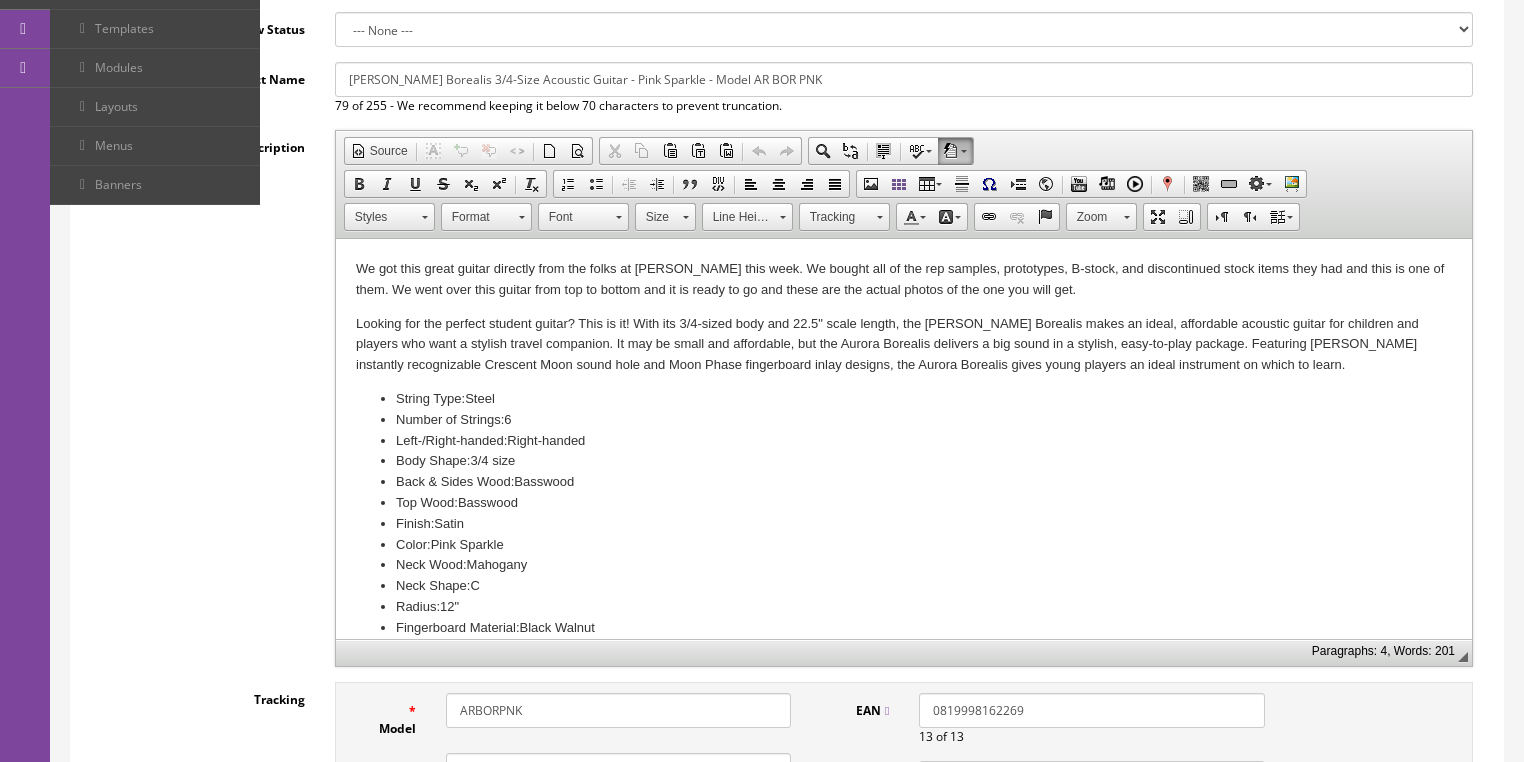 scroll, scrollTop: 160, scrollLeft: 0, axis: vertical 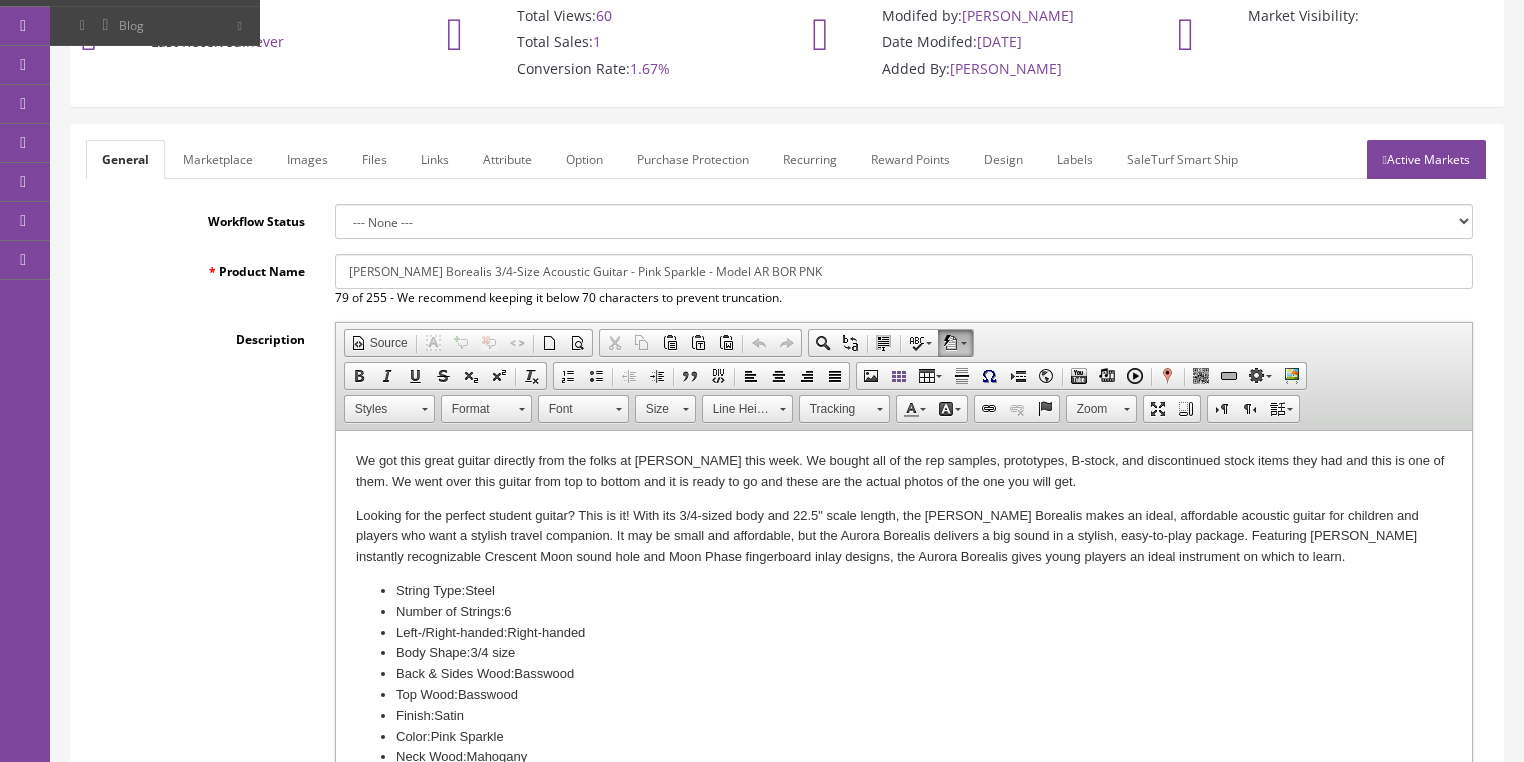 click on "Images" at bounding box center [307, 159] 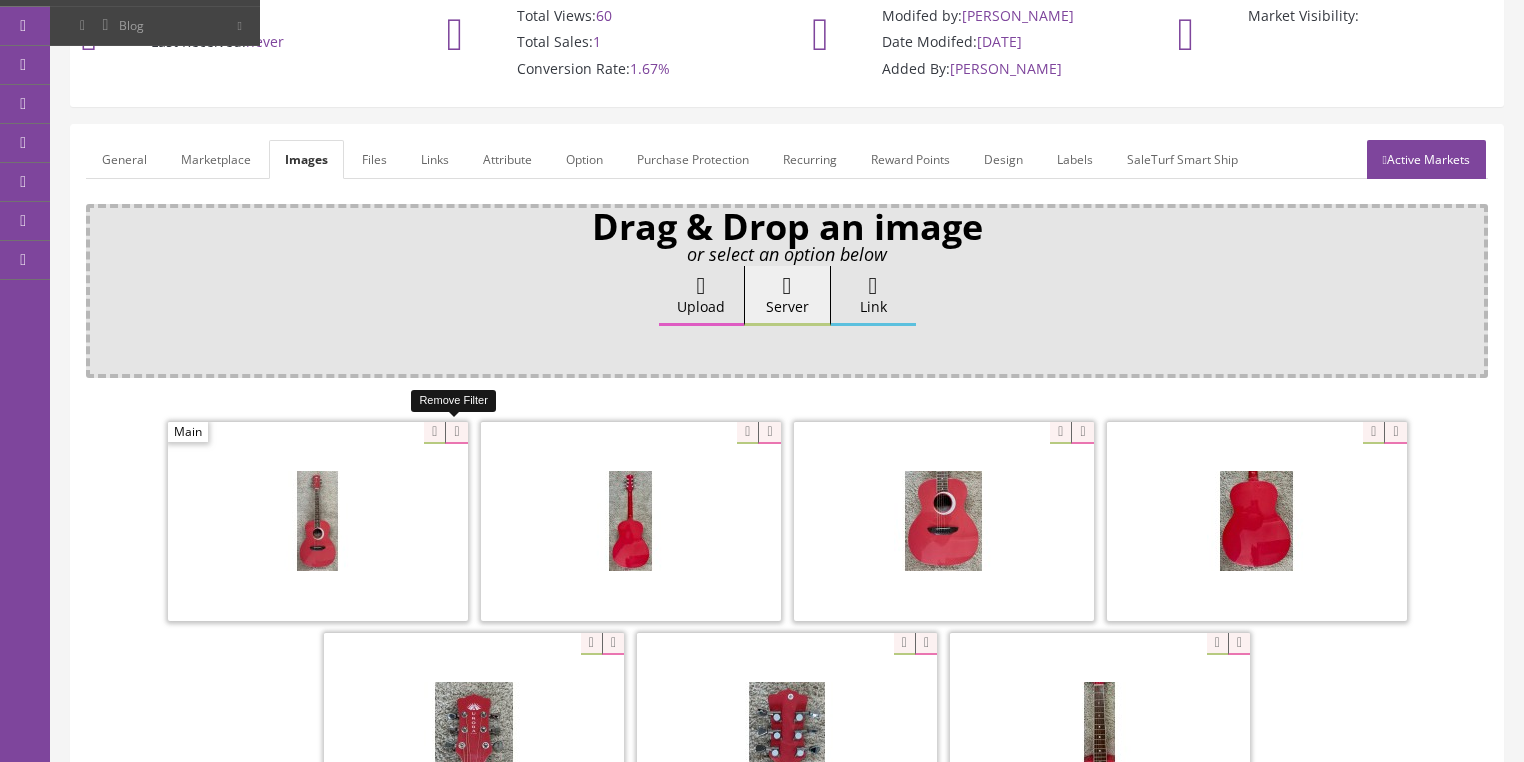 click at bounding box center (456, 433) 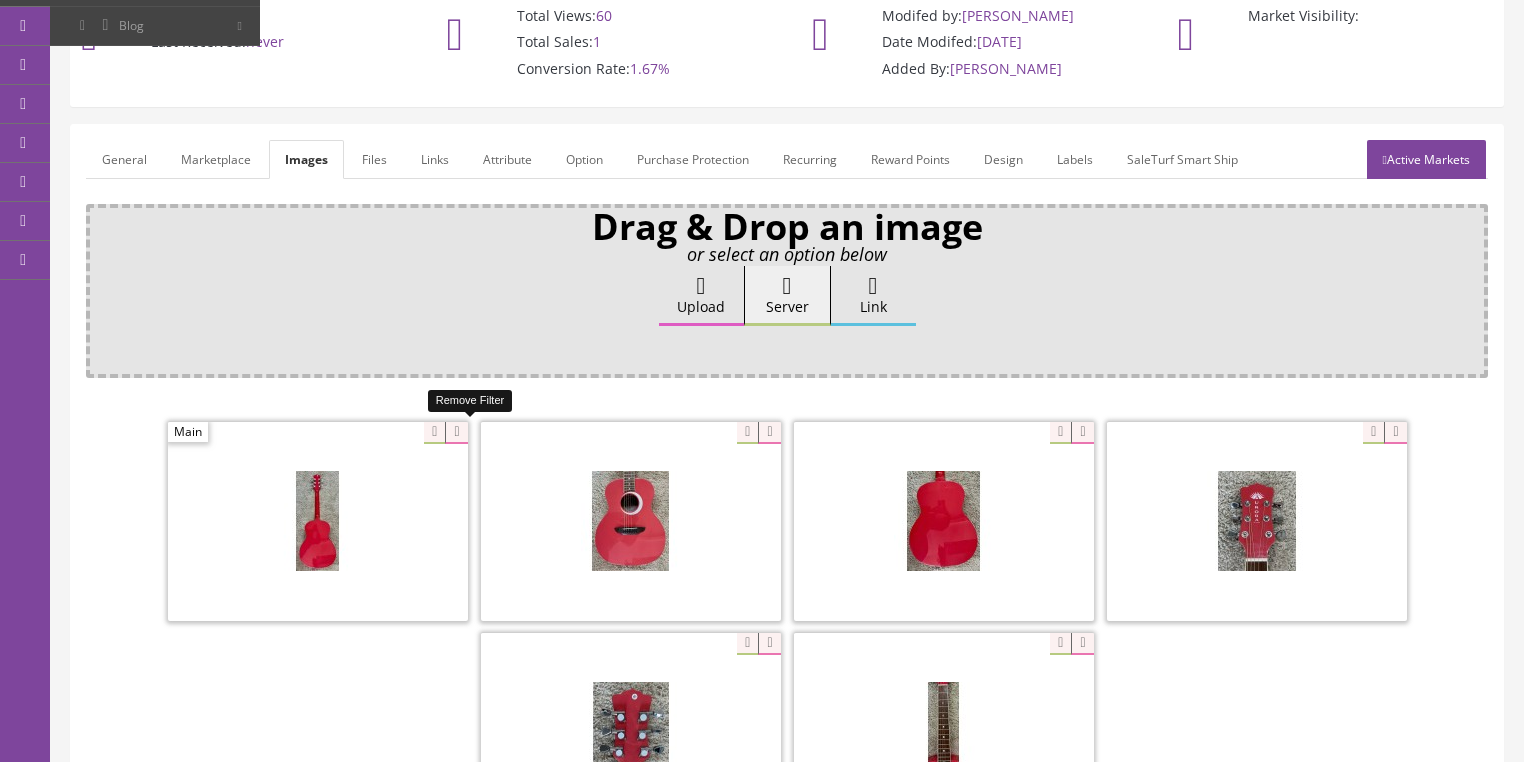 click at bounding box center [456, 433] 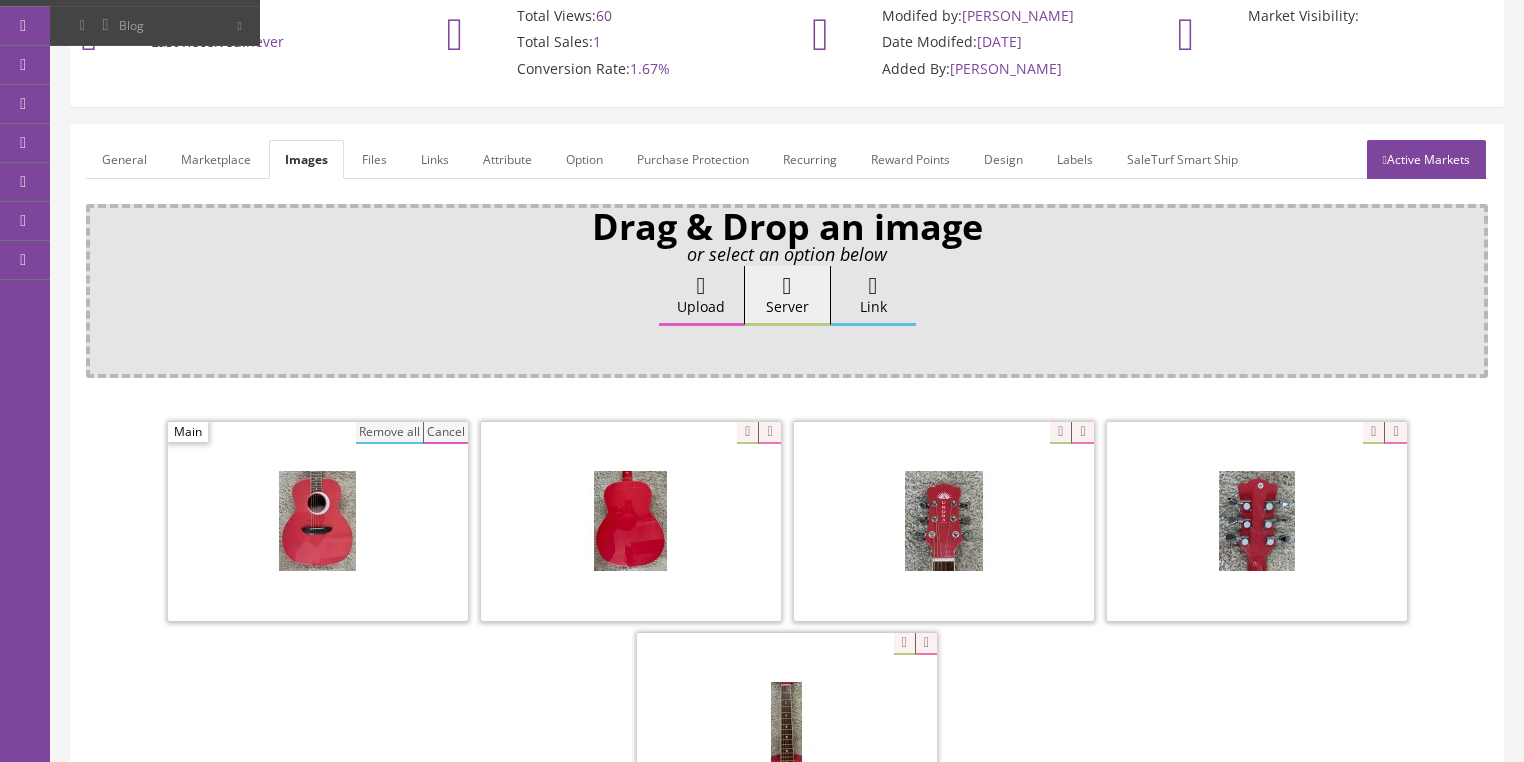 click on "Remove all" at bounding box center [389, 433] 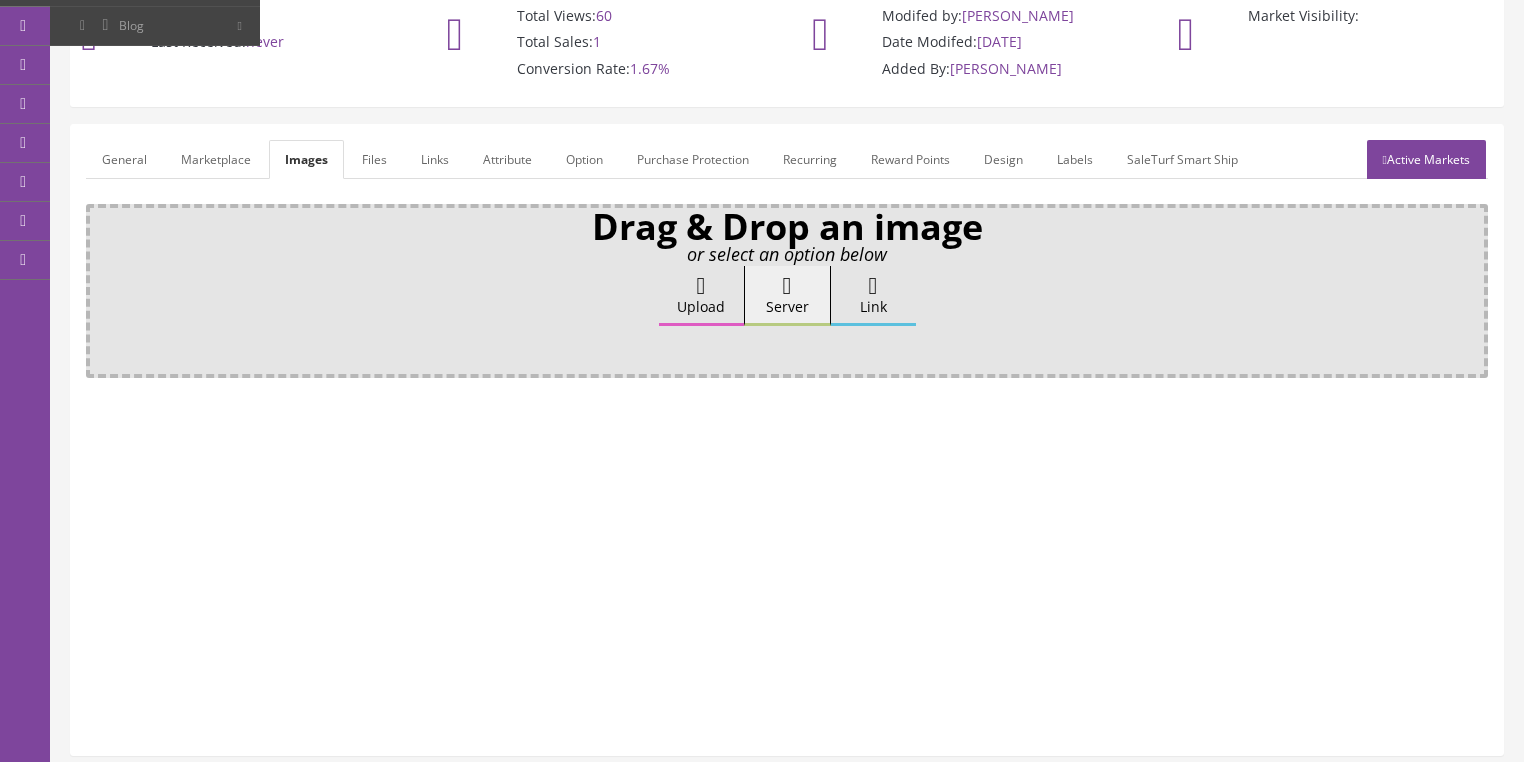 click on "Upload" at bounding box center (701, 296) 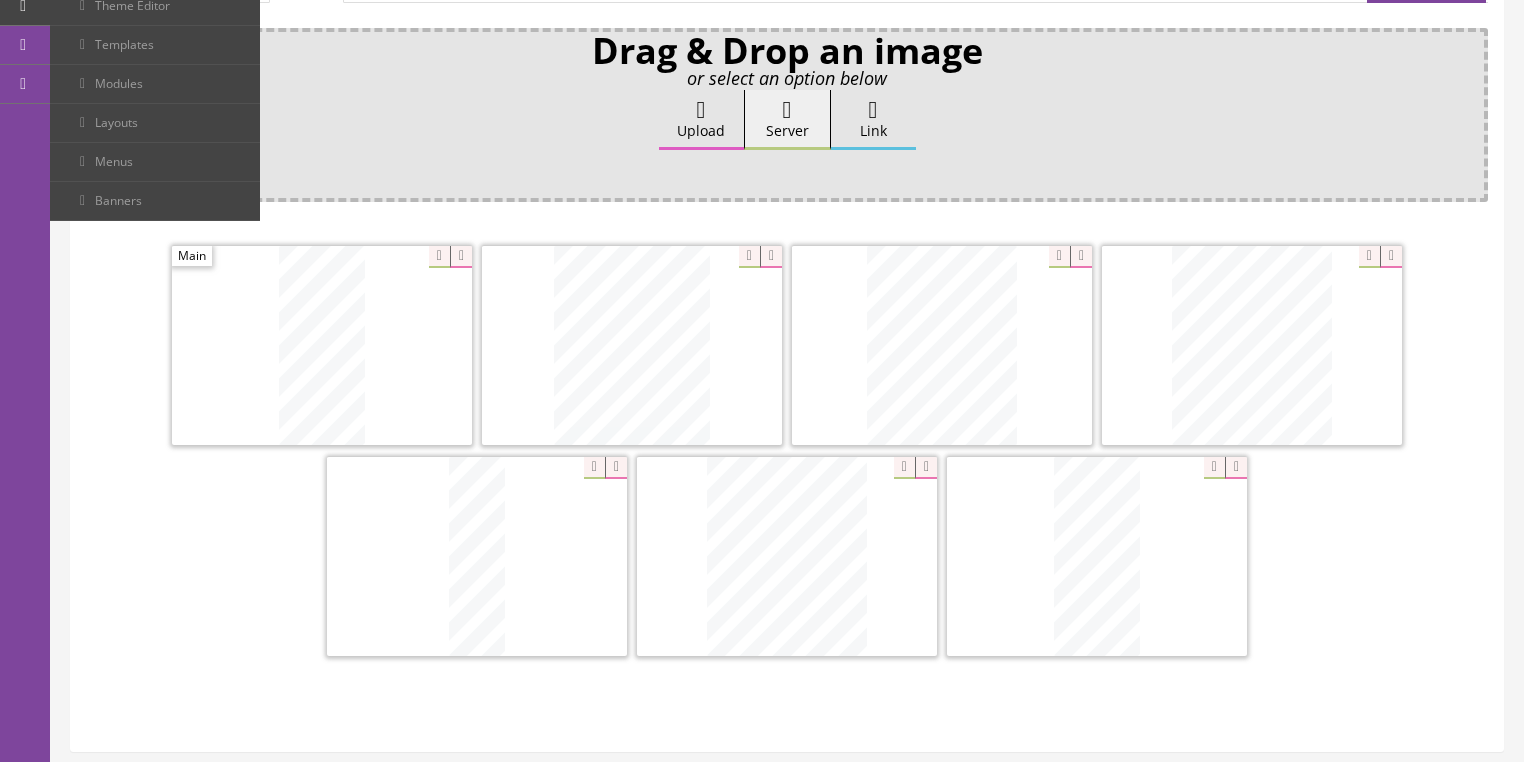 scroll, scrollTop: 400, scrollLeft: 0, axis: vertical 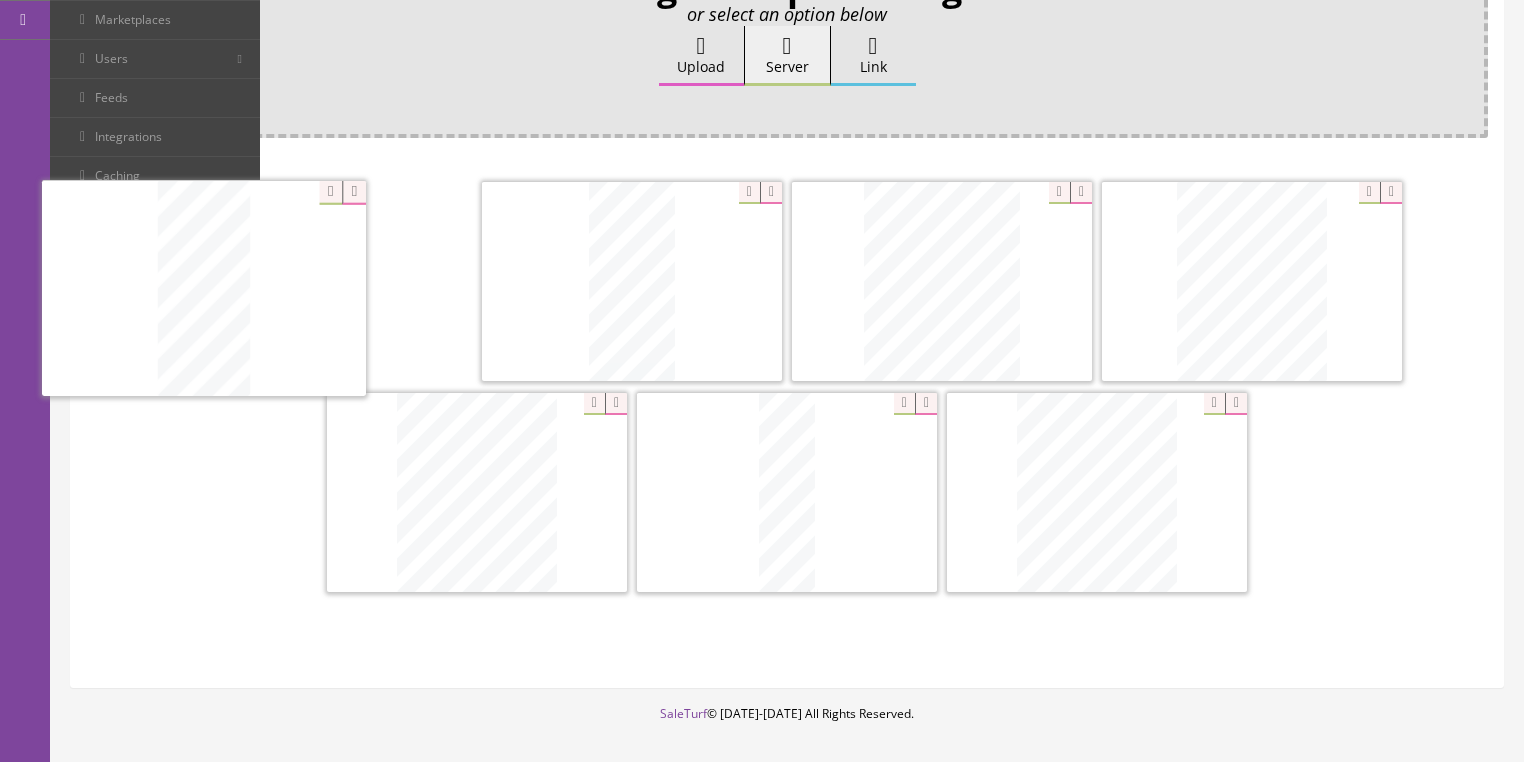 drag, startPoint x: 1046, startPoint y: 424, endPoint x: 240, endPoint y: 240, distance: 826.7358 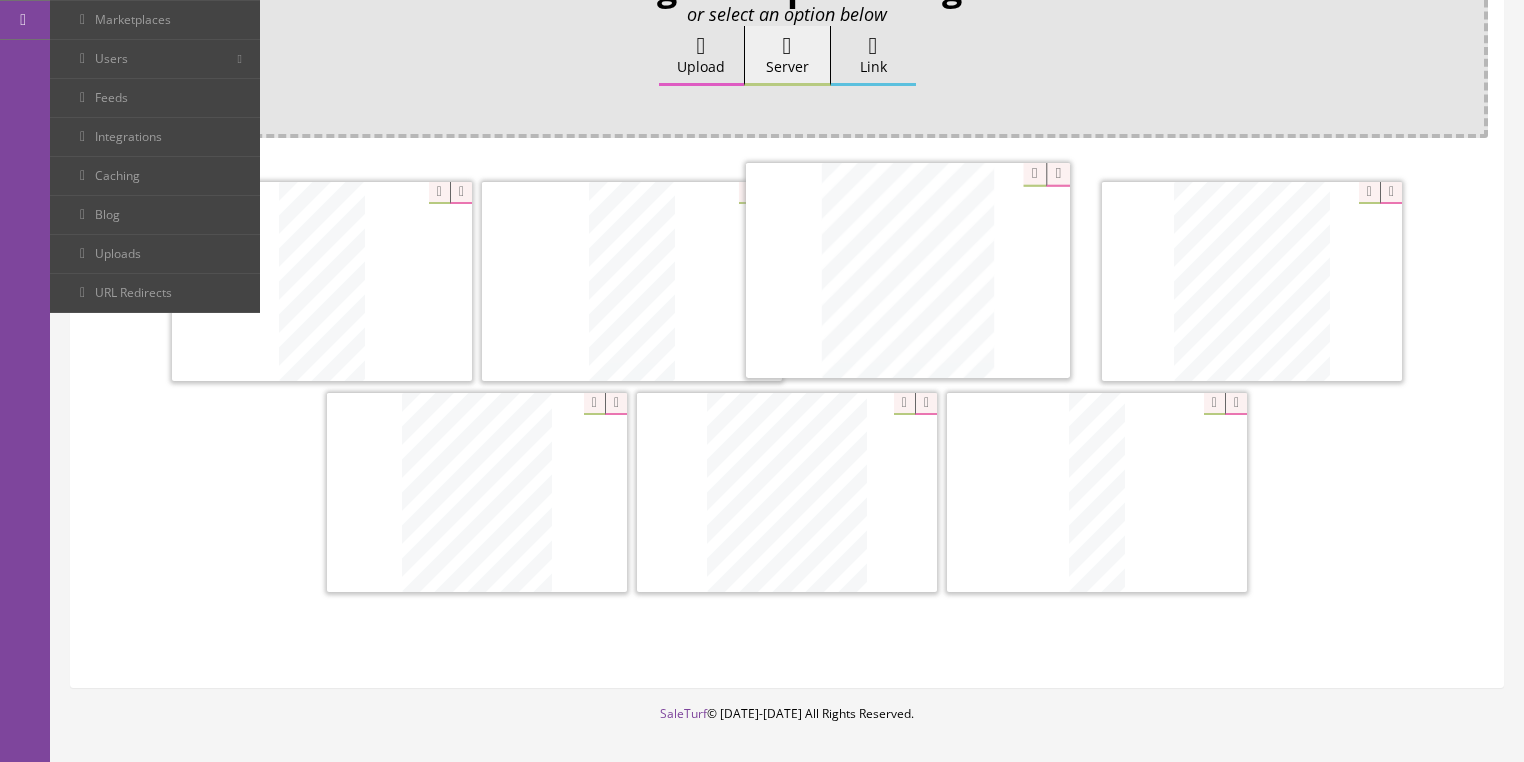 drag, startPoint x: 872, startPoint y: 342, endPoint x: 856, endPoint y: 236, distance: 107.200745 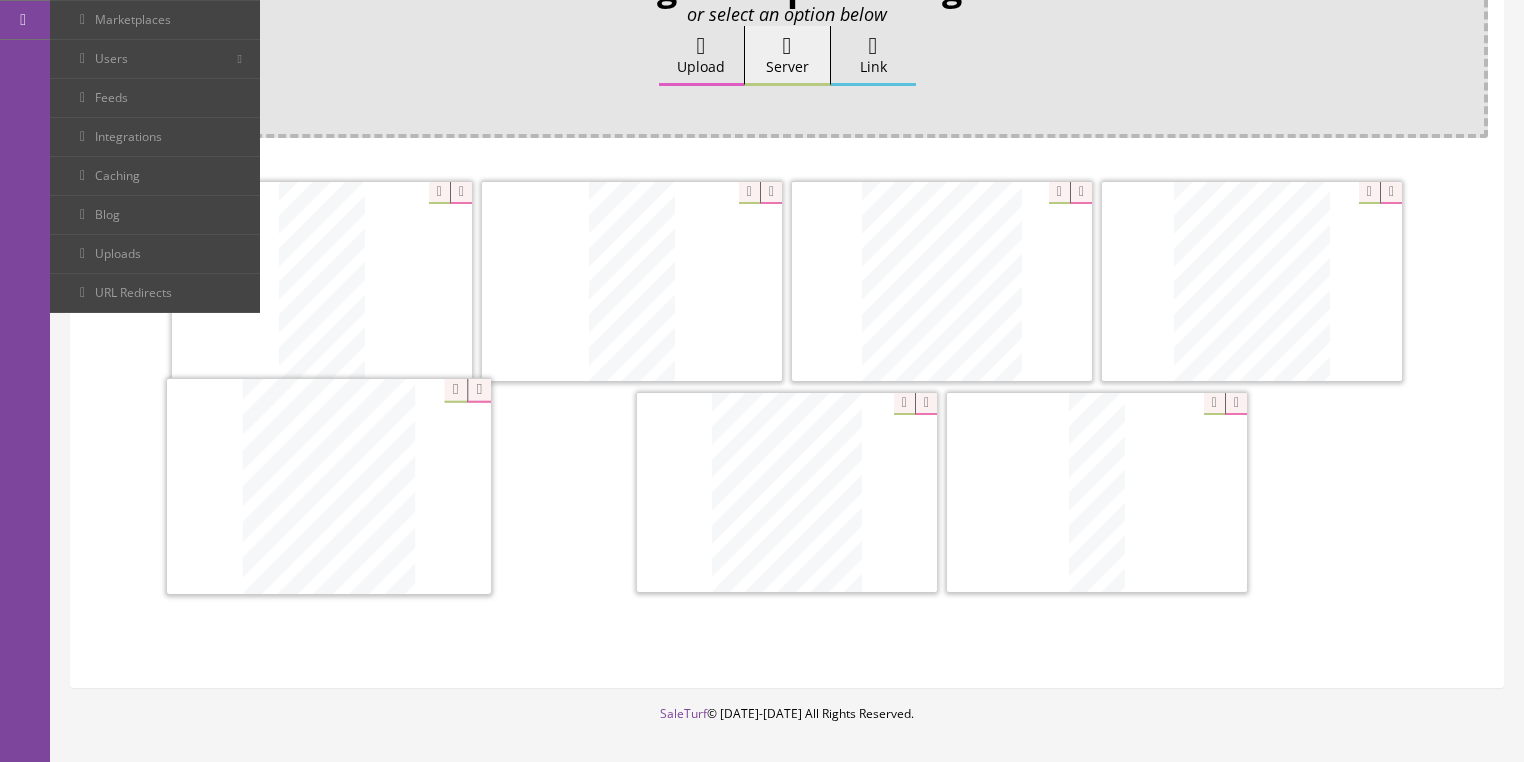 drag, startPoint x: 797, startPoint y: 453, endPoint x: 400, endPoint y: 441, distance: 397.1813 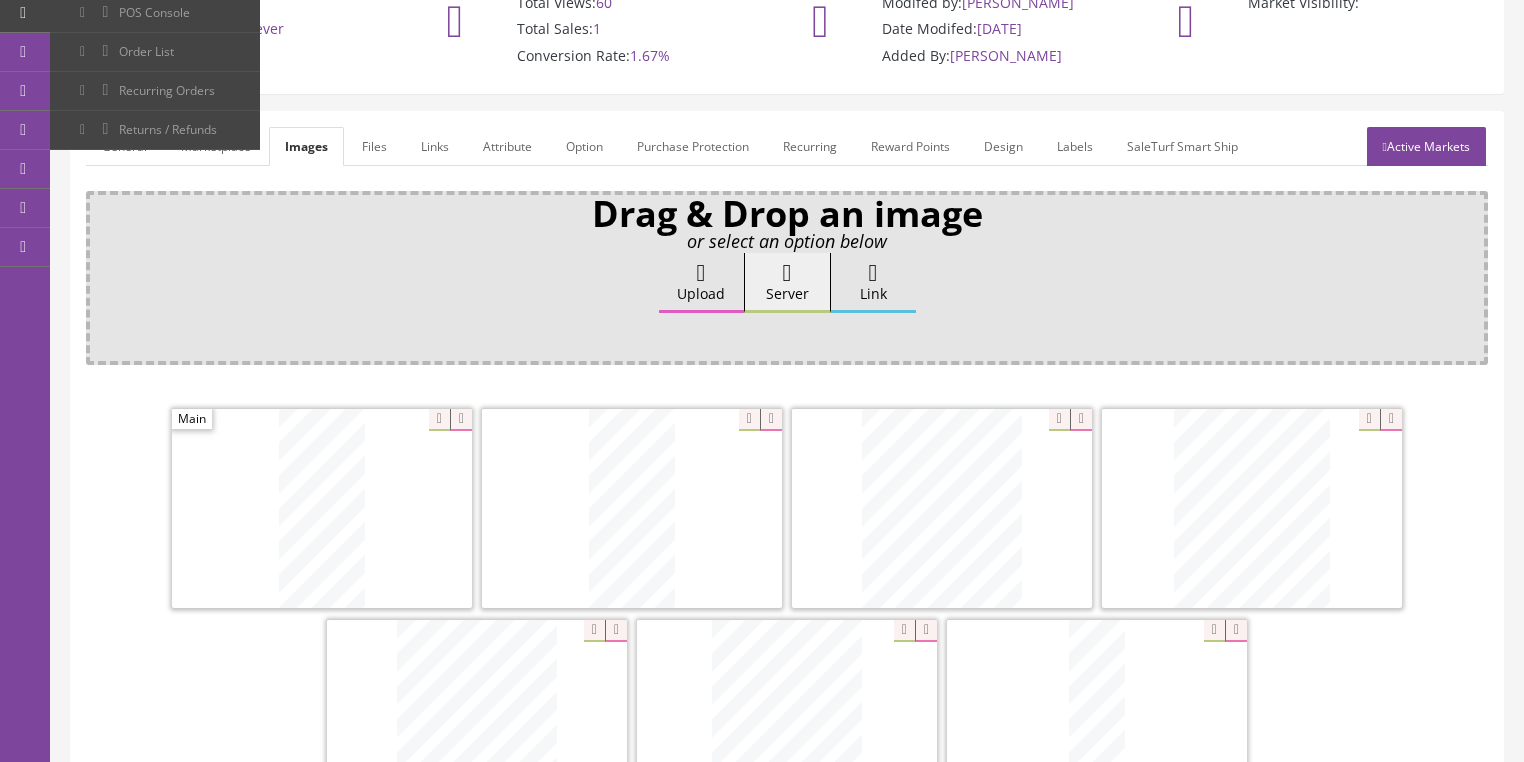 scroll, scrollTop: 80, scrollLeft: 0, axis: vertical 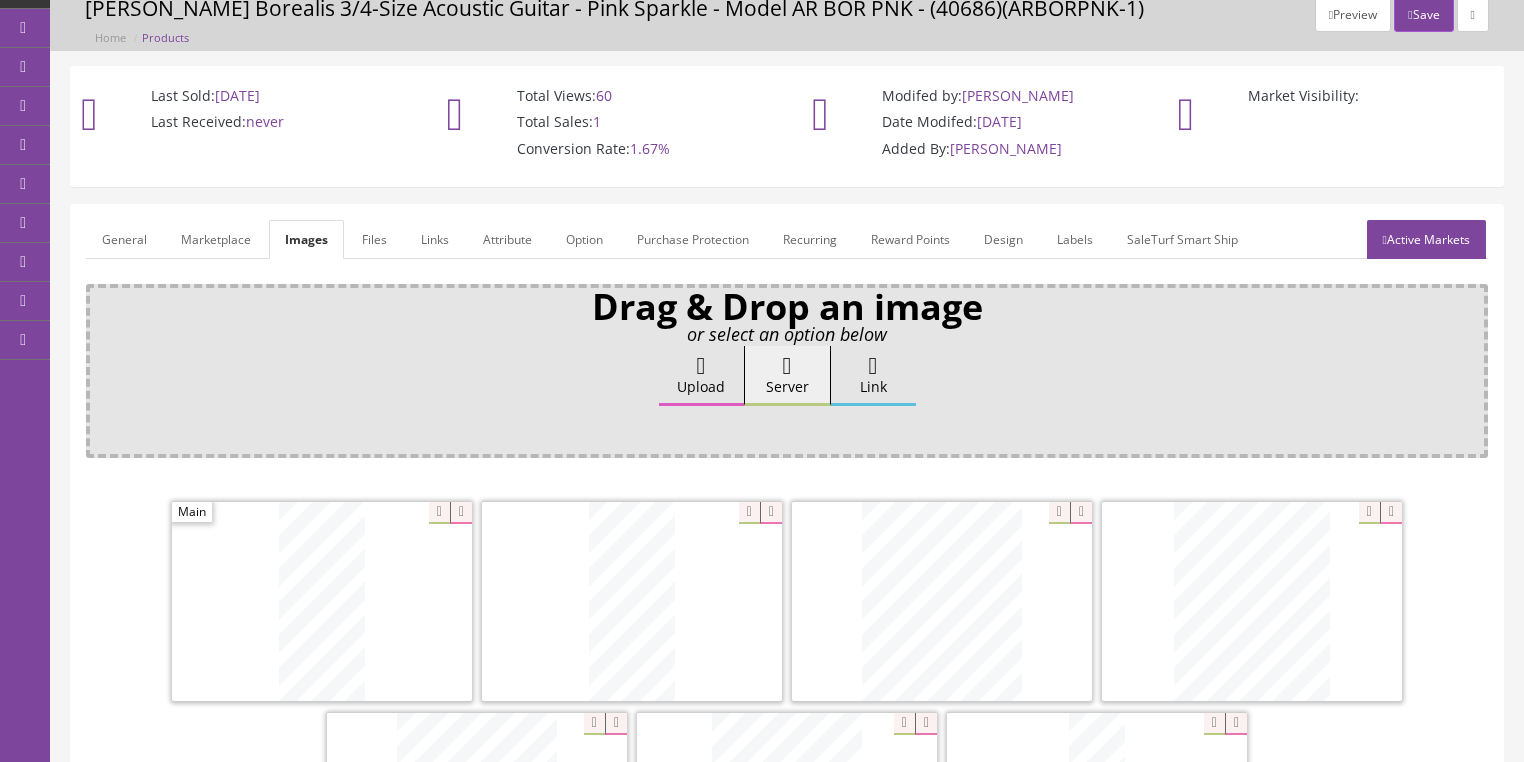 click on "Active Markets" at bounding box center [1426, 239] 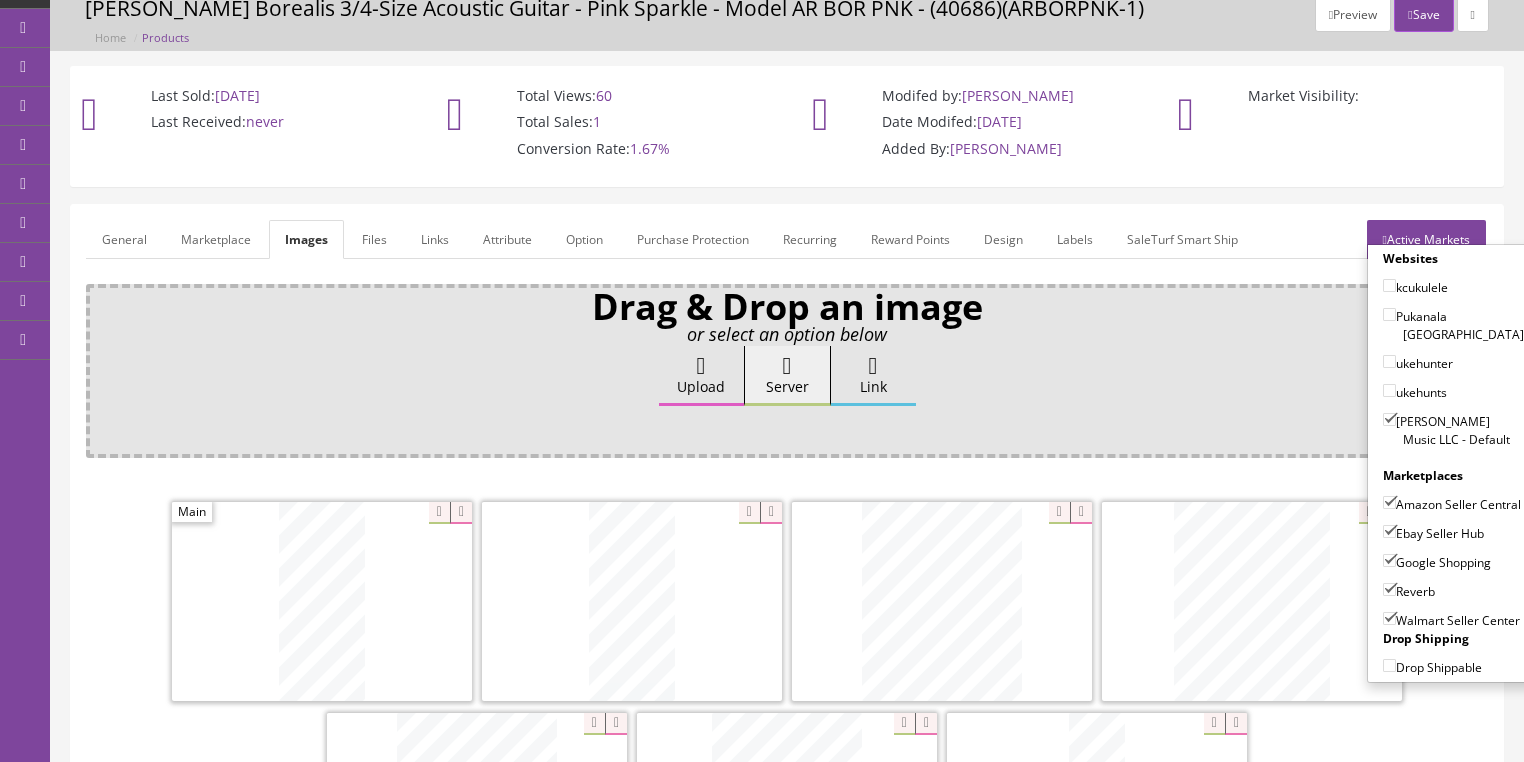click on "Walmart Seller Center" at bounding box center [1389, 618] 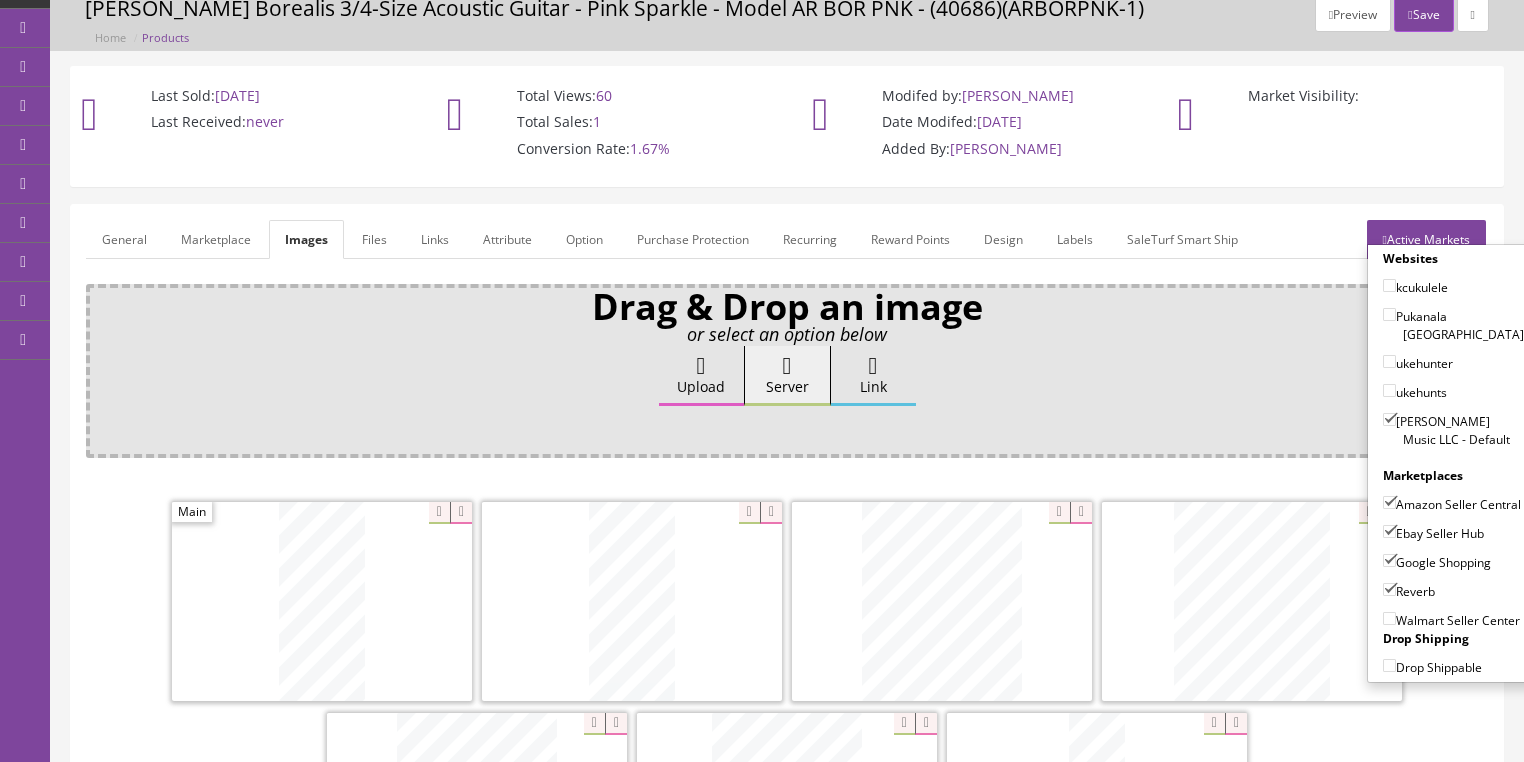 click on "Active Markets" at bounding box center [1426, 239] 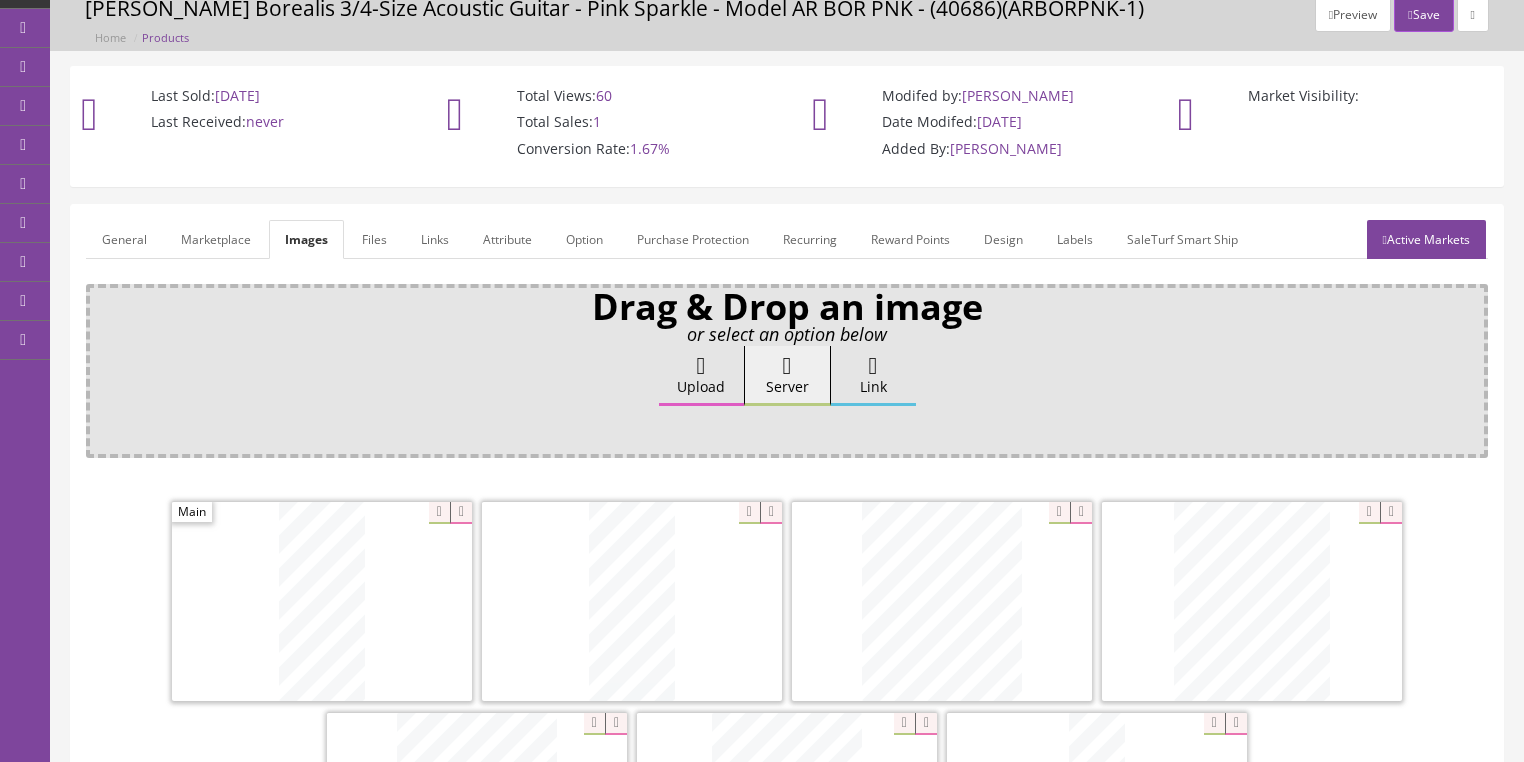 click on "General" at bounding box center [124, 239] 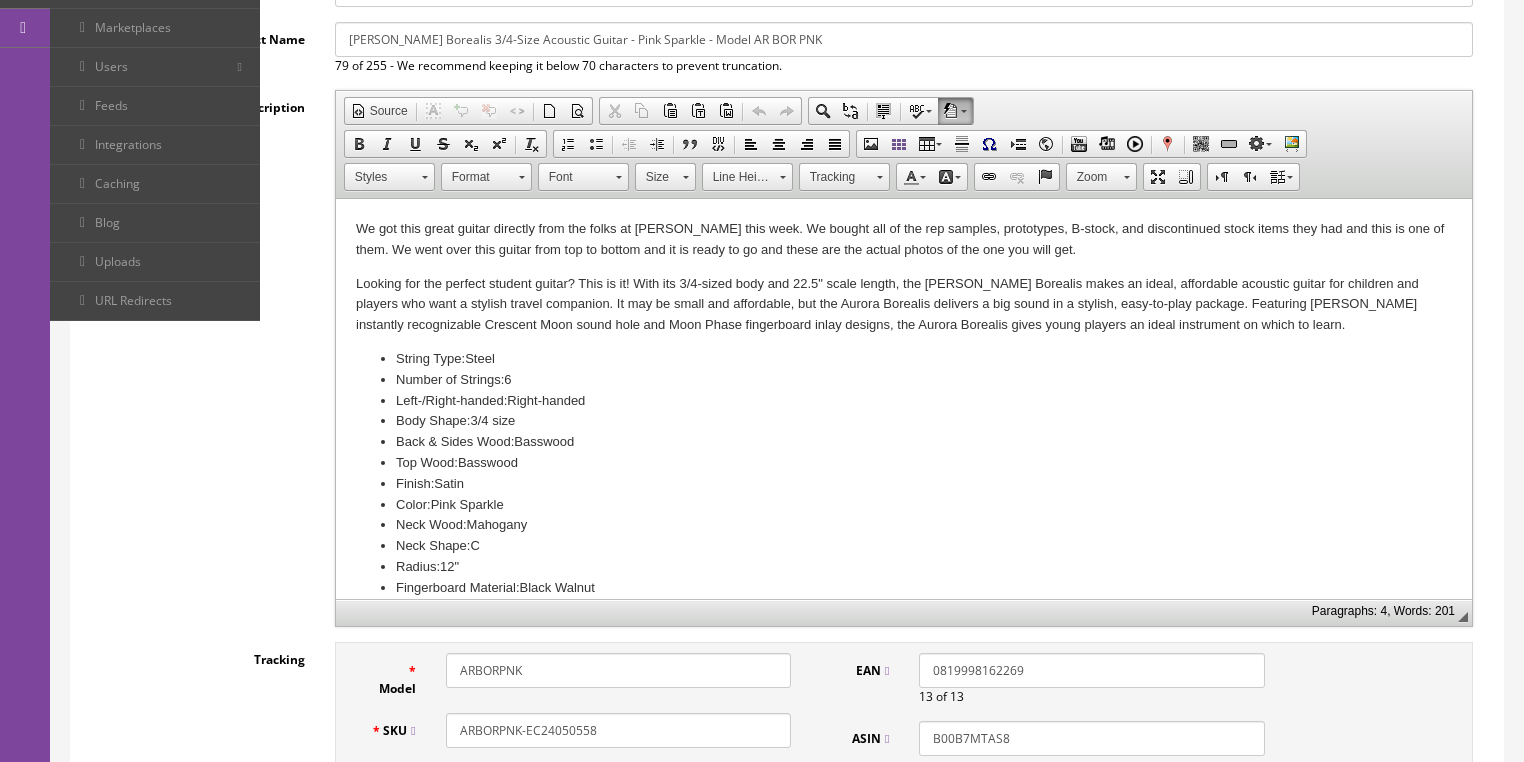 scroll, scrollTop: 640, scrollLeft: 0, axis: vertical 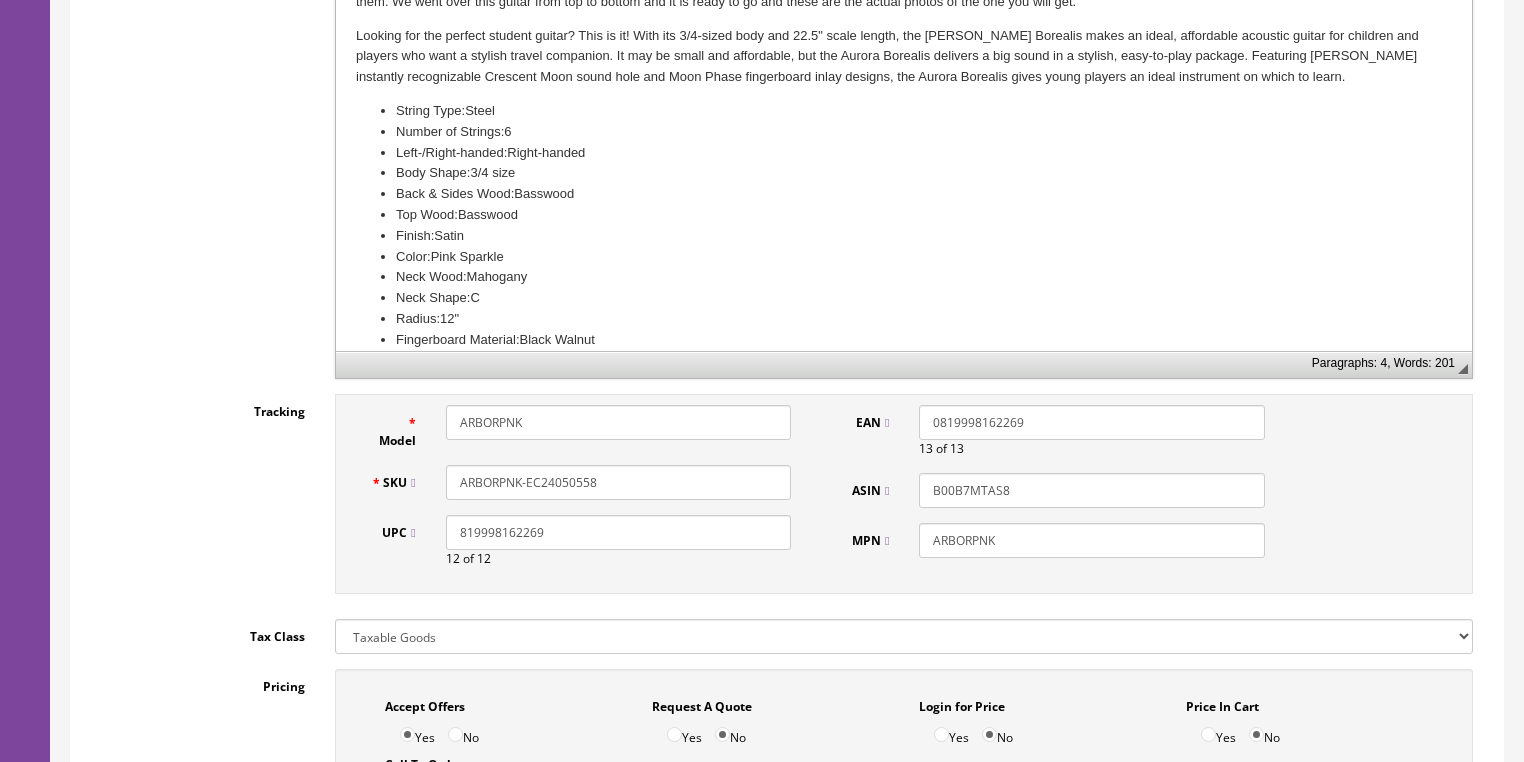 drag, startPoint x: 541, startPoint y: 486, endPoint x: 447, endPoint y: 488, distance: 94.02127 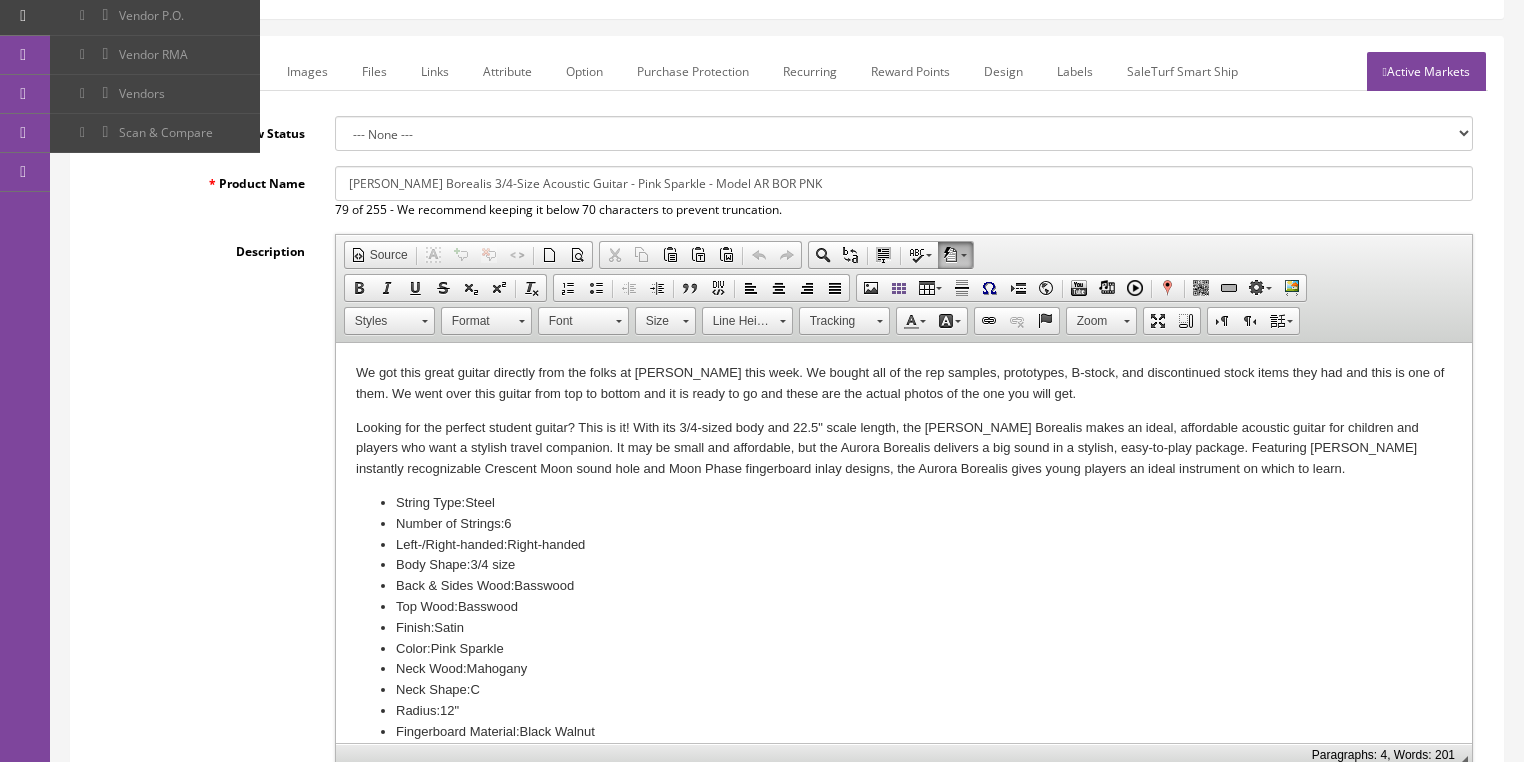 scroll, scrollTop: 160, scrollLeft: 0, axis: vertical 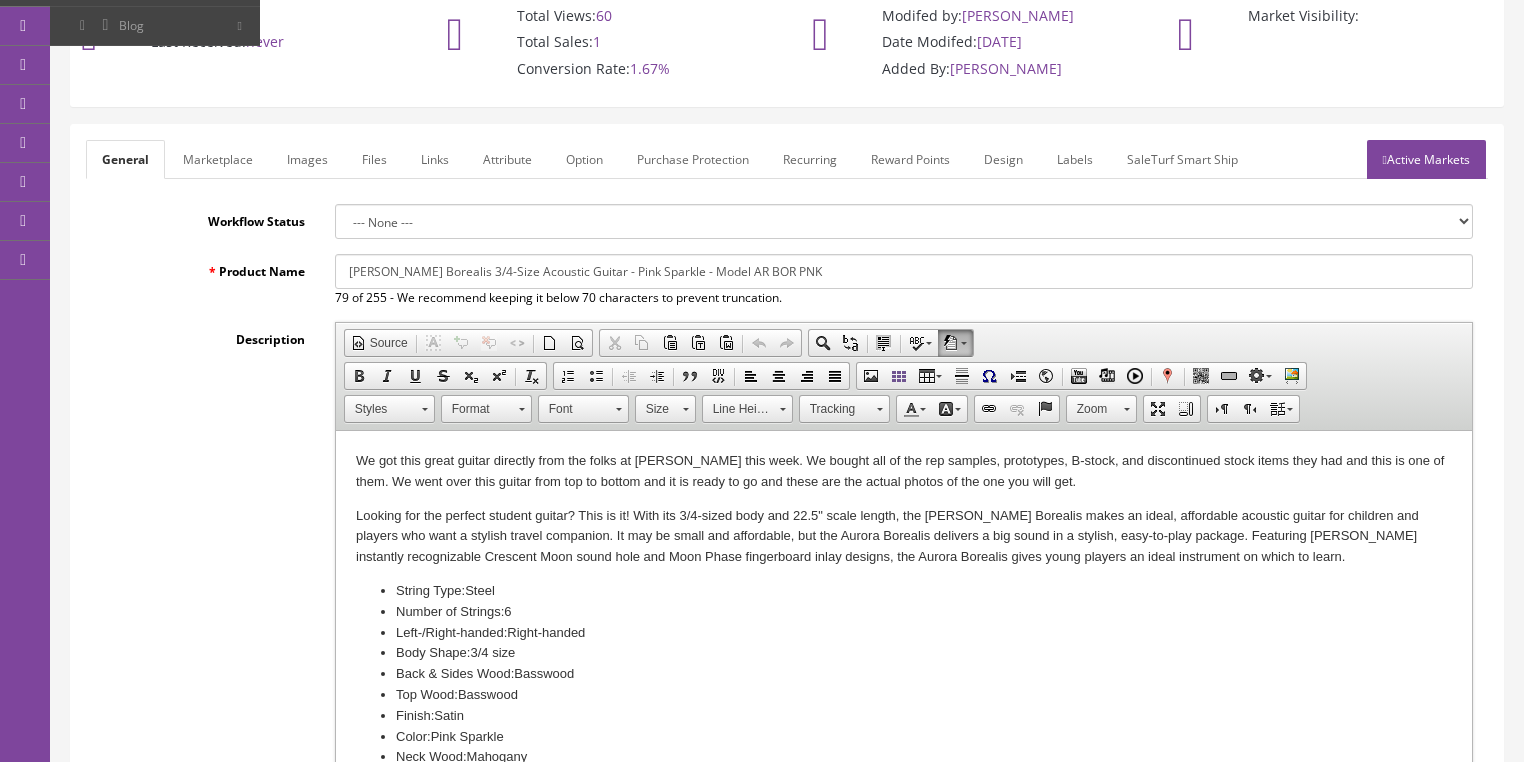 click on "Active Markets" at bounding box center (1426, 159) 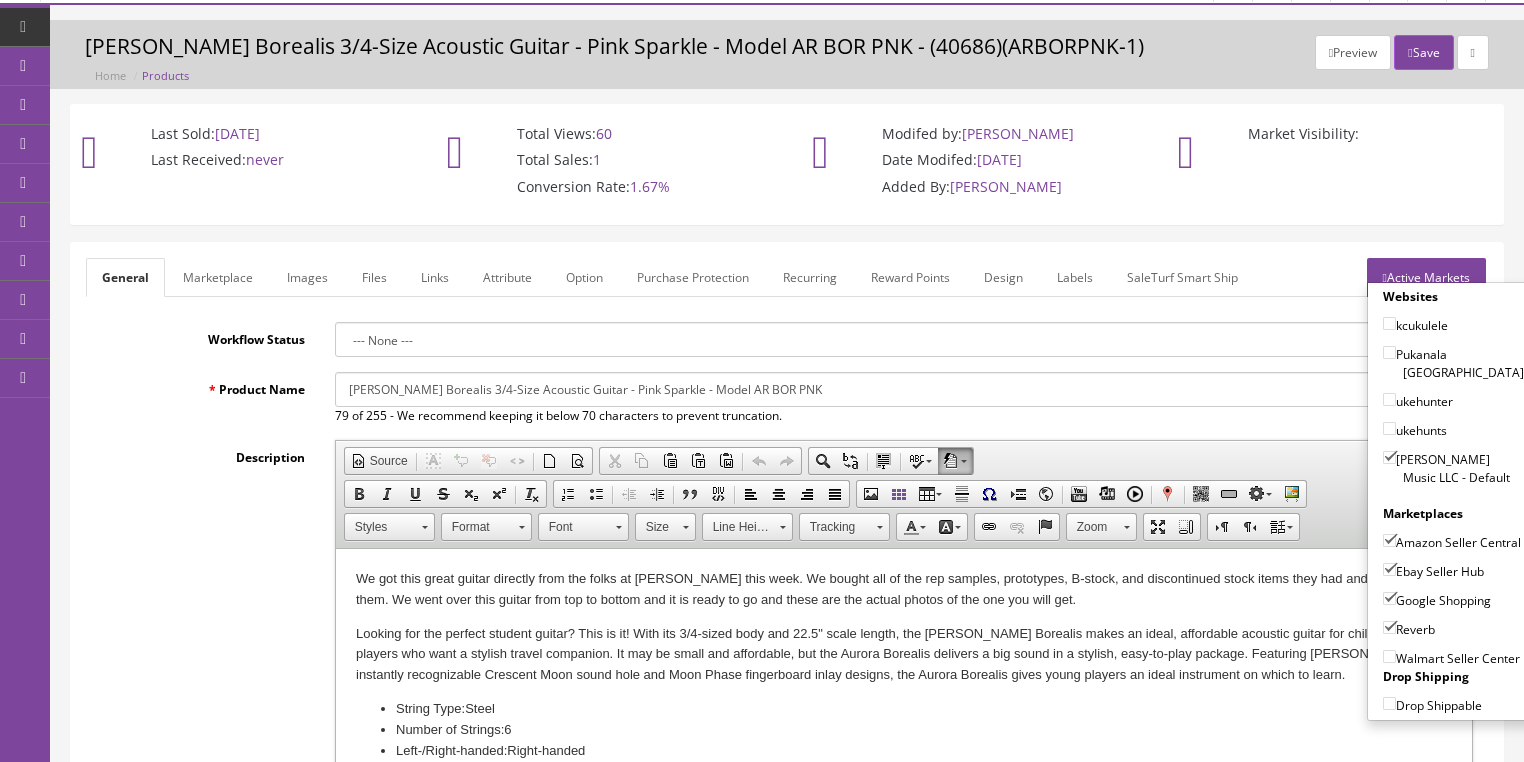 scroll, scrollTop: 0, scrollLeft: 0, axis: both 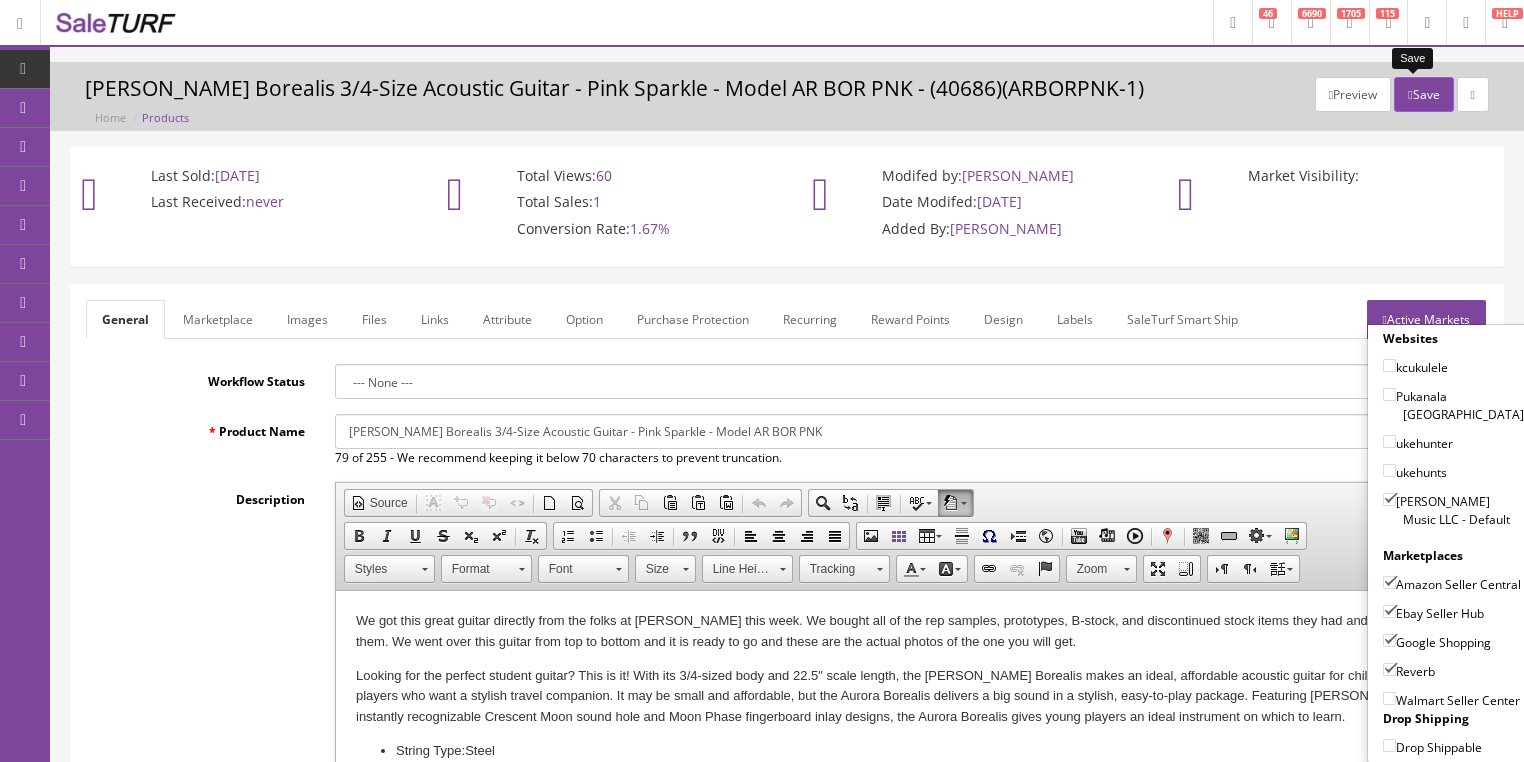 click on "Save" at bounding box center (1423, 94) 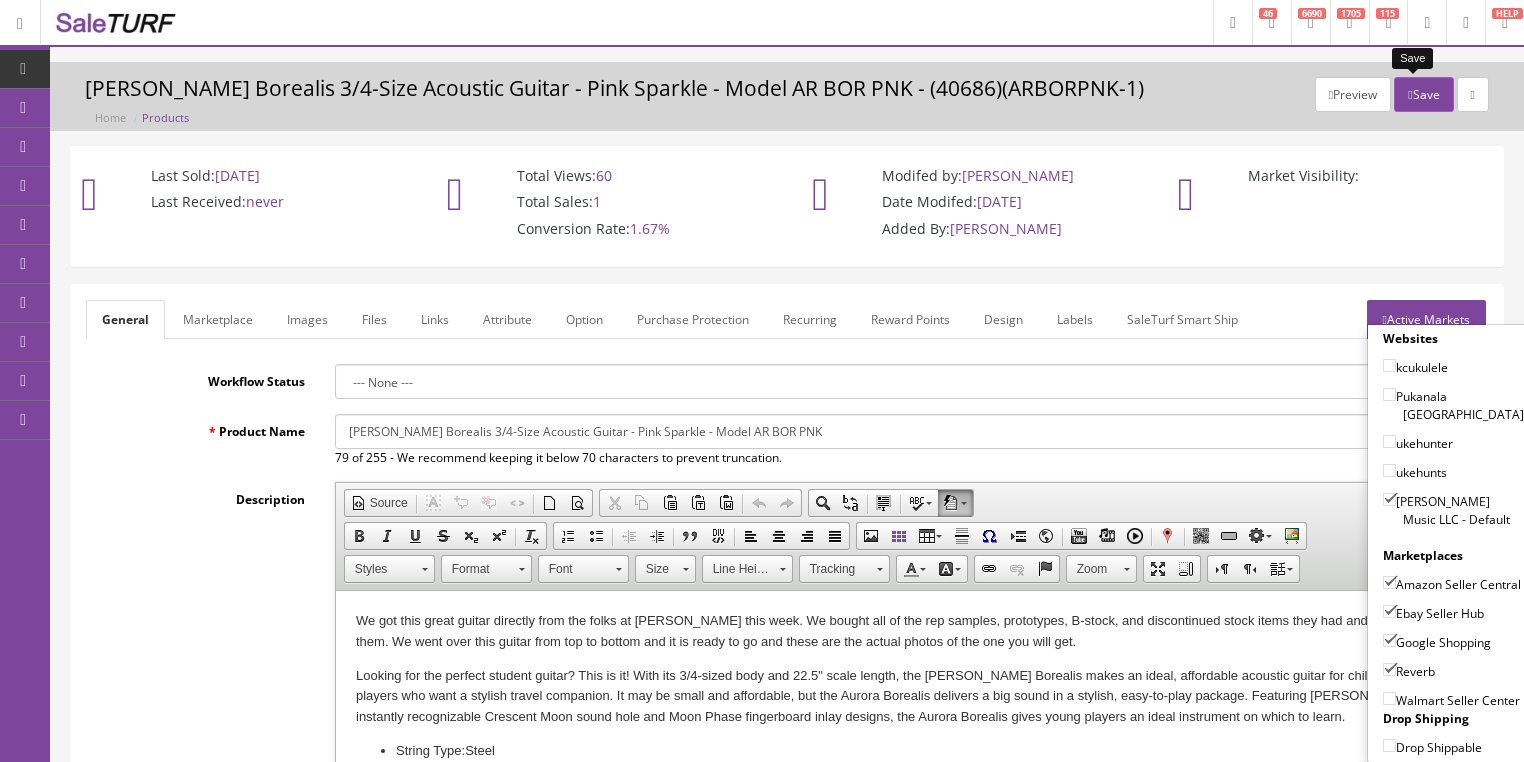 click on "Save" at bounding box center (1423, 94) 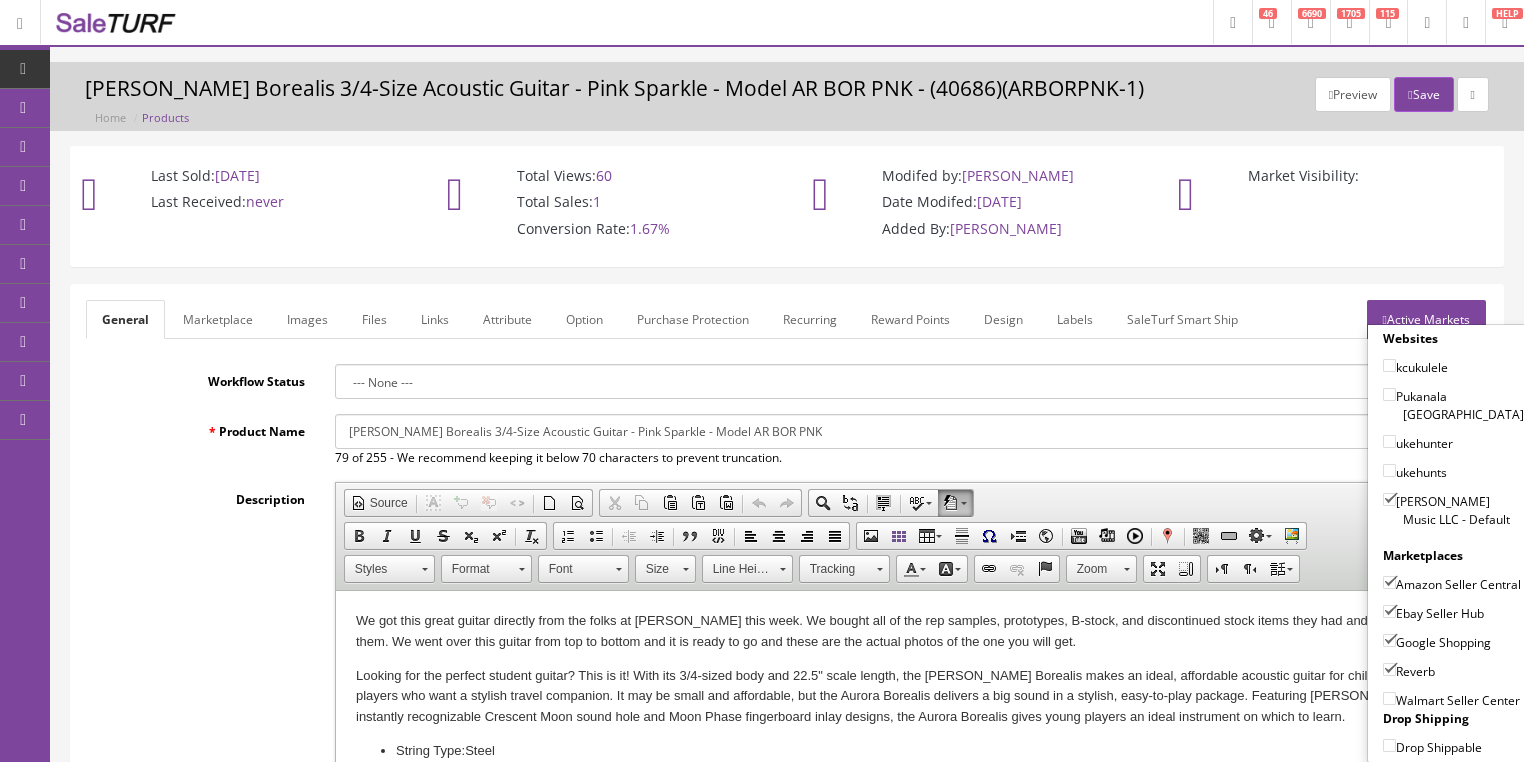 click on "Active Markets" at bounding box center [1426, 319] 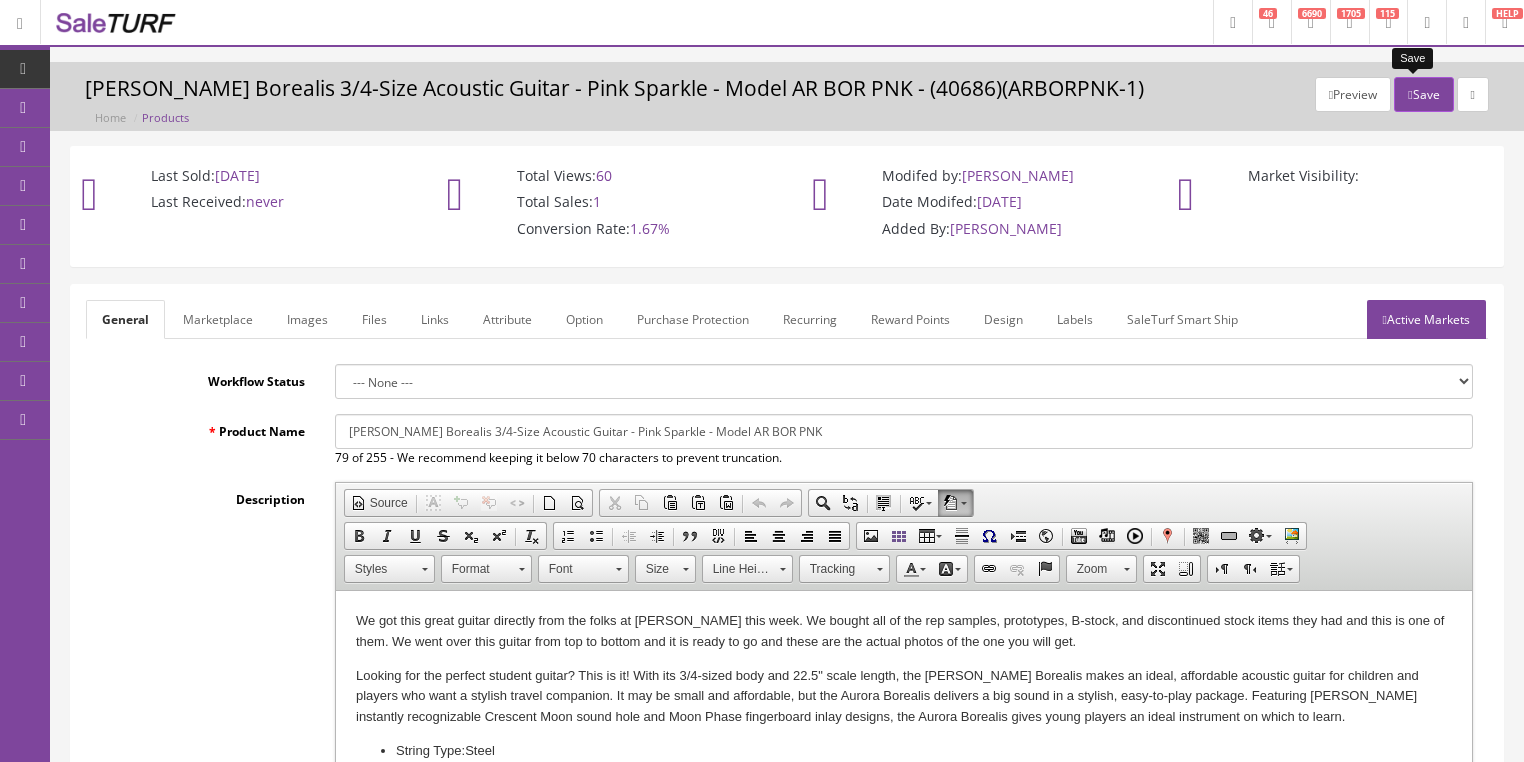 click on "Save" at bounding box center [1423, 94] 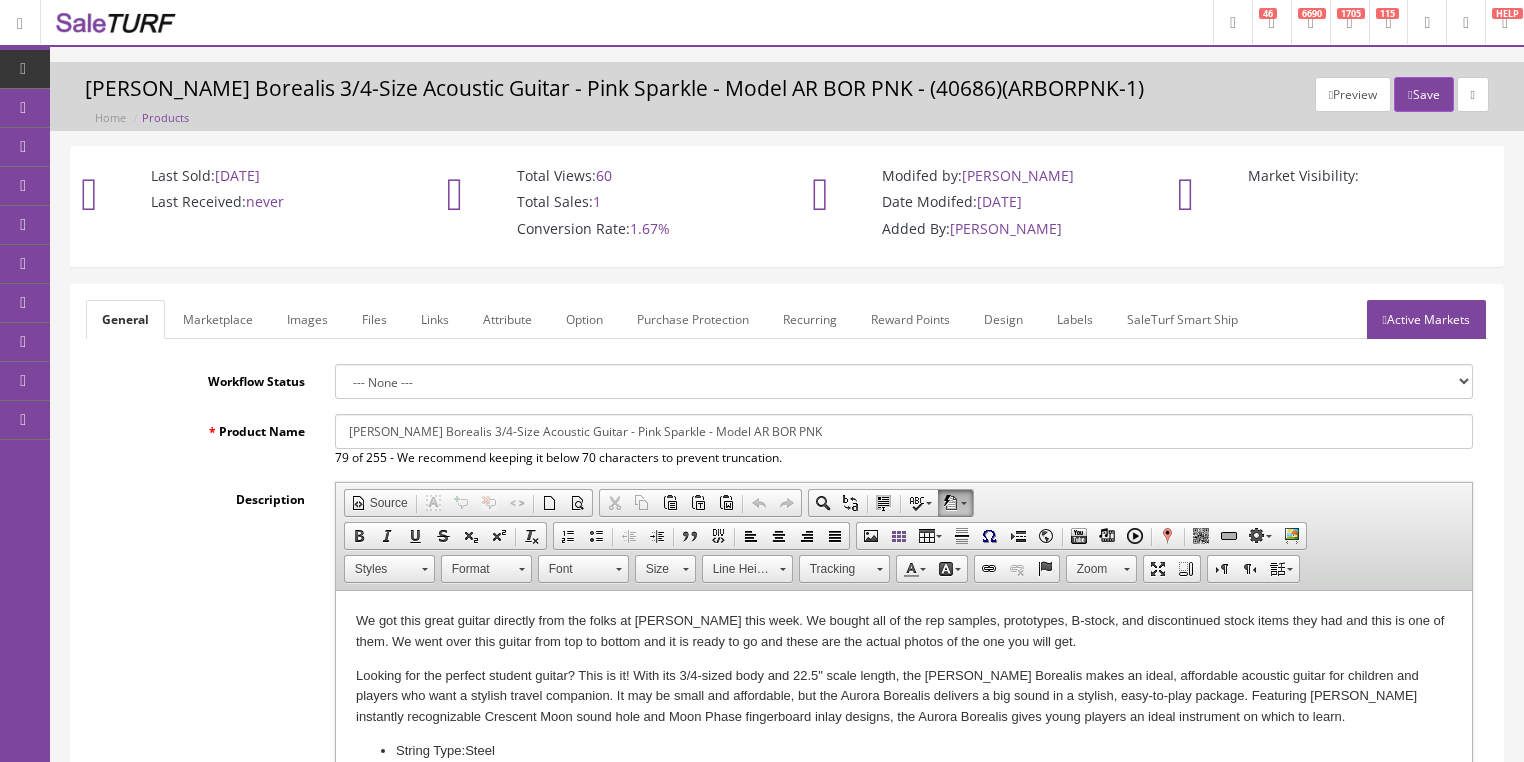 click on "Labels" at bounding box center (1075, 319) 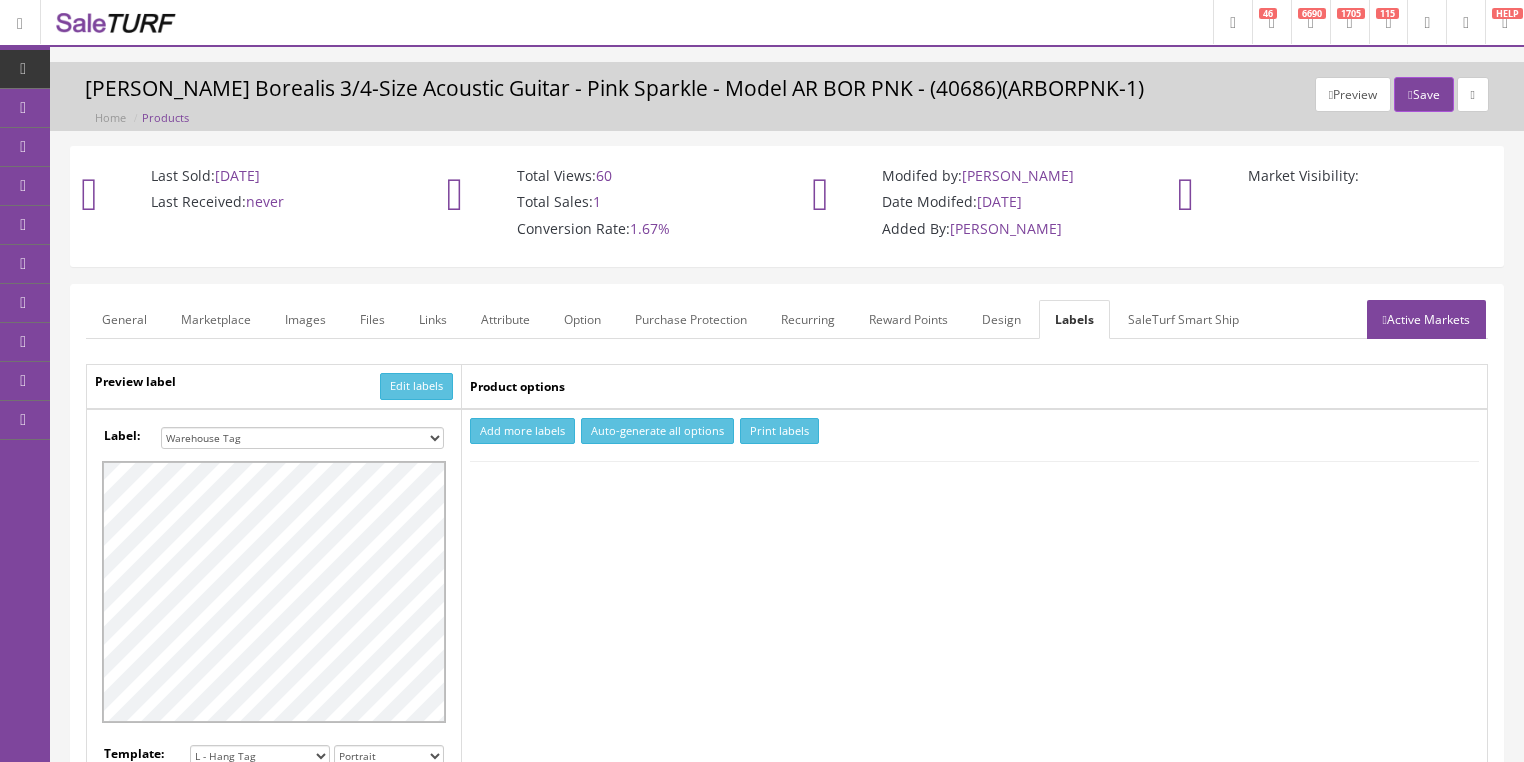 click on "Add more labels" at bounding box center [522, 431] 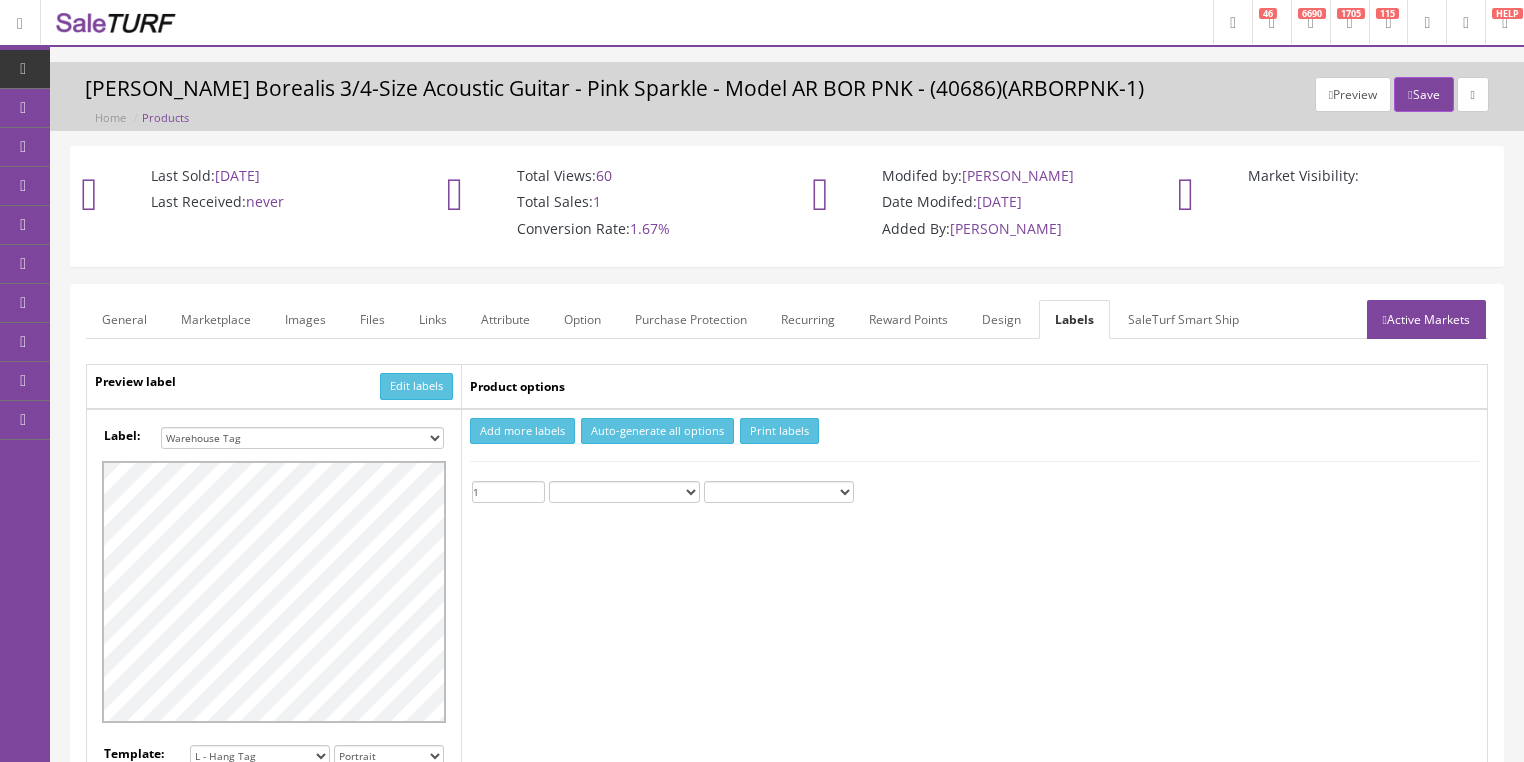 type on "1" 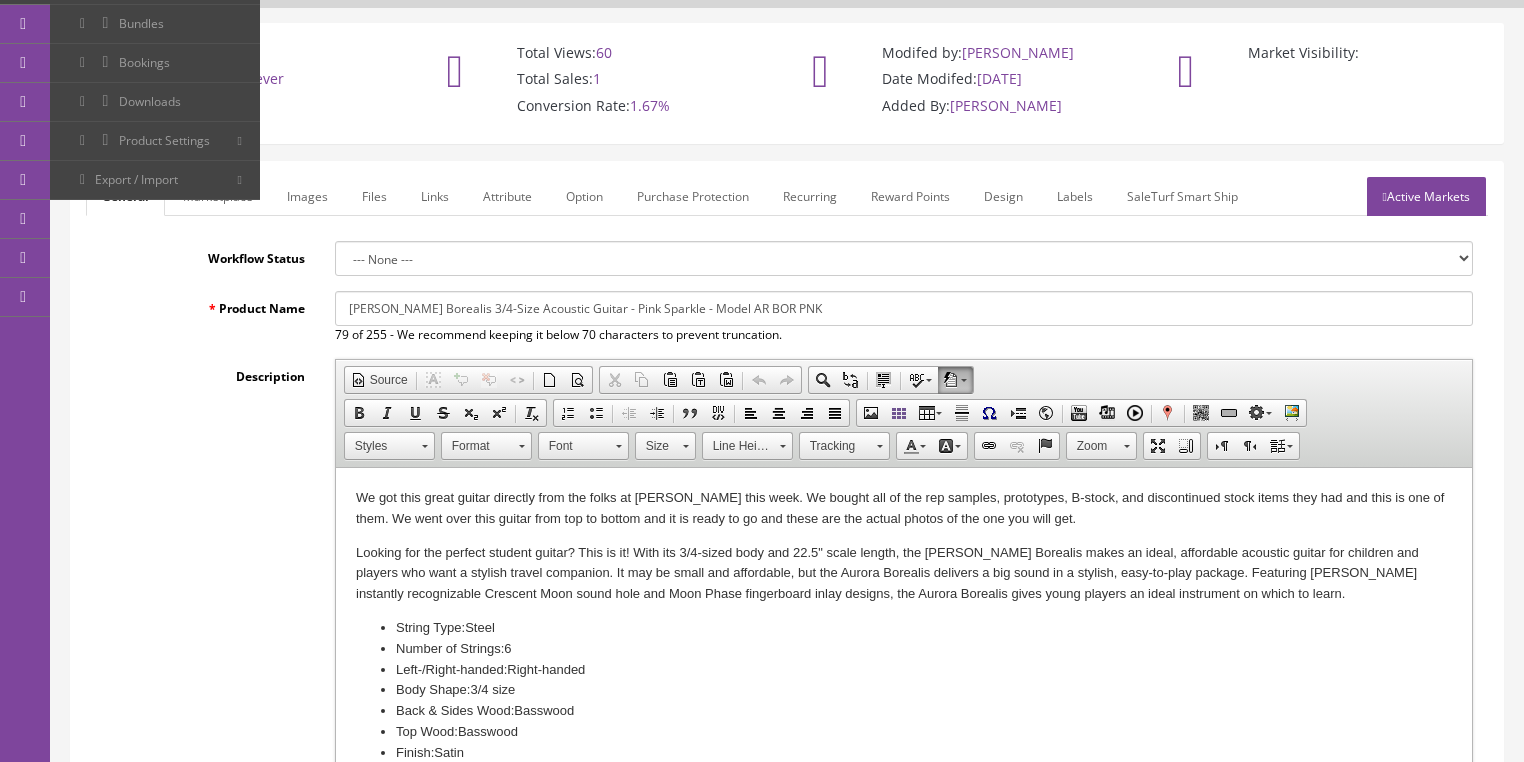 scroll, scrollTop: 80, scrollLeft: 0, axis: vertical 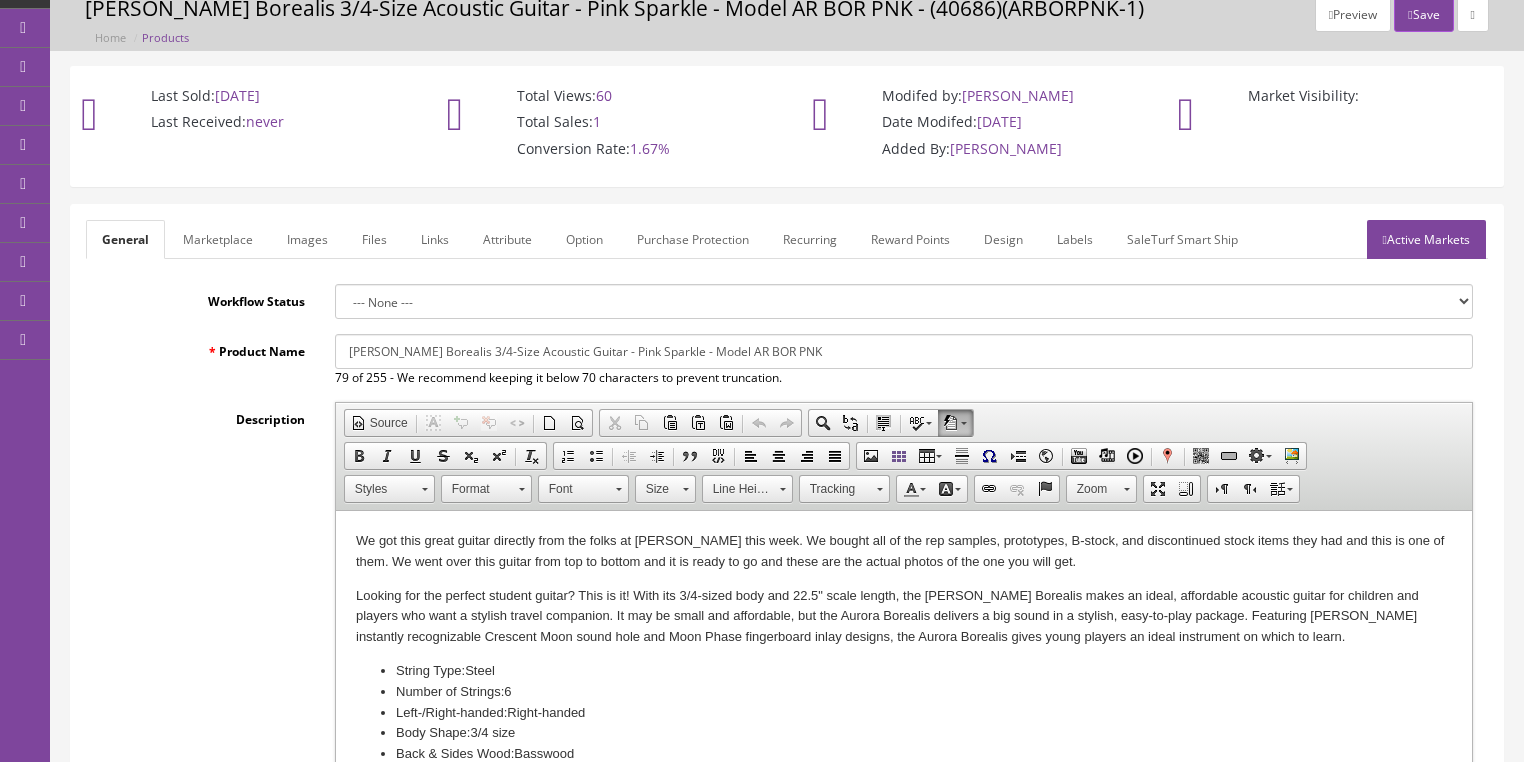 click on "Save" at bounding box center [1423, 14] 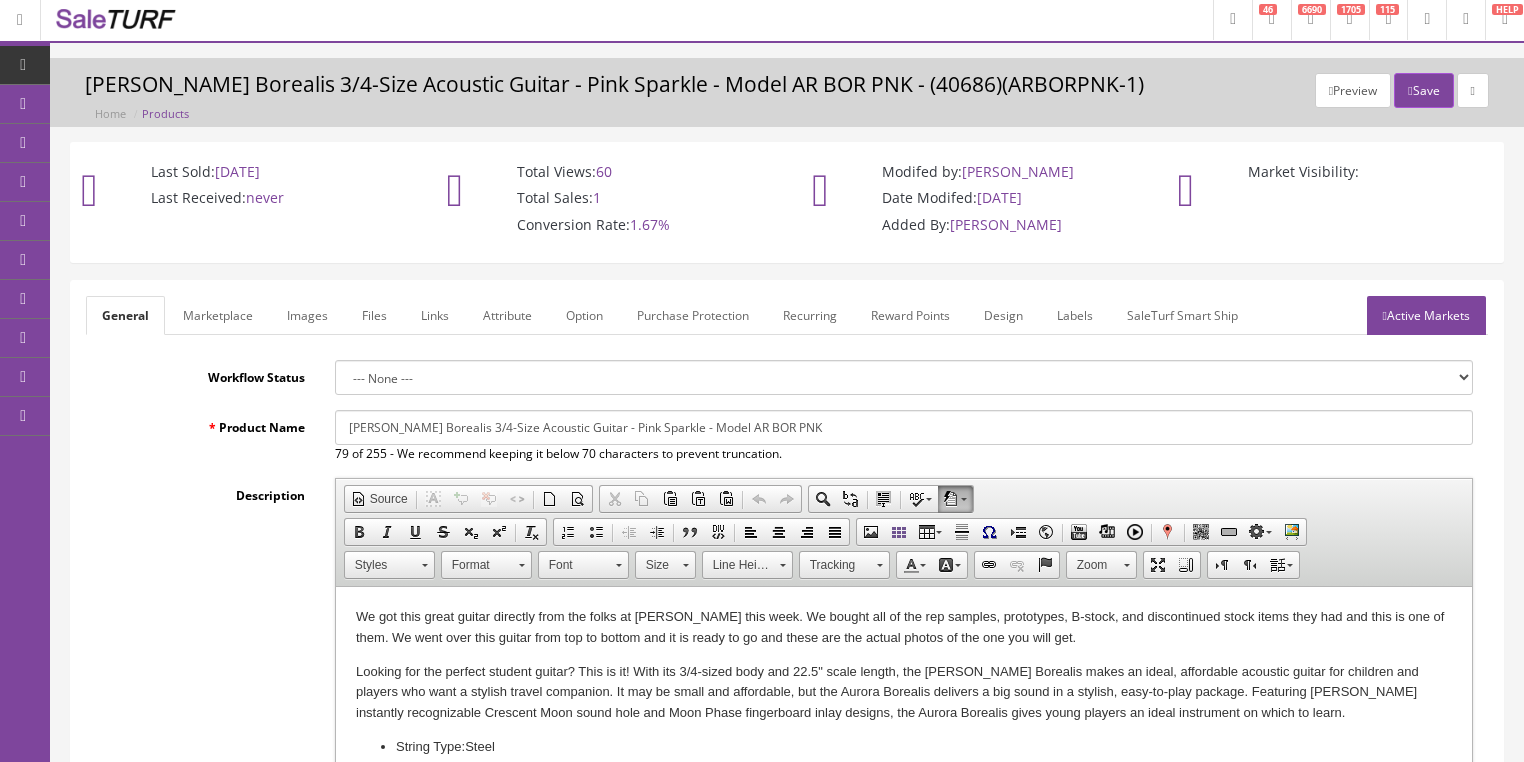 scroll, scrollTop: 0, scrollLeft: 0, axis: both 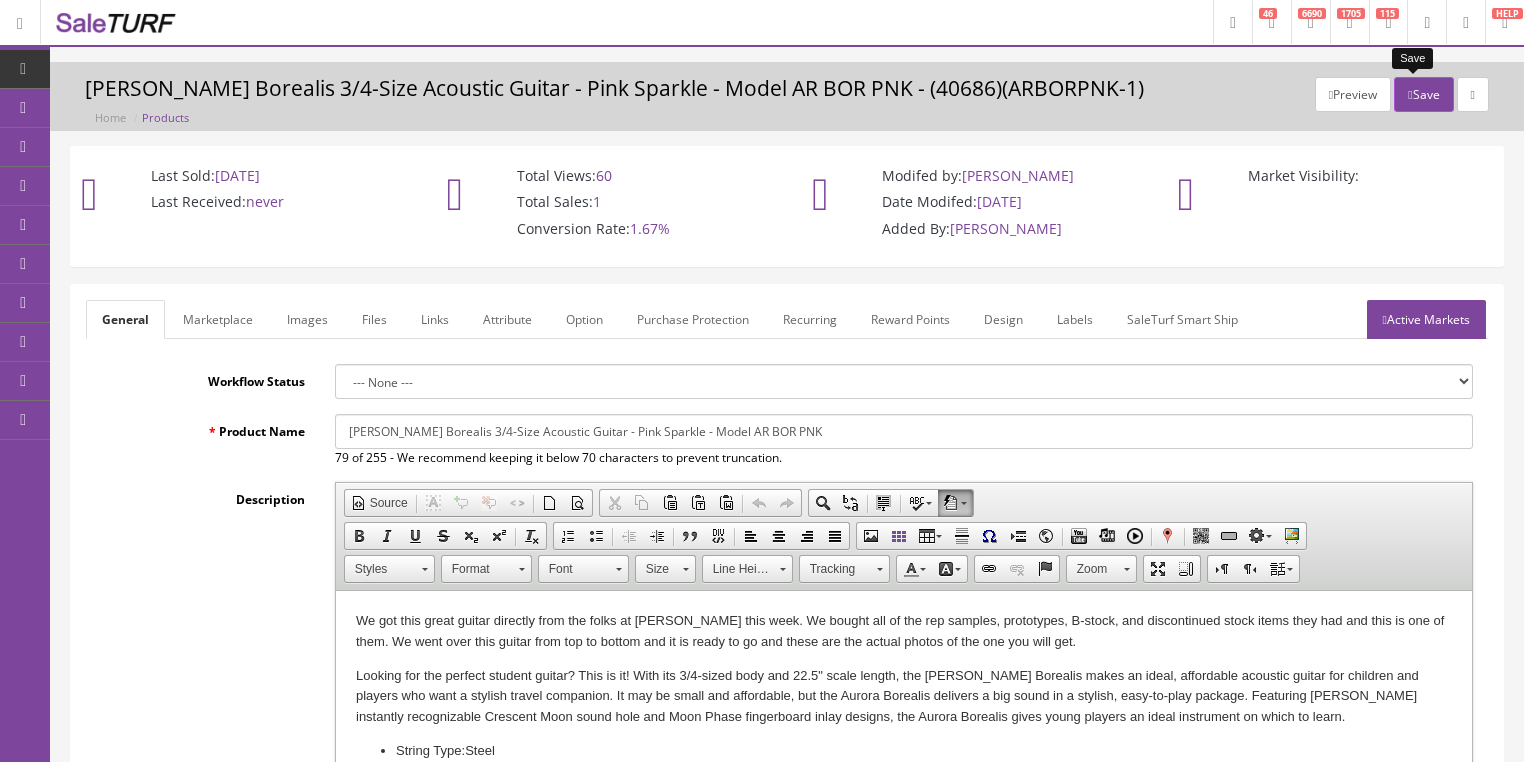 click on "Save" at bounding box center (1423, 94) 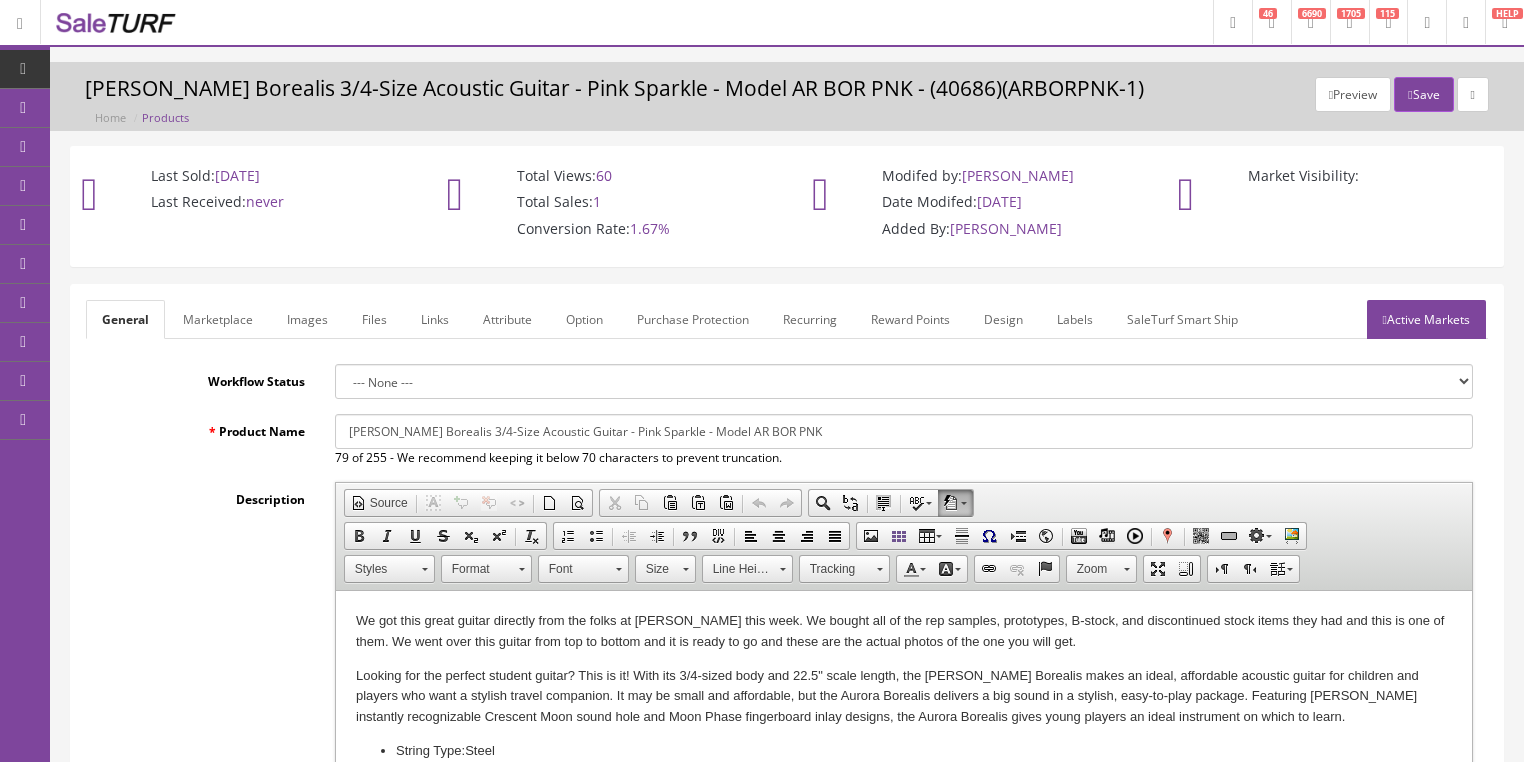 click on "Active Markets" at bounding box center (1426, 319) 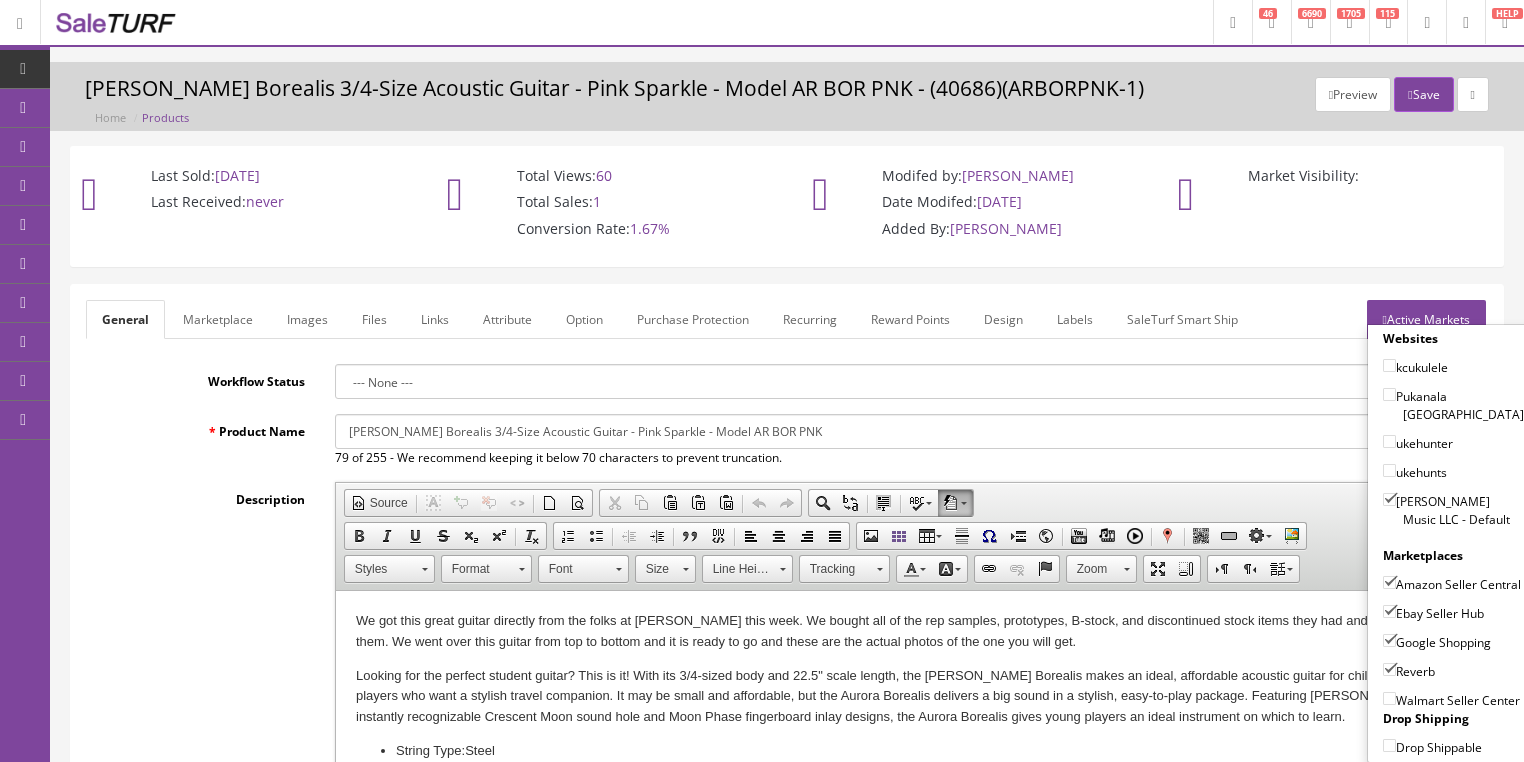 click on "Active Markets" at bounding box center (1426, 319) 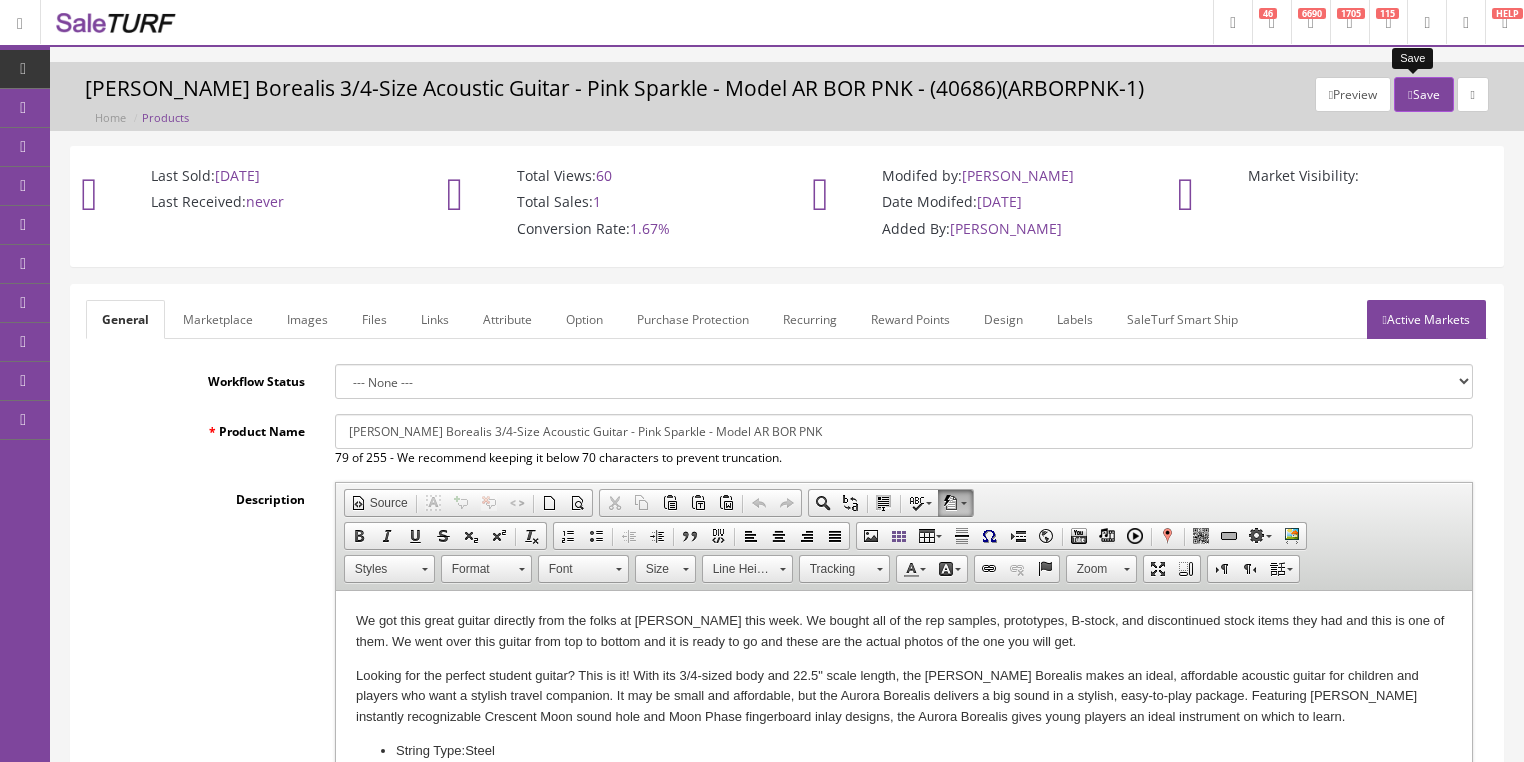 click on "Save" at bounding box center (1423, 94) 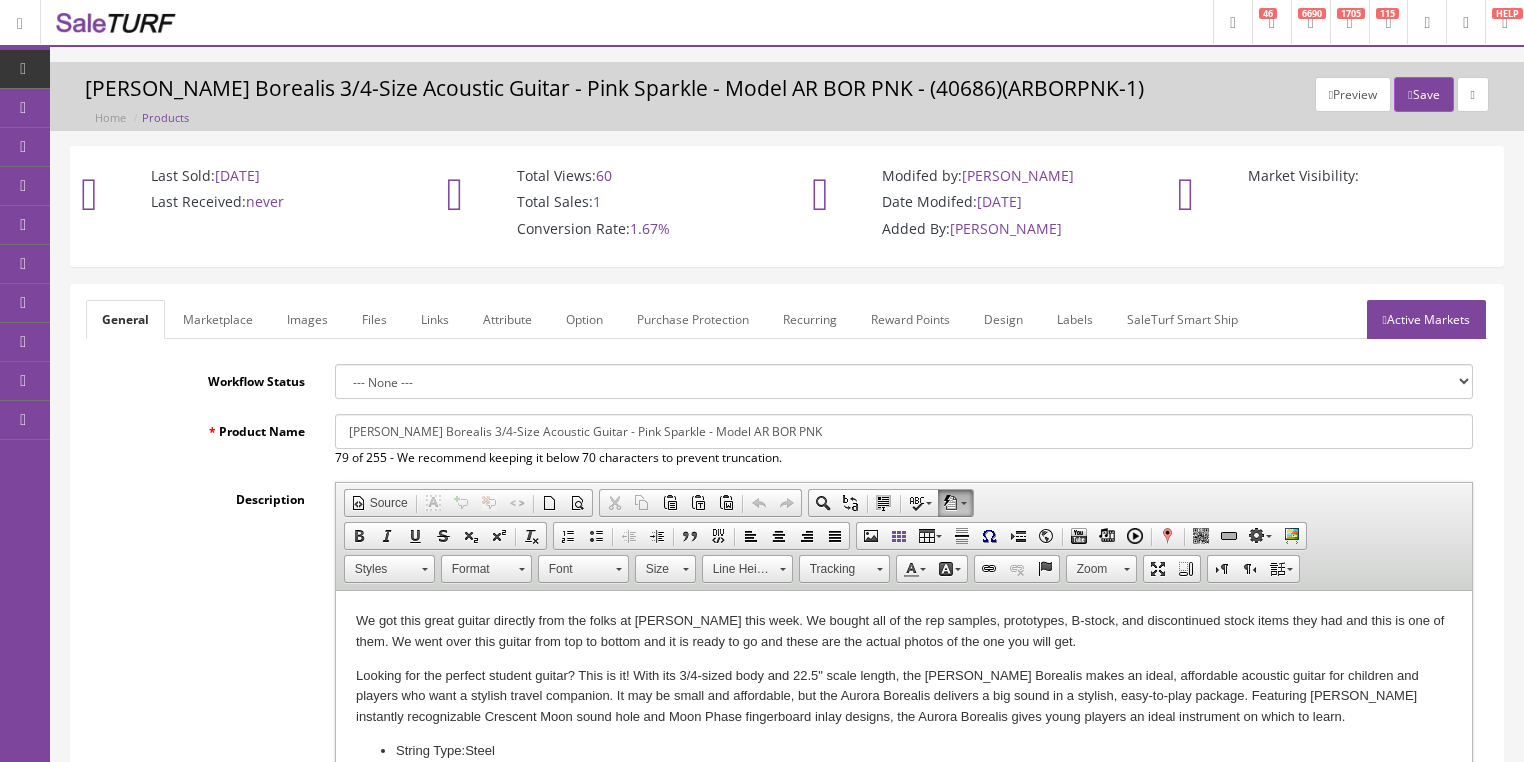 click on "6690" at bounding box center (1310, 22) 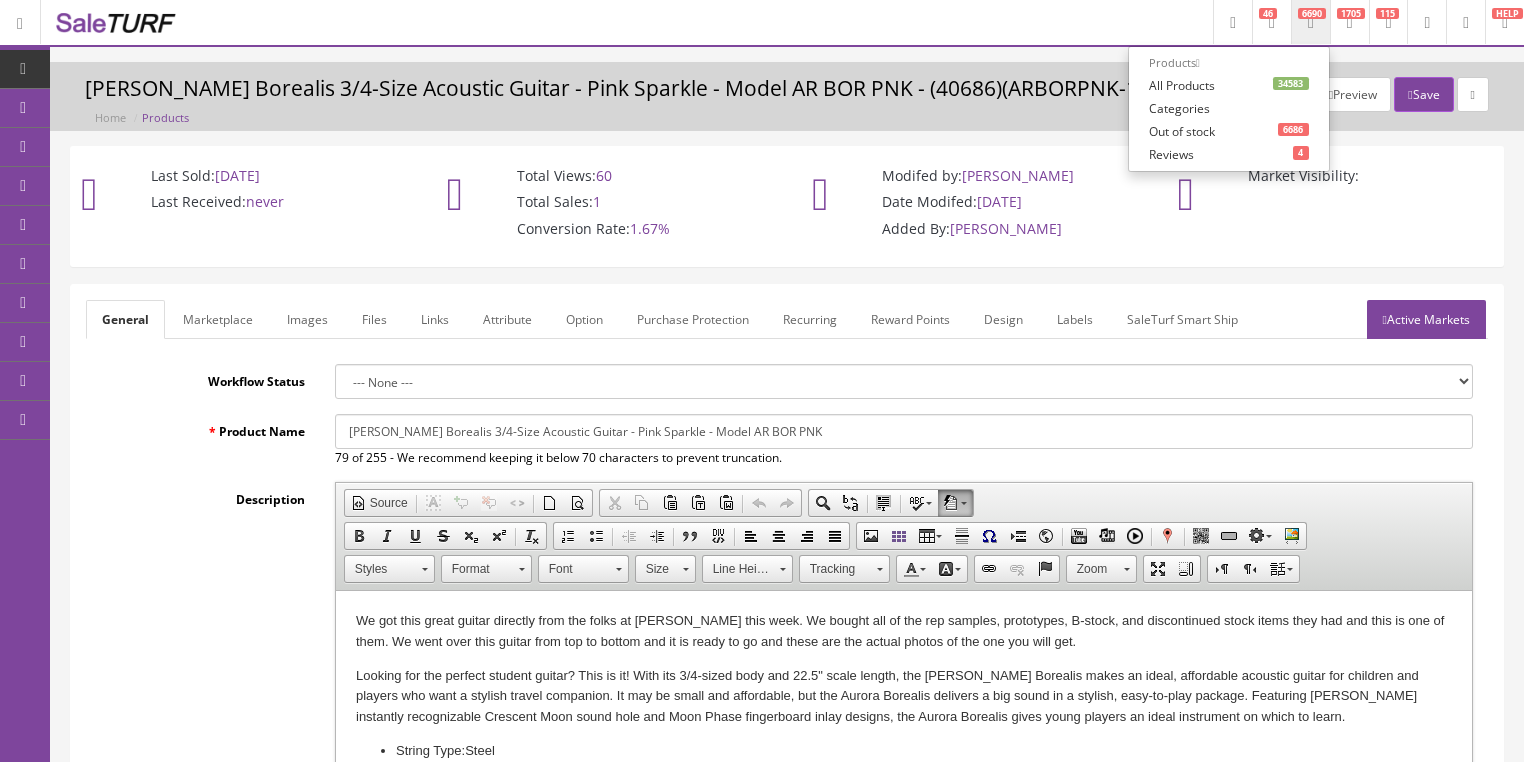 click on "34583  All Products" at bounding box center (1229, 85) 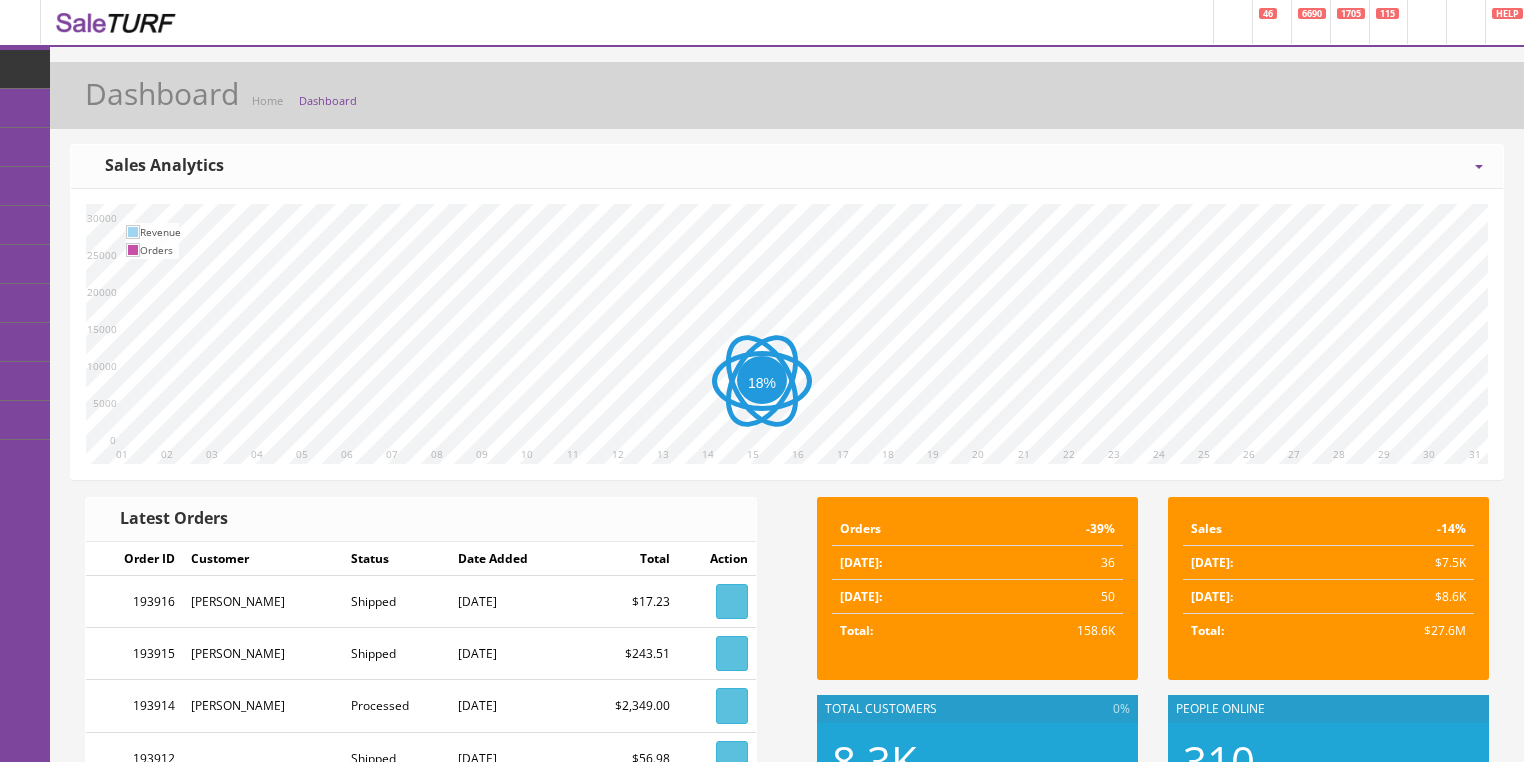 scroll, scrollTop: 0, scrollLeft: 0, axis: both 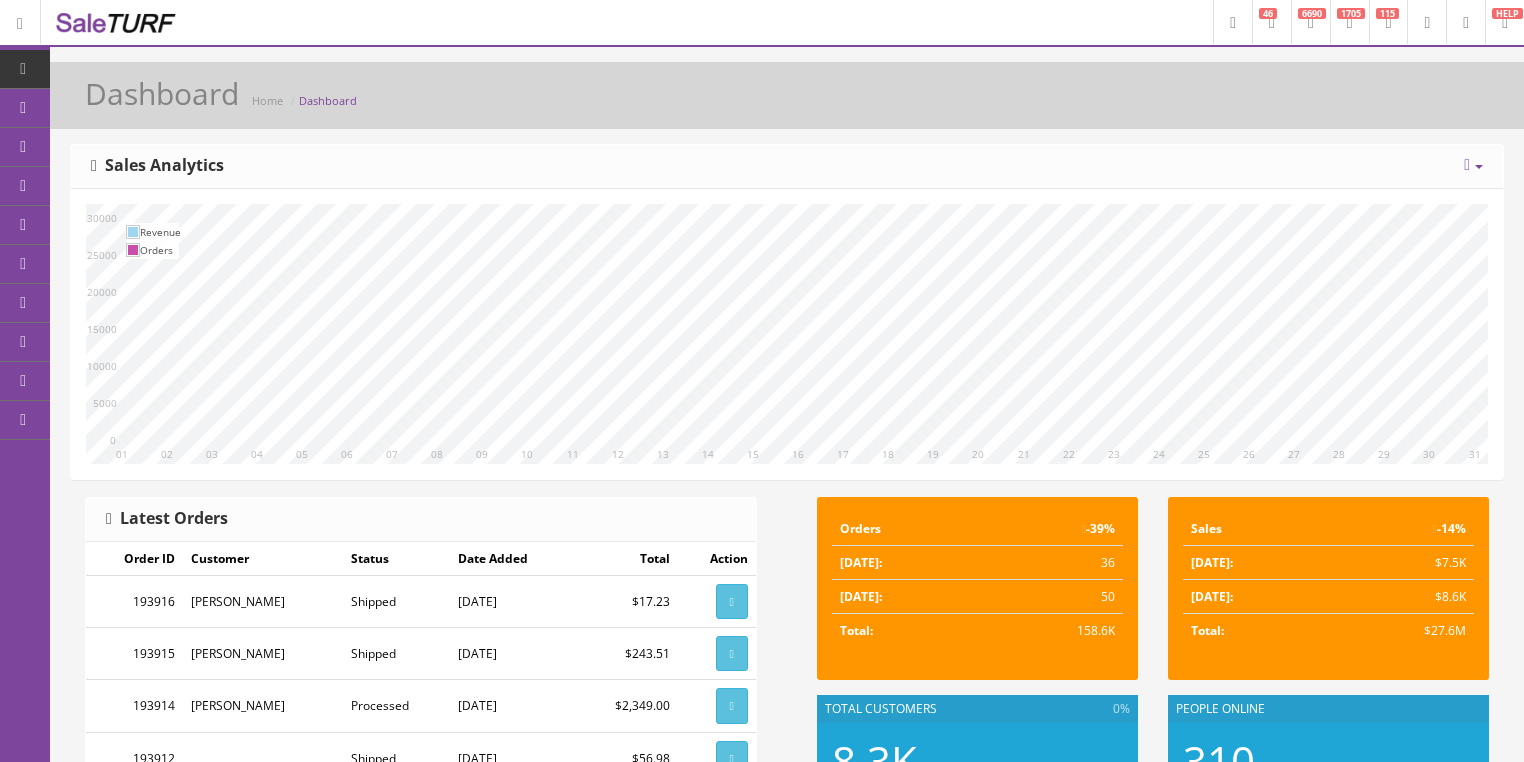 click on "6690" at bounding box center [1310, 22] 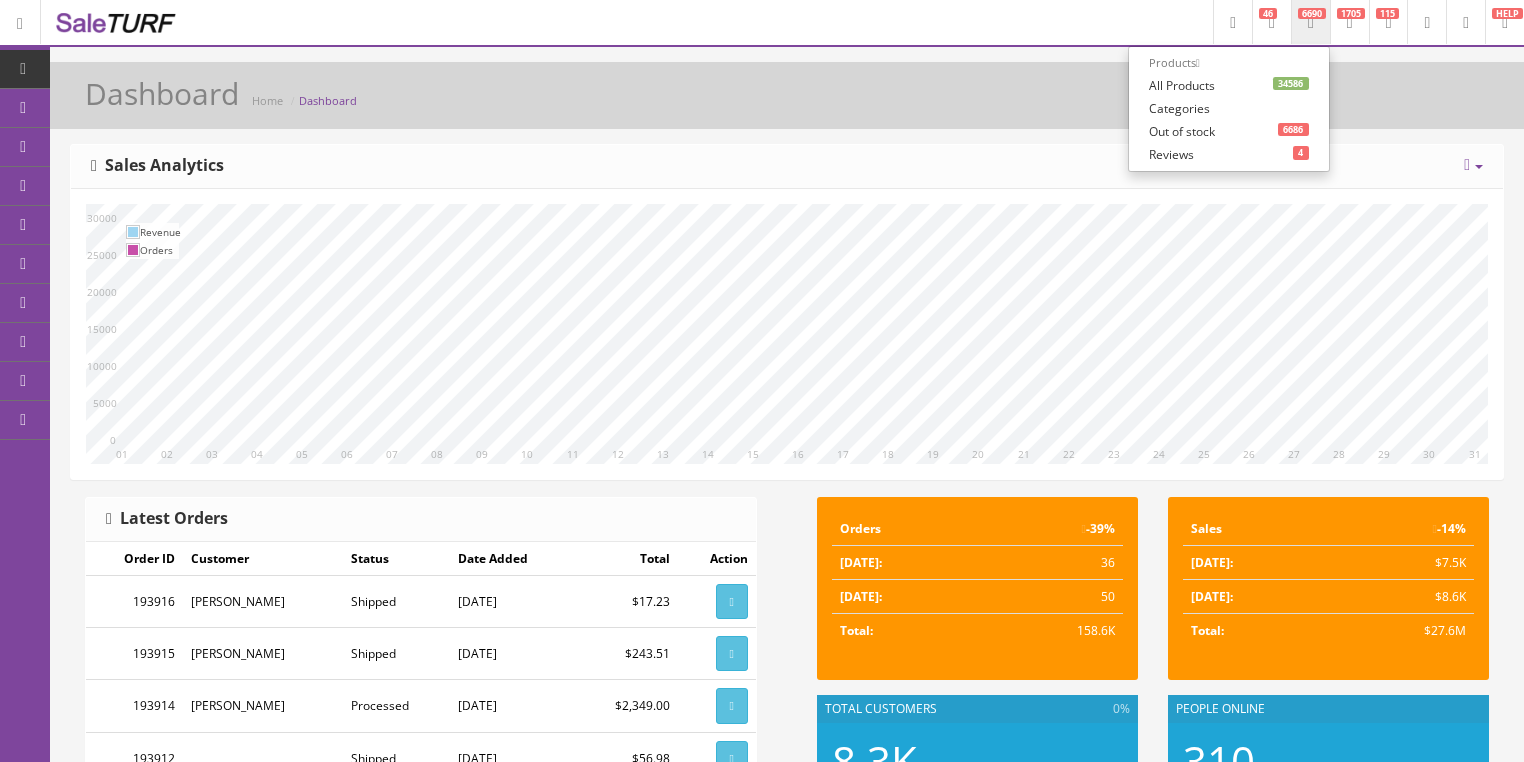 click on "34586  All Products" at bounding box center (1229, 85) 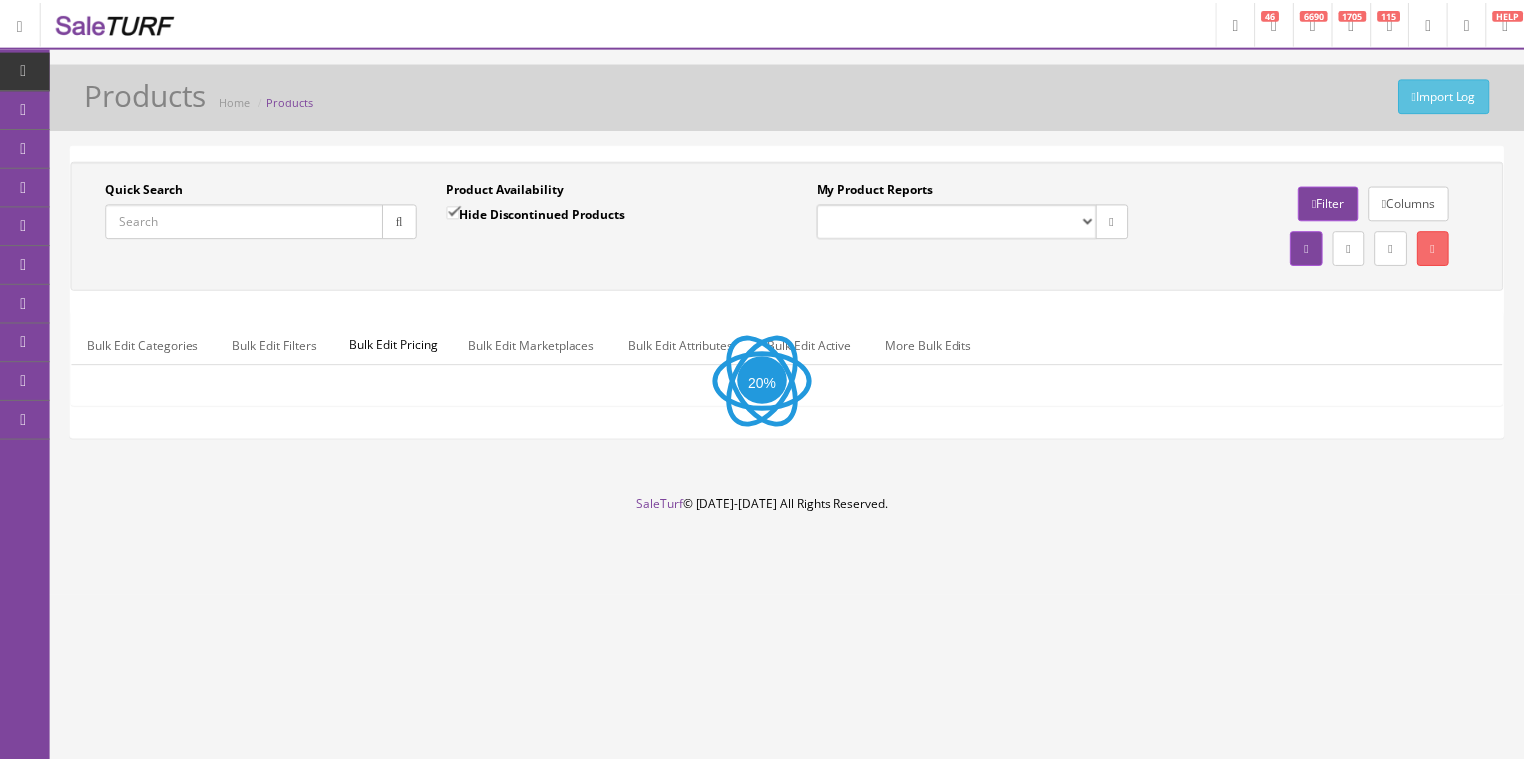 scroll, scrollTop: 0, scrollLeft: 0, axis: both 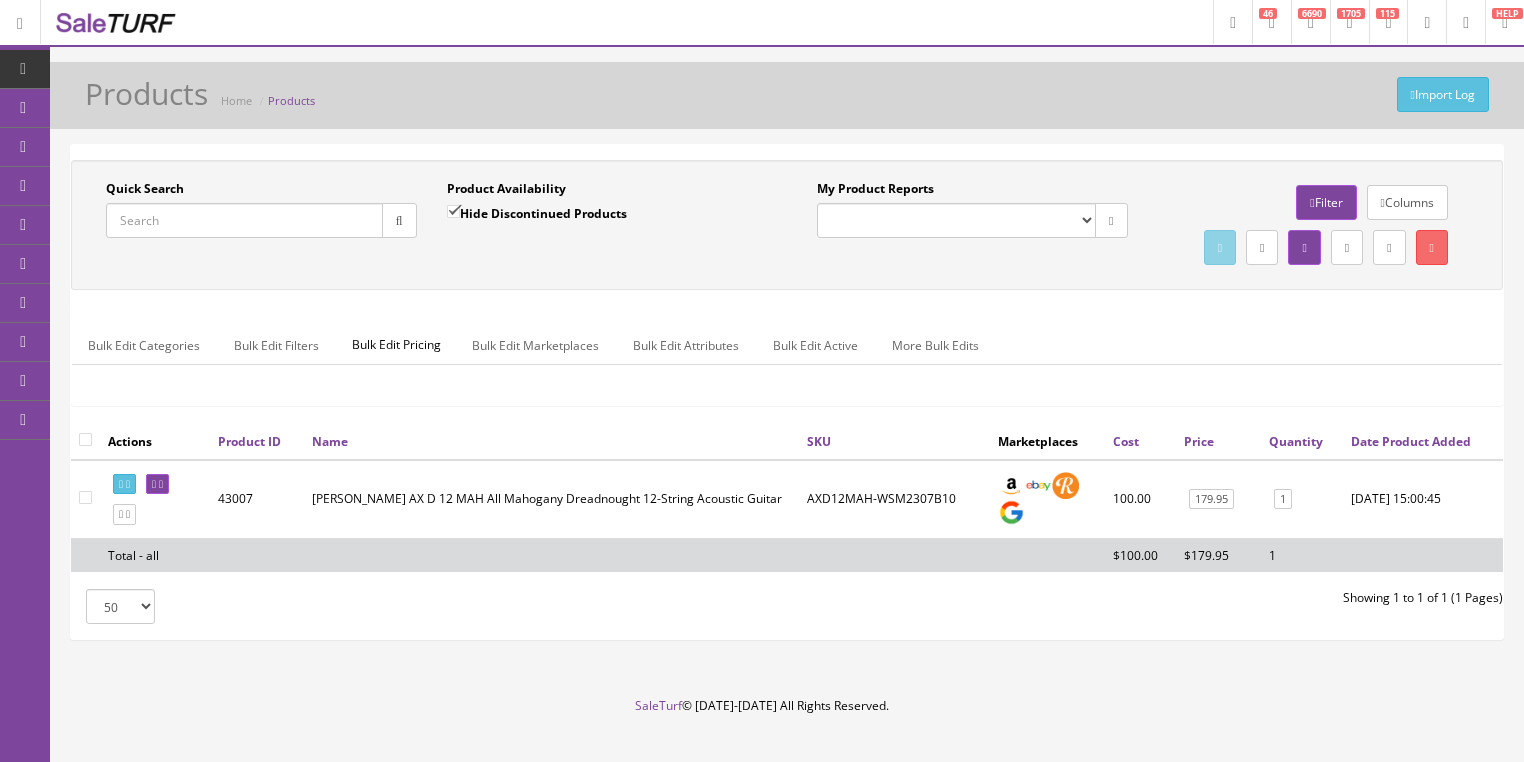 click on "Quick Search" at bounding box center (244, 220) 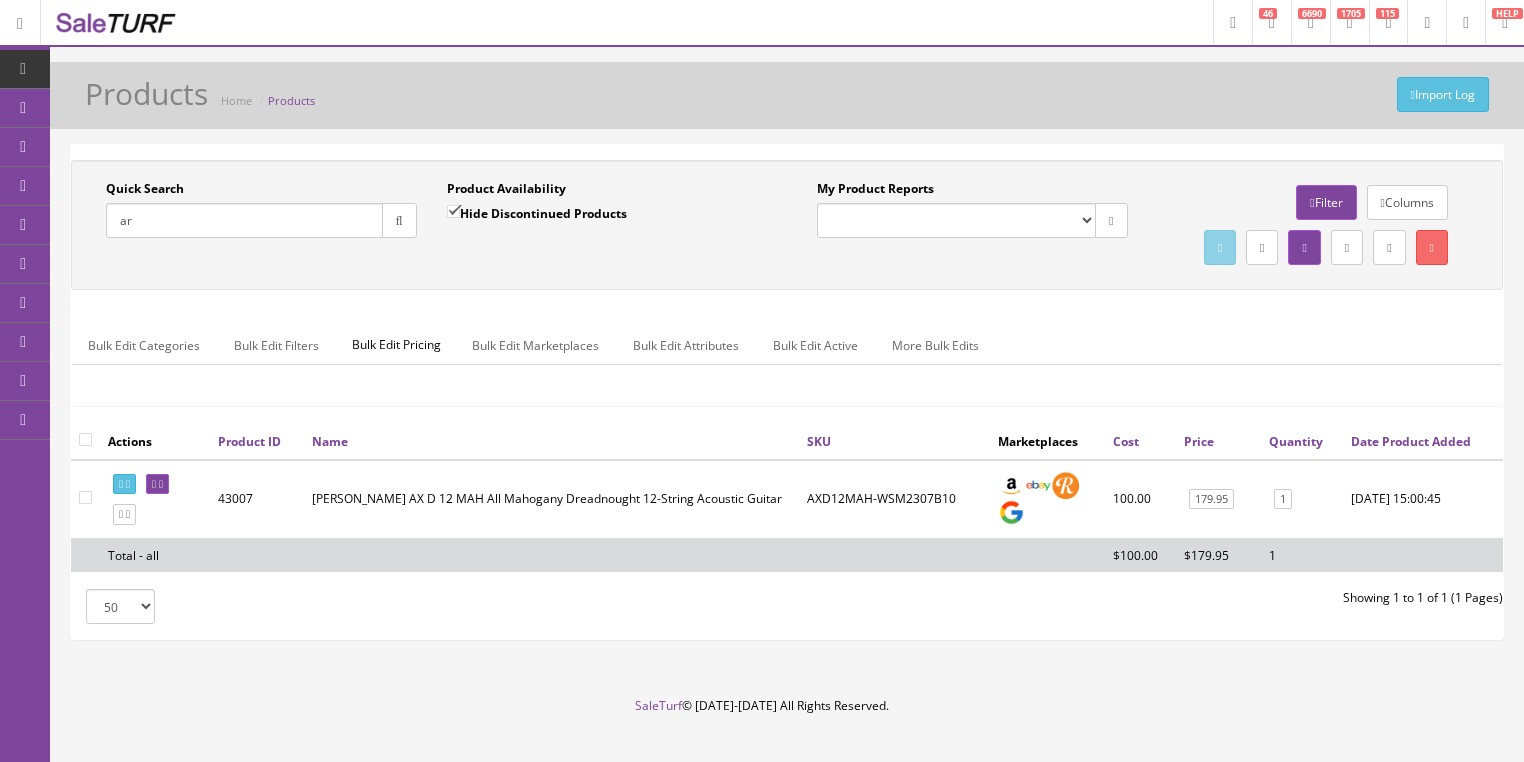 type on "a" 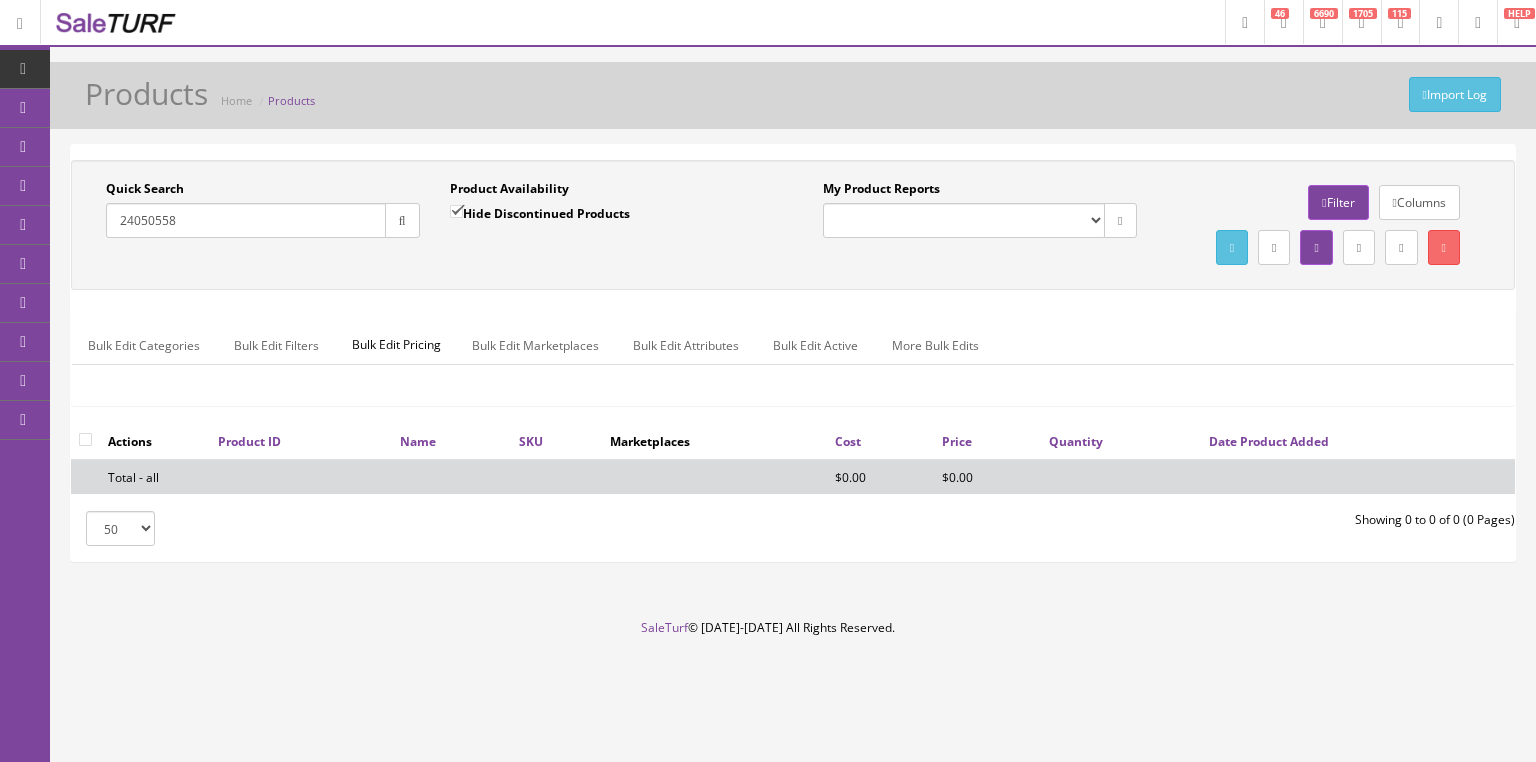 type on "24050558" 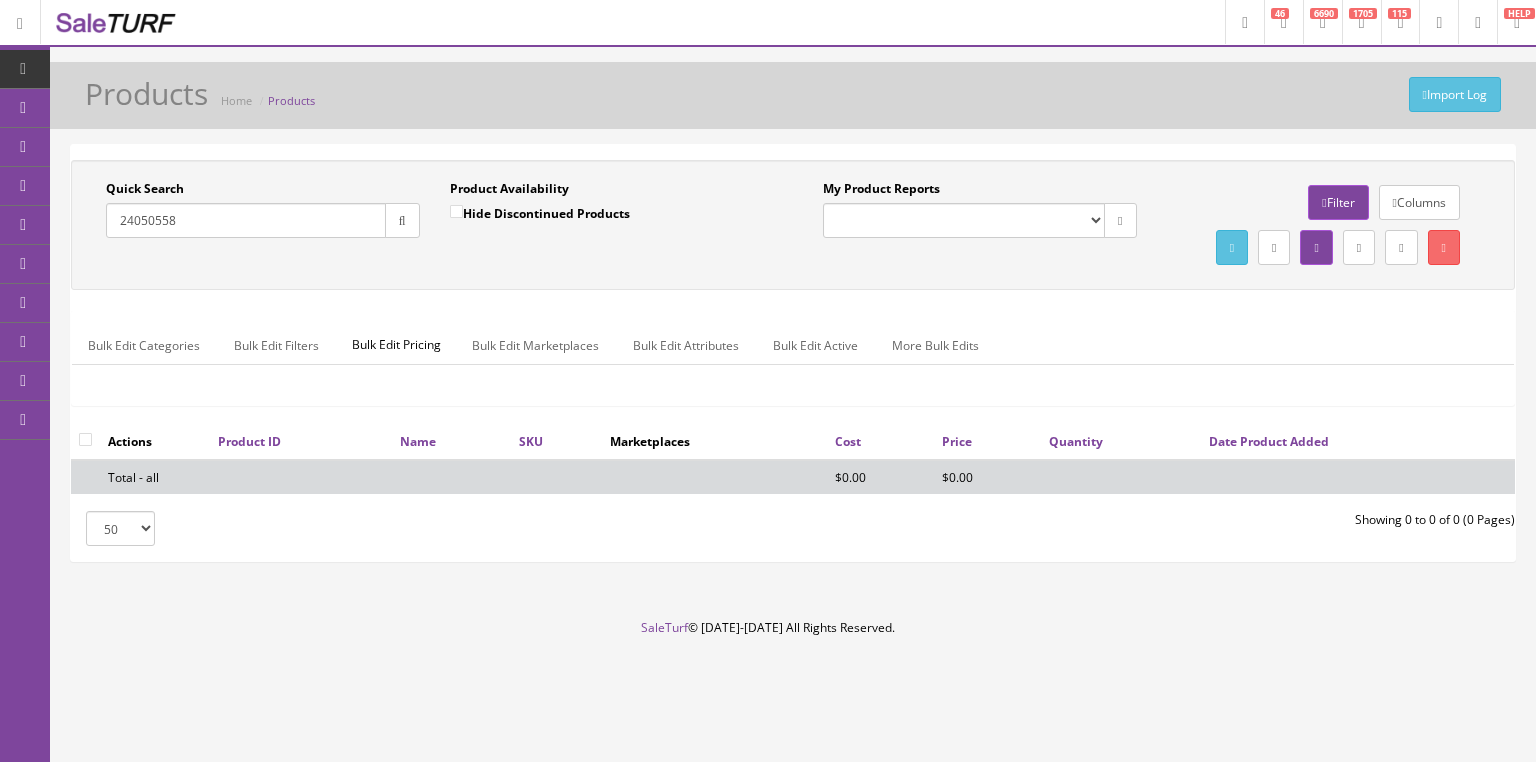 drag, startPoint x: 204, startPoint y: 219, endPoint x: 132, endPoint y: 229, distance: 72.691124 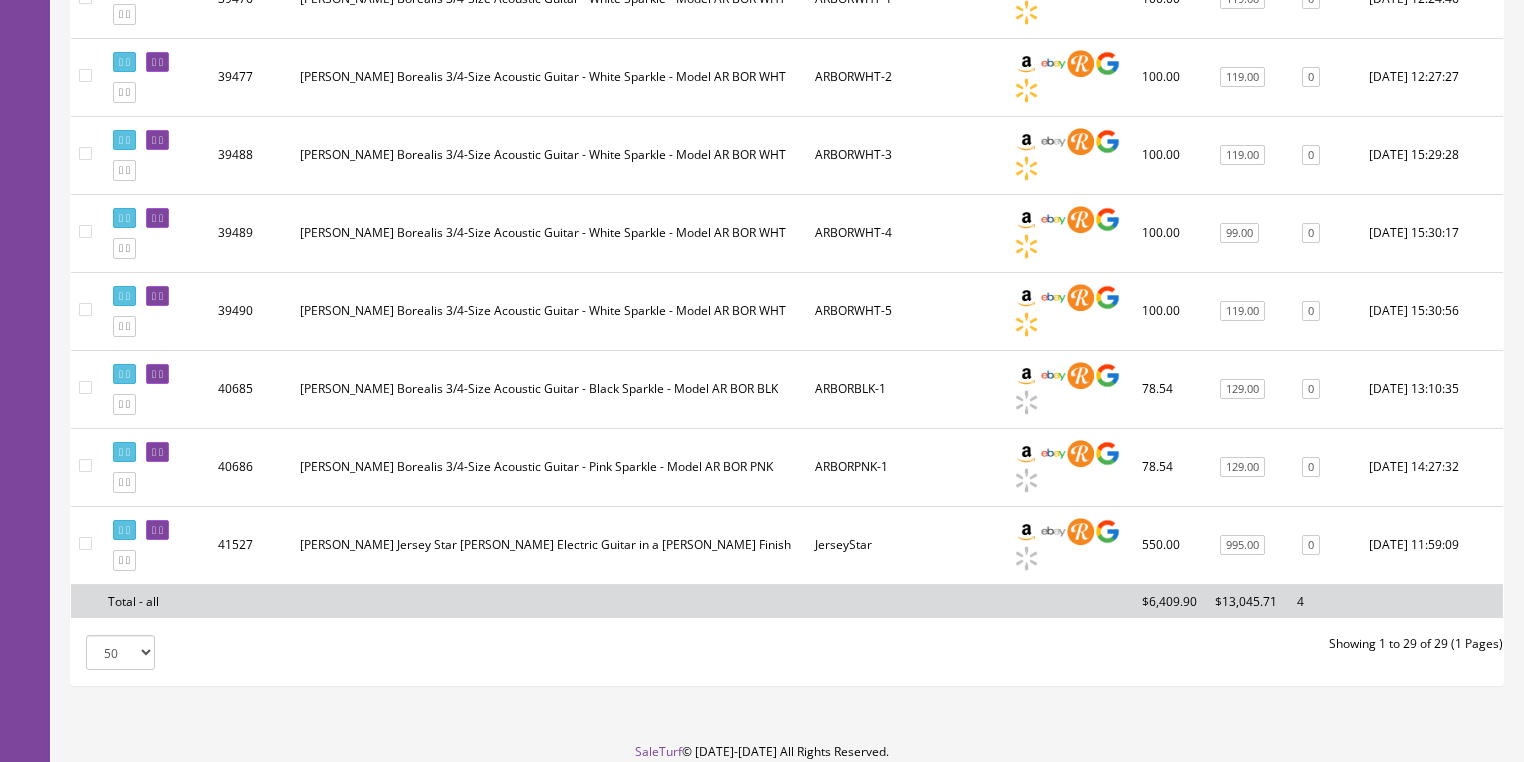 scroll, scrollTop: 2231, scrollLeft: 0, axis: vertical 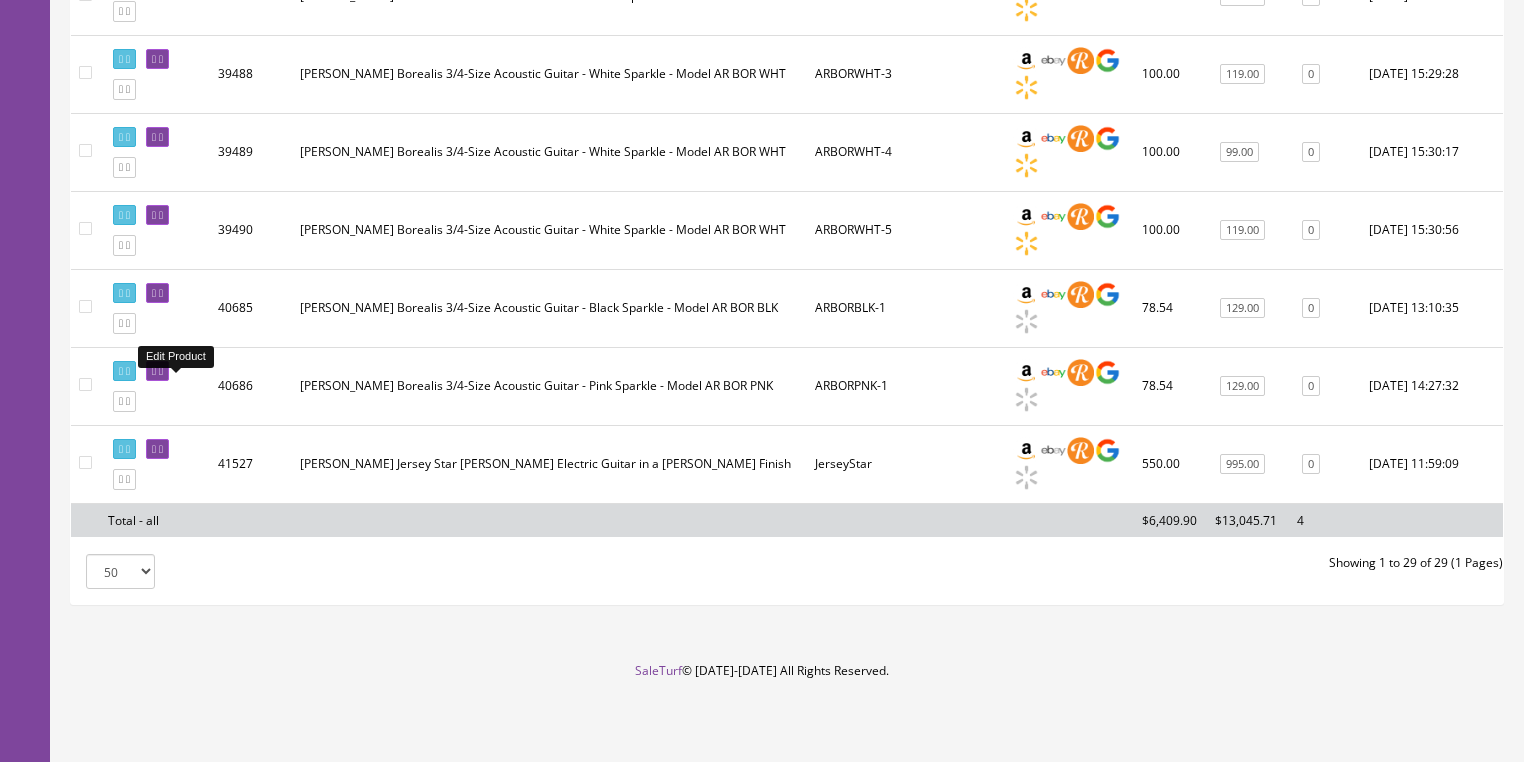 type on "ar bor" 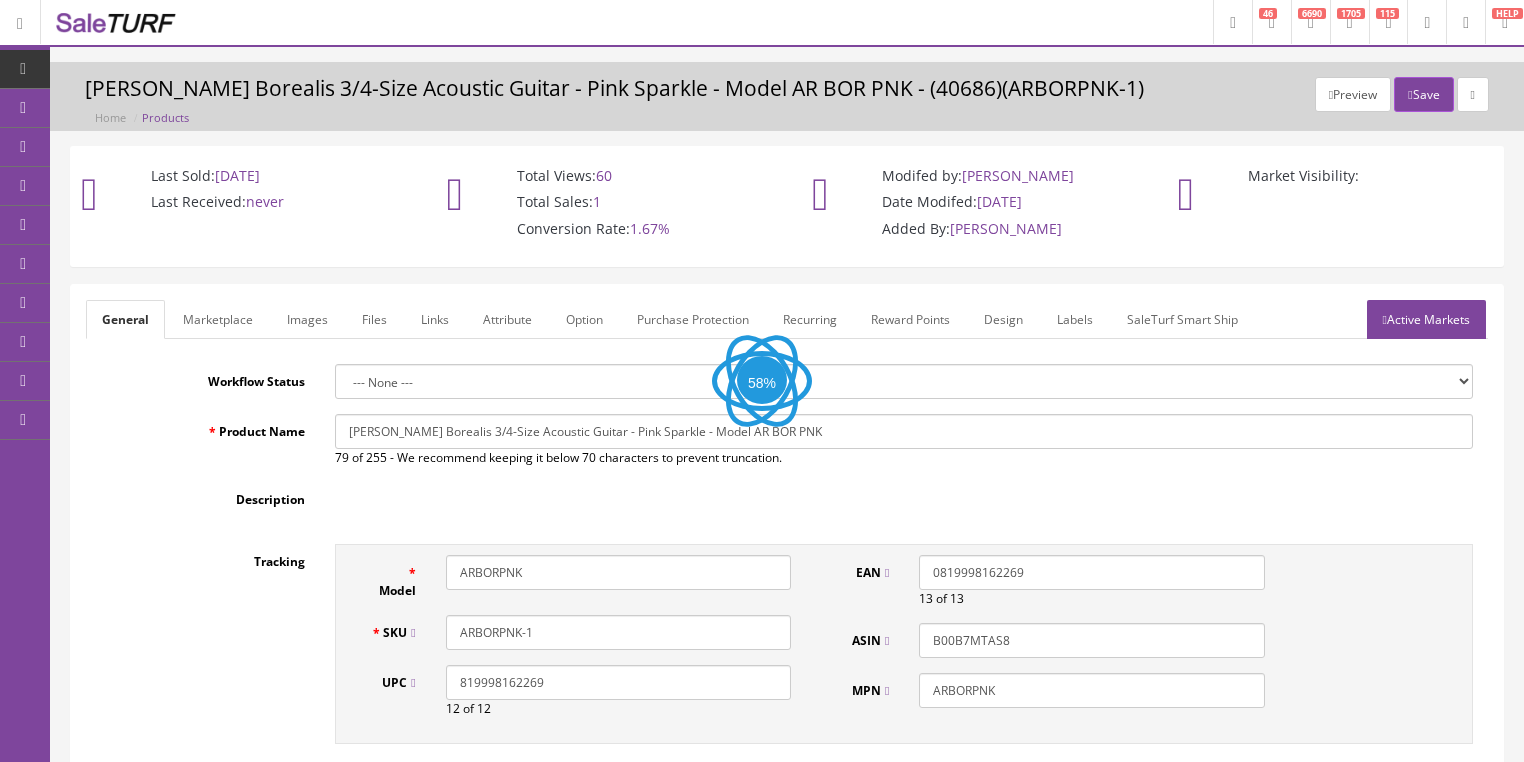 click on "Images" at bounding box center [307, 319] 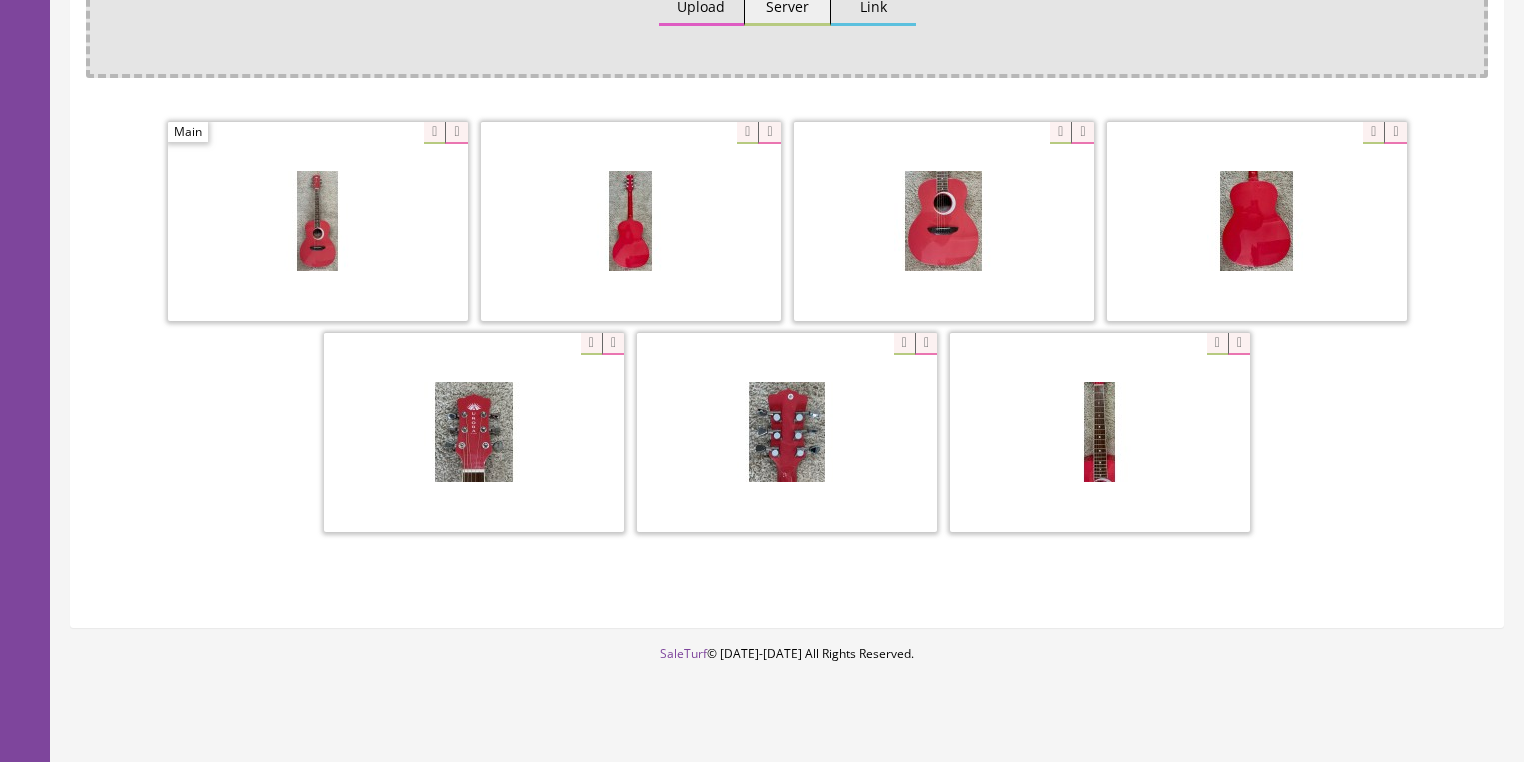 scroll, scrollTop: 478, scrollLeft: 0, axis: vertical 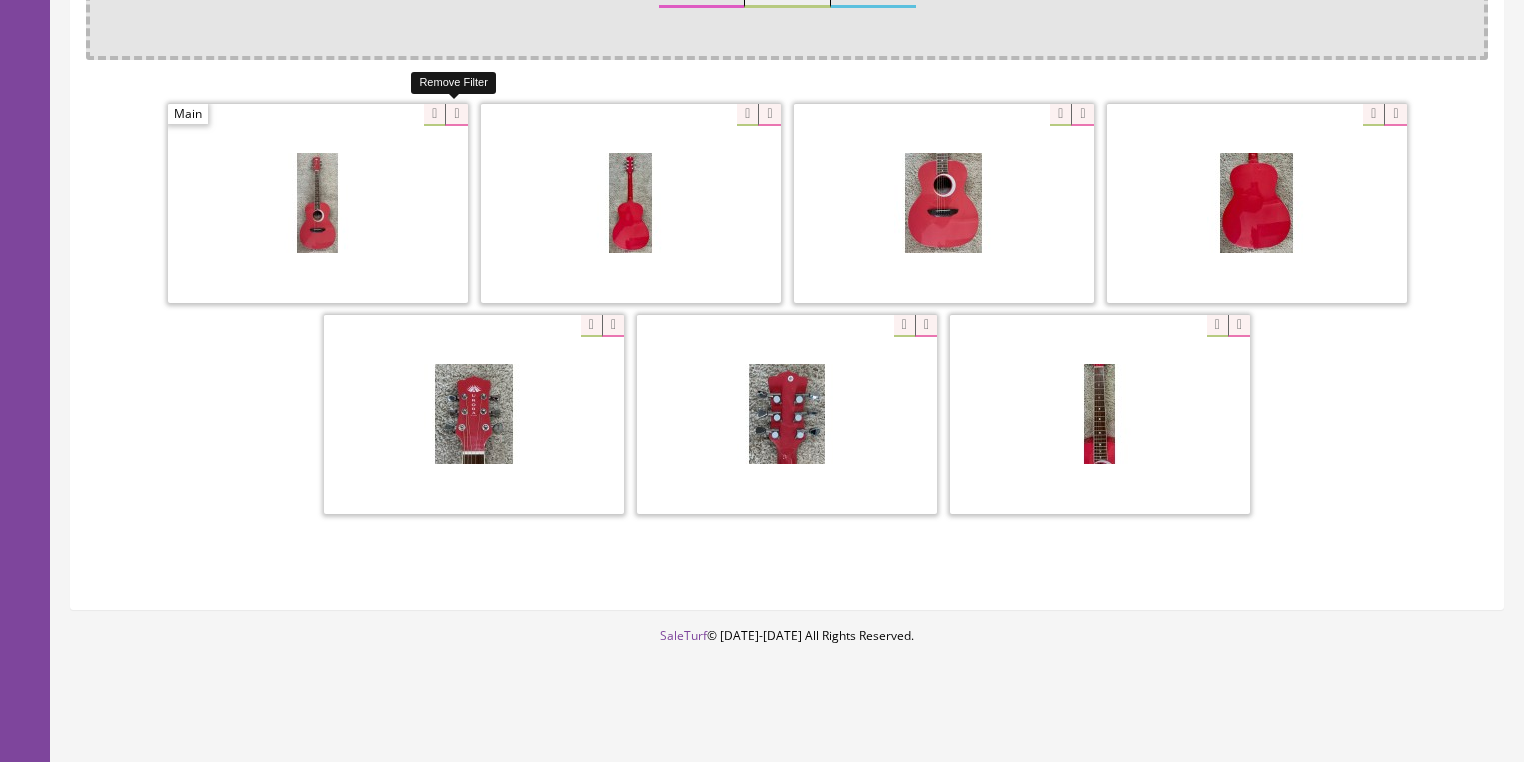 click at bounding box center [456, 115] 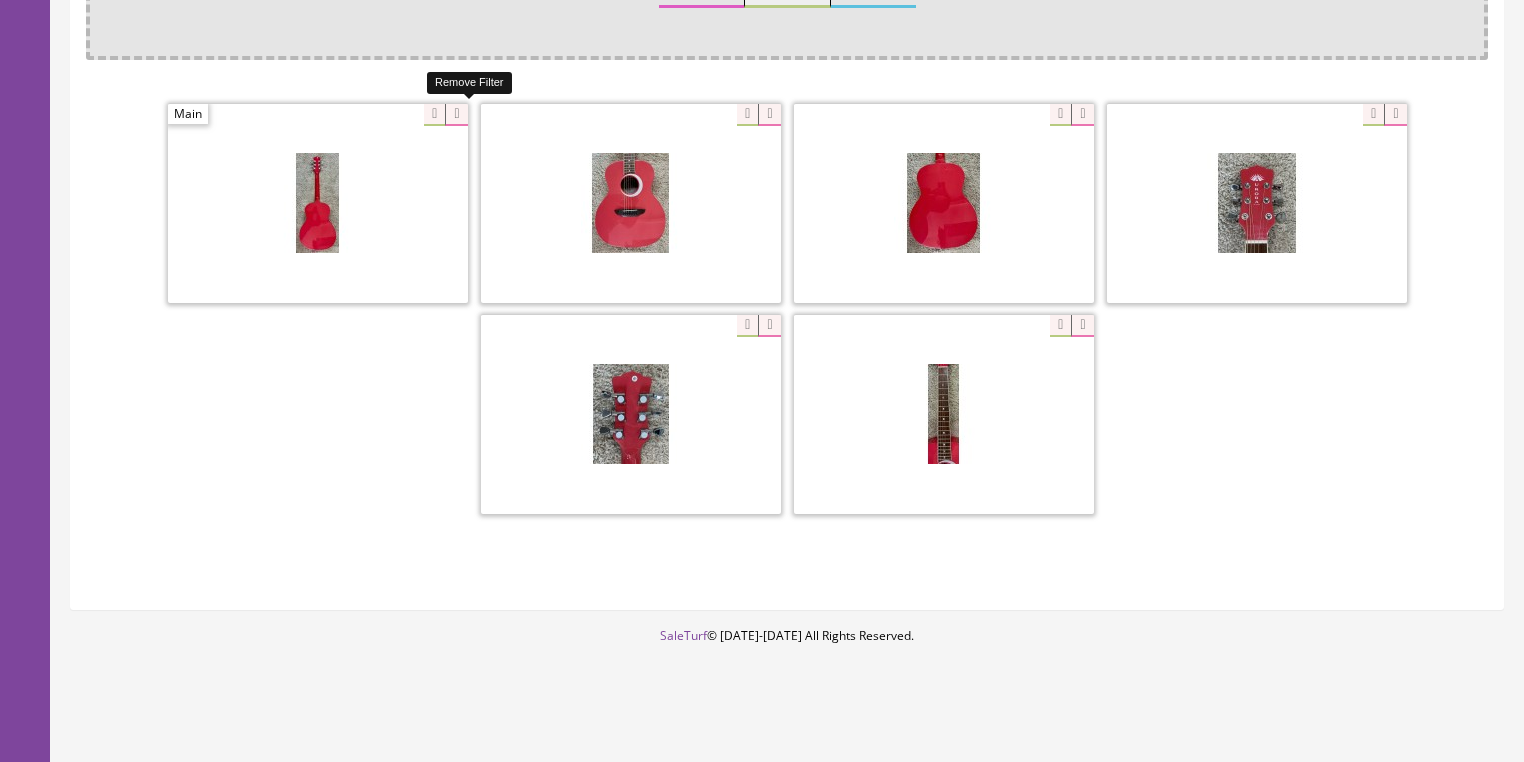click at bounding box center (456, 115) 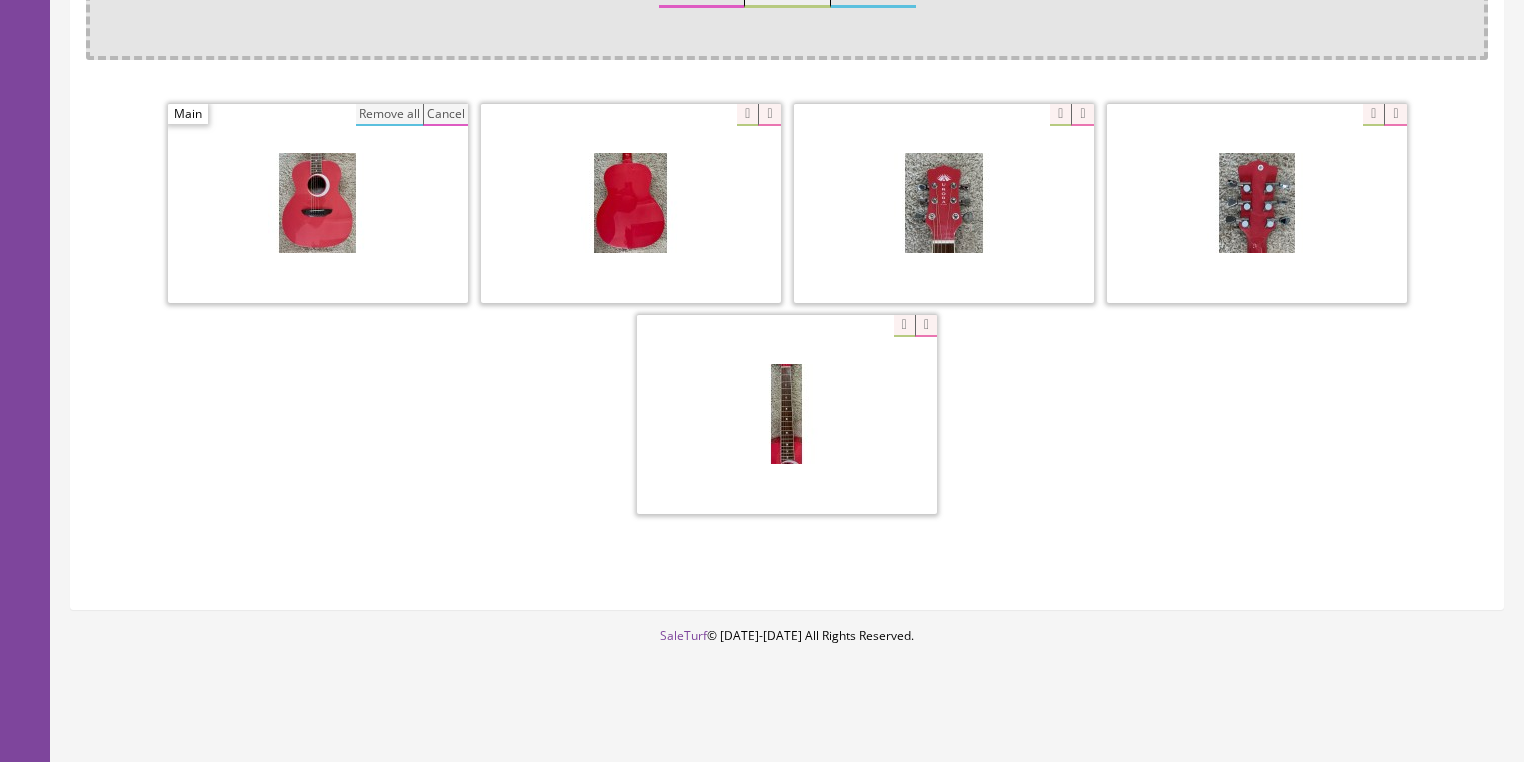 click on "Remove all" at bounding box center [389, 115] 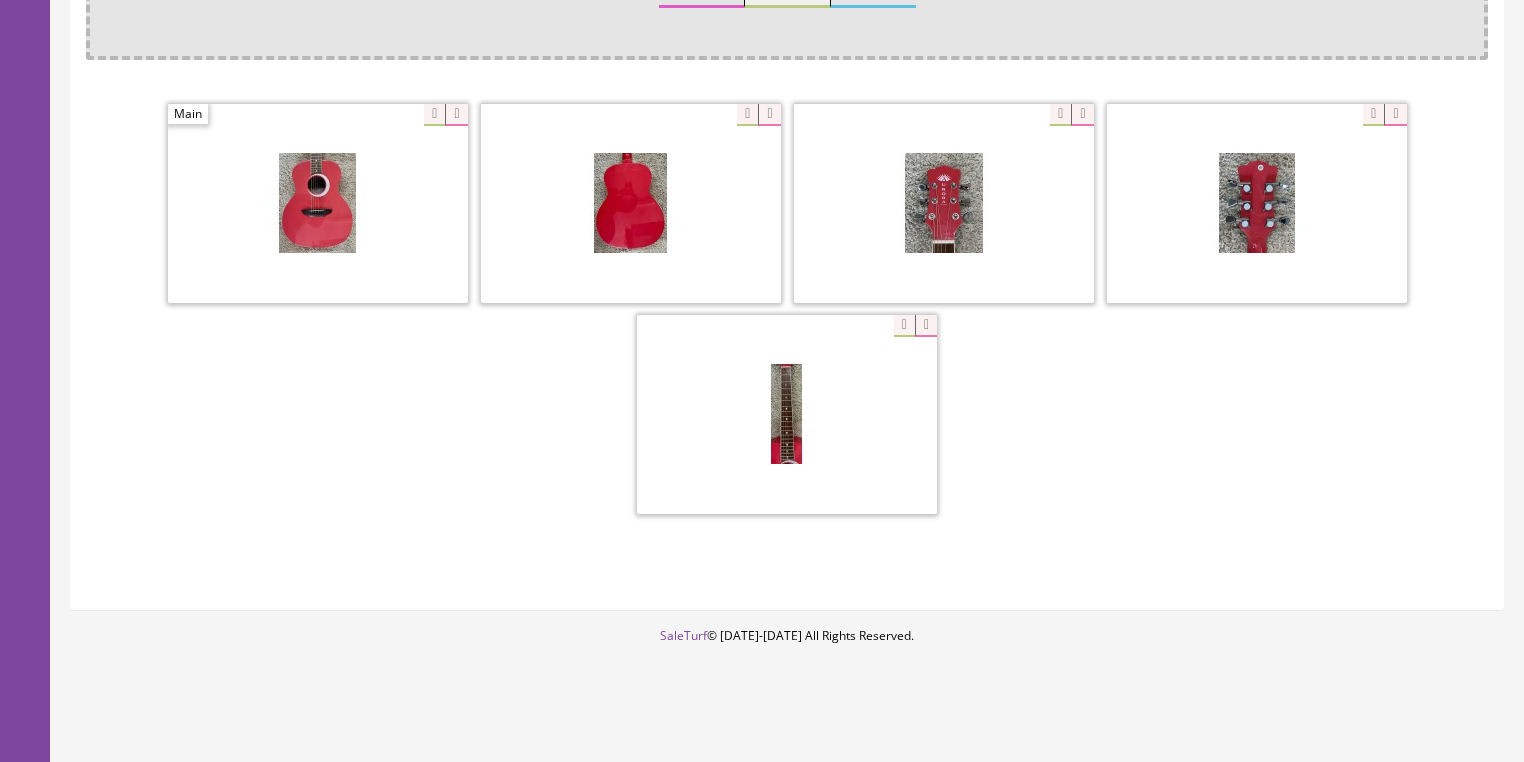scroll, scrollTop: 308, scrollLeft: 0, axis: vertical 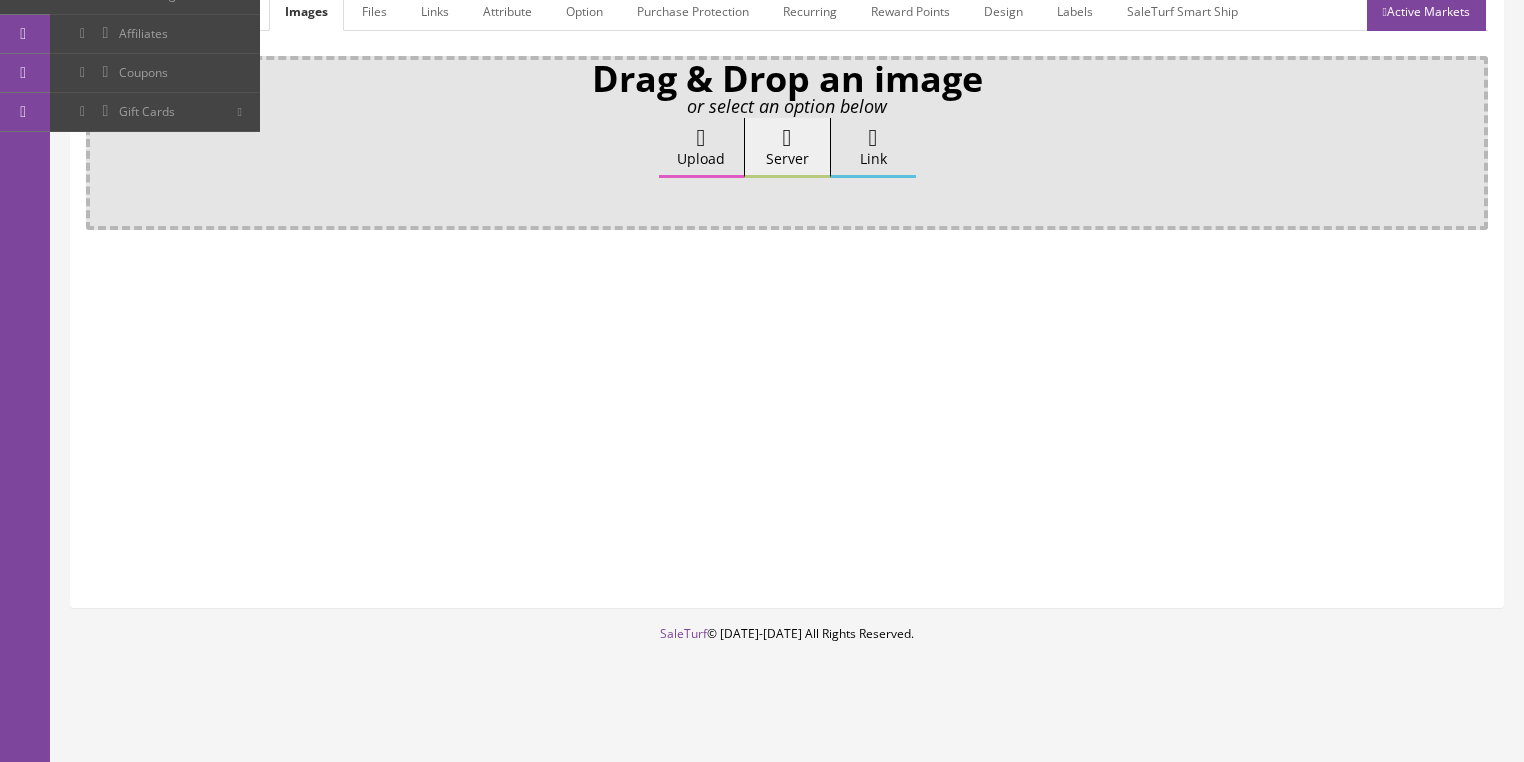 click on "Upload" at bounding box center [701, 148] 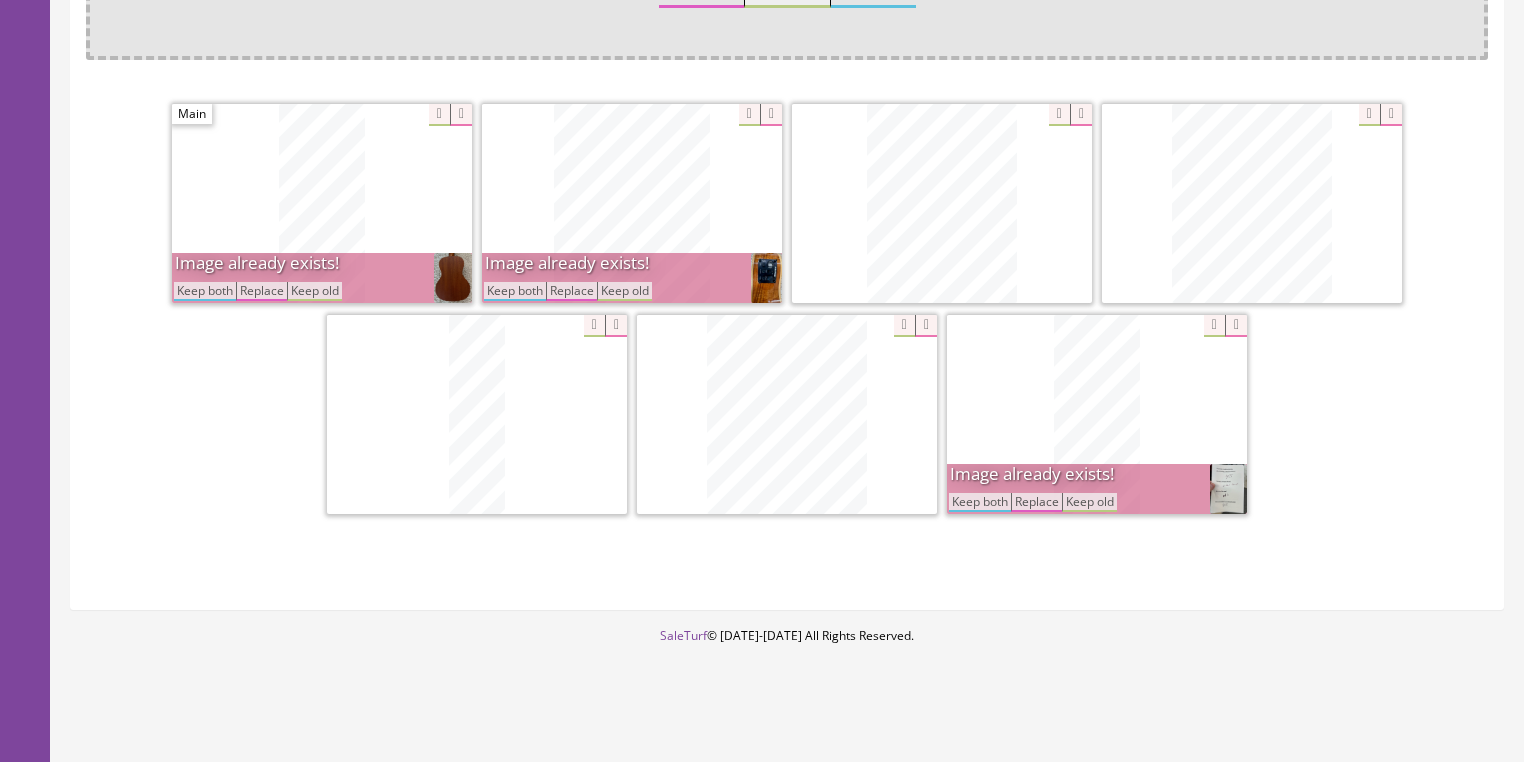 click on "Keep both" at bounding box center (980, 502) 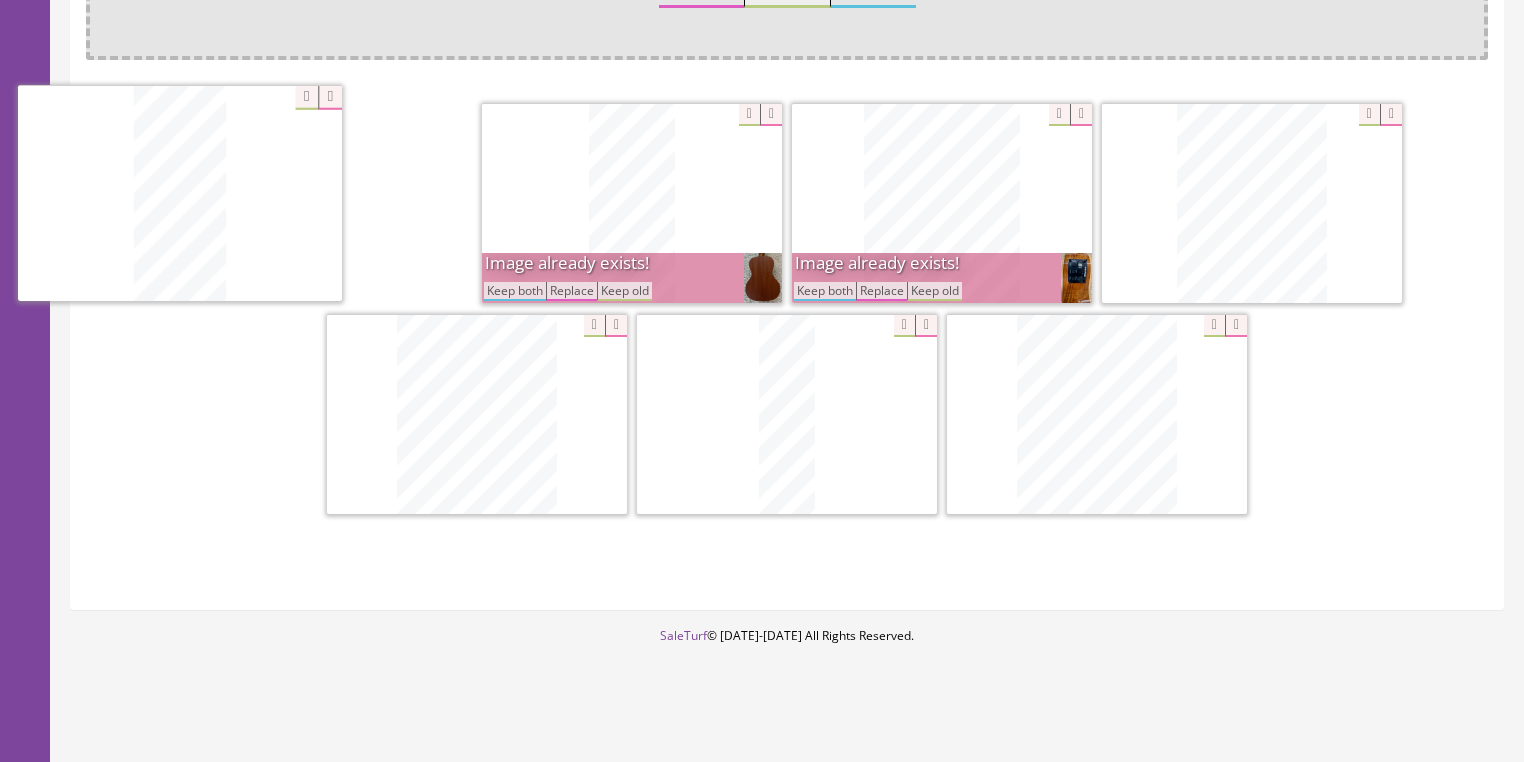 drag, startPoint x: 1088, startPoint y: 419, endPoint x: 314, endPoint y: 239, distance: 794.65466 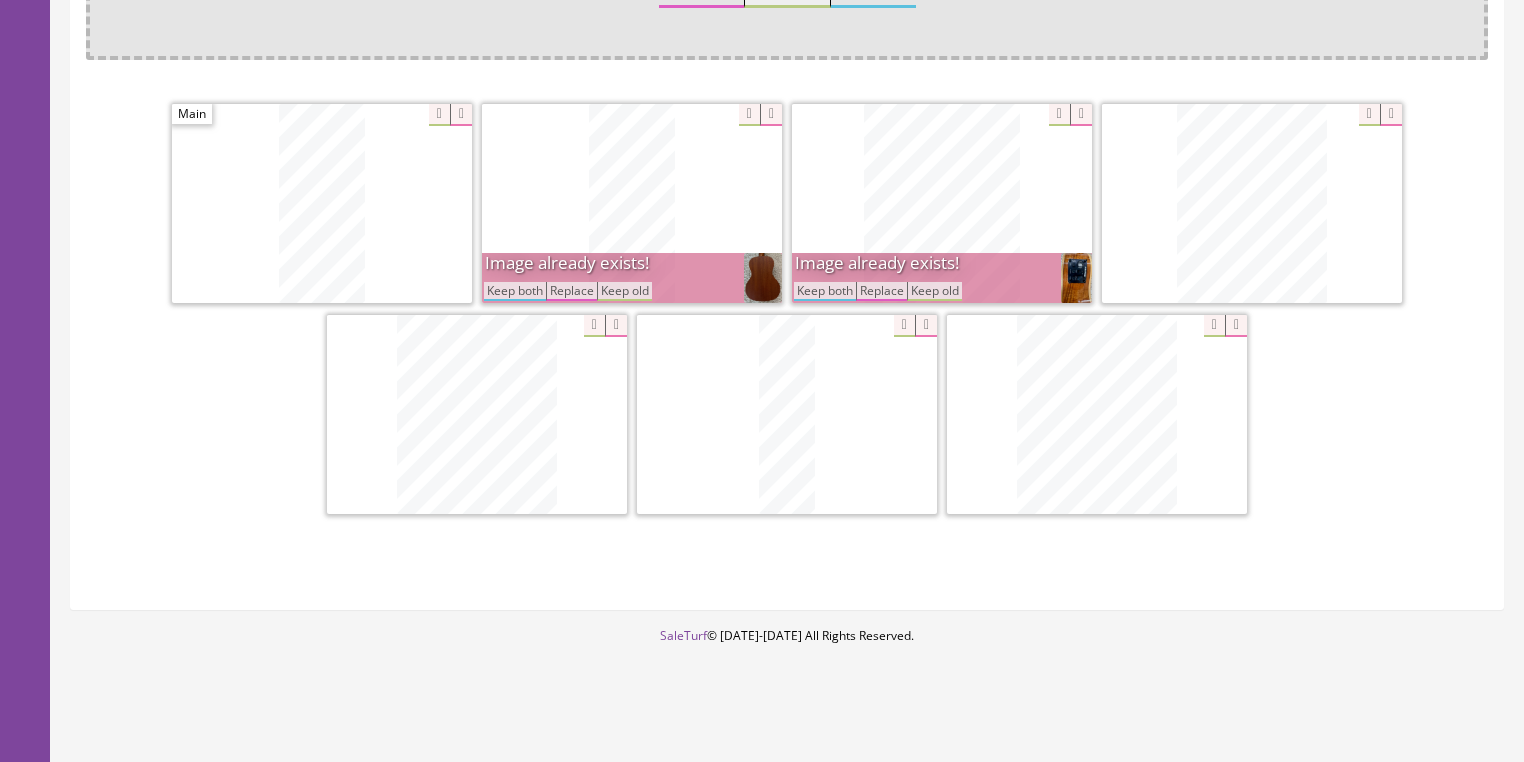 drag, startPoint x: 509, startPoint y: 284, endPoint x: 582, endPoint y: 287, distance: 73.061615 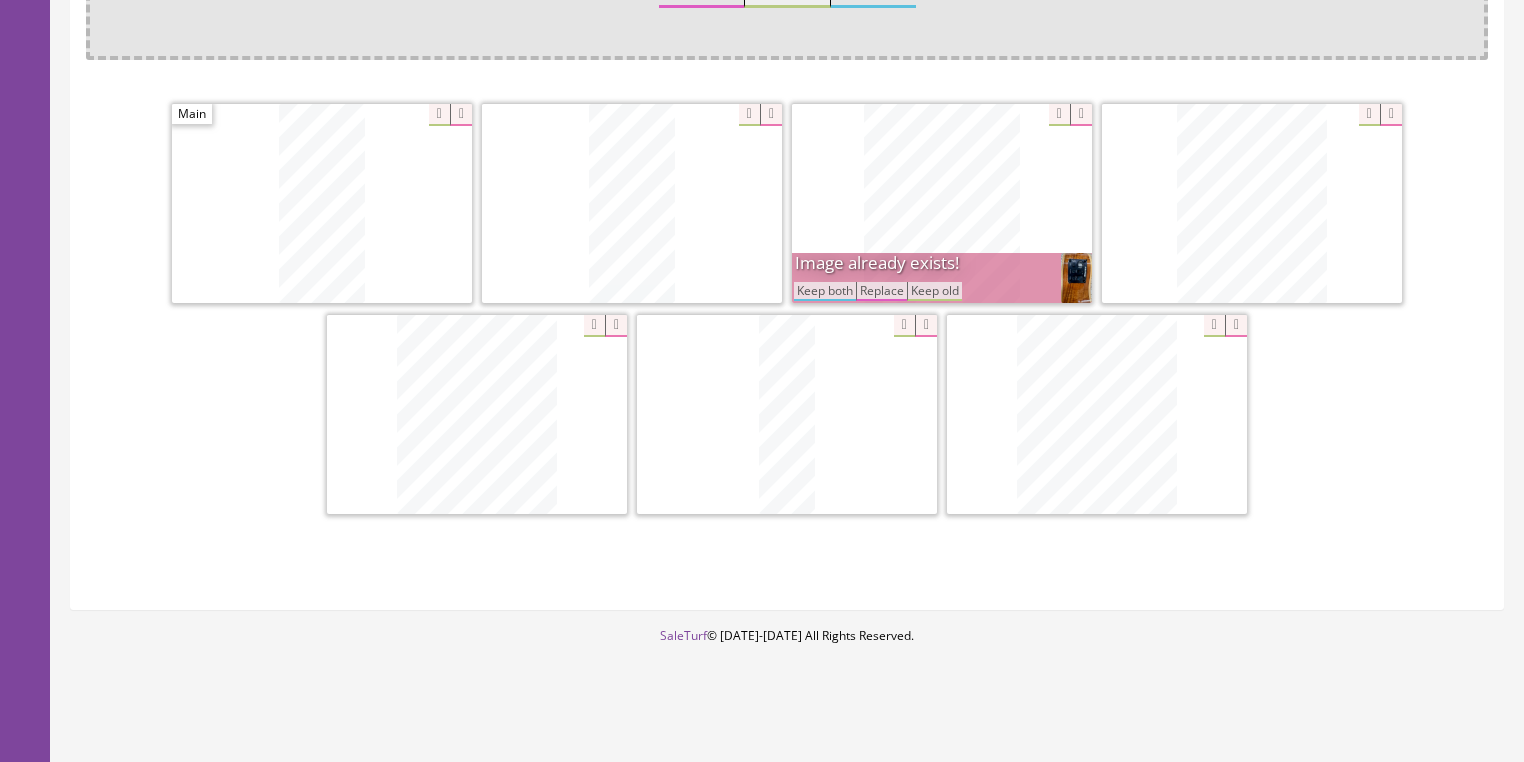 click on "Keep both" at bounding box center [825, 291] 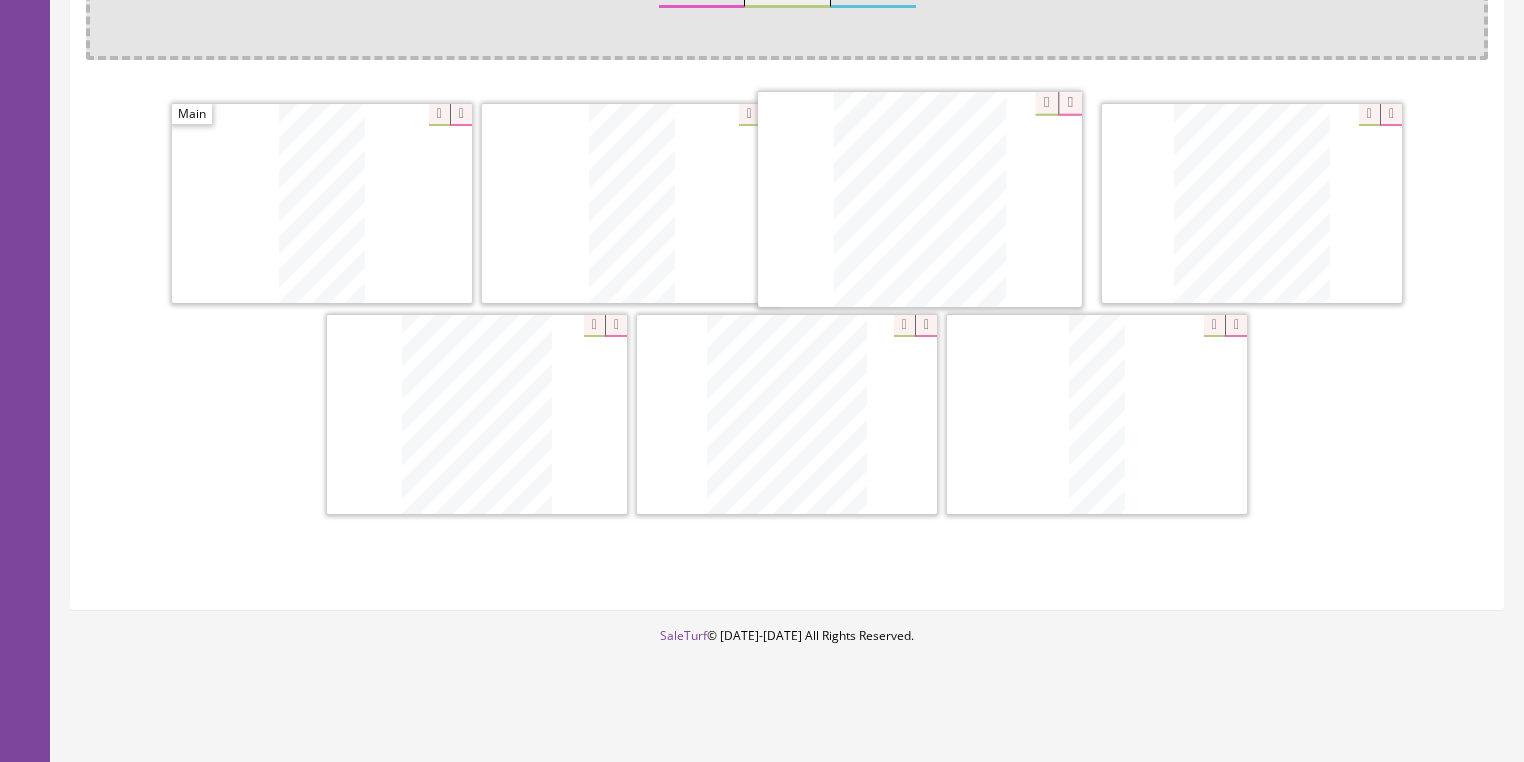 drag, startPoint x: 969, startPoint y: 314, endPoint x: 896, endPoint y: 164, distance: 166.82027 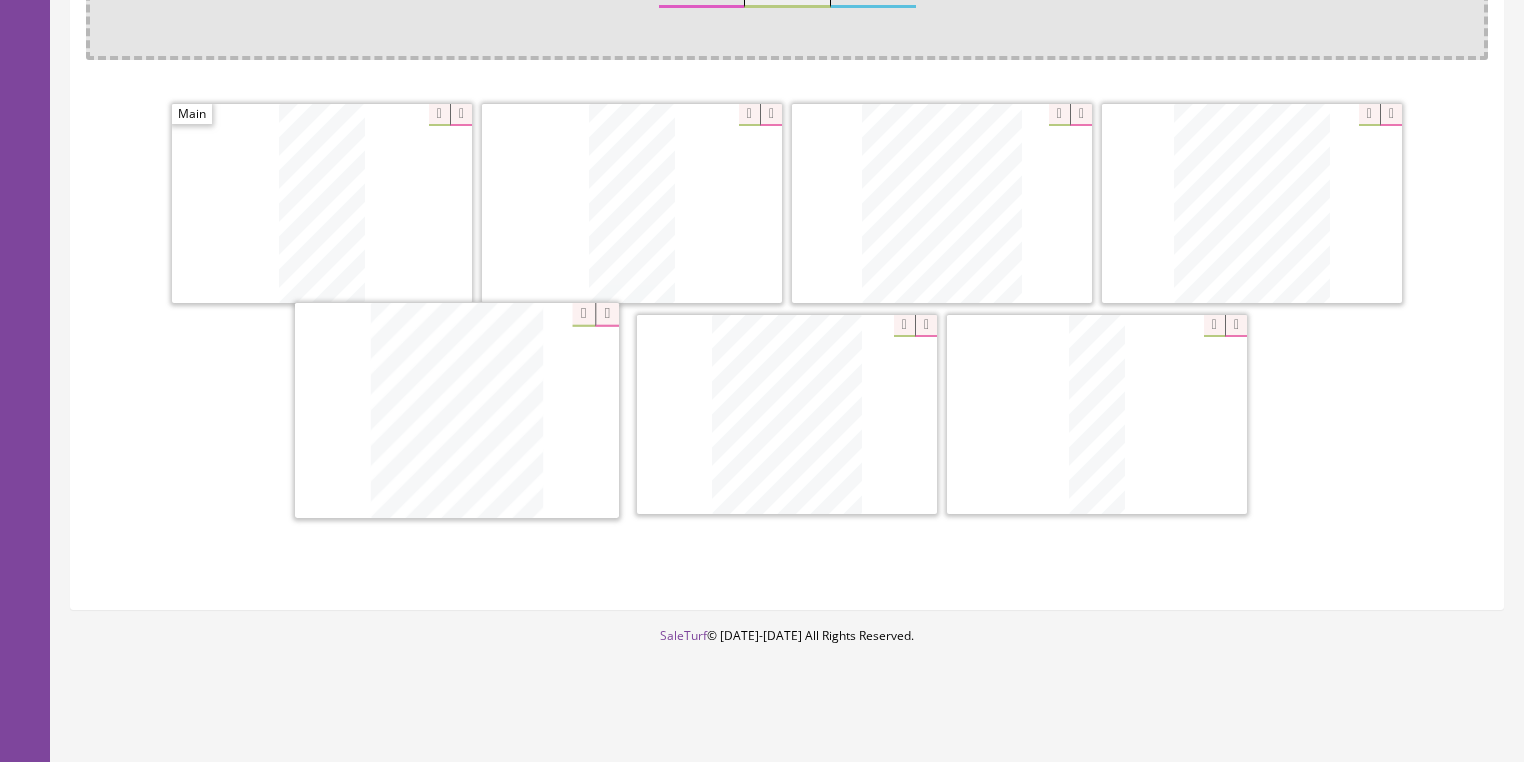 drag, startPoint x: 768, startPoint y: 361, endPoint x: 371, endPoint y: 360, distance: 397.00125 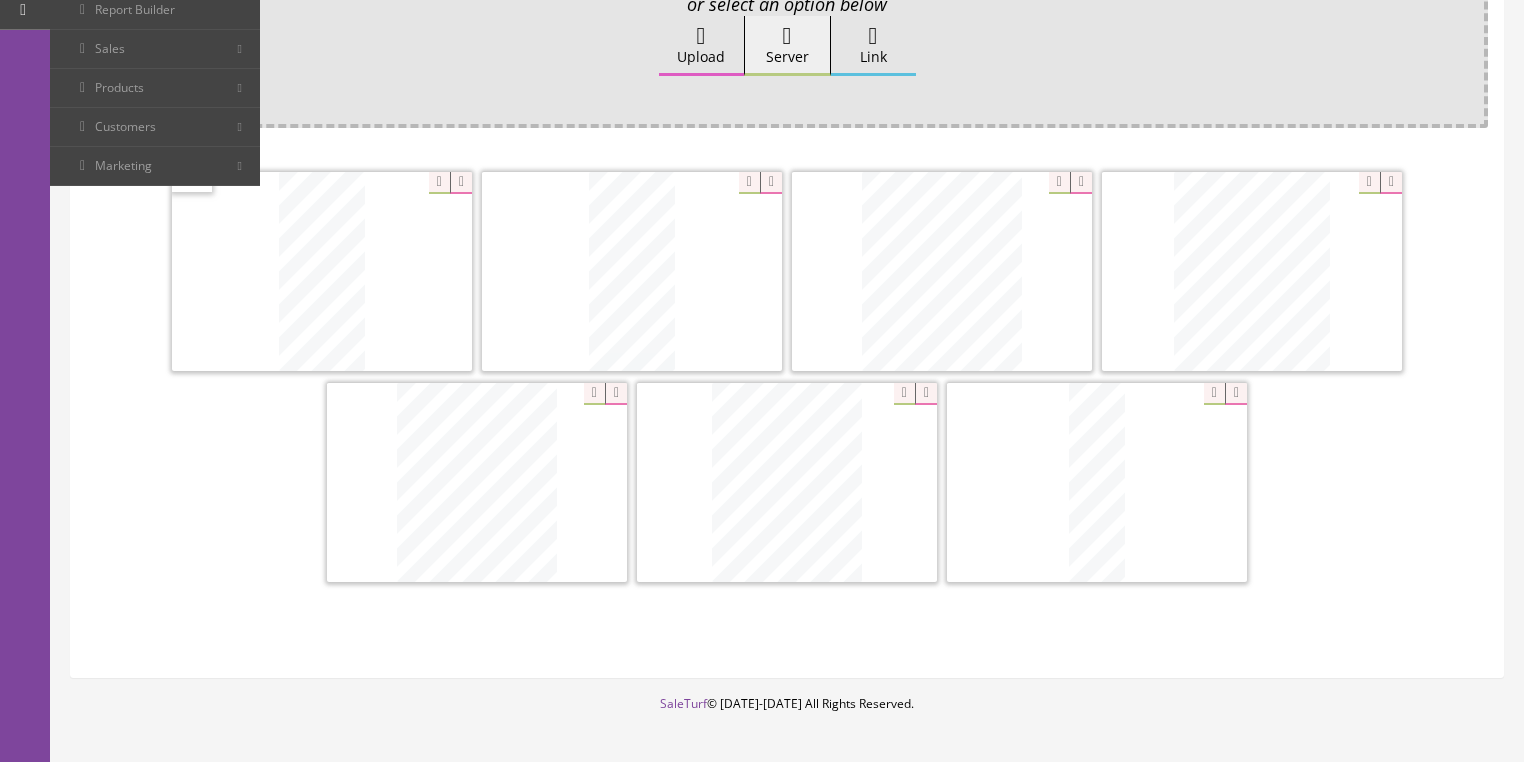scroll, scrollTop: 158, scrollLeft: 0, axis: vertical 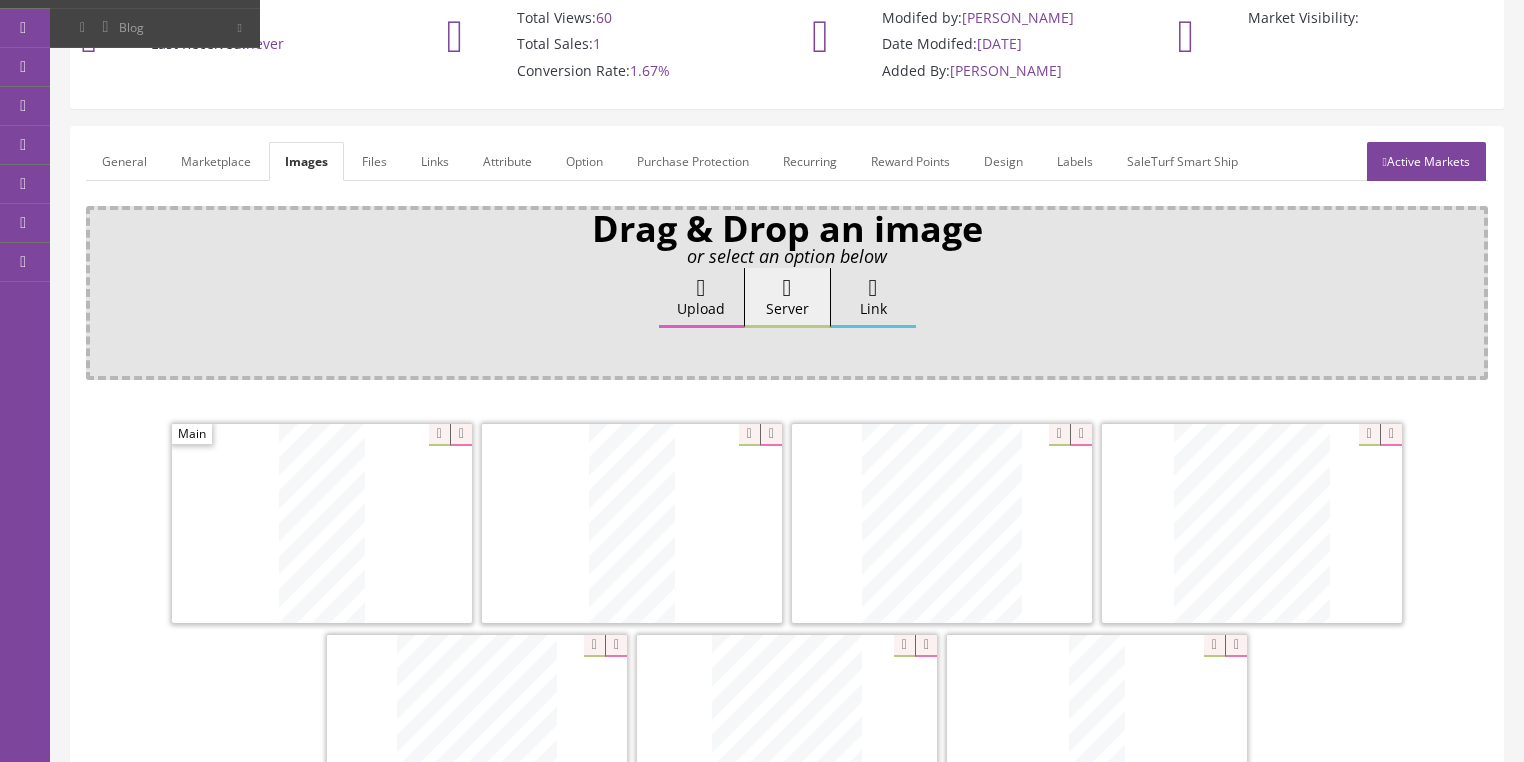 click on "General" at bounding box center (124, 161) 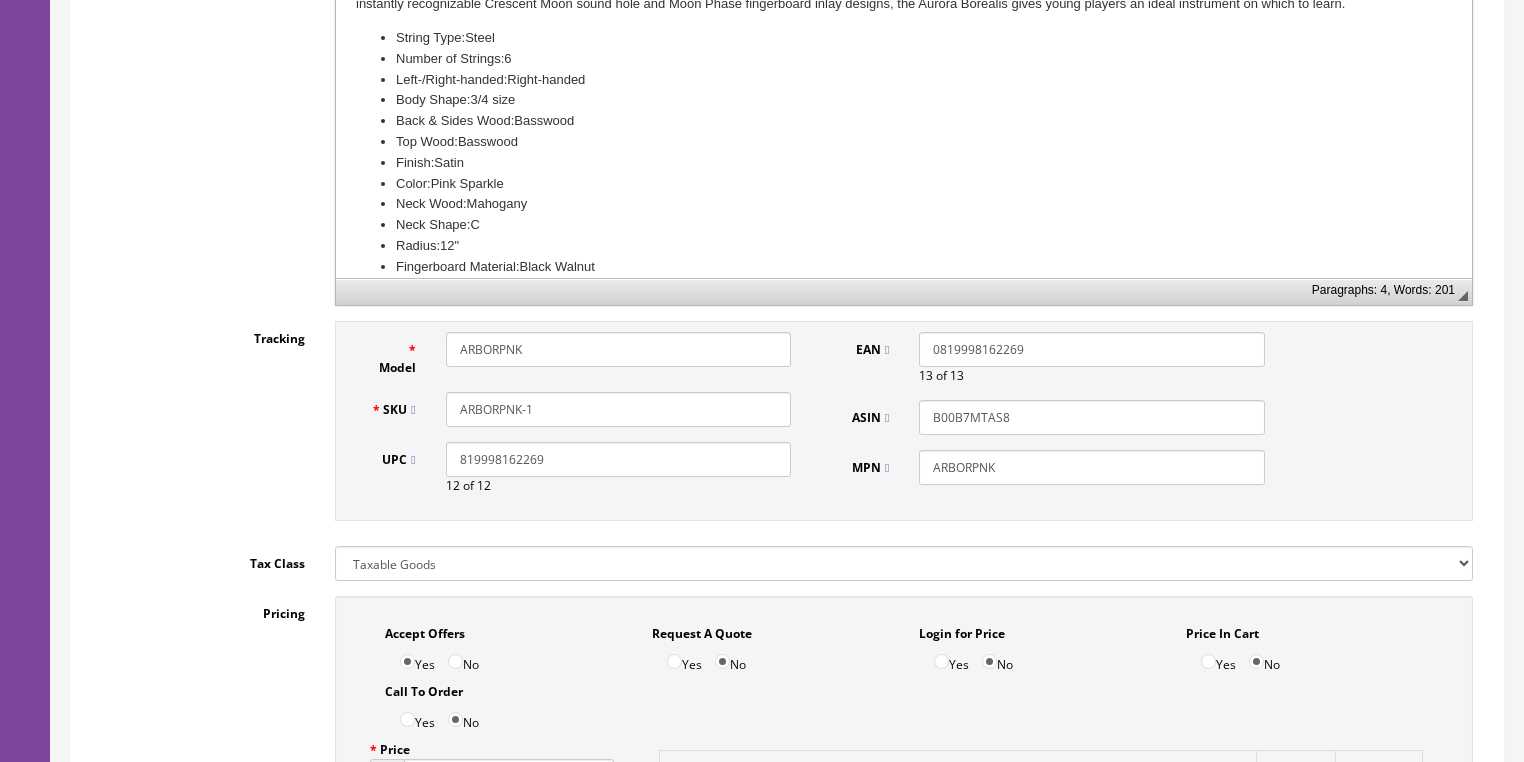 scroll, scrollTop: 718, scrollLeft: 0, axis: vertical 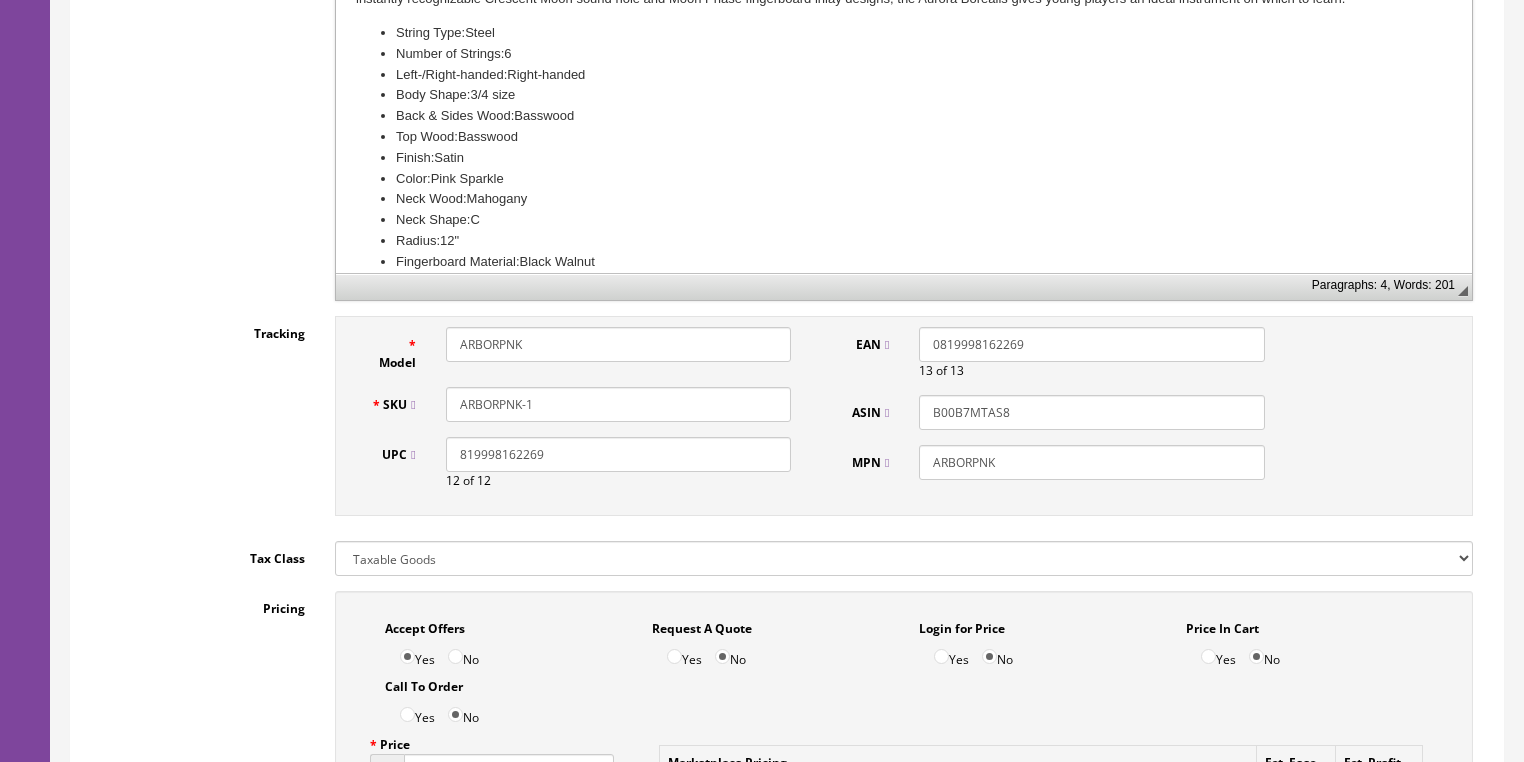 drag, startPoint x: 527, startPoint y: 405, endPoint x: 564, endPoint y: 408, distance: 37.12142 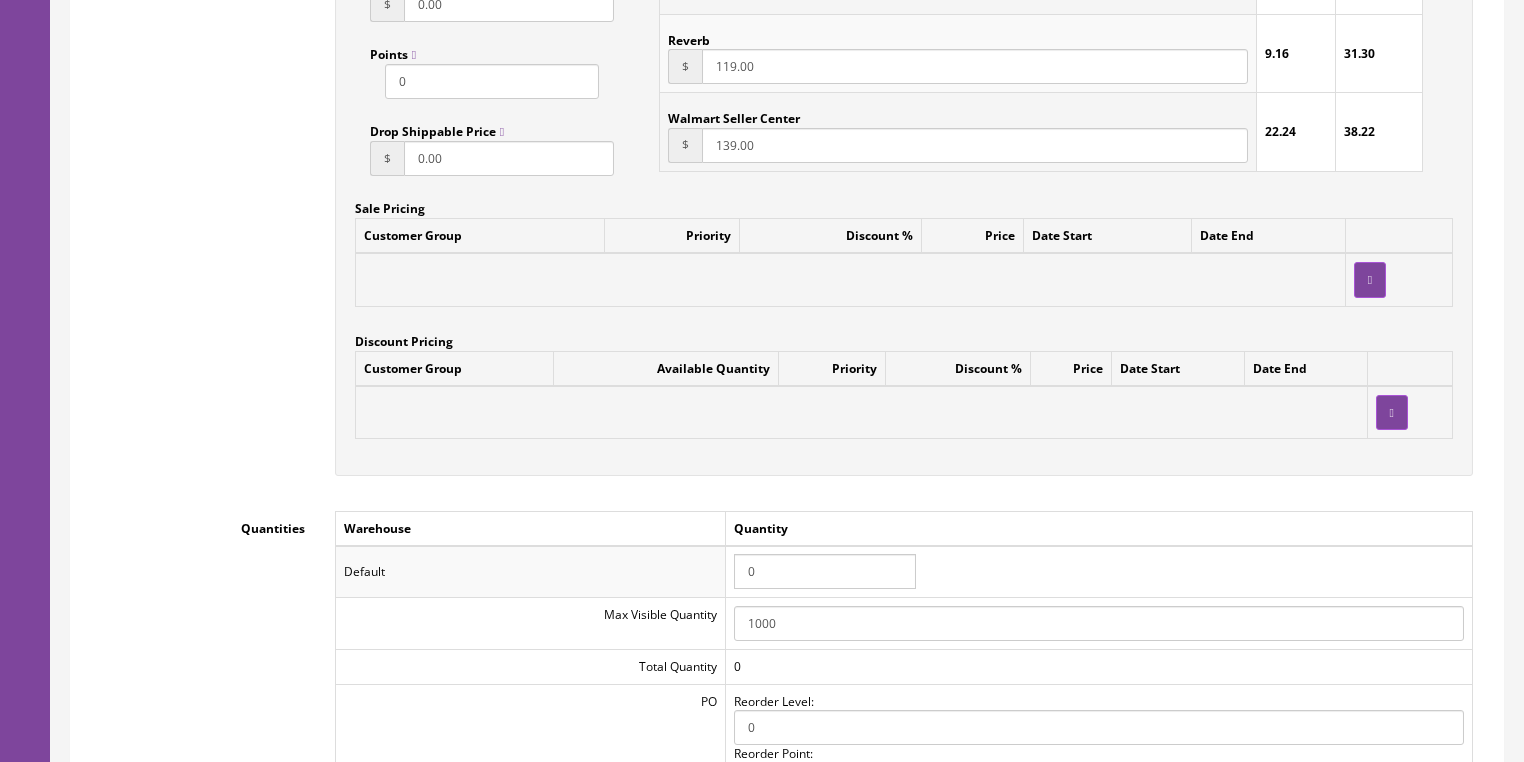 scroll, scrollTop: 1918, scrollLeft: 0, axis: vertical 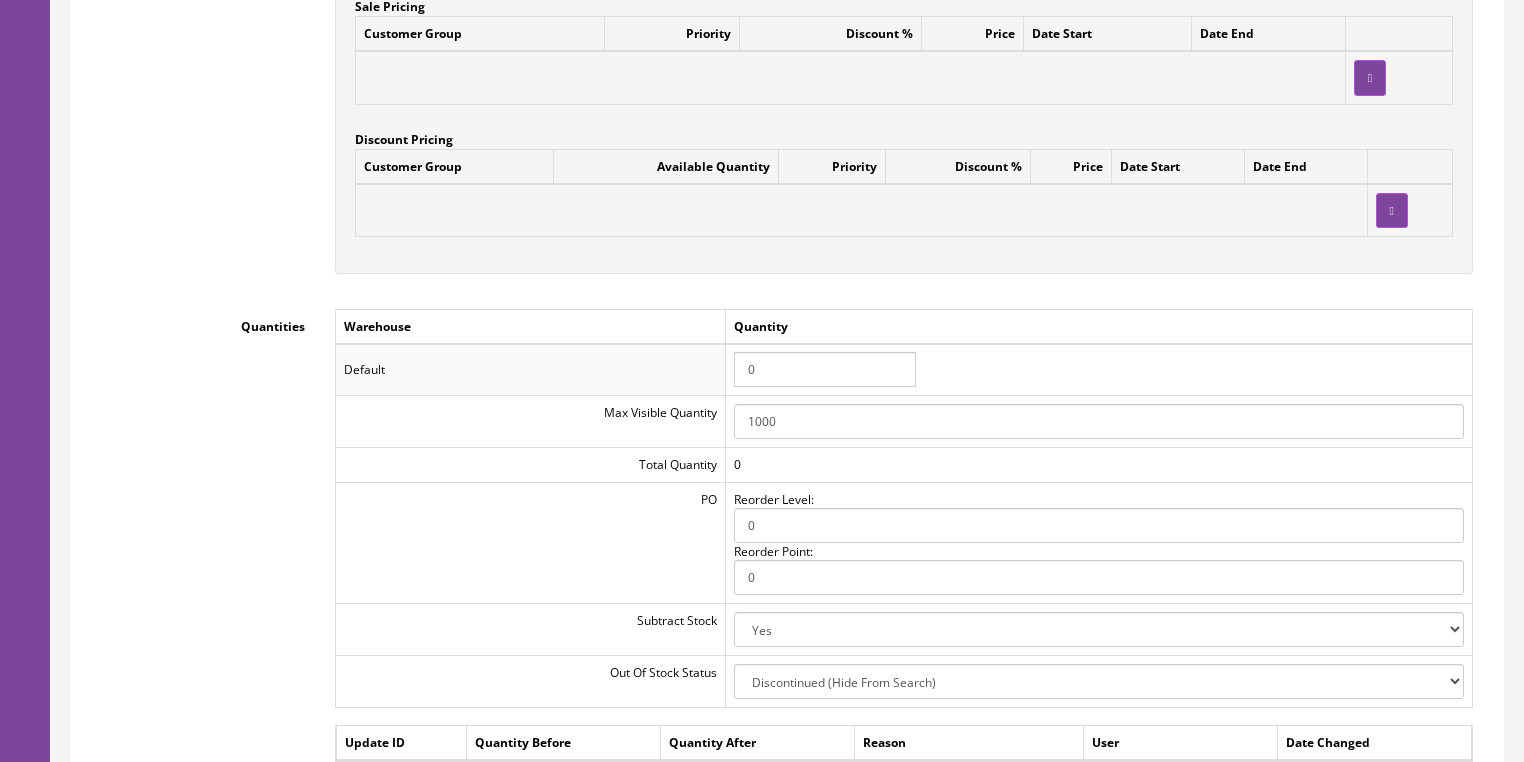 type on "ARBORPNK-ED24050559" 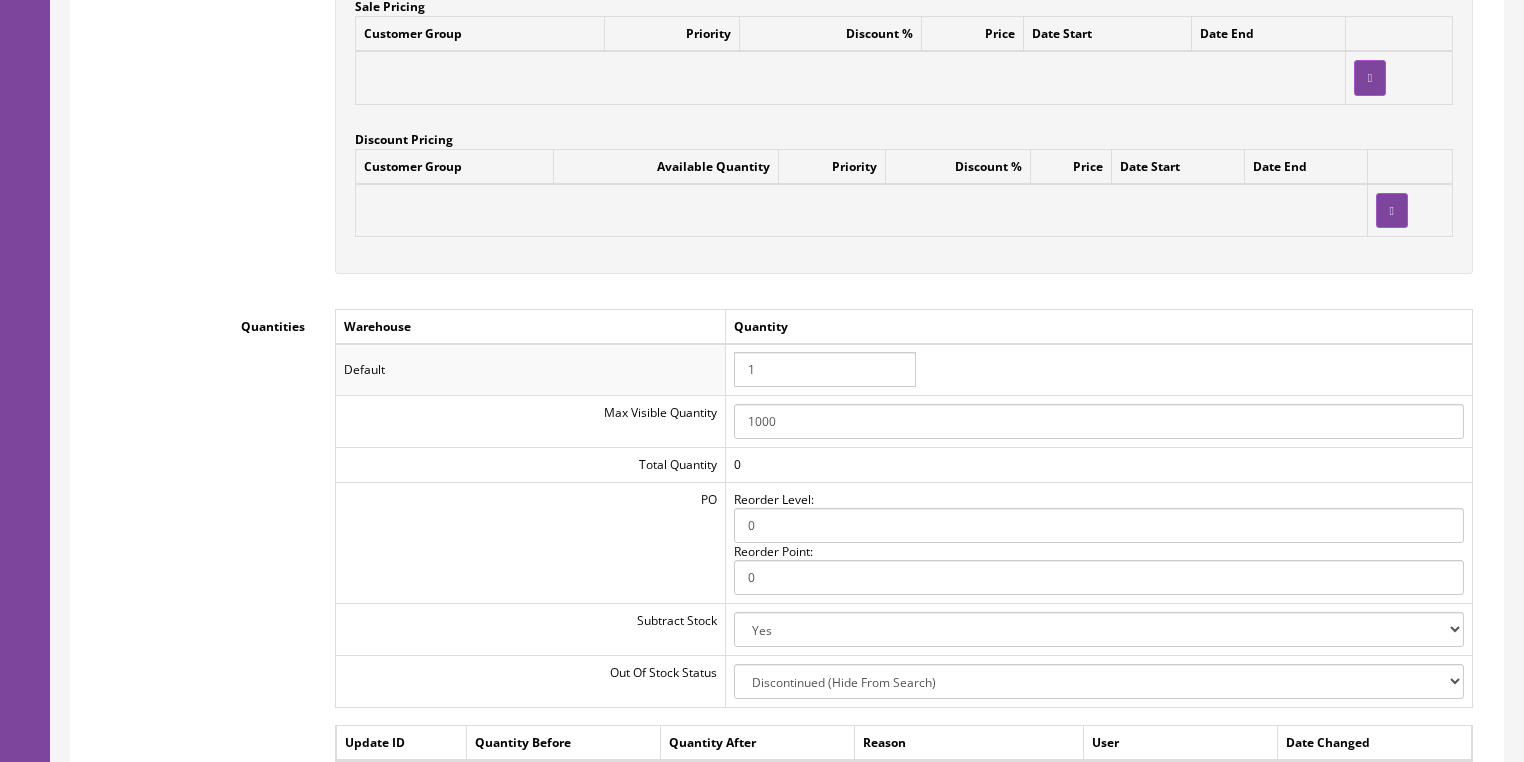 type on "1" 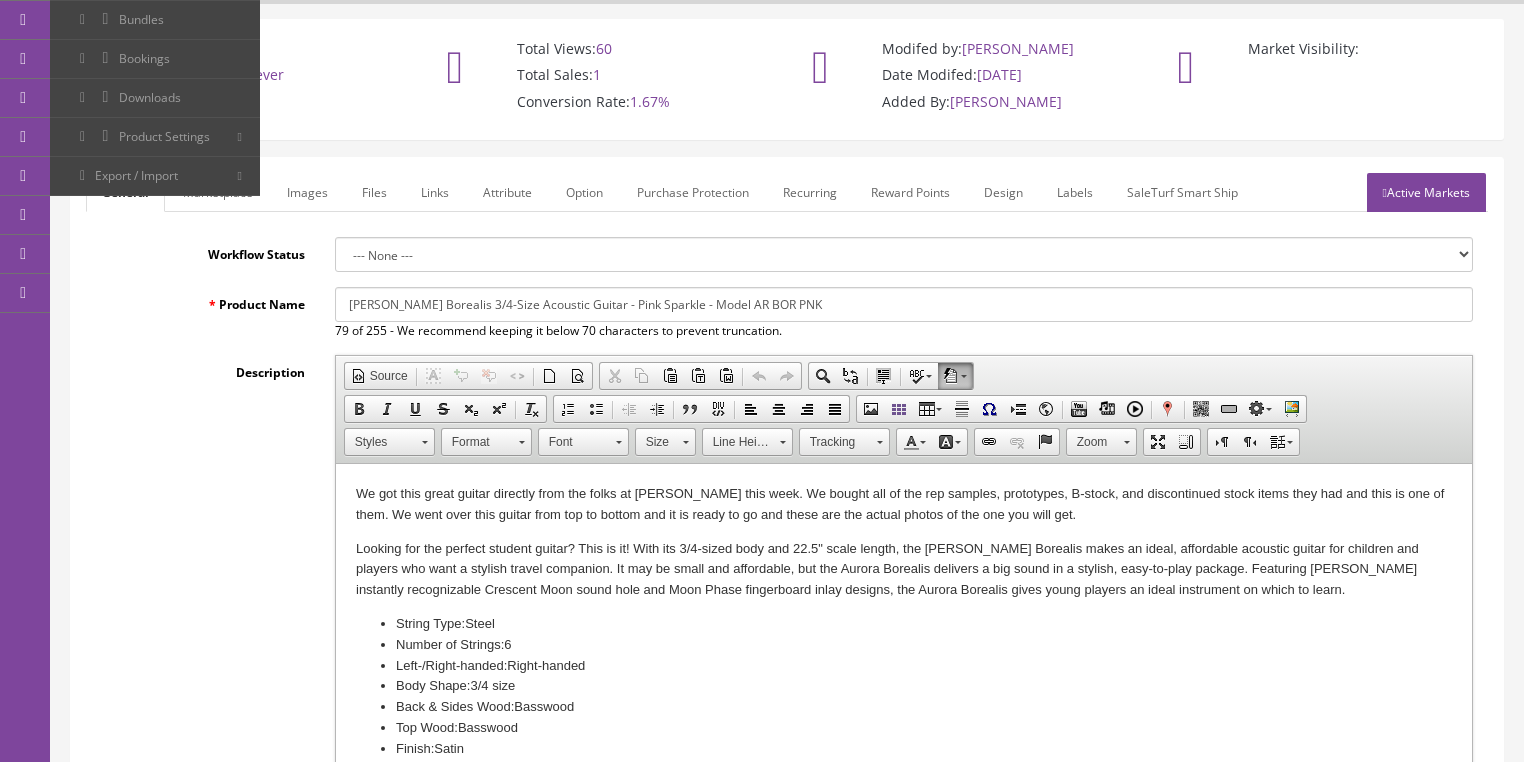 scroll, scrollTop: 78, scrollLeft: 0, axis: vertical 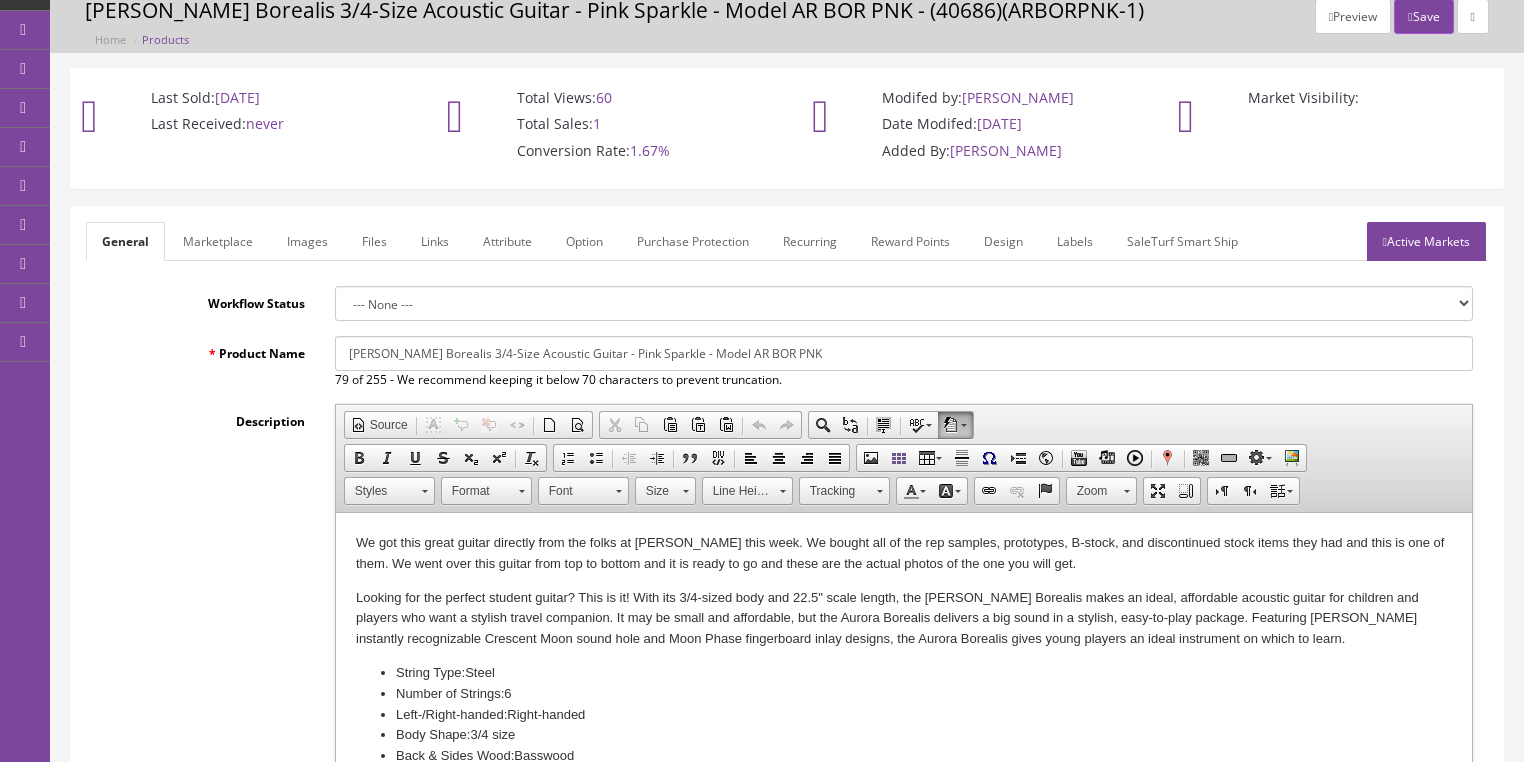 click on "Active Markets" at bounding box center (1426, 241) 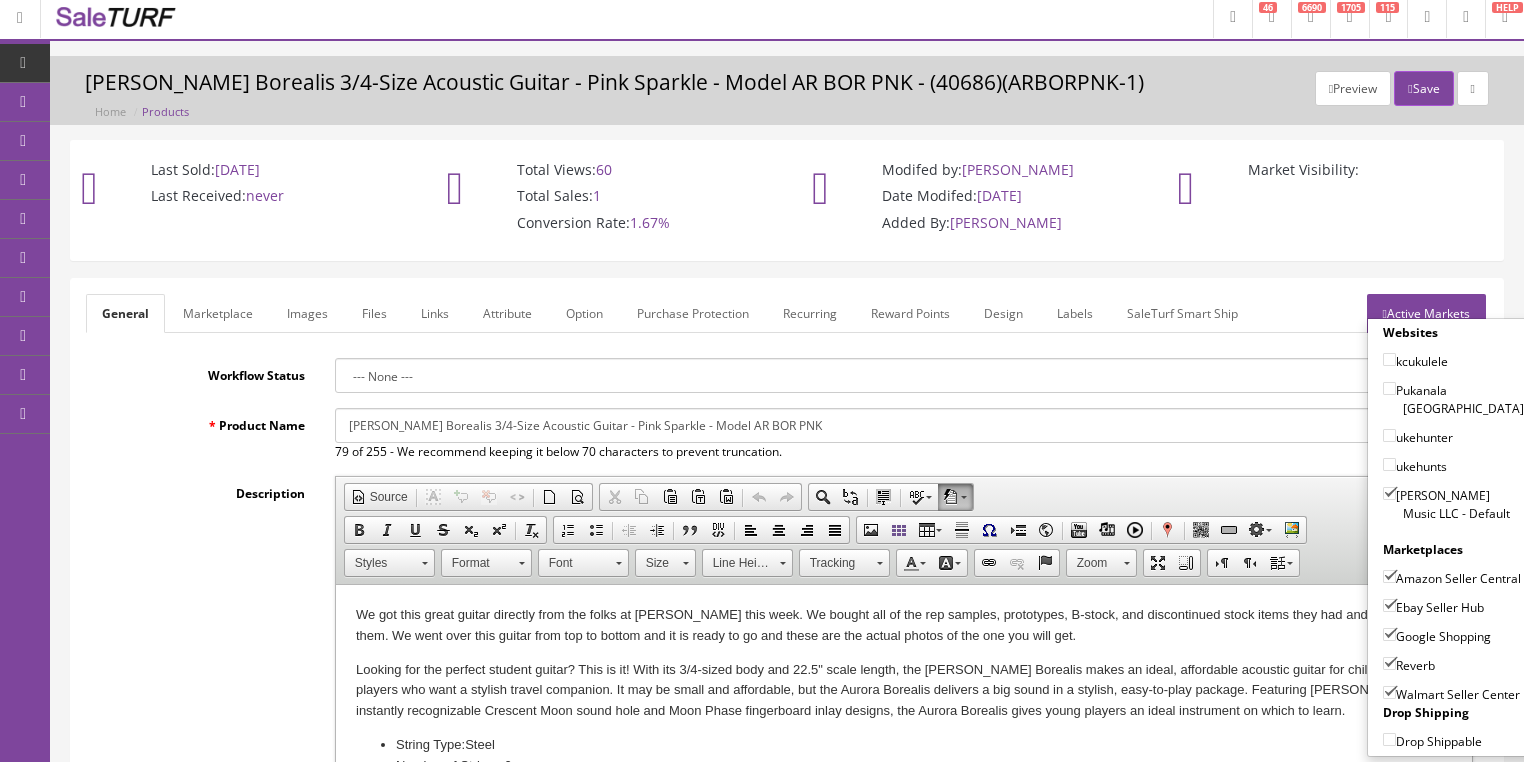 scroll, scrollTop: 0, scrollLeft: 0, axis: both 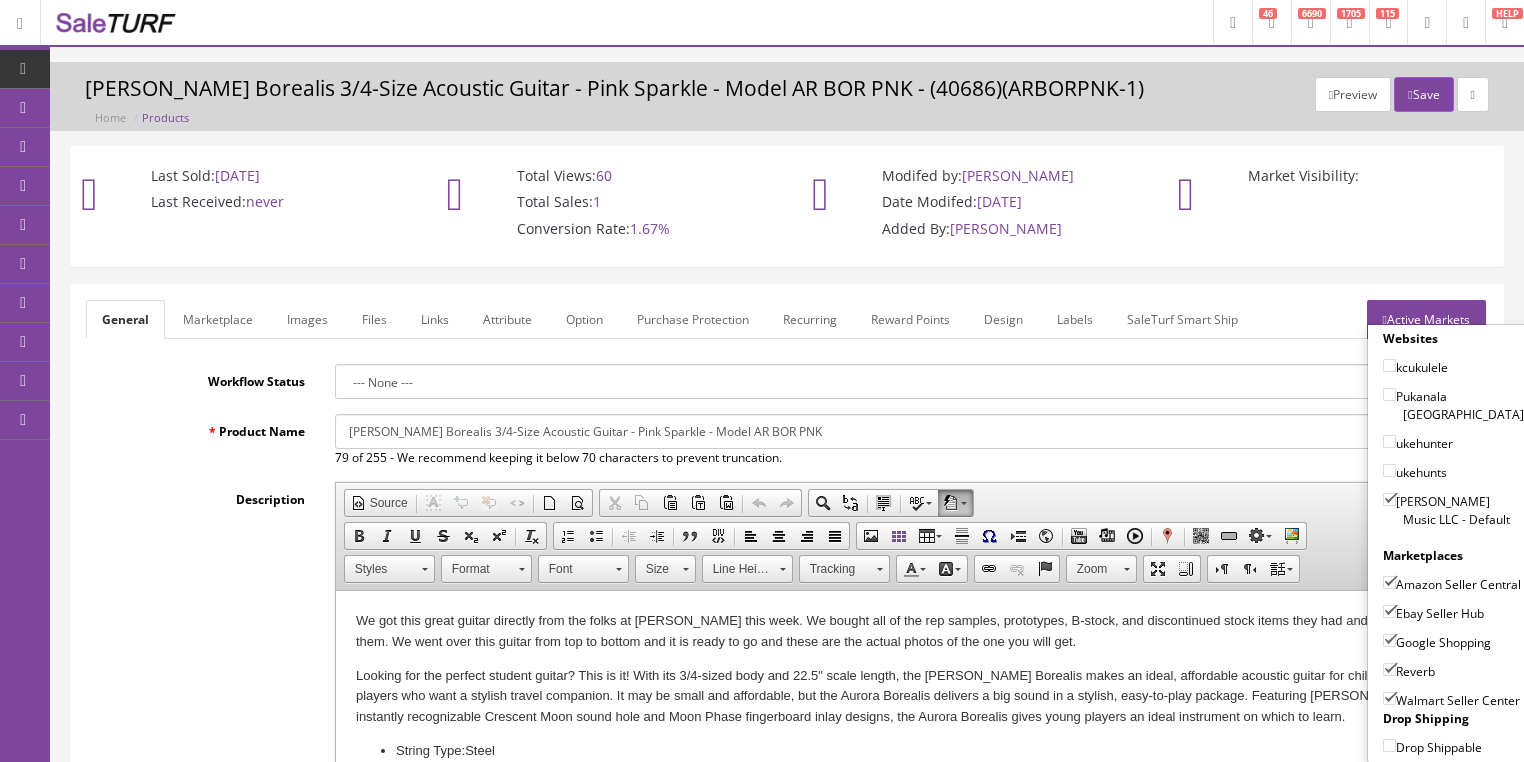 click on "Walmart Seller Center" at bounding box center [1389, 698] 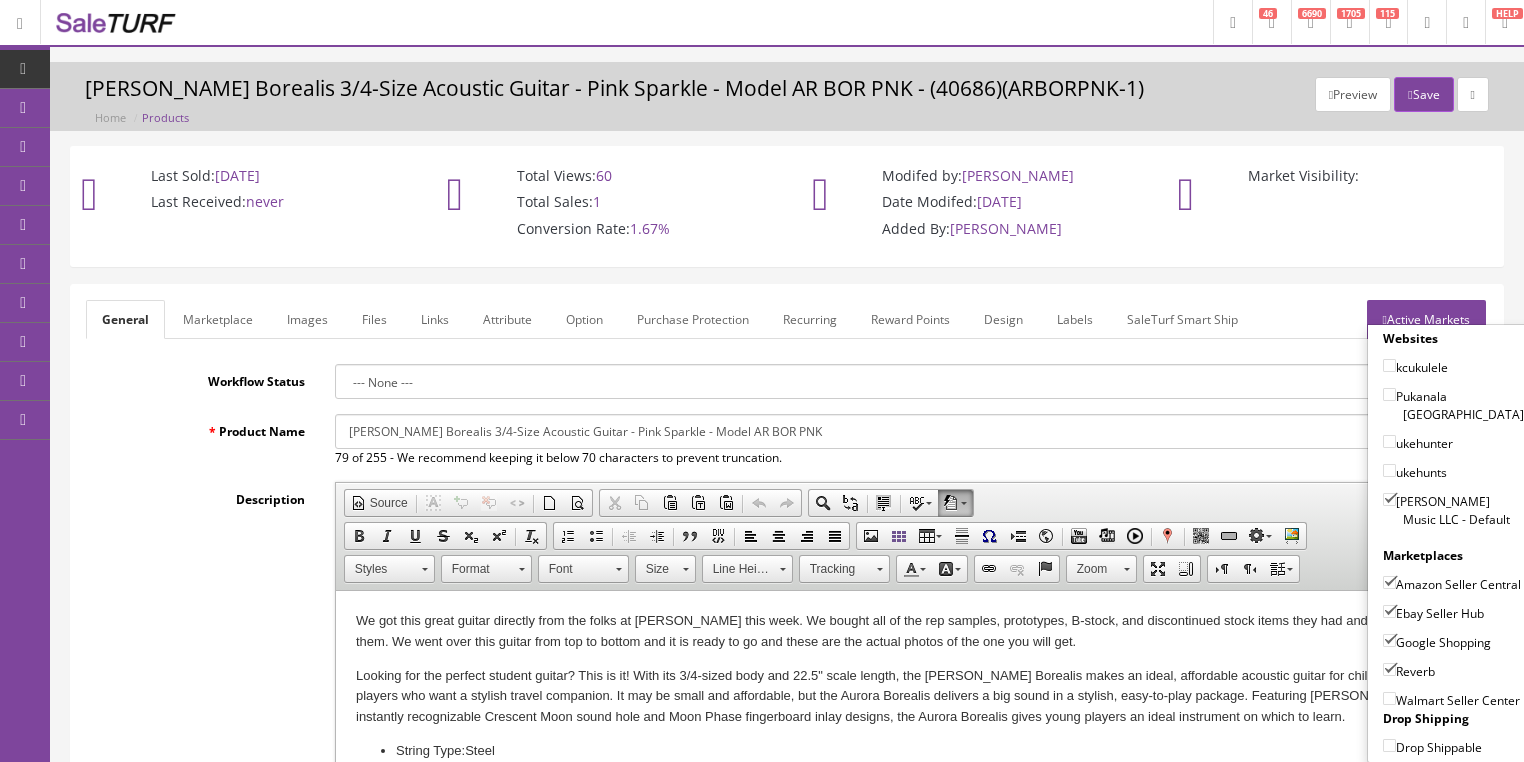click on "Active Markets" at bounding box center (1426, 319) 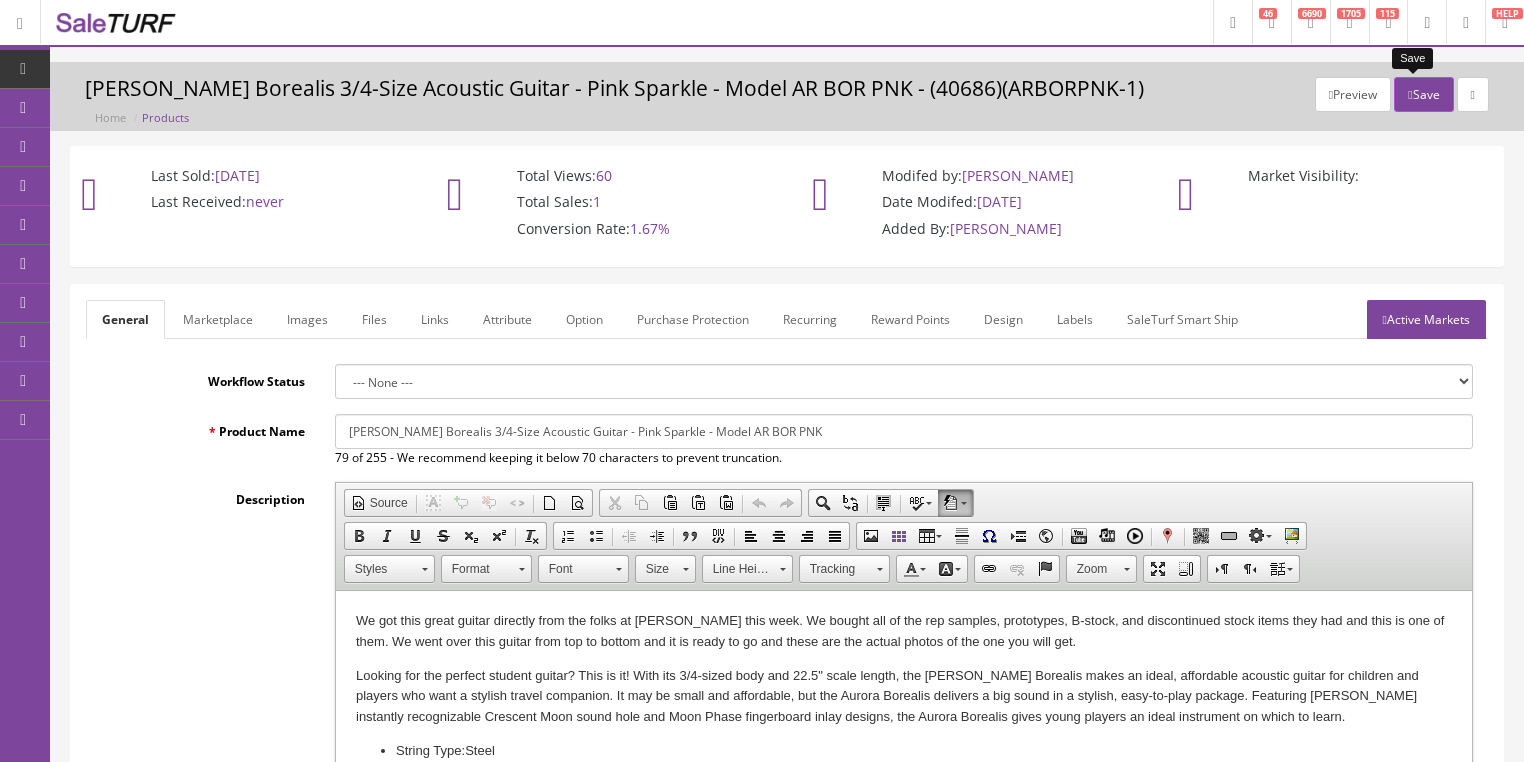 click on "Save" at bounding box center [1423, 94] 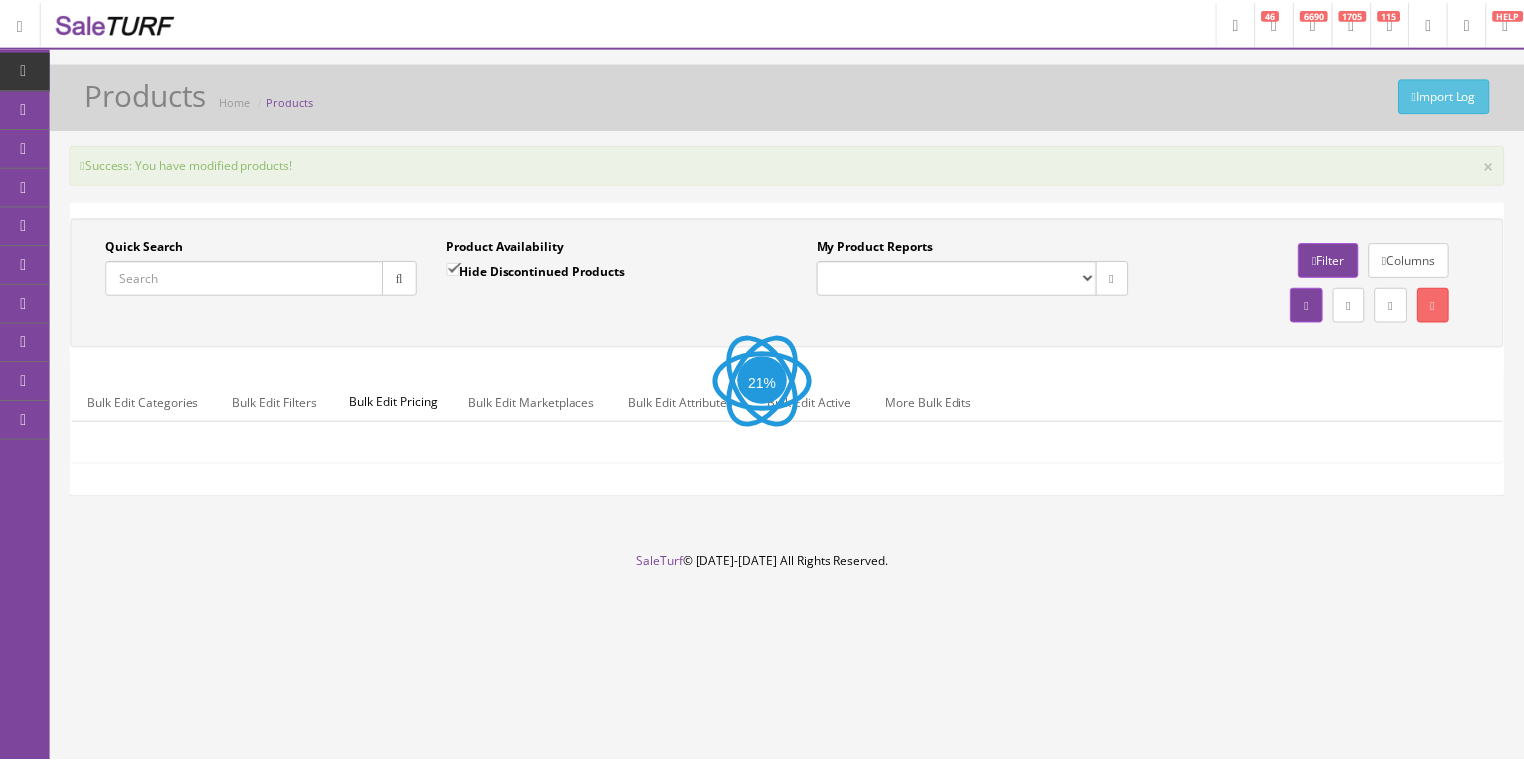 scroll, scrollTop: 0, scrollLeft: 0, axis: both 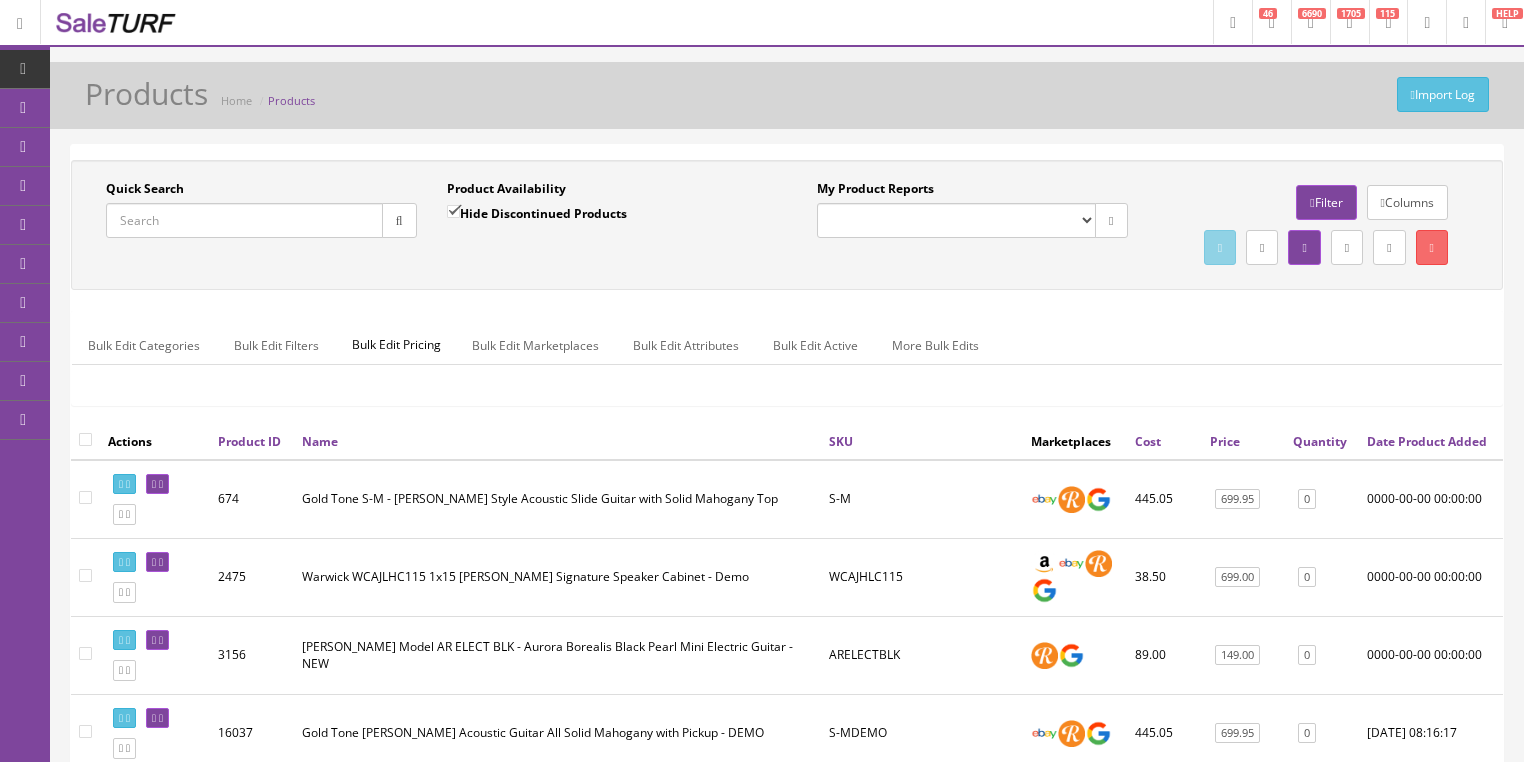 click on "Quick Search" at bounding box center [244, 220] 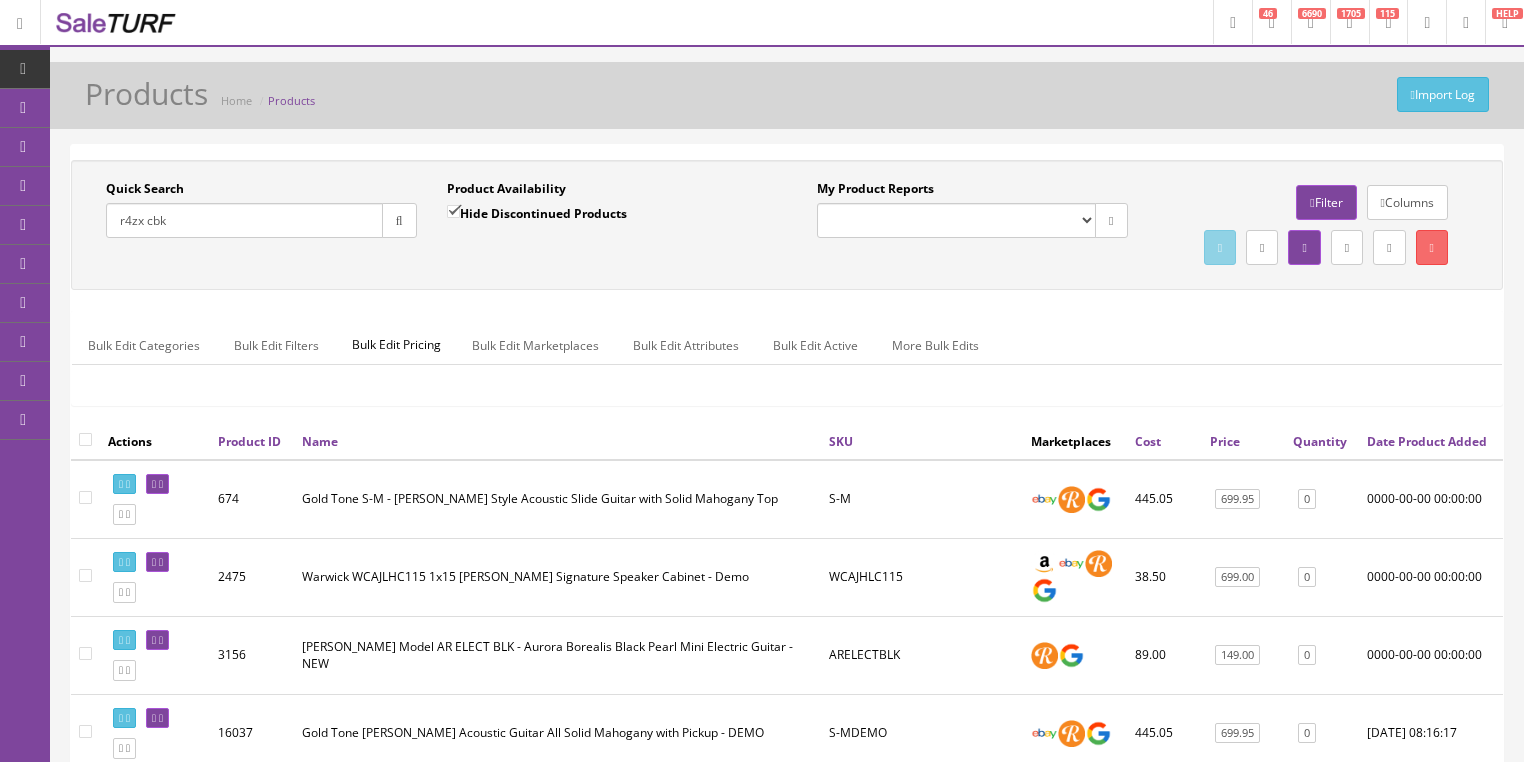 click on "r4zx cbk" at bounding box center [244, 220] 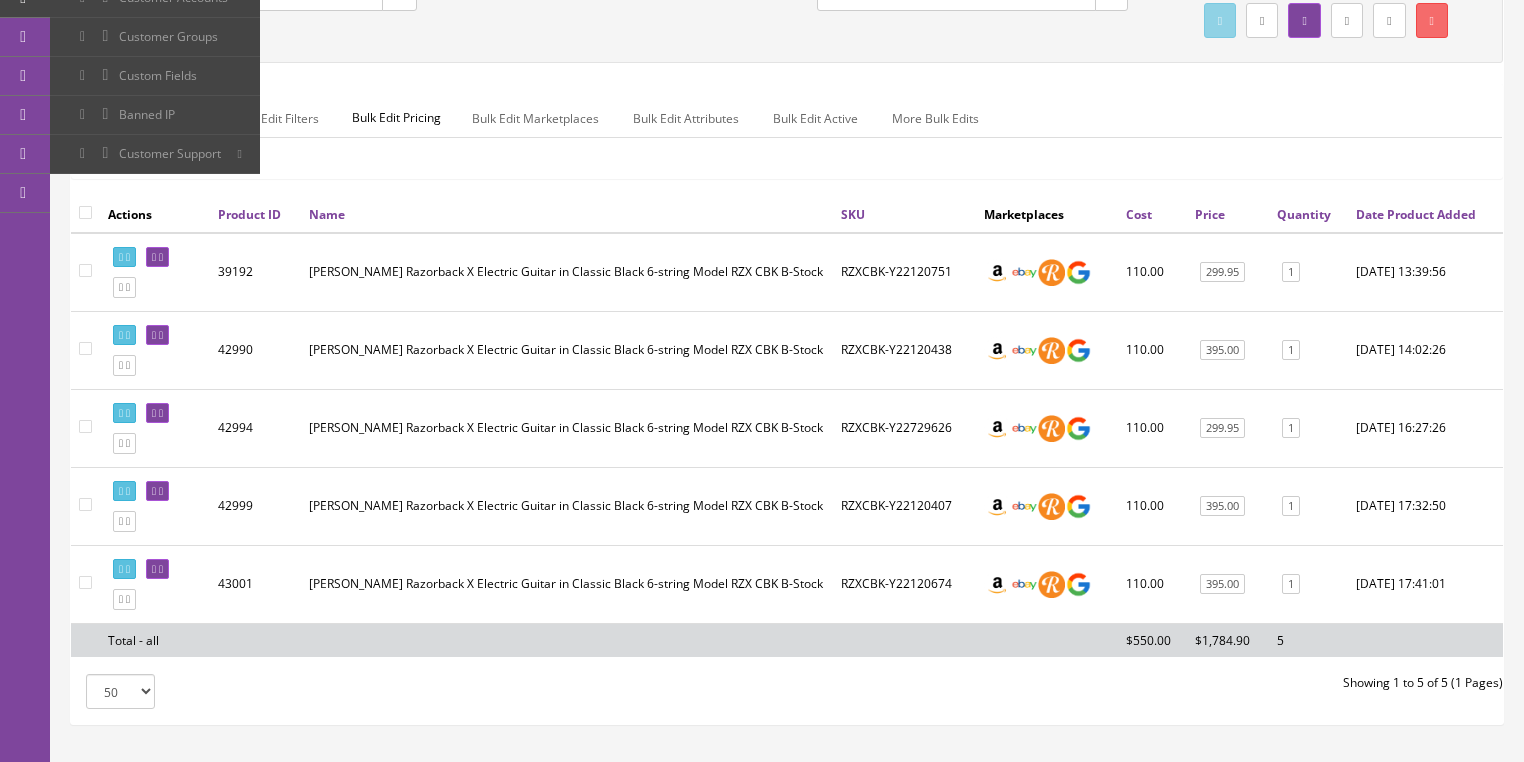 scroll, scrollTop: 383, scrollLeft: 0, axis: vertical 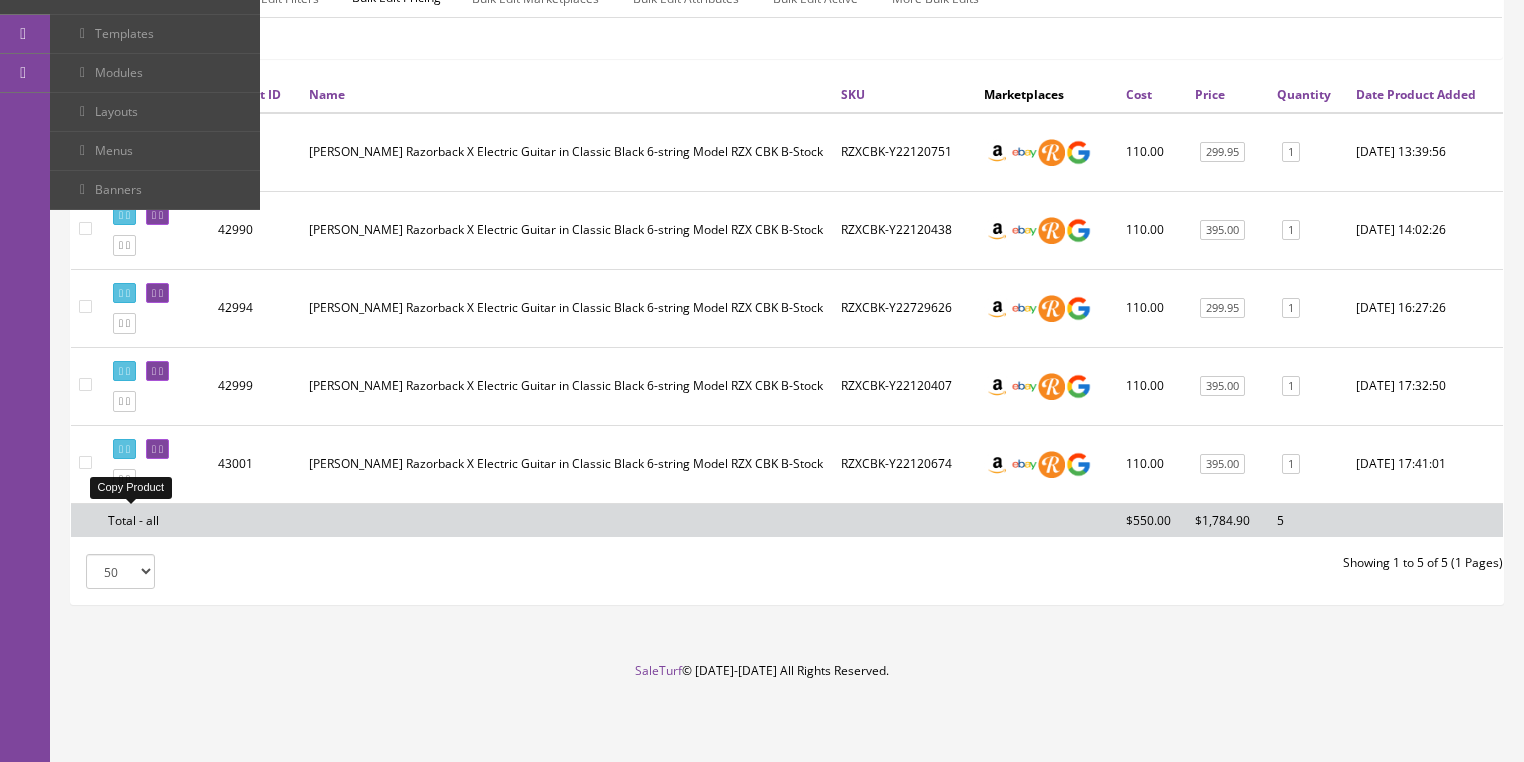 type on "rzx cbk" 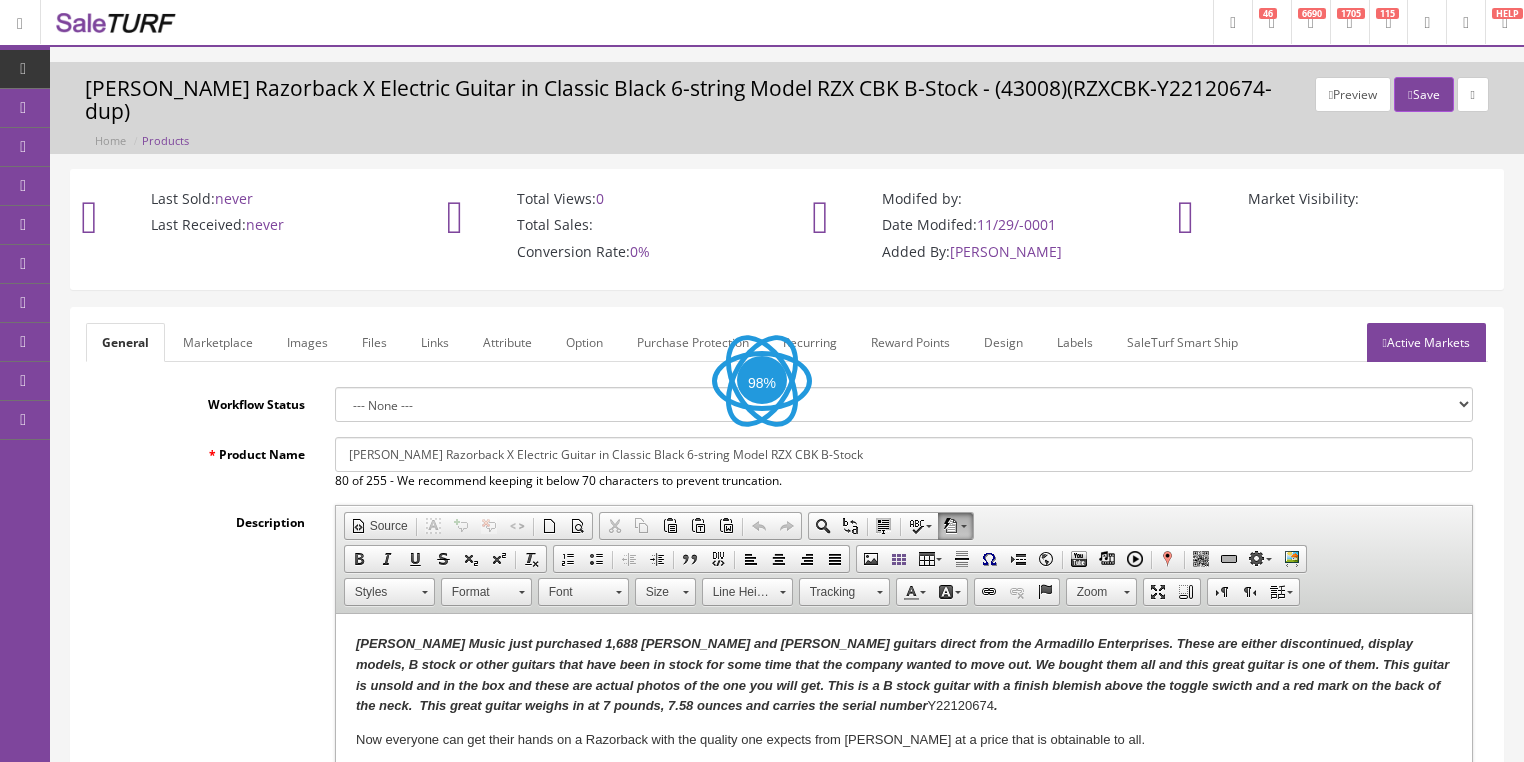 scroll, scrollTop: 0, scrollLeft: 0, axis: both 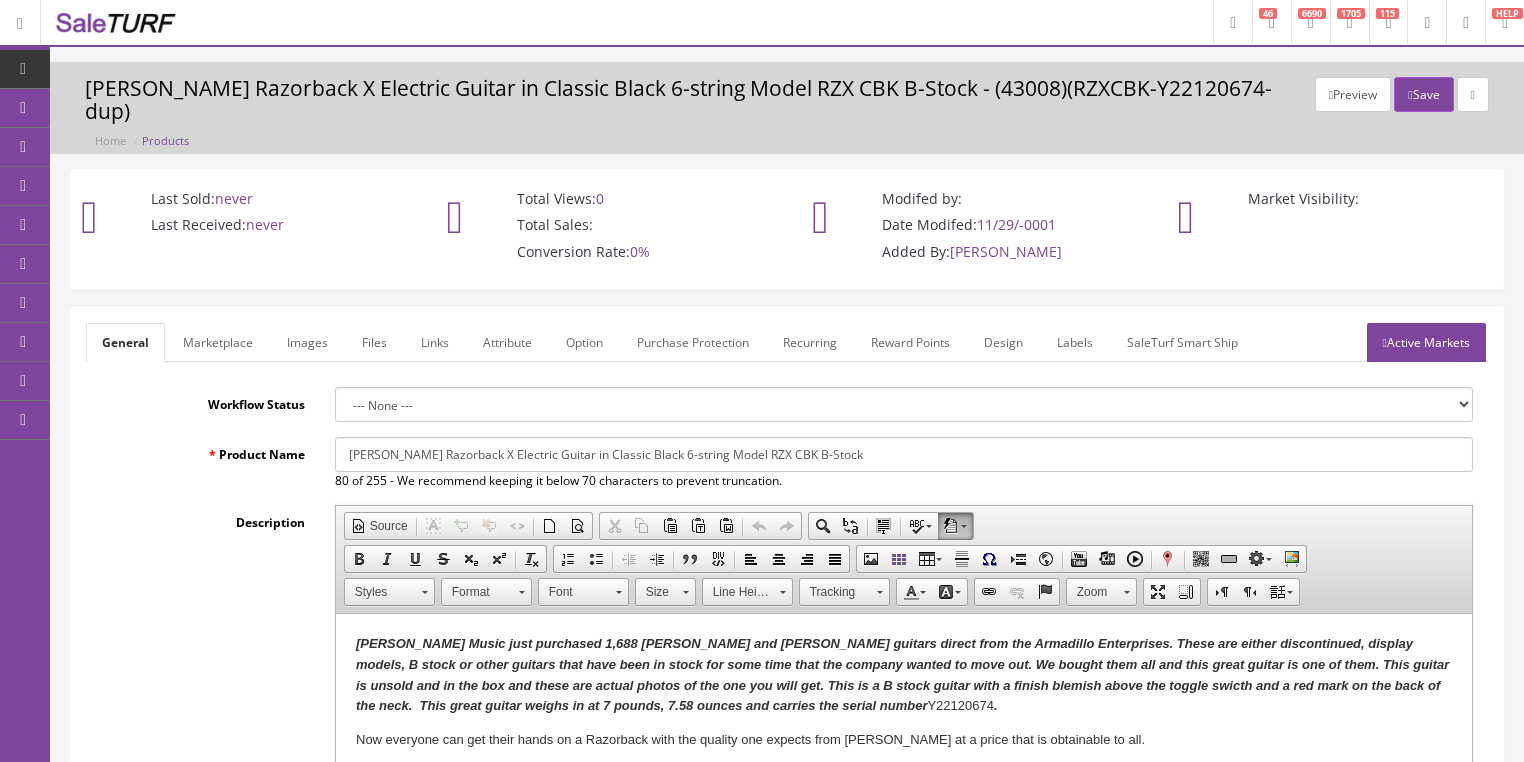 click on "Images" at bounding box center (307, 342) 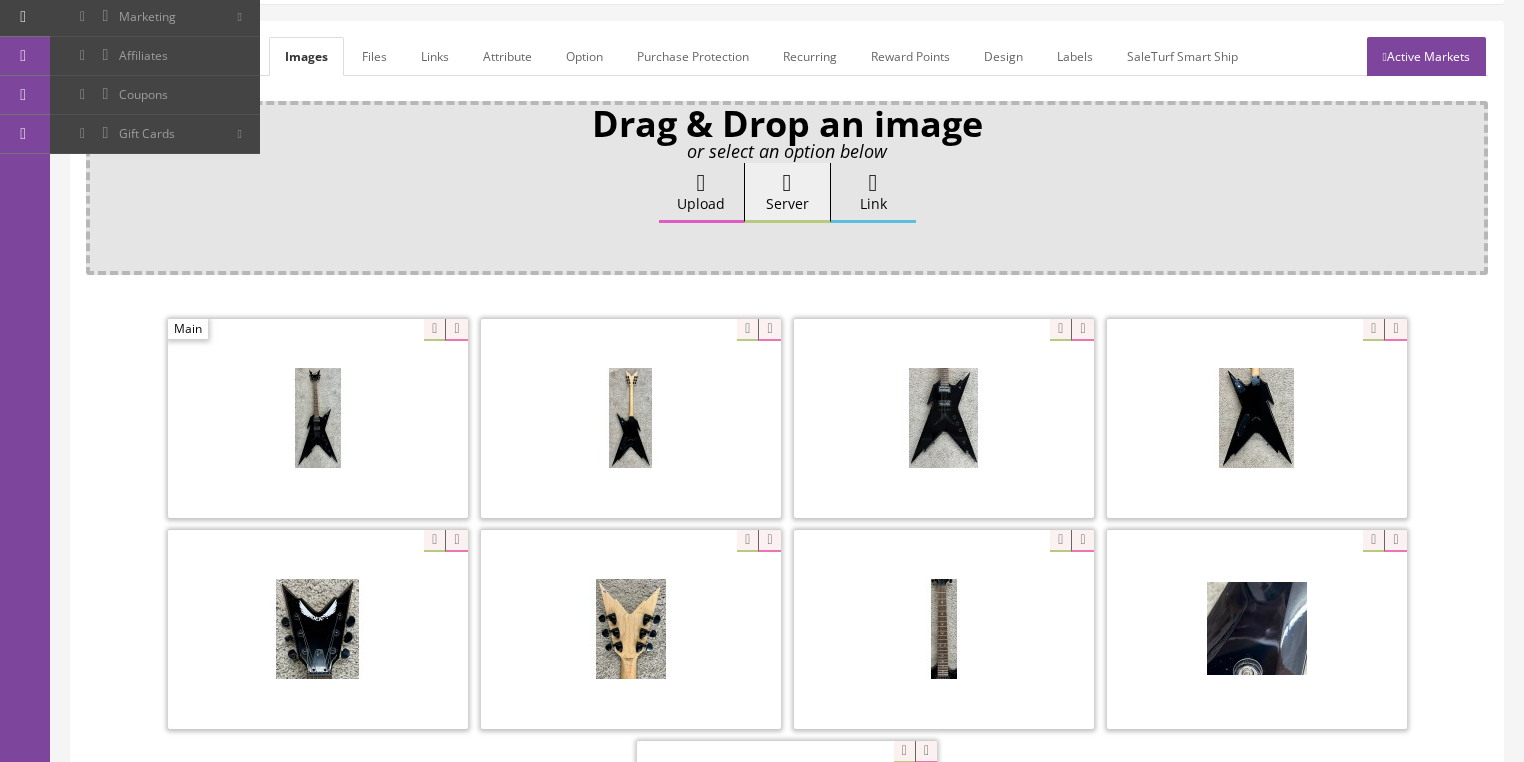 scroll, scrollTop: 320, scrollLeft: 0, axis: vertical 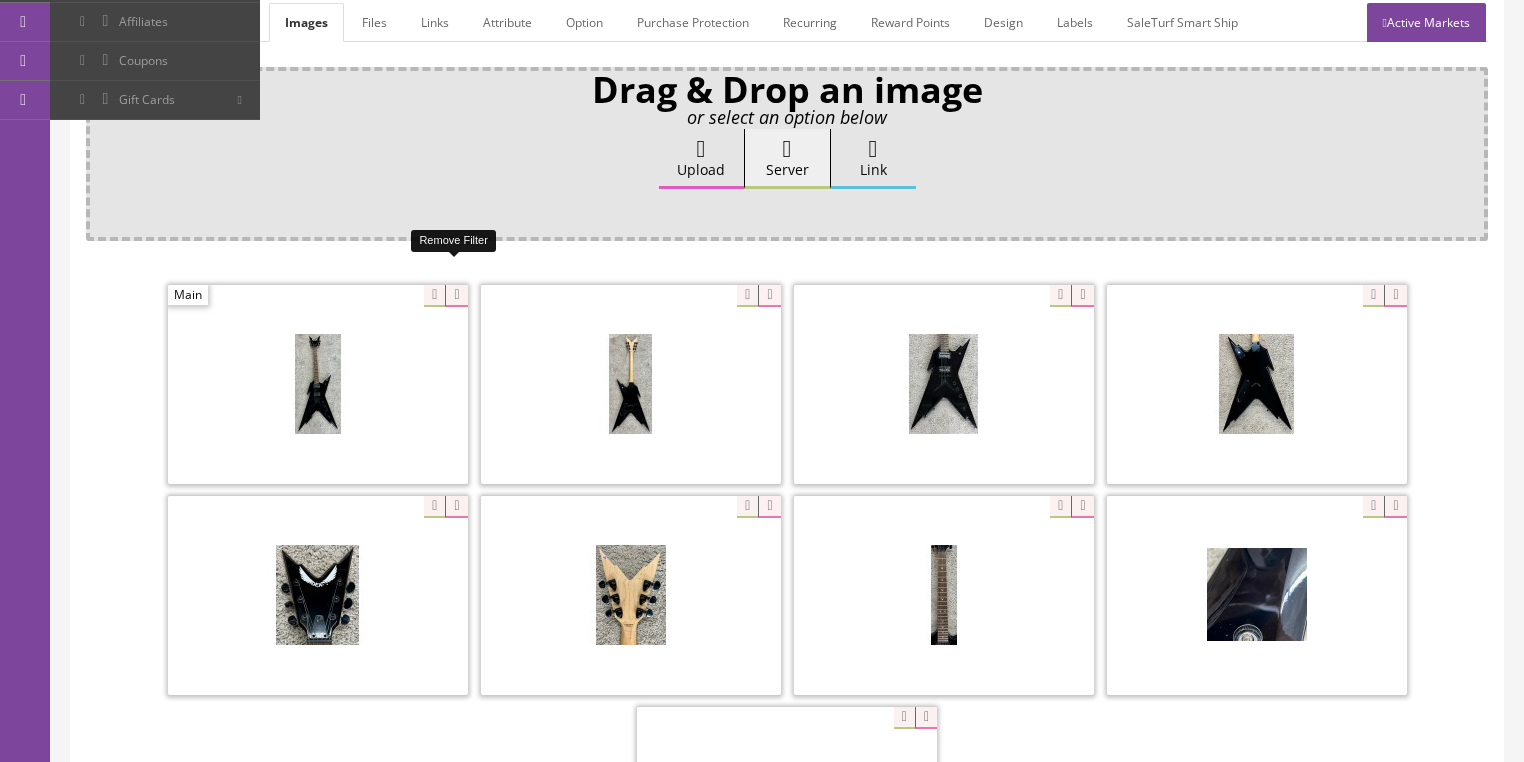 click at bounding box center [456, 296] 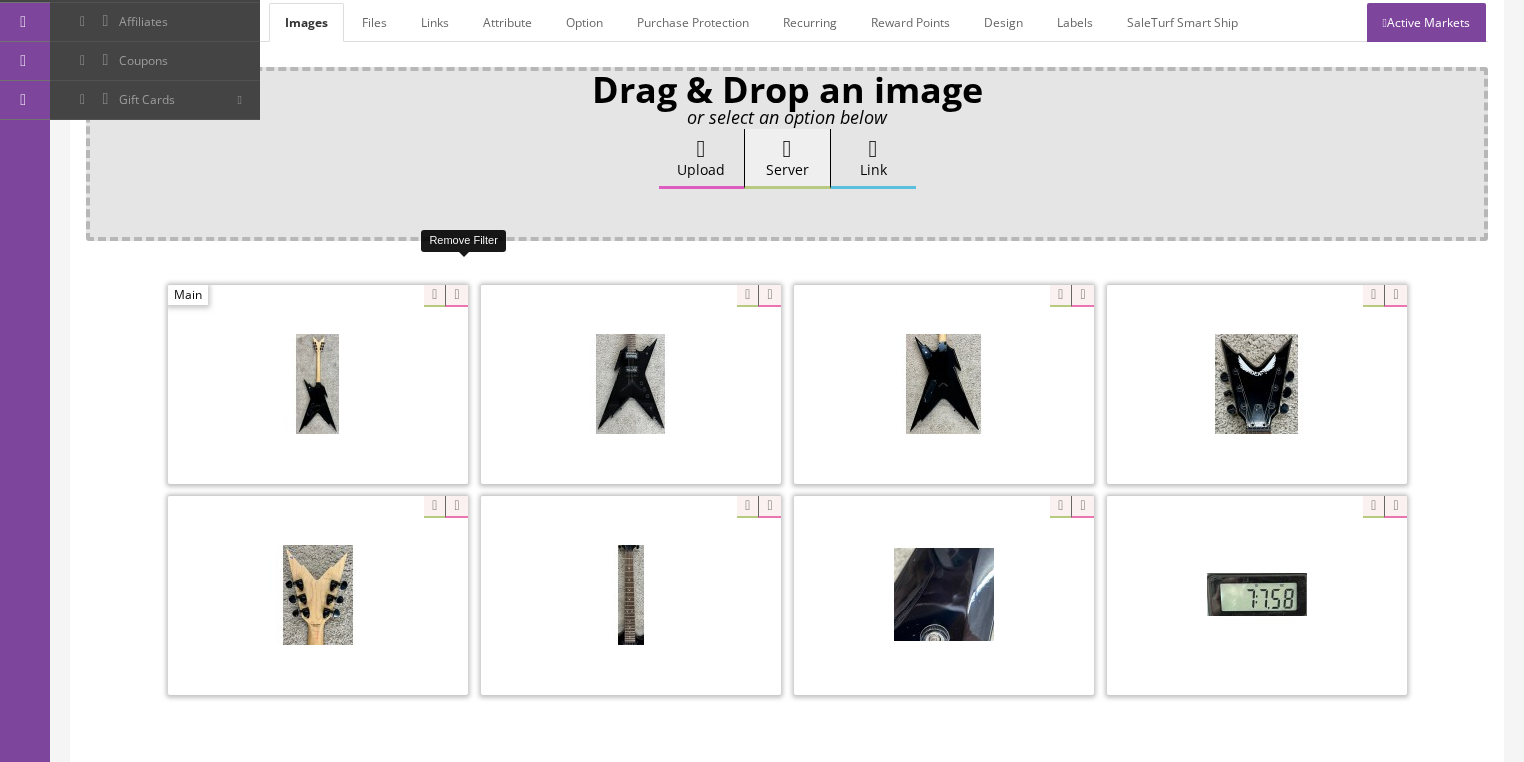 click at bounding box center [456, 296] 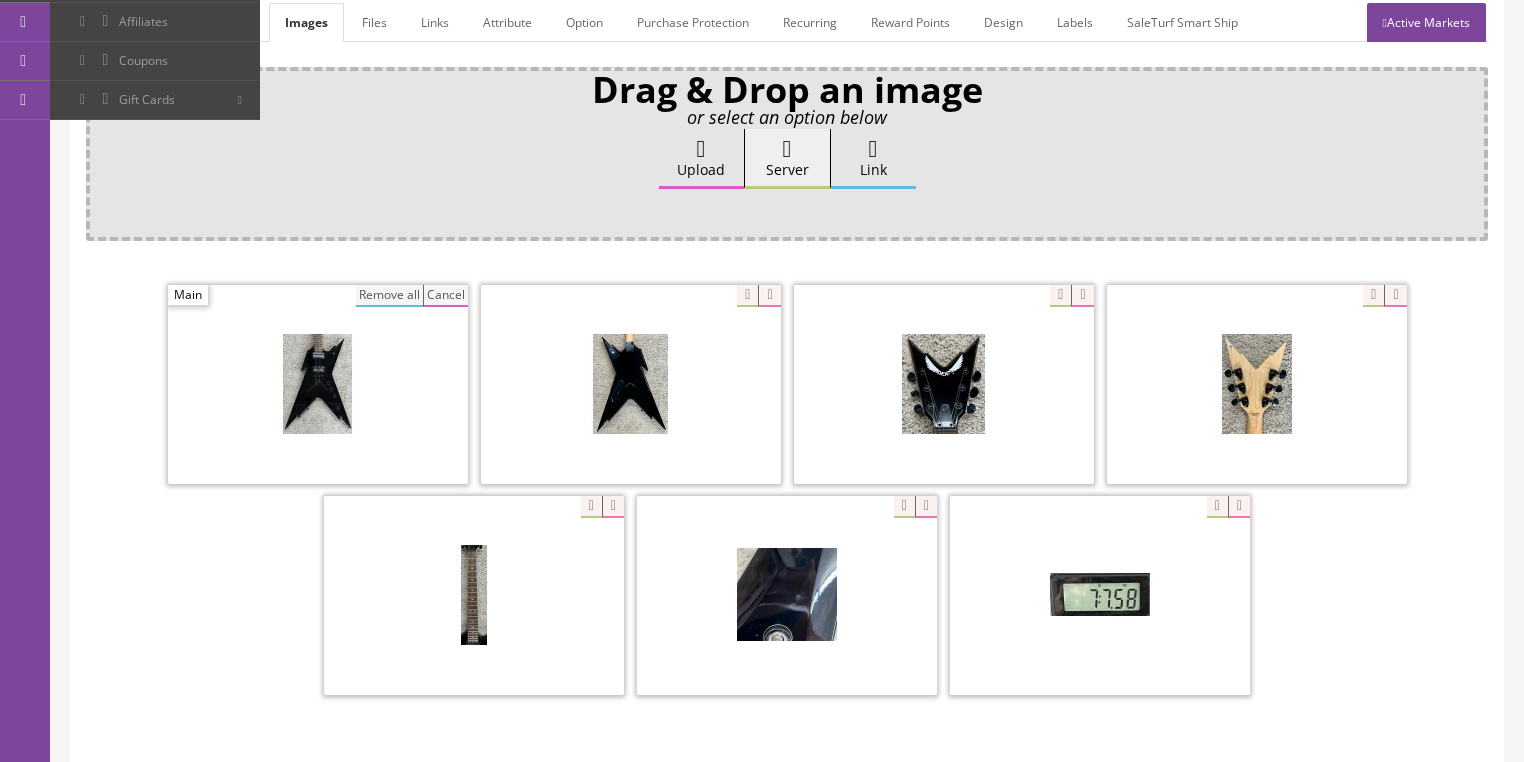 click on "Remove all" at bounding box center [389, 296] 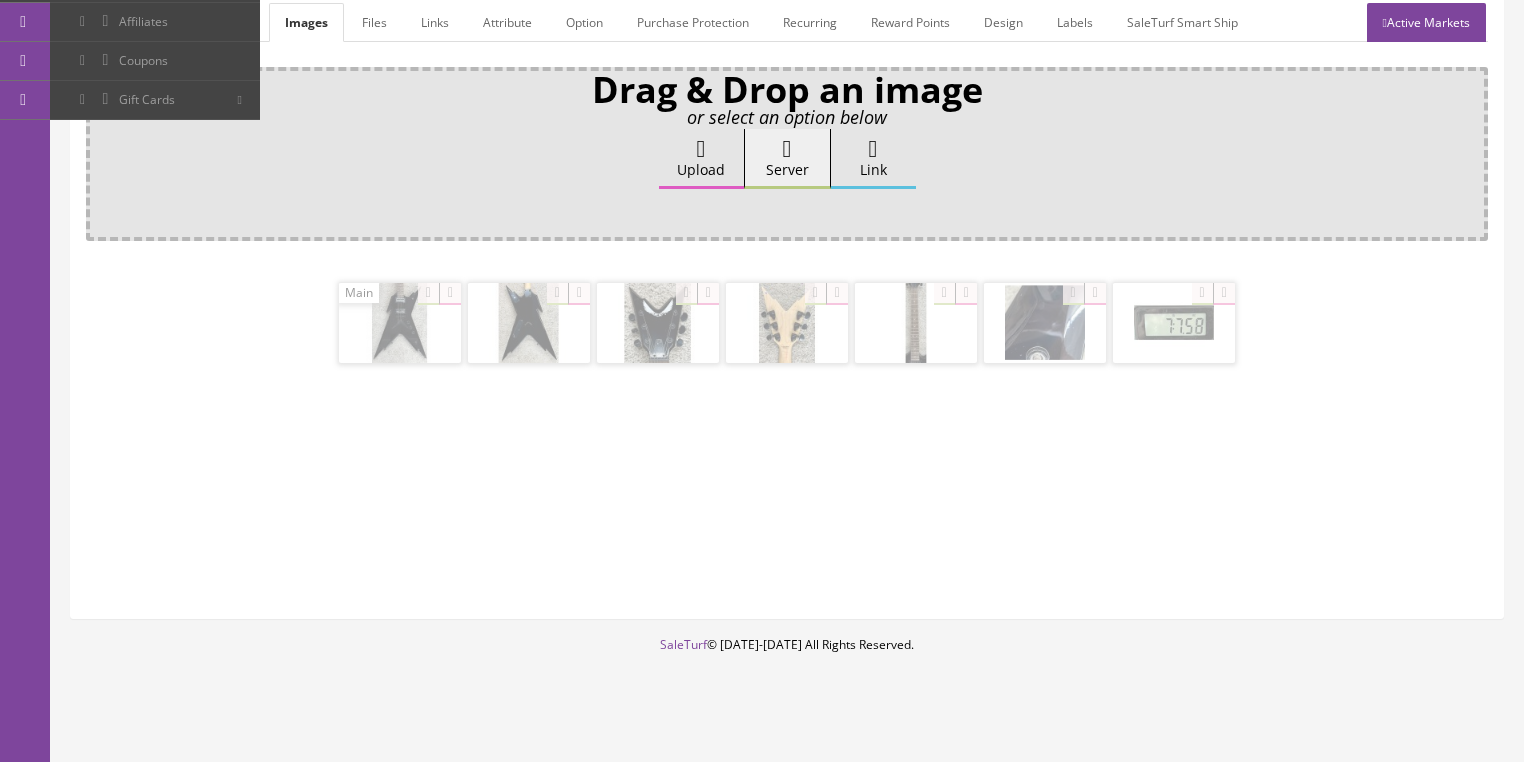scroll, scrollTop: 308, scrollLeft: 0, axis: vertical 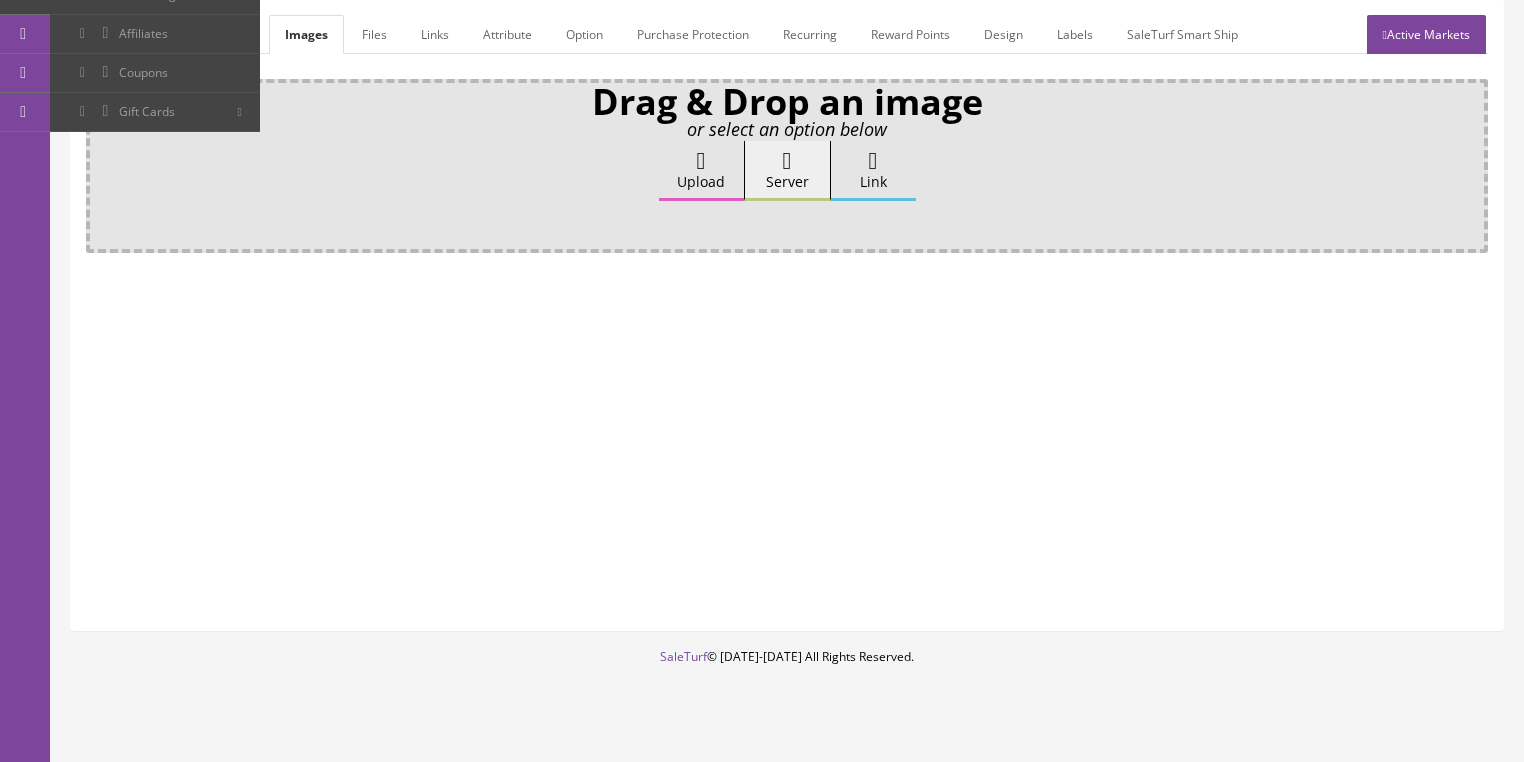click on "Upload" at bounding box center [701, 171] 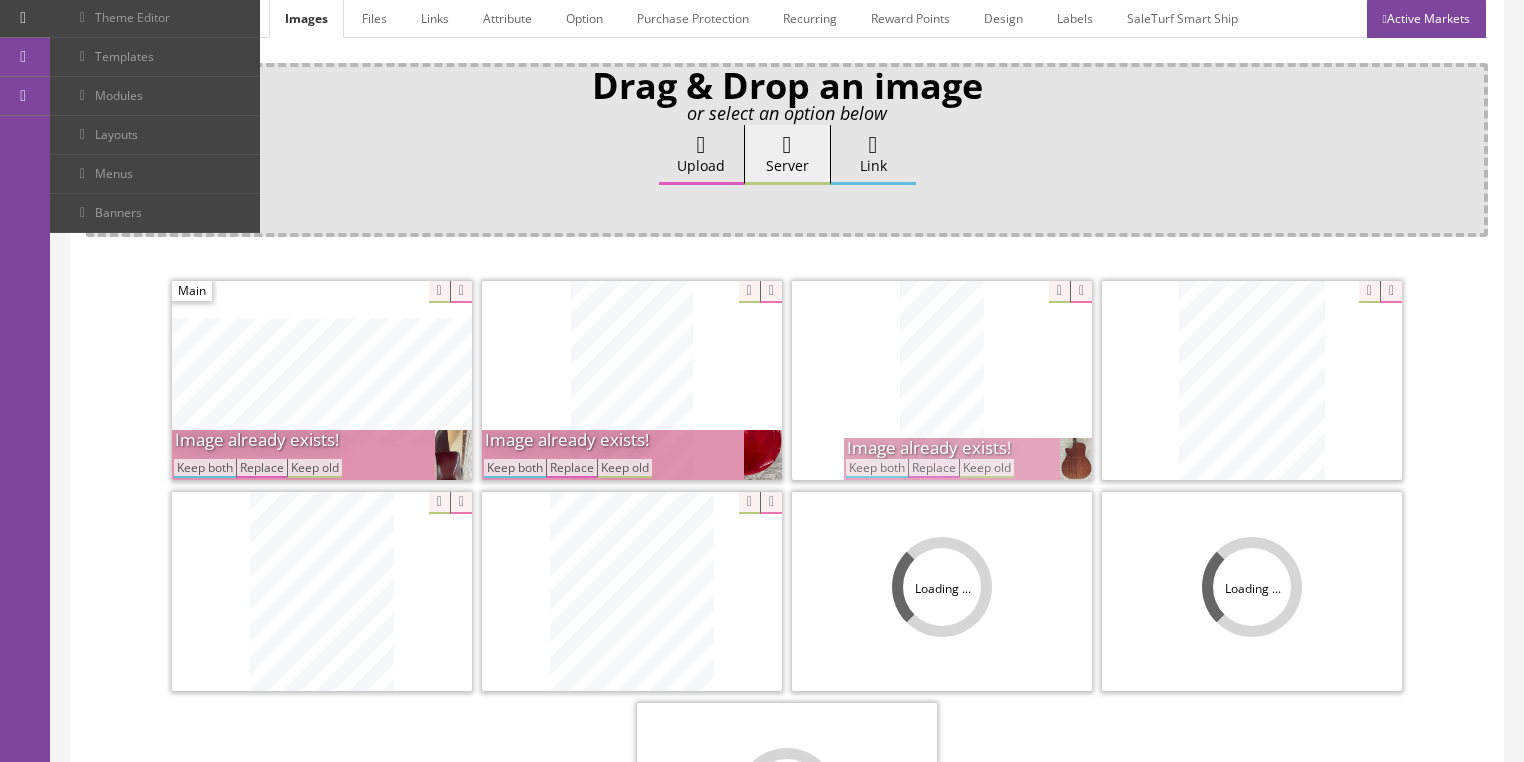 scroll, scrollTop: 480, scrollLeft: 0, axis: vertical 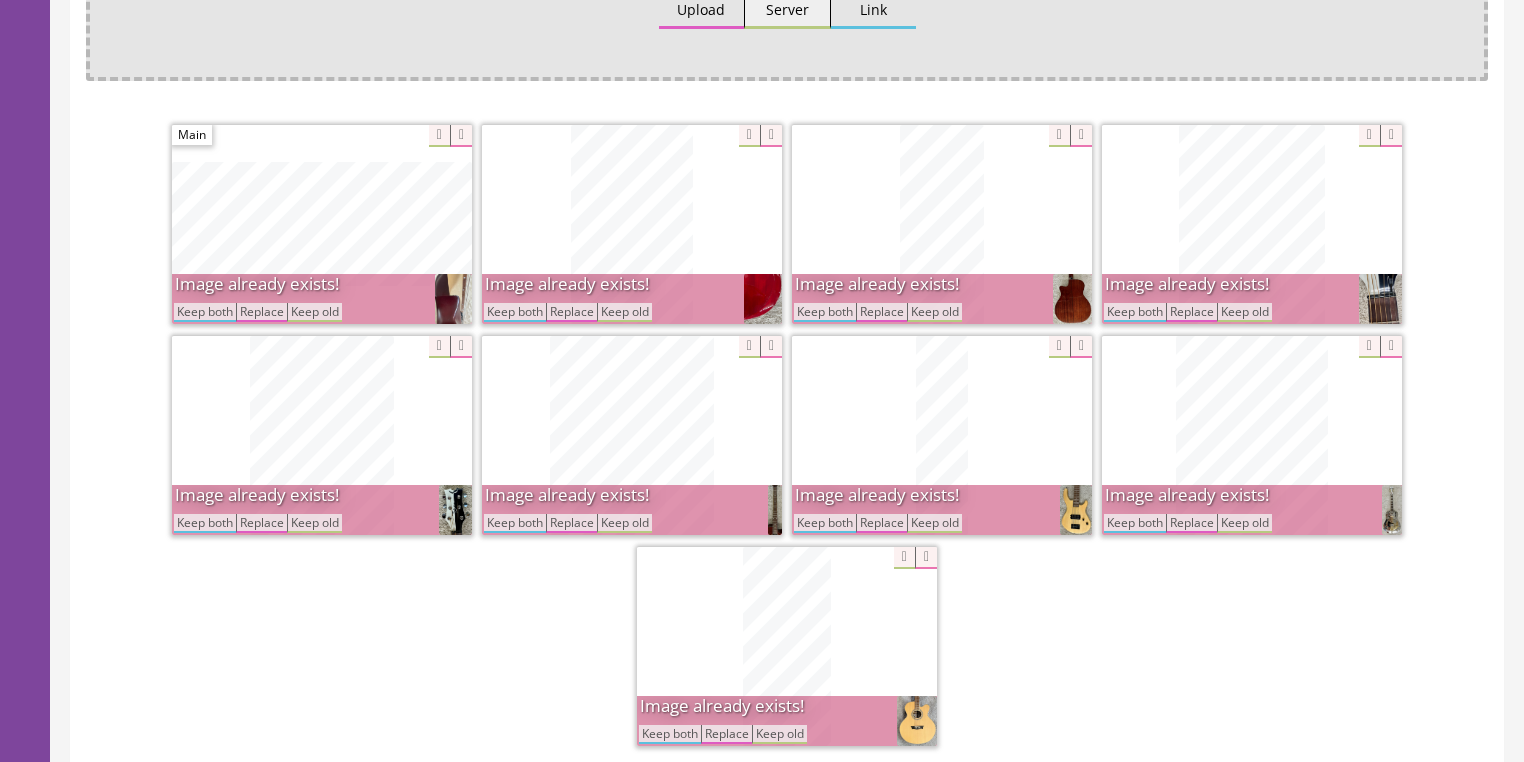 drag, startPoint x: 511, startPoint y: 284, endPoint x: 716, endPoint y: 286, distance: 205.00975 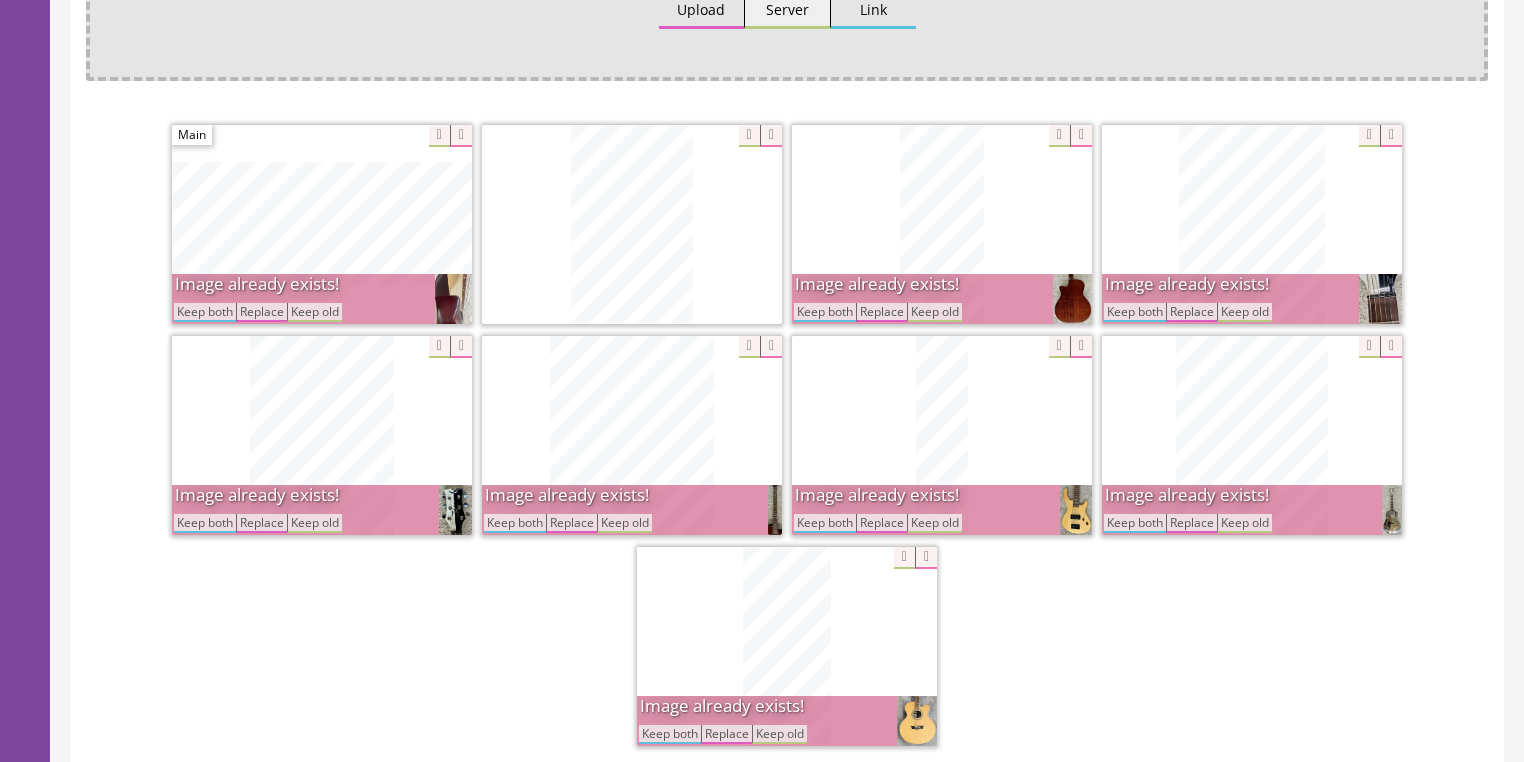 click on "Keep both" at bounding box center (825, 312) 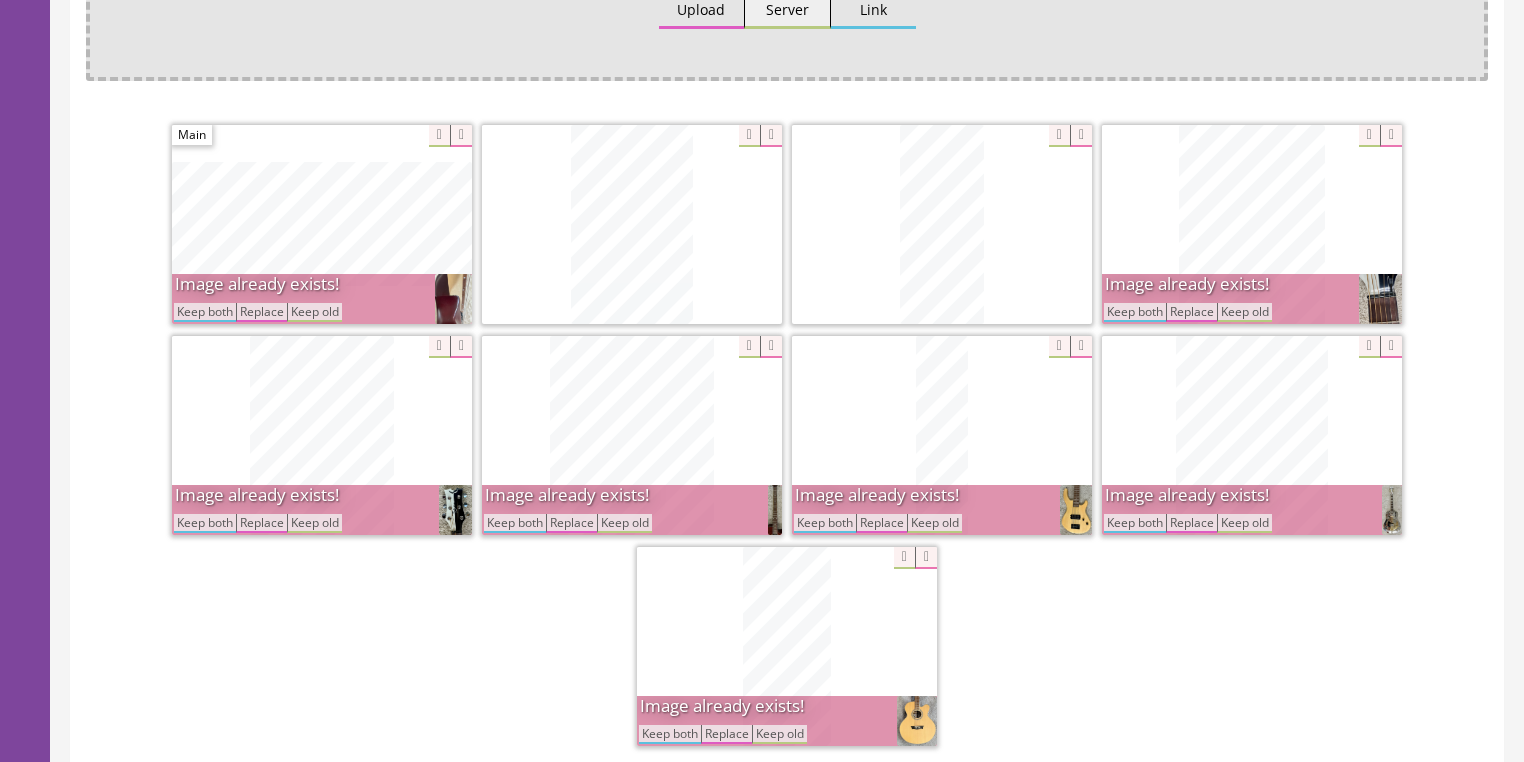 drag, startPoint x: 1134, startPoint y: 287, endPoint x: 1136, endPoint y: 323, distance: 36.05551 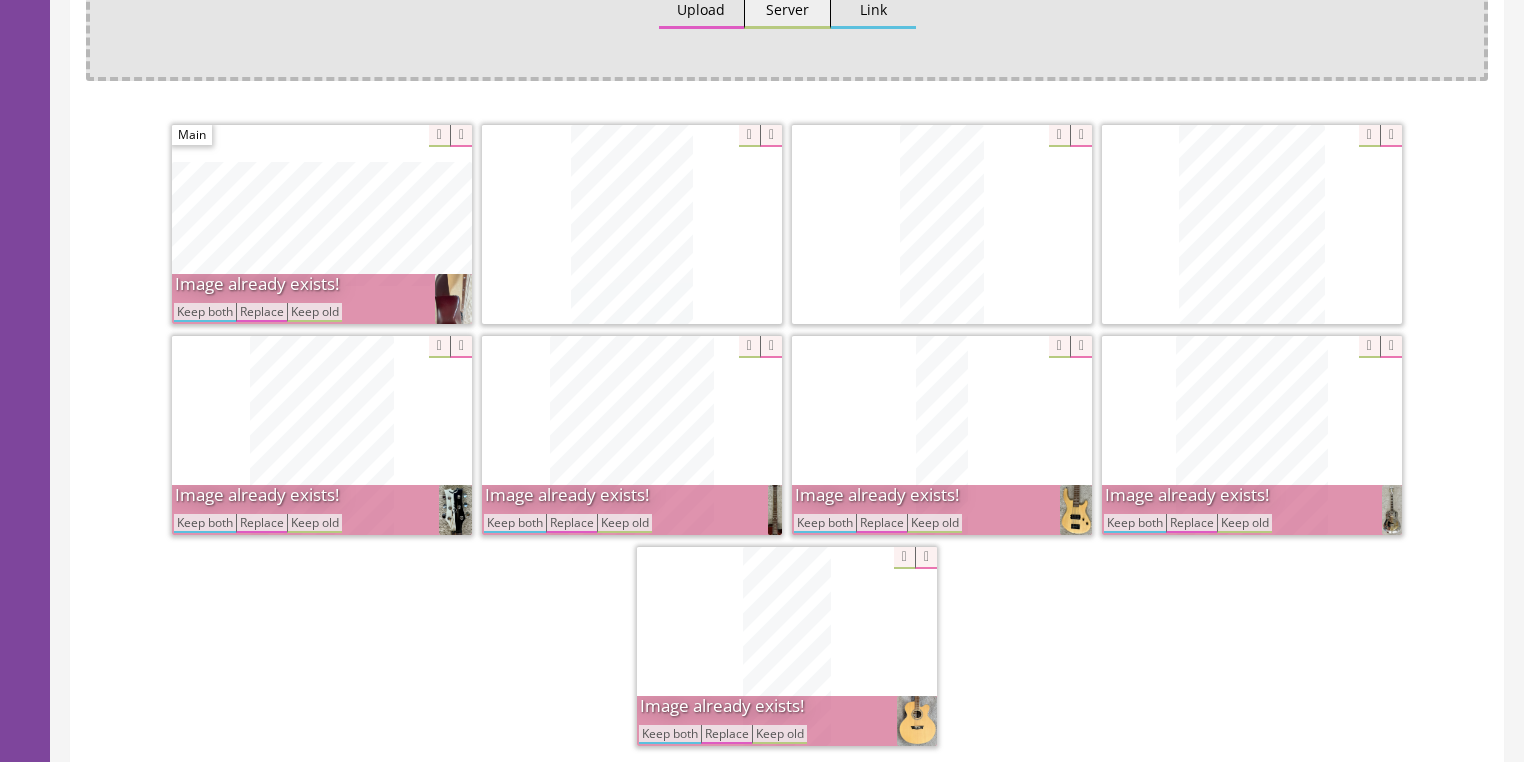 drag, startPoint x: 1140, startPoint y: 493, endPoint x: 1080, endPoint y: 498, distance: 60.207973 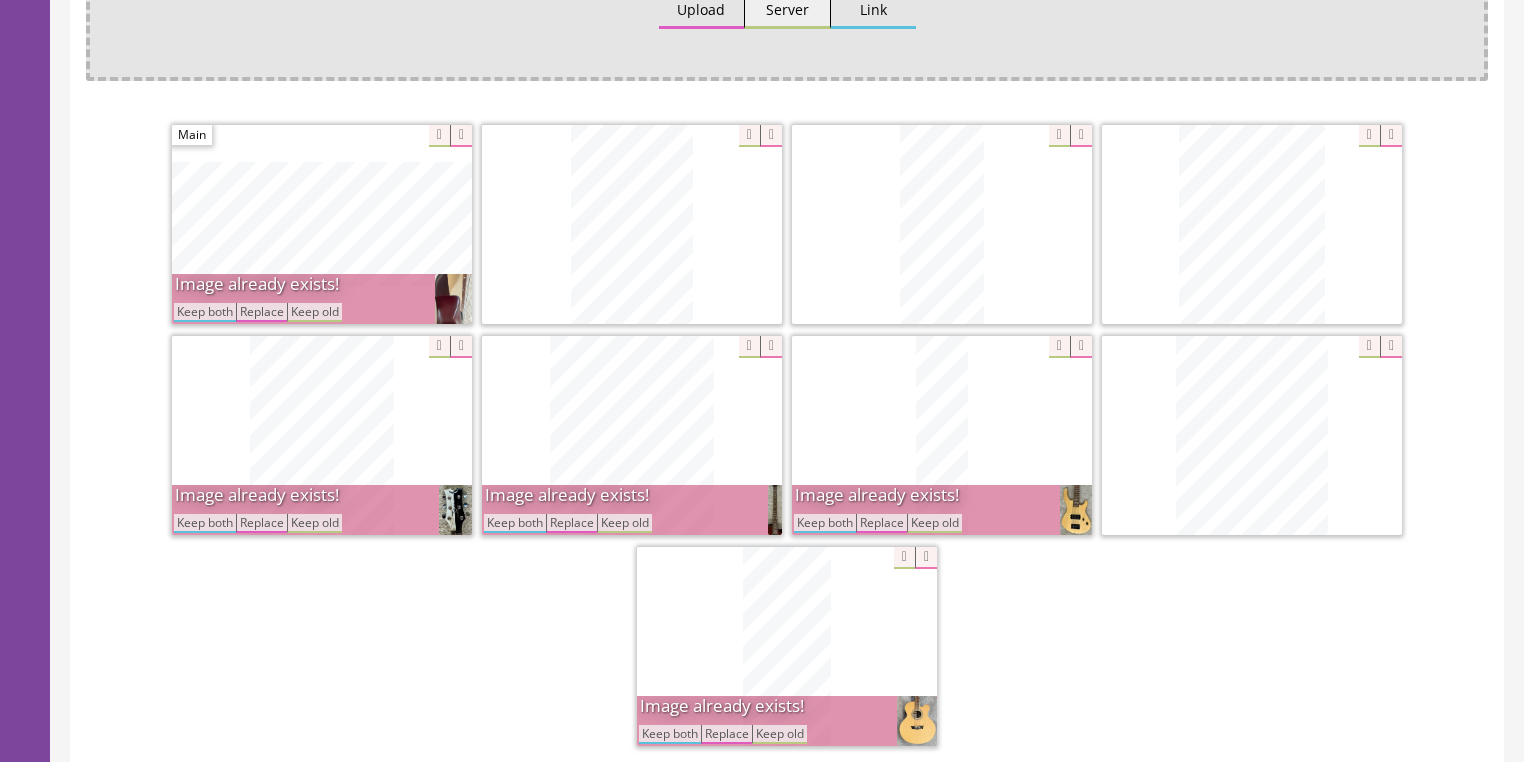 click on "Keep both" at bounding box center (825, 523) 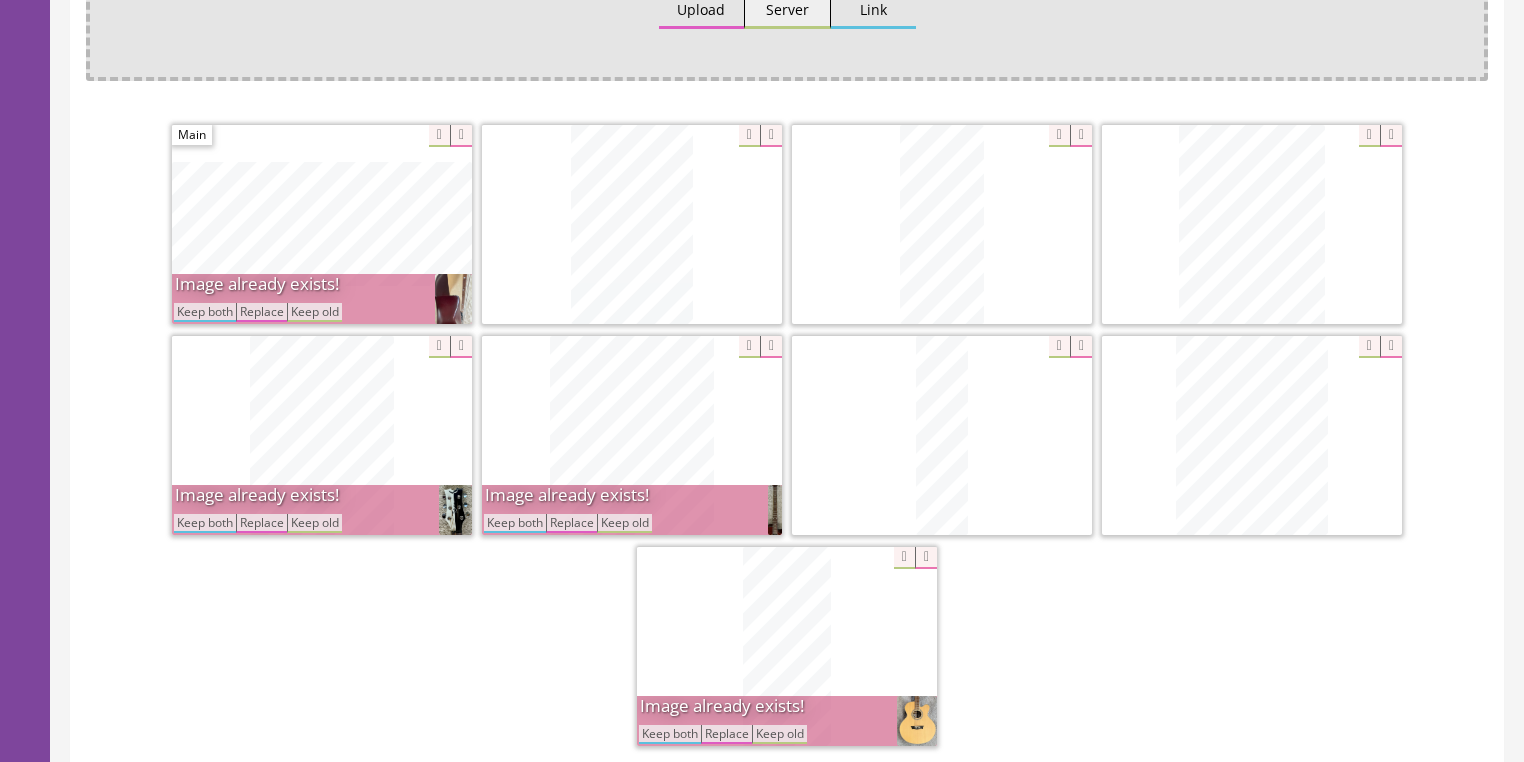 click on "Keep both" at bounding box center (515, 523) 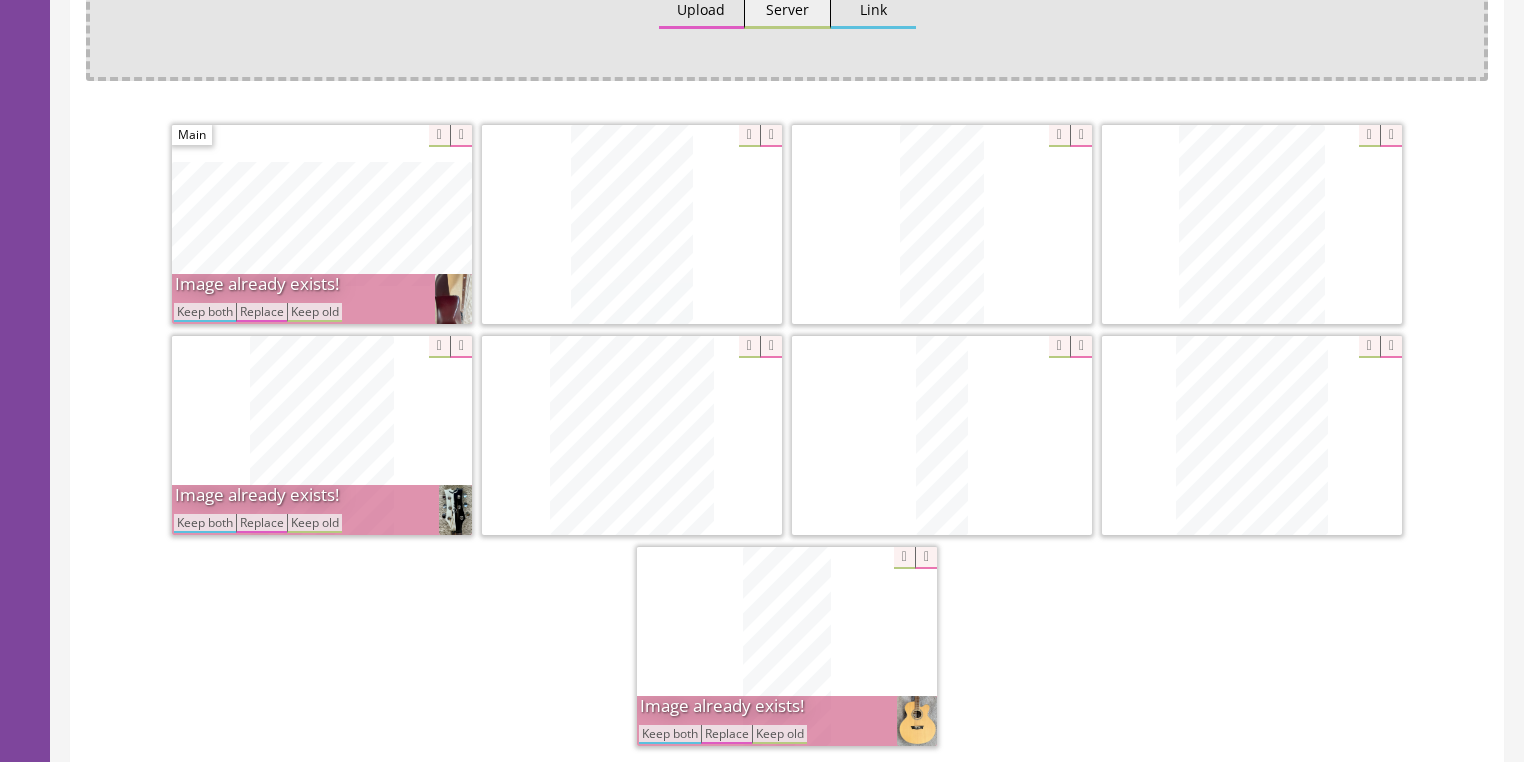 drag, startPoint x: 206, startPoint y: 501, endPoint x: 200, endPoint y: 464, distance: 37.48333 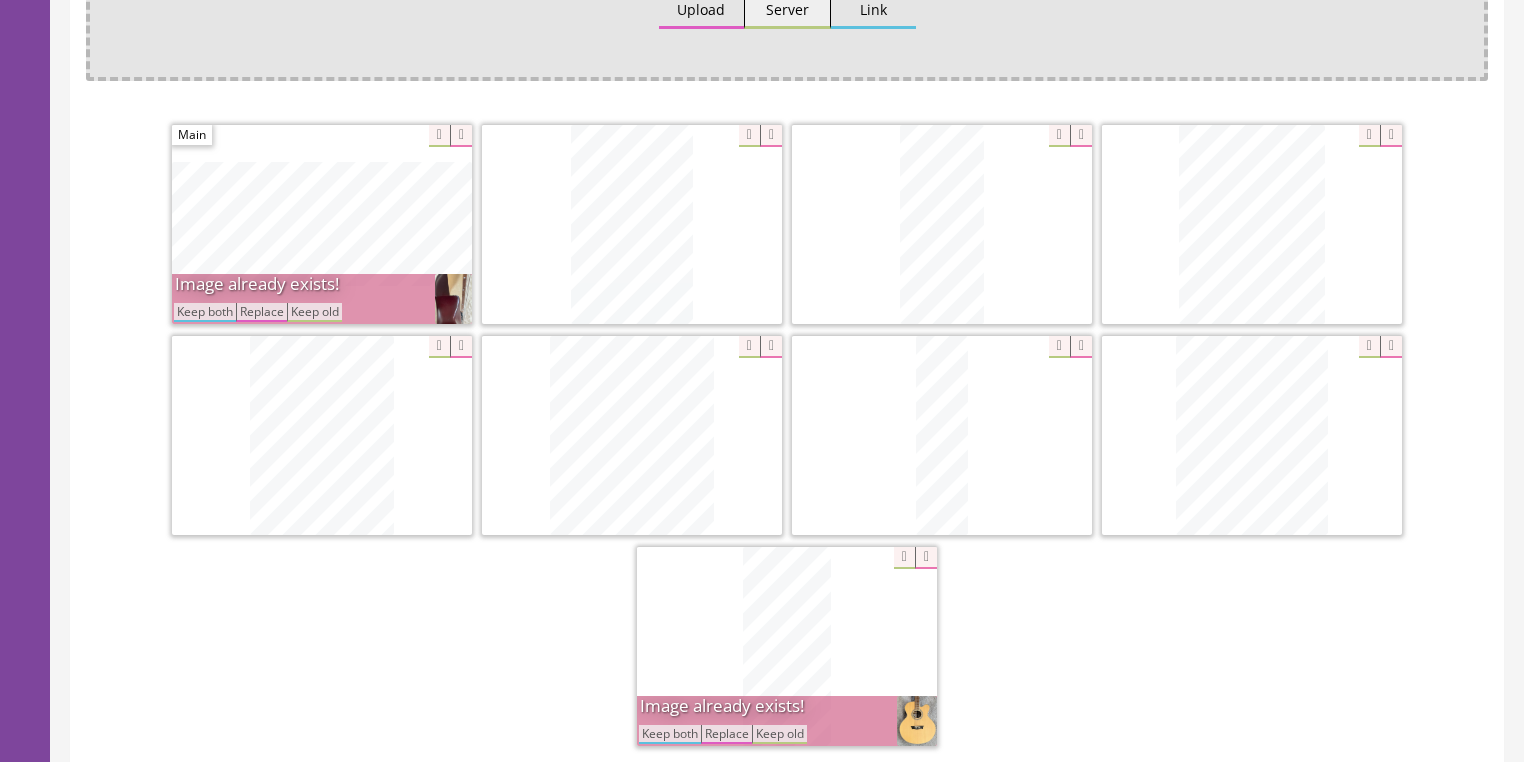 click on "Keep both" at bounding box center [205, 312] 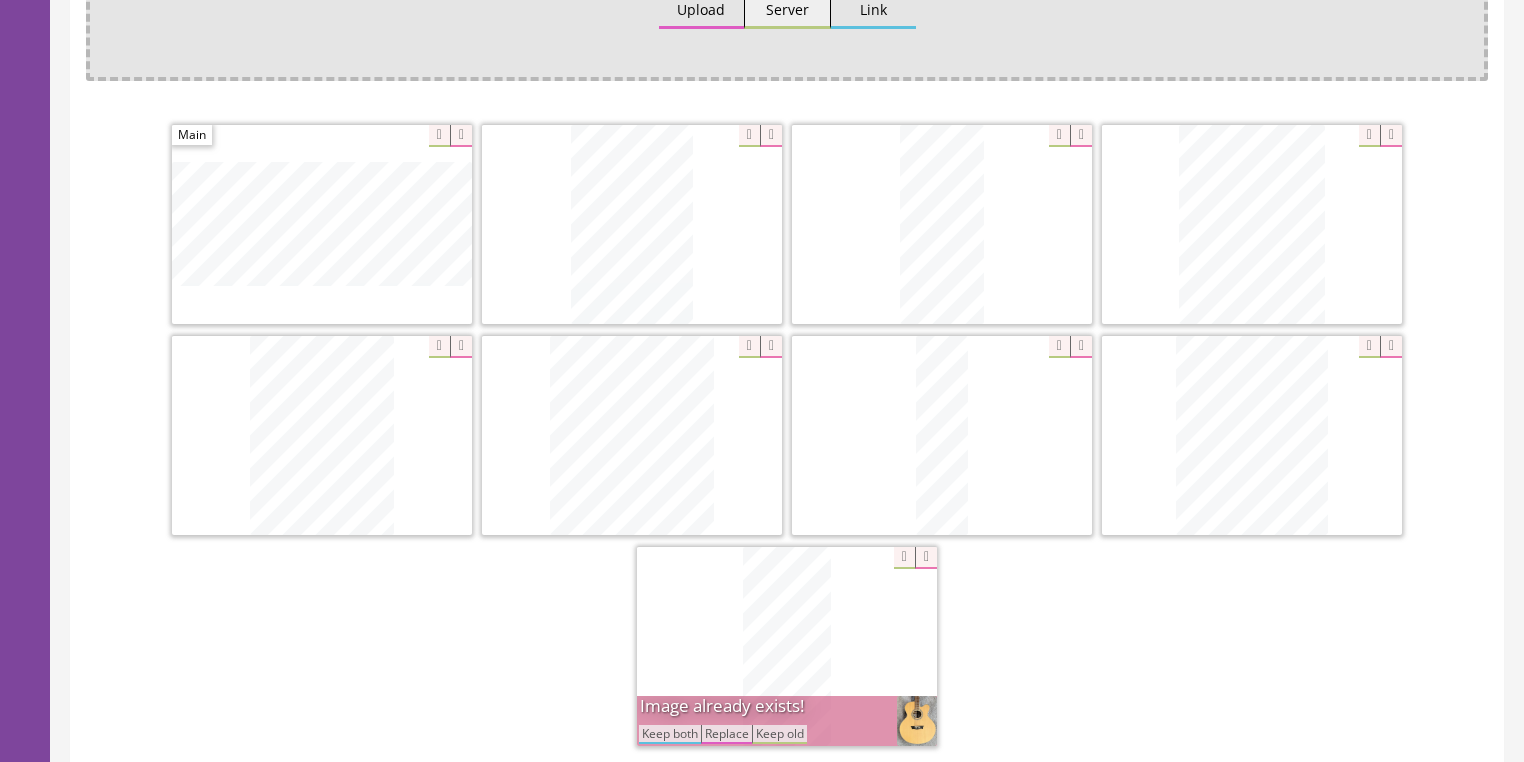 click on "Keep both" at bounding box center (670, 734) 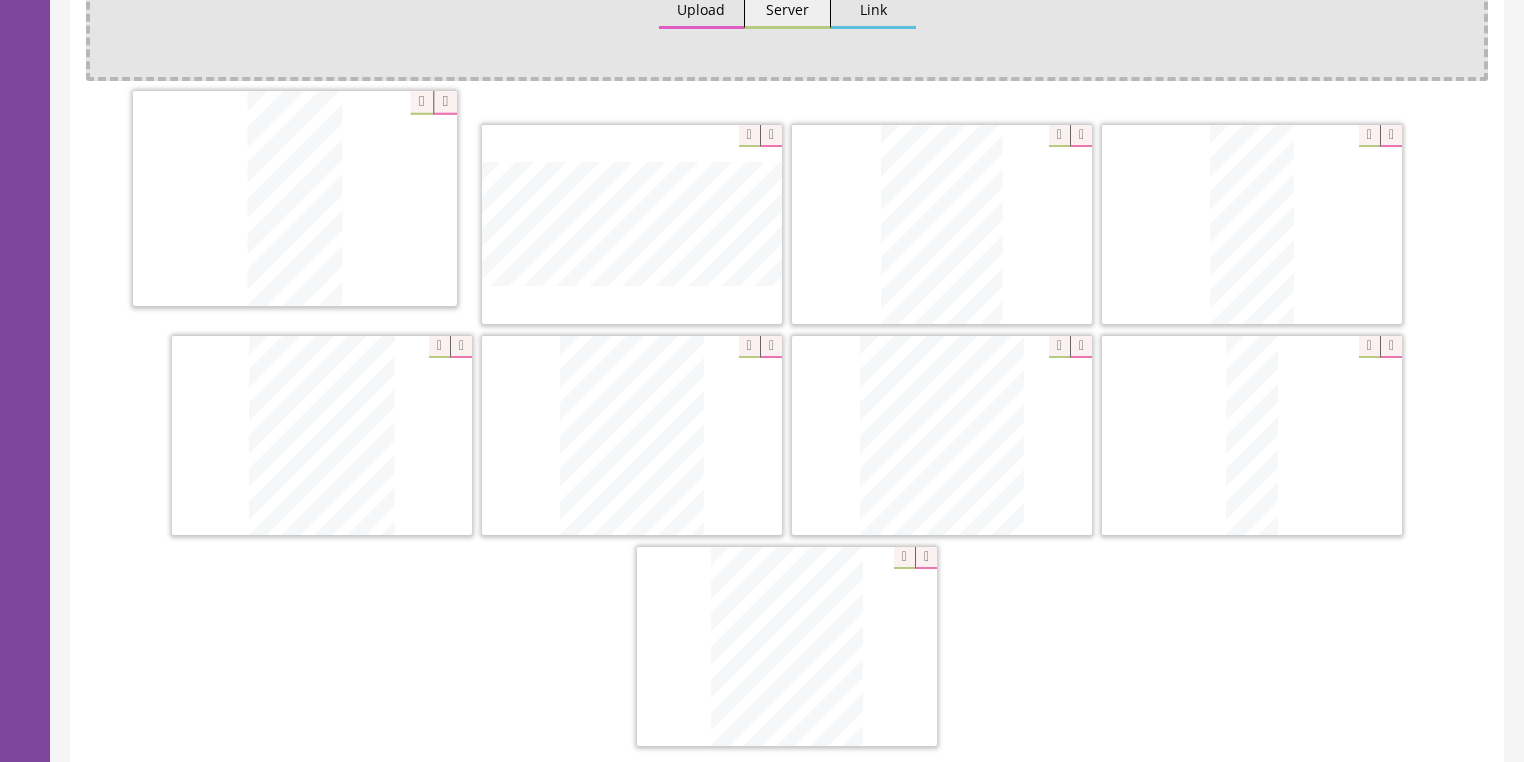 drag, startPoint x: 764, startPoint y: 644, endPoint x: 622, endPoint y: 269, distance: 400.98505 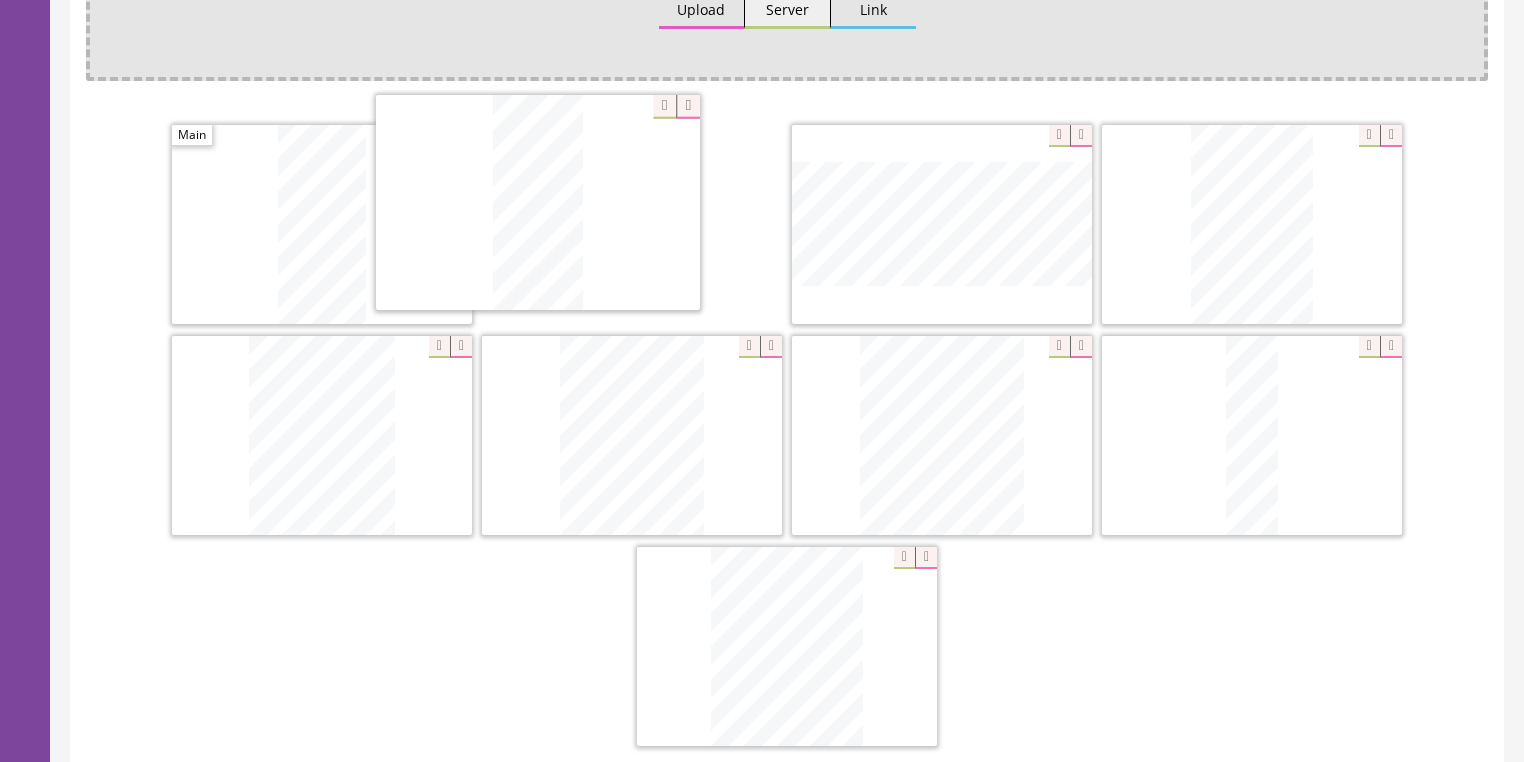 drag, startPoint x: 1270, startPoint y: 222, endPoint x: 618, endPoint y: 227, distance: 652.01917 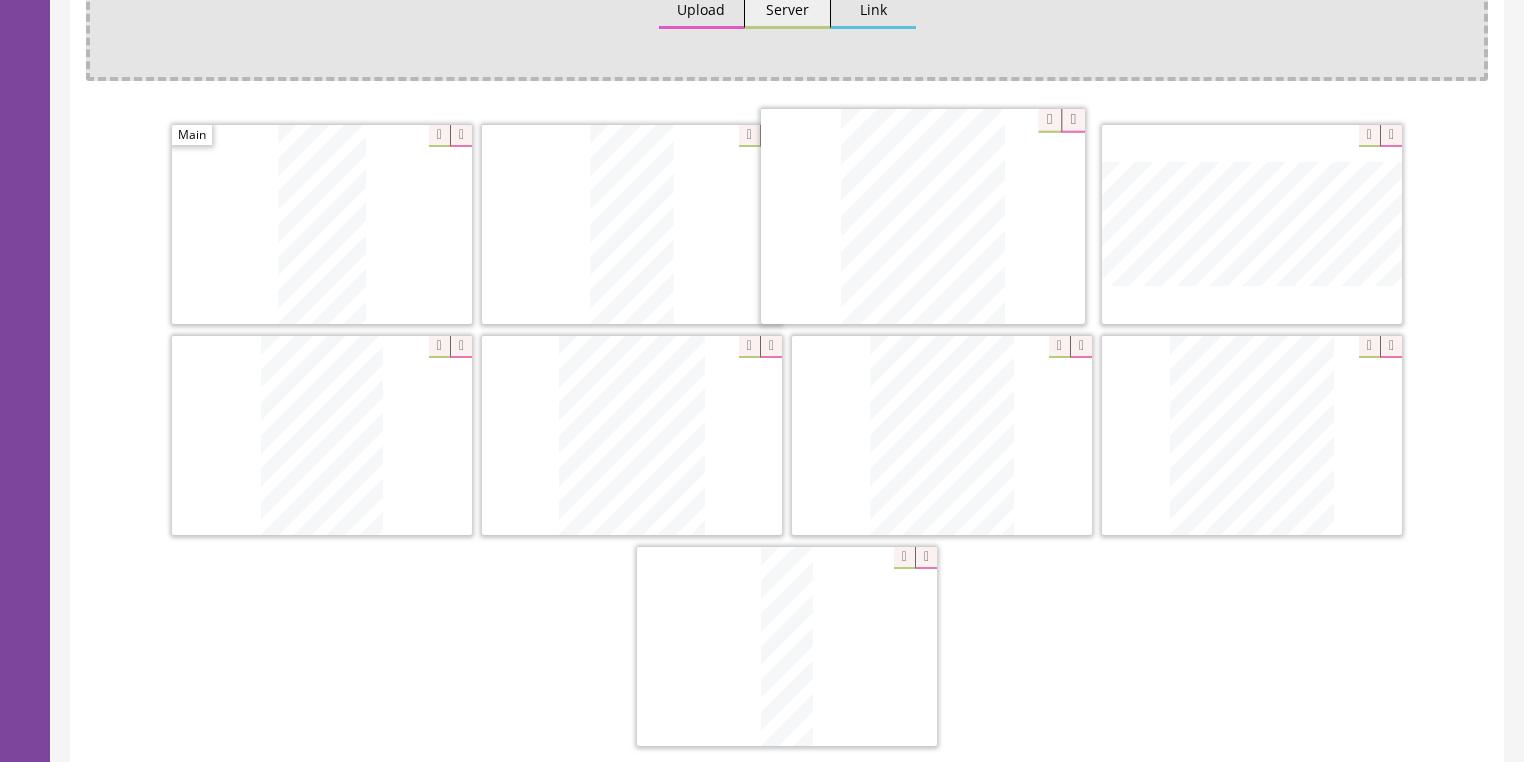 drag, startPoint x: 800, startPoint y: 535, endPoint x: 971, endPoint y: 154, distance: 417.61465 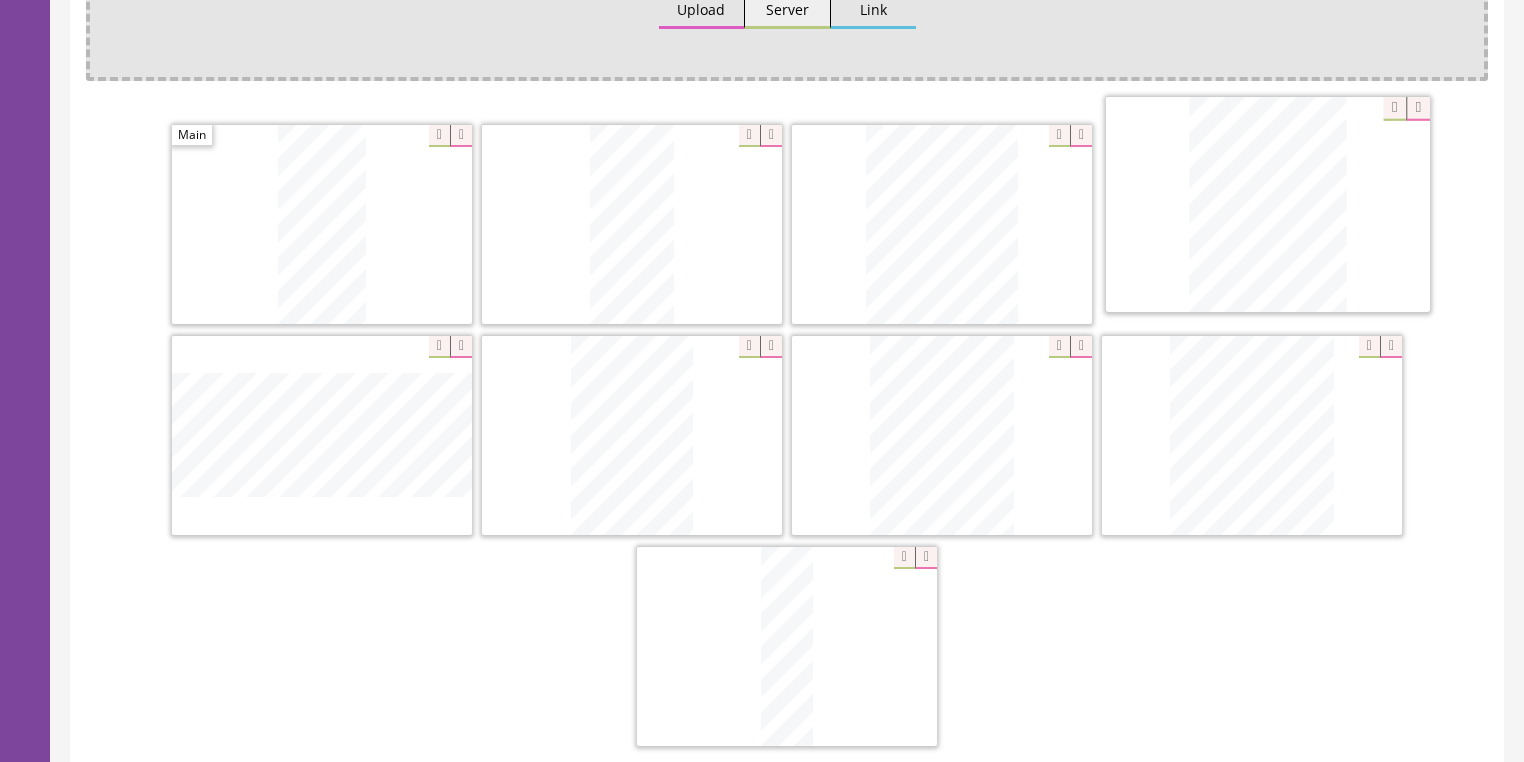 drag, startPoint x: 632, startPoint y: 370, endPoint x: 1267, endPoint y: 167, distance: 666.6588 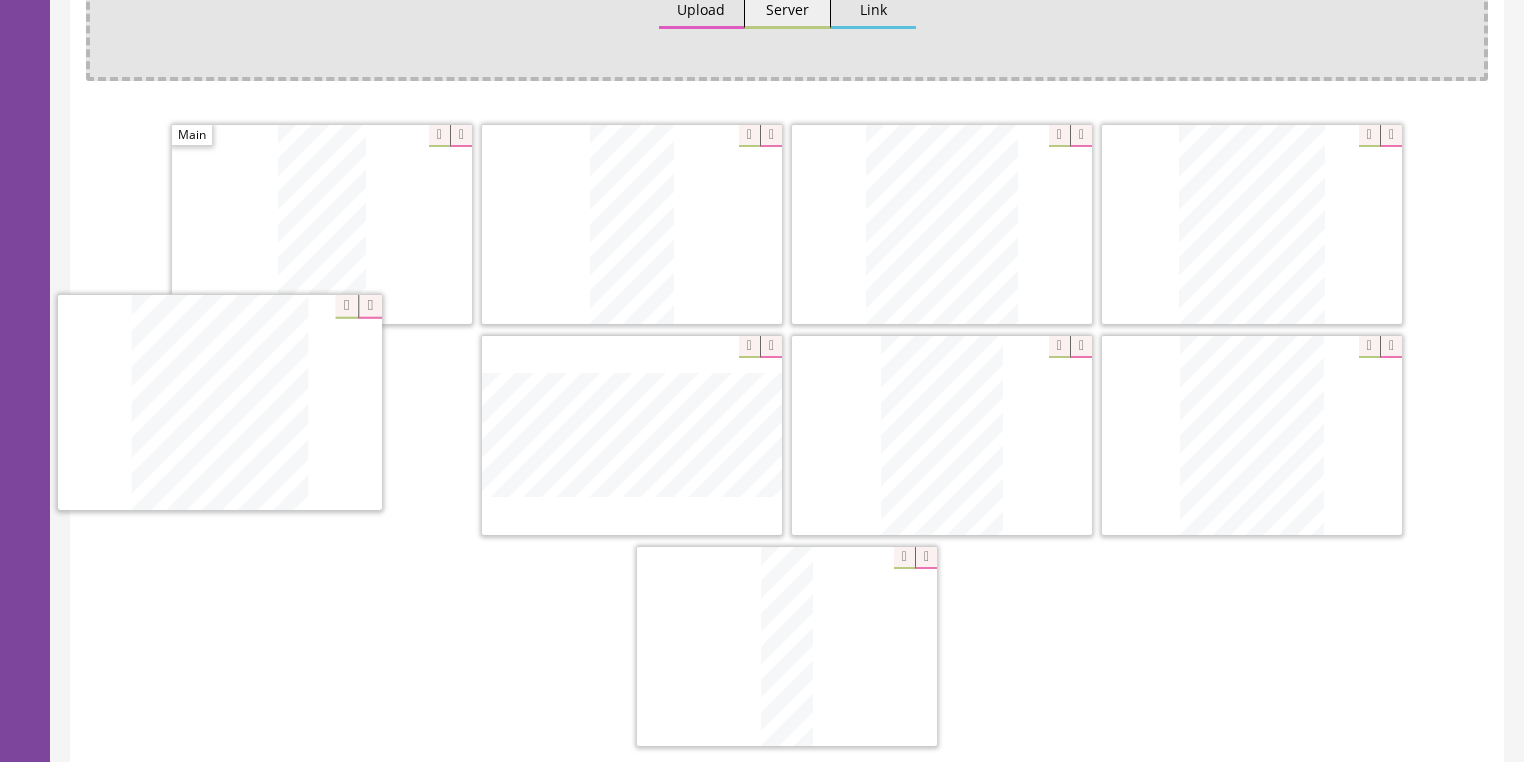drag, startPoint x: 1224, startPoint y: 364, endPoint x: 210, endPoint y: 339, distance: 1014.30817 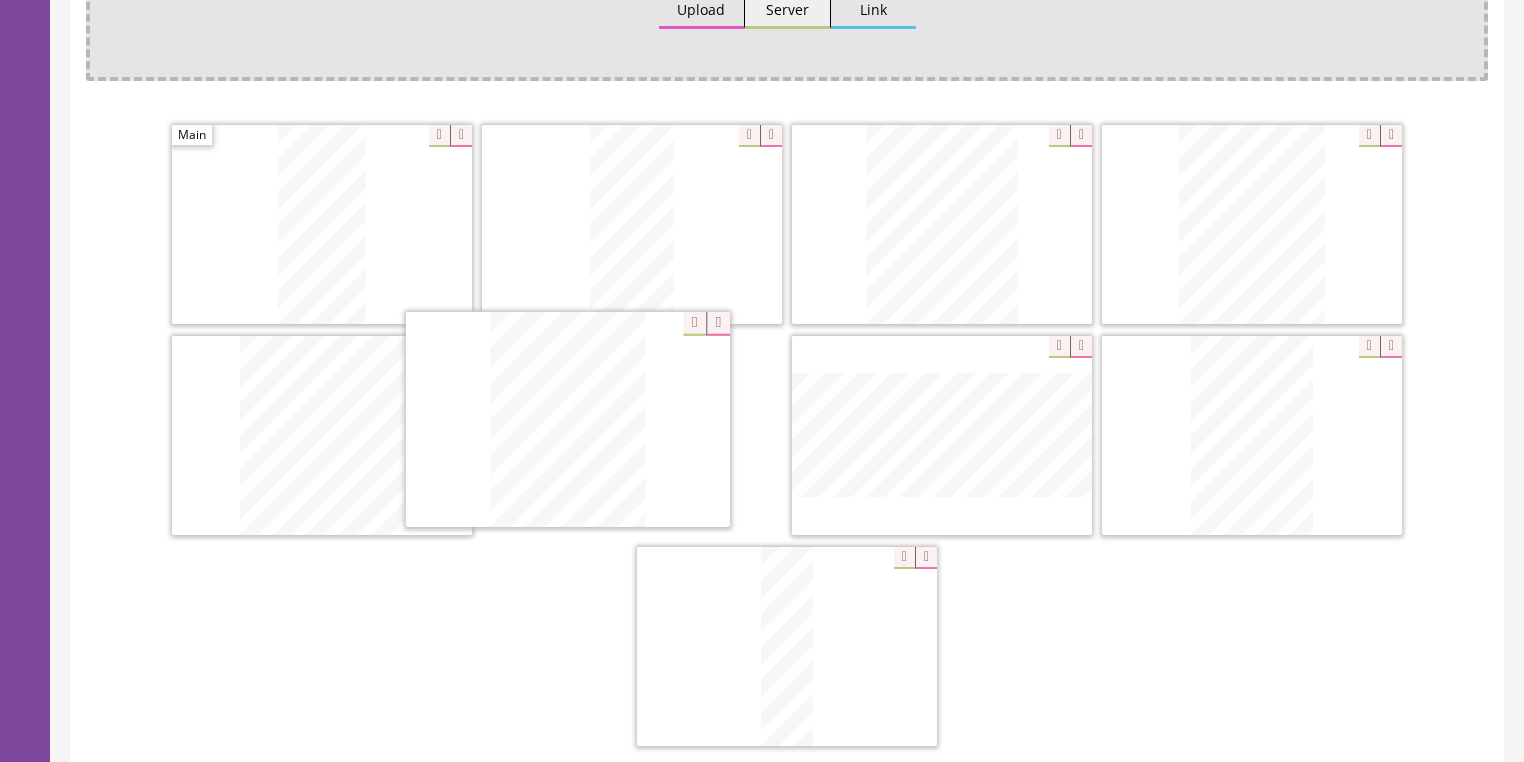 drag, startPoint x: 1209, startPoint y: 360, endPoint x: 734, endPoint y: 394, distance: 476.2153 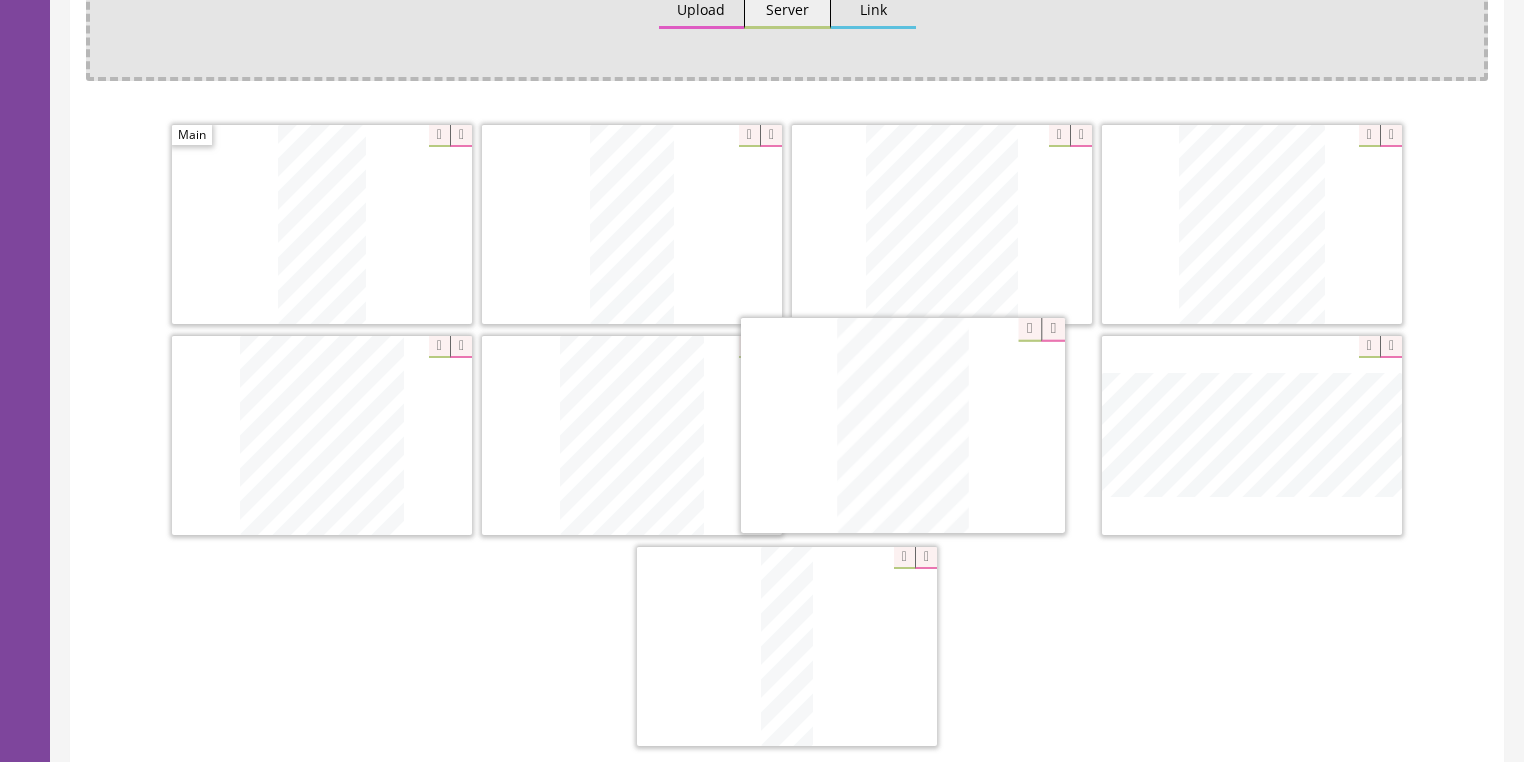 drag, startPoint x: 1277, startPoint y: 444, endPoint x: 920, endPoint y: 437, distance: 357.06863 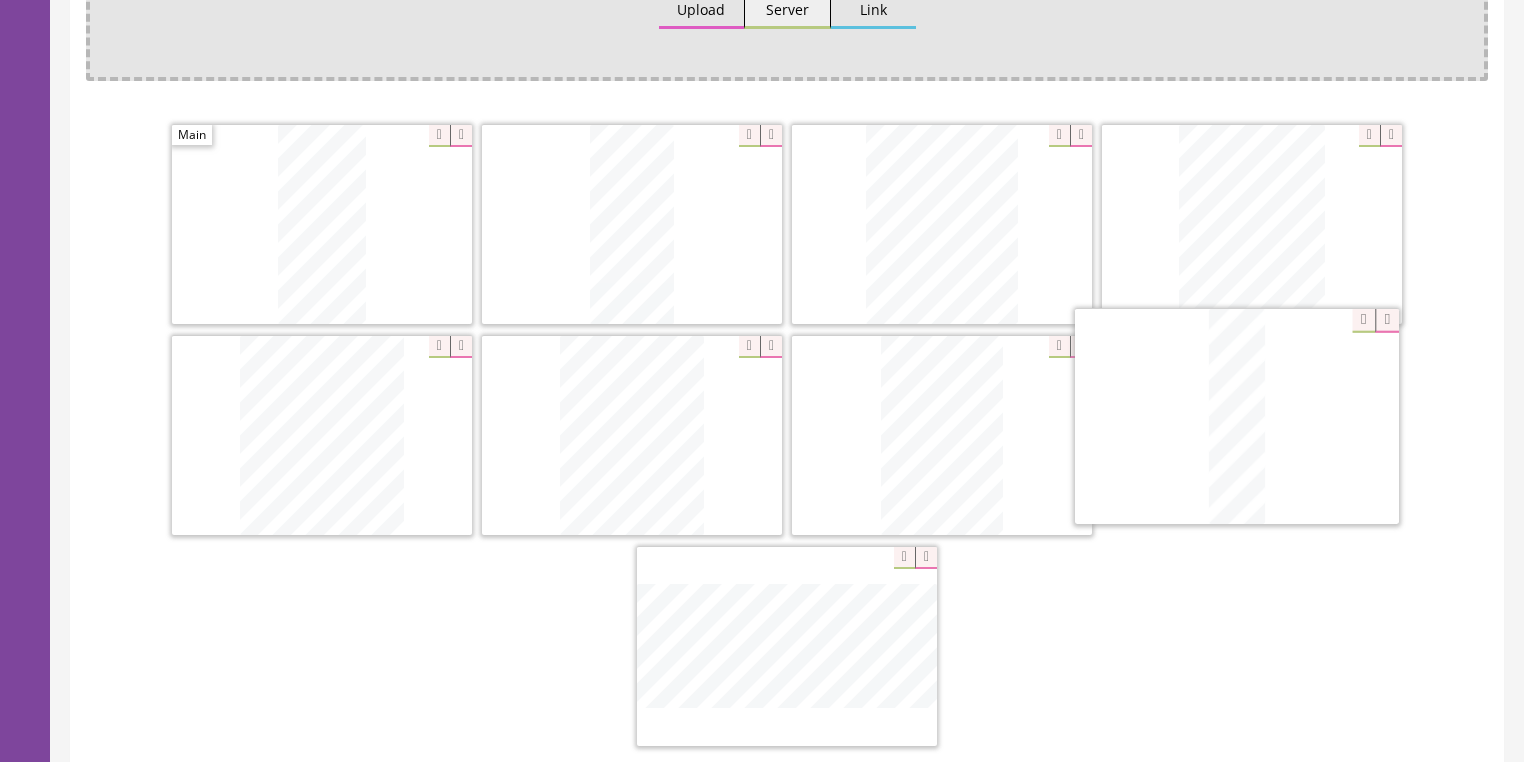 drag, startPoint x: 895, startPoint y: 572, endPoint x: 1304, endPoint y: 356, distance: 462.53323 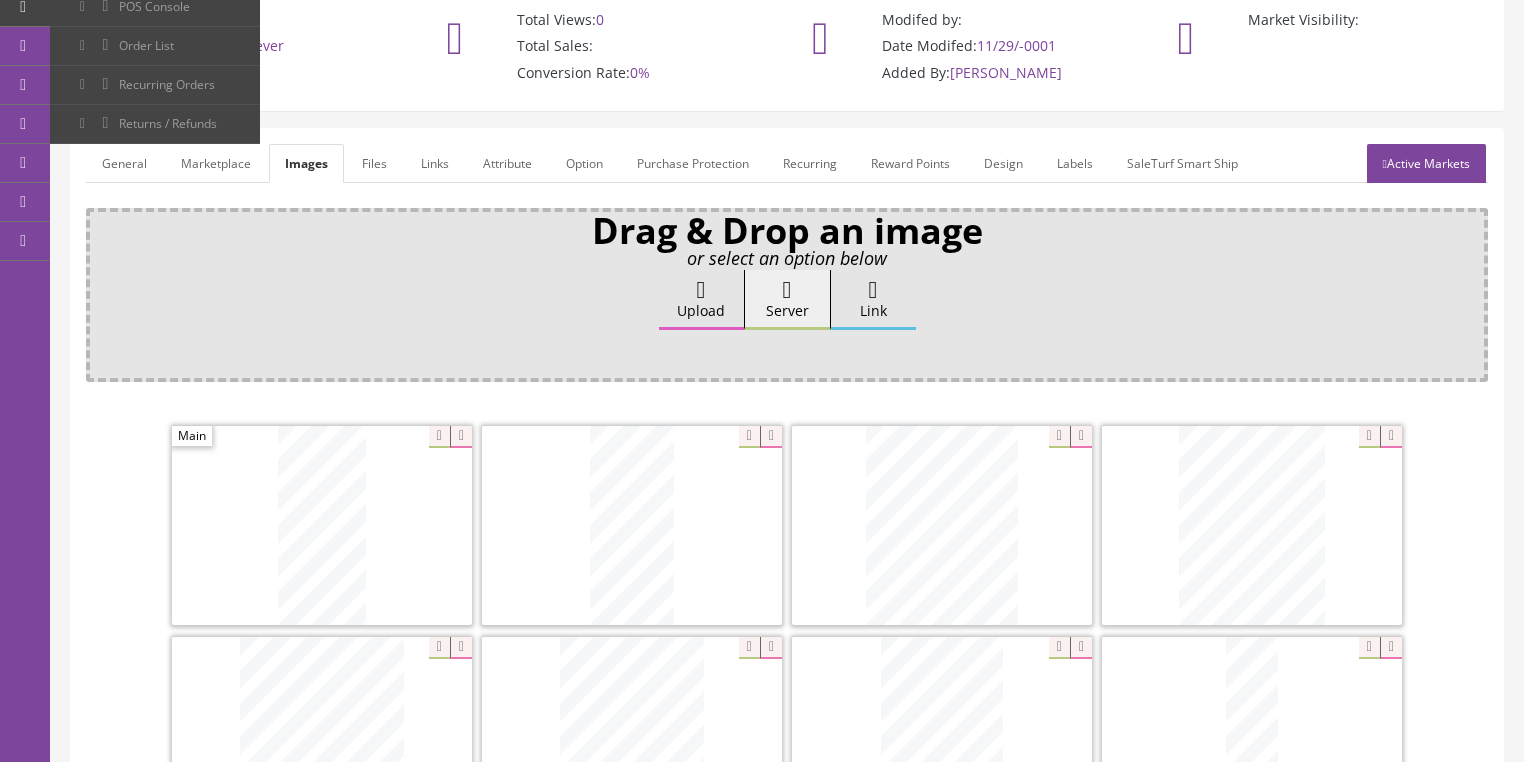 scroll, scrollTop: 160, scrollLeft: 0, axis: vertical 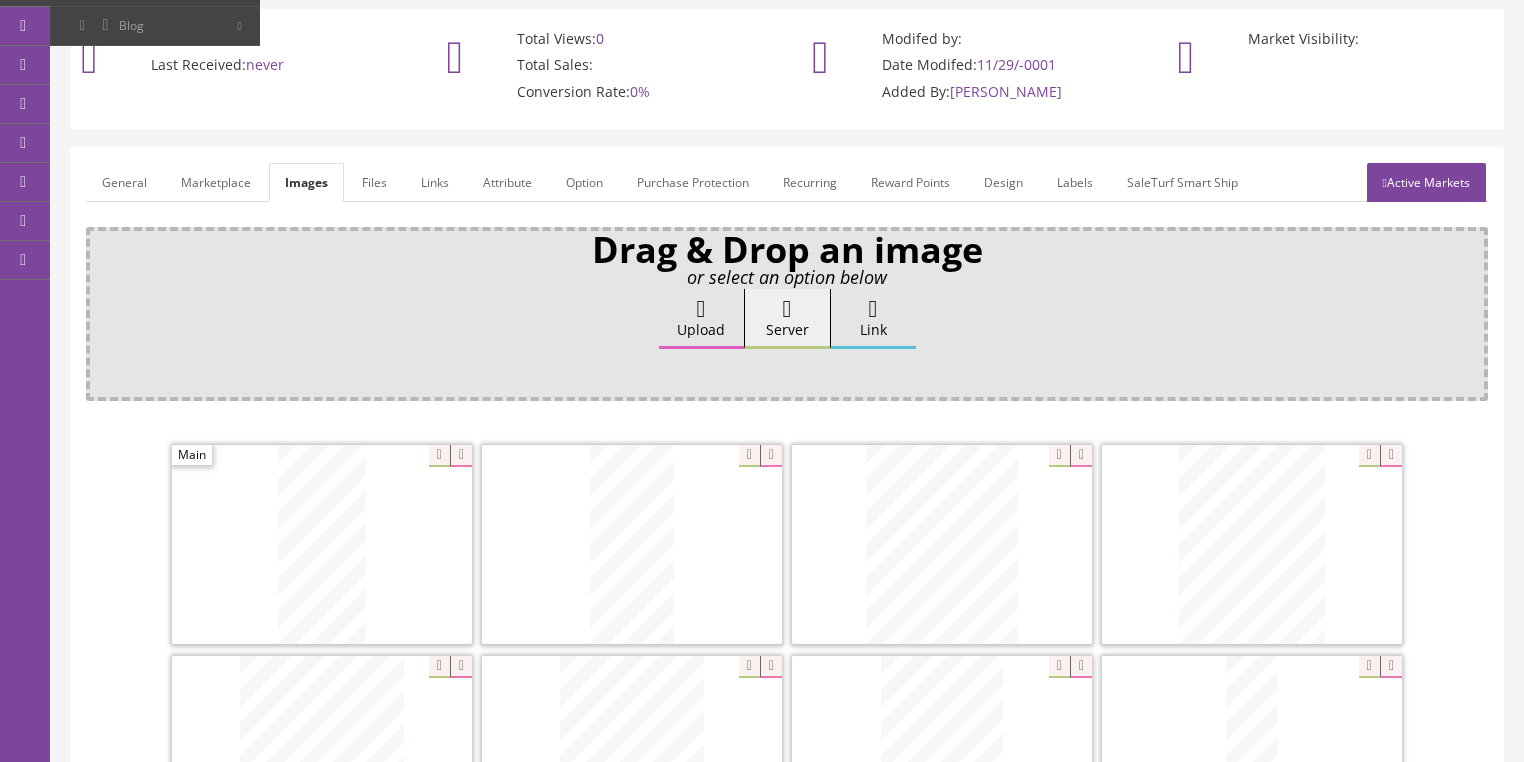 click on "General" at bounding box center (124, 182) 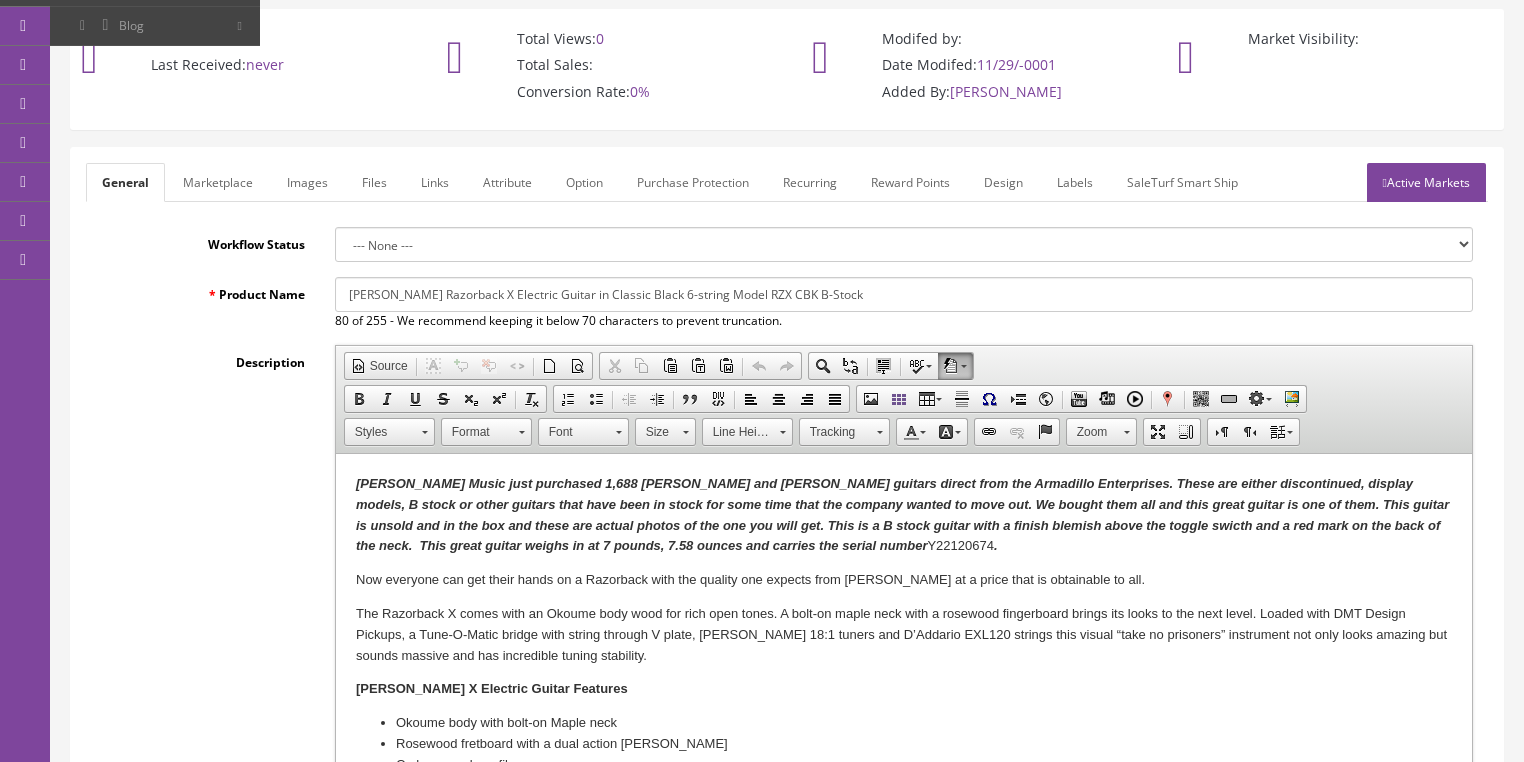 click on "Butler Music just purchased 1,688 Dean and Luna guitars direct from the Armadillo Enterprises. These are either discontinued, display models, B stock or other guitars that have been in stock for some time that the company wanted to move out. We bought them all and this great guitar is one of them. This guitar is unsold and in the box and these are actual photos of the one you will get. This is a B stock guitar with a finish blemish above the toggle swicth and a red mark on the back of the neck.  This great guitar weighs in at 7 pounds, 7.58 ounces and carries the serial number" at bounding box center (901, 514) 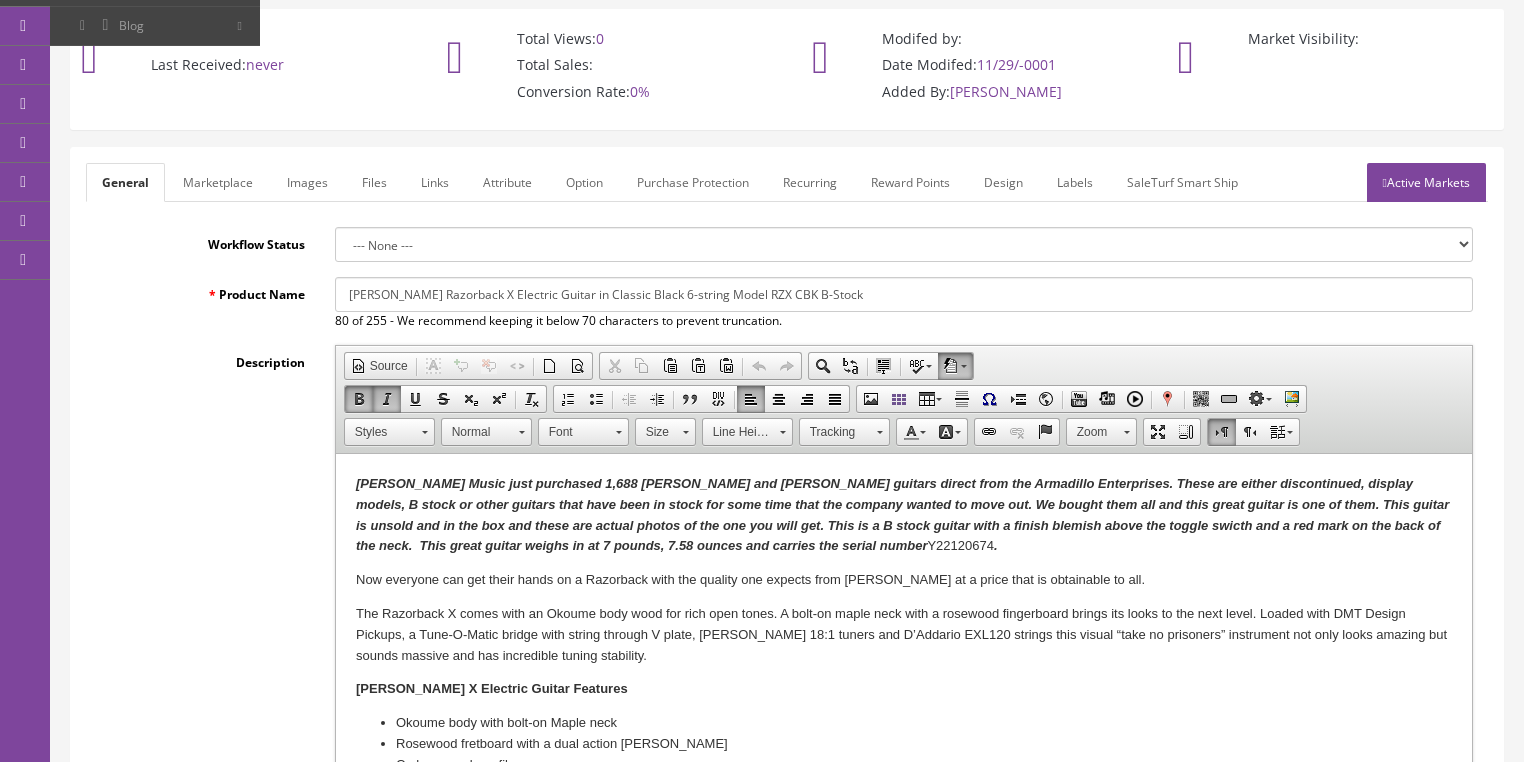 type 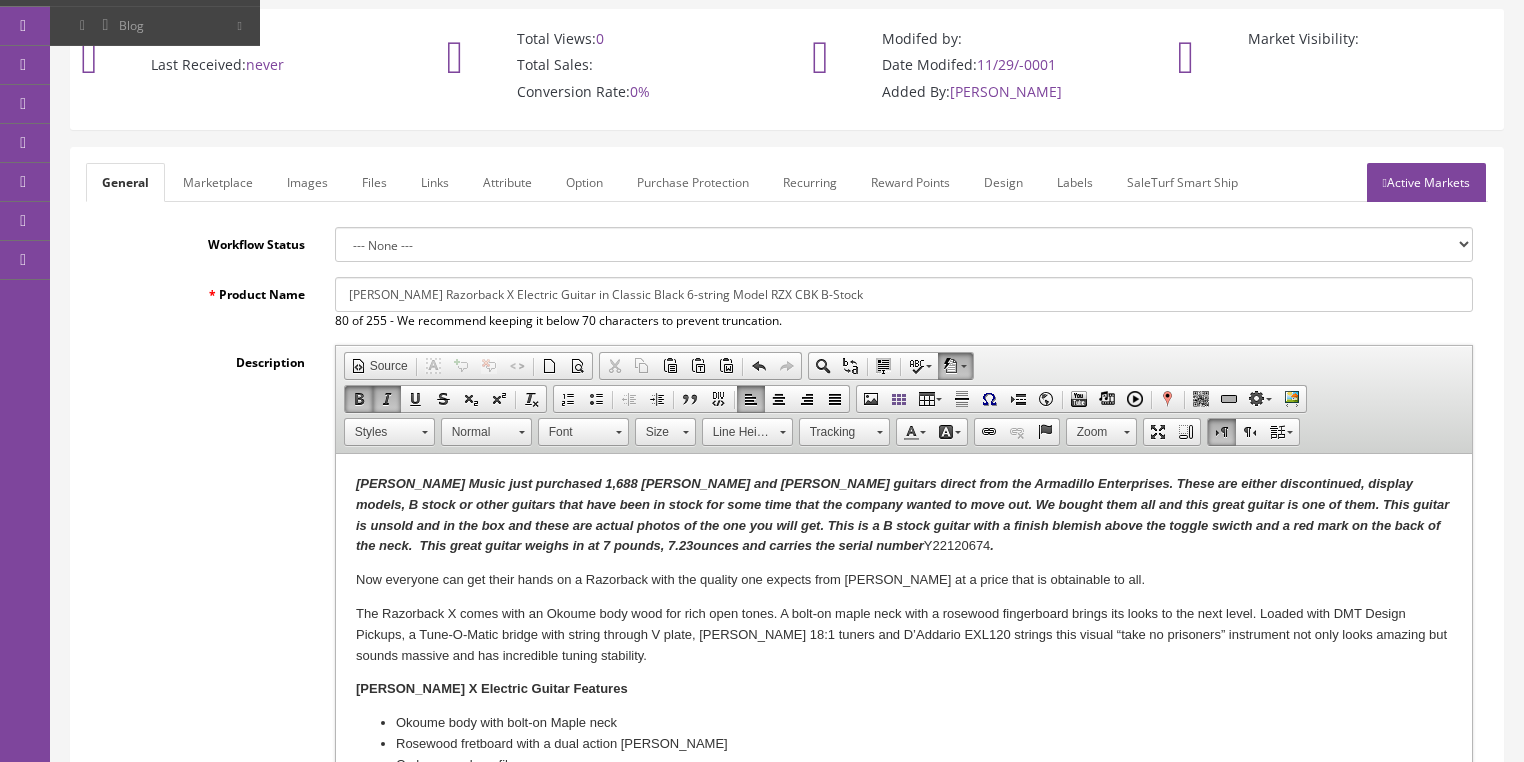 click on "Butler Music just purchased 1,688 Dean and Luna guitars direct from the Armadillo Enterprises. These are either discontinued, display models, B stock or other guitars that have been in stock for some time that the company wanted to move out. We bought them all and this great guitar is one of them. This guitar is unsold and in the box and these are actual photos of the one you will get. This is a B stock guitar with a finish blemish above the toggle swicth and a red mark on the back of the neck.  This great guitar weighs in at 7 pounds, 7.23  ounces and carries the serial number   Y22120674 ." at bounding box center [903, 515] 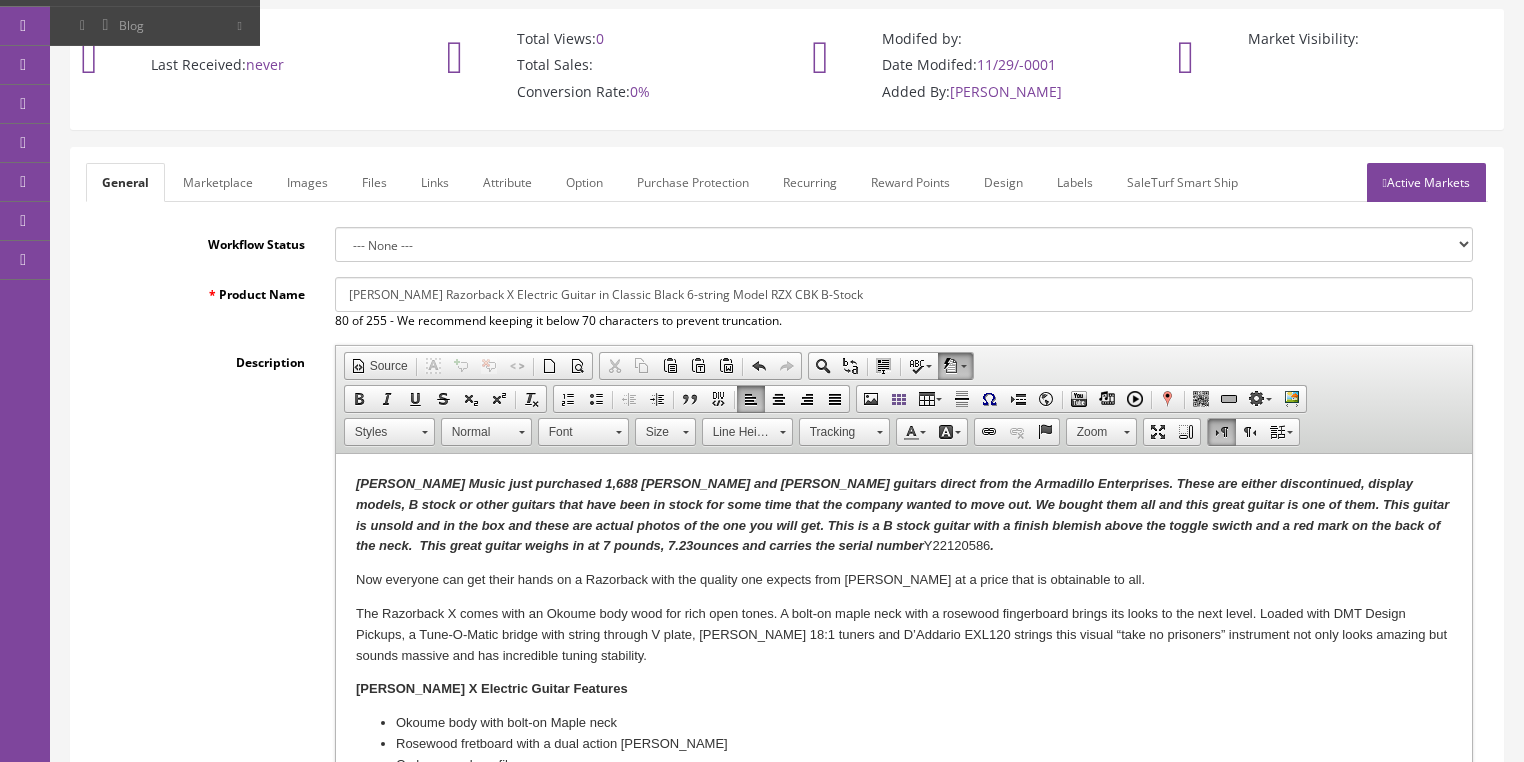 click on "Butler Music just purchased 1,688 Dean and Luna guitars direct from the Armadillo Enterprises. These are either discontinued, display models, B stock or other guitars that have been in stock for some time that the company wanted to move out. We bought them all and this great guitar is one of them. This guitar is unsold and in the box and these are actual photos of the one you will get. This is a B stock guitar with a finish blemish above the toggle swicth and a red mark on the back of the neck.  This great guitar weighs in at 7 pounds, 7.23  ounces and carries the serial number" at bounding box center (901, 514) 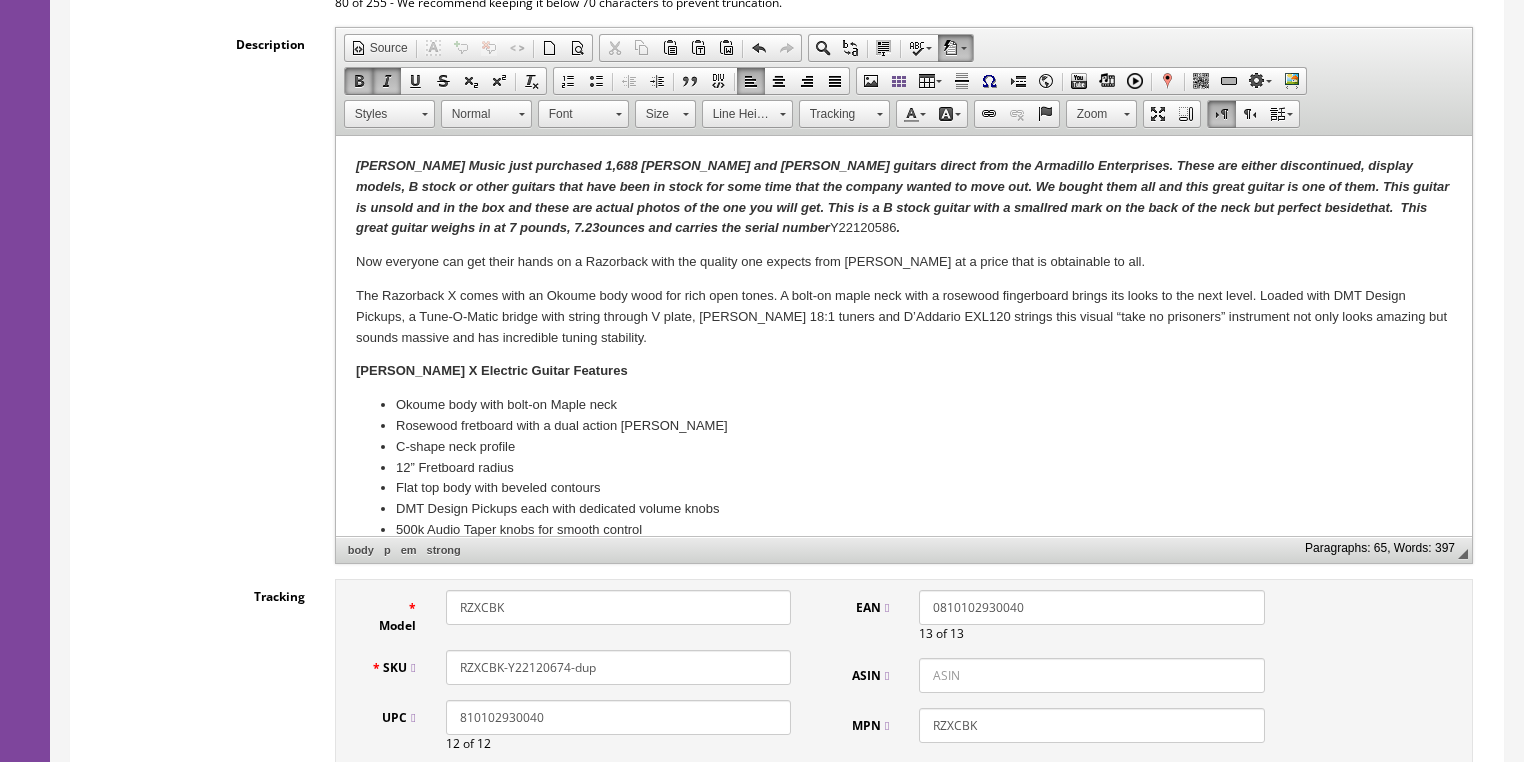 scroll, scrollTop: 480, scrollLeft: 0, axis: vertical 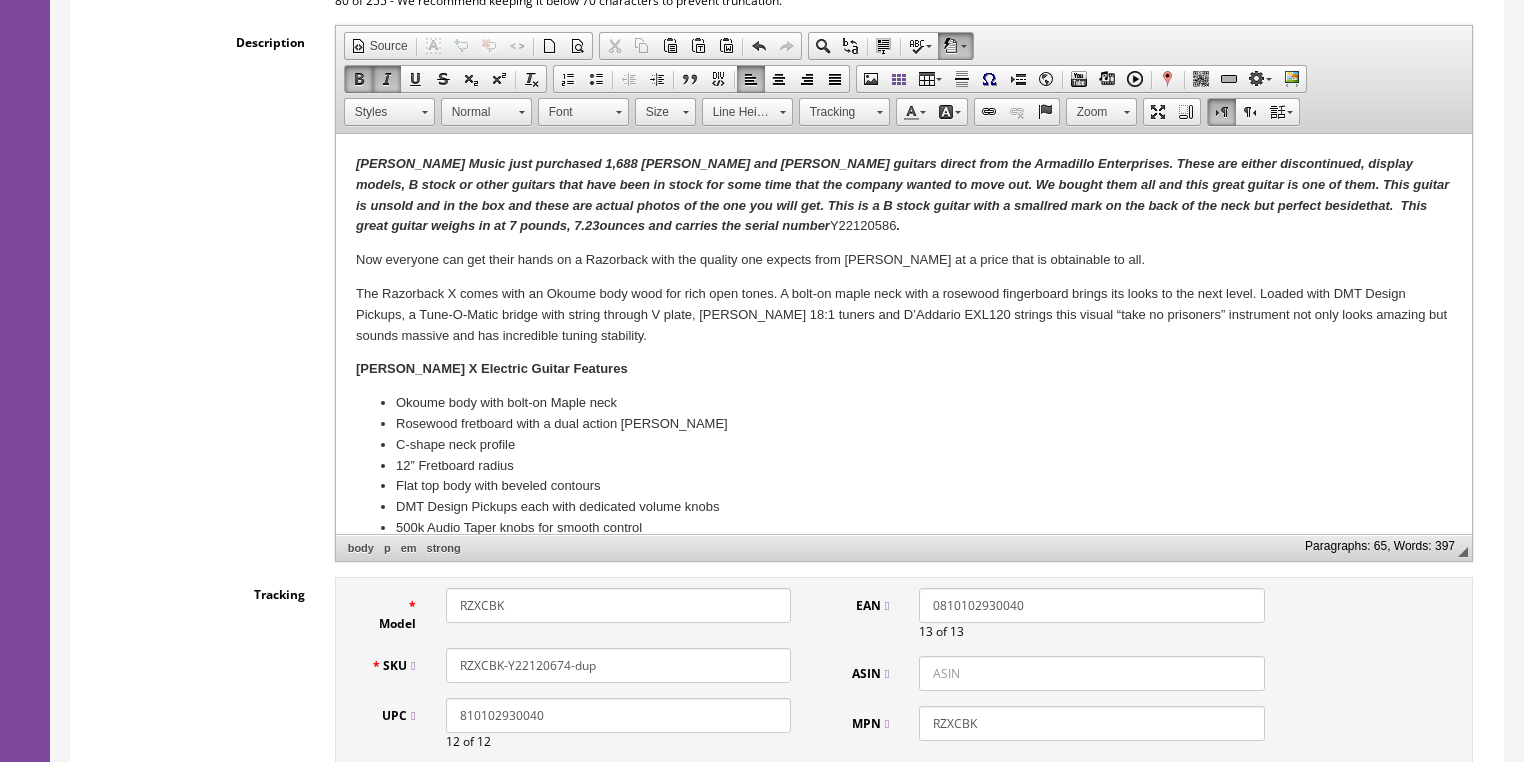 drag, startPoint x: 546, startPoint y: 649, endPoint x: 660, endPoint y: 646, distance: 114.03947 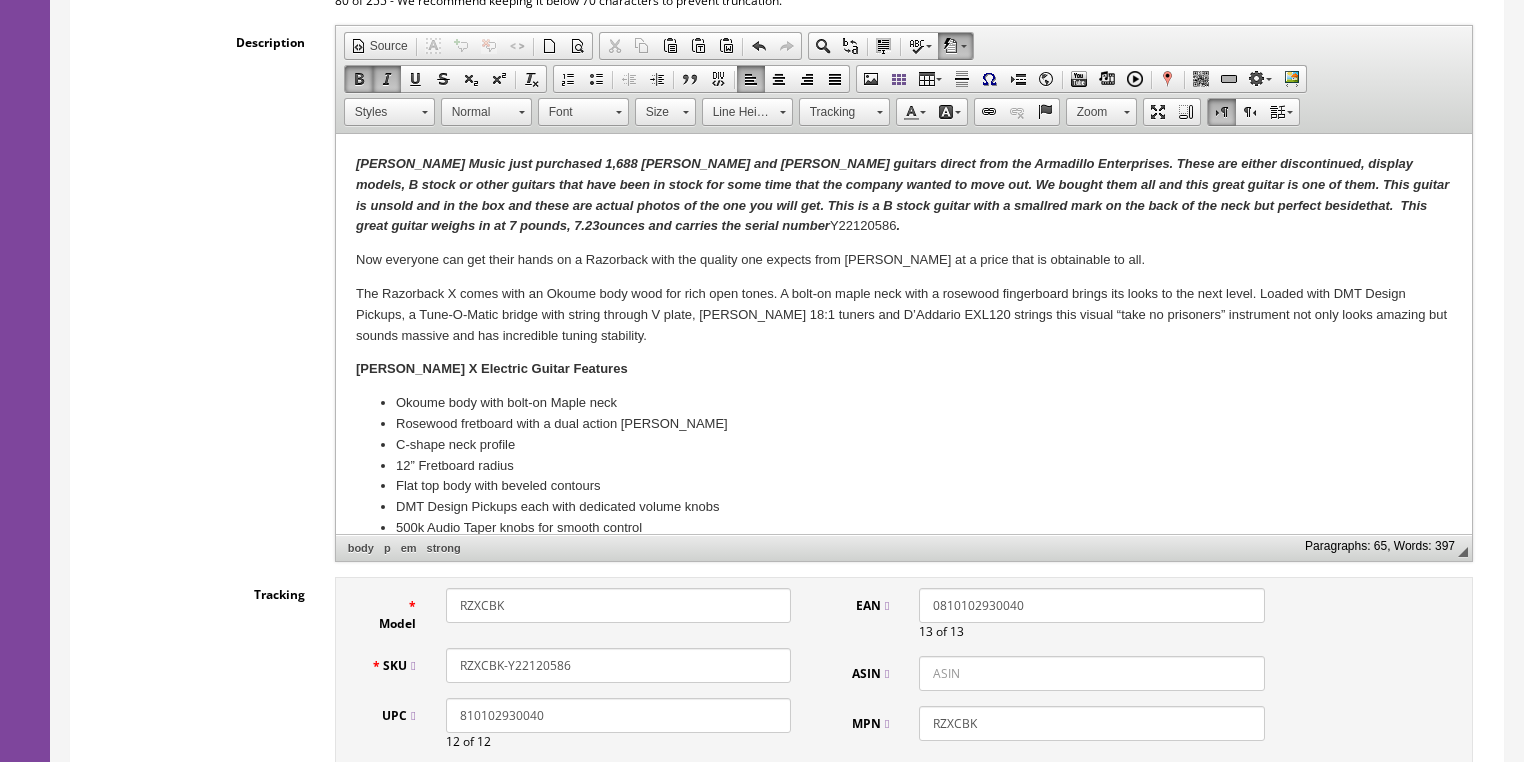 drag, startPoint x: 638, startPoint y: 638, endPoint x: 432, endPoint y: 651, distance: 206.40979 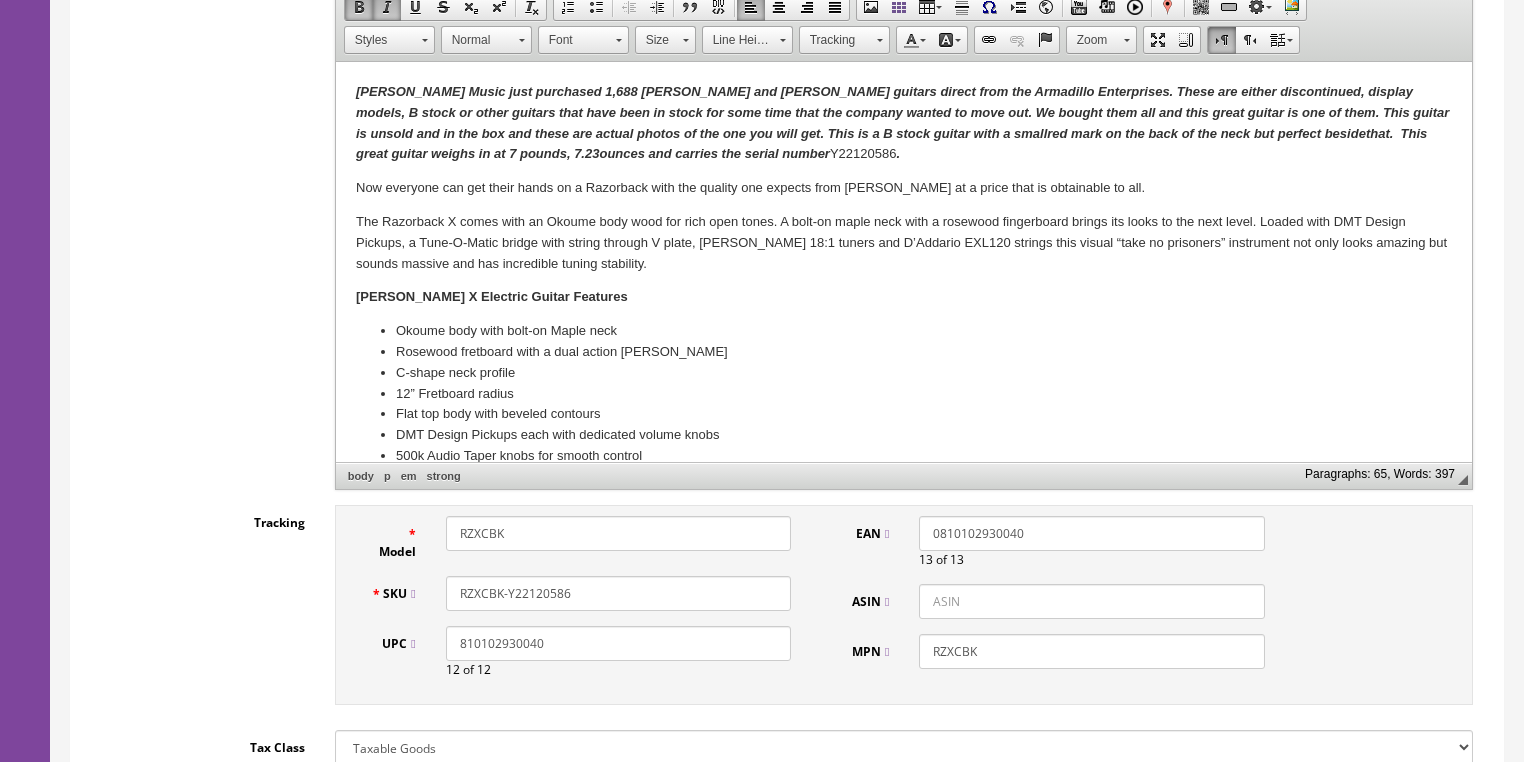 scroll, scrollTop: 560, scrollLeft: 0, axis: vertical 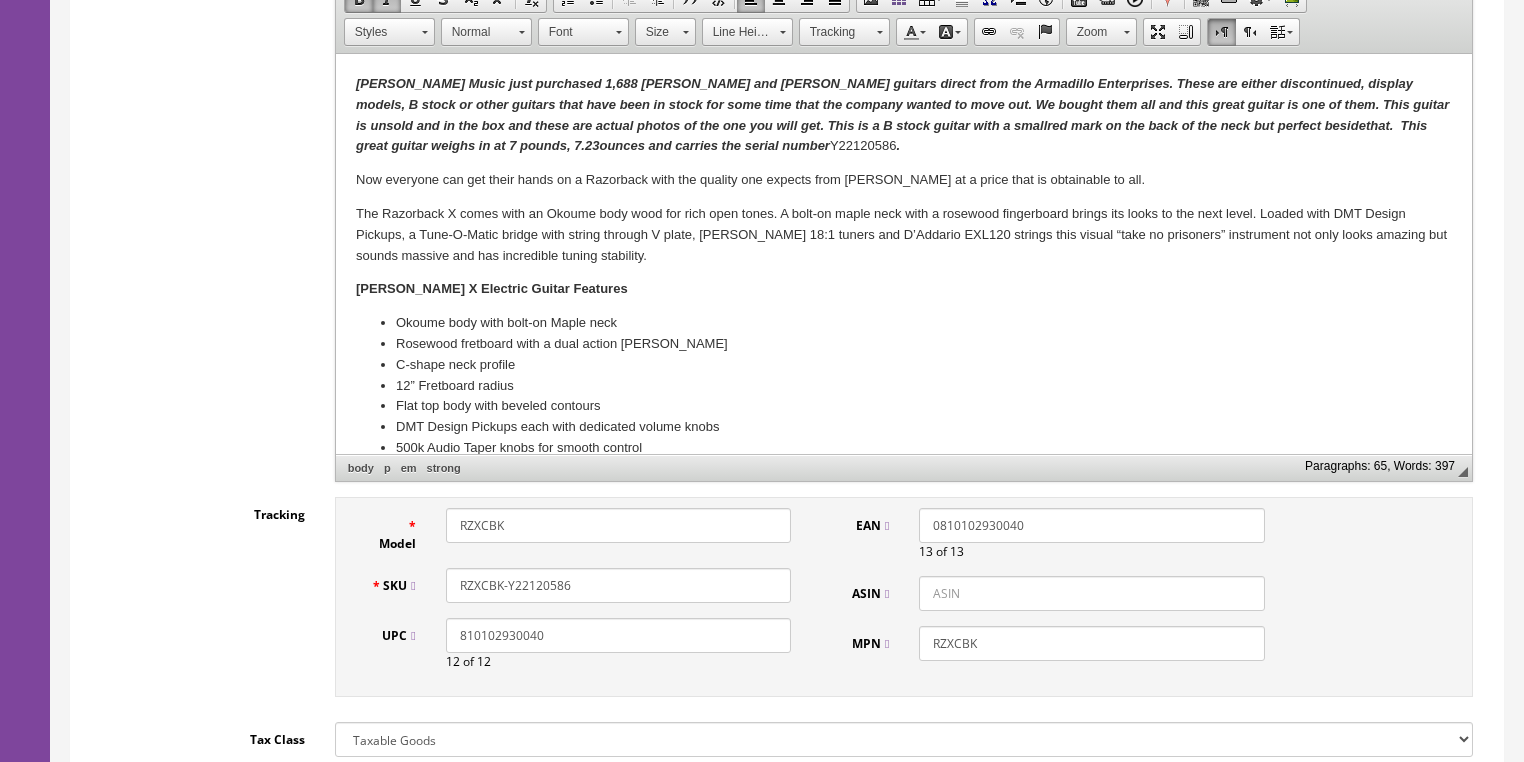 type on "RZXCBK-Y22120586" 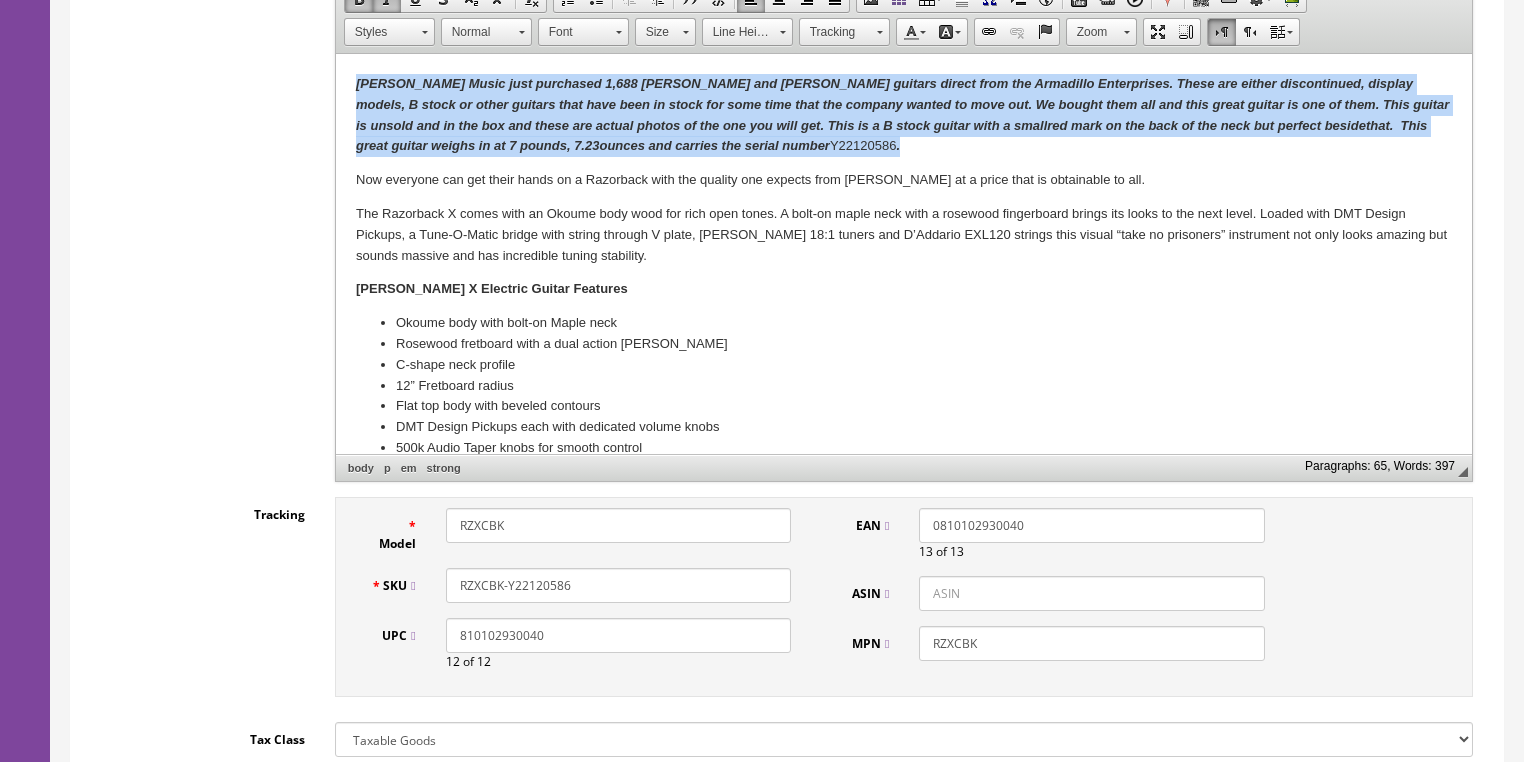 drag, startPoint x: 343, startPoint y: 83, endPoint x: 764, endPoint y: 146, distance: 425.68768 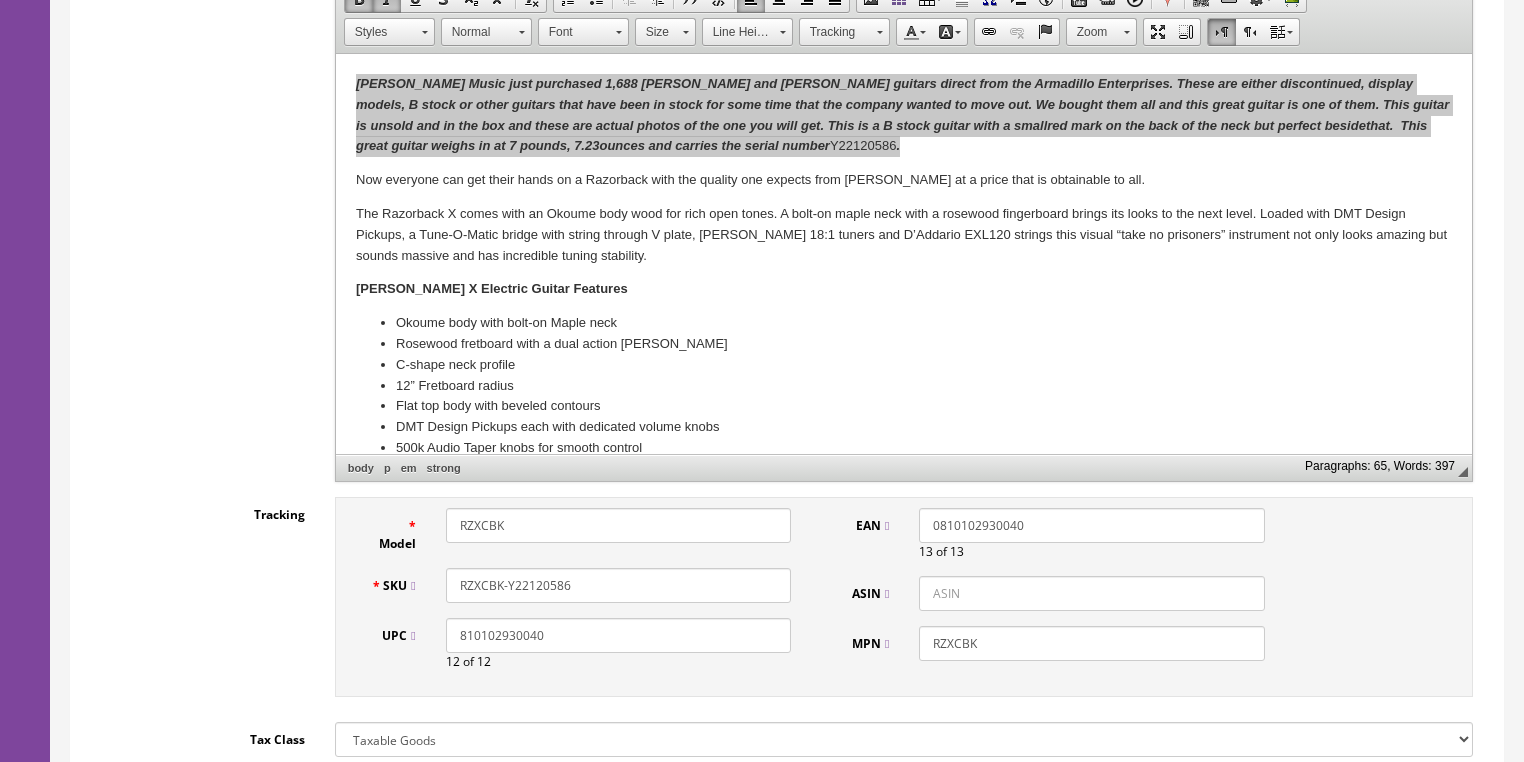 scroll, scrollTop: 0, scrollLeft: 0, axis: both 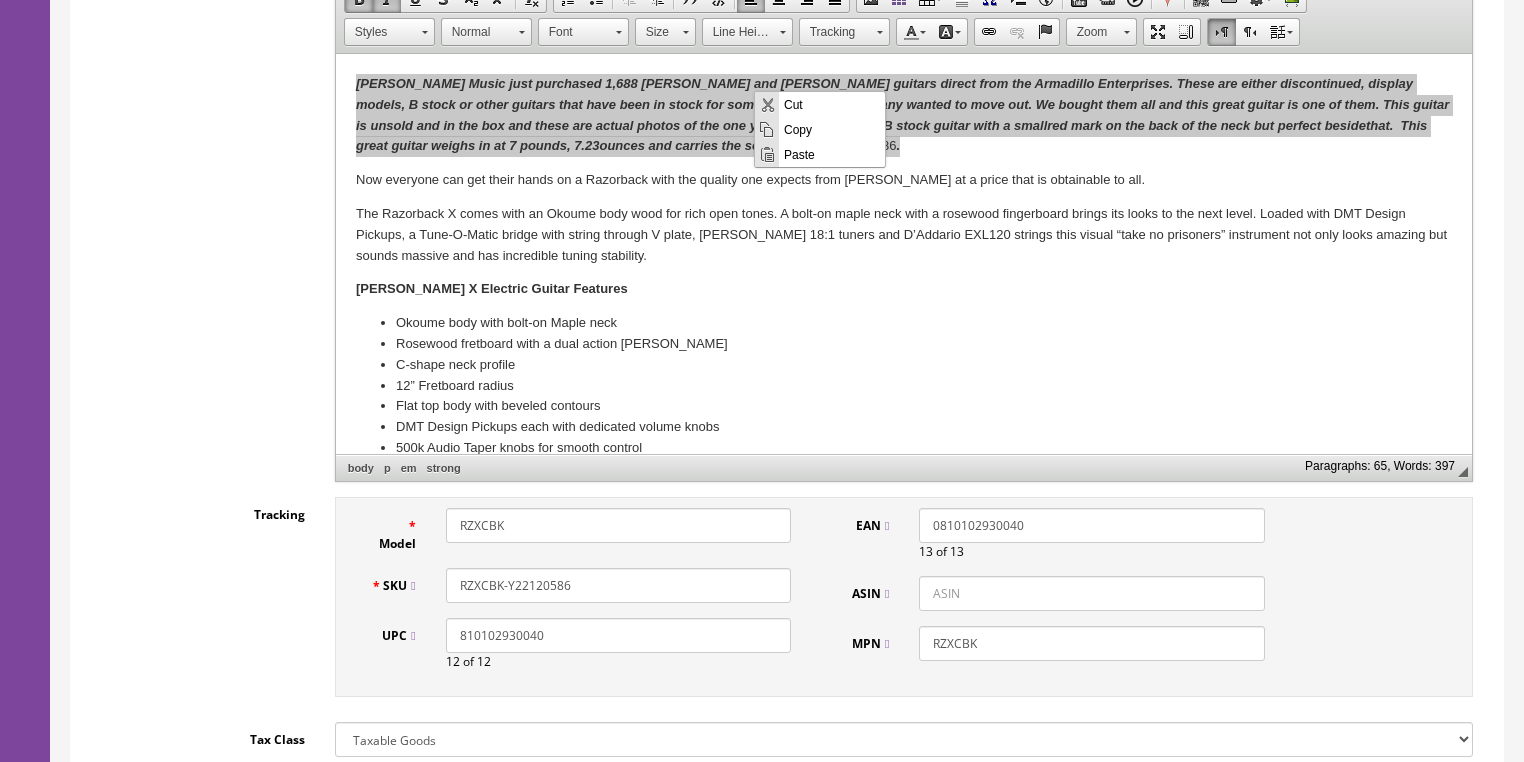 click on "Copy" at bounding box center (832, 128) 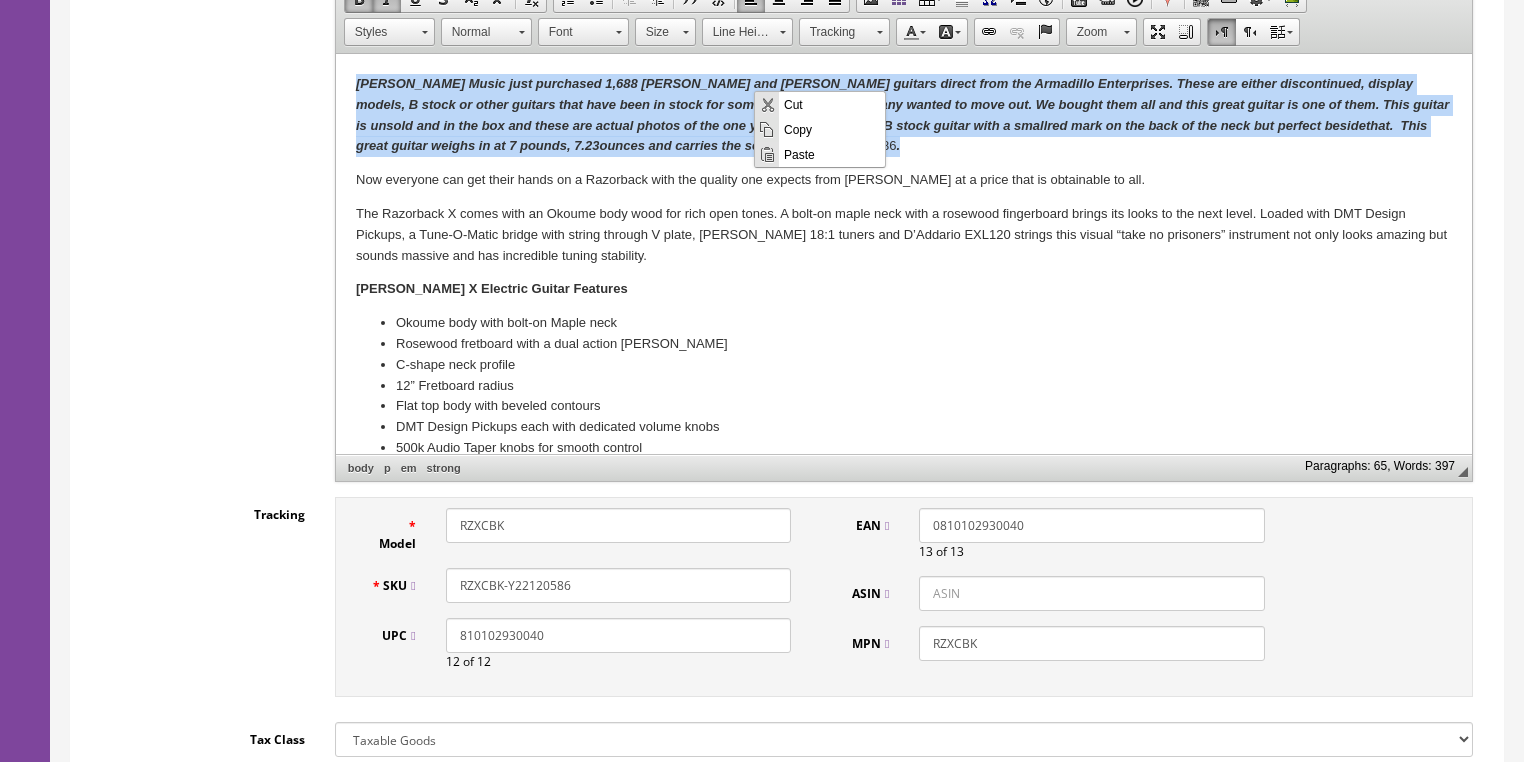 copy on "Butler Music just purchased 1,688 Dean and Luna guitars direct from the Armadillo Enterprises. These are either discontinued, display models, B stock or other guitars that have been in stock for some time that the company wanted to move out. We bought them all and this great guitar is one of them. This guitar is unsold and in the box and these are actual photos of the one you will get. This is a B stock guitar with a small  red mark on the back of the neck but perfect beside  that.  This great guitar weighs in at 7 pounds, 7.23  ounces and carries the serial number   Y22120586 ." 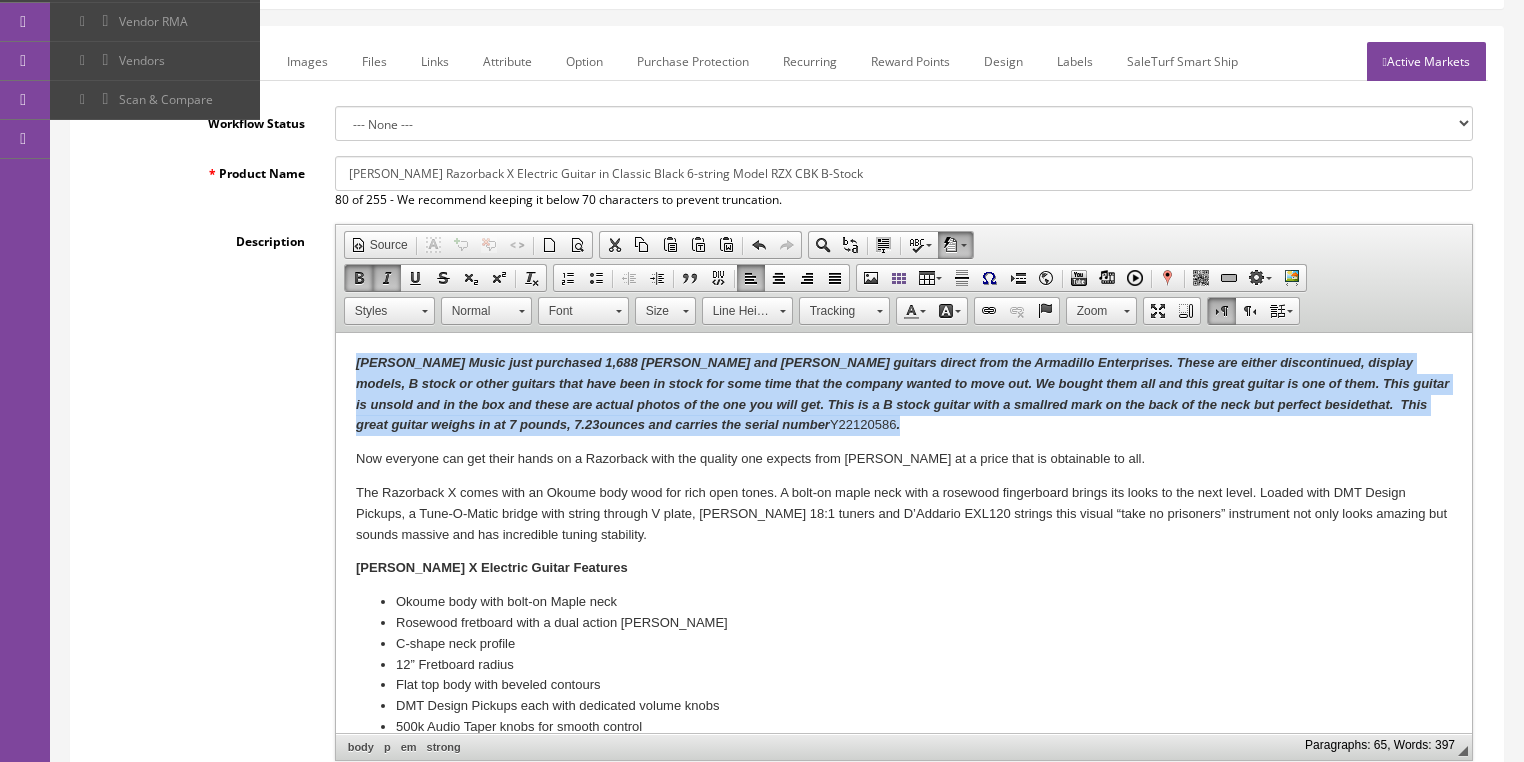 scroll, scrollTop: 240, scrollLeft: 0, axis: vertical 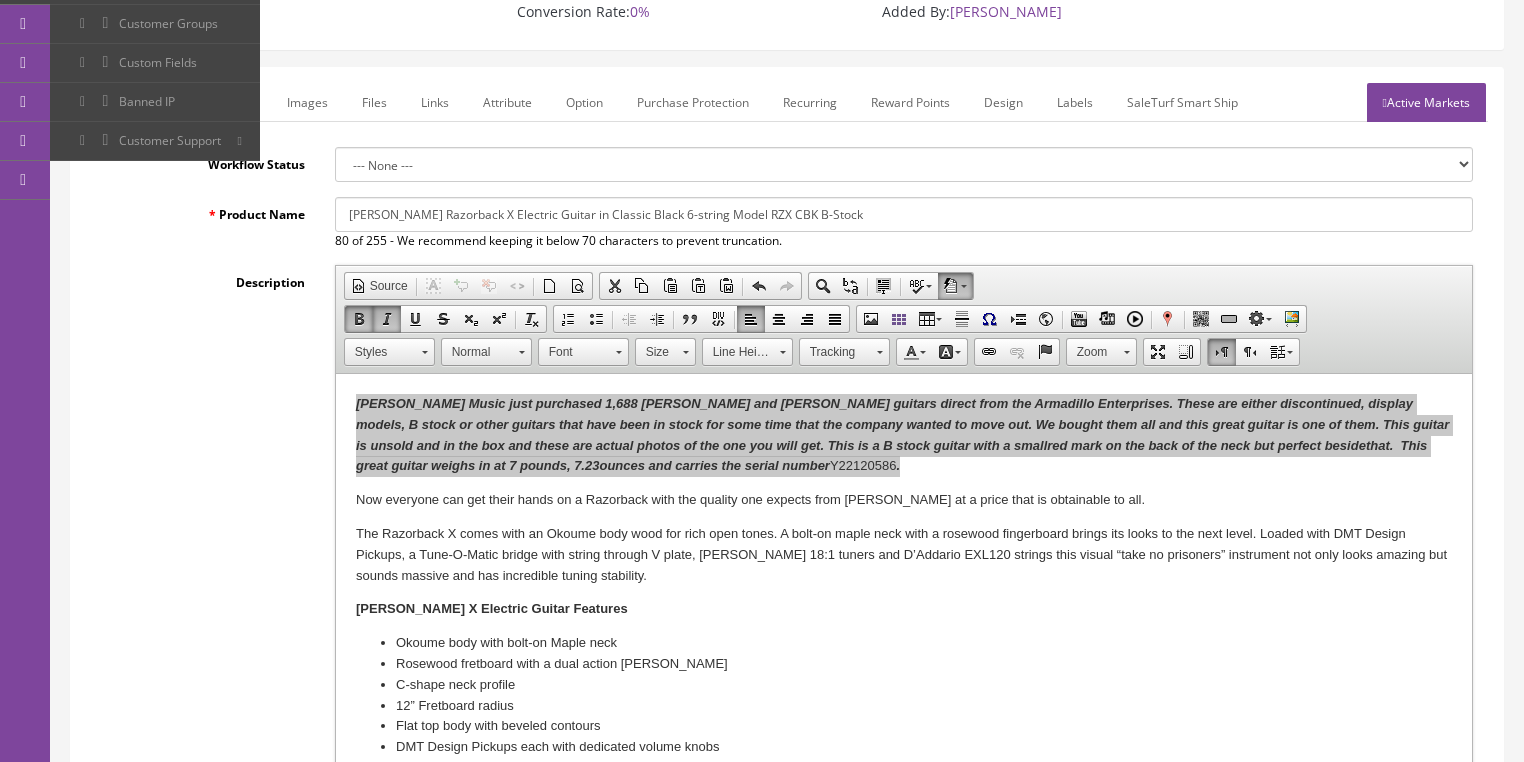click on "Marketplace" at bounding box center [218, 102] 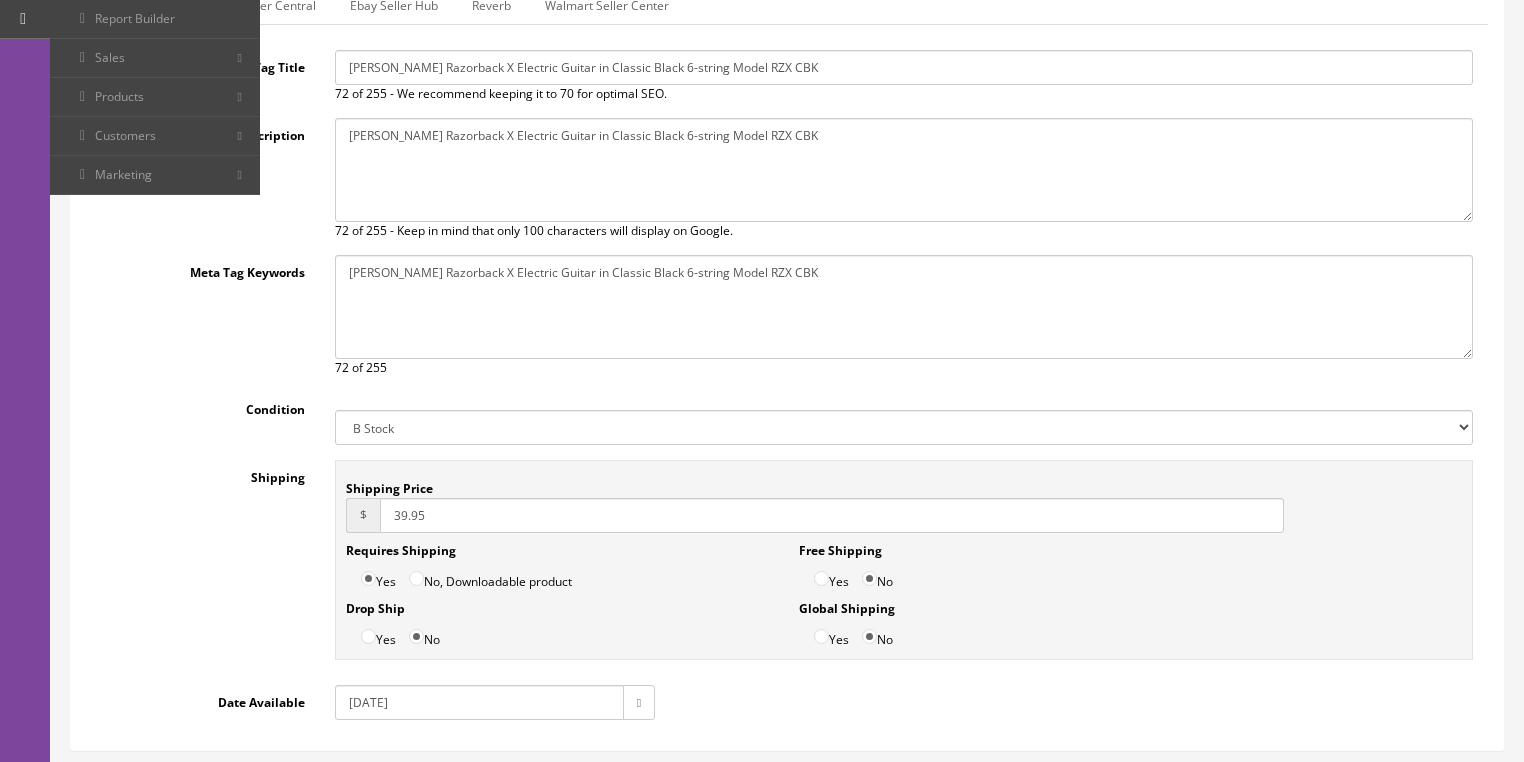 scroll, scrollTop: 119, scrollLeft: 0, axis: vertical 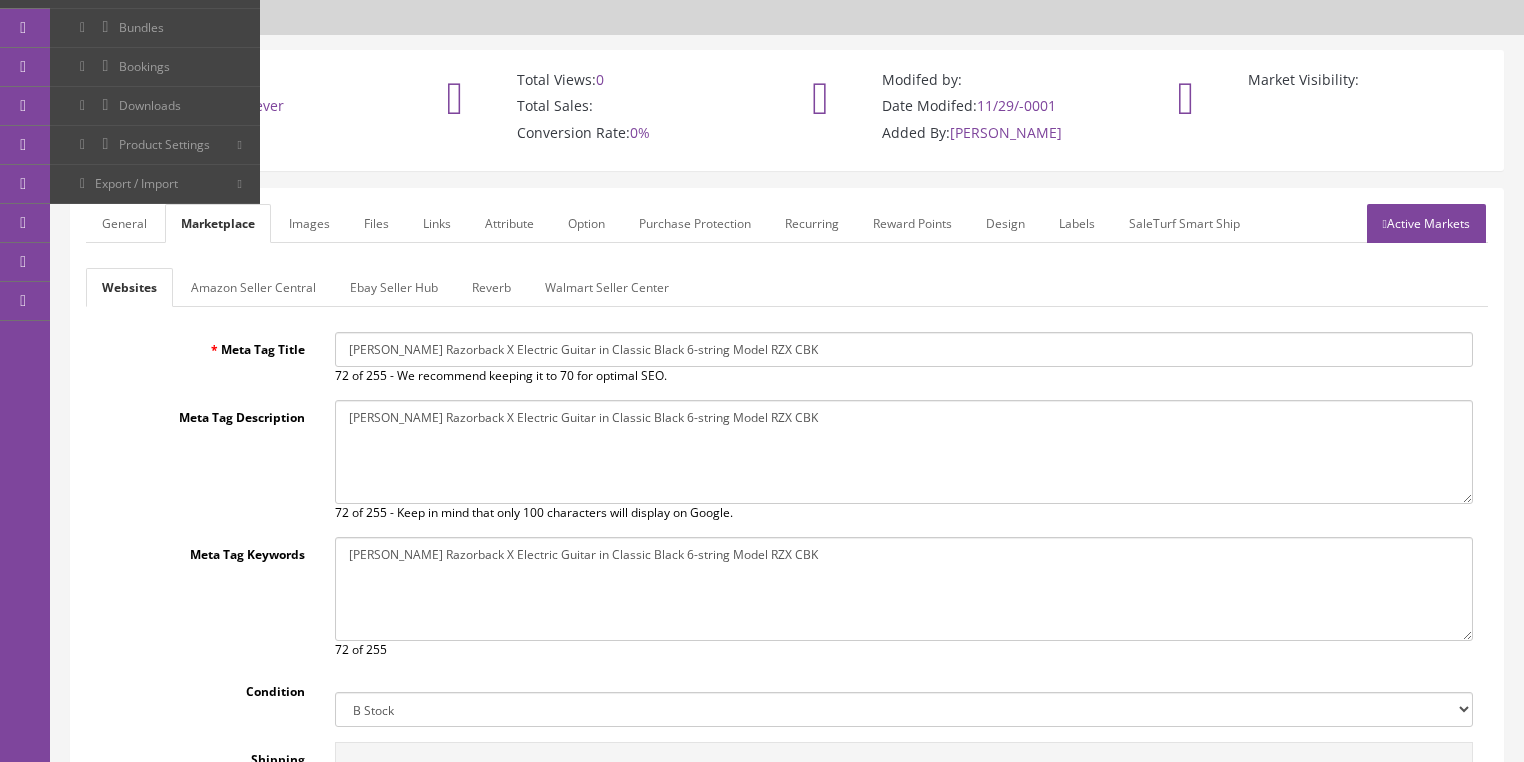 click on "Amazon Seller Central" at bounding box center [253, 287] 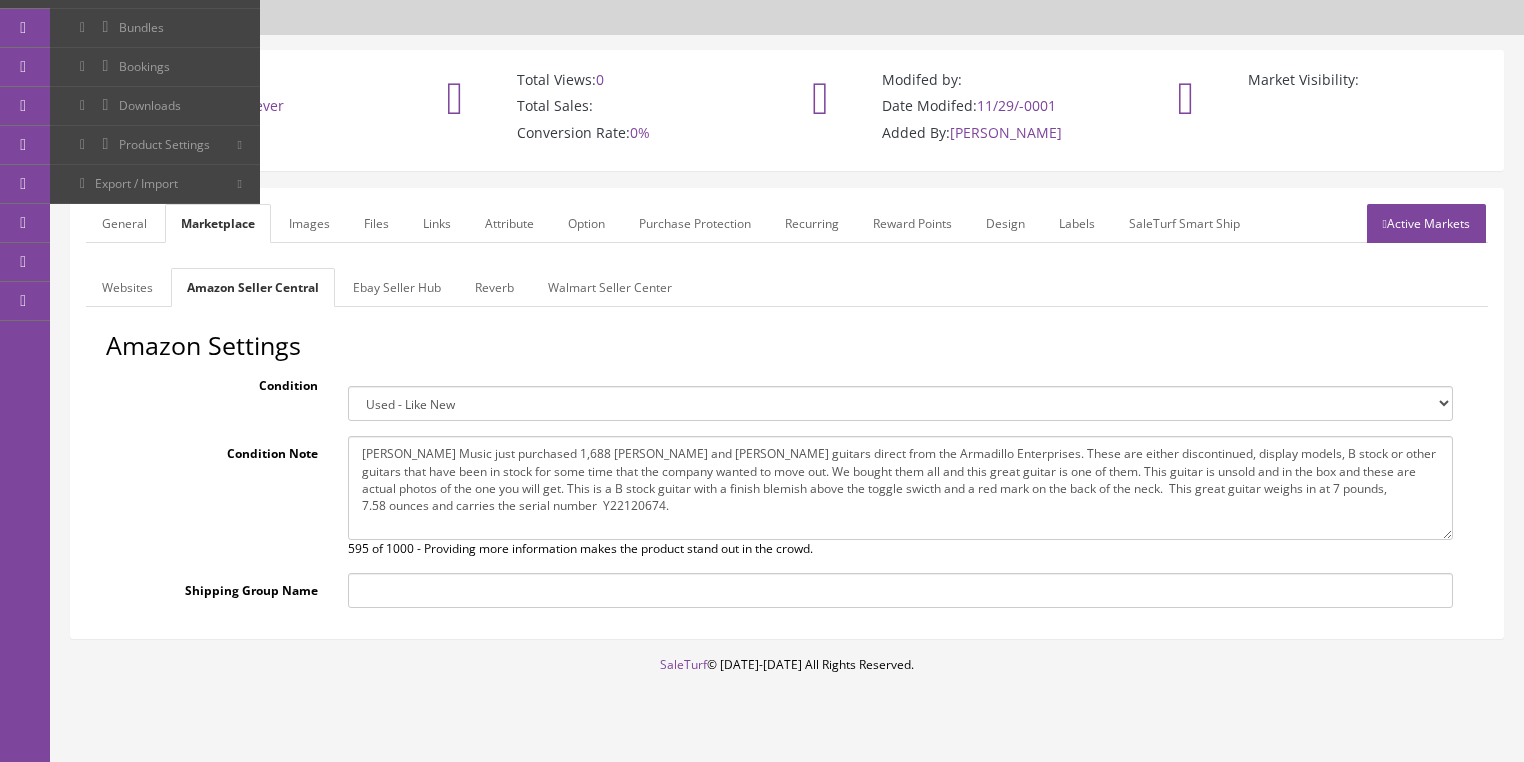 drag, startPoint x: 368, startPoint y: 426, endPoint x: 538, endPoint y: 498, distance: 184.61853 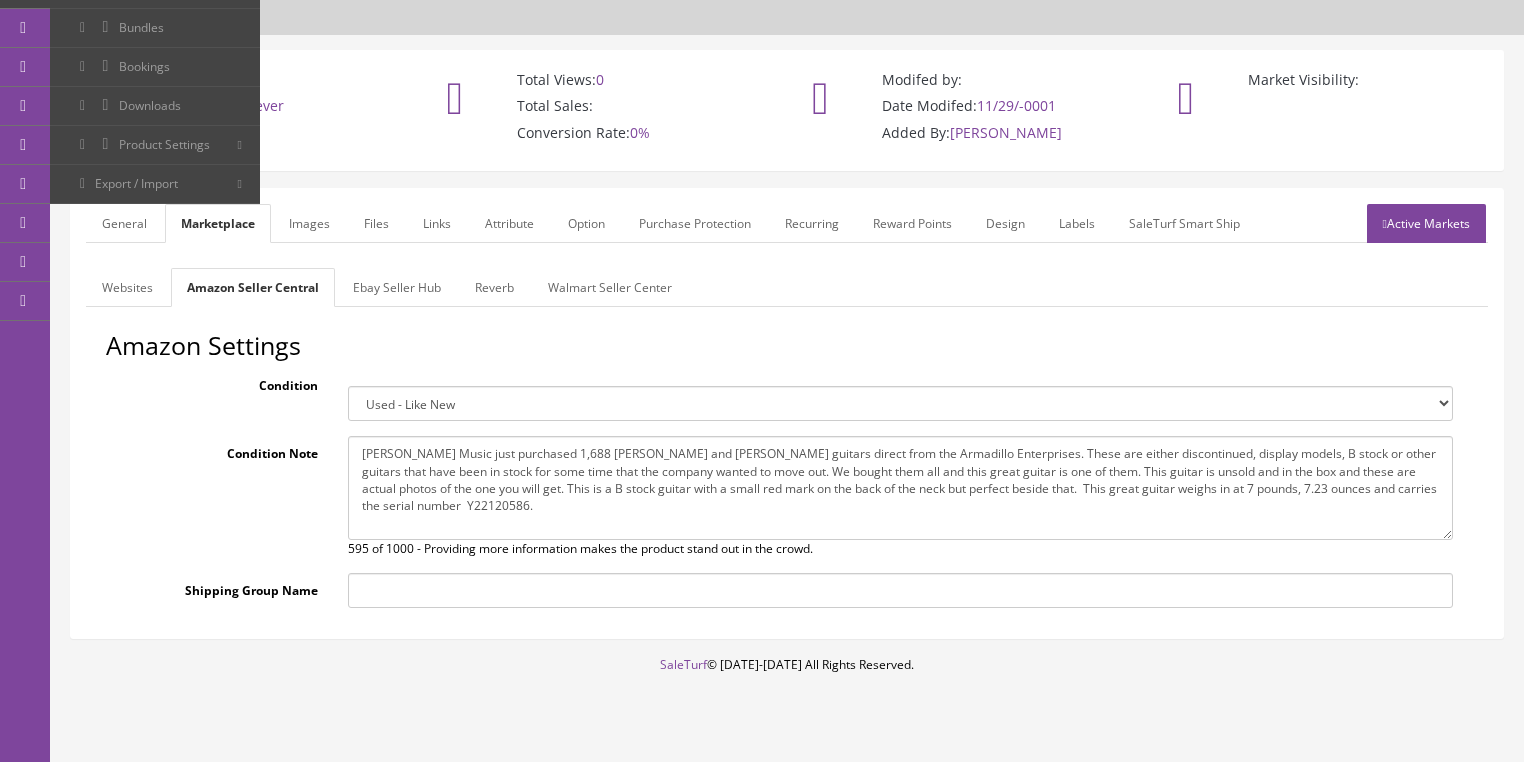 type on "Butler Music just purchased 1,688 Dean and Luna guitars direct from the Armadillo Enterprises. These are either discontinued, display models, B stock or other guitars that have been in stock for some time that the company wanted to move out. We bought them all and this great guitar is one of them. This guitar is unsold and in the box and these are actual photos of the one you will get. This is a B stock guitar with a small red mark on the back of the neck but perfect beside that.  This great guitar weighs in at 7 pounds, 7.23 ounces and carries the serial number  Y22120586." 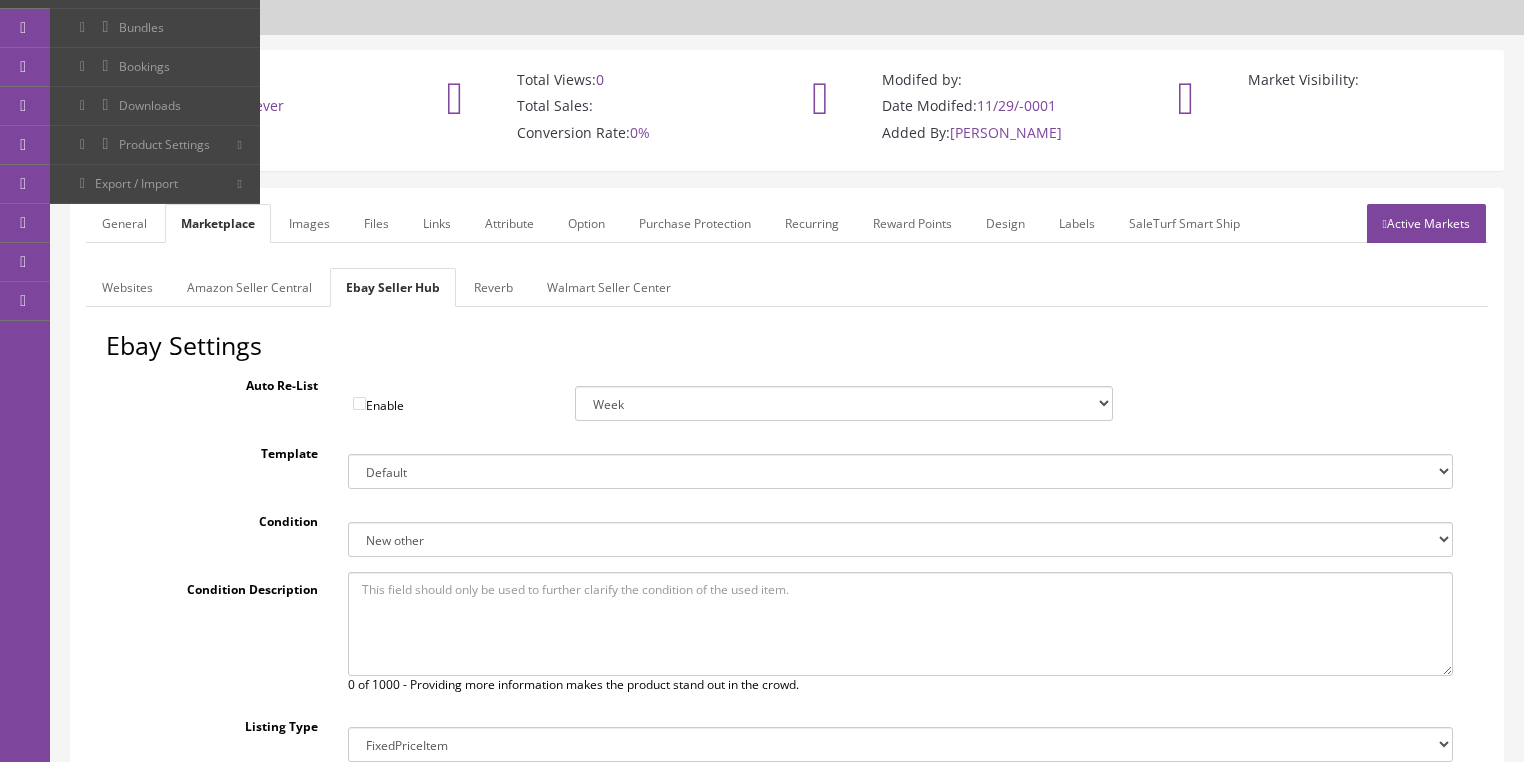 paste on "Butler Music just purchased 1,688 Dean and Luna guitars direct from the Armadillo Enterprises. These are either discontinued, display models, B stock or other guitars that have been in stock for some time that the company wanted to move out. We bought them all and this great guitar is one of them. This guitar is unsold and in the box and these are actual photos of the one you will get. This is a B stock guitar with a small red mark on the back of the neck but perfect beside that.  This great guitar weighs in at 7 pounds, 7.23 ounces and carries the serial number  Y22120586." 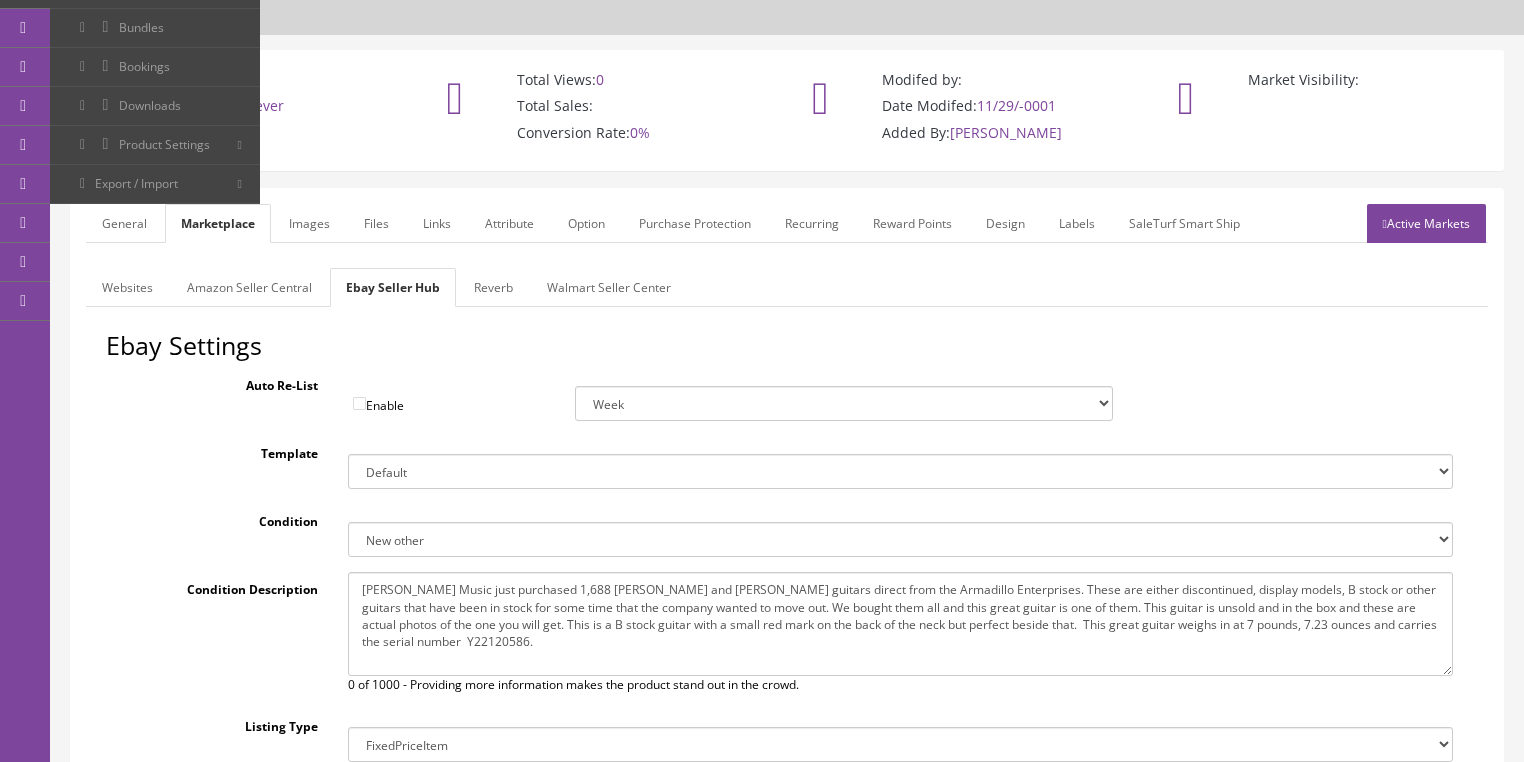 type on "Butler Music just purchased 1,688 Dean and Luna guitars direct from the Armadillo Enterprises. These are either discontinued, display models, B stock or other guitars that have been in stock for some time that the company wanted to move out. We bought them all and this great guitar is one of them. This guitar is unsold and in the box and these are actual photos of the one you will get. This is a B stock guitar with a small red mark on the back of the neck but perfect beside that.  This great guitar weighs in at 7 pounds, 7.23 ounces and carries the serial number  Y22120586." 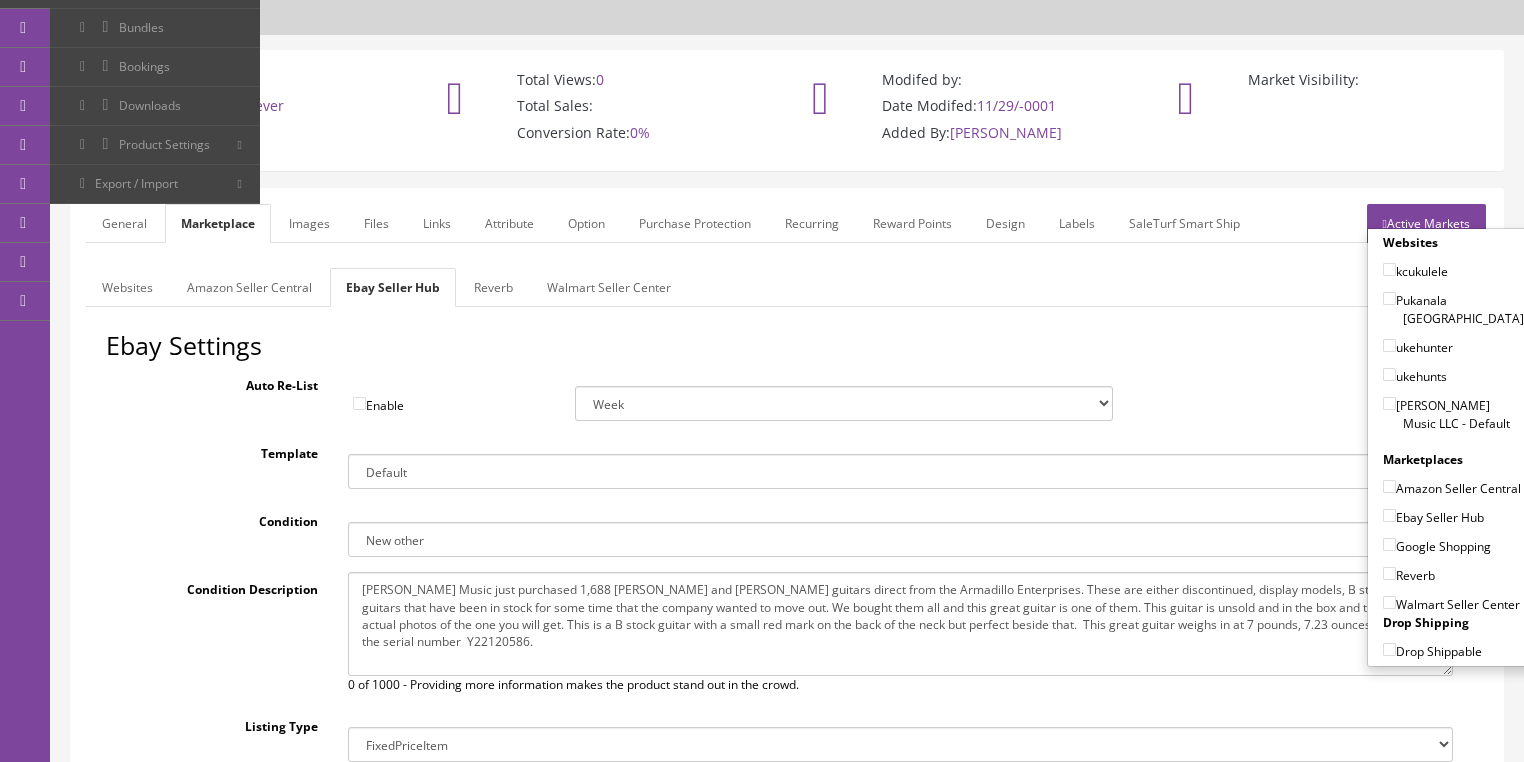 click on "[PERSON_NAME] Music LLC - Default" at bounding box center [1389, 403] 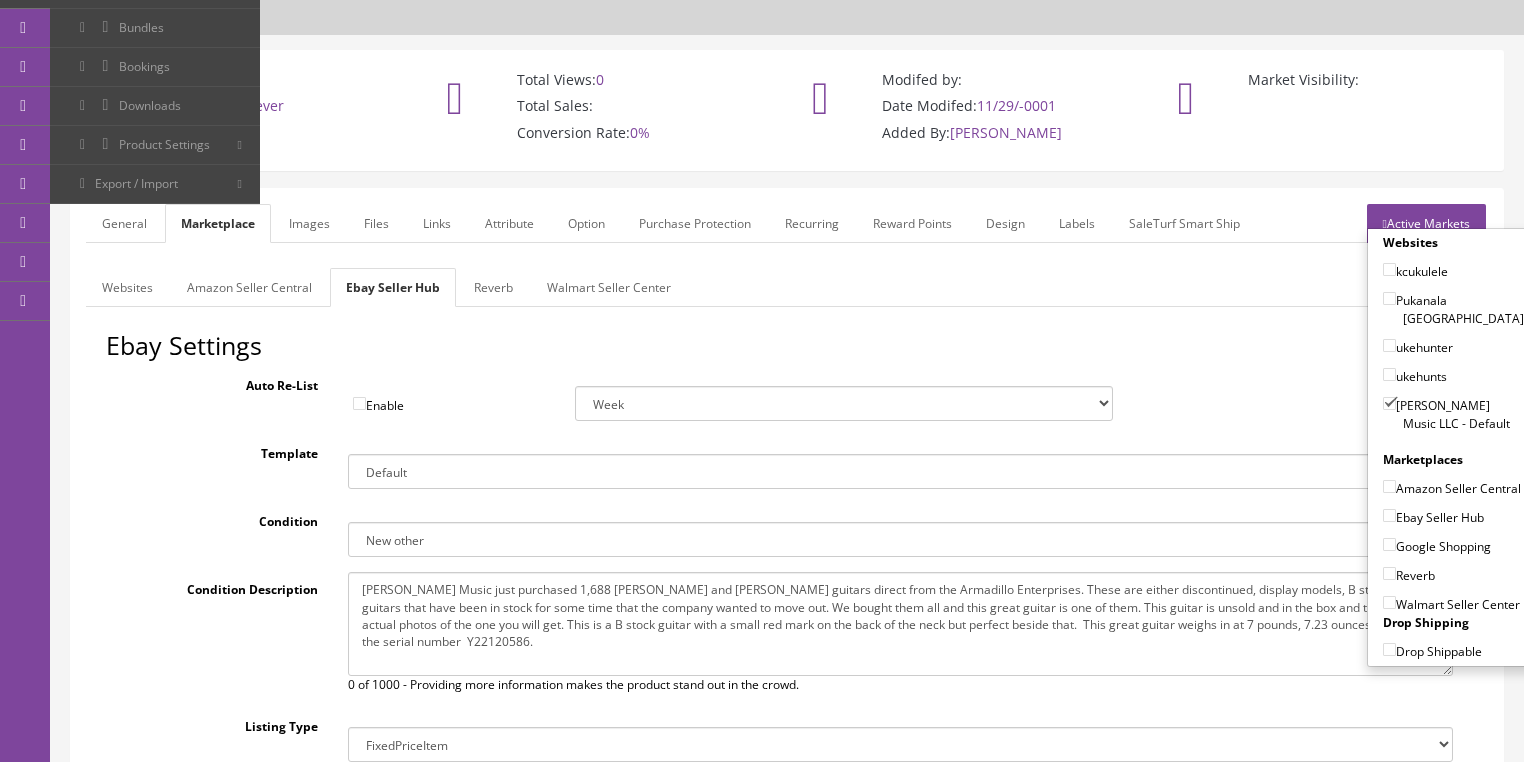 drag, startPoint x: 1386, startPoint y: 436, endPoint x: 1380, endPoint y: 460, distance: 24.738634 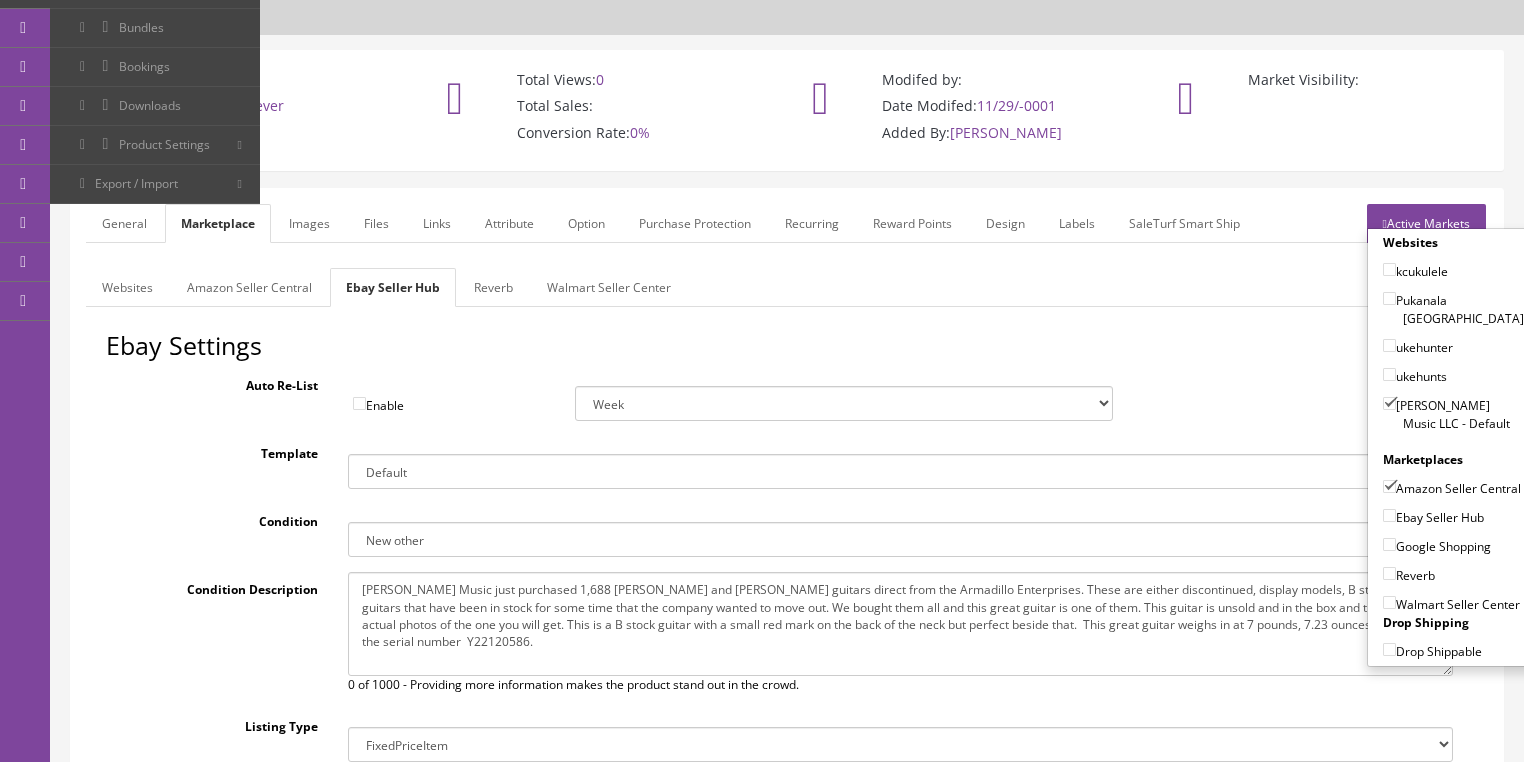 click on "Ebay Seller Hub" at bounding box center (1389, 515) 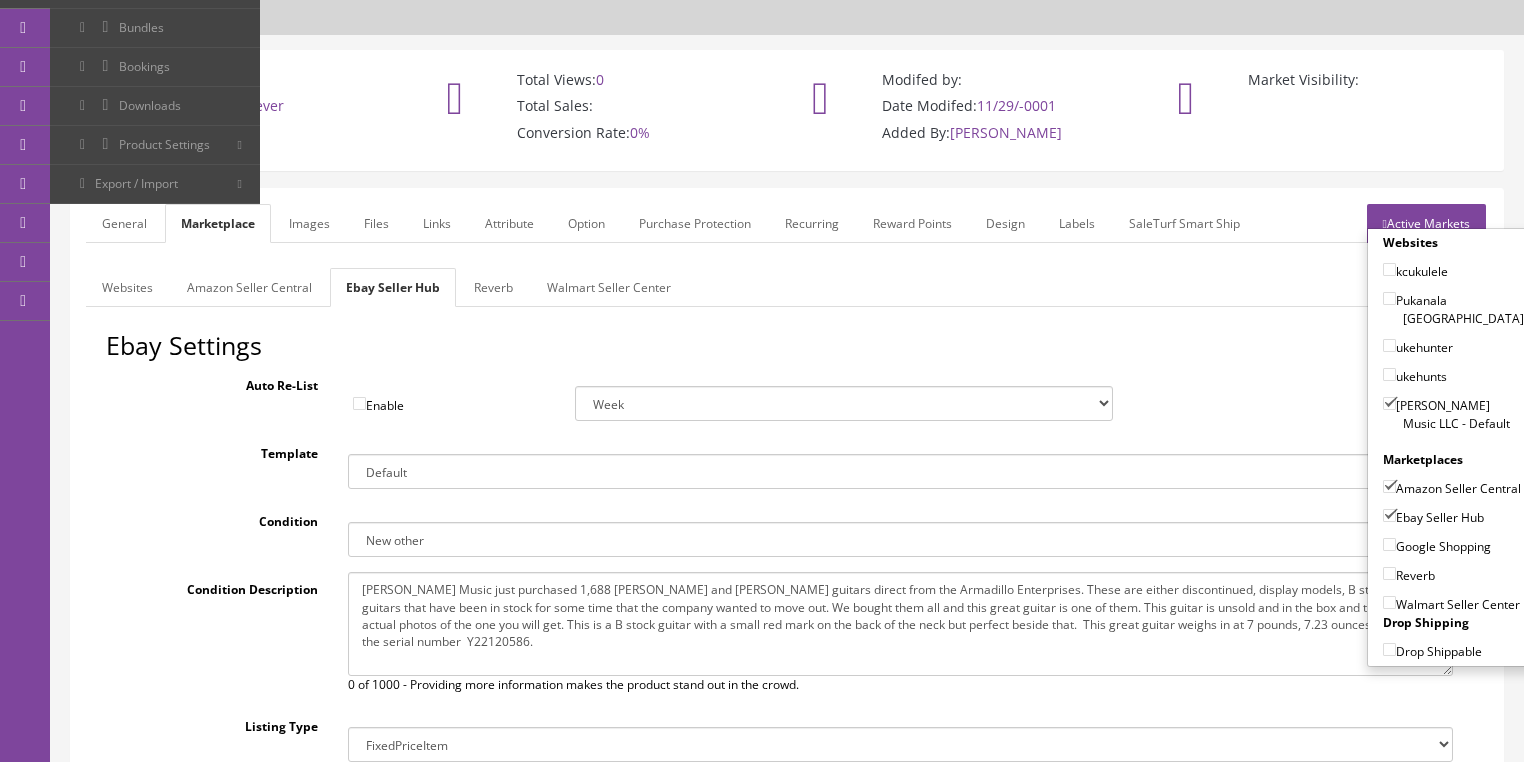 click on "Google Shopping" at bounding box center [1437, 546] 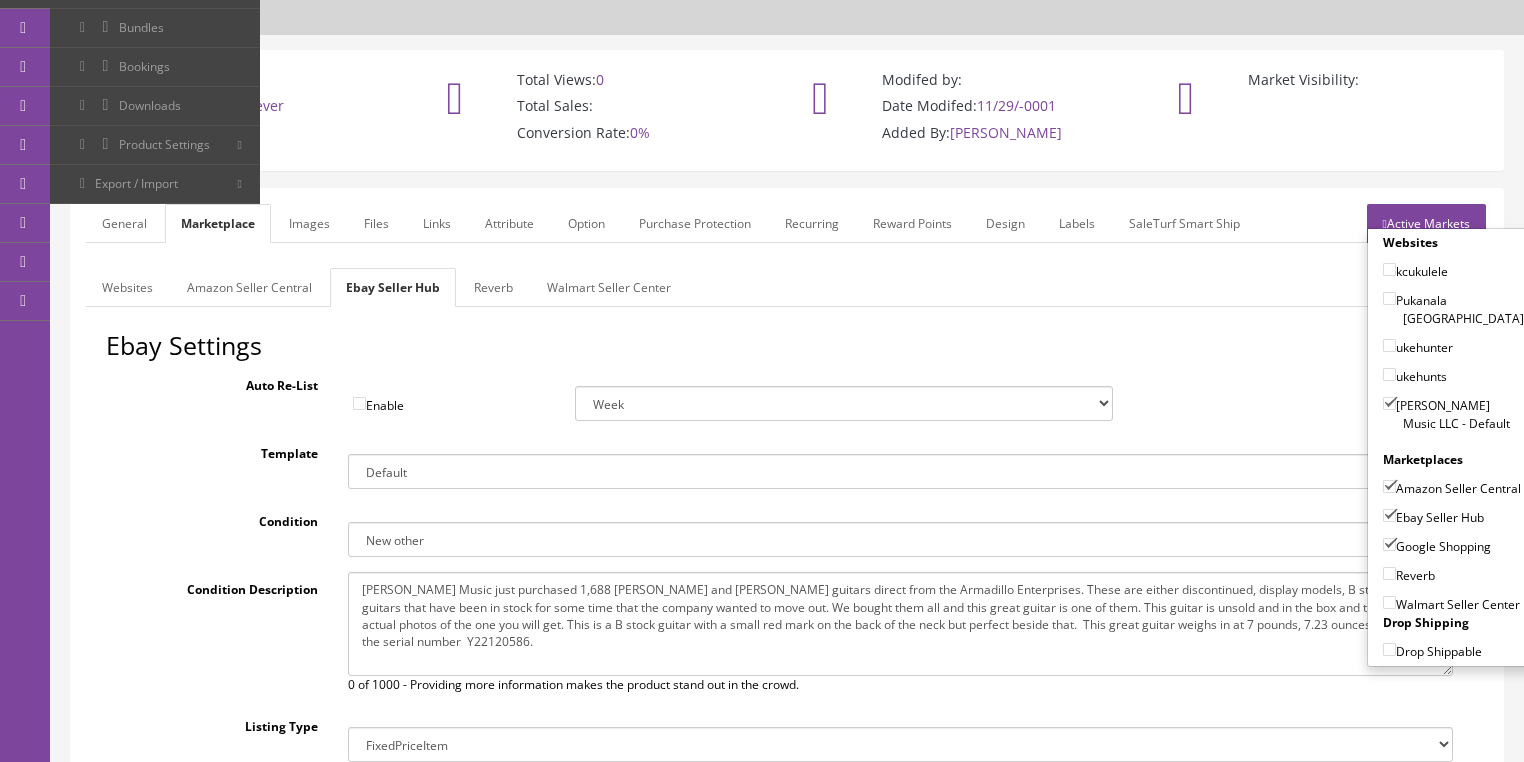 drag, startPoint x: 1380, startPoint y: 545, endPoint x: 1411, endPoint y: 472, distance: 79.30952 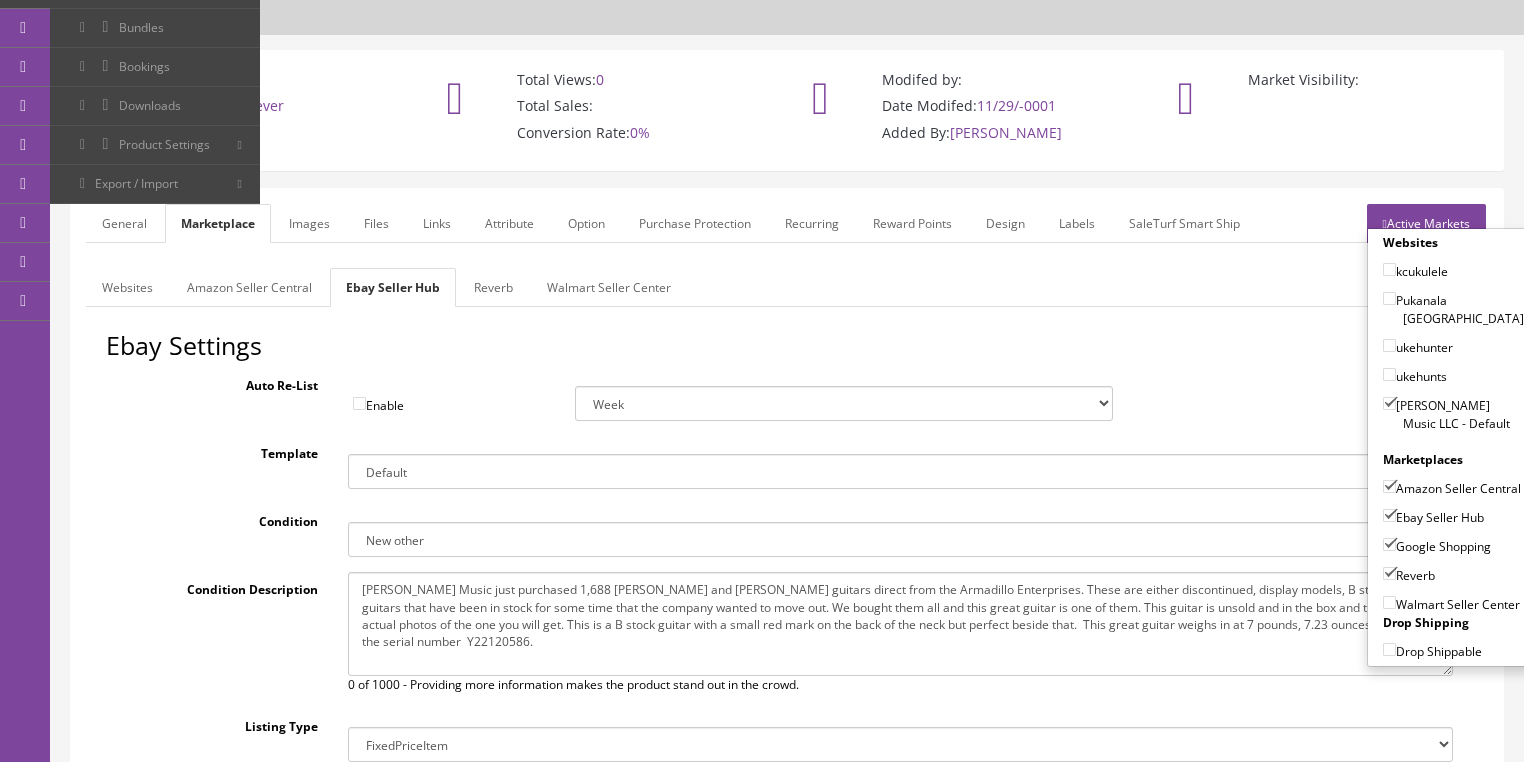 click on "Active Markets" at bounding box center [1426, 223] 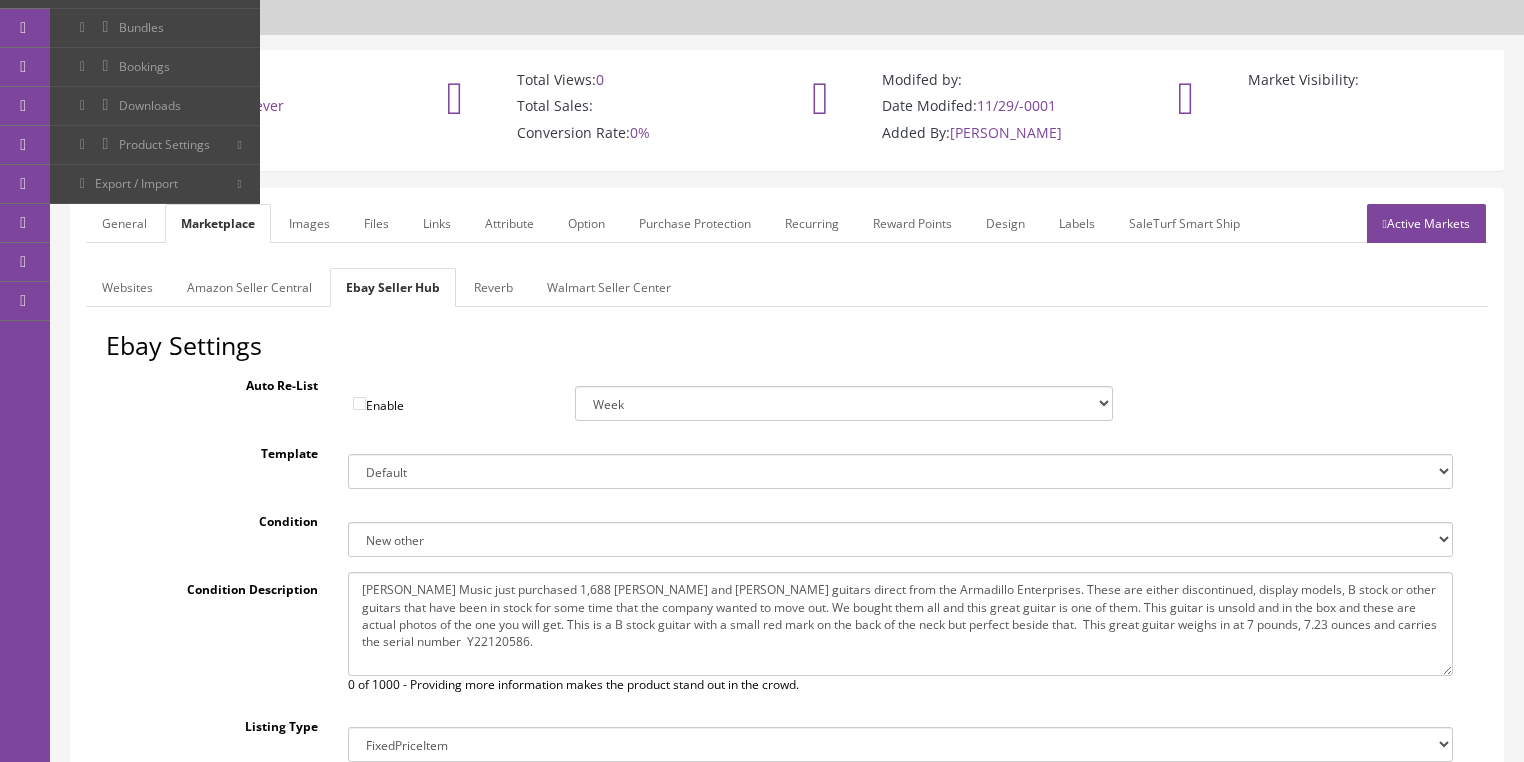 drag, startPoint x: 113, startPoint y: 199, endPoint x: 121, endPoint y: 210, distance: 13.601471 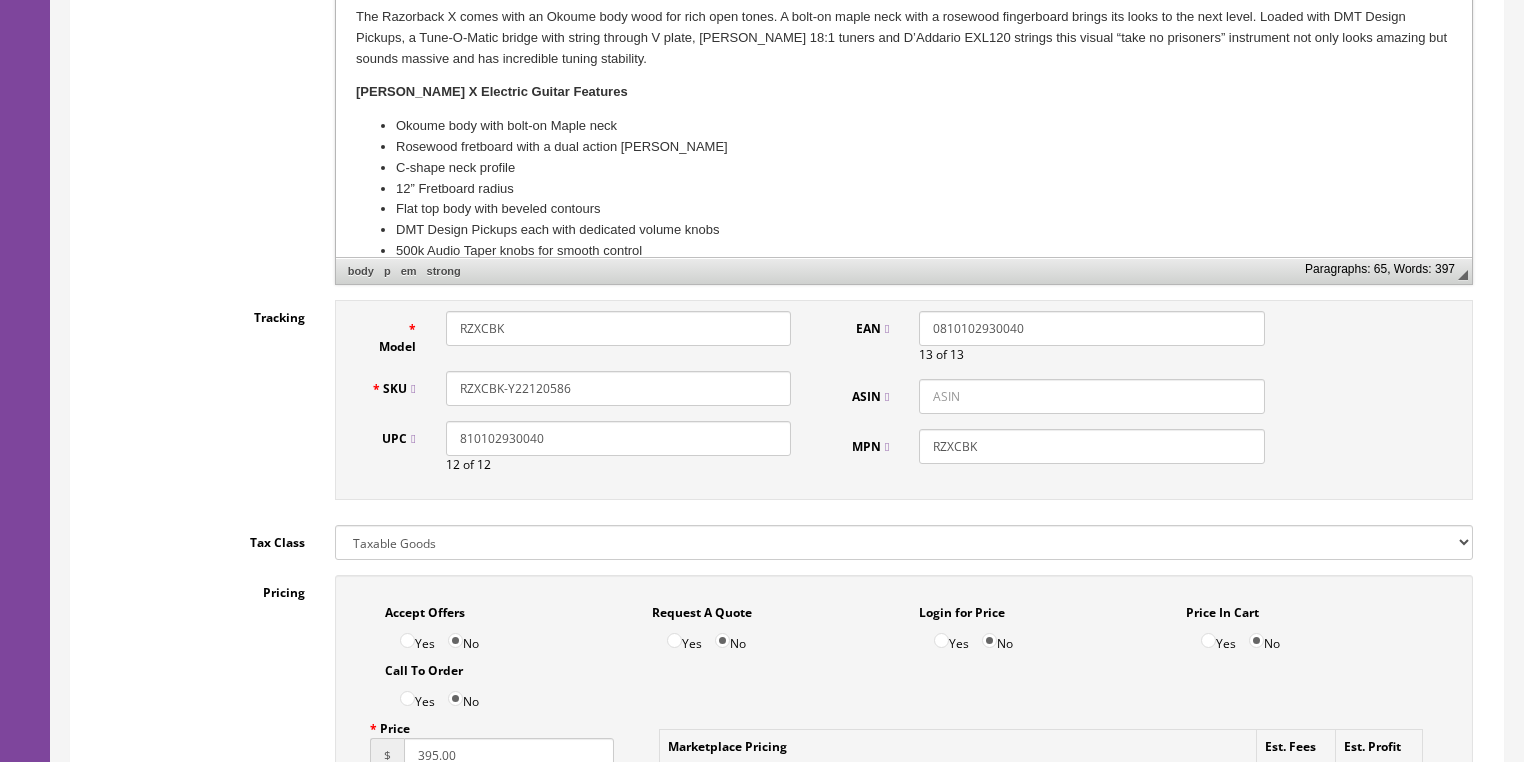 scroll, scrollTop: 759, scrollLeft: 0, axis: vertical 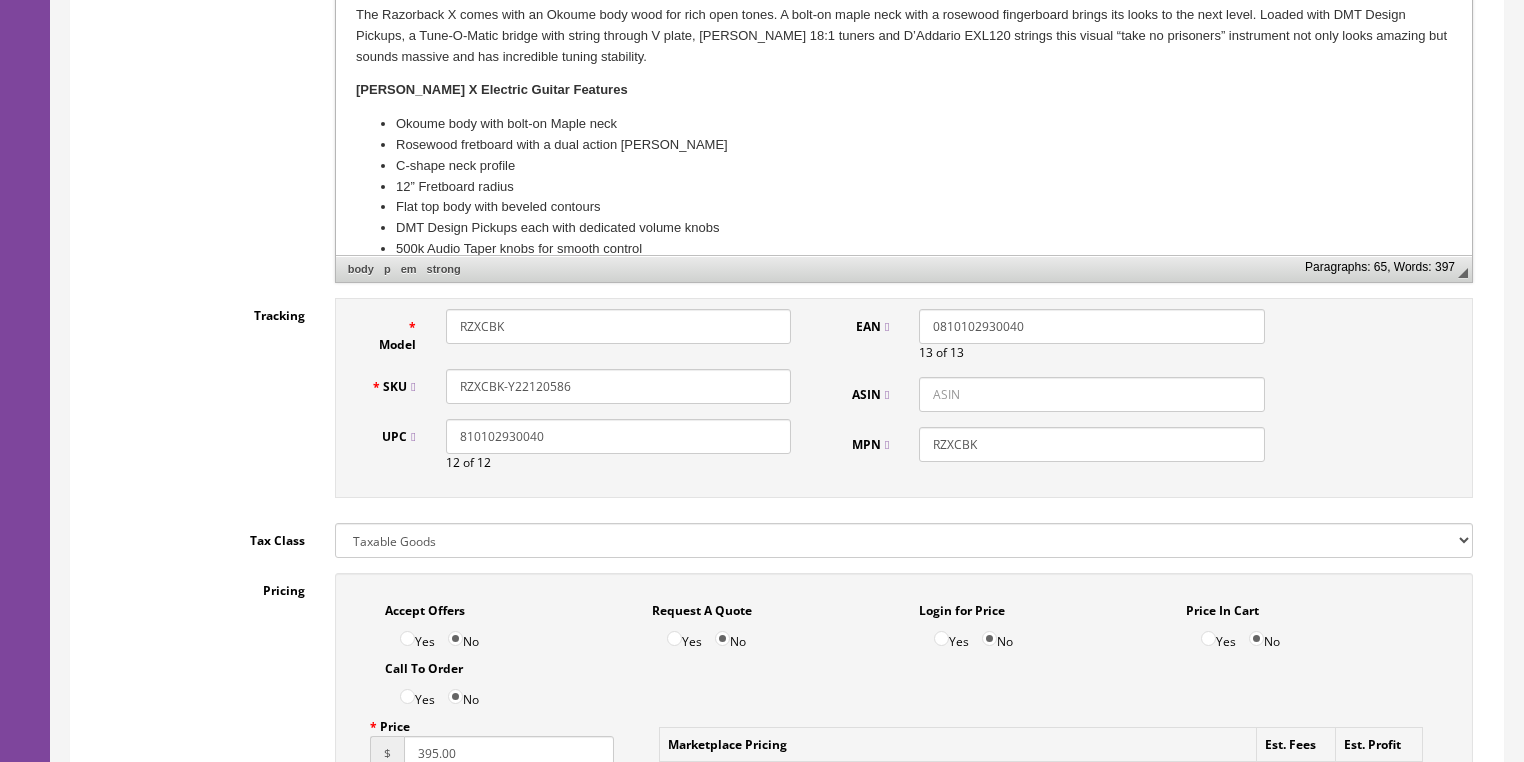 drag, startPoint x: 587, startPoint y: 356, endPoint x: 459, endPoint y: 368, distance: 128.56126 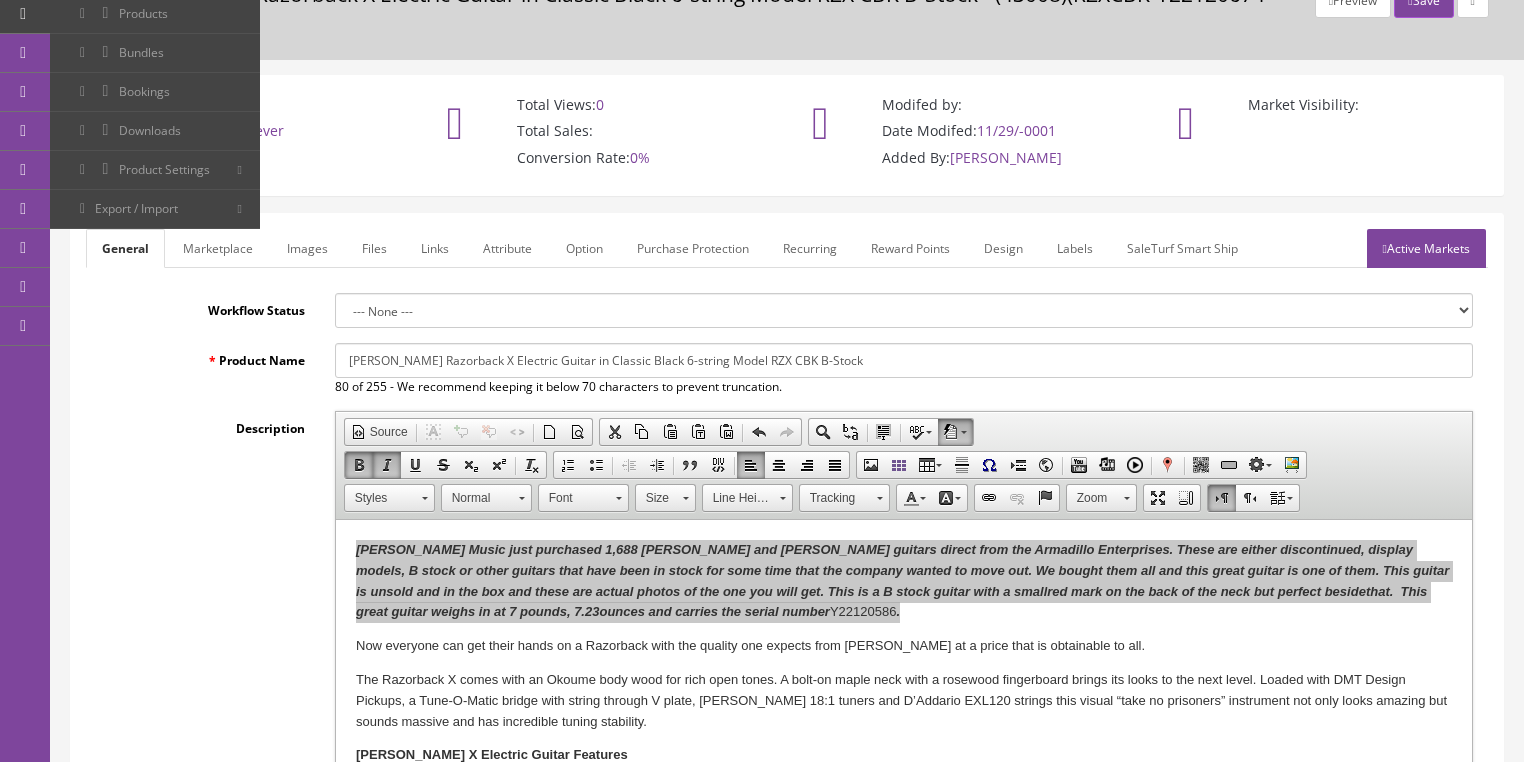 scroll, scrollTop: 0, scrollLeft: 0, axis: both 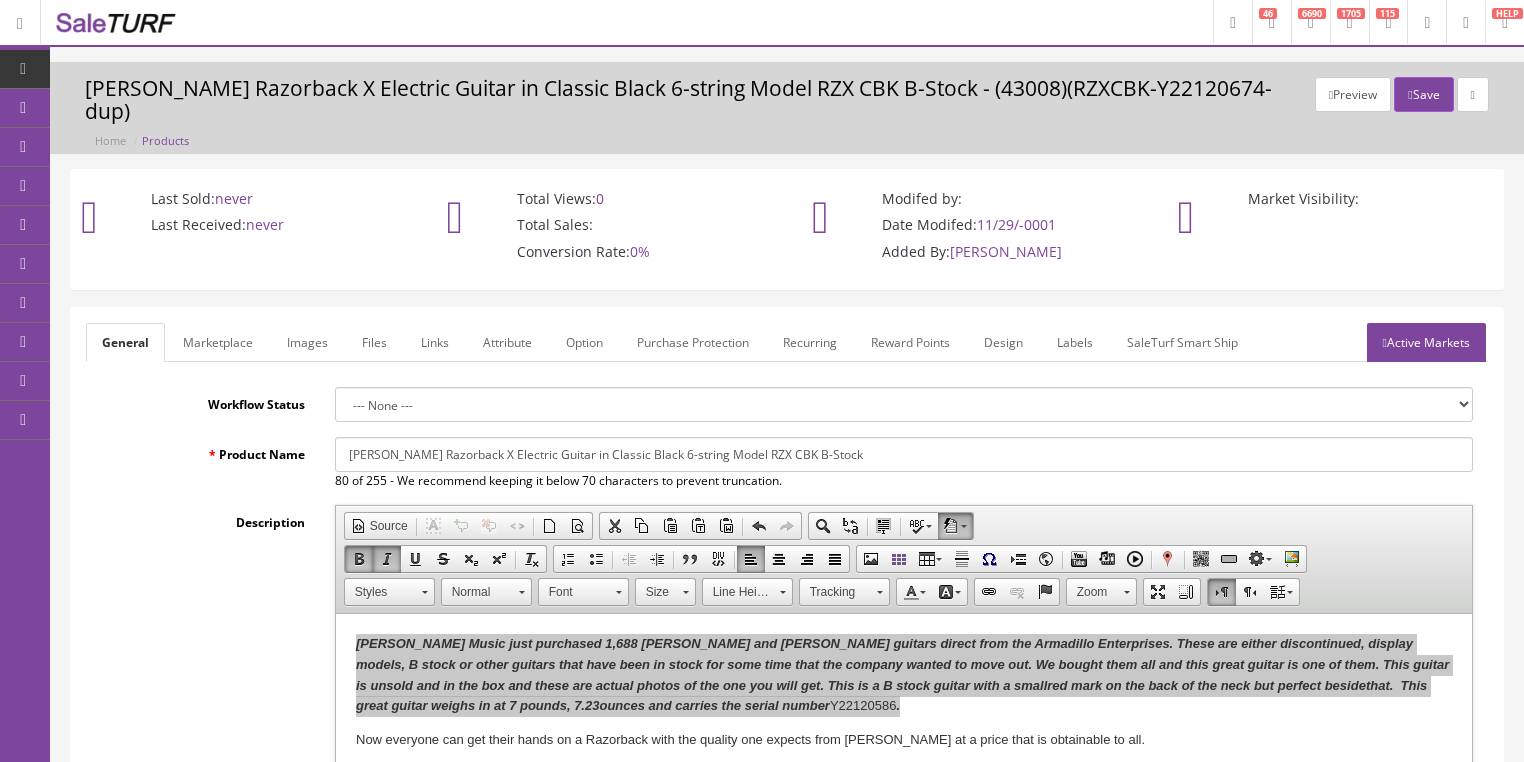click on "Active Markets" at bounding box center [1426, 342] 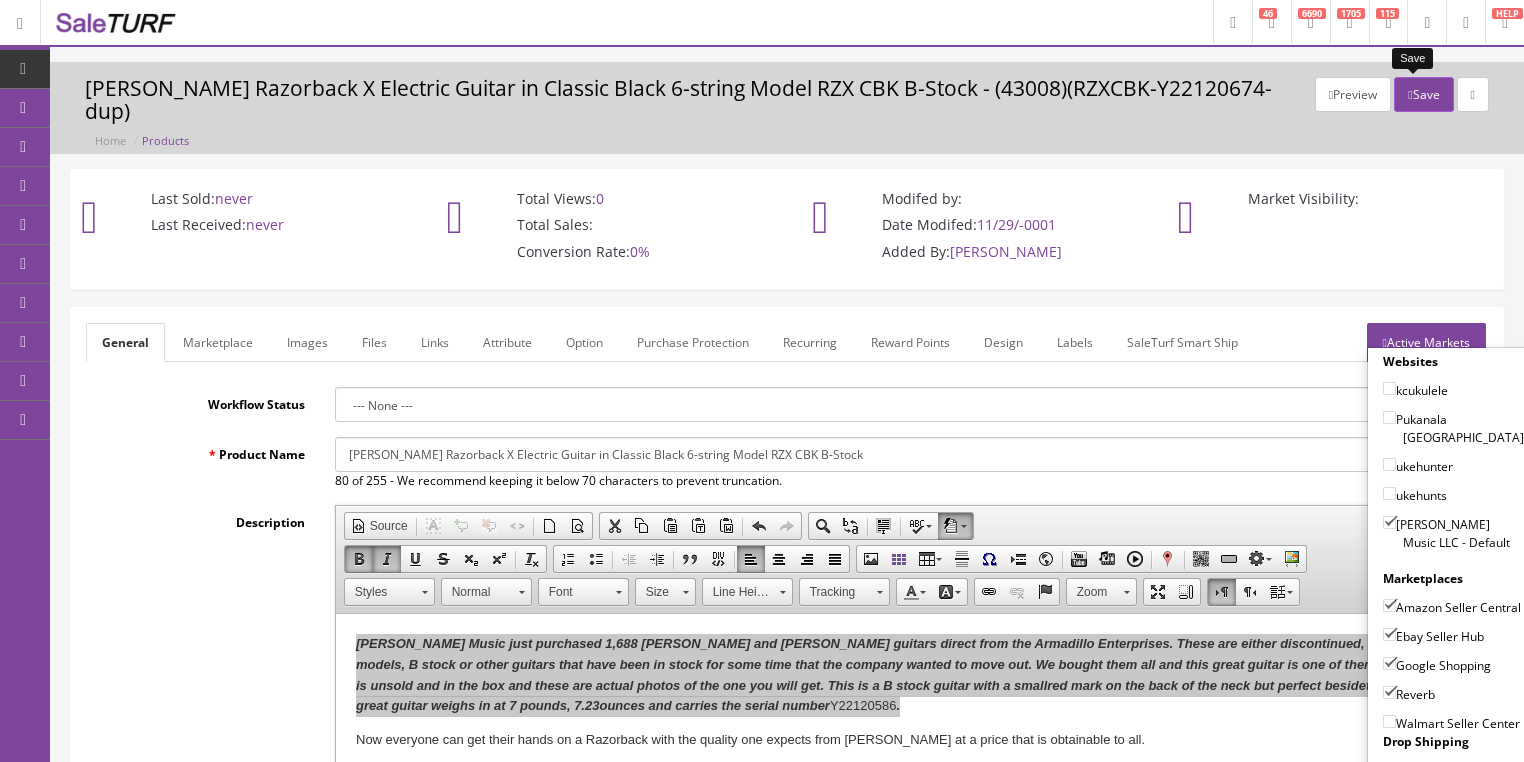 click on "Save" at bounding box center (1423, 94) 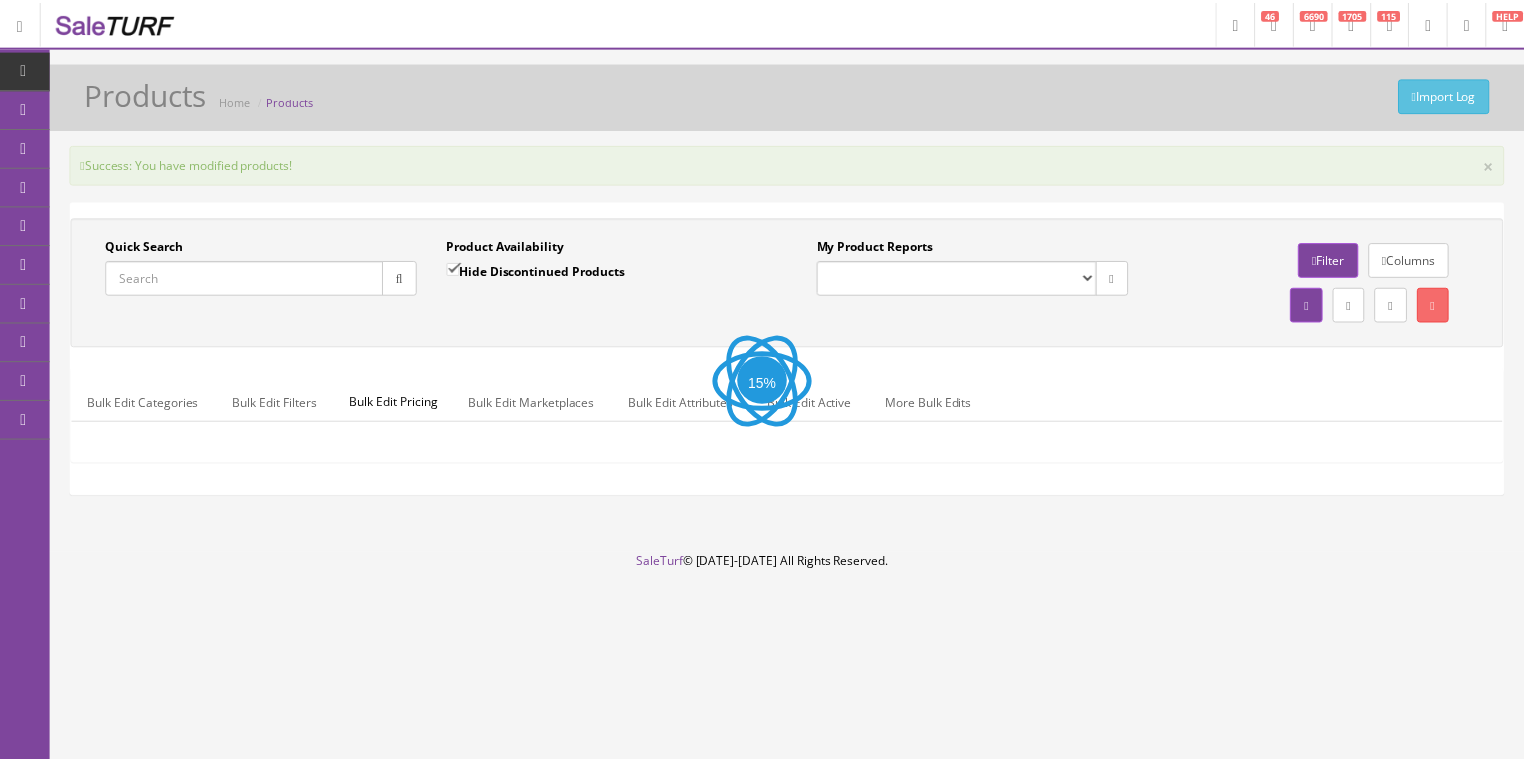 scroll, scrollTop: 0, scrollLeft: 0, axis: both 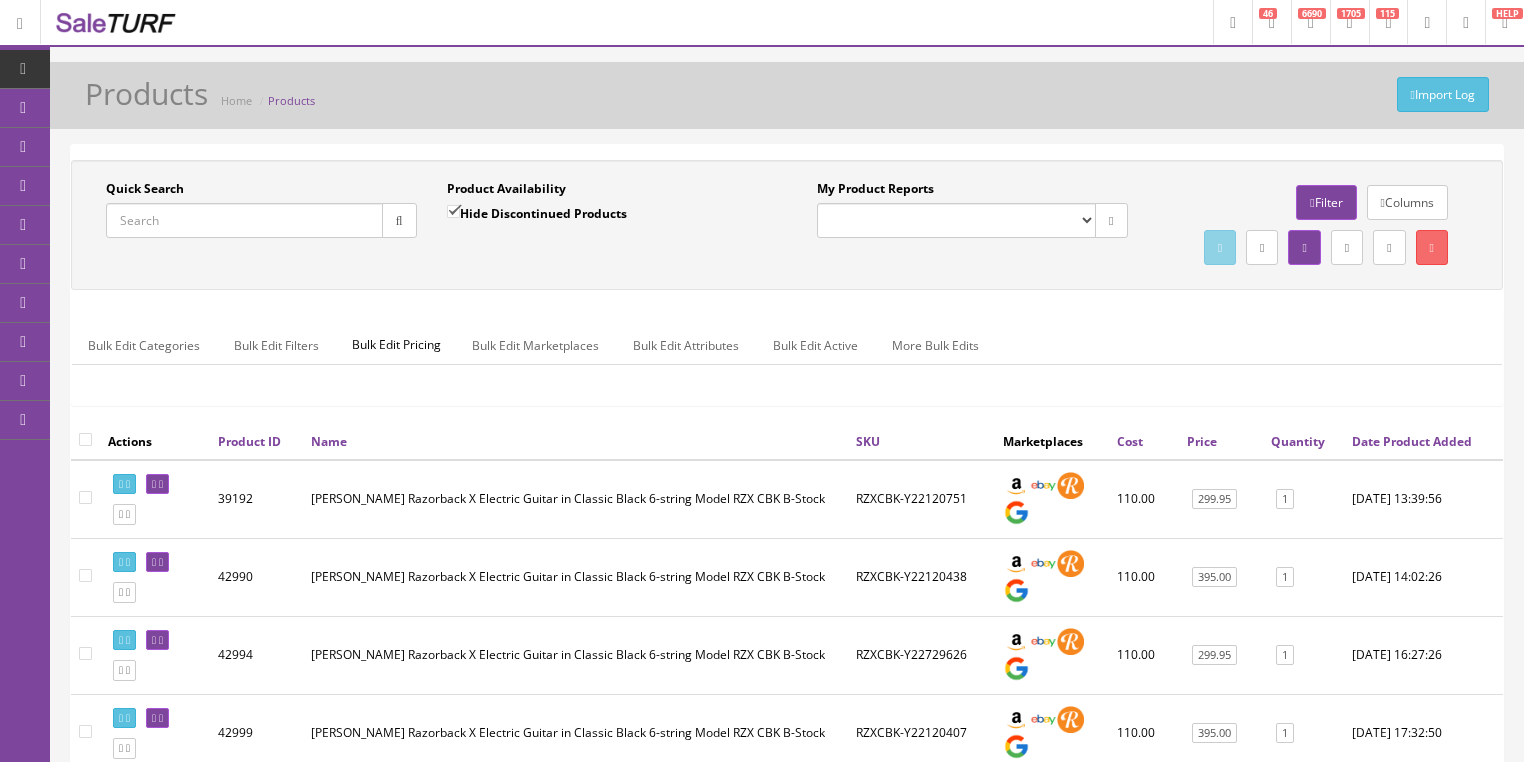 click on "Quick Search" at bounding box center [244, 220] 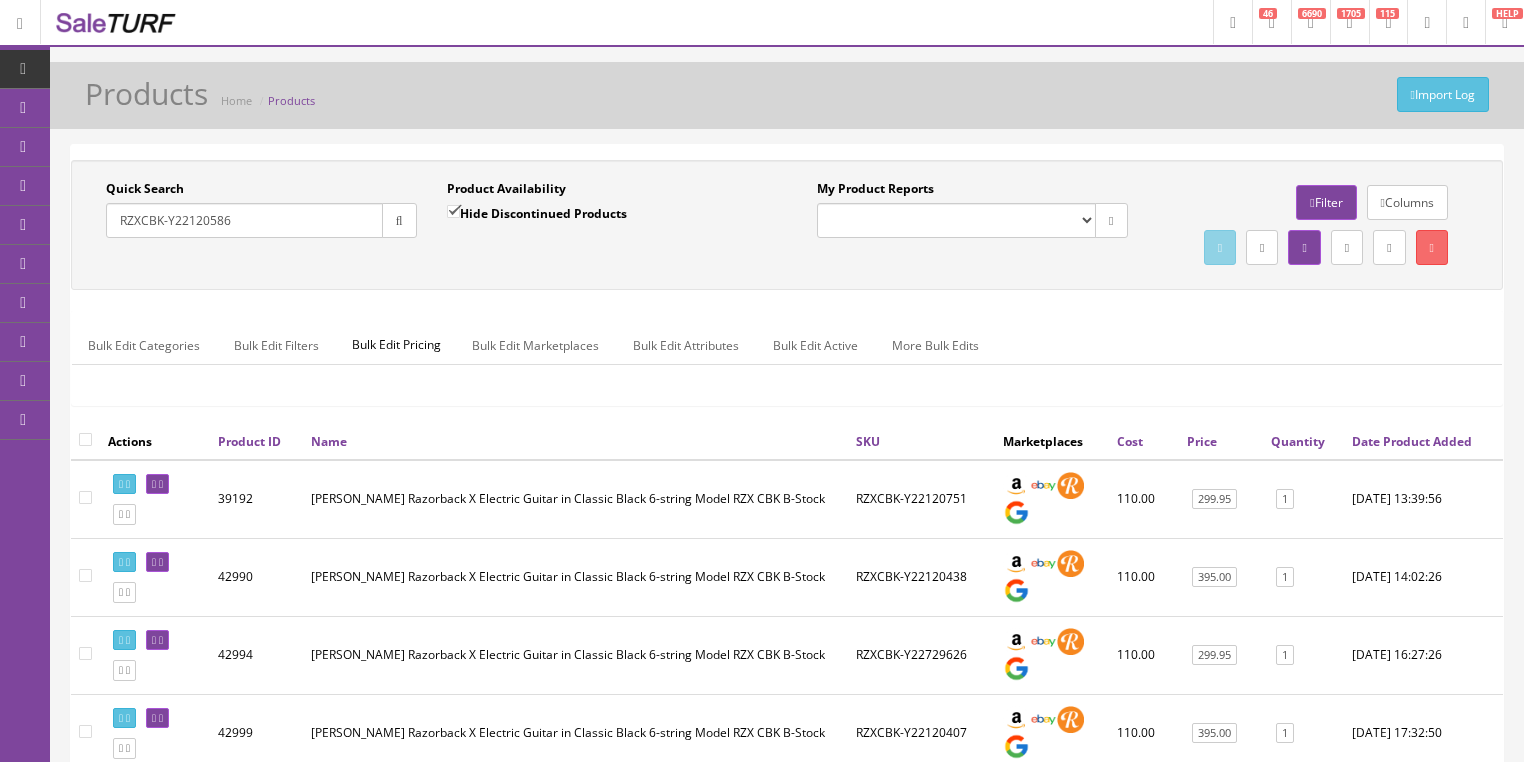 type on "RZXCBK-Y22120586" 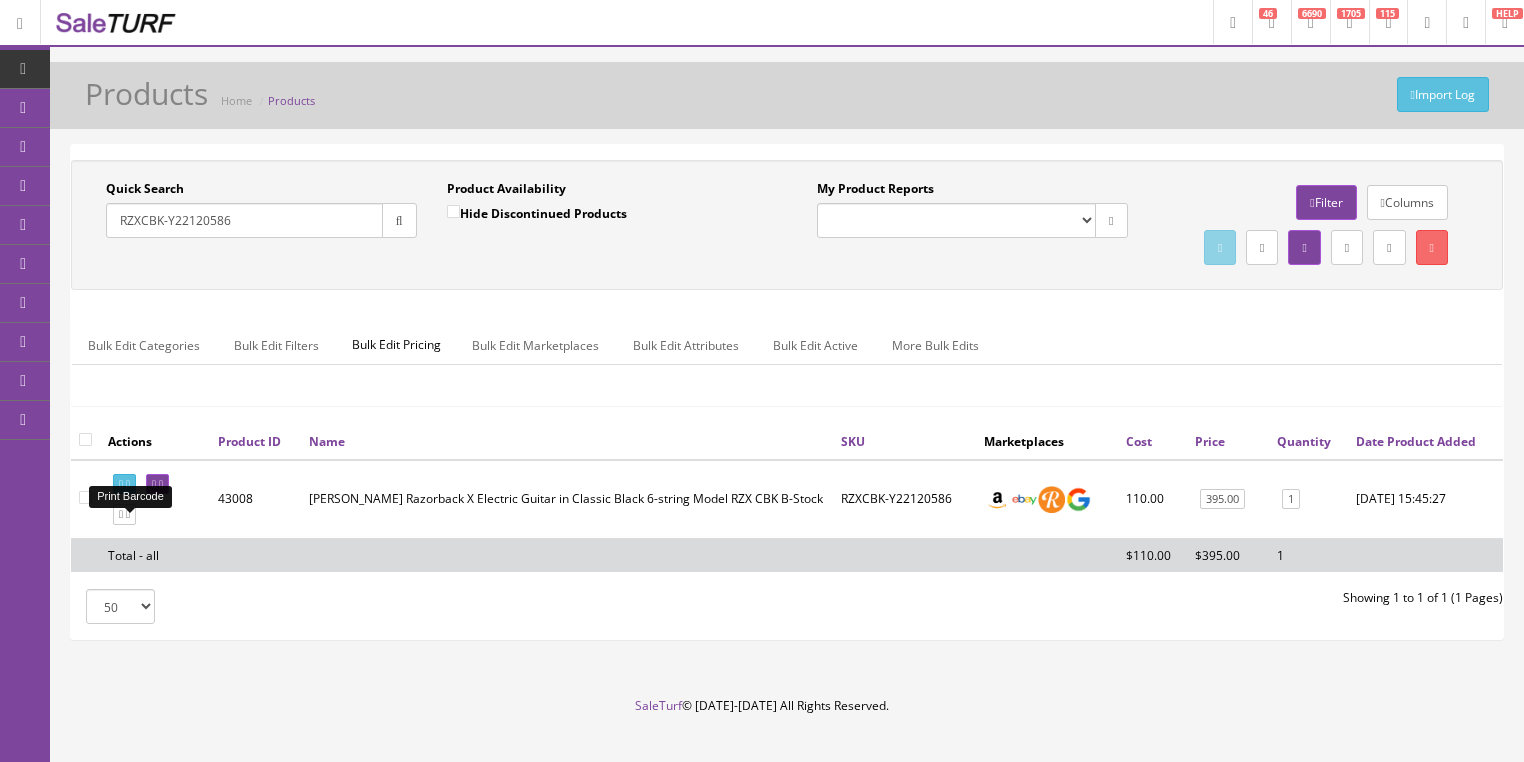 click at bounding box center (124, 484) 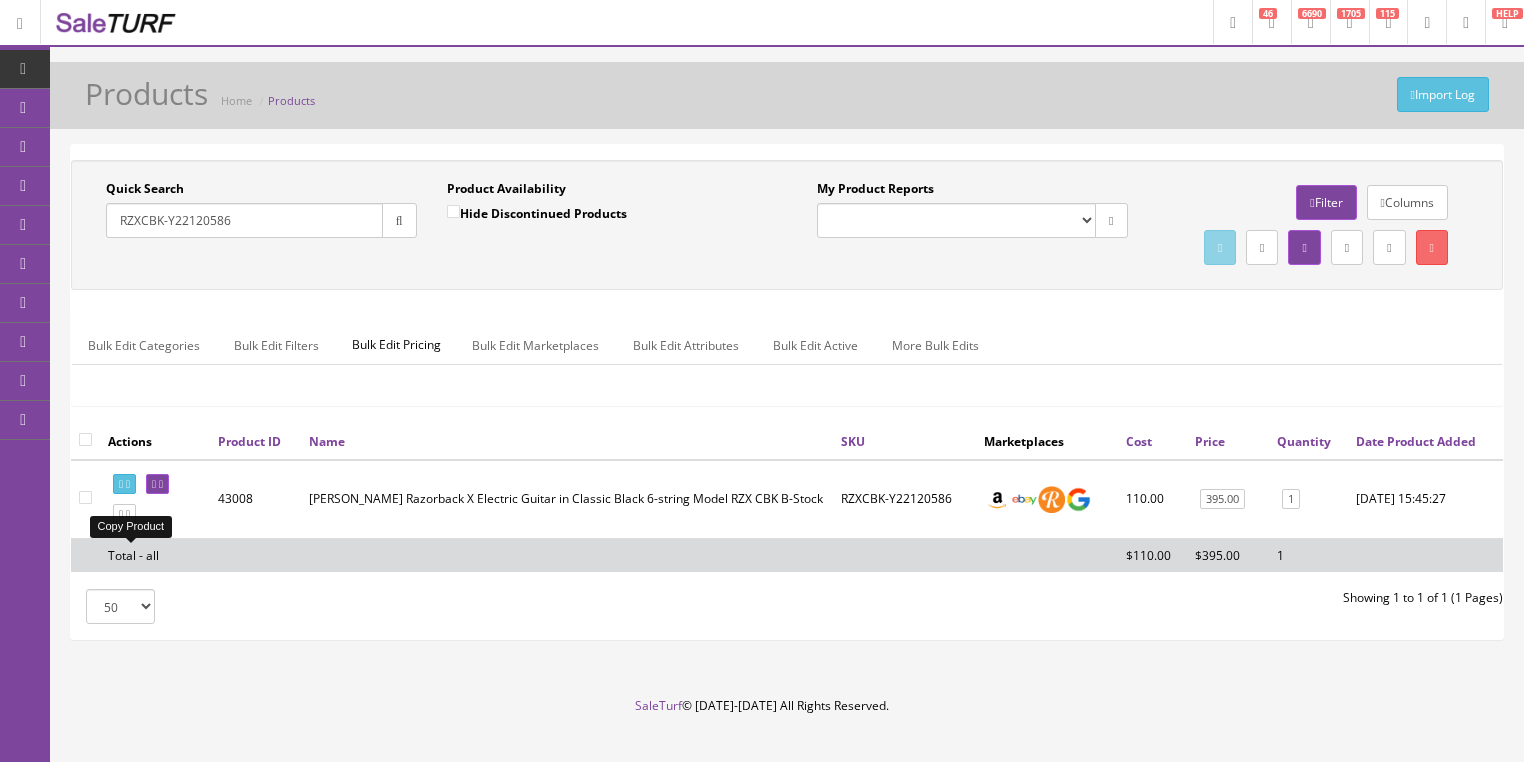 click at bounding box center (121, 514) 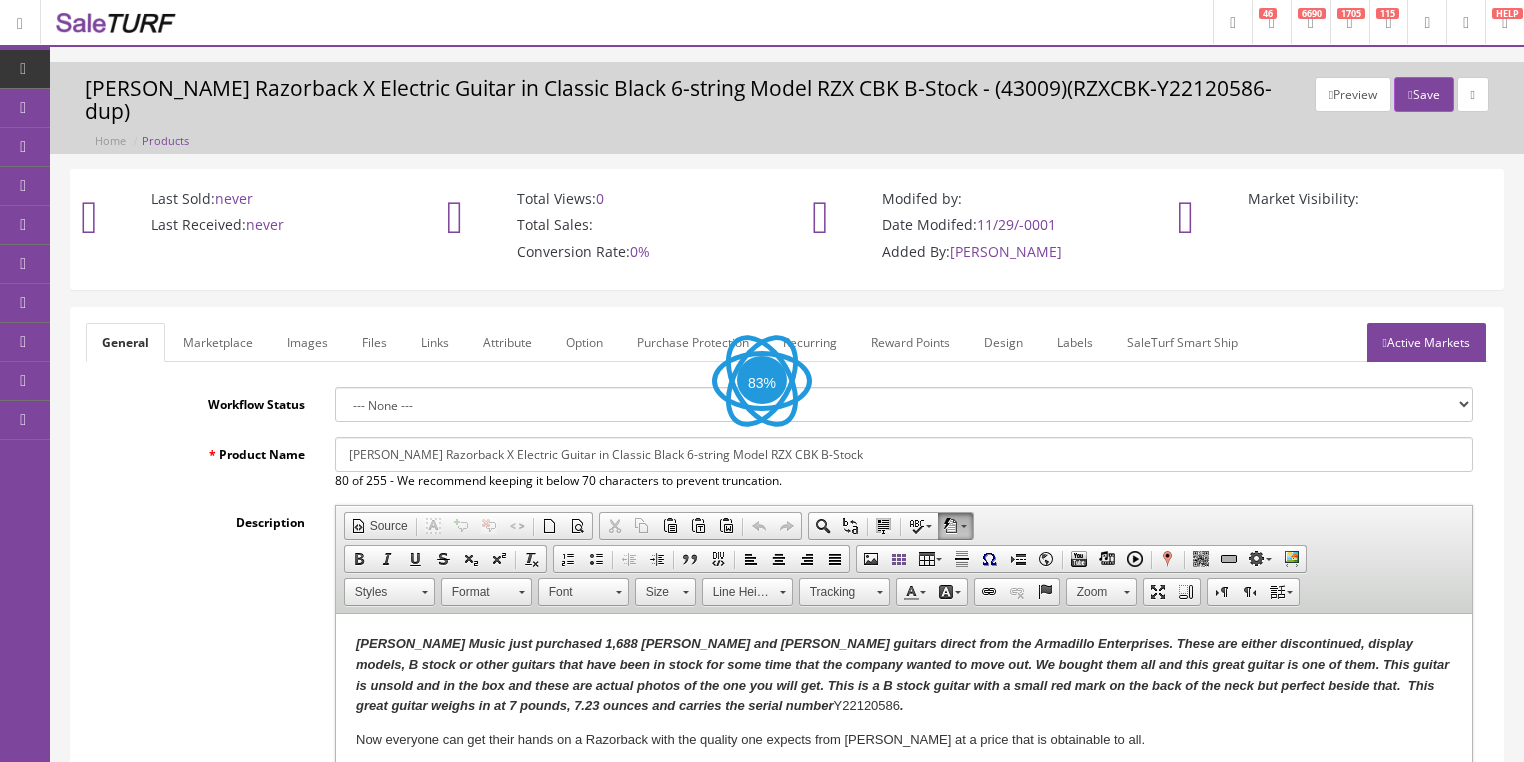 scroll, scrollTop: 0, scrollLeft: 0, axis: both 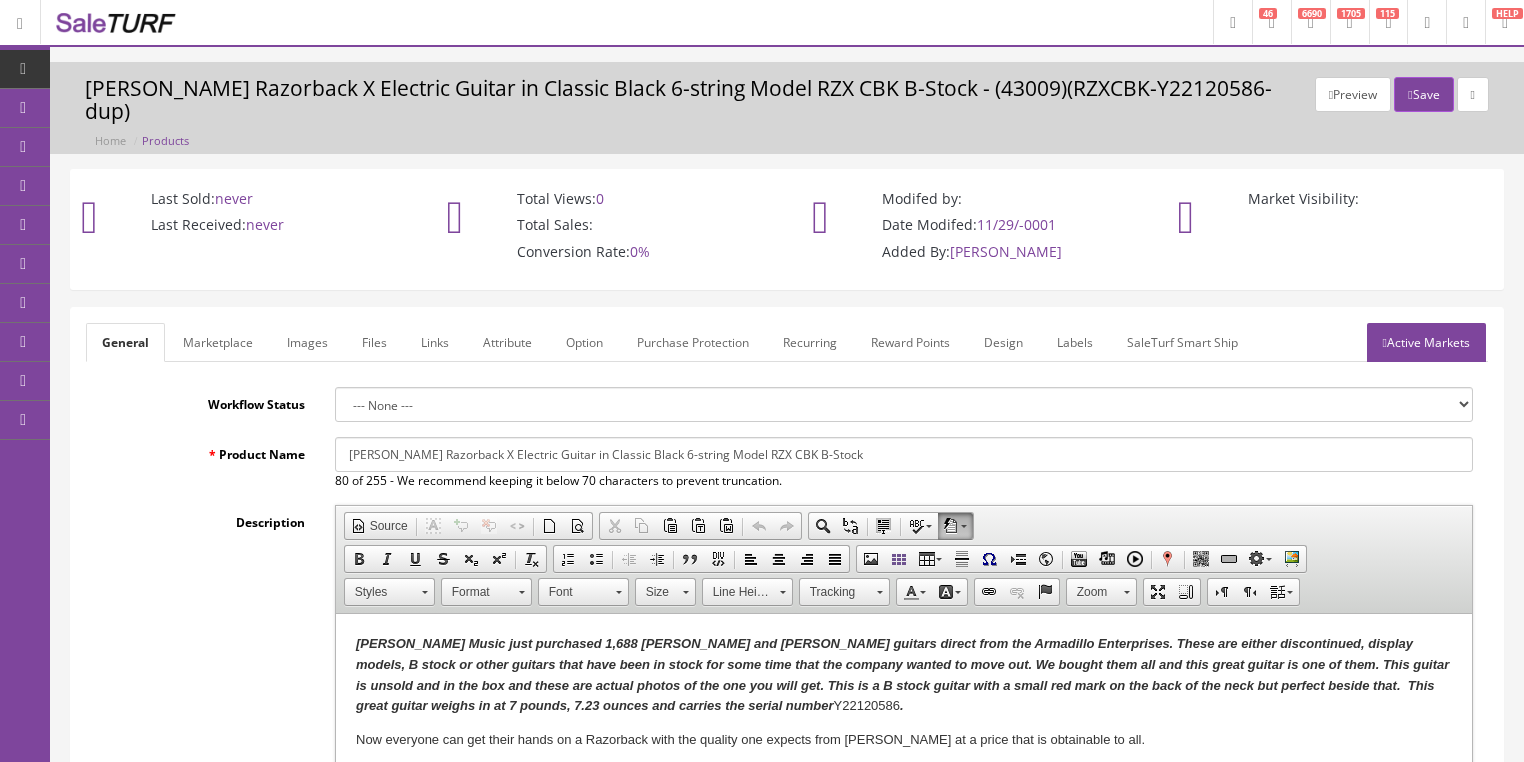 drag, startPoint x: 666, startPoint y: 706, endPoint x: 798, endPoint y: 707, distance: 132.00378 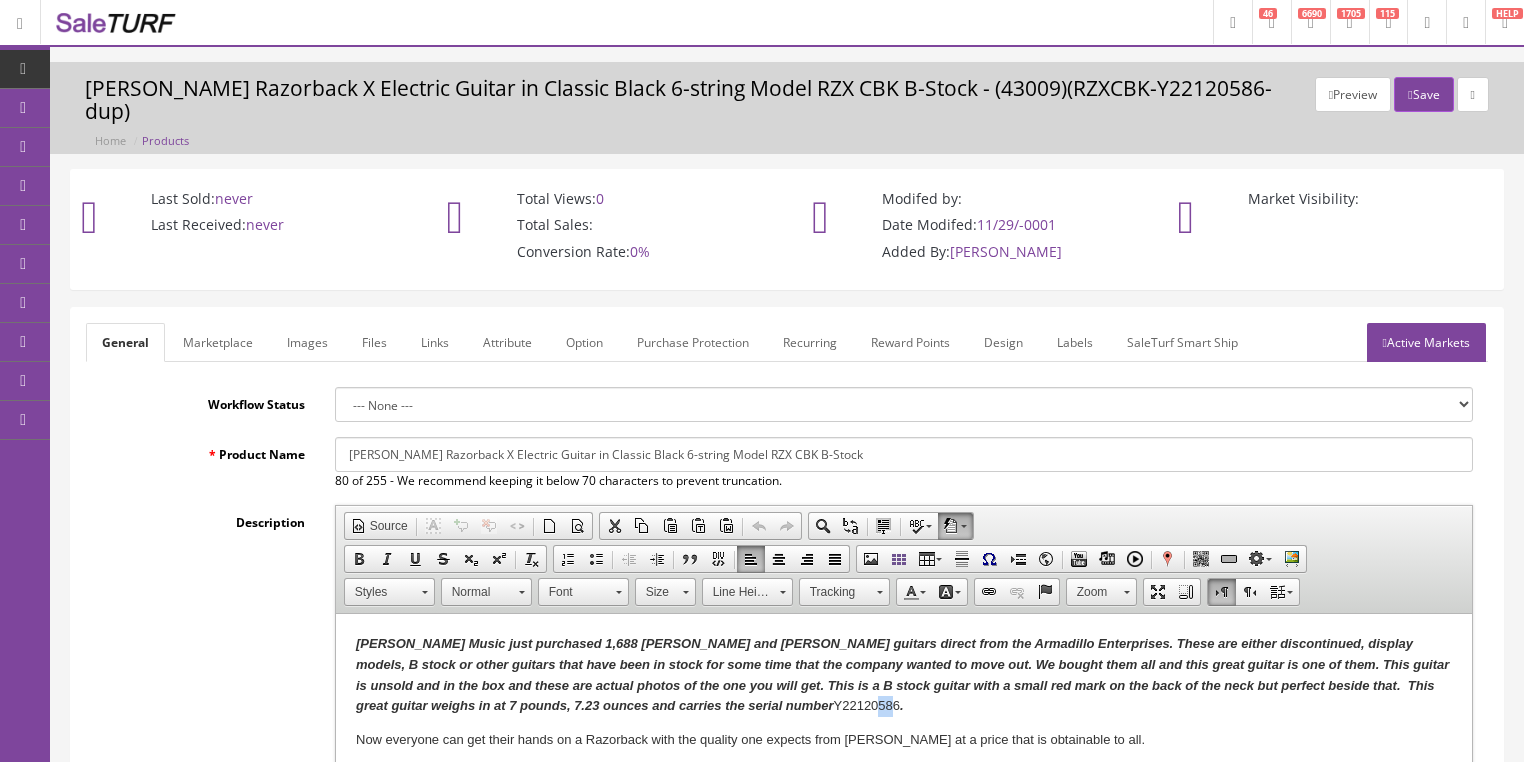 type 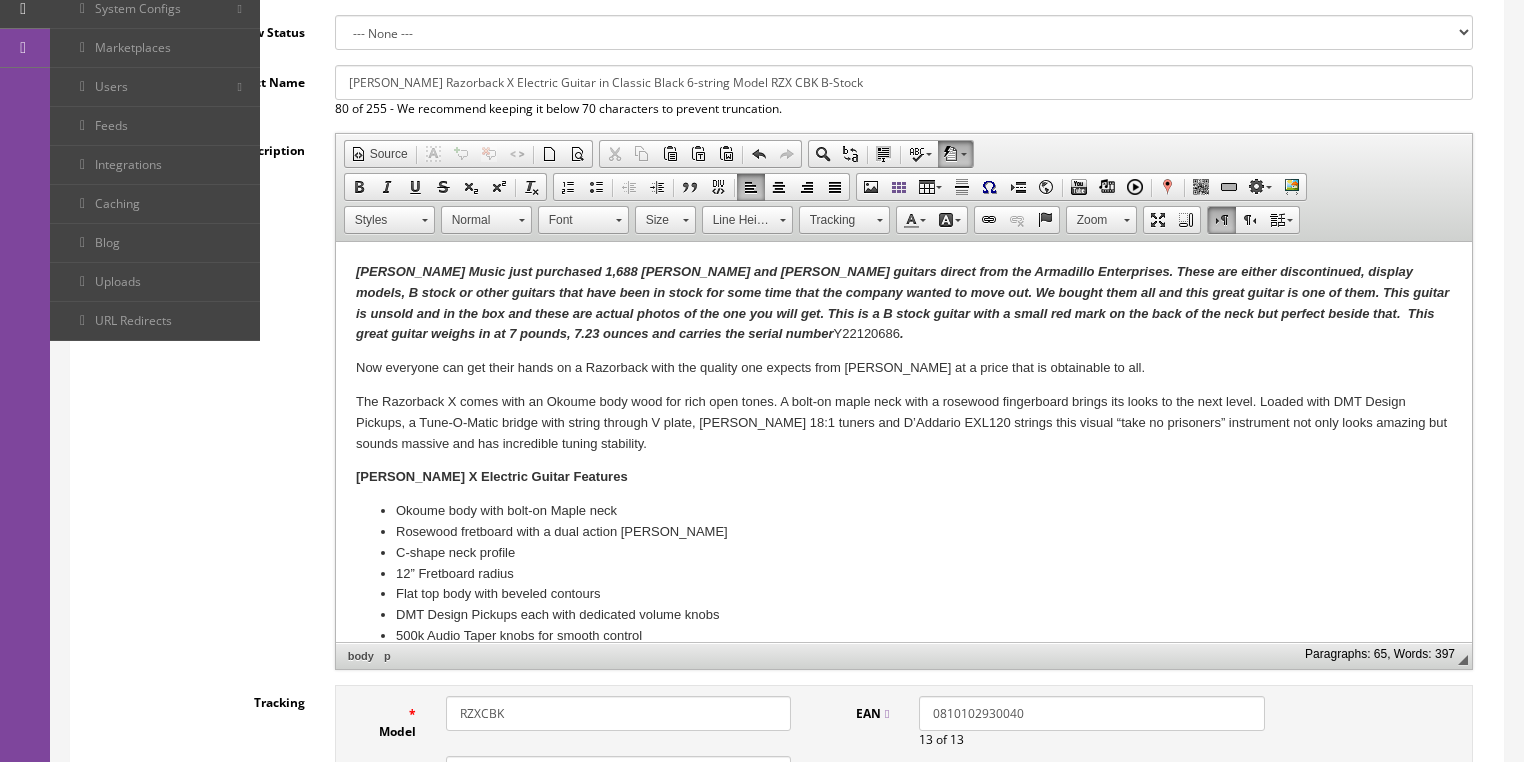 scroll, scrollTop: 560, scrollLeft: 0, axis: vertical 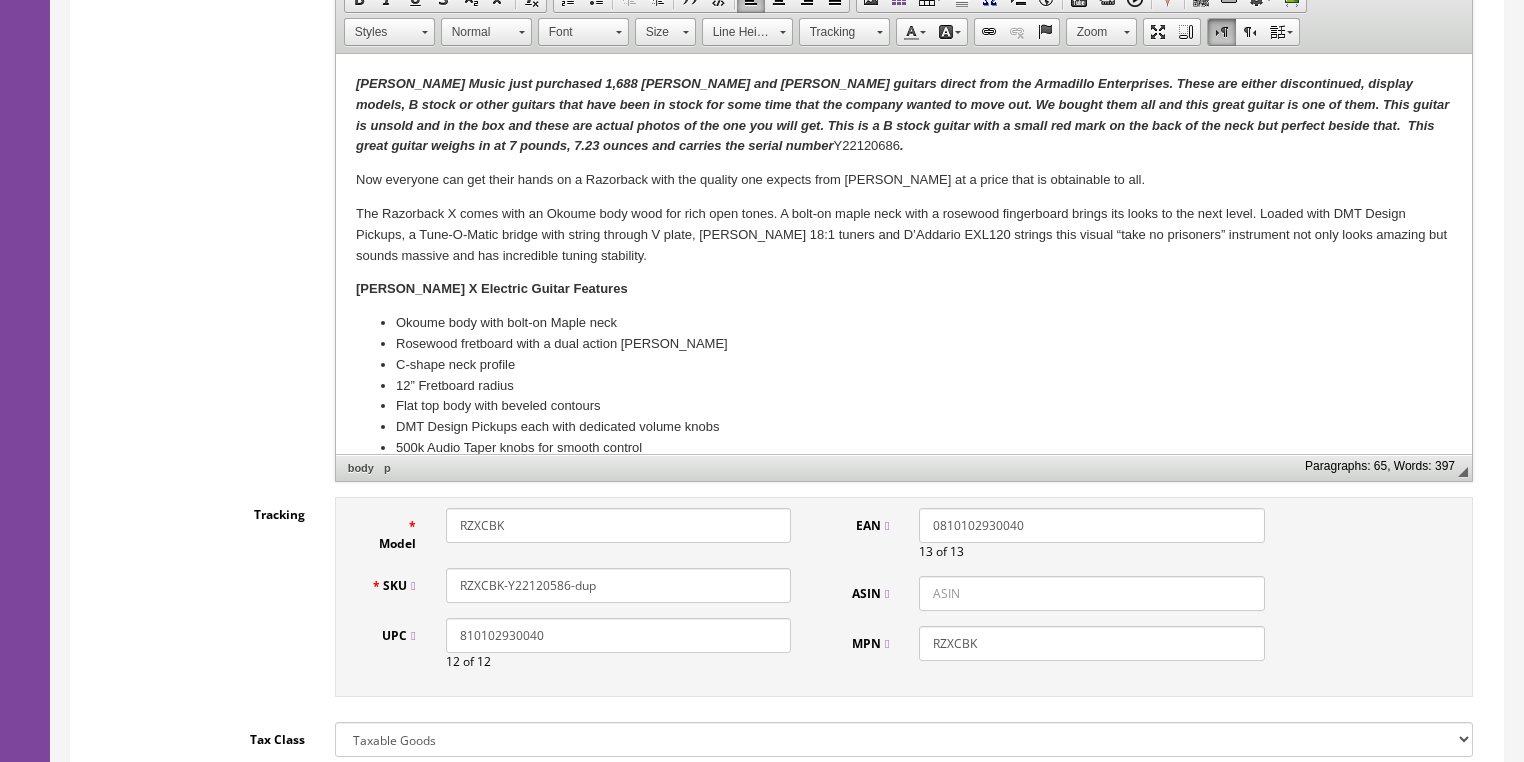 drag, startPoint x: 548, startPoint y: 566, endPoint x: 558, endPoint y: 578, distance: 15.6205 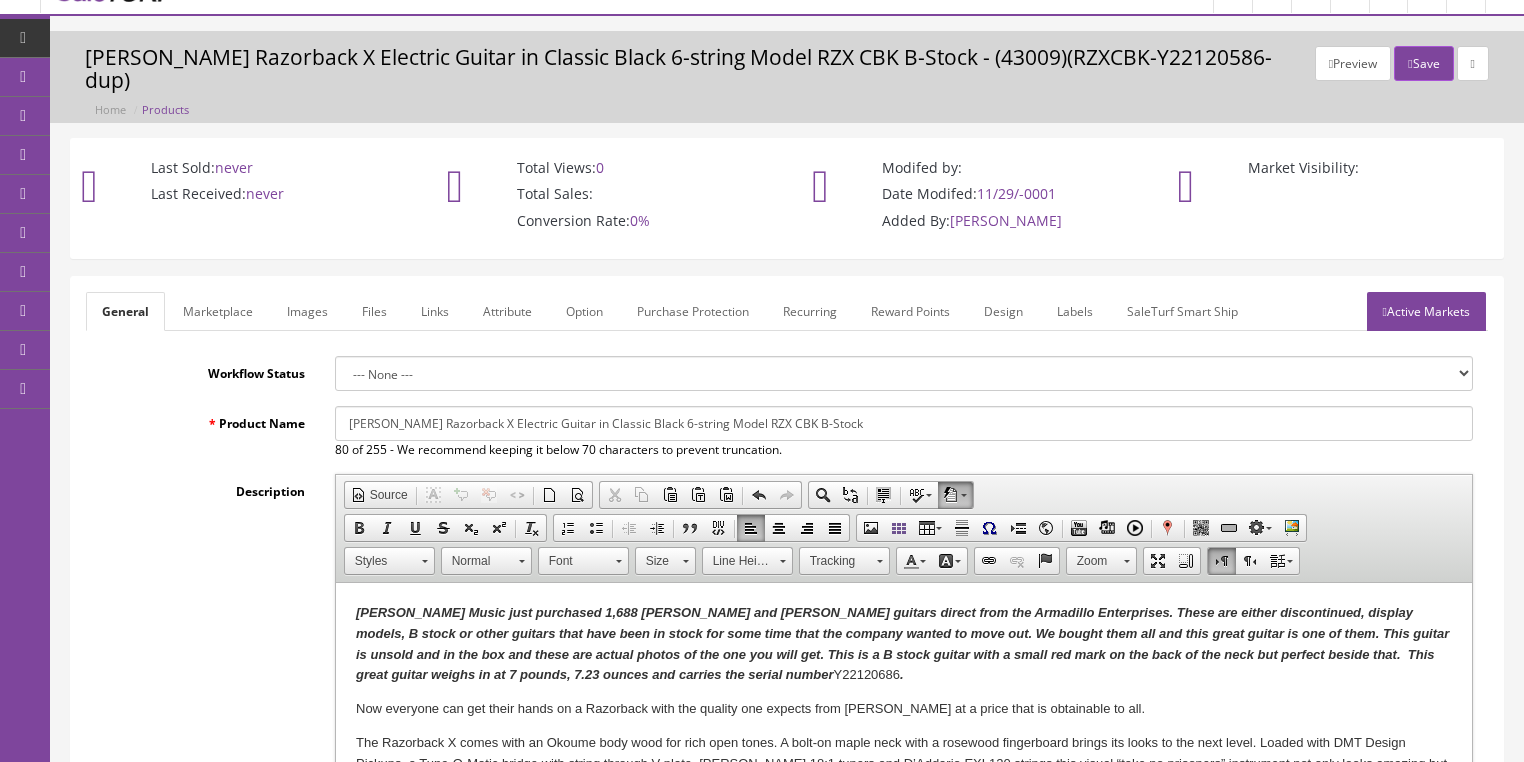 scroll, scrollTop: 0, scrollLeft: 0, axis: both 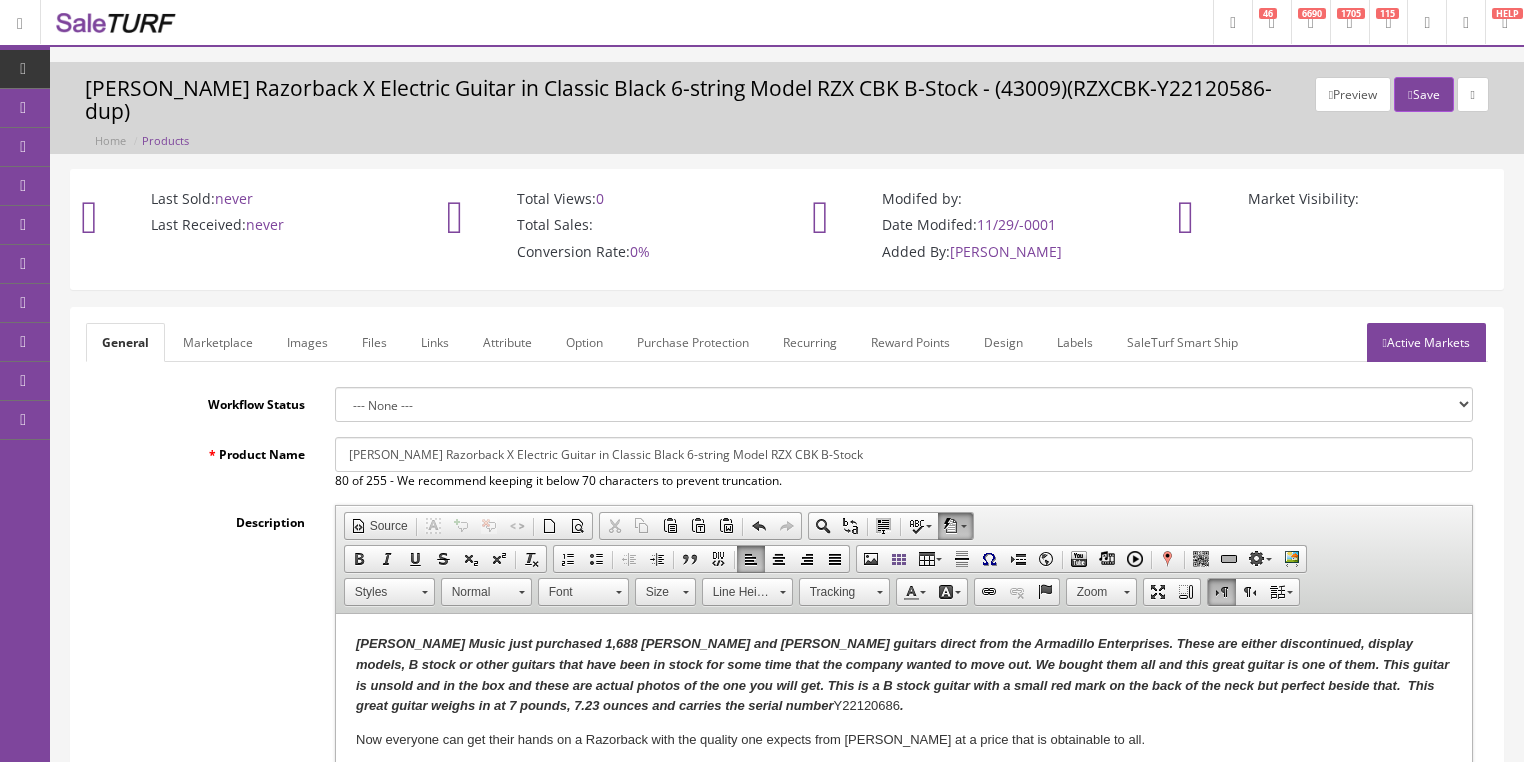 type on "RZXCBK-Y22120686" 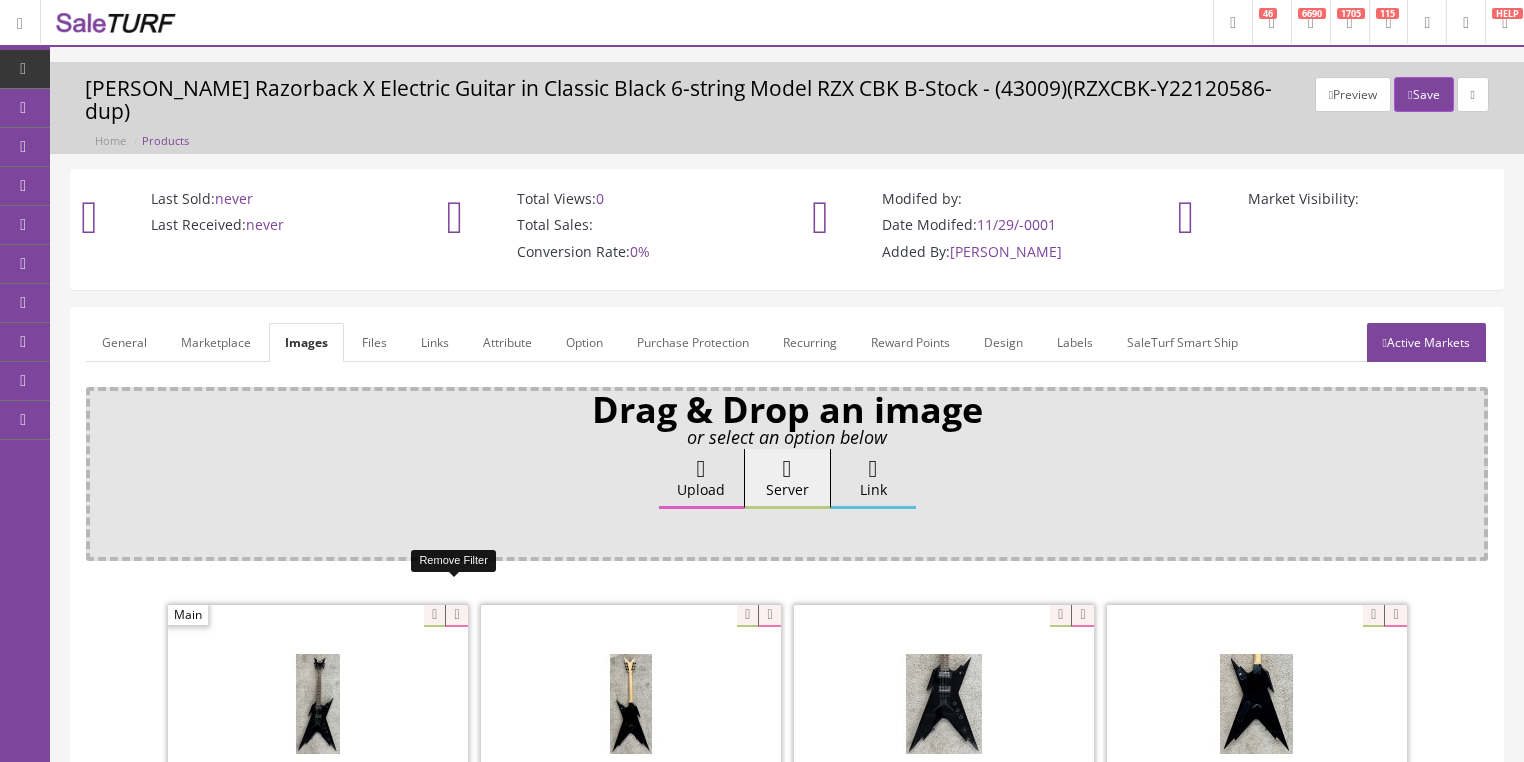 click at bounding box center [456, 616] 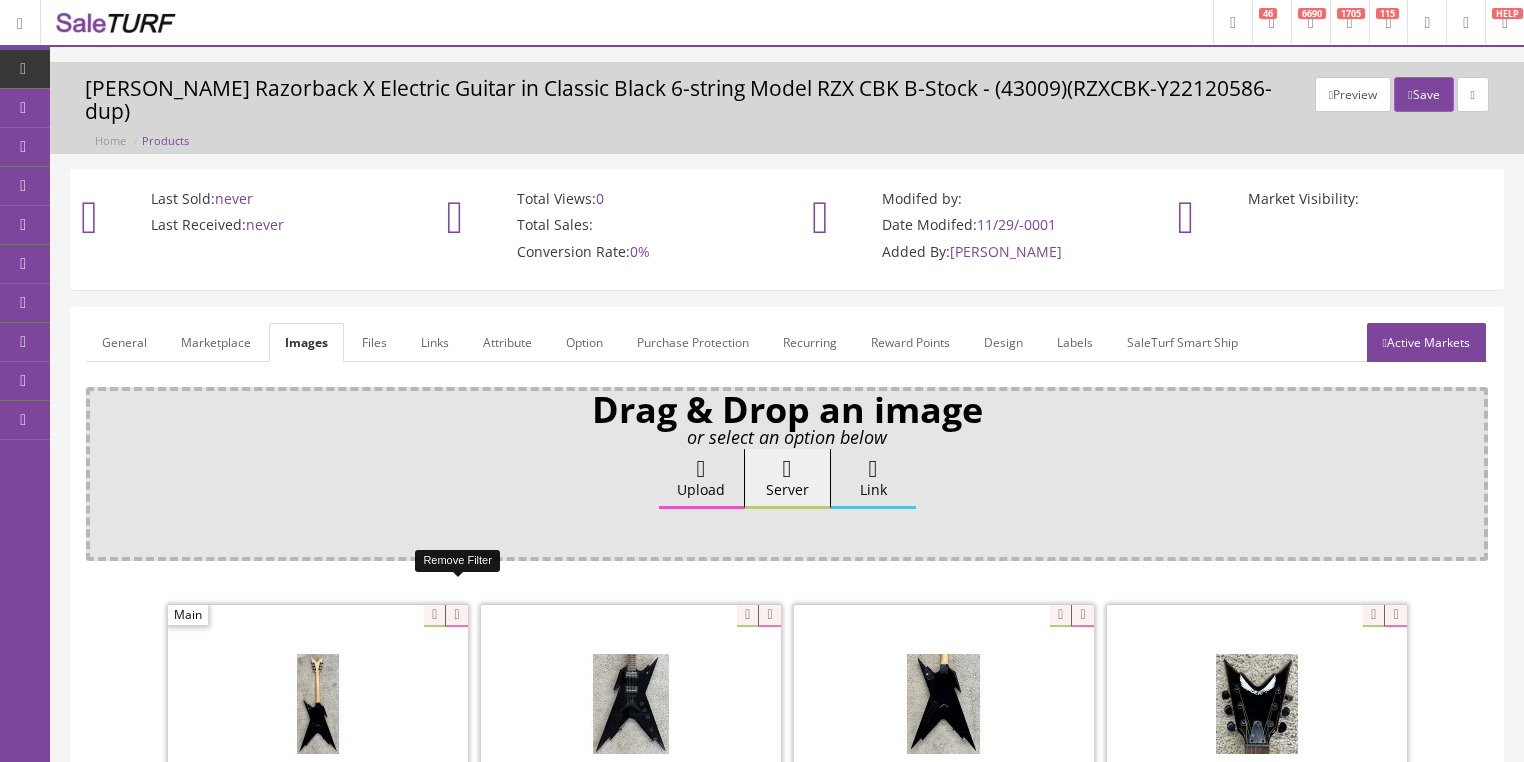 click at bounding box center (456, 616) 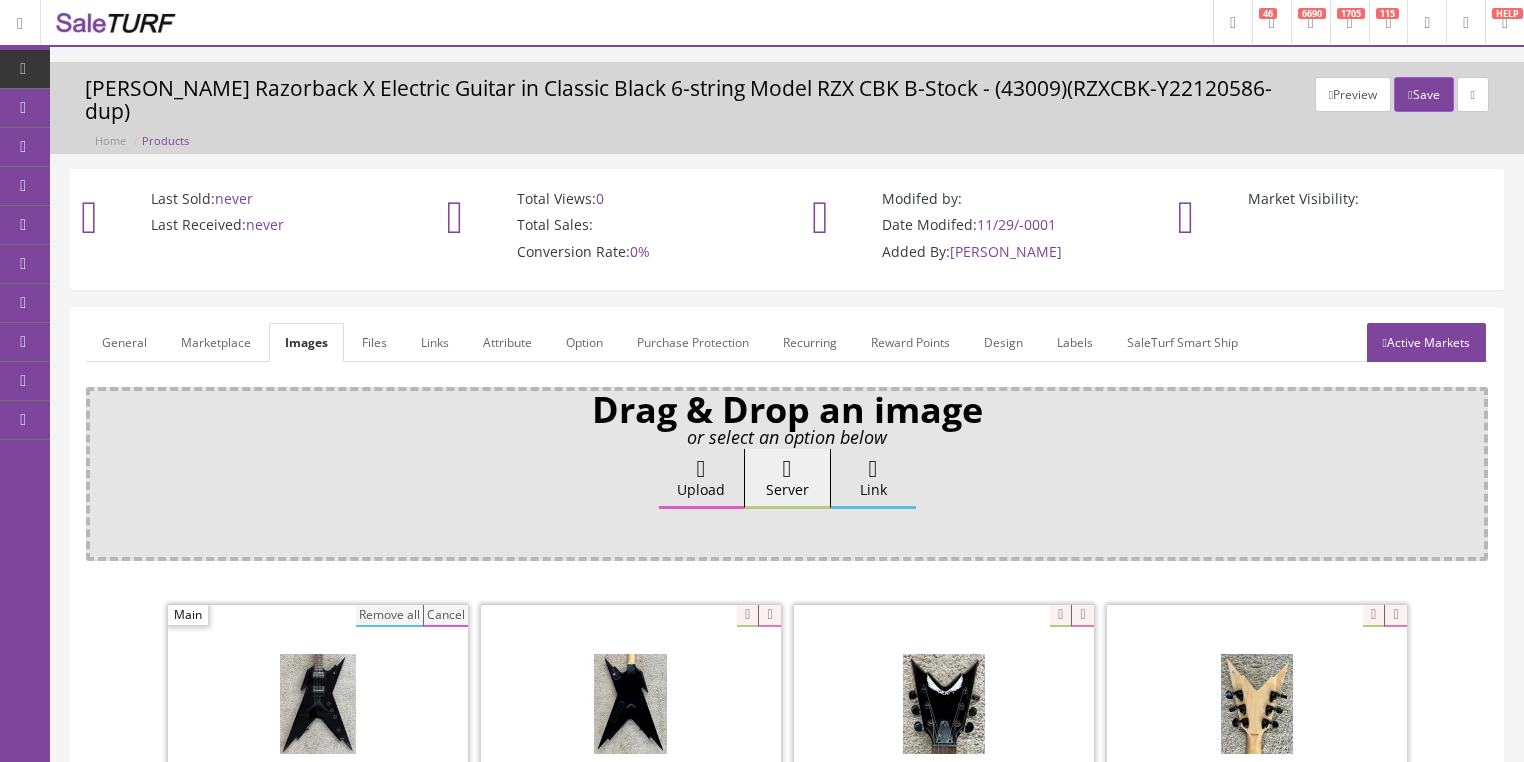 click on "Remove all" at bounding box center (389, 616) 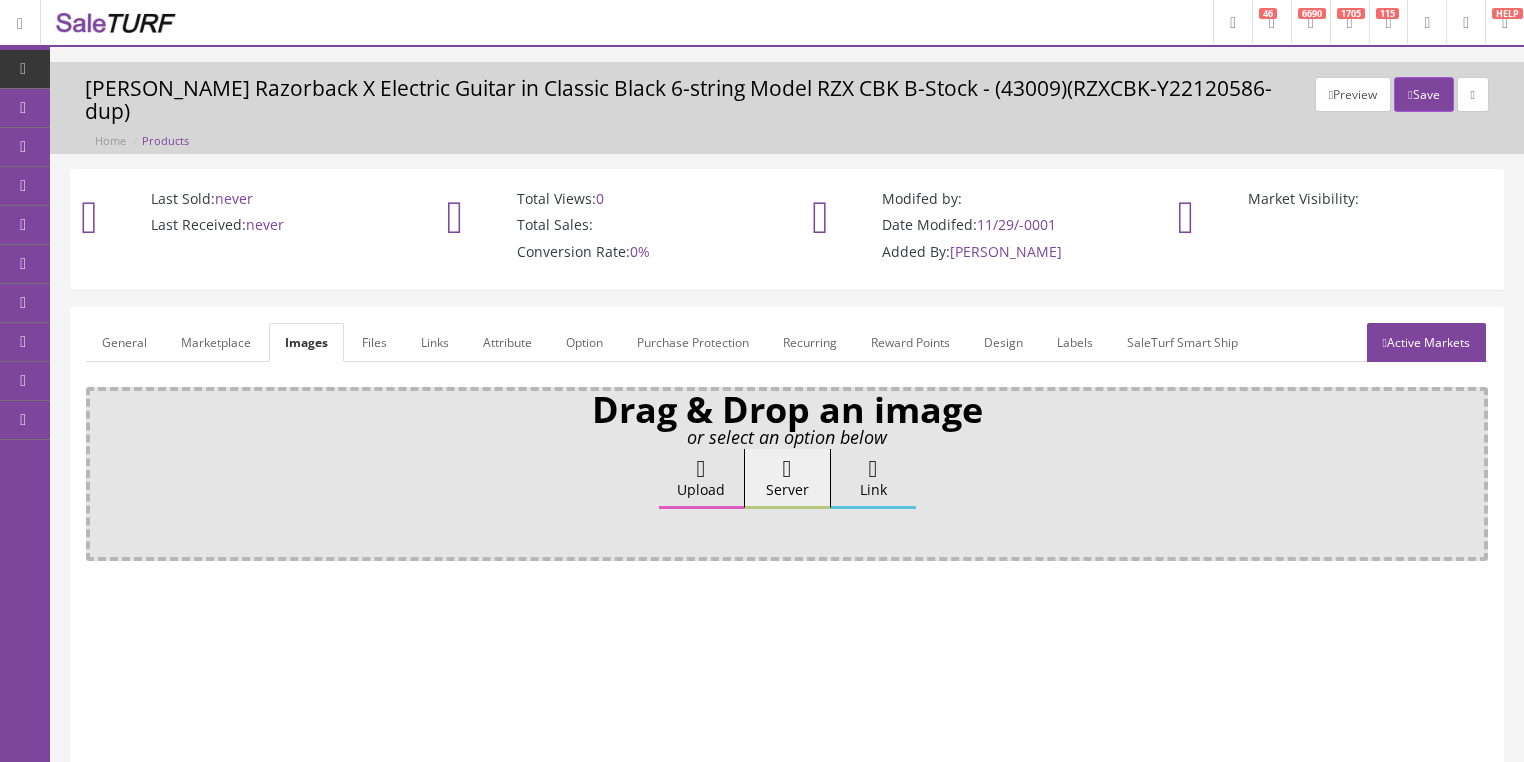 click on "Upload" at bounding box center [701, 479] 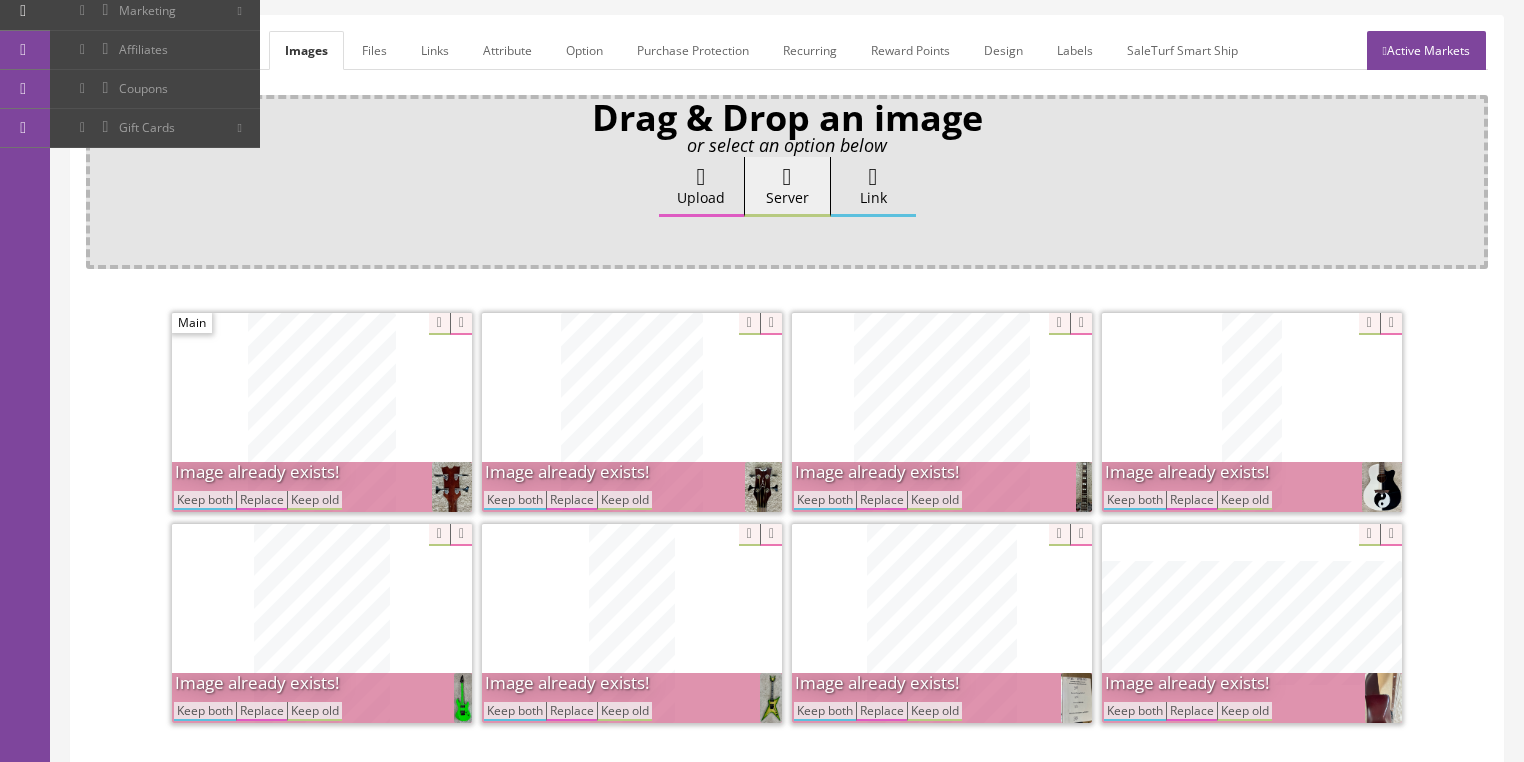 scroll, scrollTop: 400, scrollLeft: 0, axis: vertical 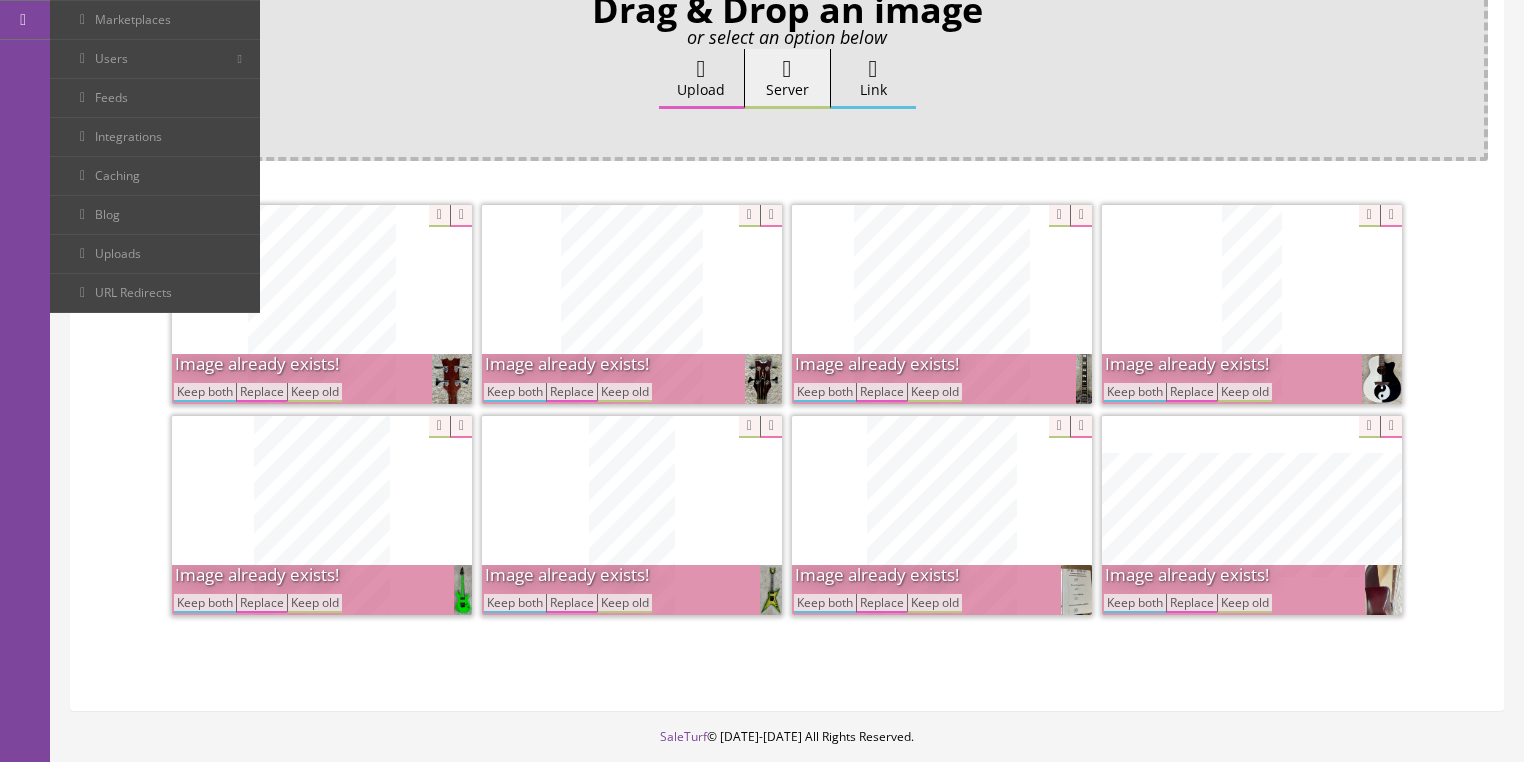 click on "Upload" at bounding box center [701, 79] 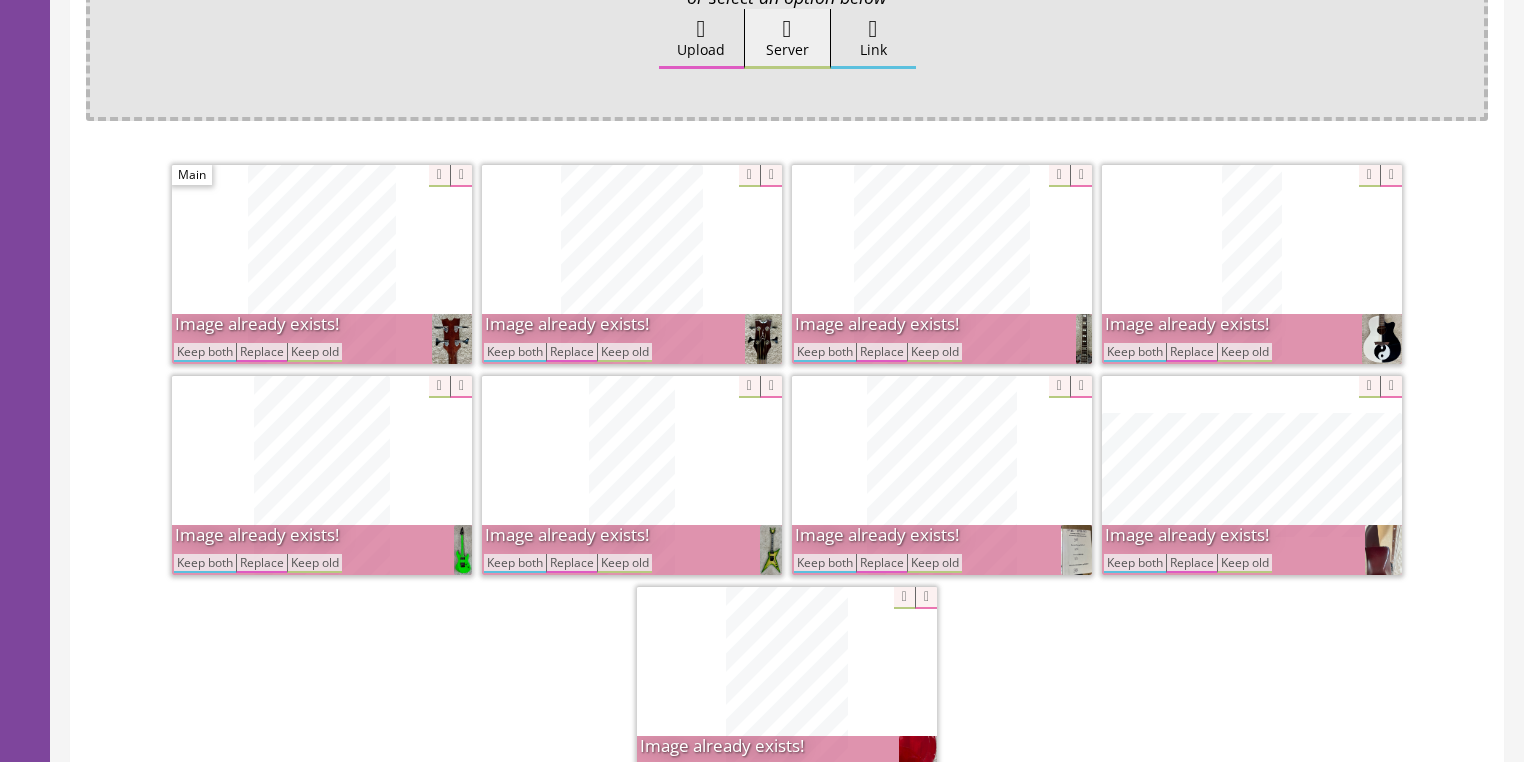 scroll, scrollTop: 480, scrollLeft: 0, axis: vertical 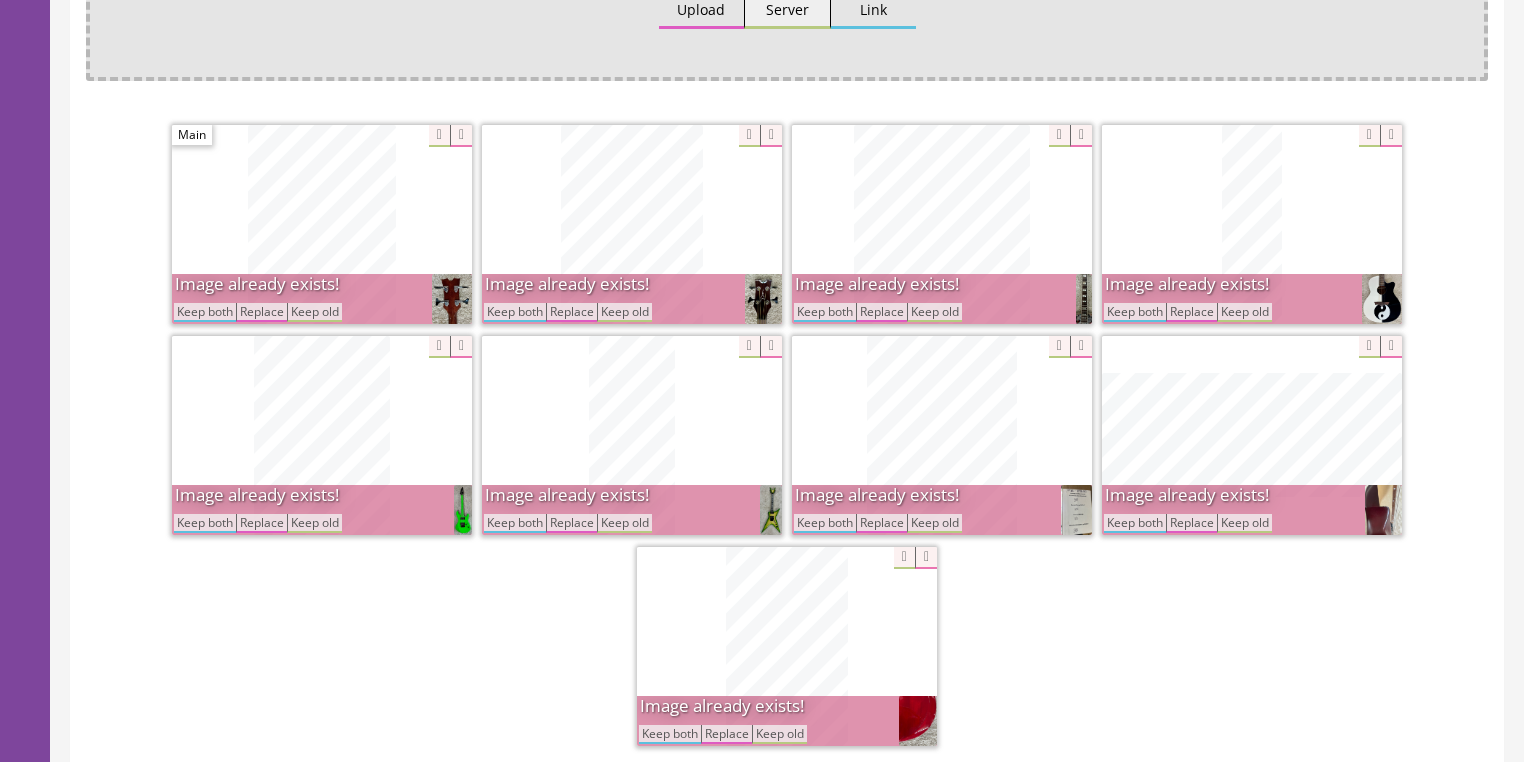 drag, startPoint x: 523, startPoint y: 499, endPoint x: 526, endPoint y: 465, distance: 34.132095 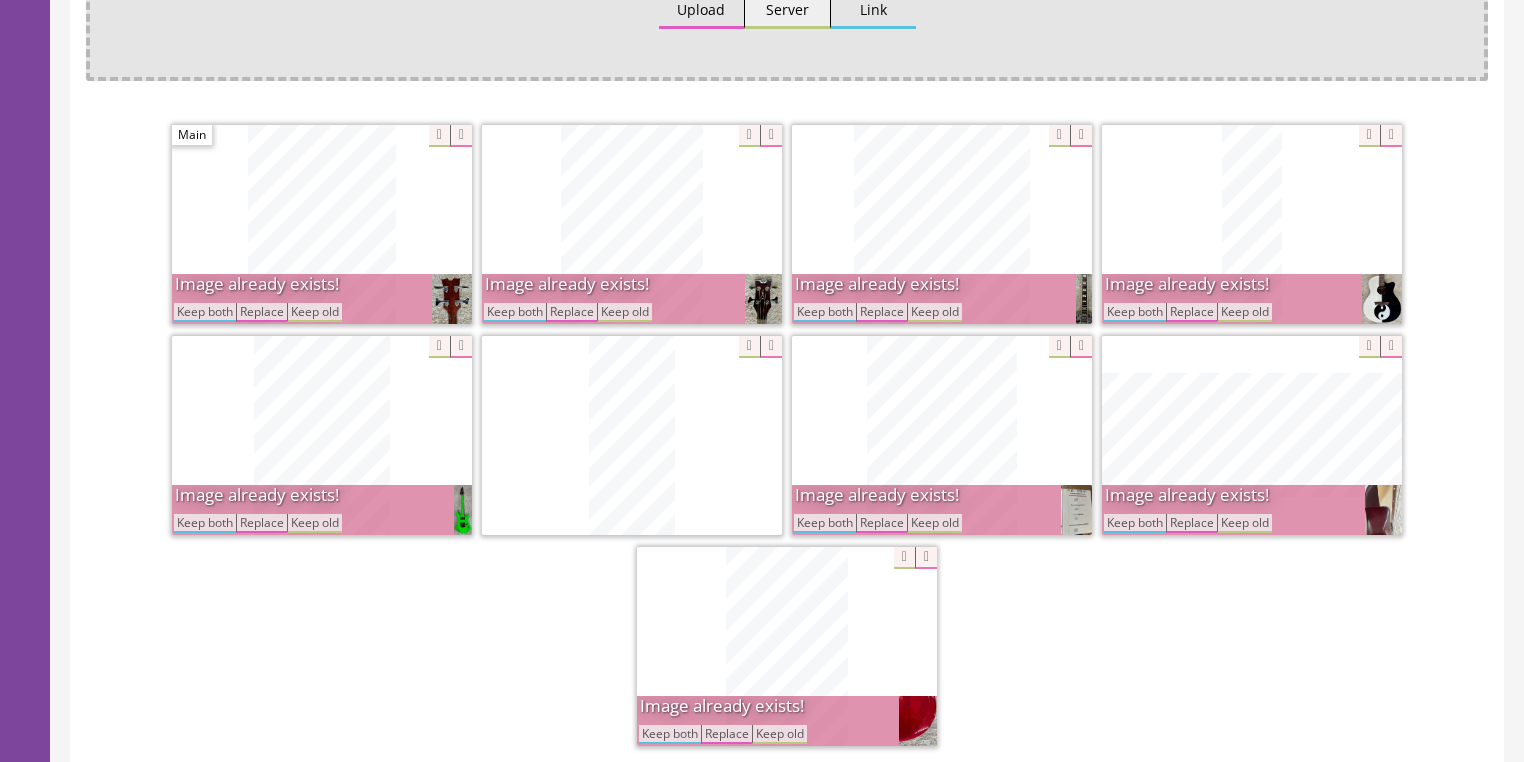 click on "Keep both" at bounding box center (515, 312) 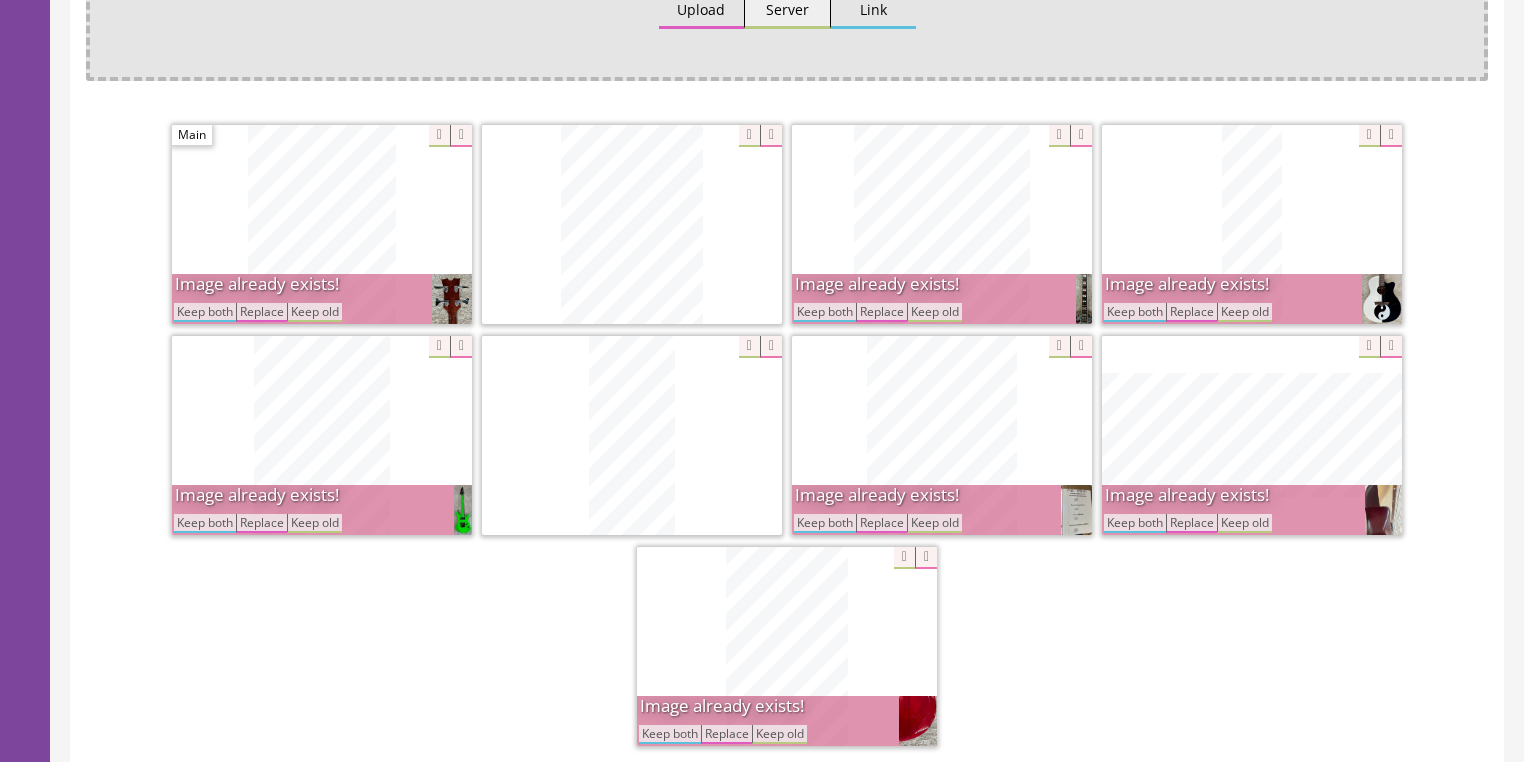 click at bounding box center [632, 224] 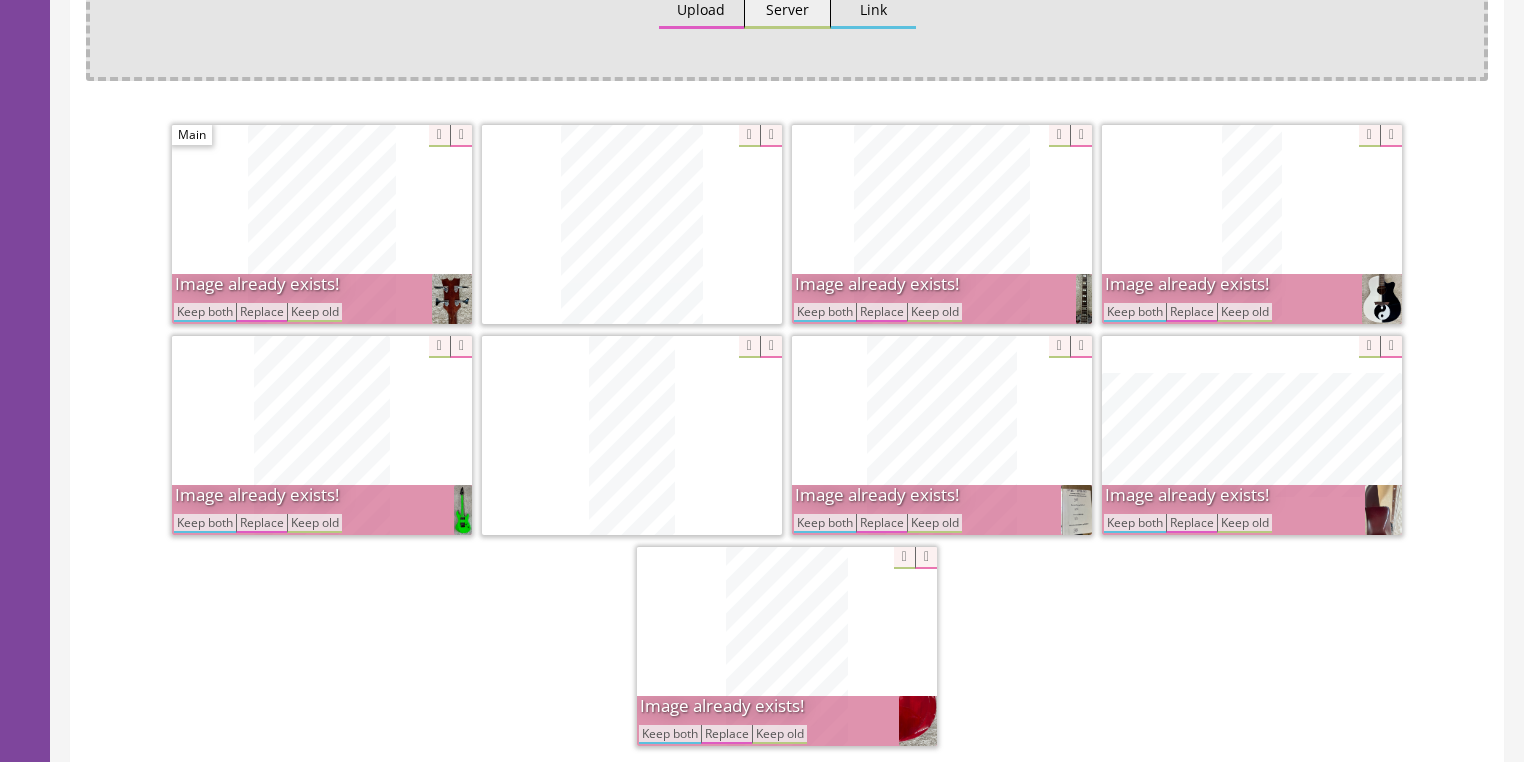 click on "Keep both" at bounding box center (205, 312) 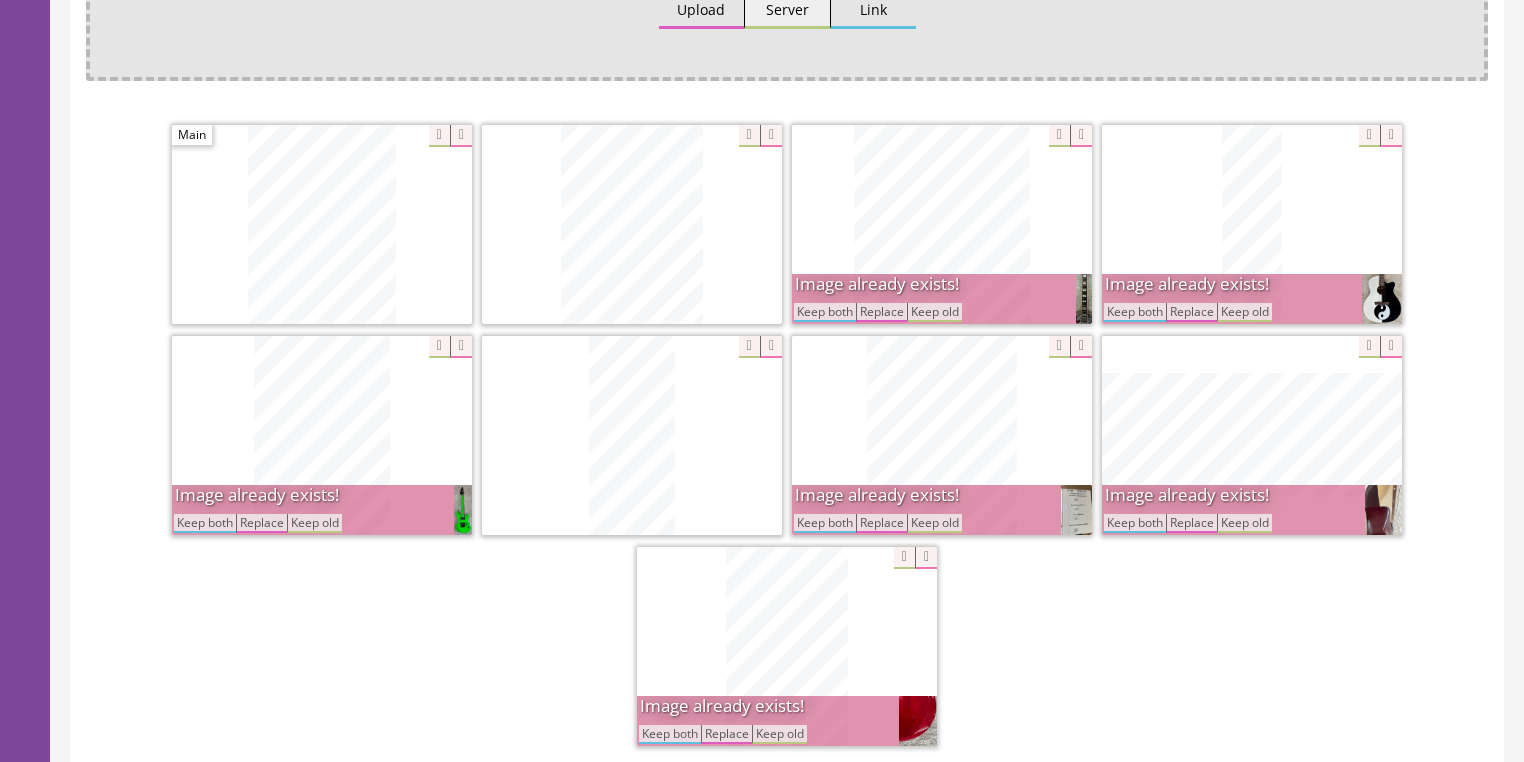 click on "Keep both" at bounding box center (205, 523) 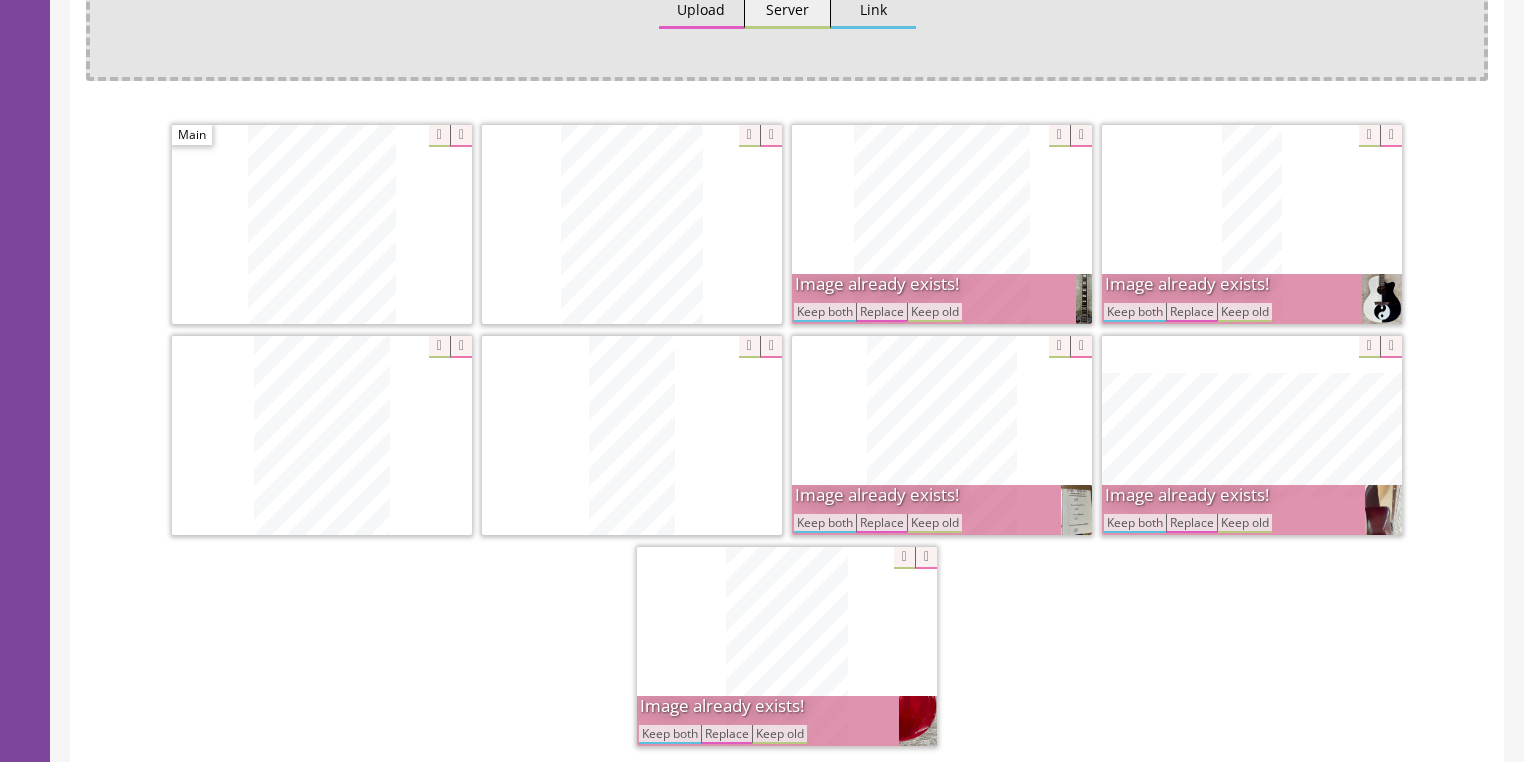 drag, startPoint x: 808, startPoint y: 290, endPoint x: 932, endPoint y: 314, distance: 126.30122 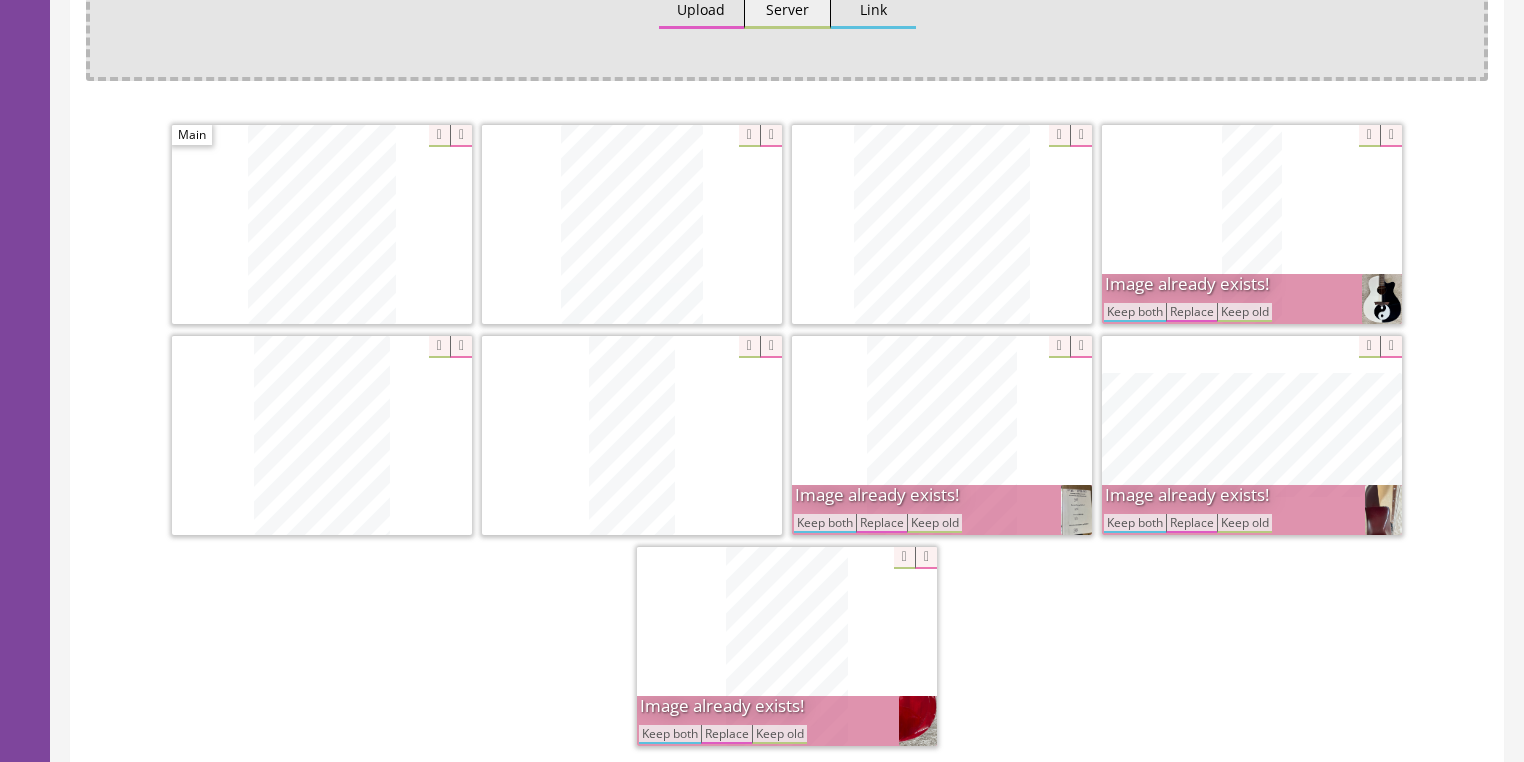 click on "Keep both" at bounding box center (1135, 312) 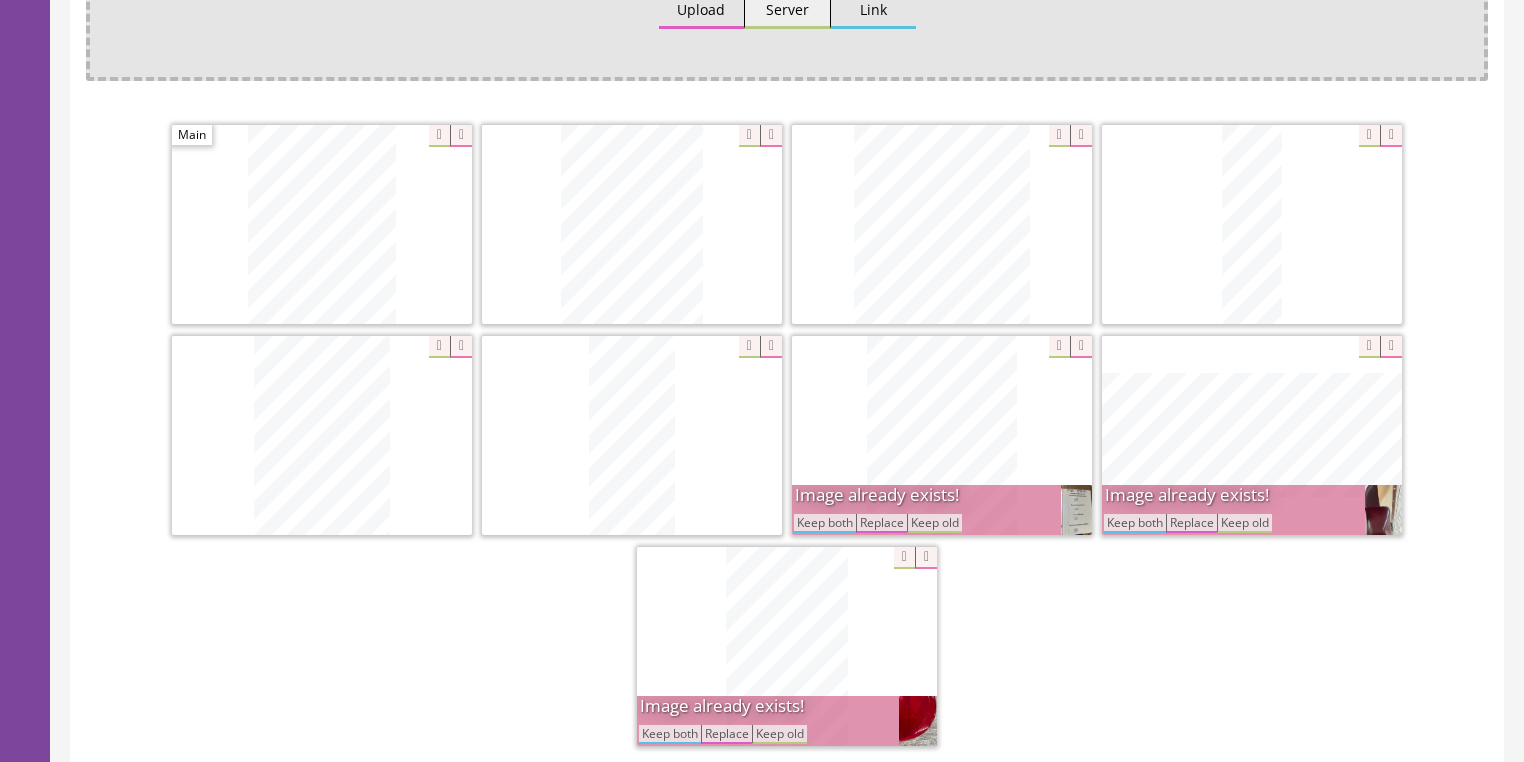 click on "Keep both" at bounding box center [1135, 523] 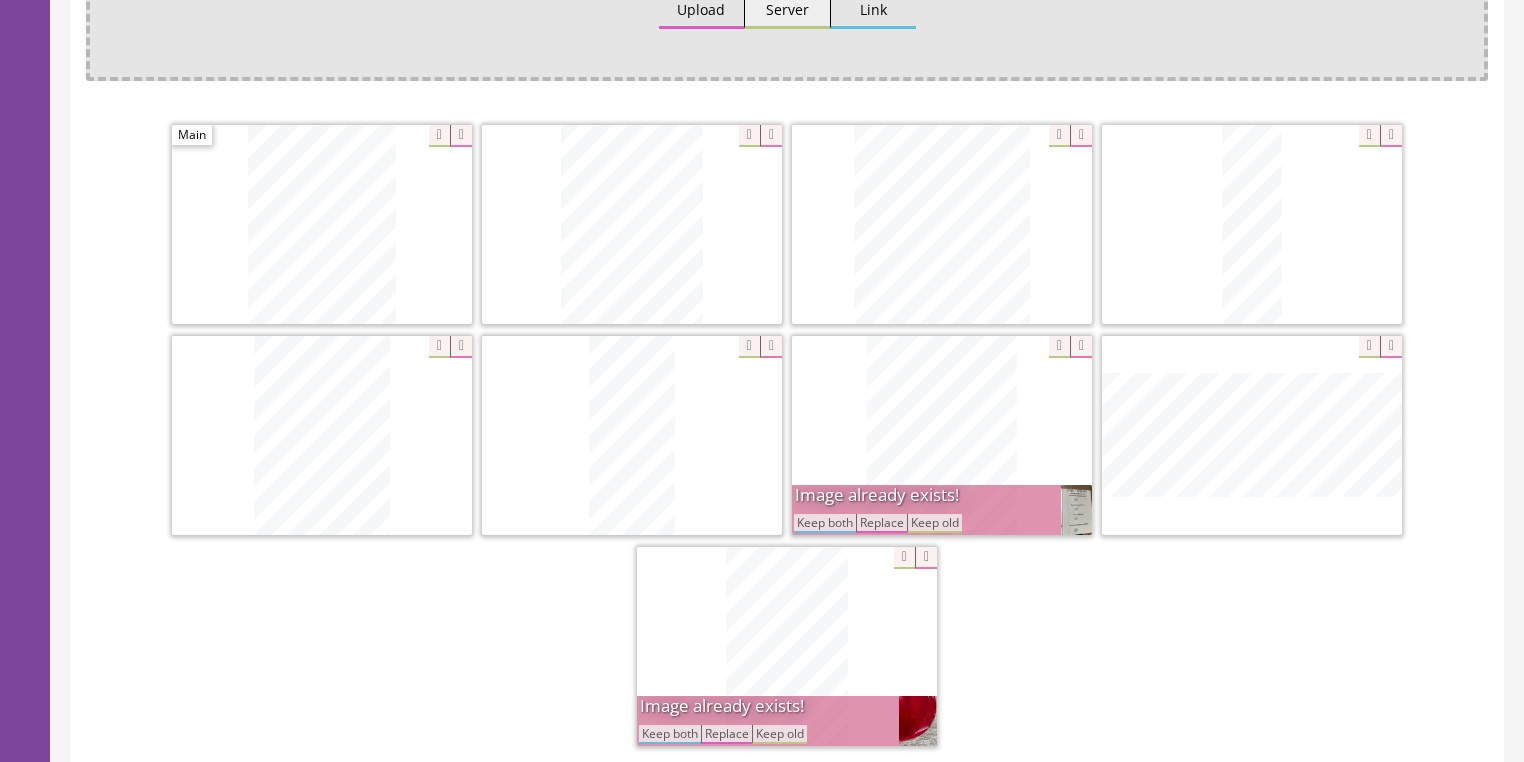 drag, startPoint x: 841, startPoint y: 490, endPoint x: 713, endPoint y: 583, distance: 158.2182 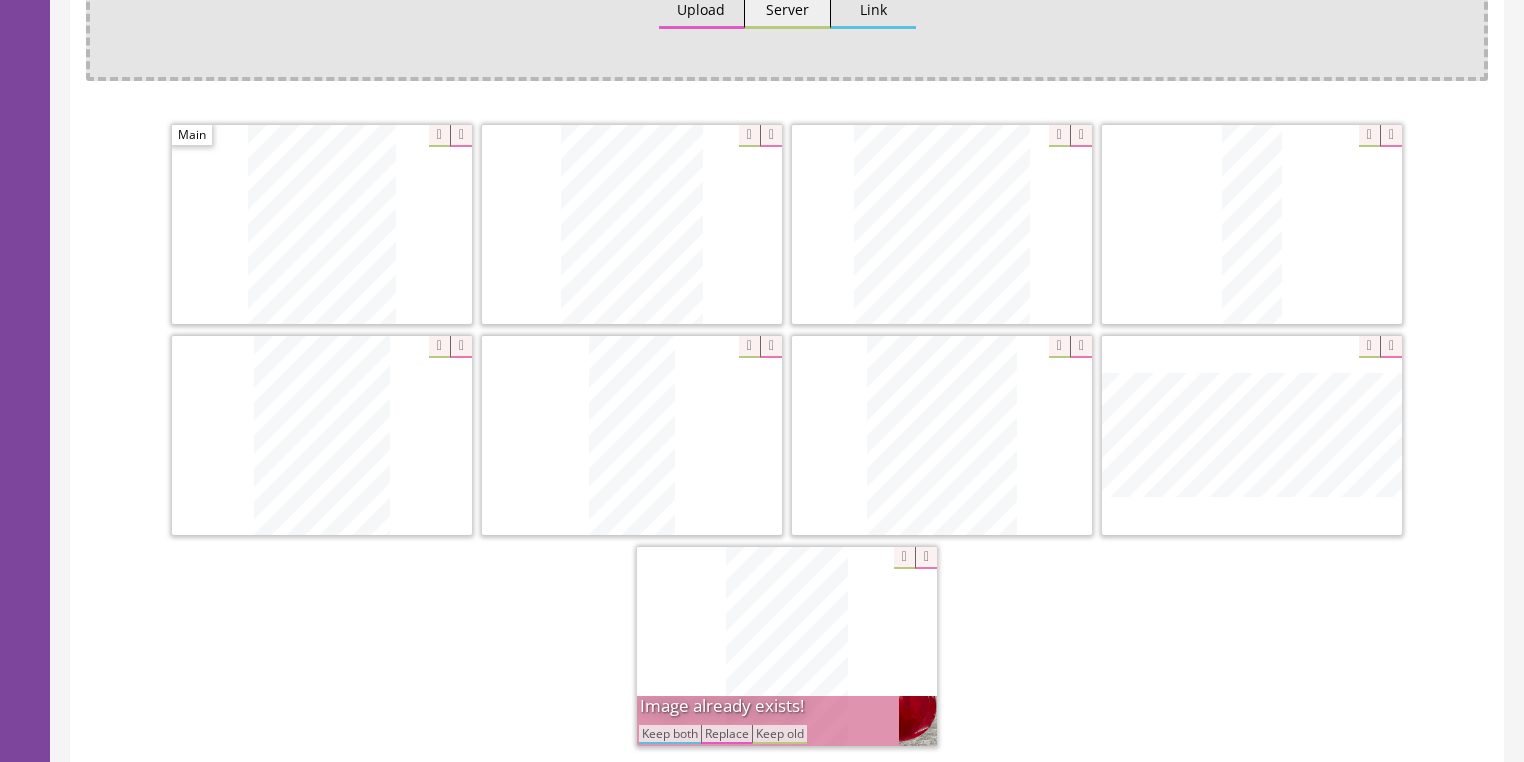 drag, startPoint x: 678, startPoint y: 706, endPoint x: 642, endPoint y: 580, distance: 131.04198 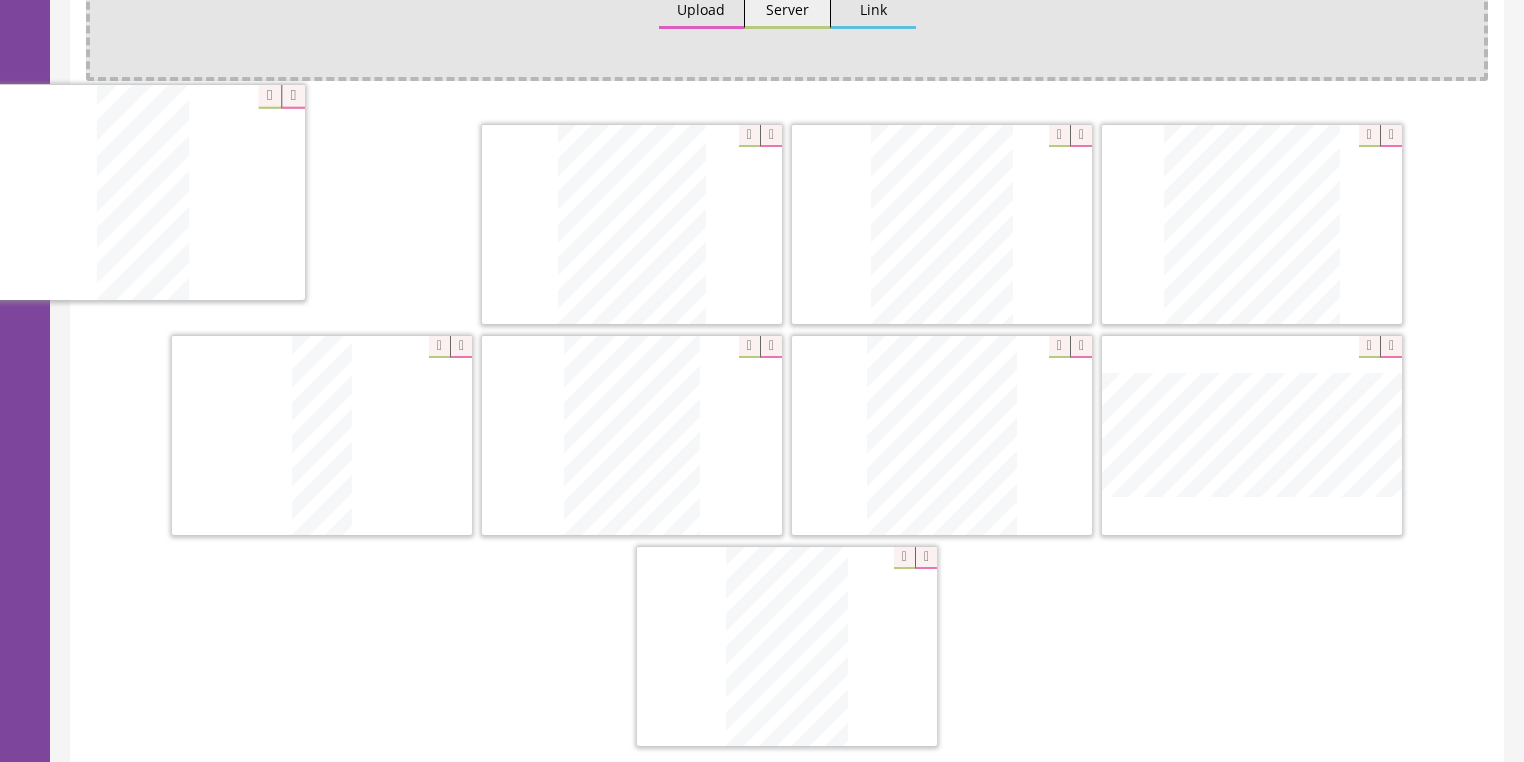 drag, startPoint x: 588, startPoint y: 420, endPoint x: 279, endPoint y: 277, distance: 340.48495 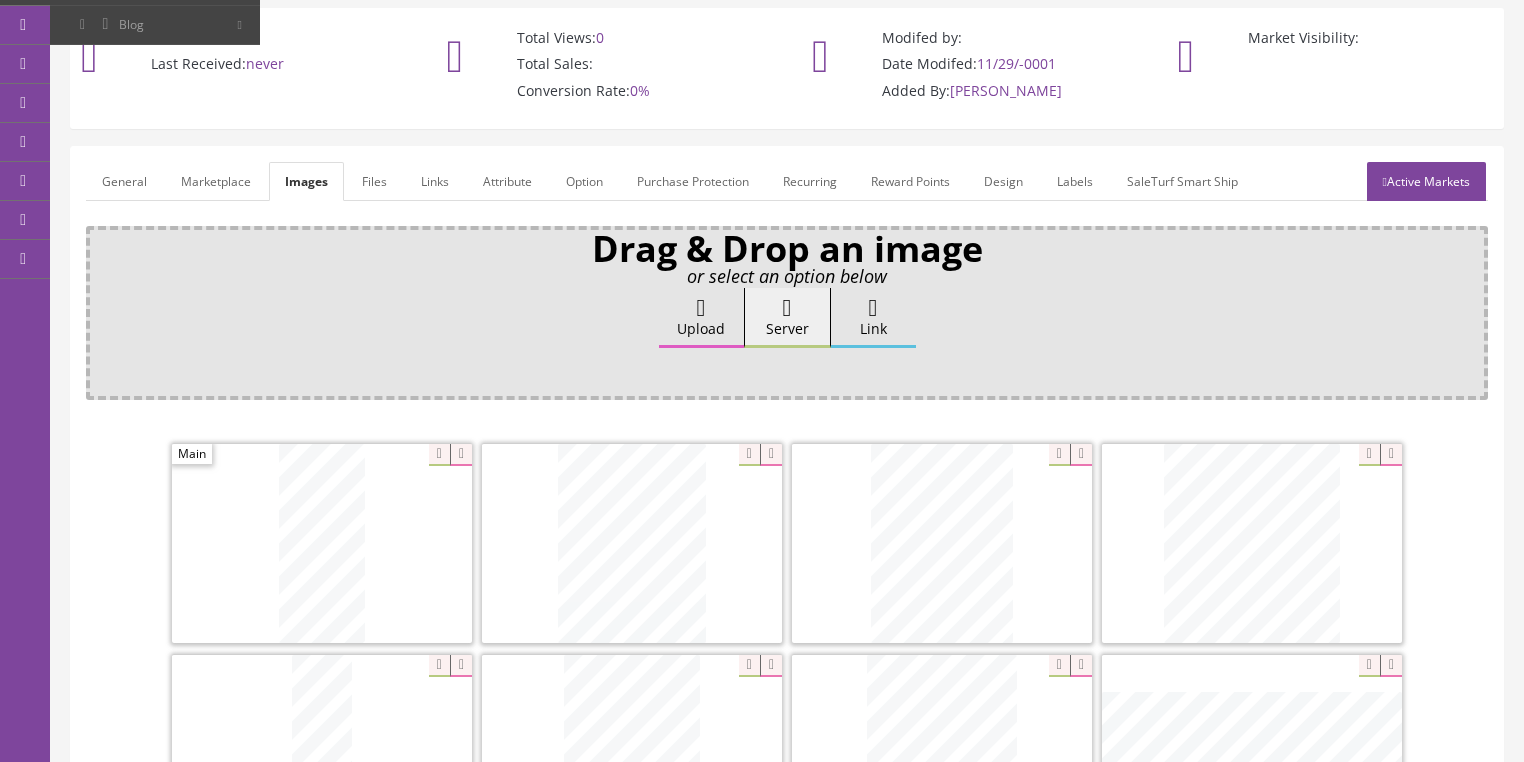scroll, scrollTop: 160, scrollLeft: 0, axis: vertical 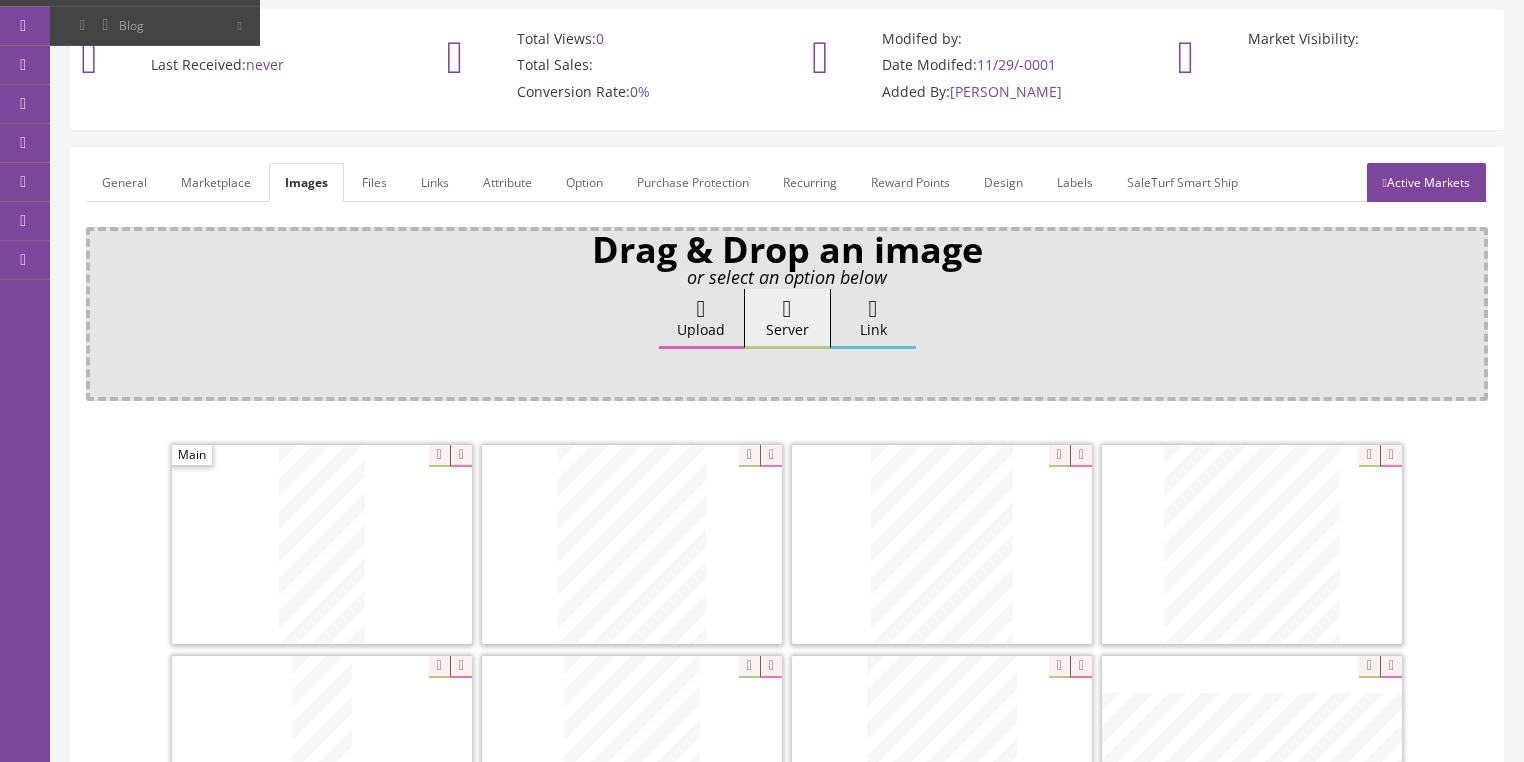 click on "Upload" at bounding box center (701, 319) 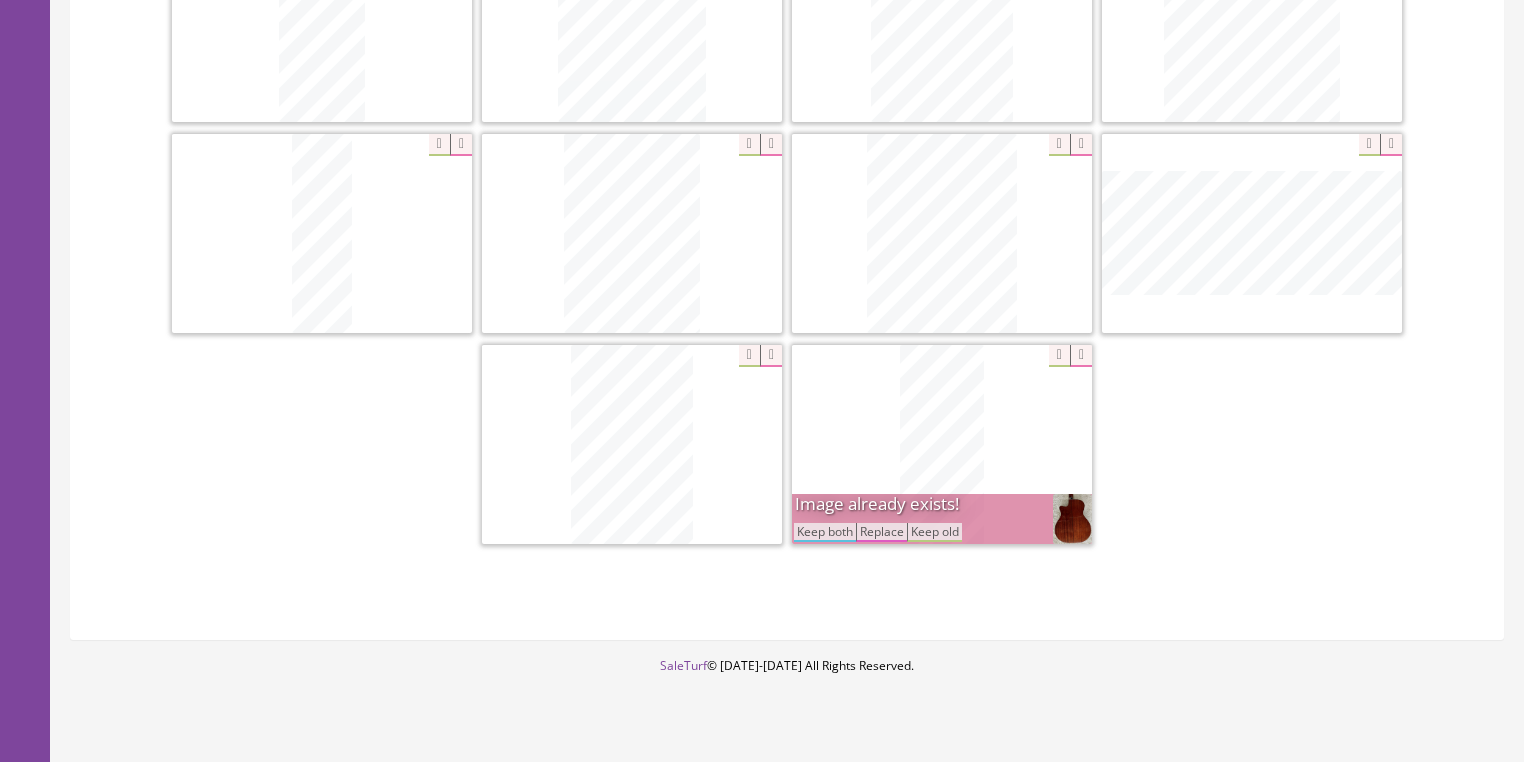 scroll, scrollTop: 688, scrollLeft: 0, axis: vertical 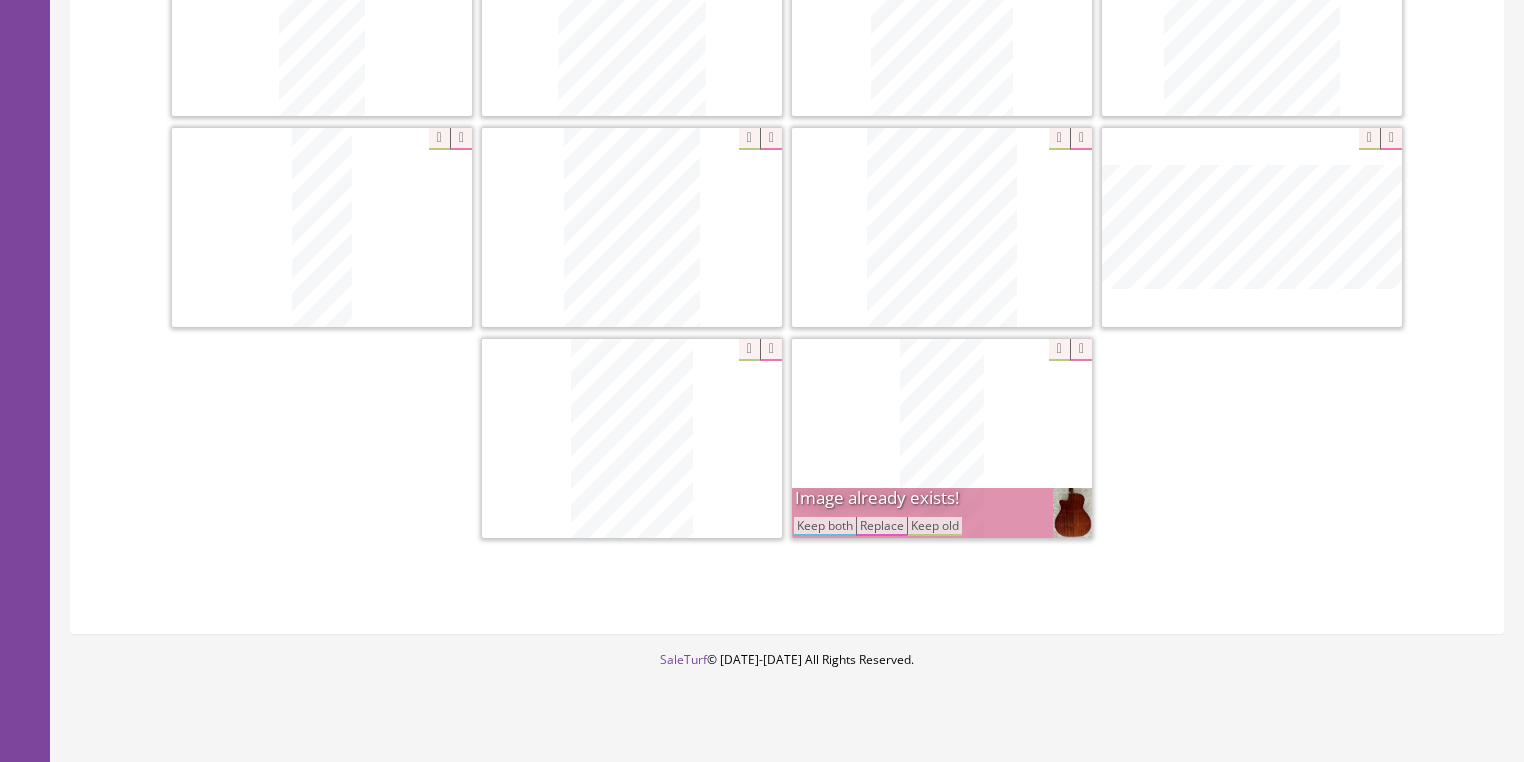 click on "Keep both" at bounding box center [825, 526] 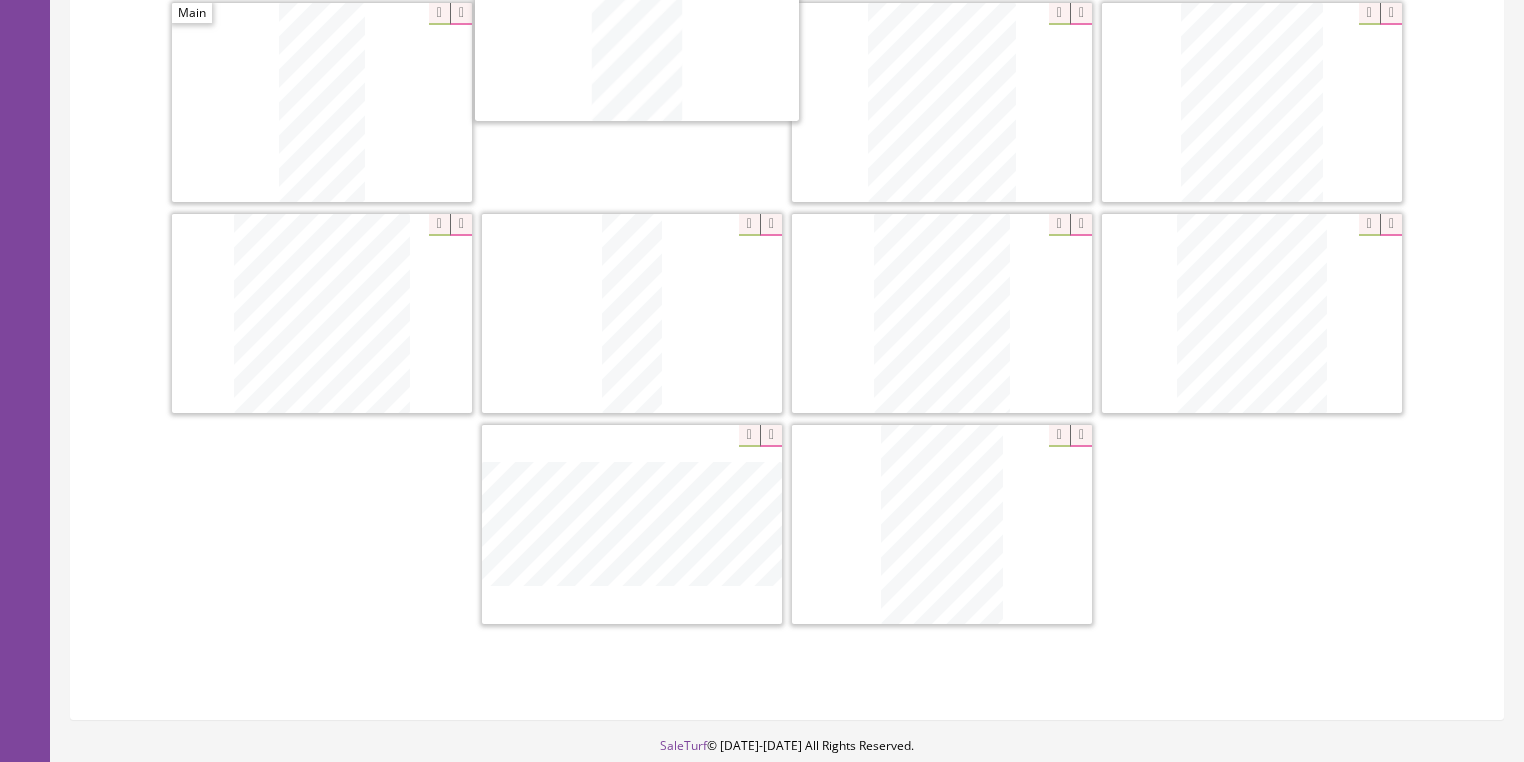 scroll, scrollTop: 520, scrollLeft: 0, axis: vertical 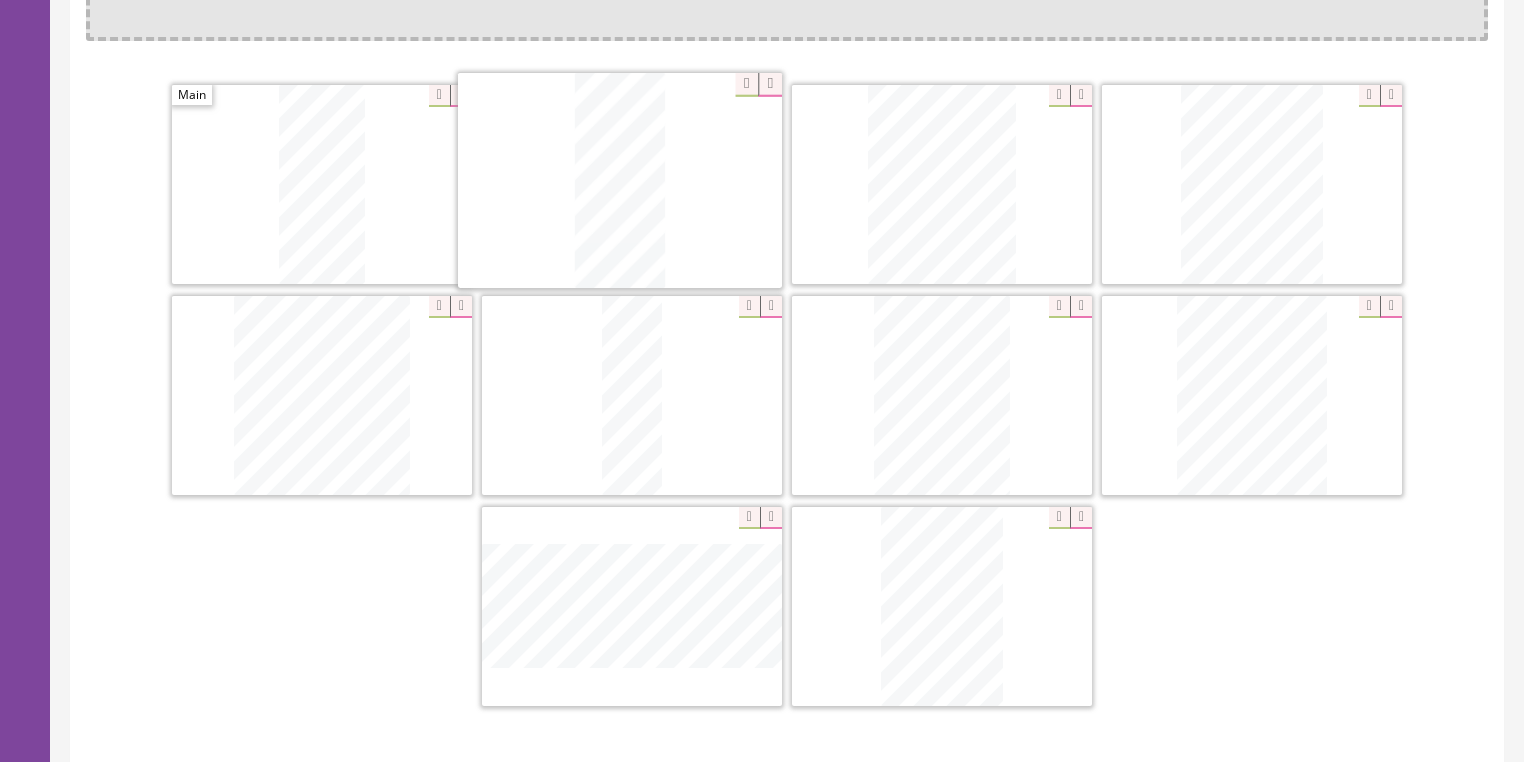 drag, startPoint x: 789, startPoint y: 303, endPoint x: 688, endPoint y: 248, distance: 115.00435 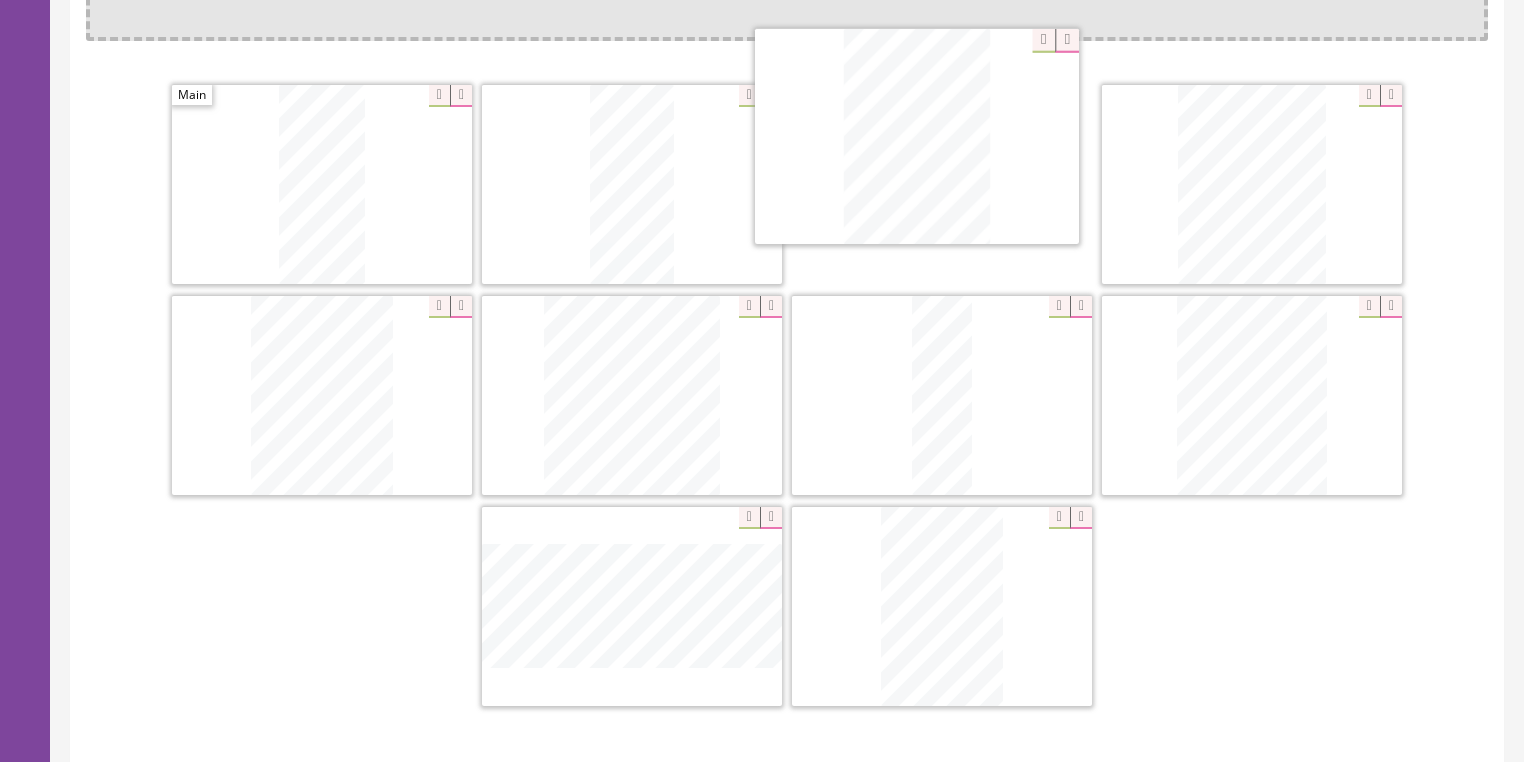 drag, startPoint x: 905, startPoint y: 387, endPoint x: 879, endPoint y: 136, distance: 252.34302 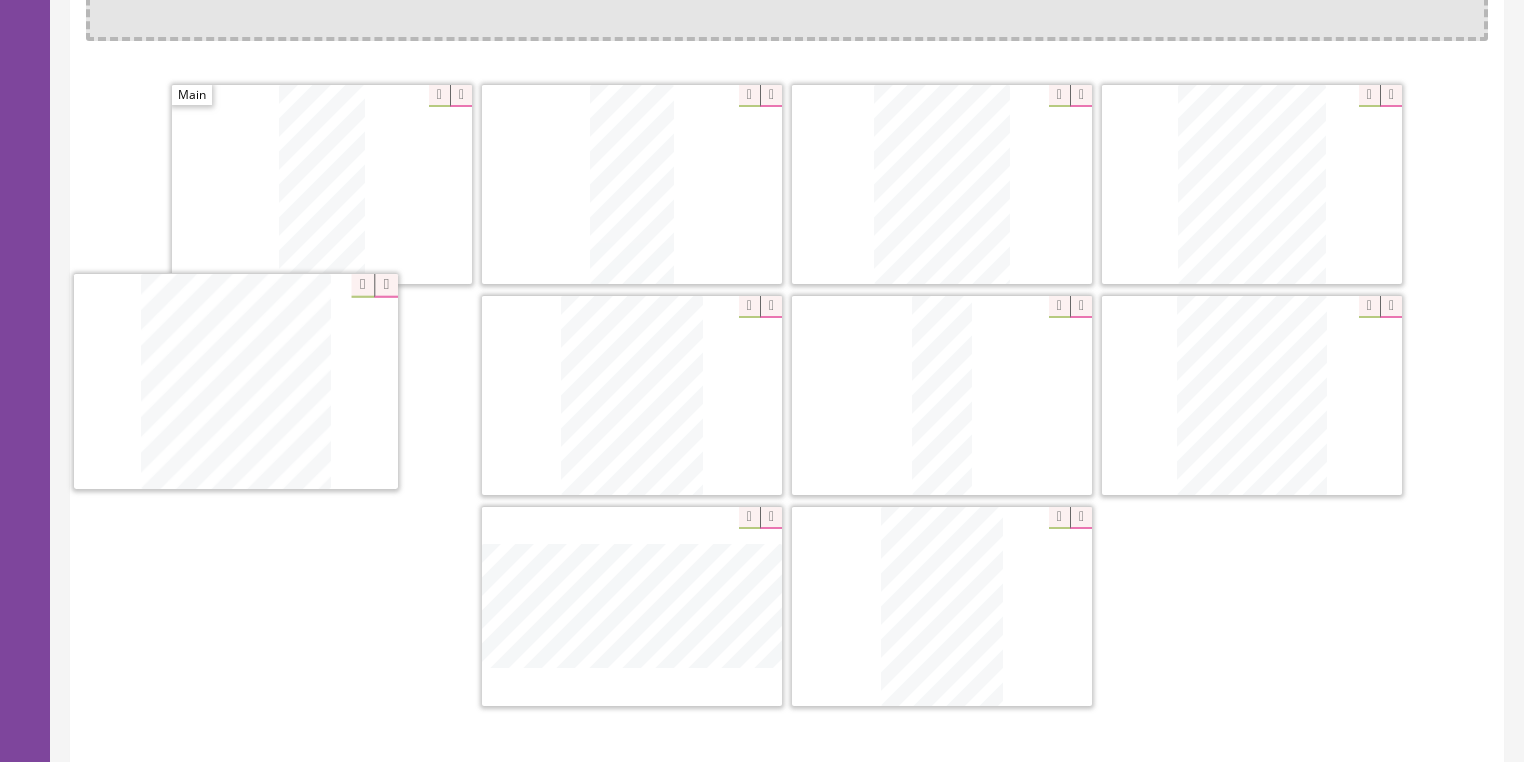 drag, startPoint x: 636, startPoint y: 398, endPoint x: 668, endPoint y: 536, distance: 141.66158 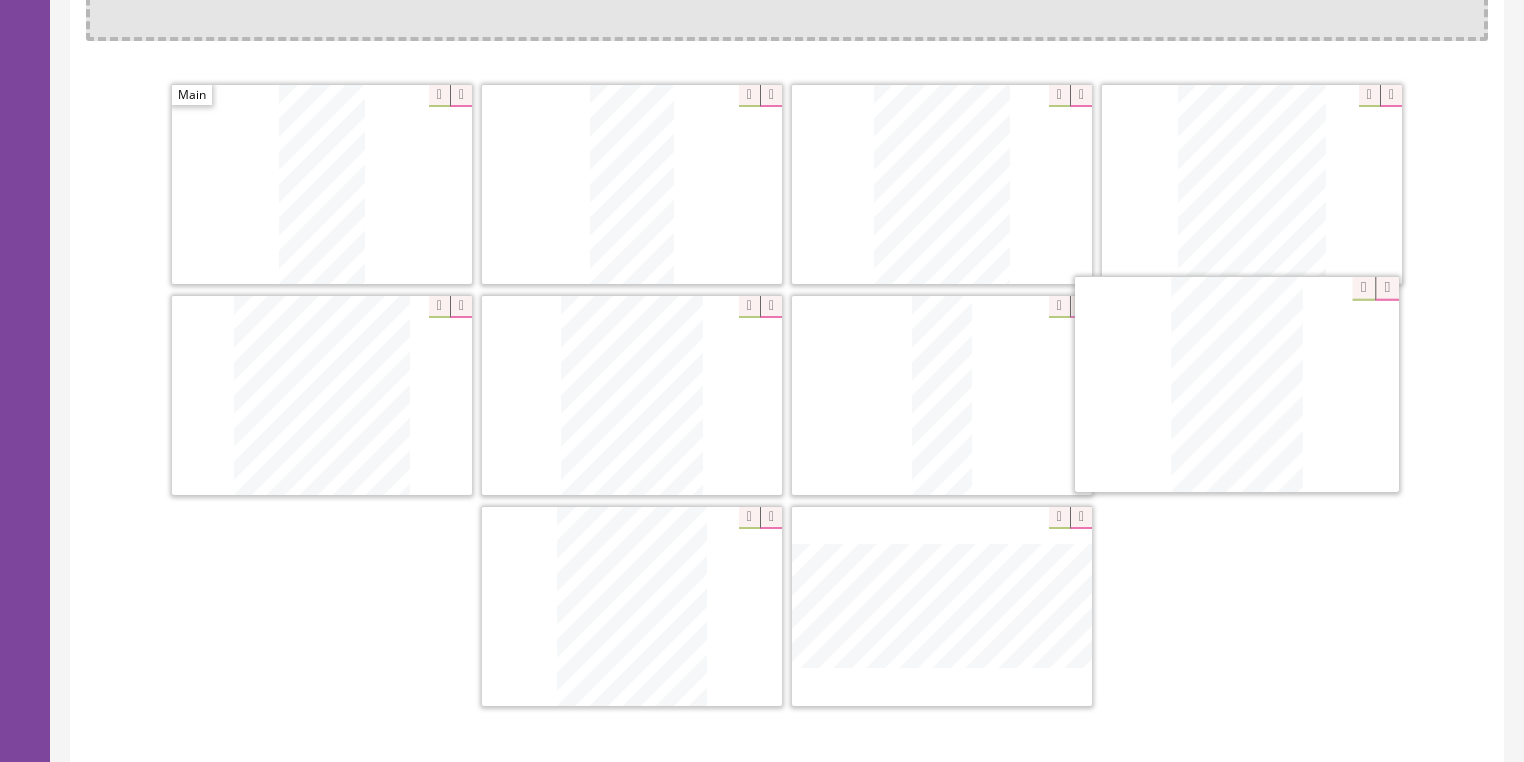 drag, startPoint x: 943, startPoint y: 609, endPoint x: 1244, endPoint y: 396, distance: 368.7411 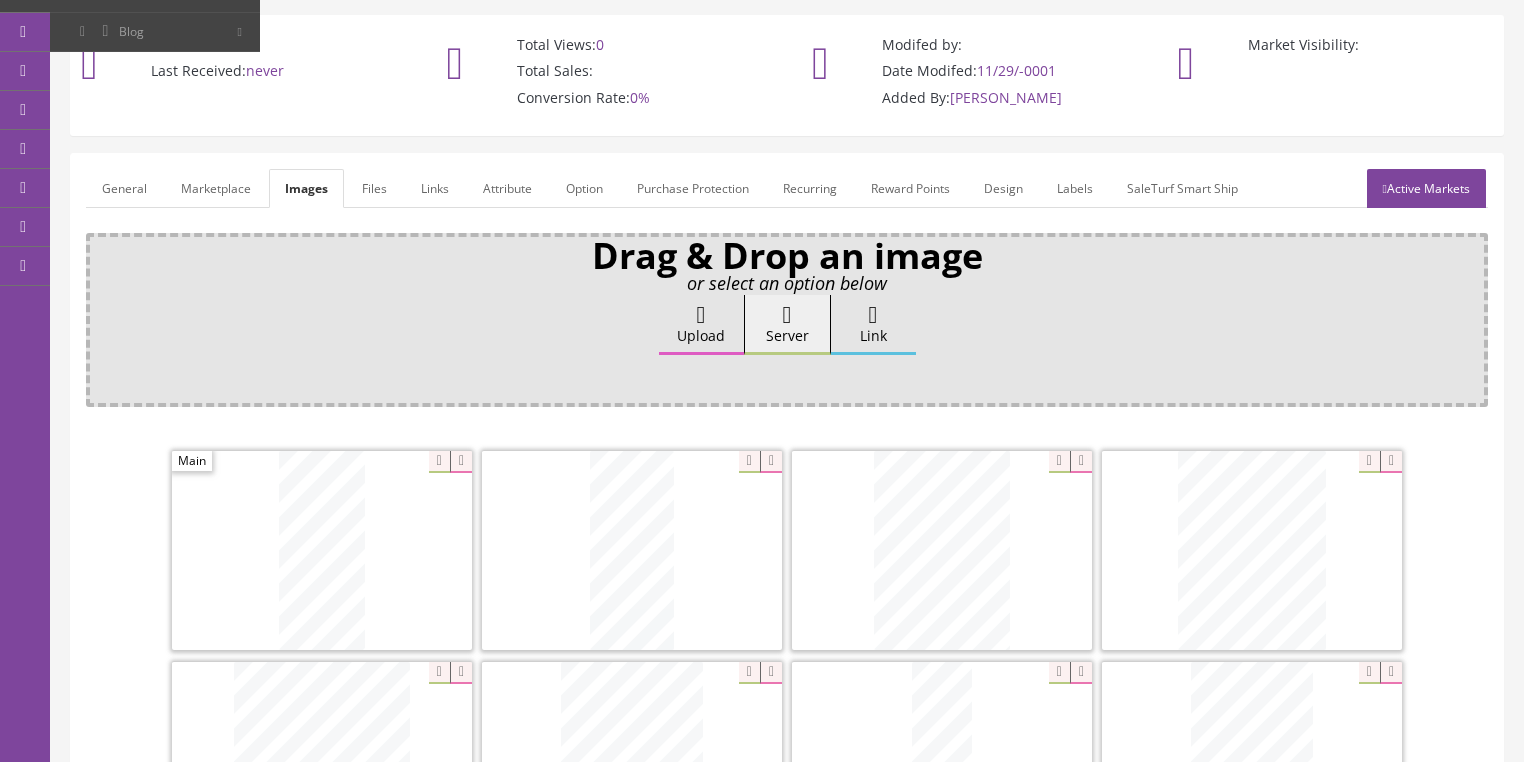 scroll, scrollTop: 120, scrollLeft: 0, axis: vertical 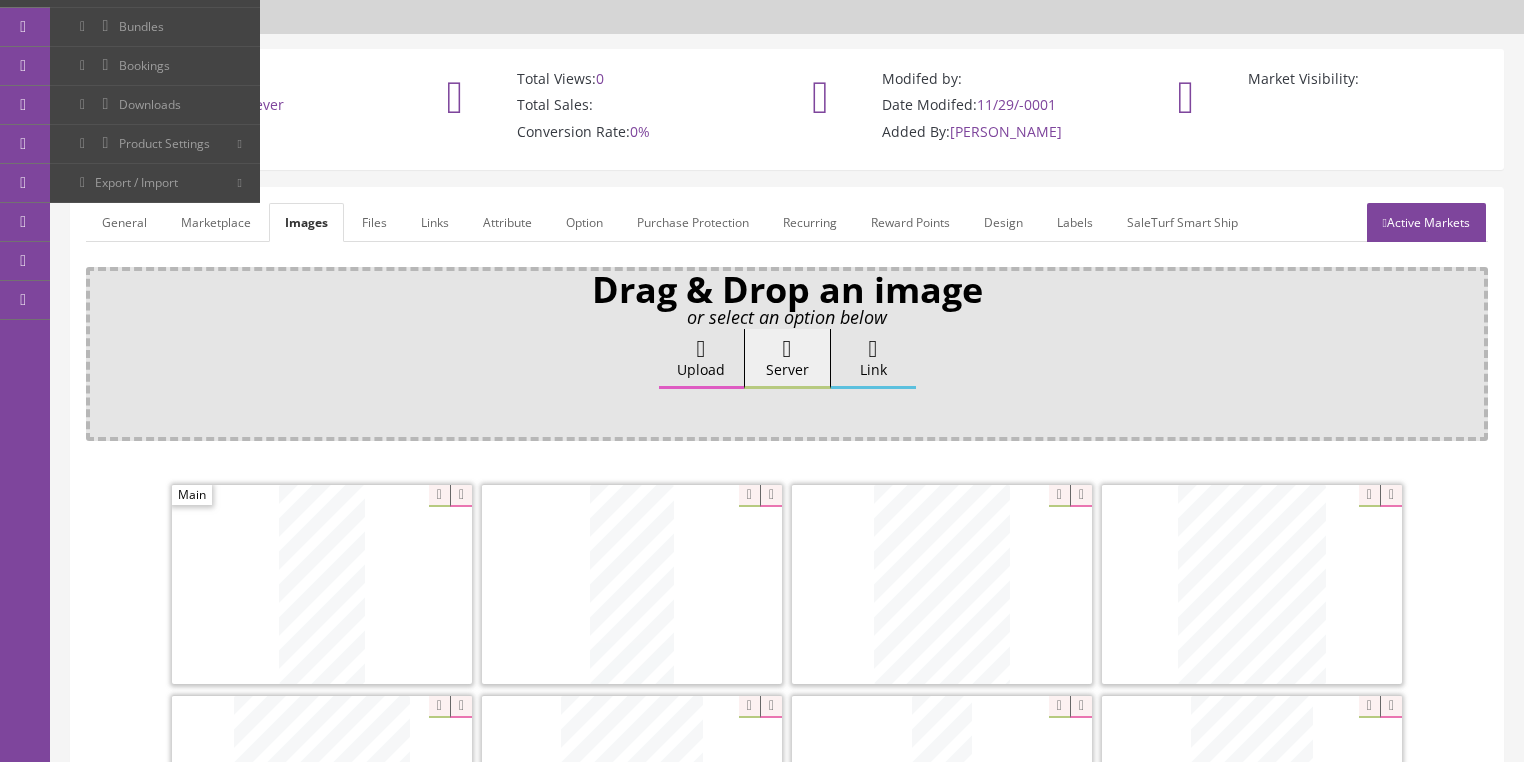 click on "General" at bounding box center (124, 222) 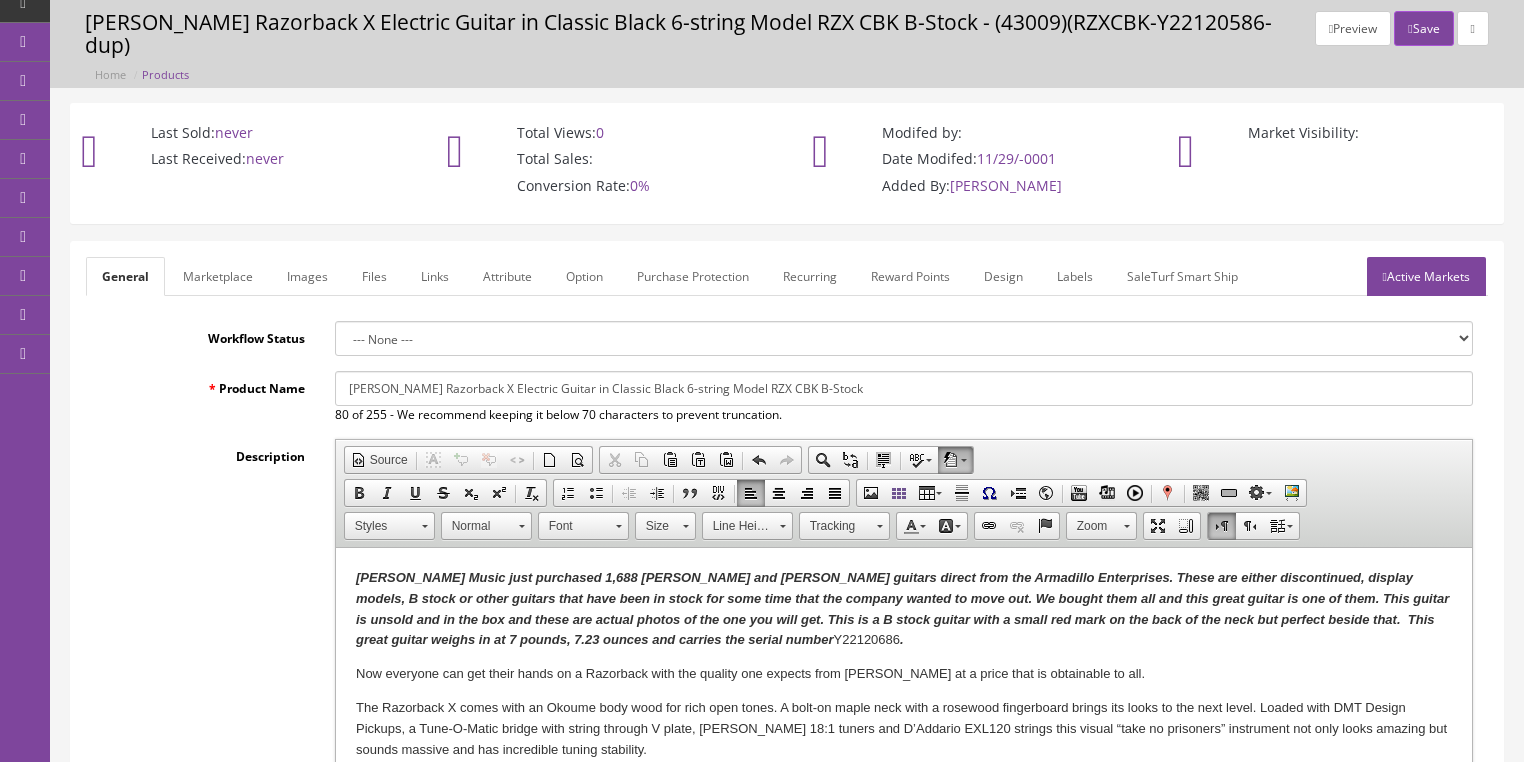 scroll, scrollTop: 0, scrollLeft: 0, axis: both 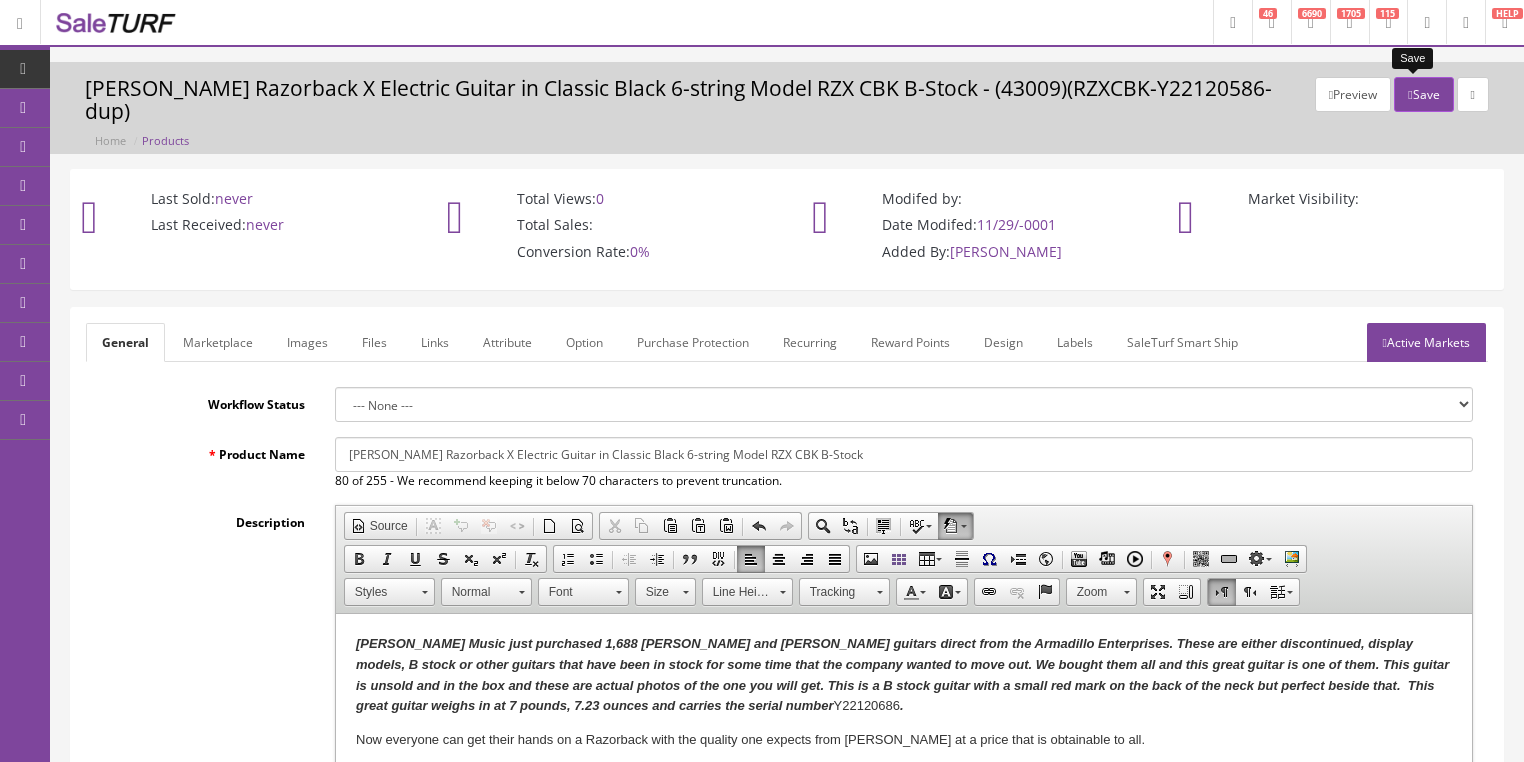 click at bounding box center (1410, 95) 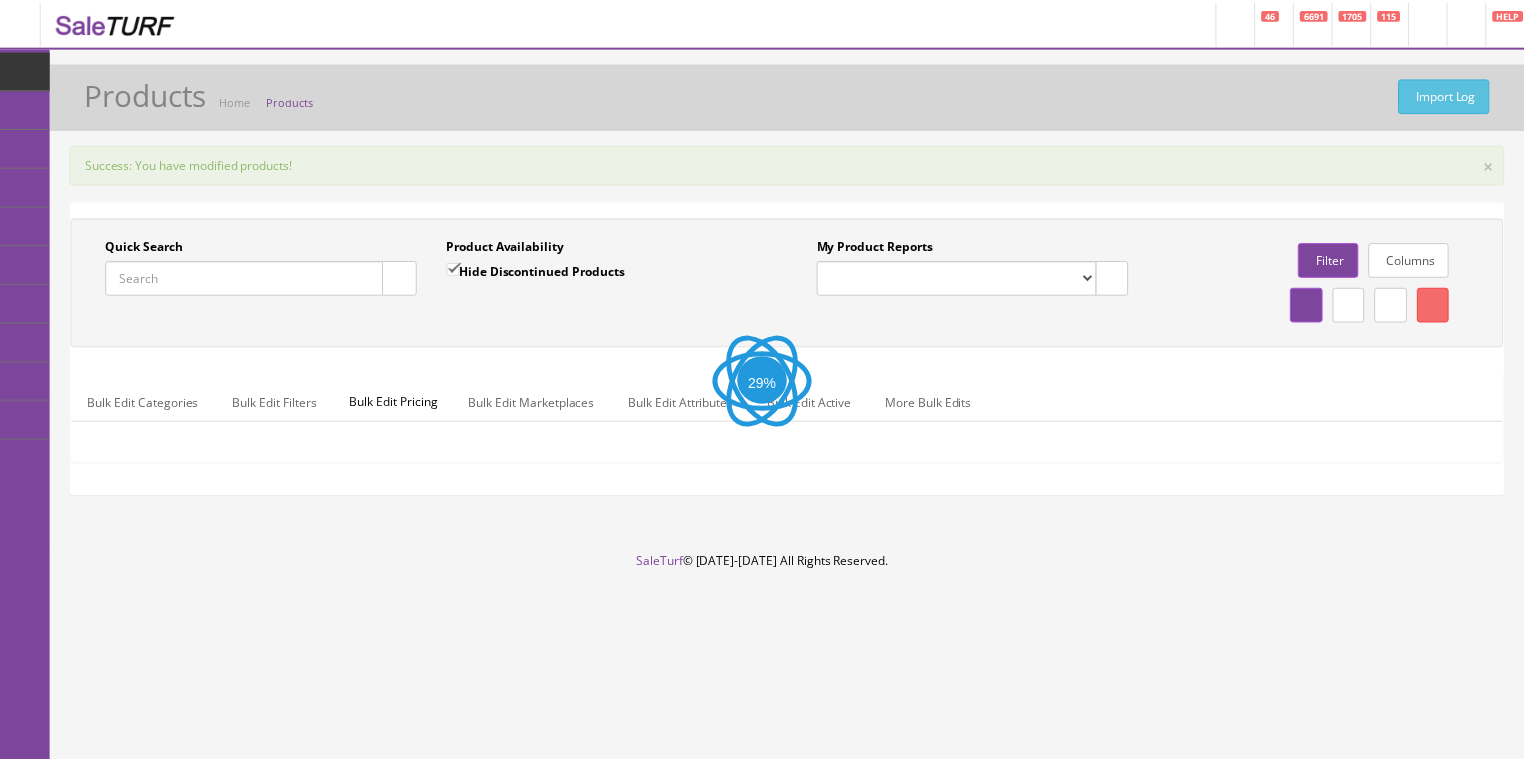 scroll, scrollTop: 0, scrollLeft: 0, axis: both 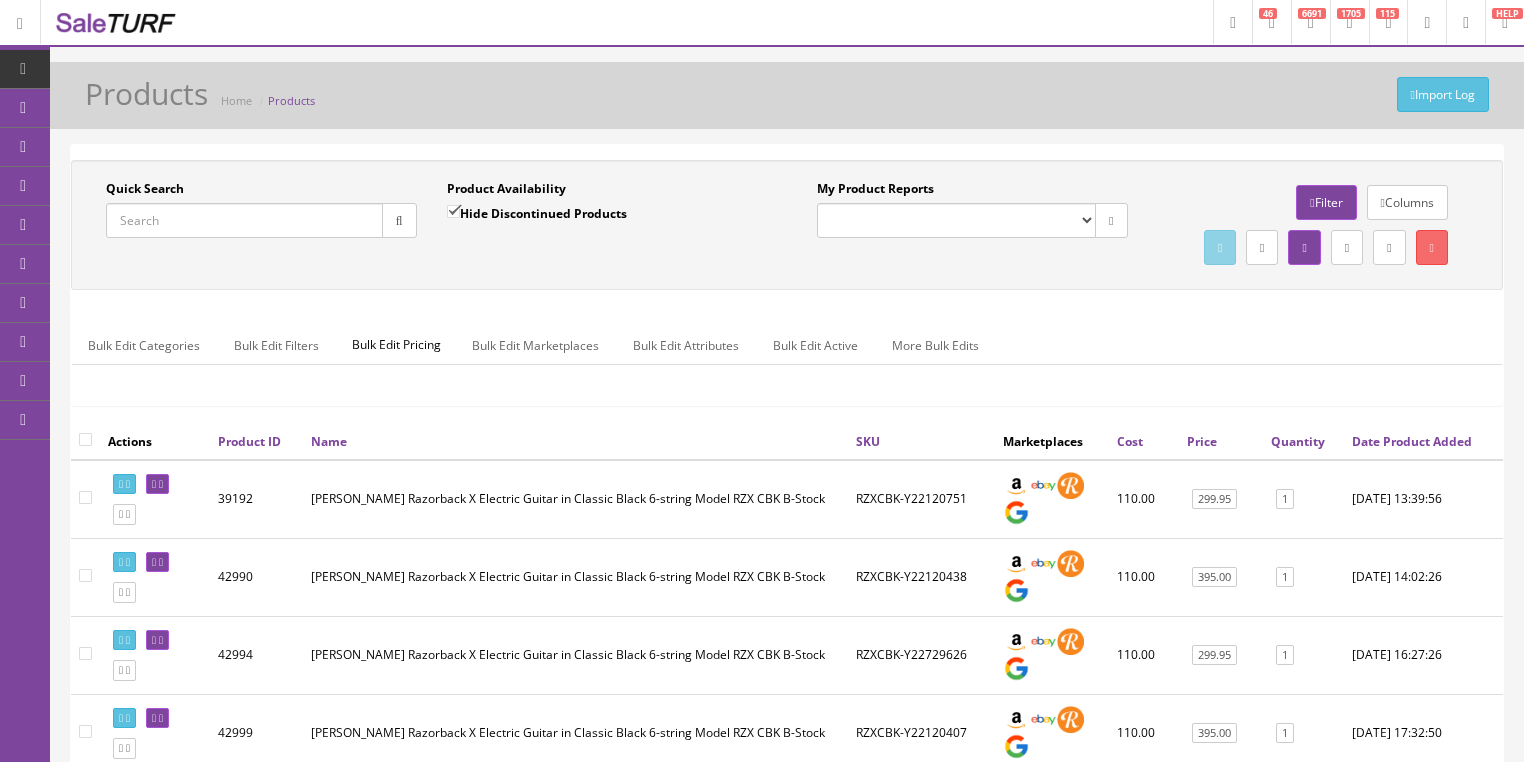 click on "Quick Search" at bounding box center (244, 220) 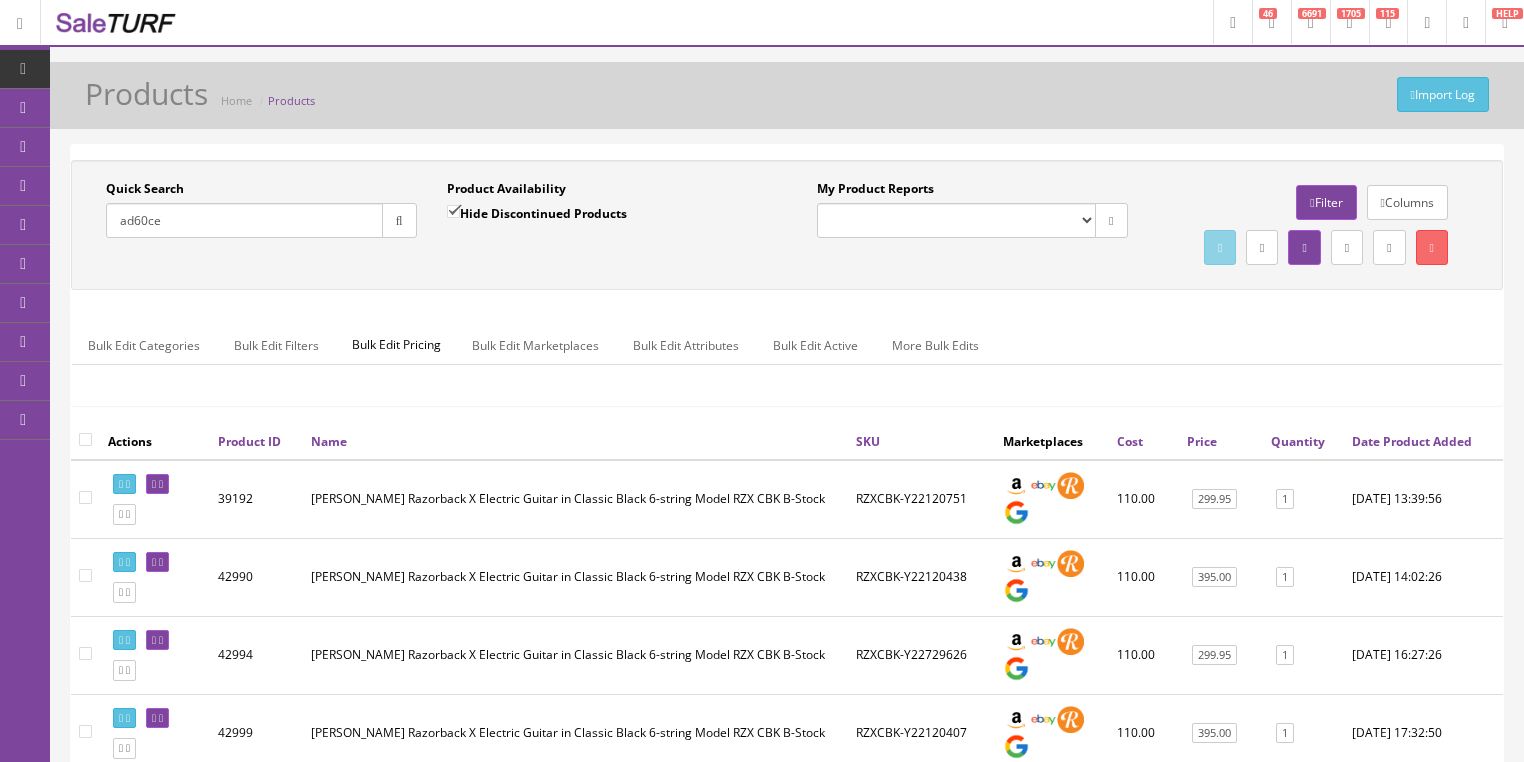 type on "ad60ce" 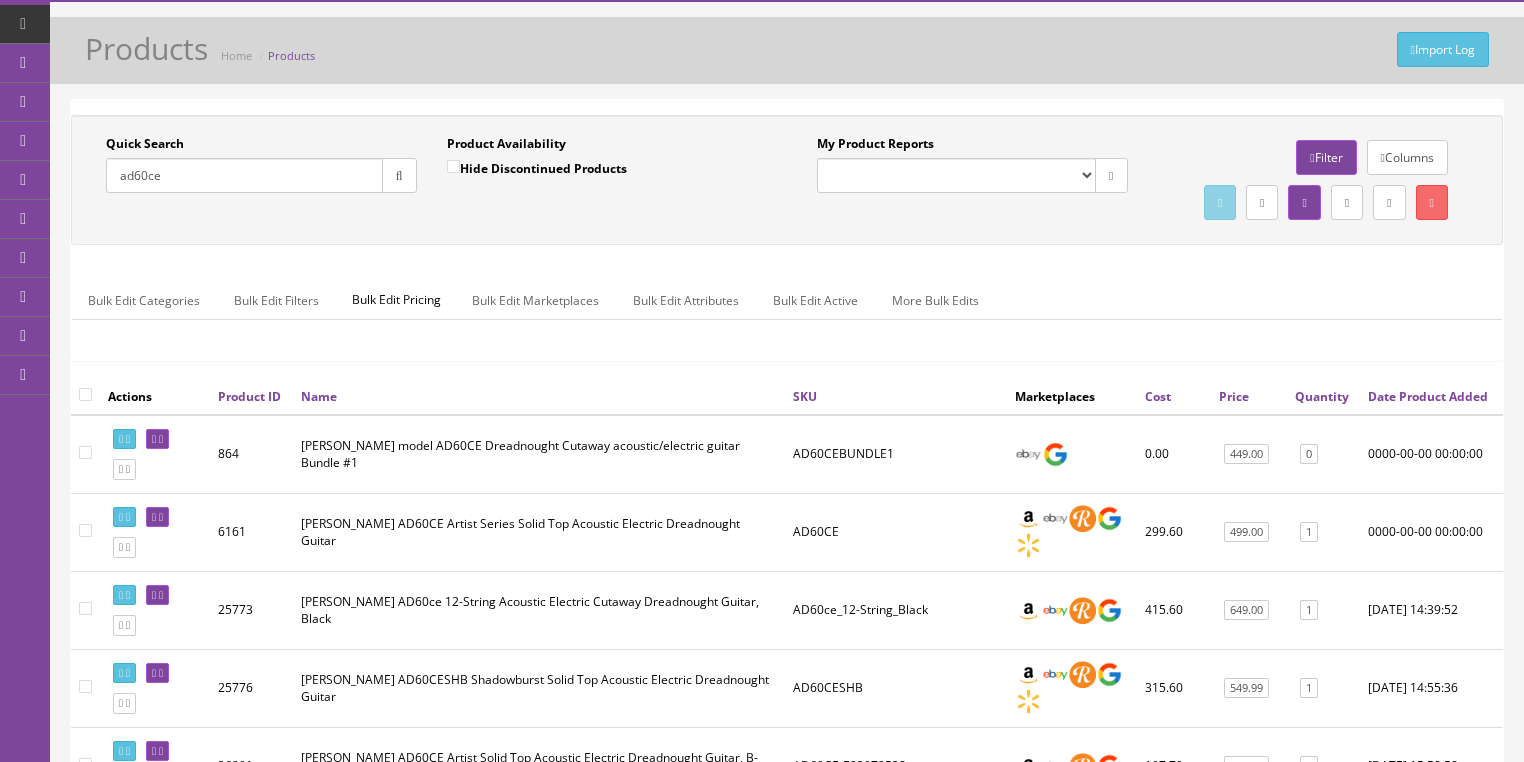 scroll, scrollTop: 0, scrollLeft: 0, axis: both 